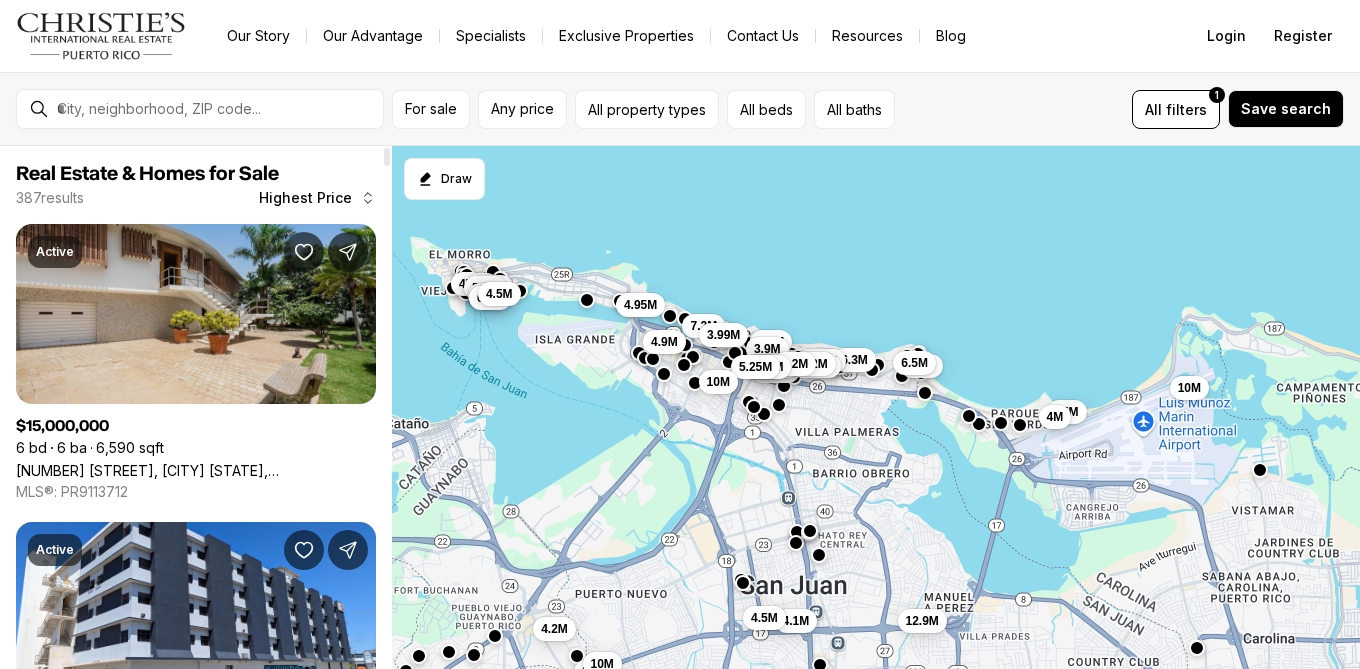 scroll, scrollTop: 0, scrollLeft: 0, axis: both 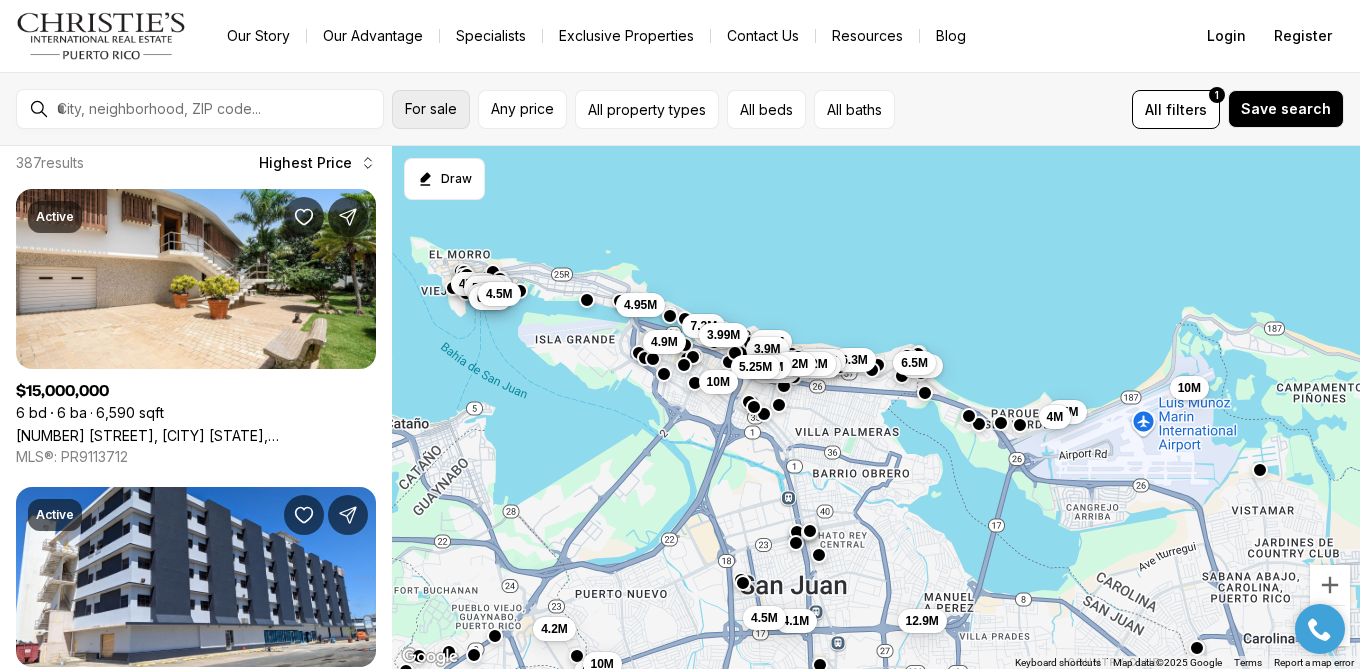 click on "For sale" at bounding box center (431, 109) 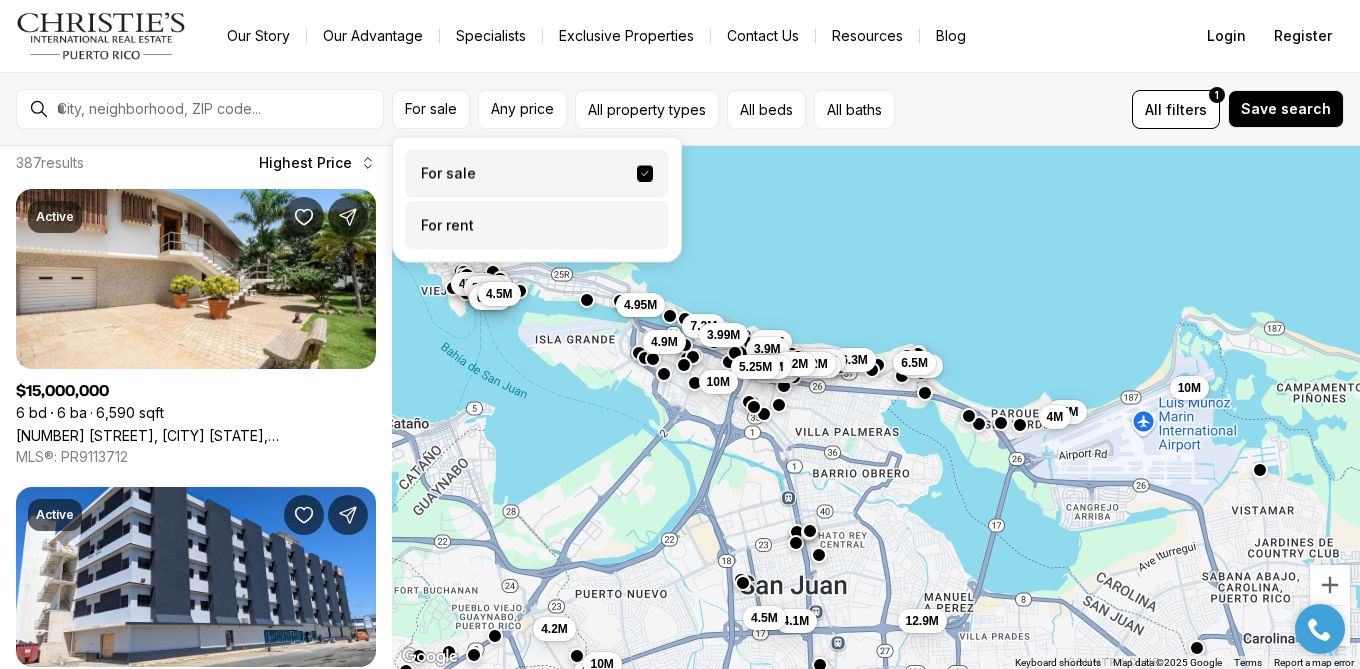 click on "For rent" at bounding box center [537, 226] 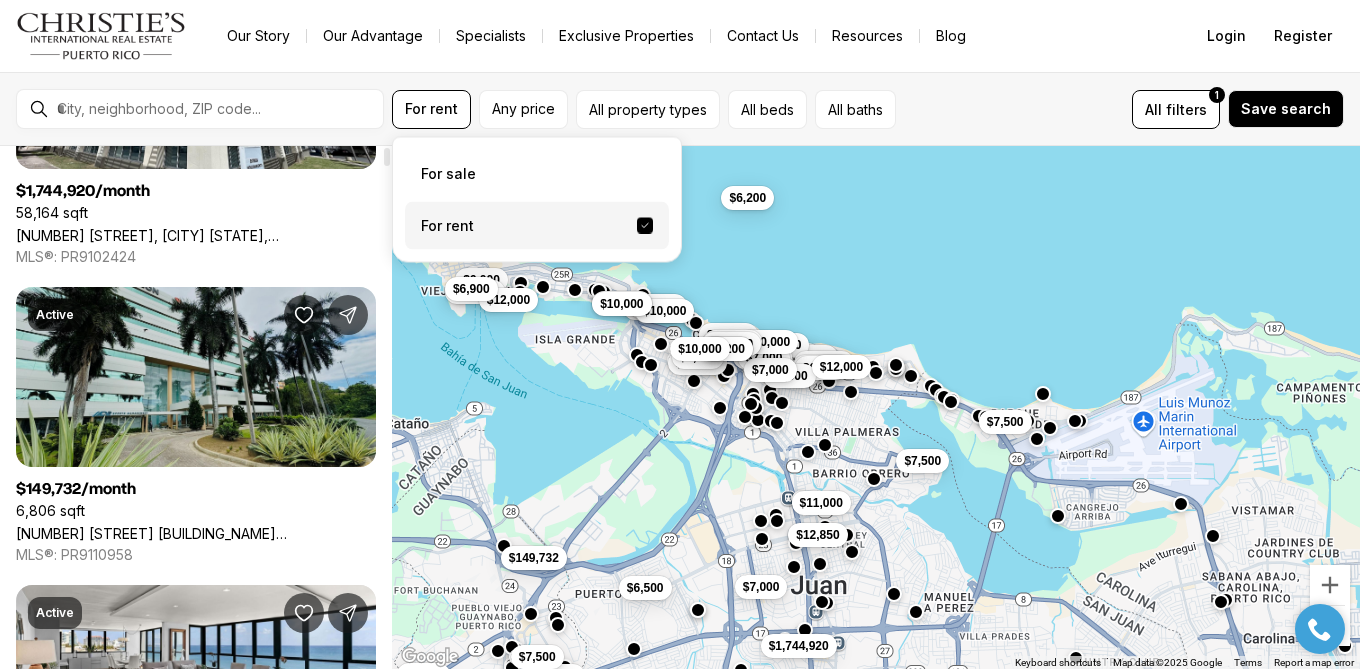 scroll, scrollTop: 0, scrollLeft: 0, axis: both 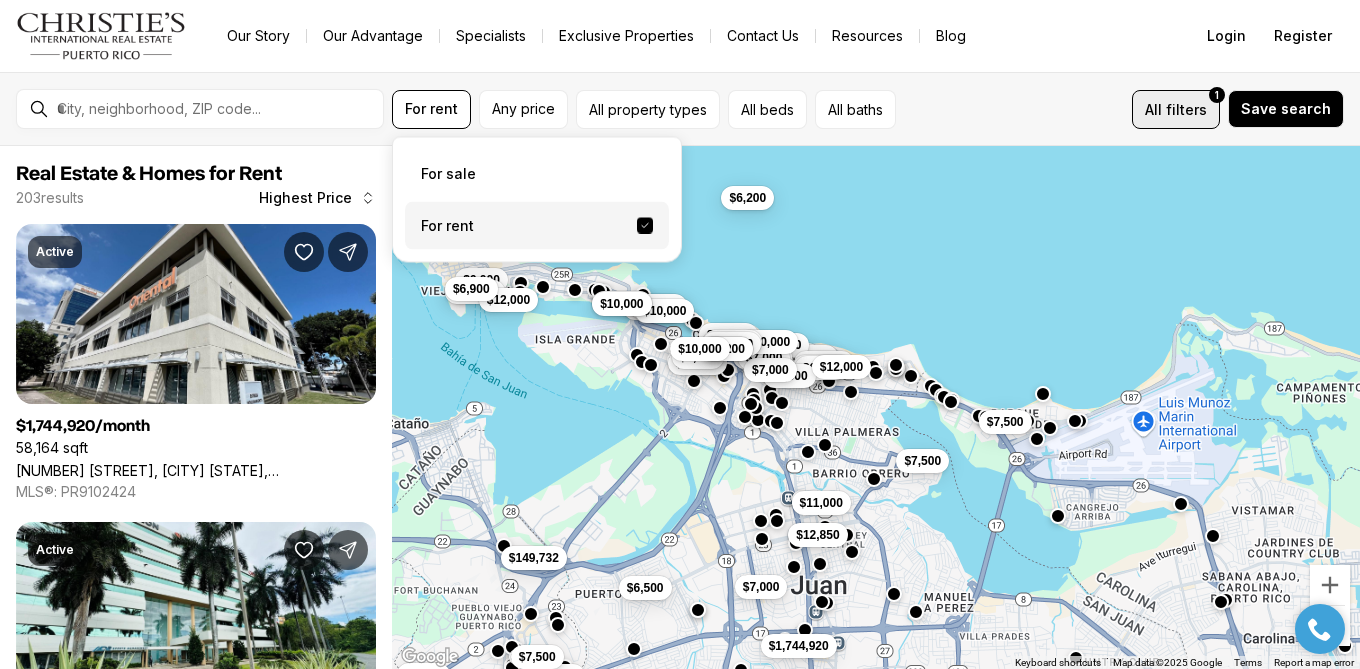 click on "filters" at bounding box center [1186, 109] 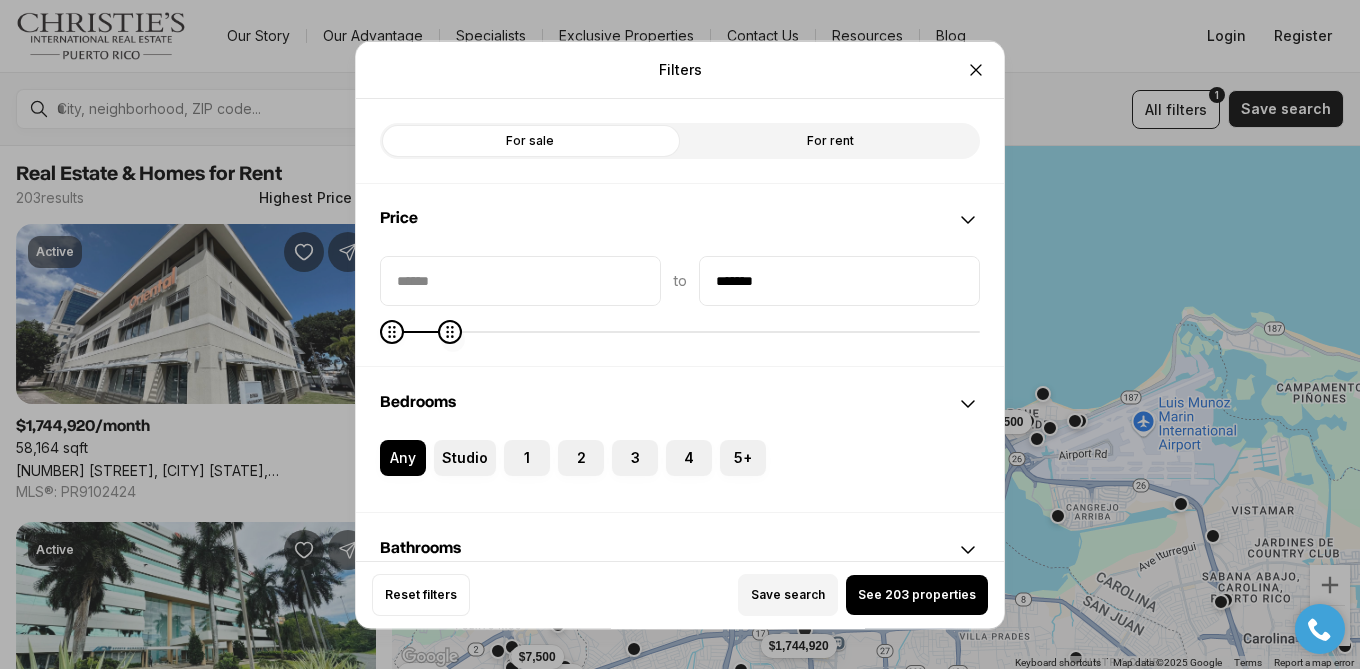 type on "*******" 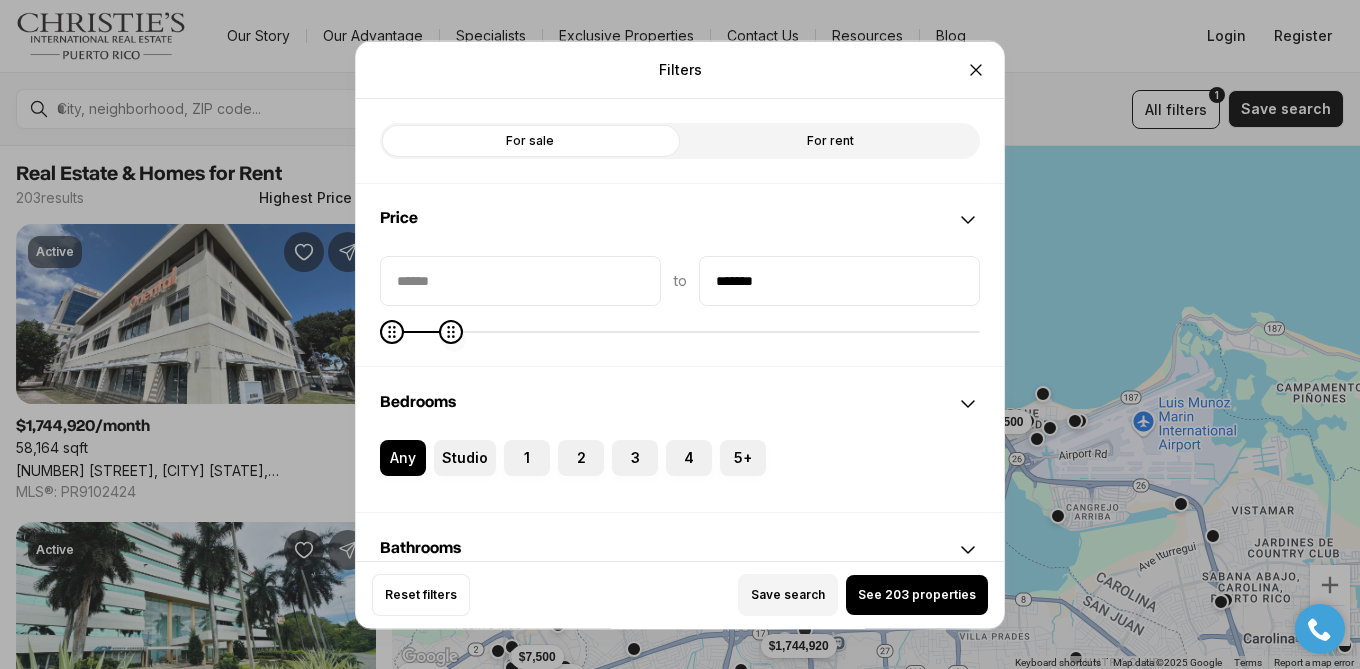 click 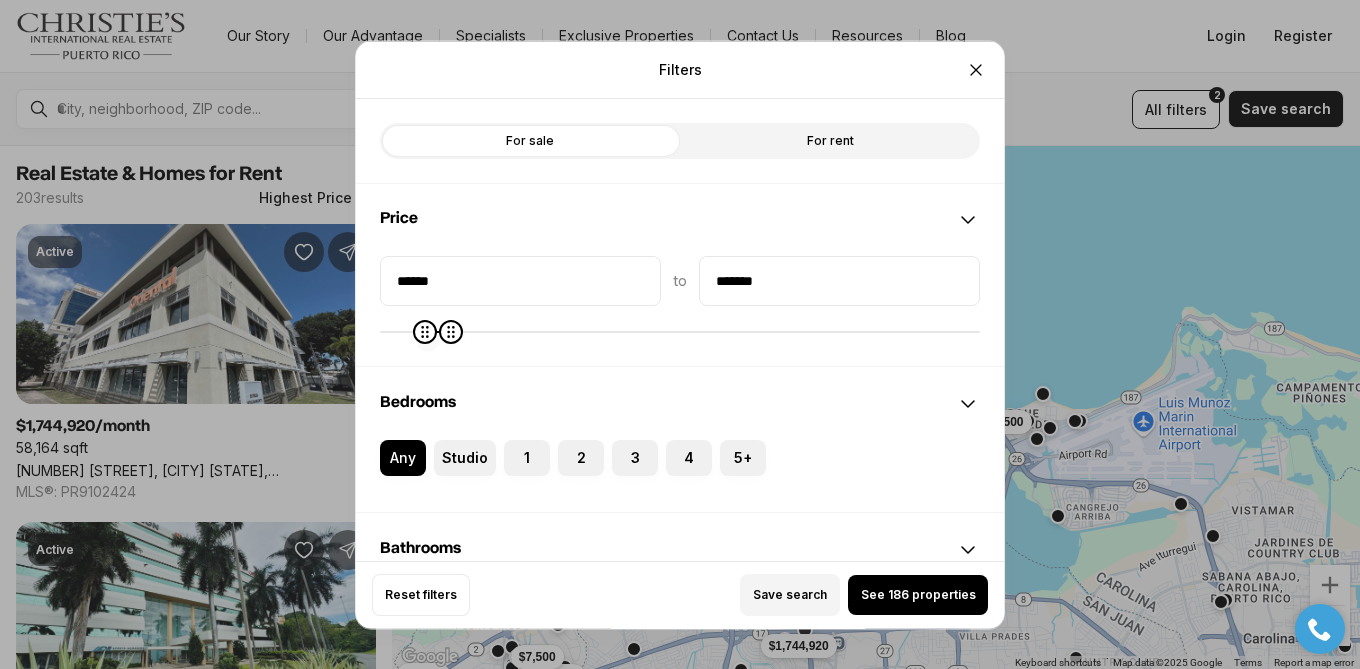 type on "******" 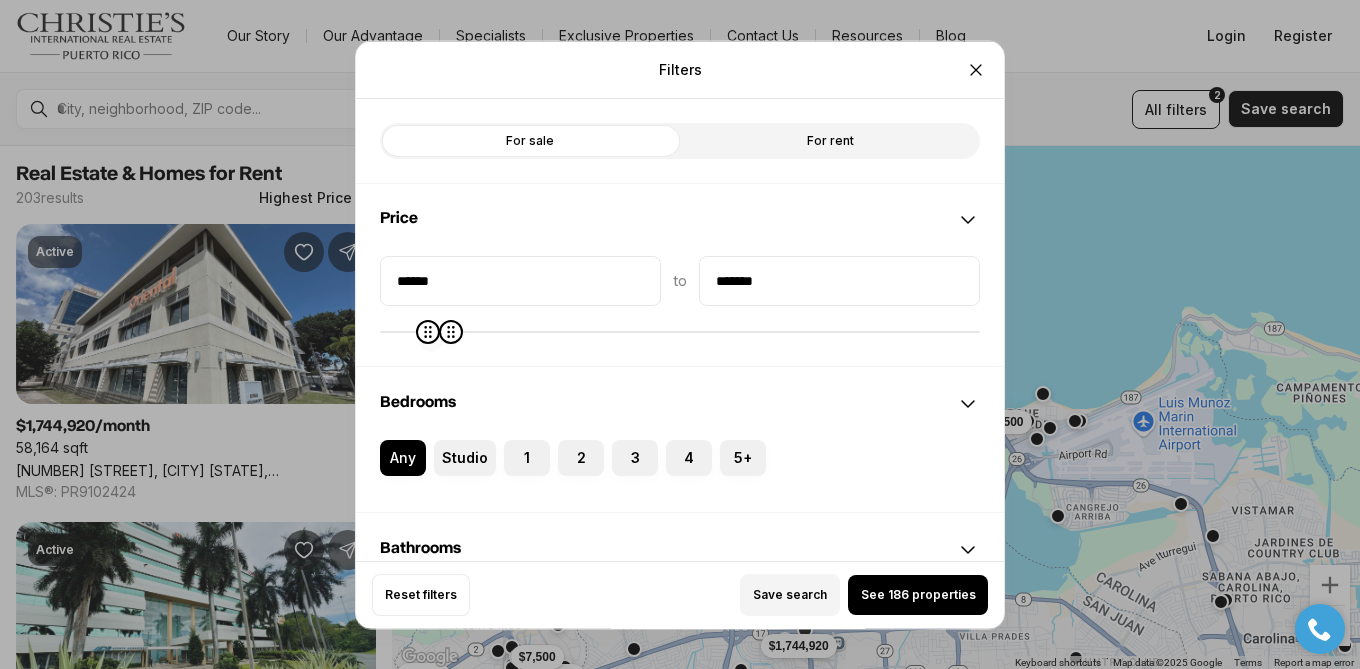 click 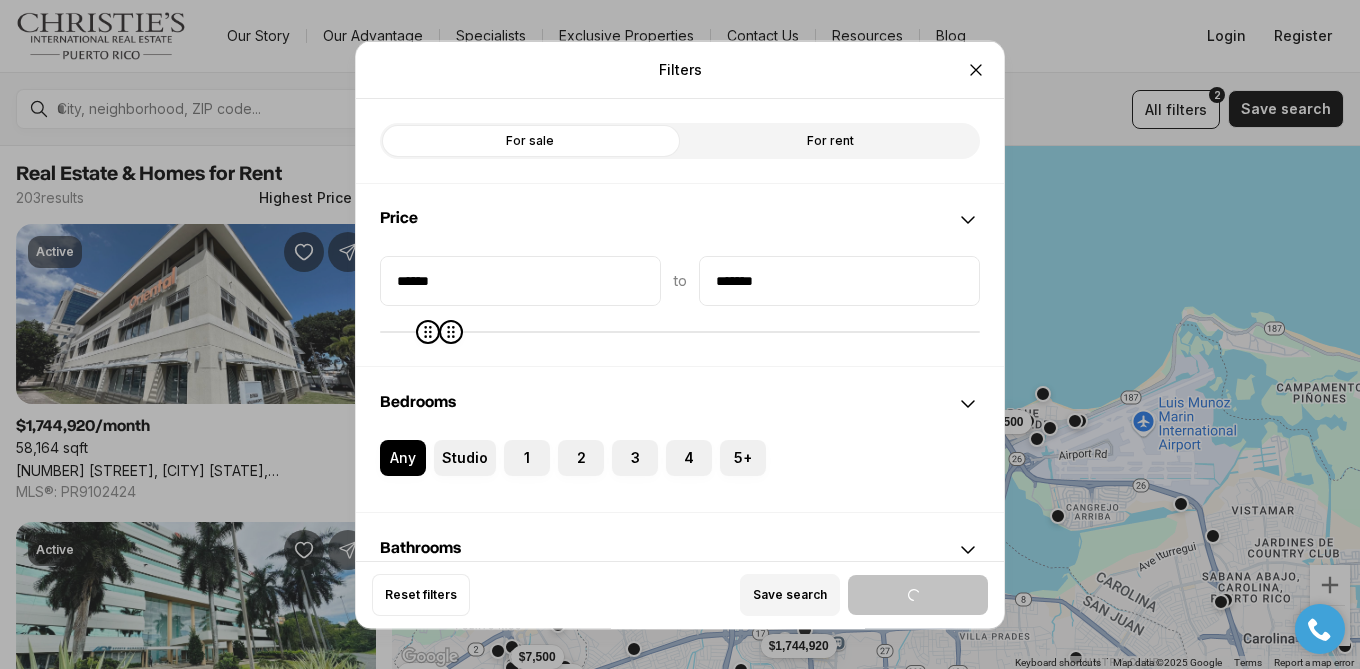 click on "Save search" at bounding box center (735, 595) 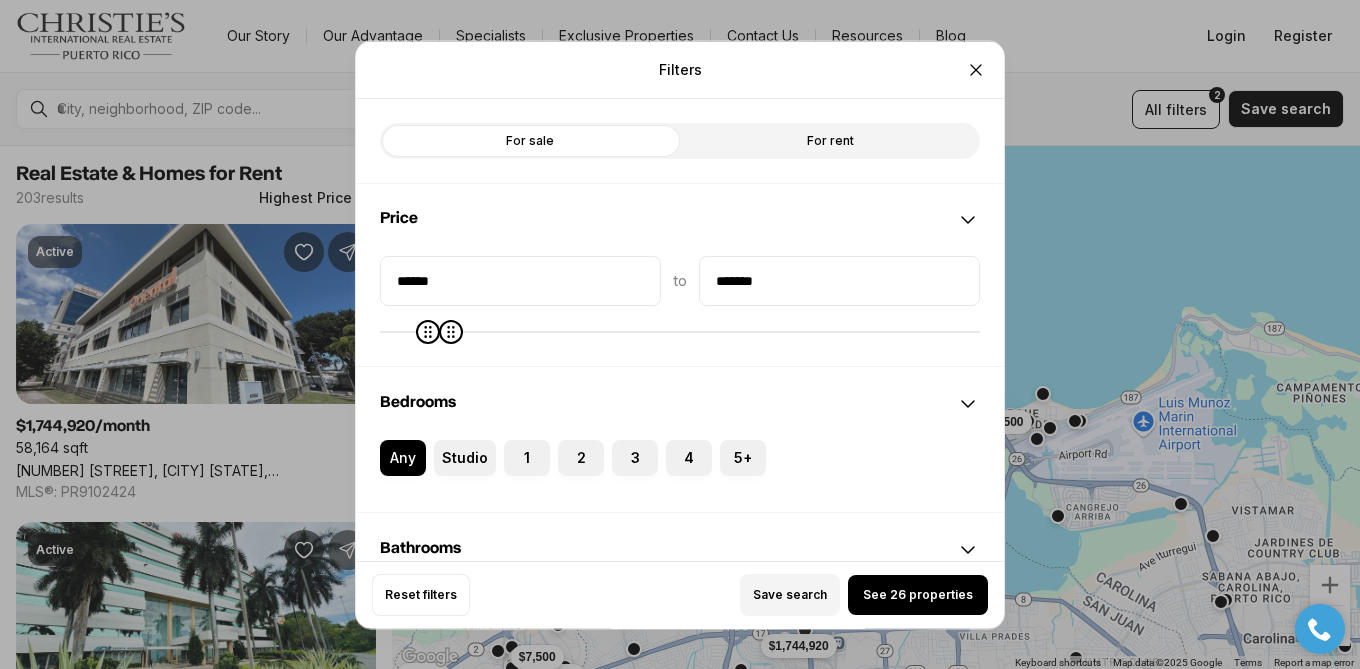 click on "See 26 properties" at bounding box center [918, 595] 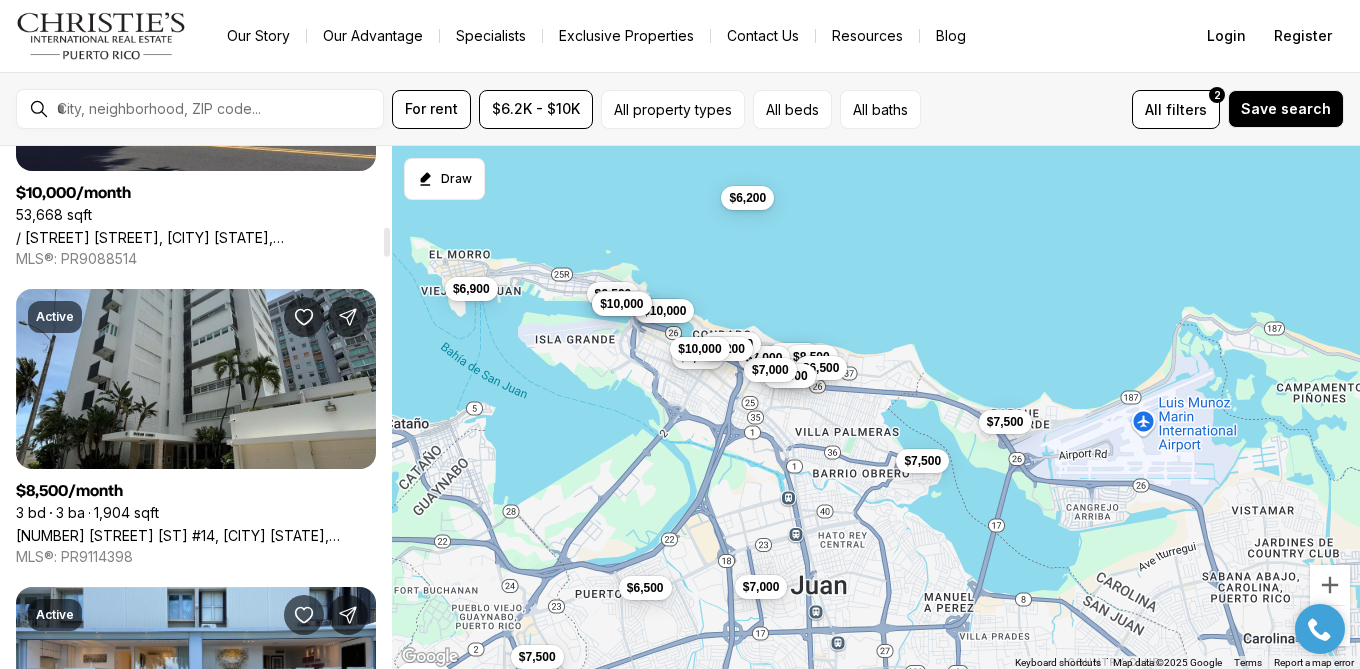 scroll, scrollTop: 1433, scrollLeft: 0, axis: vertical 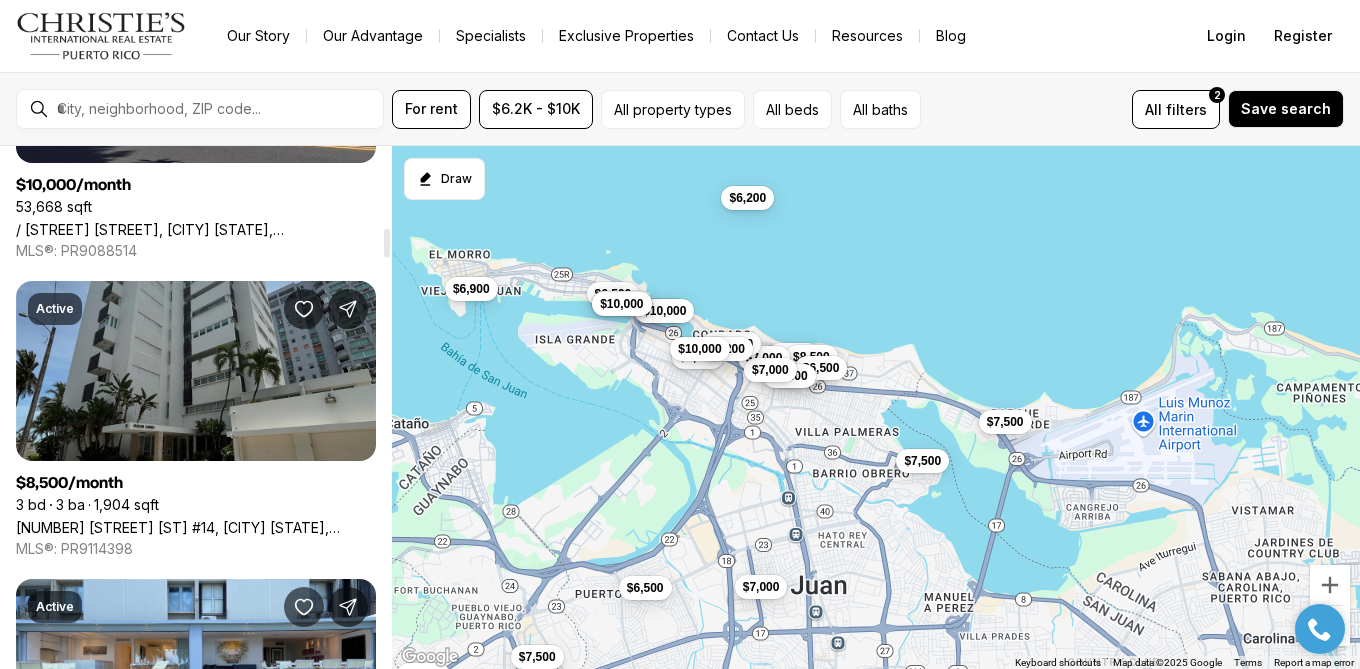 click on "51 KING'S COURT ST #14, SAN JUAN PR, 00911" at bounding box center [196, 527] 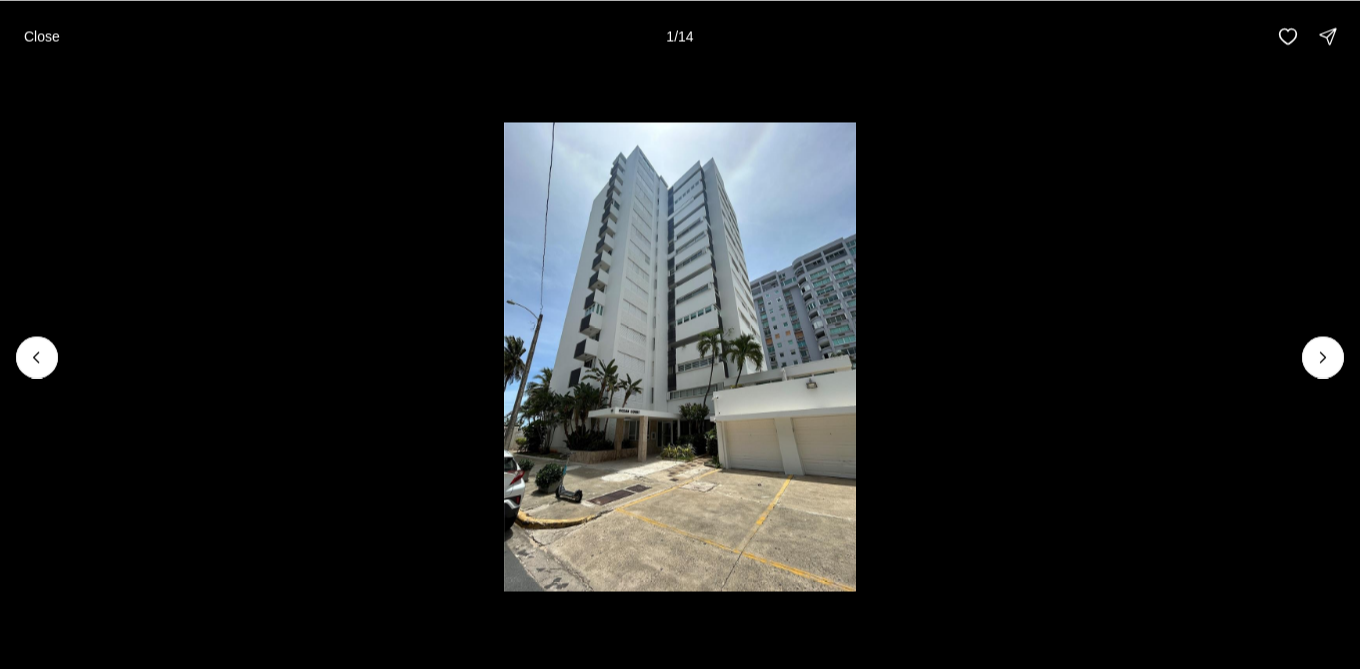 scroll, scrollTop: 0, scrollLeft: 0, axis: both 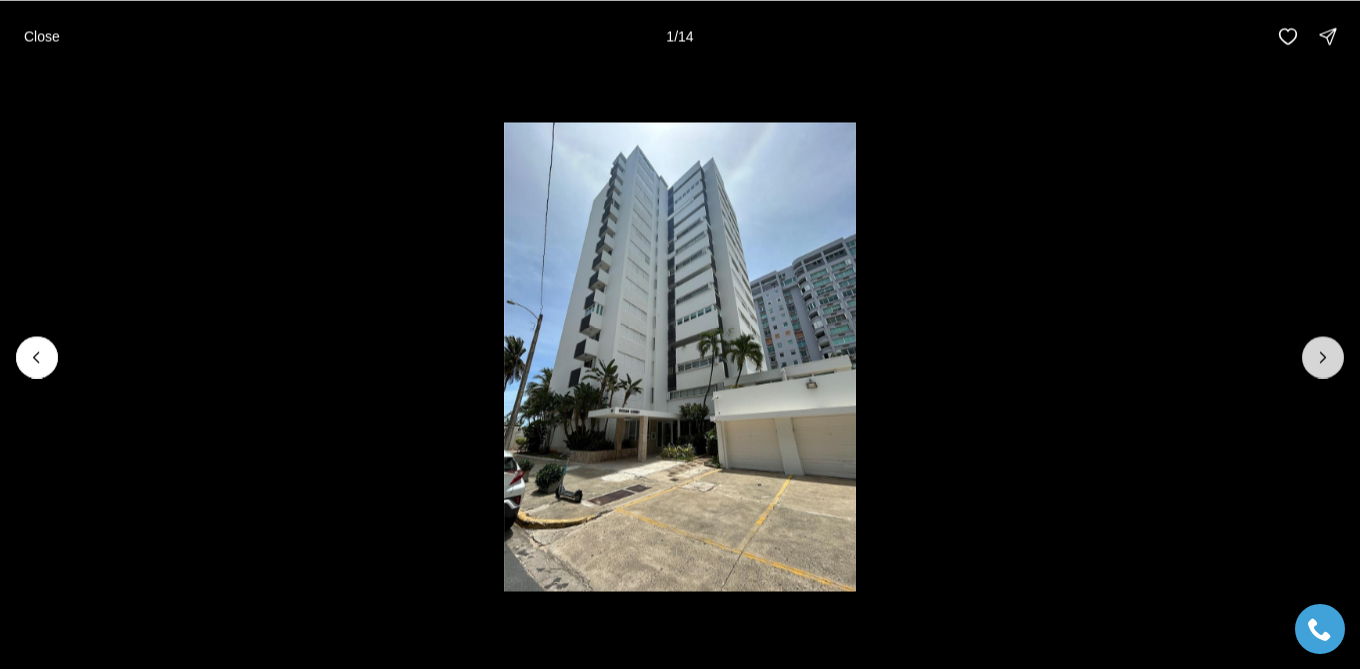 click at bounding box center [1323, 357] 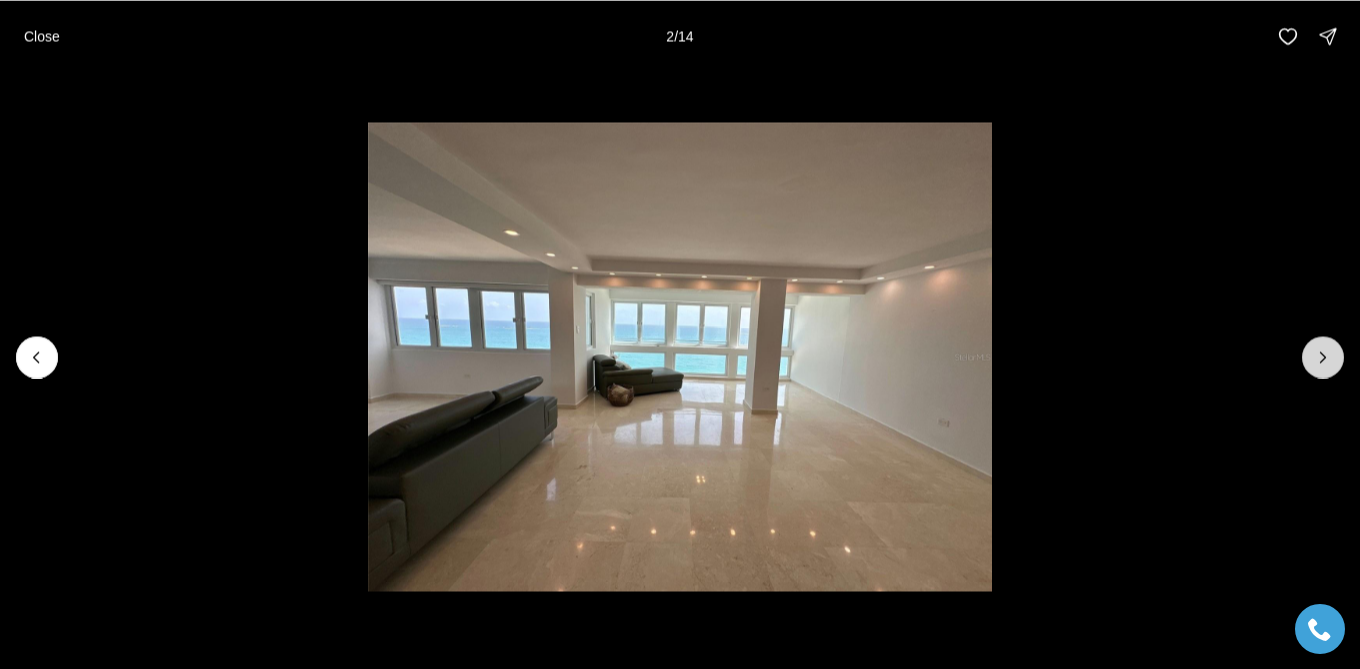 click at bounding box center (1323, 357) 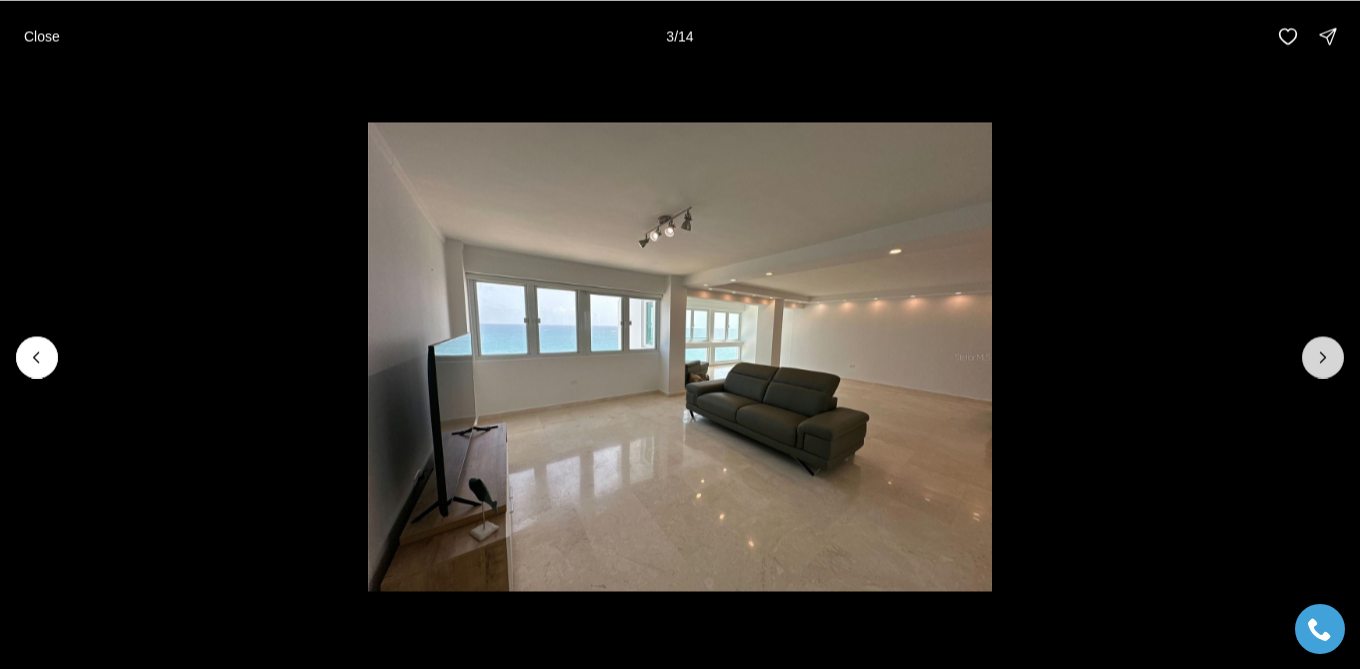 click at bounding box center [1323, 357] 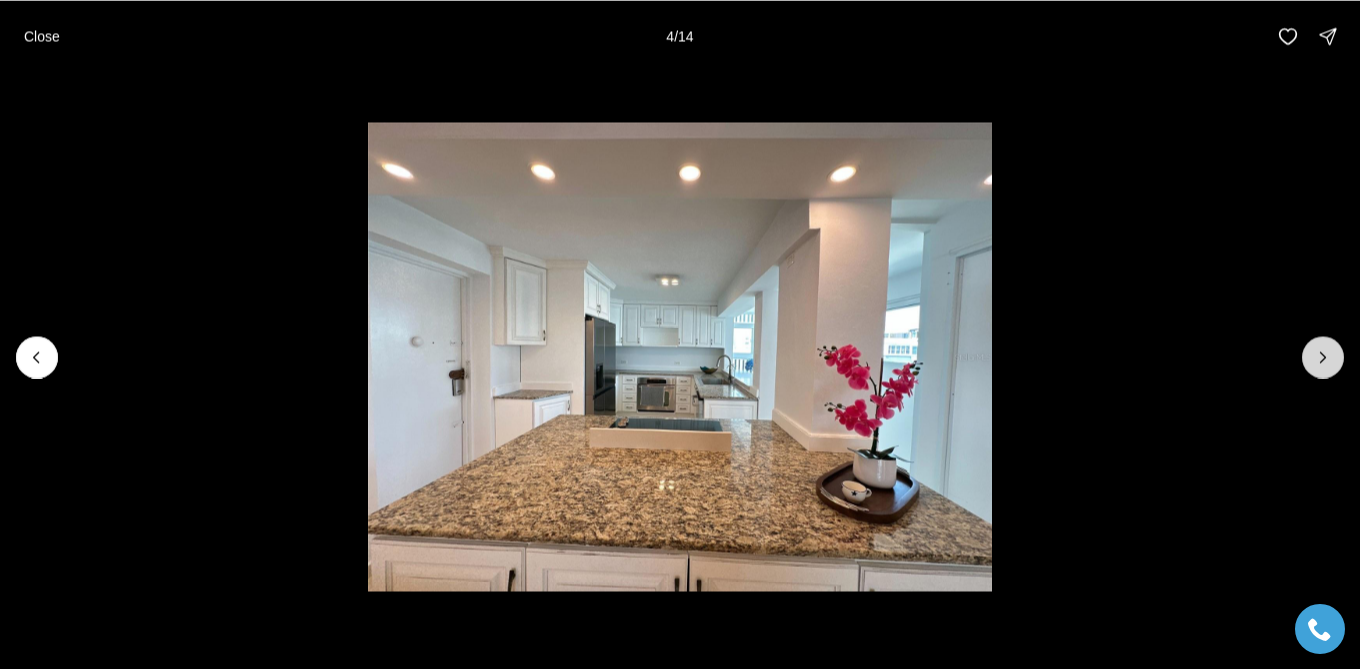 click at bounding box center [1323, 357] 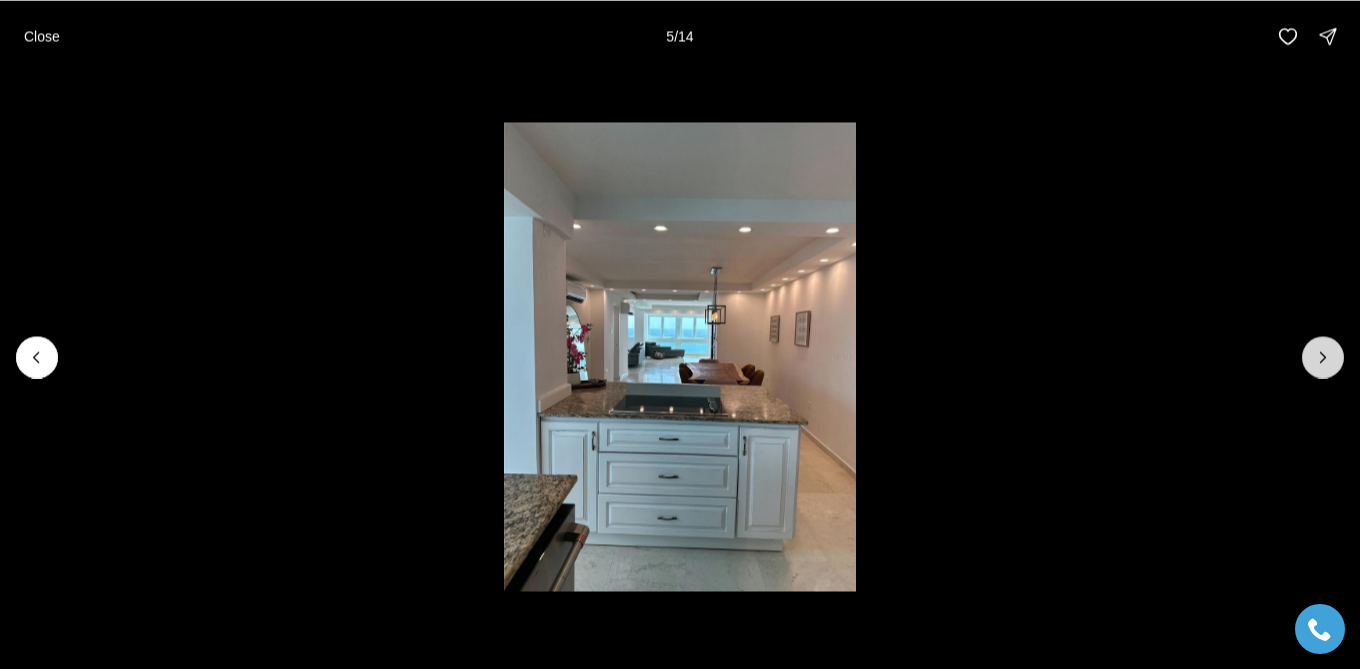 click at bounding box center (1323, 357) 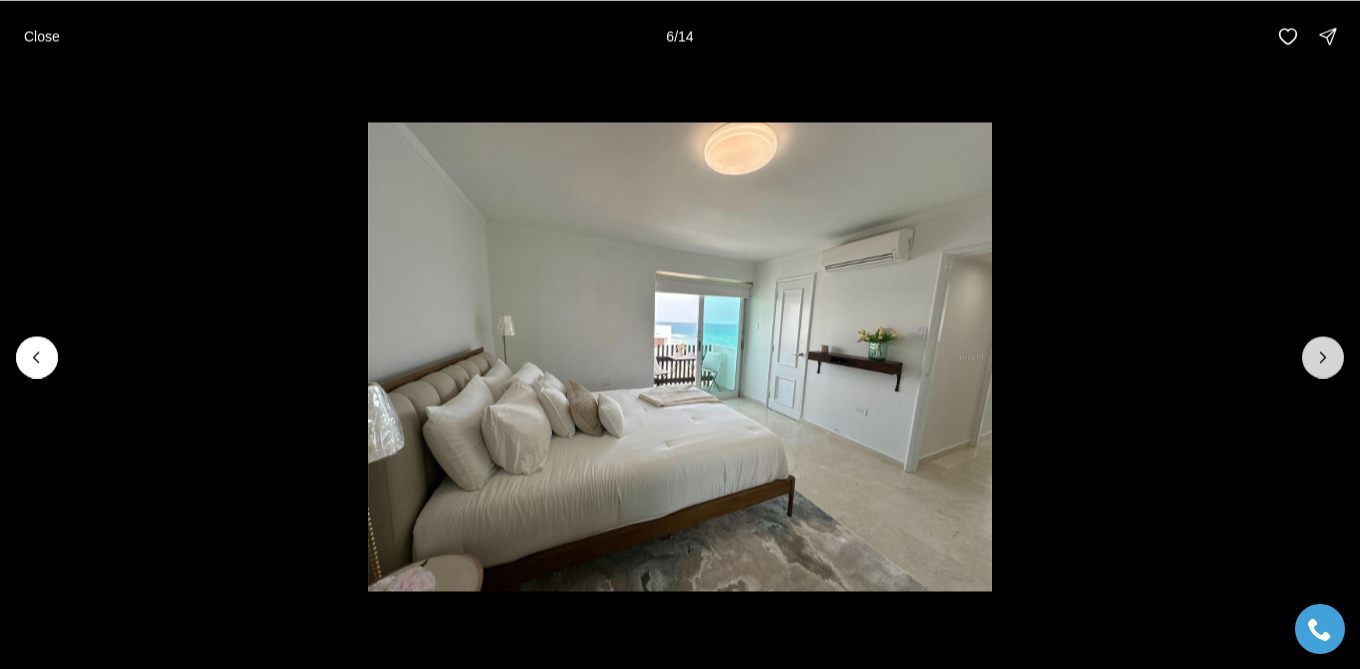 click at bounding box center [1323, 357] 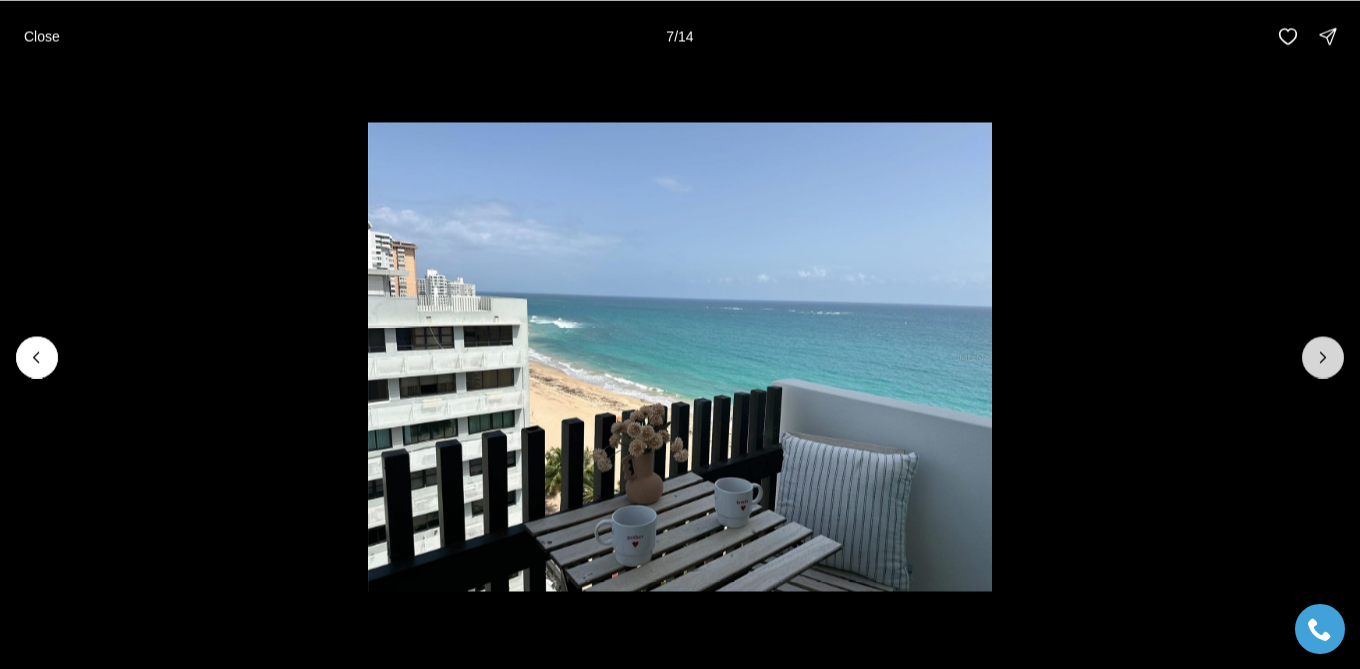 click at bounding box center (1323, 357) 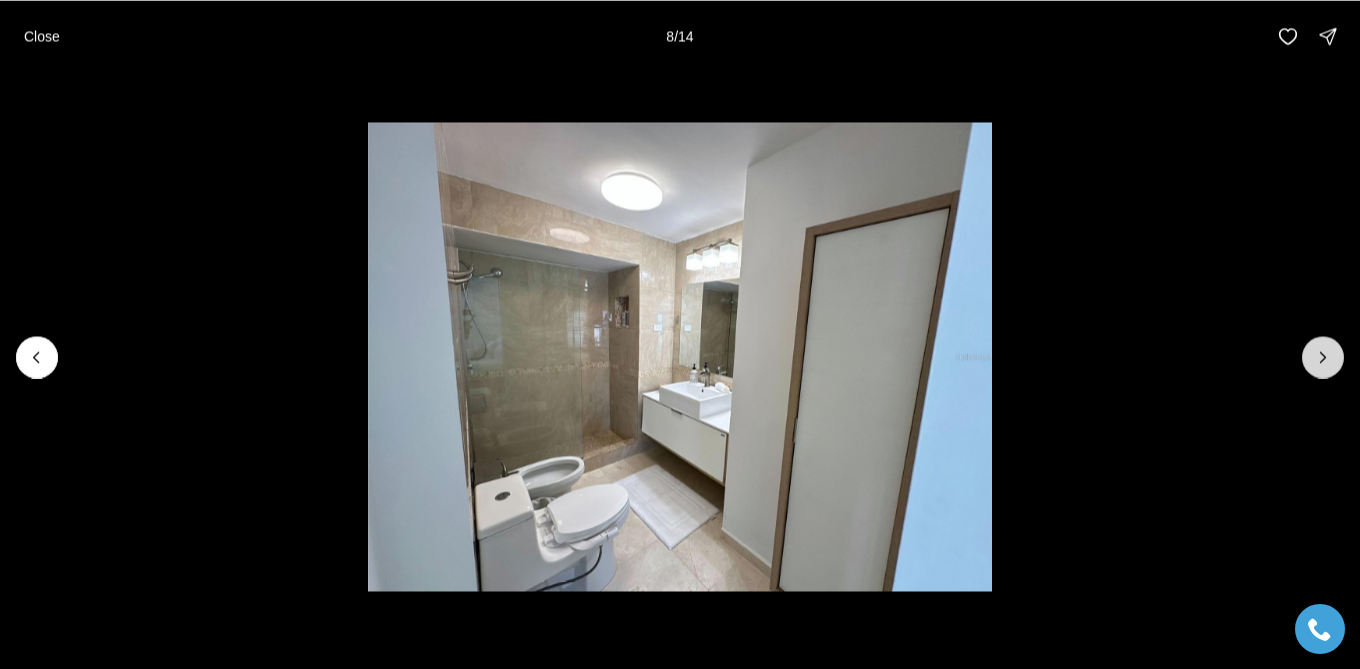 click at bounding box center (1323, 357) 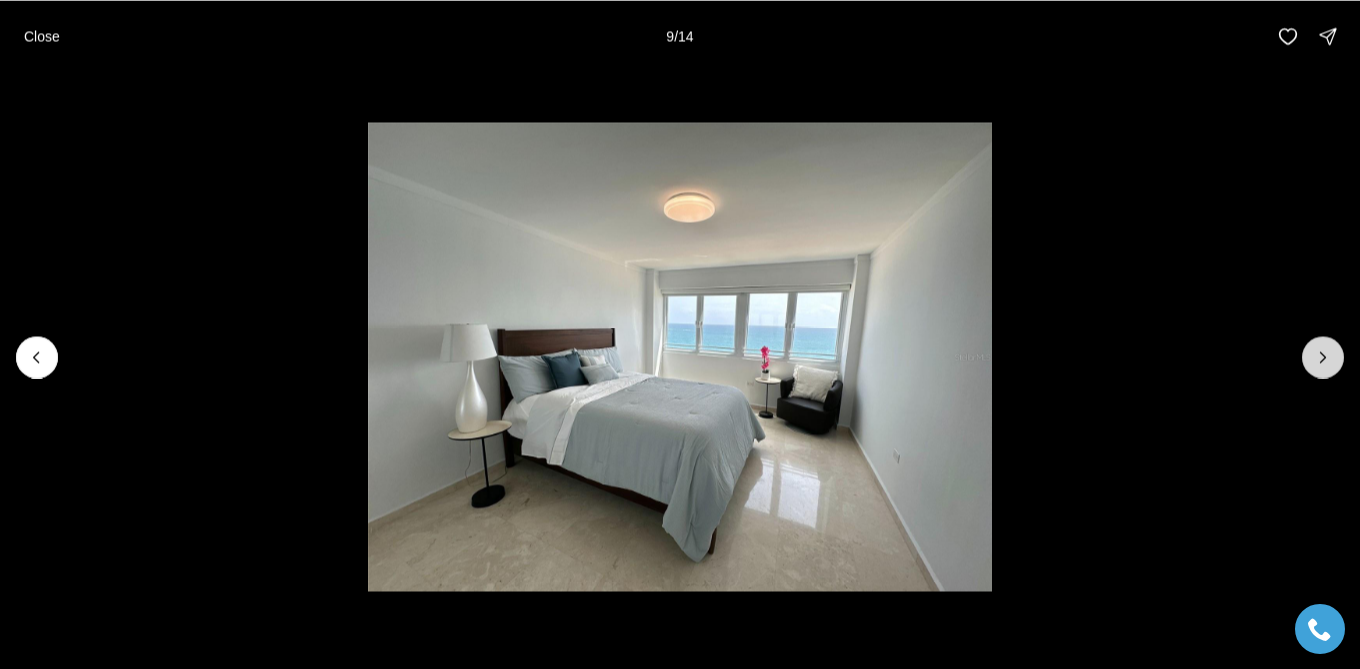 click at bounding box center [1323, 357] 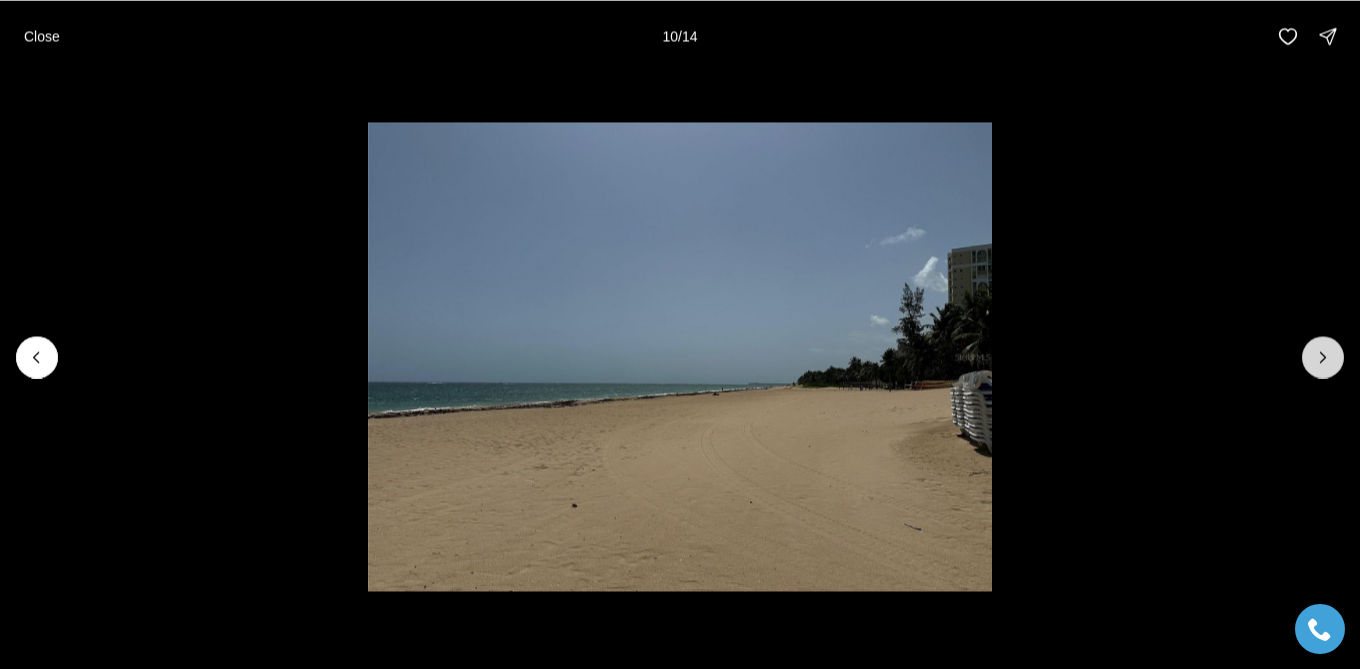 click at bounding box center (1323, 357) 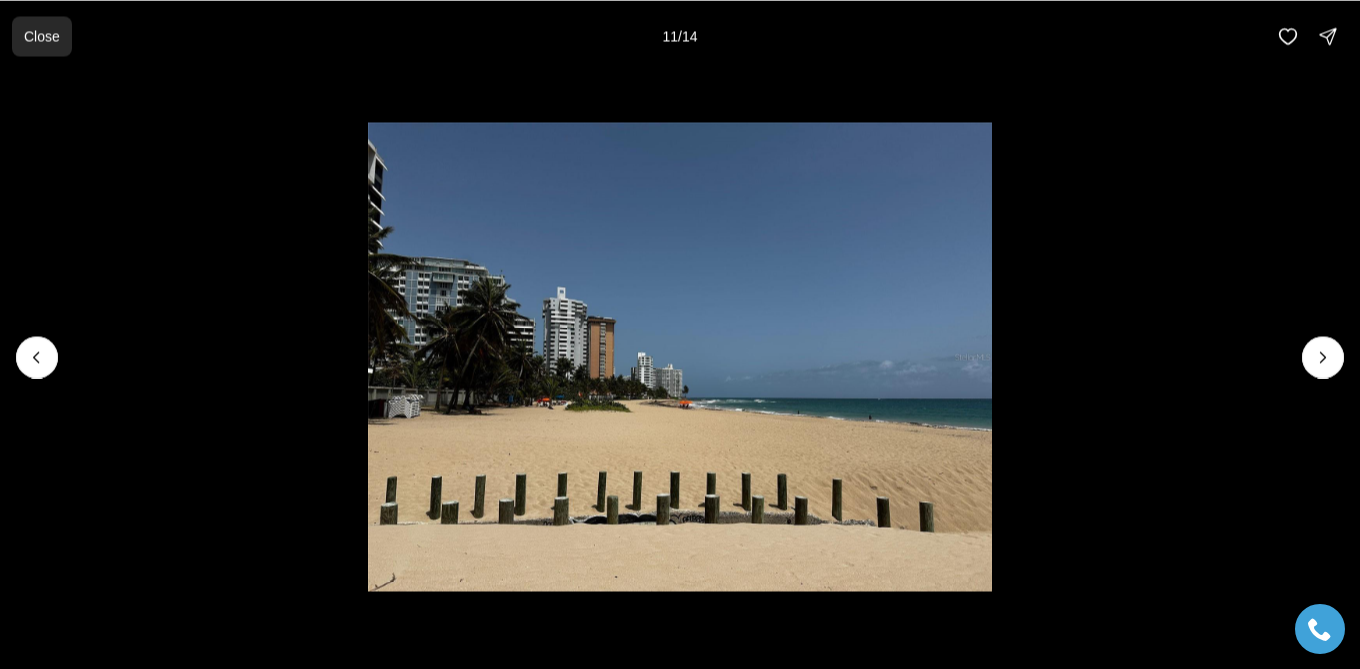 click on "Close" at bounding box center [42, 36] 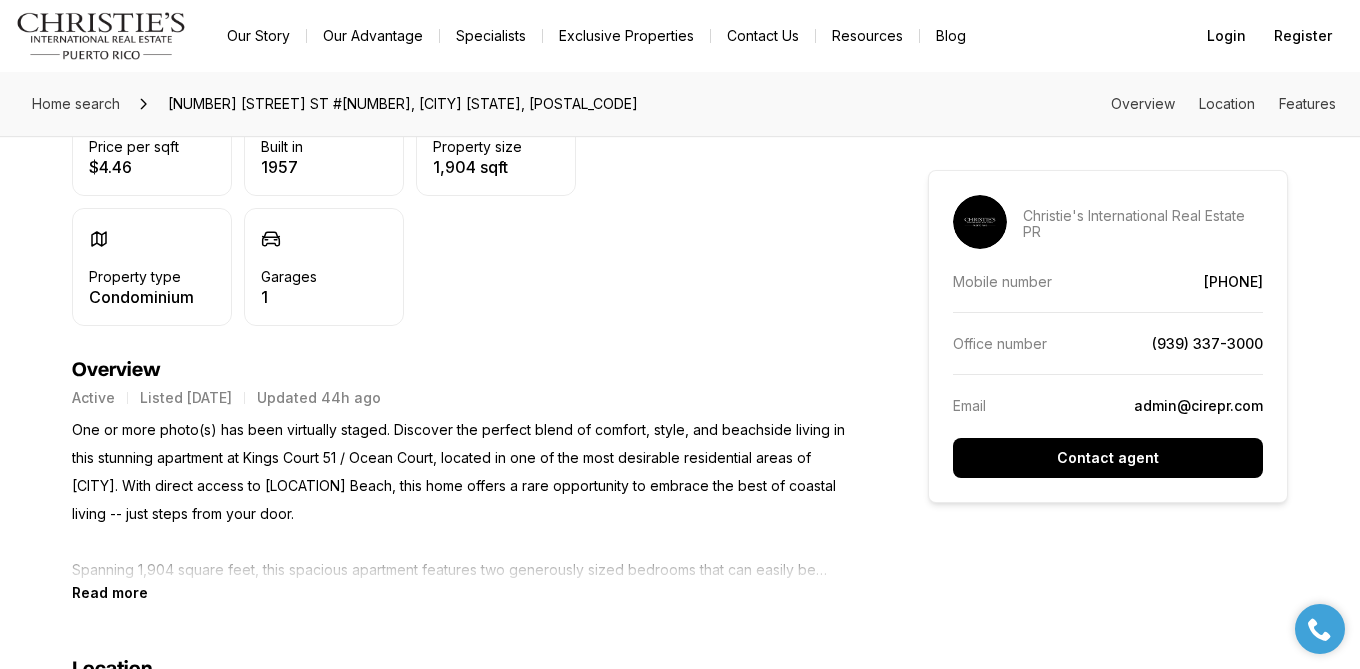 scroll, scrollTop: 670, scrollLeft: 0, axis: vertical 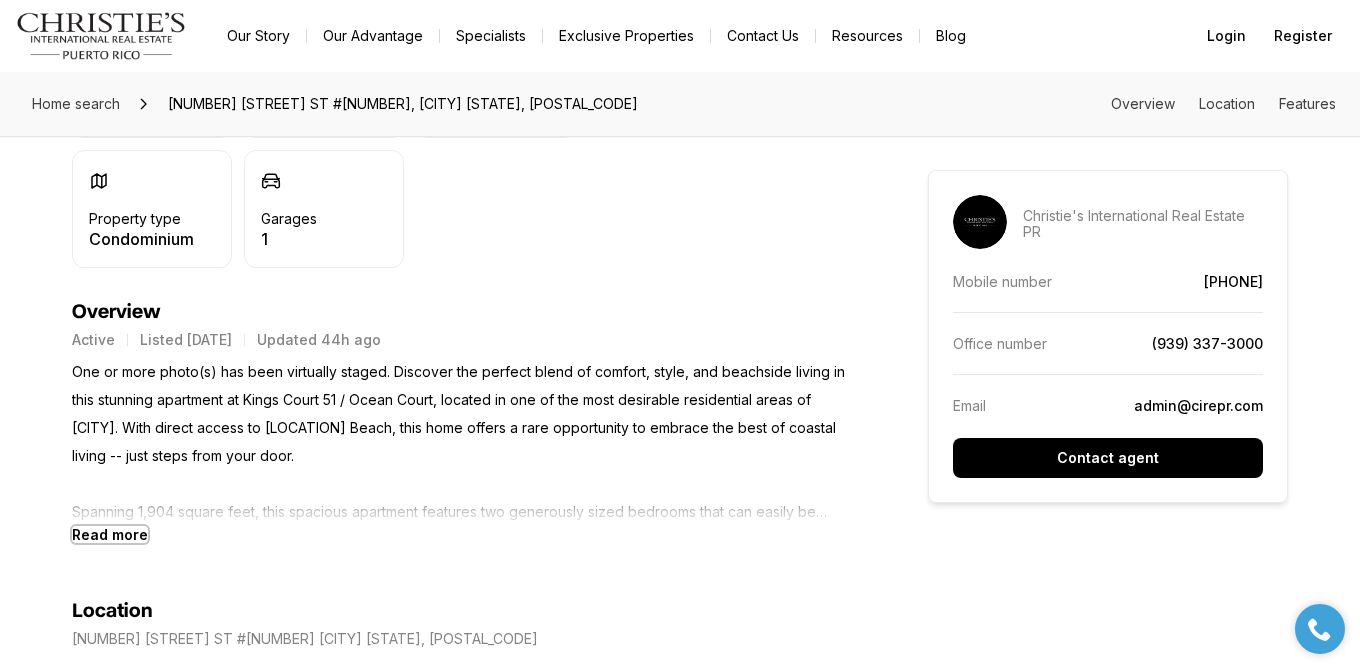 click on "Read more" at bounding box center [110, 534] 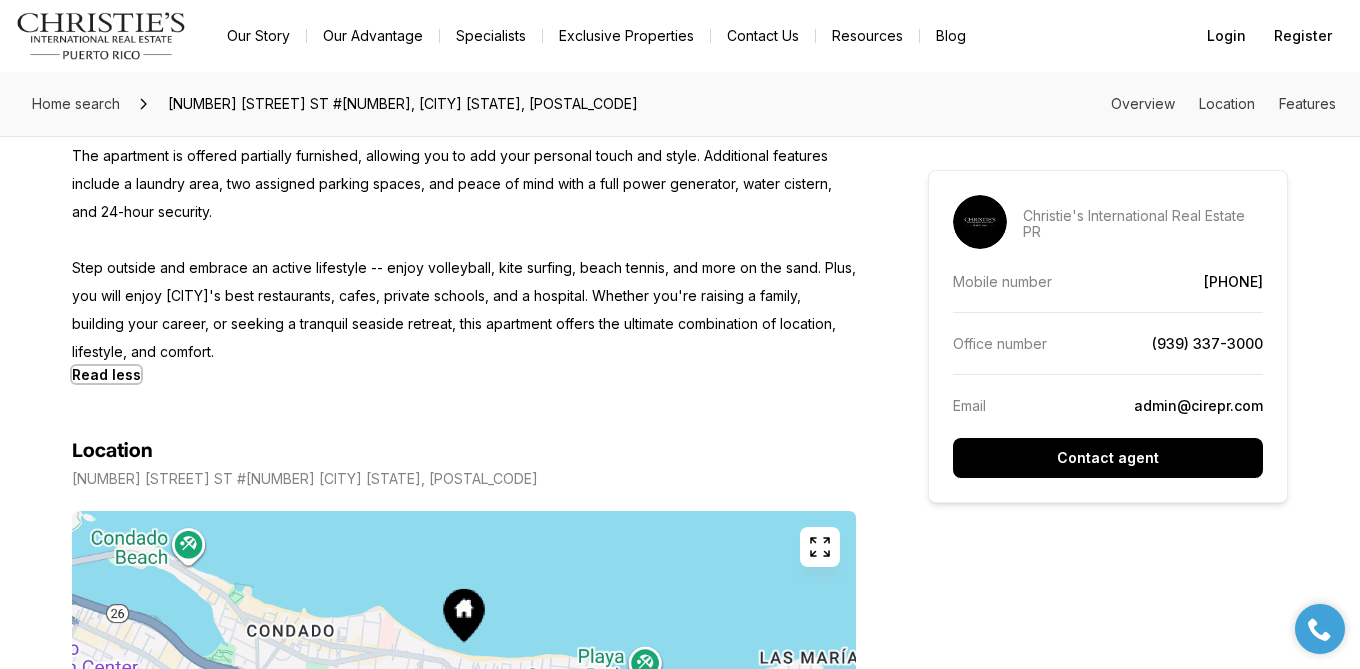 scroll, scrollTop: 0, scrollLeft: 0, axis: both 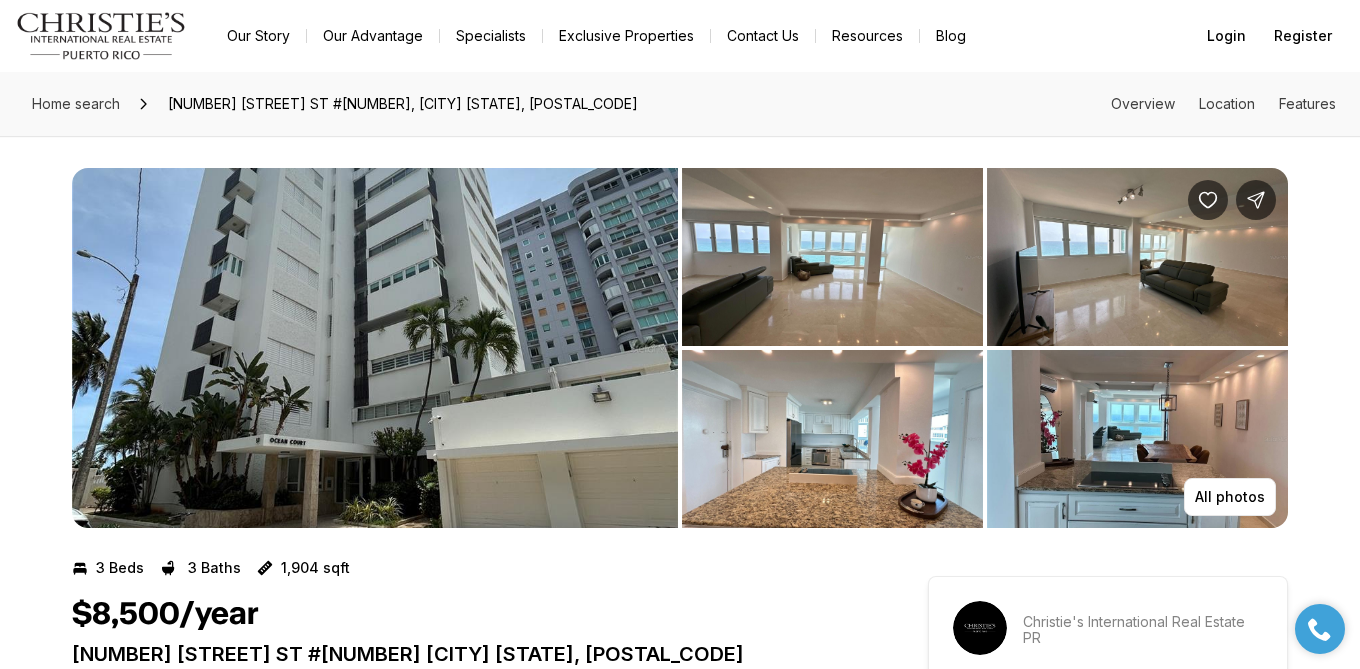 click at bounding box center (375, 348) 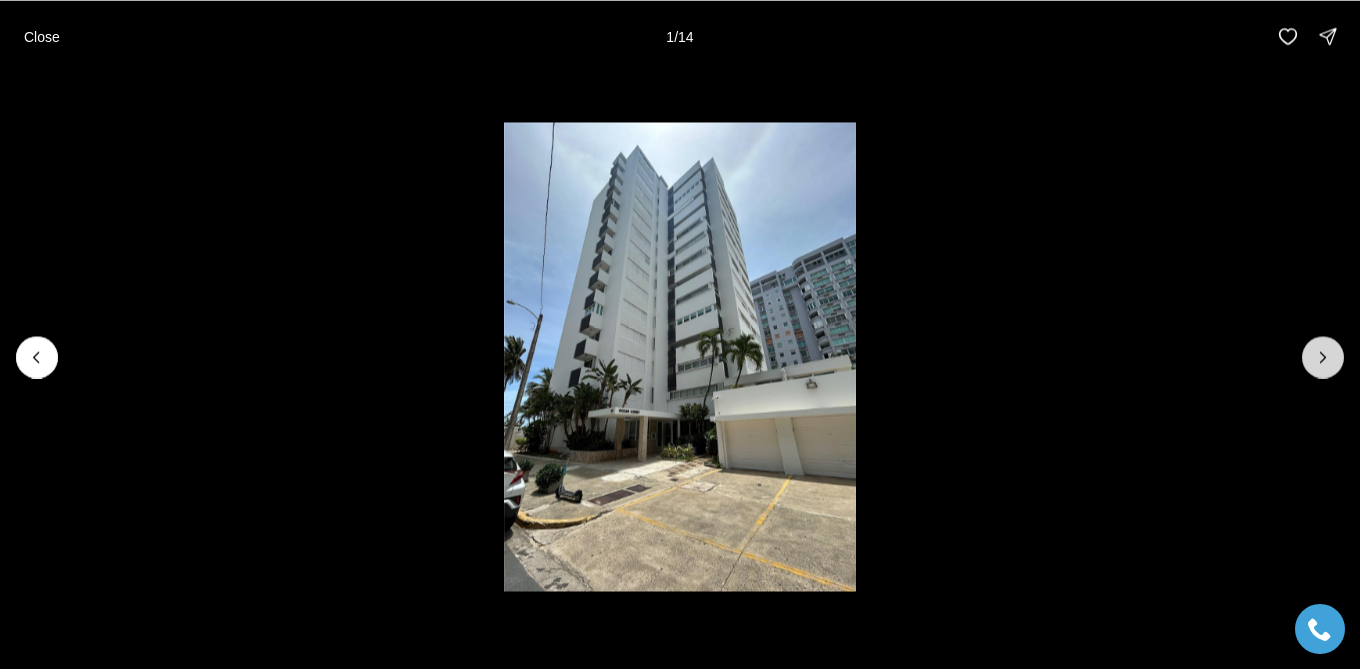 click 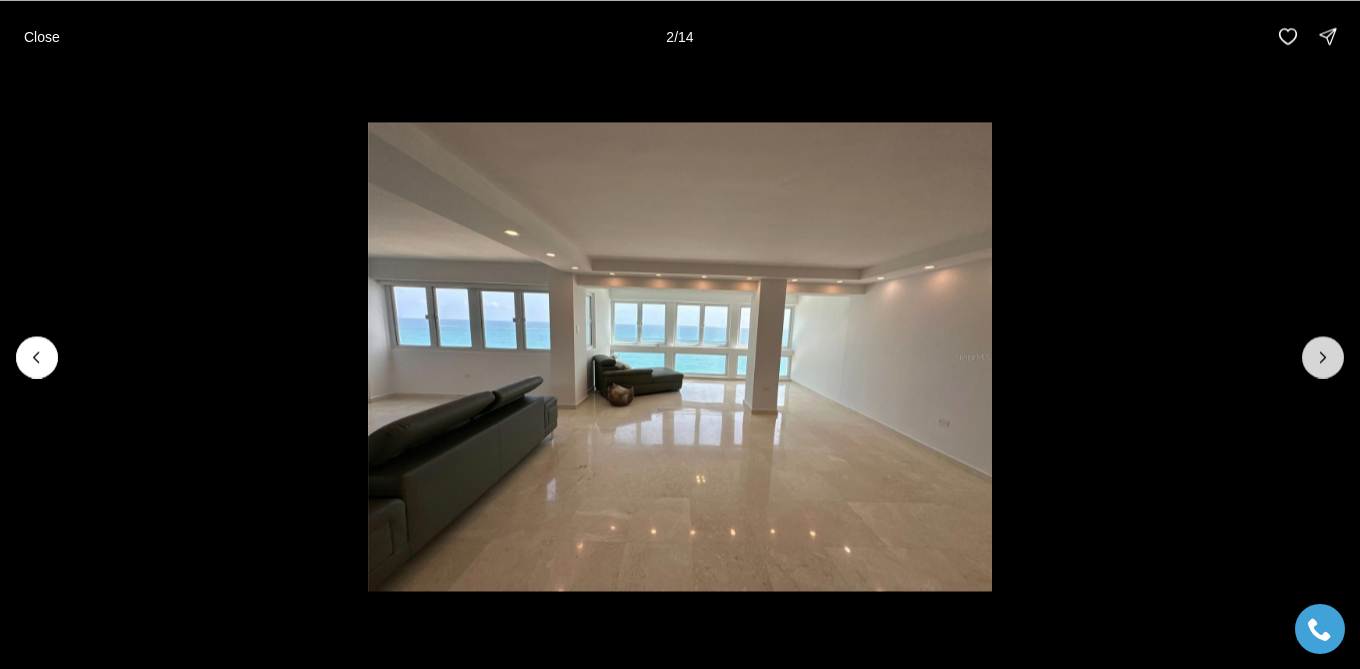 click 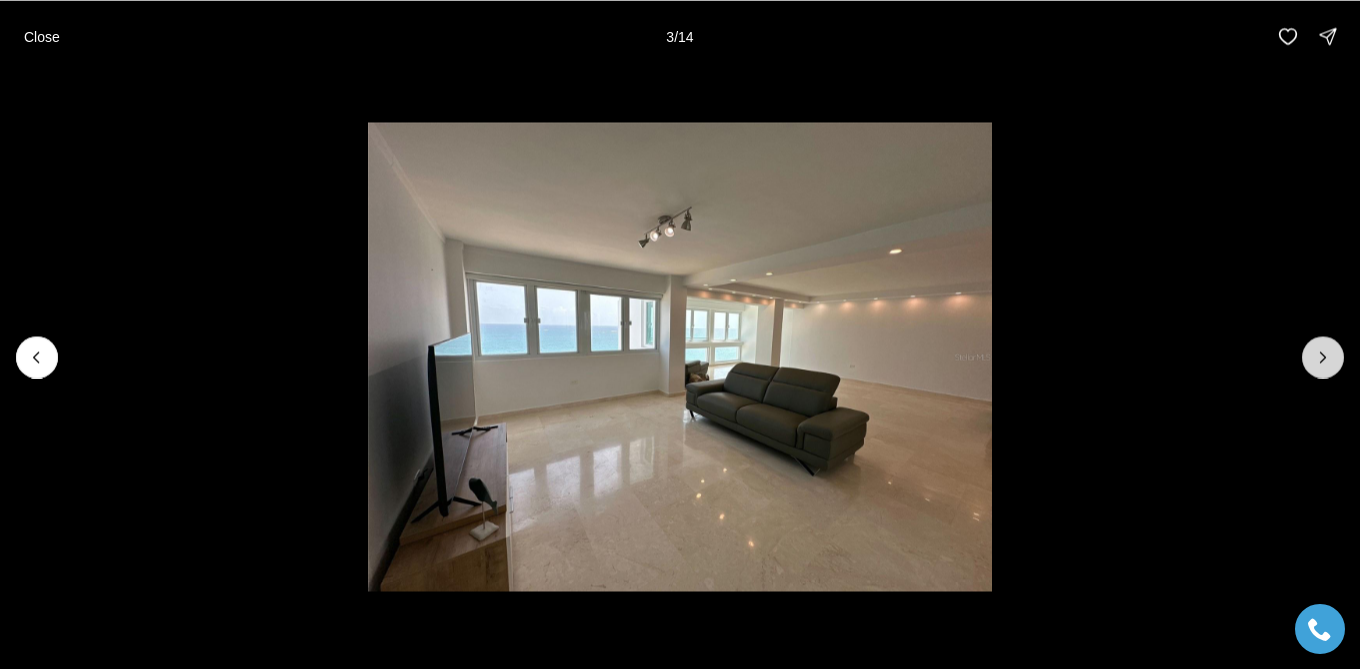 click 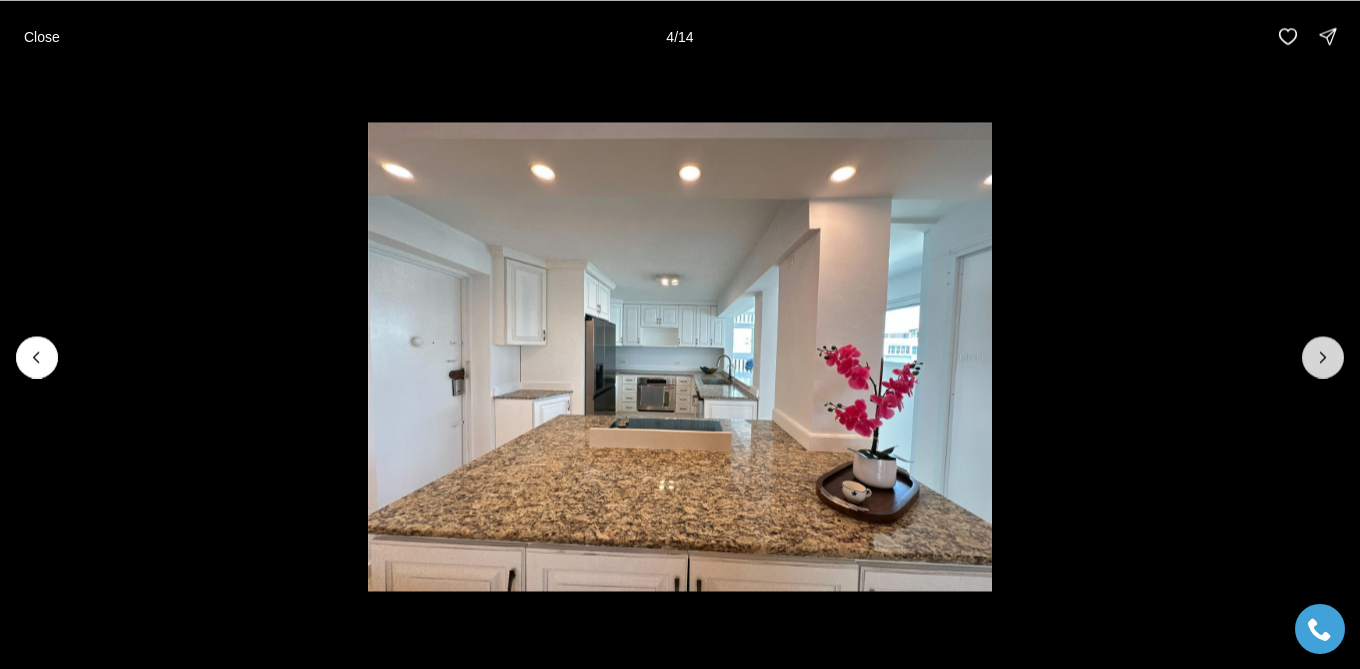 click 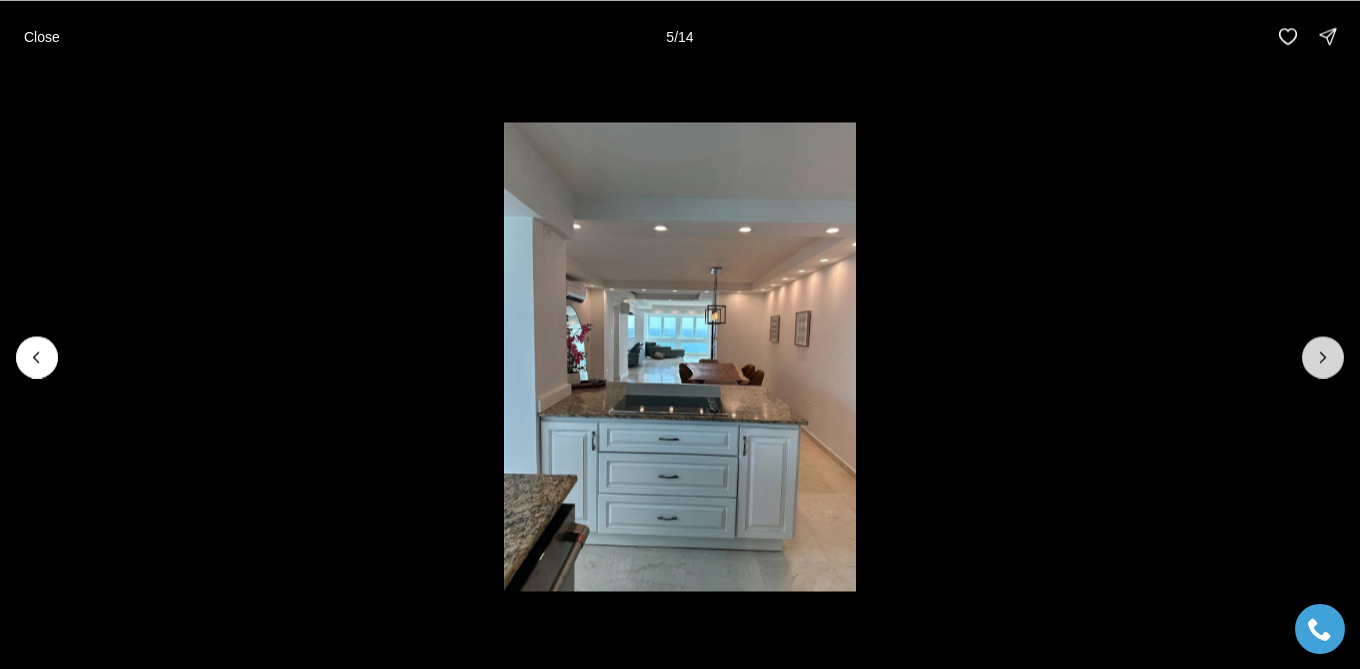 click 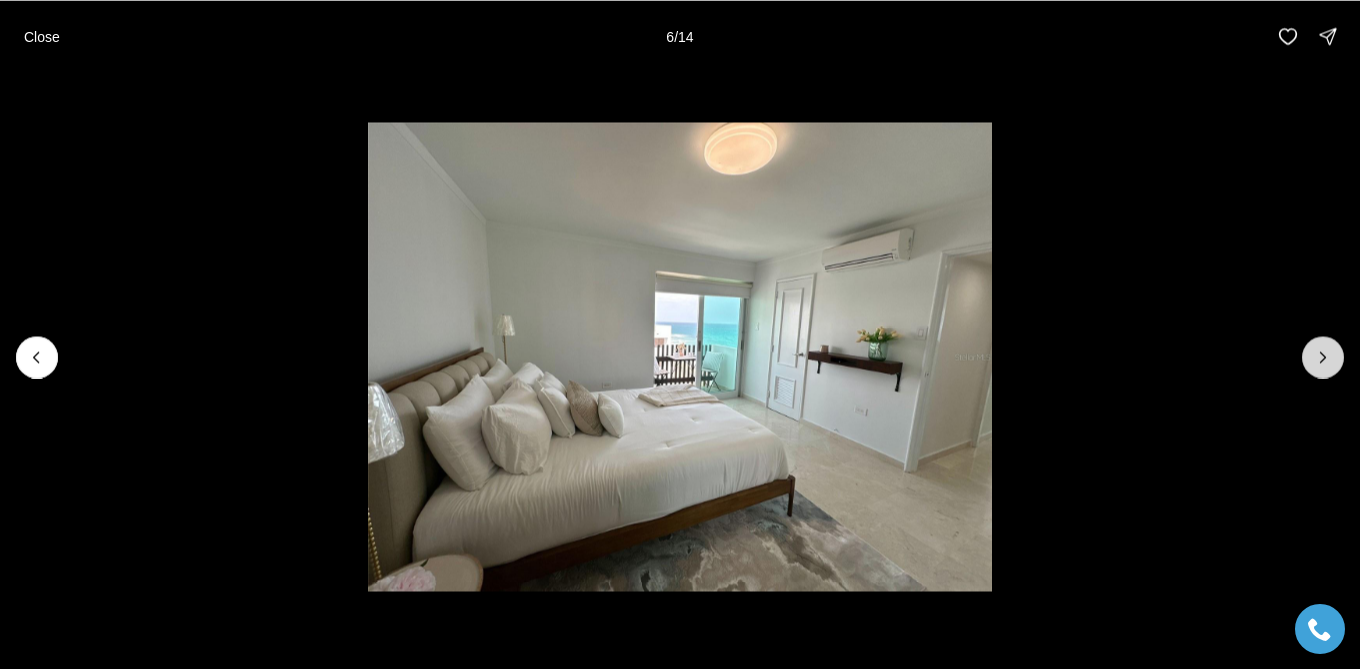 click 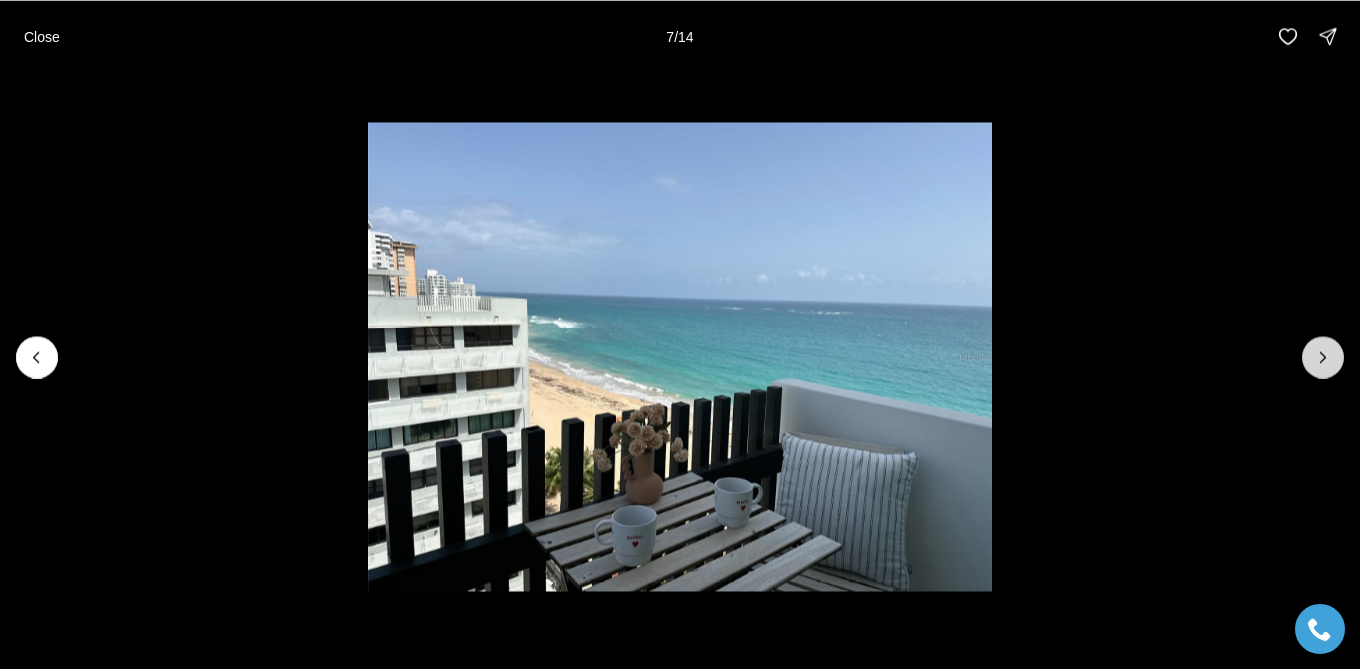 click 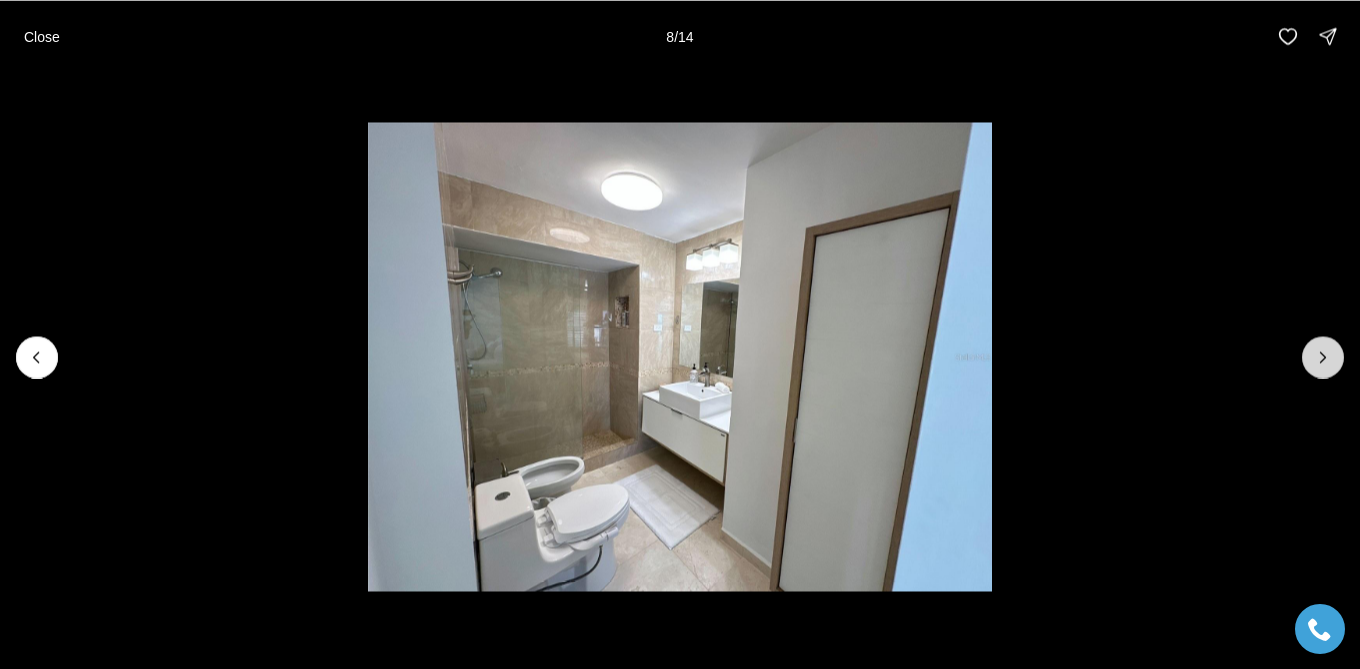 click 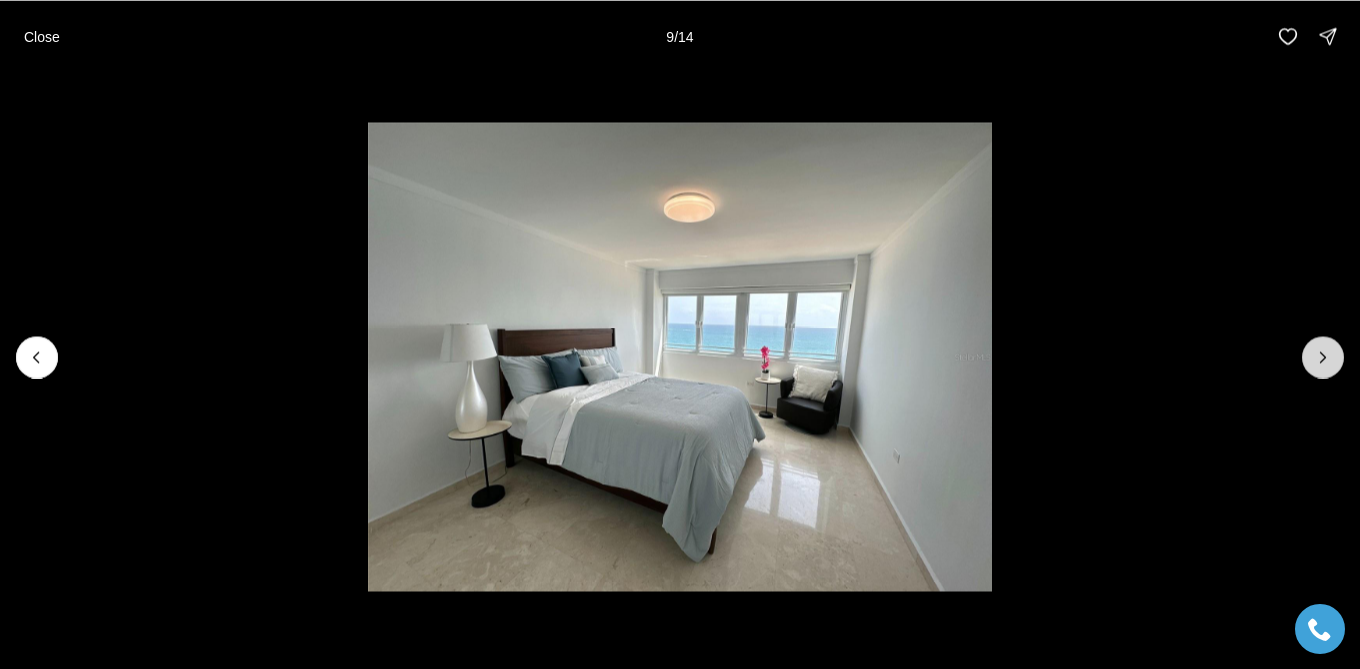 click 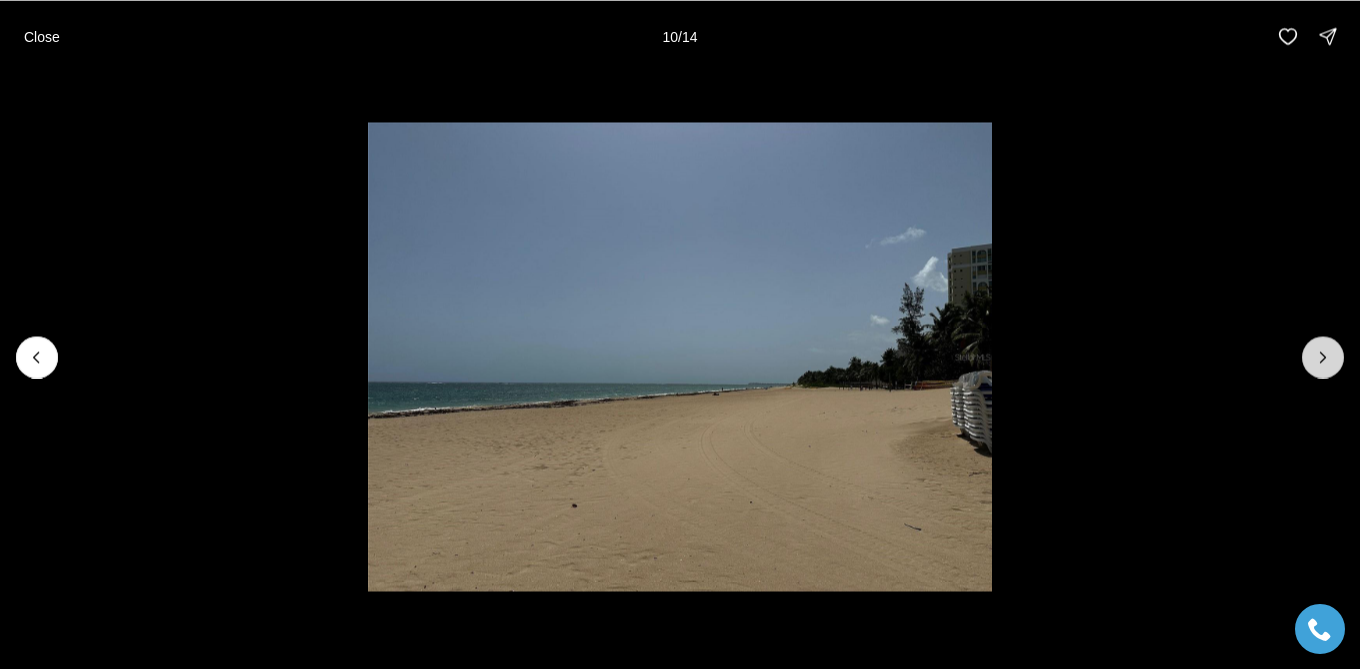 click 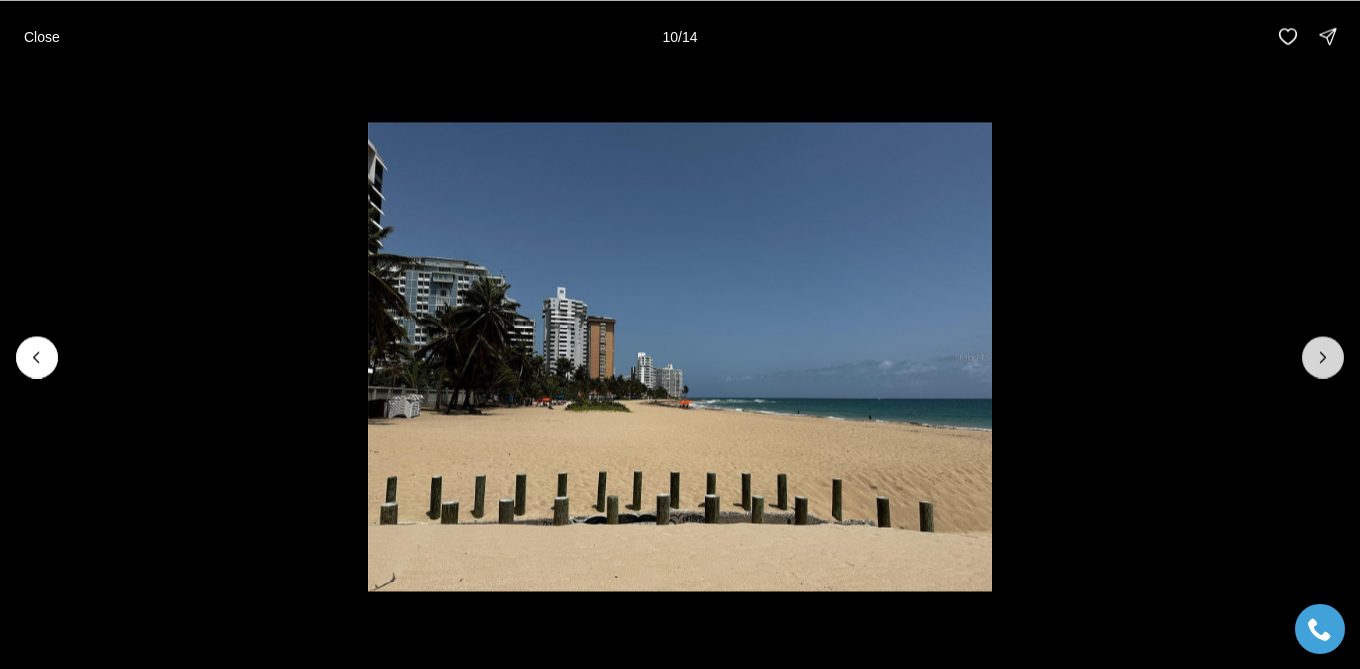 click 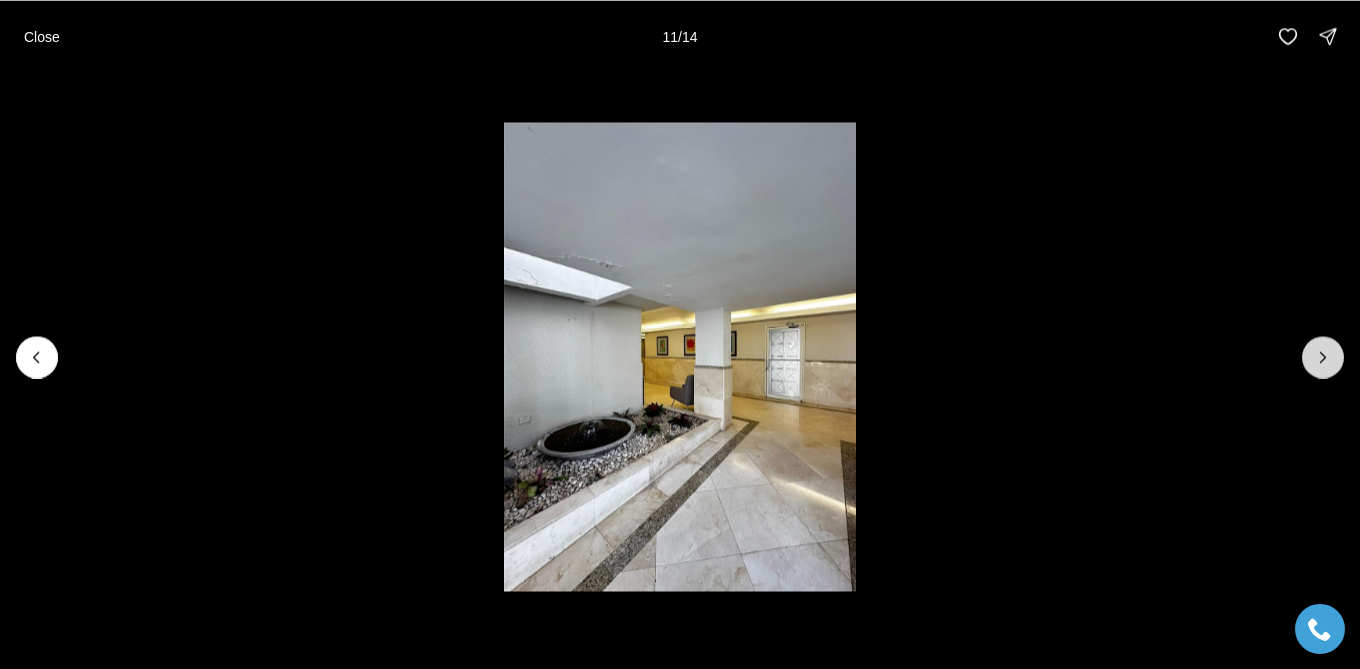 click 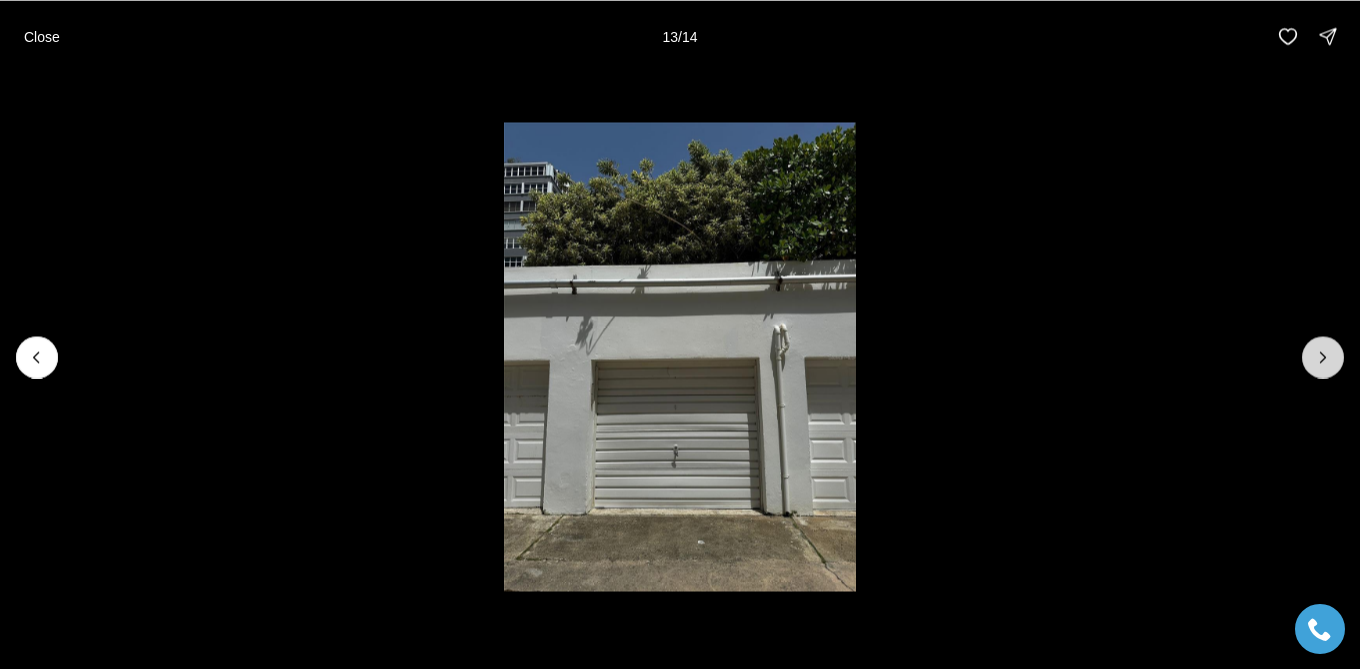 click 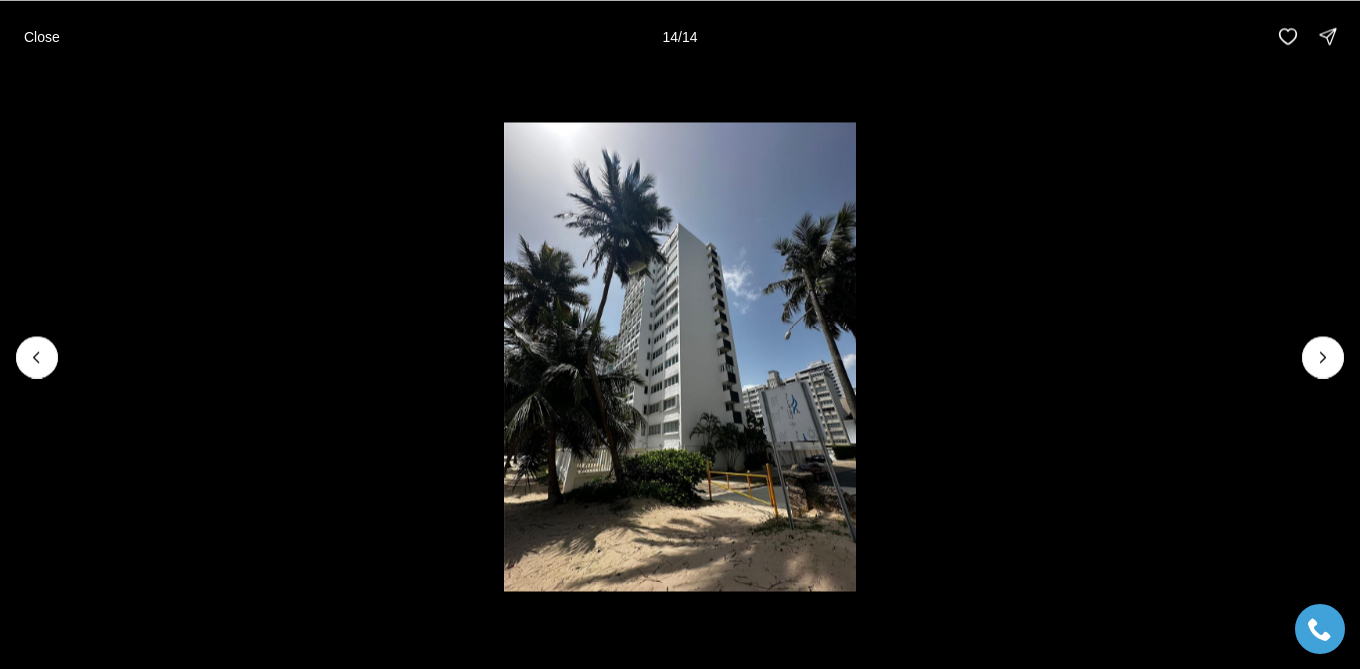 click at bounding box center [1323, 357] 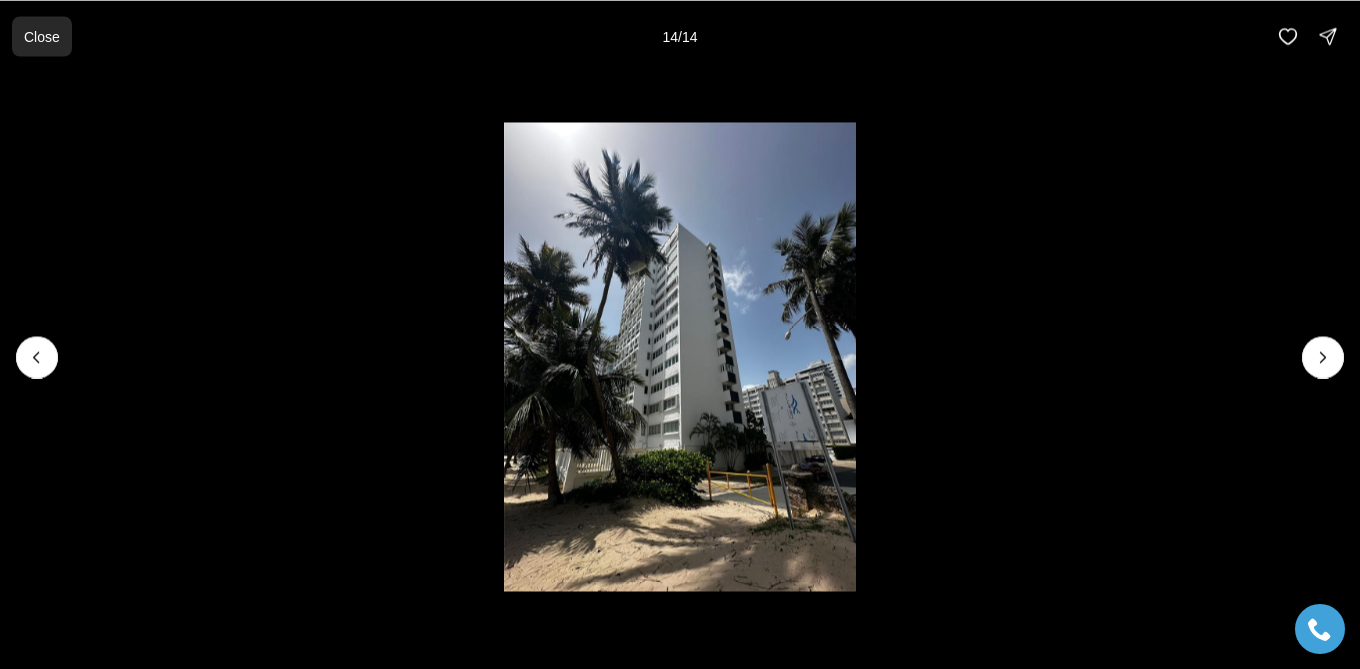 click on "Close" at bounding box center [42, 36] 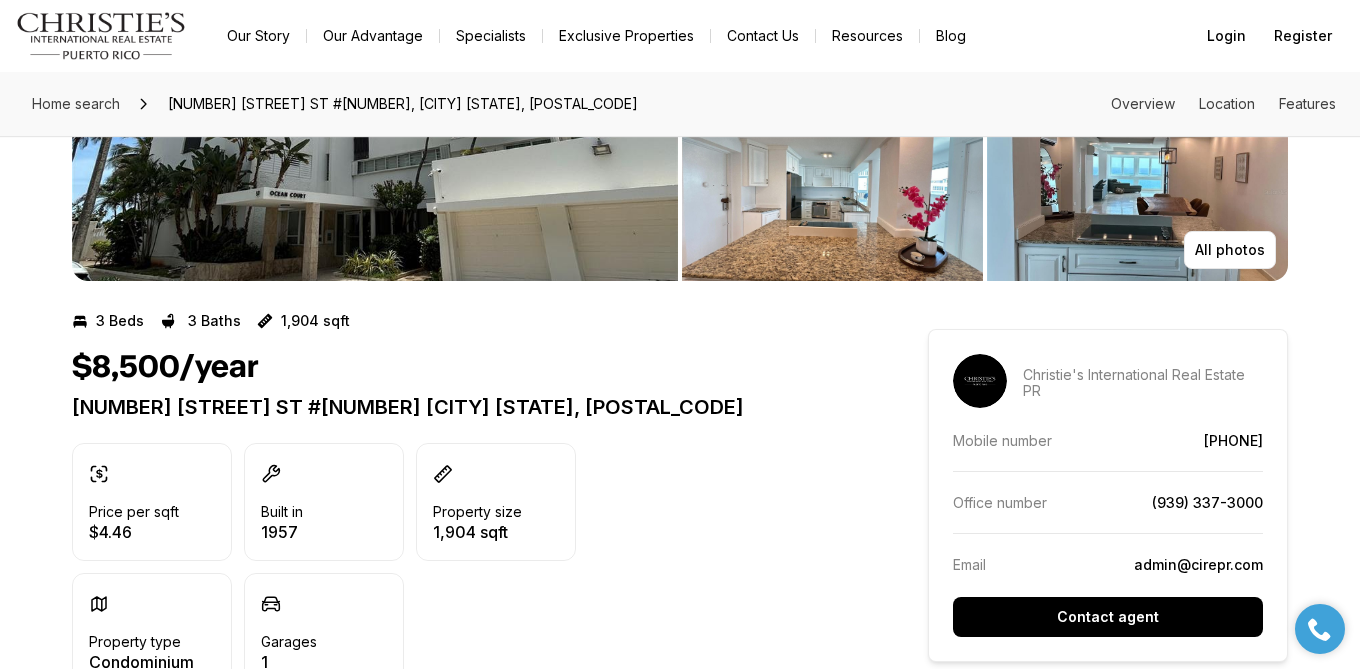 scroll, scrollTop: 364, scrollLeft: 0, axis: vertical 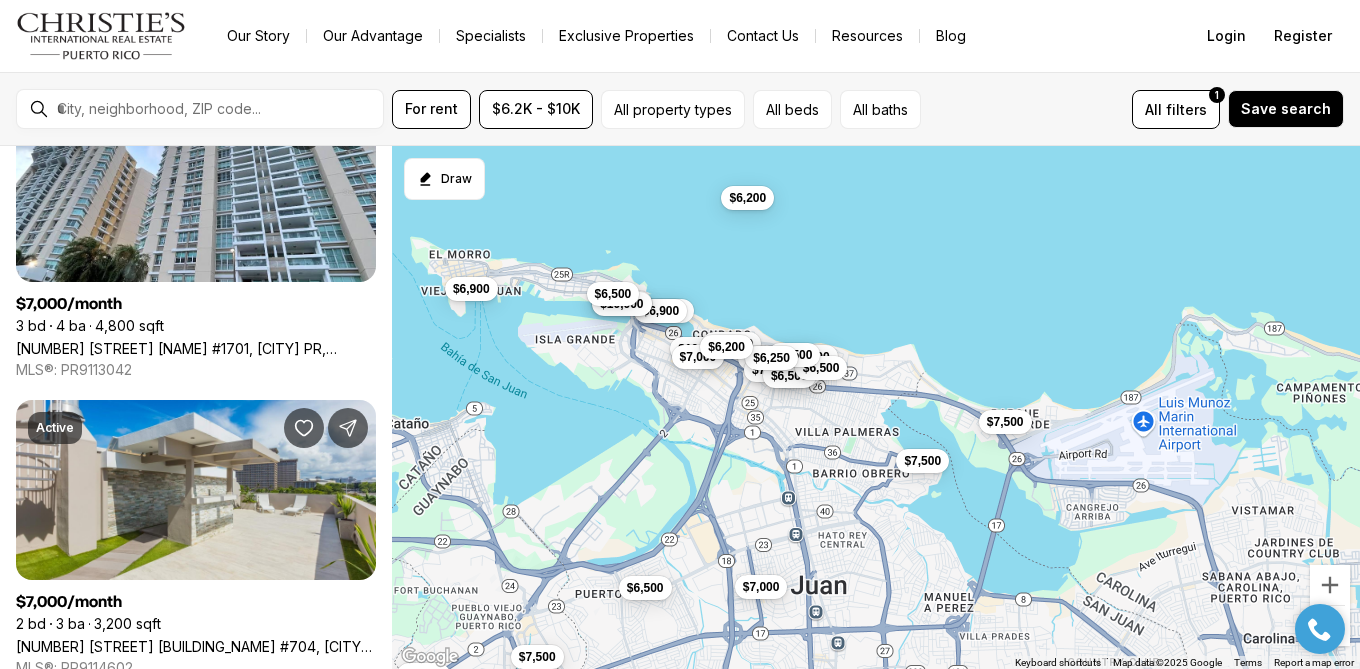 click on "$6,200" at bounding box center (726, 347) 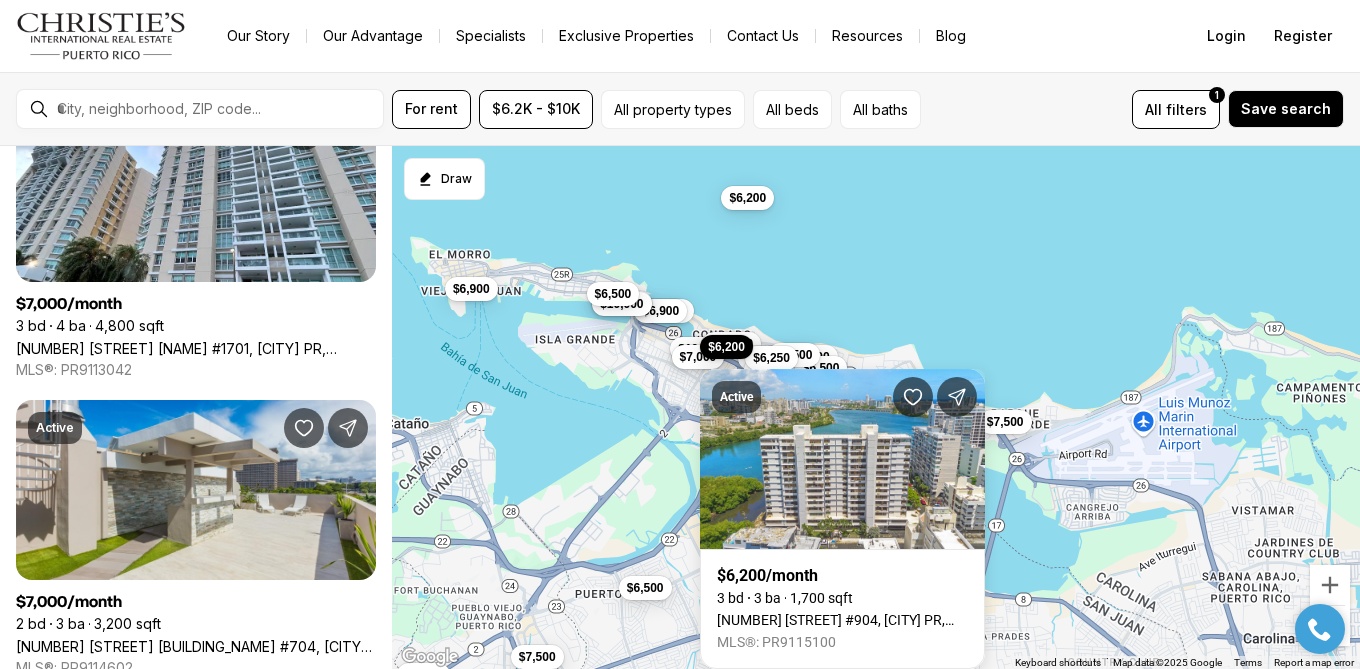 click on "$10,000 $6,900 $10,000 $10,000 $10,000 $10,000 $8,500 $7,500 $7,500 $7,500 $7,200 $6,500 $7,000 $7,000 $7,000 $7,000 $7,000 $6,900 $6,500 $6,500 $6,500 $6,500 $6,500 $6,250 $6,200 $6,200" at bounding box center [876, 408] 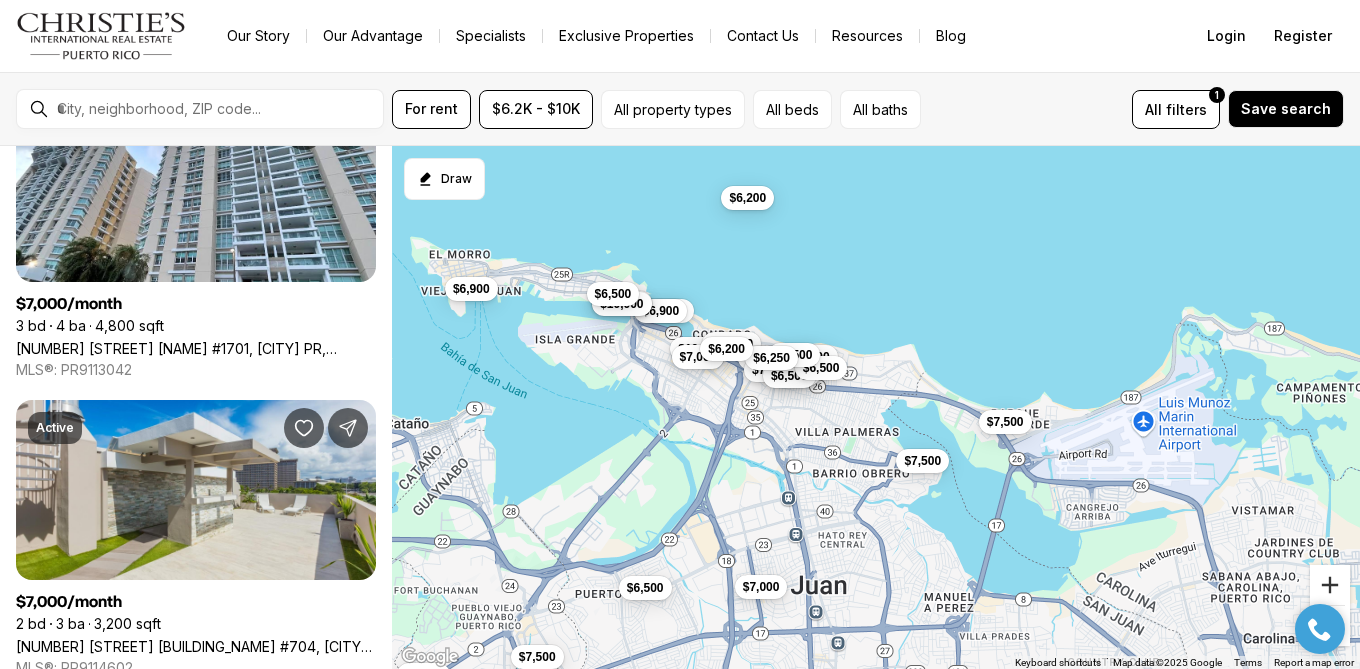 click at bounding box center (1330, 585) 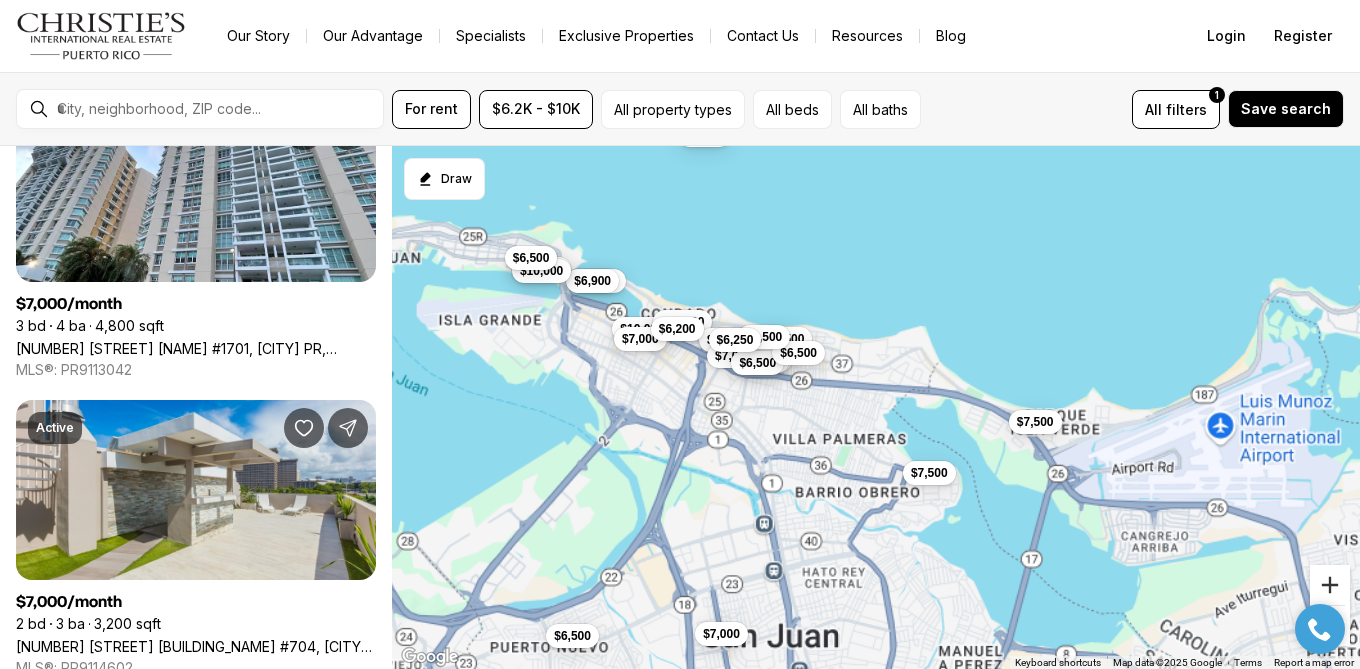 click at bounding box center (1330, 585) 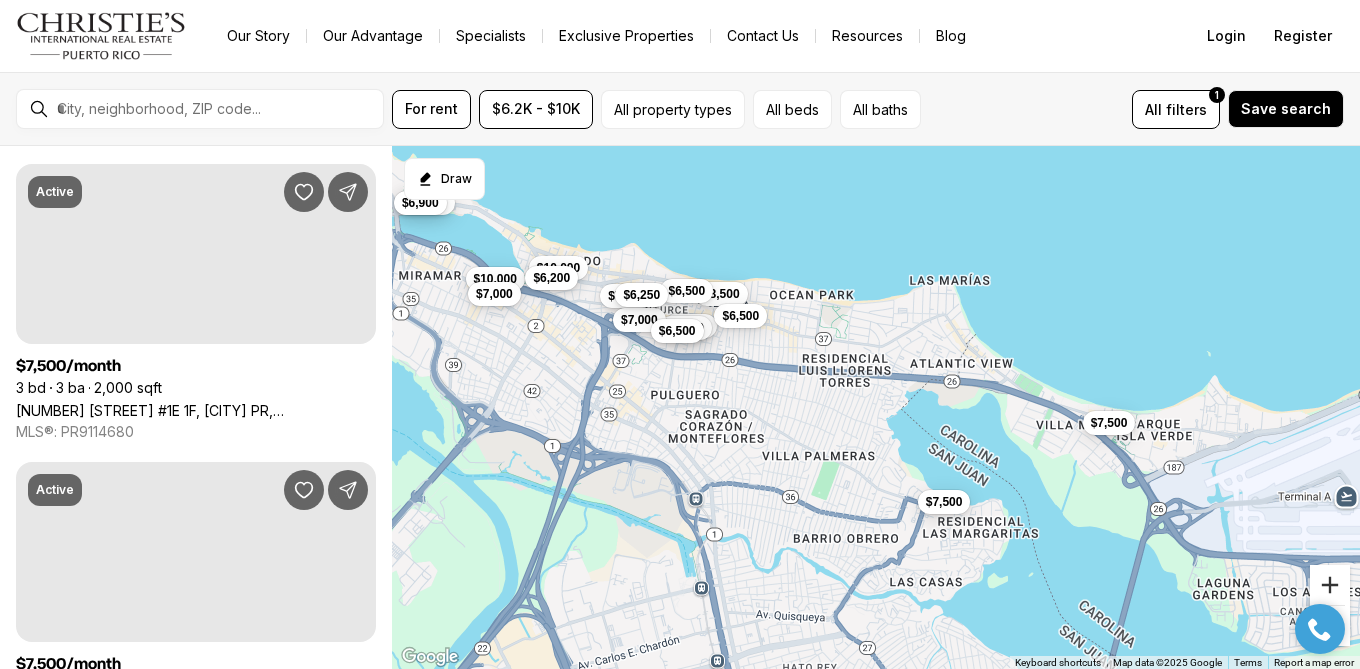 scroll, scrollTop: 0, scrollLeft: 0, axis: both 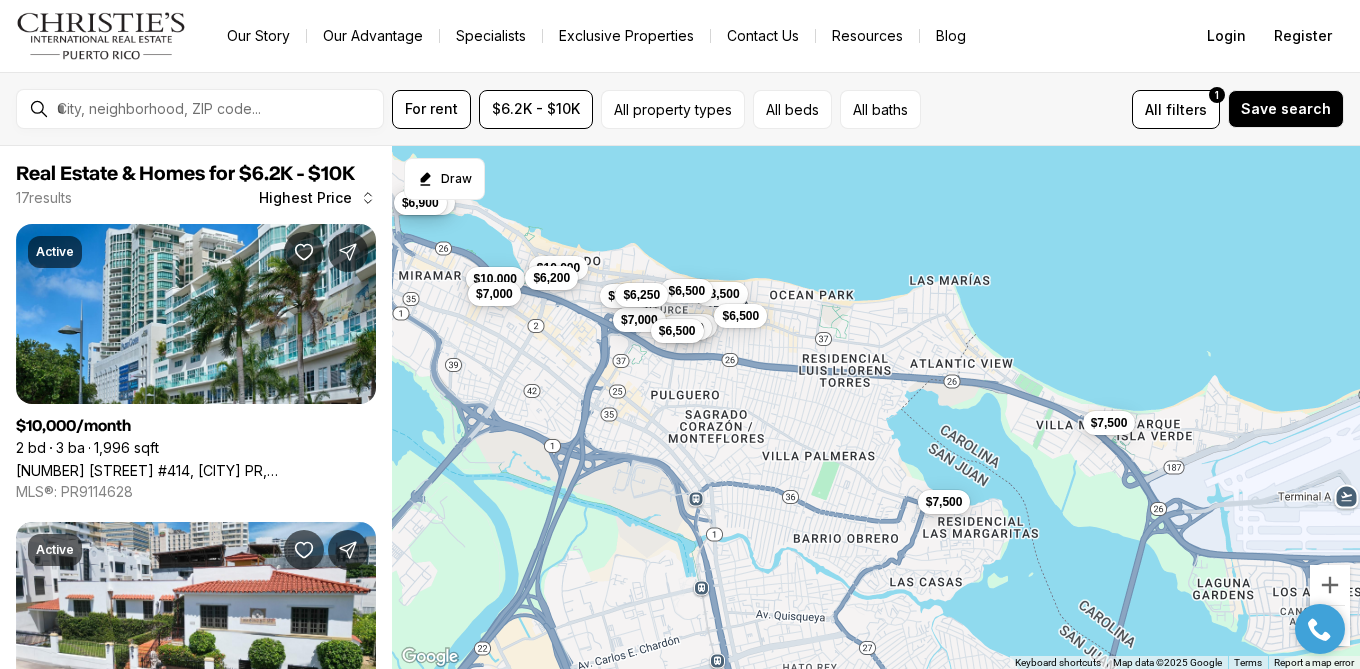 click on "$10,000 $6,900 $10,000 $10,000 $8,500 $7,500 $7,500 $7,200 $6,500 $7,000 $7,000 $7,000 $6,500 $6,500 $6,500 $6,250 $6,200" at bounding box center (876, 408) 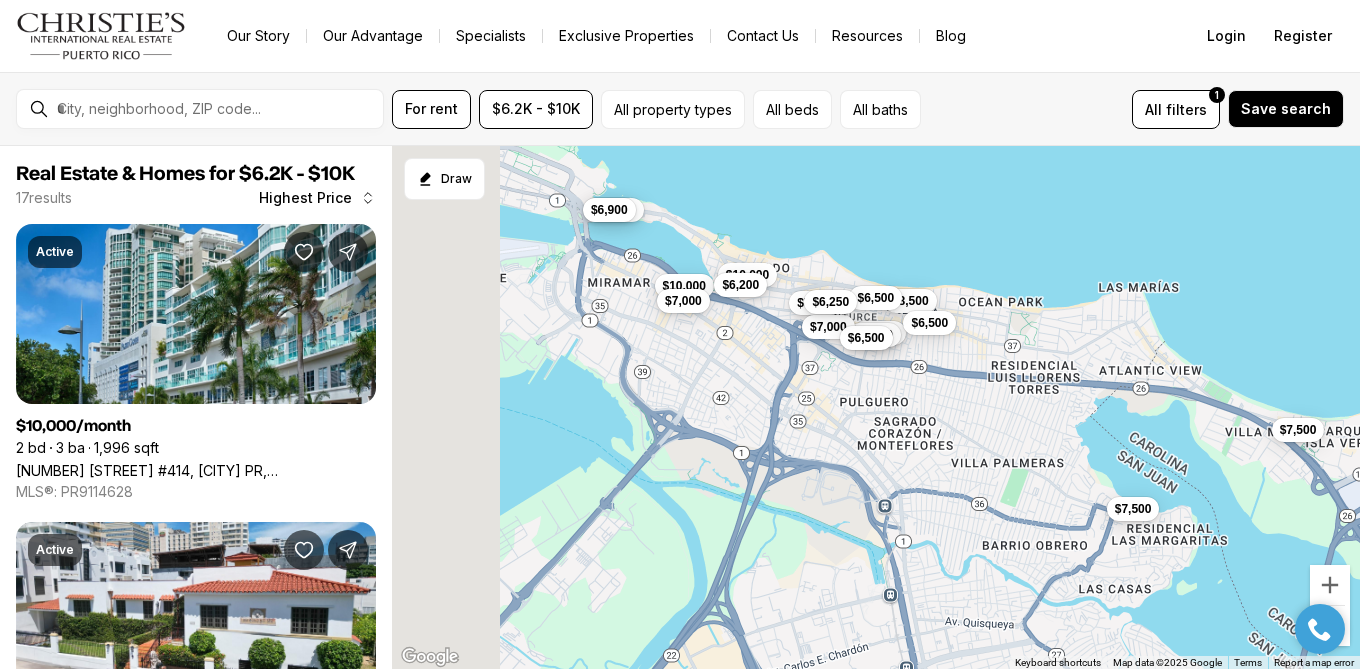 drag, startPoint x: 552, startPoint y: 338, endPoint x: 745, endPoint y: 345, distance: 193.1269 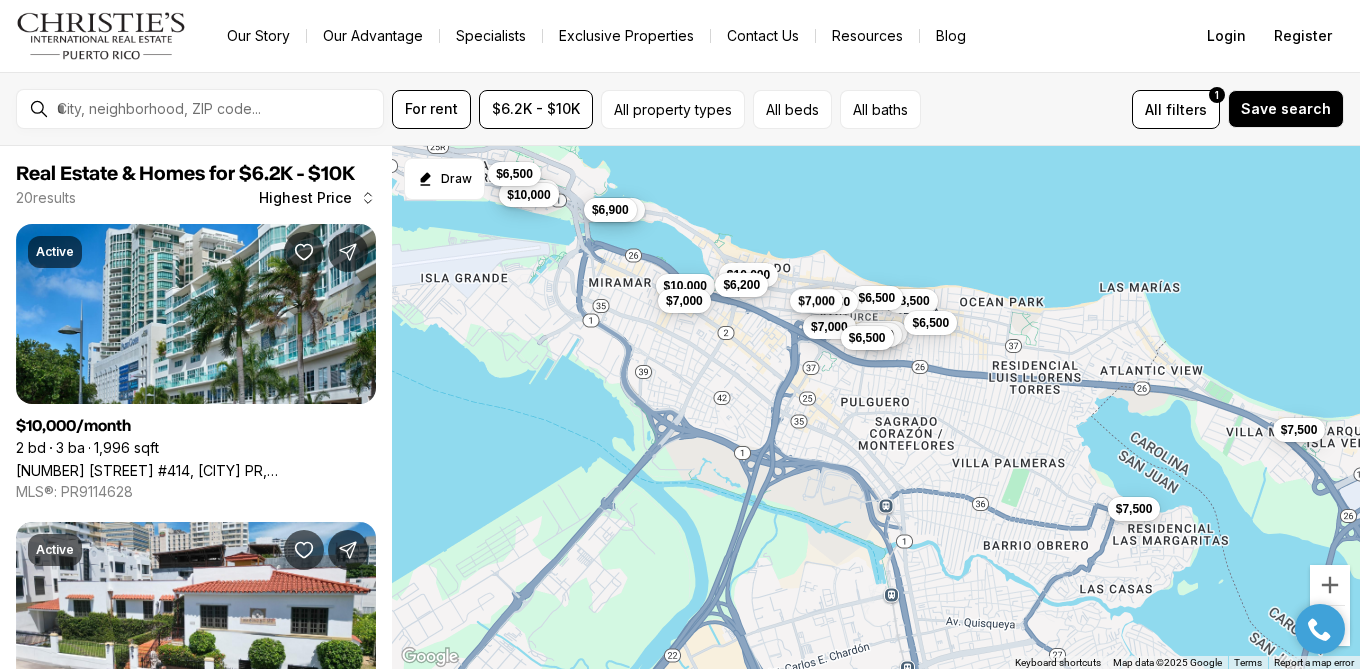 click on "$7,000" at bounding box center [816, 301] 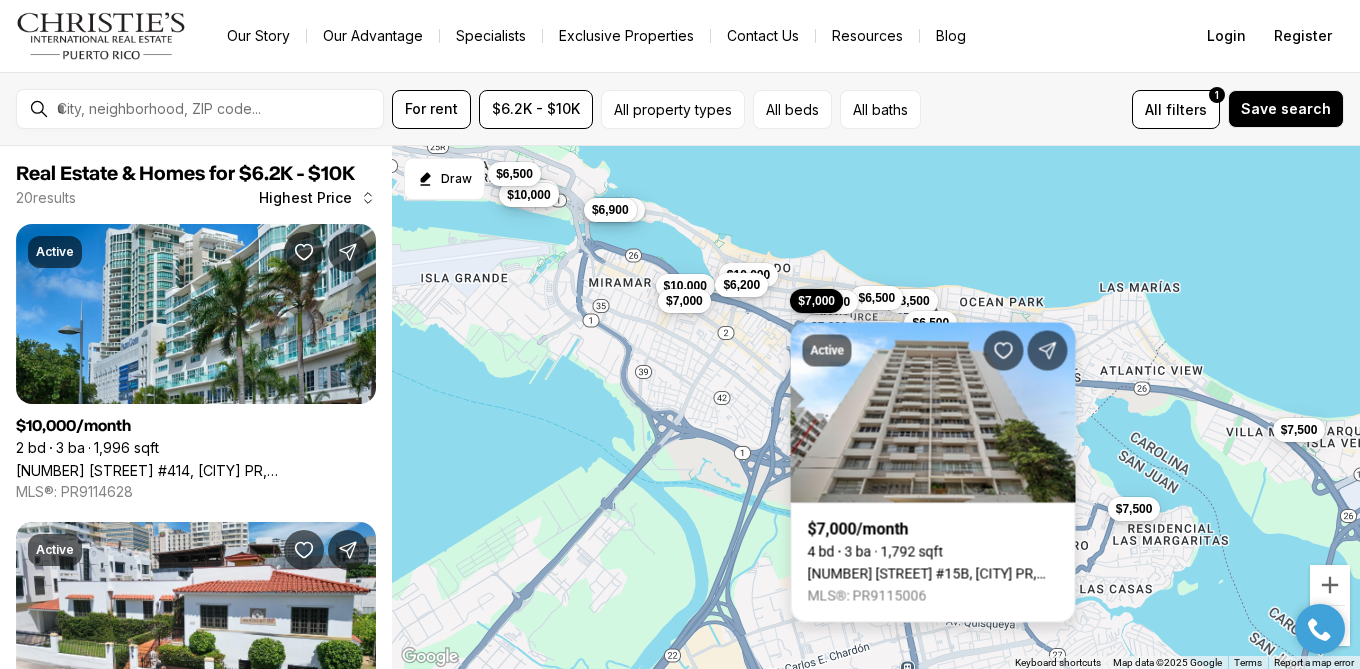 click on "1351 MAGDALENA AVE #15B, SAN JUAN PR, 00907" at bounding box center [933, 574] 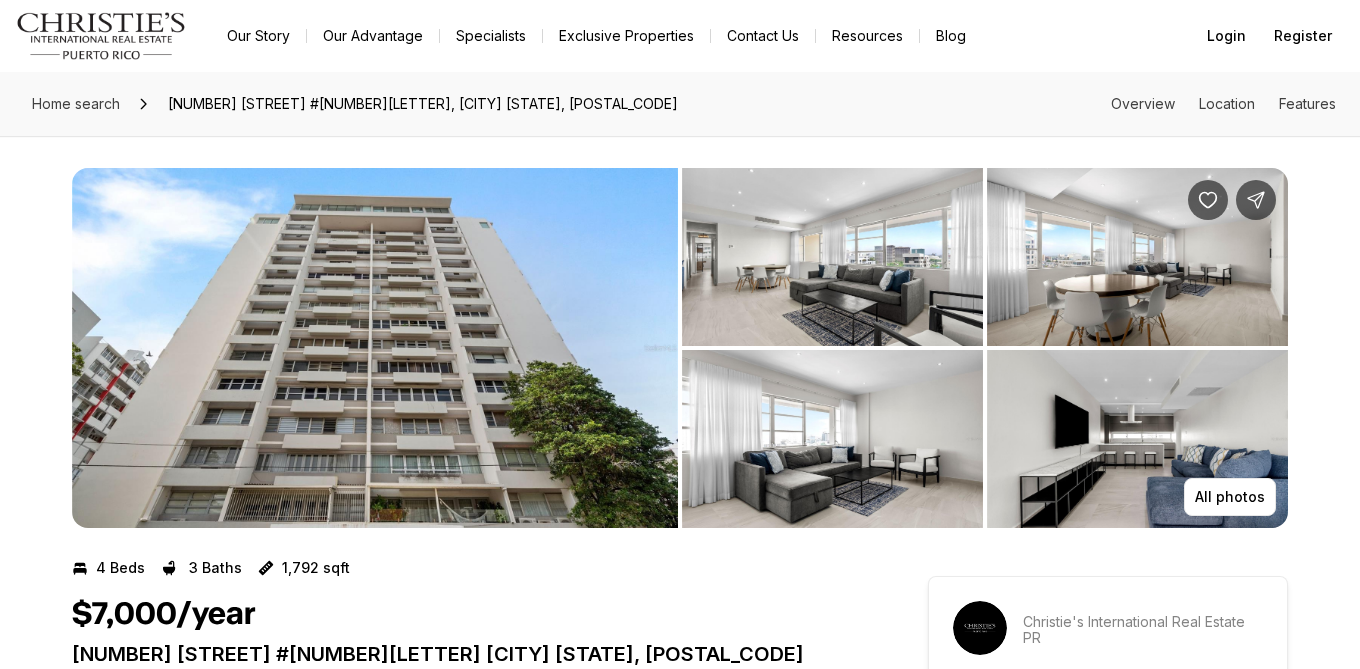 scroll, scrollTop: 0, scrollLeft: 0, axis: both 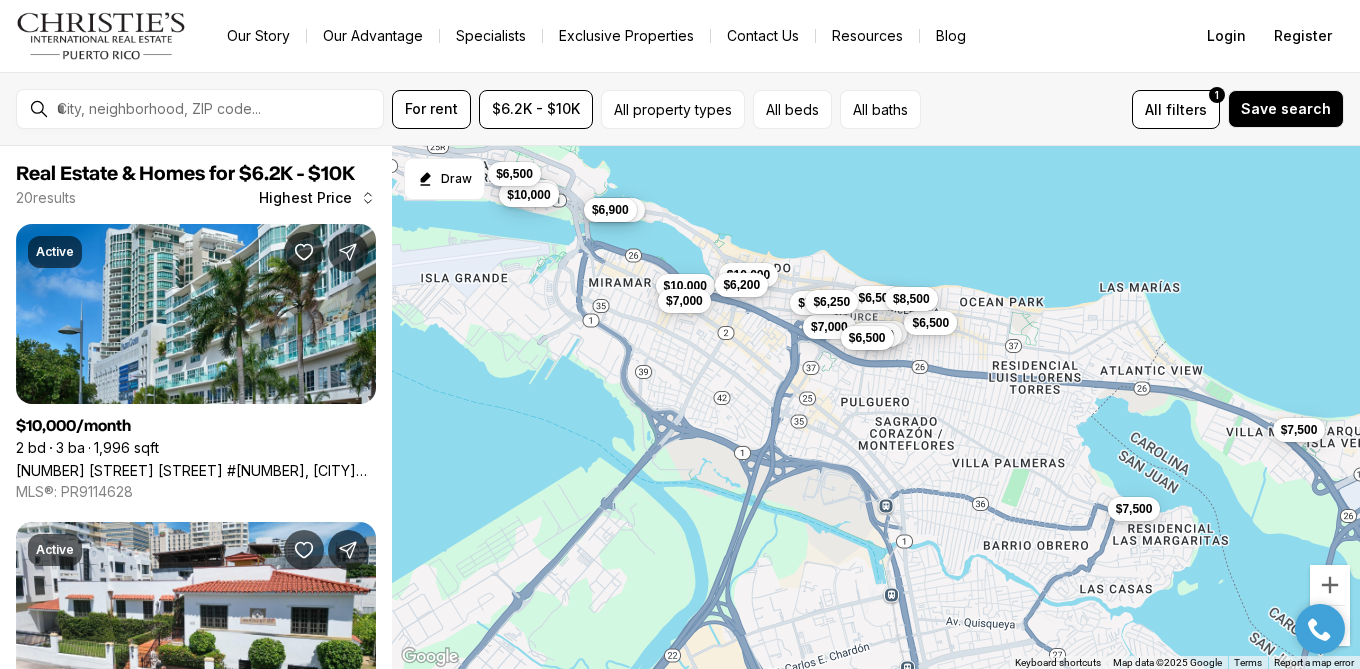 click on "$8,500" at bounding box center (911, 299) 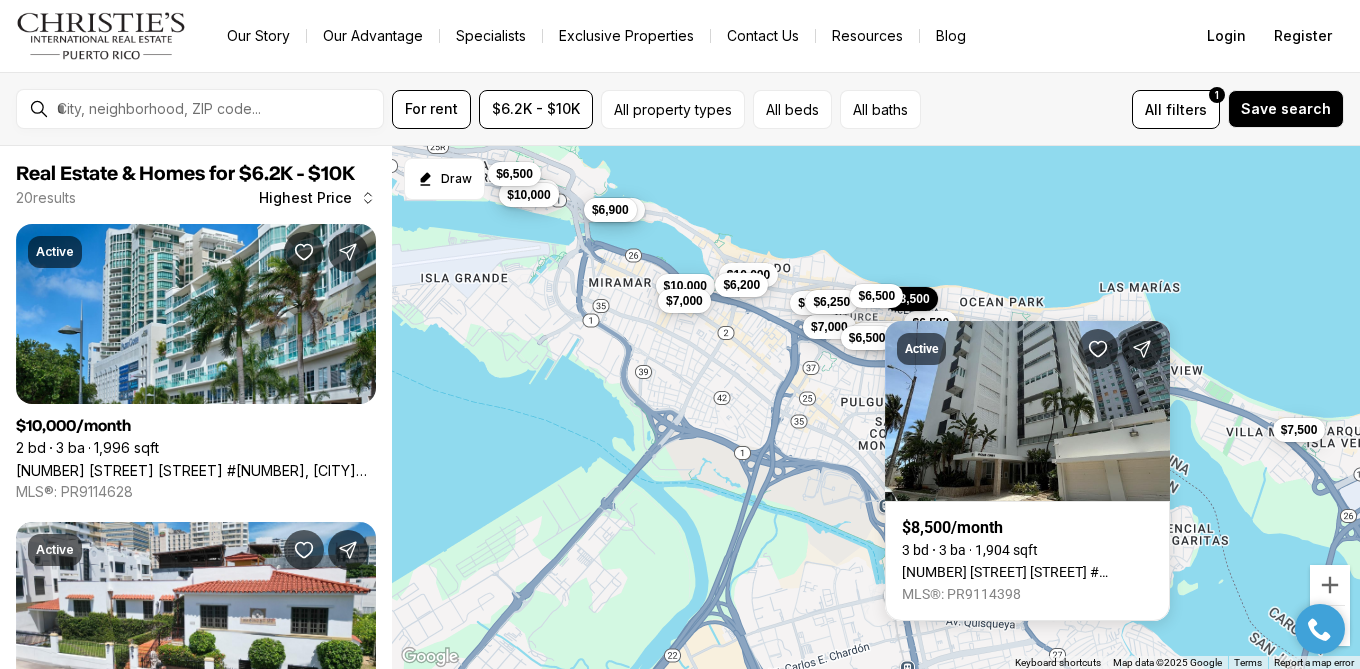 click on "$6,500" at bounding box center [876, 296] 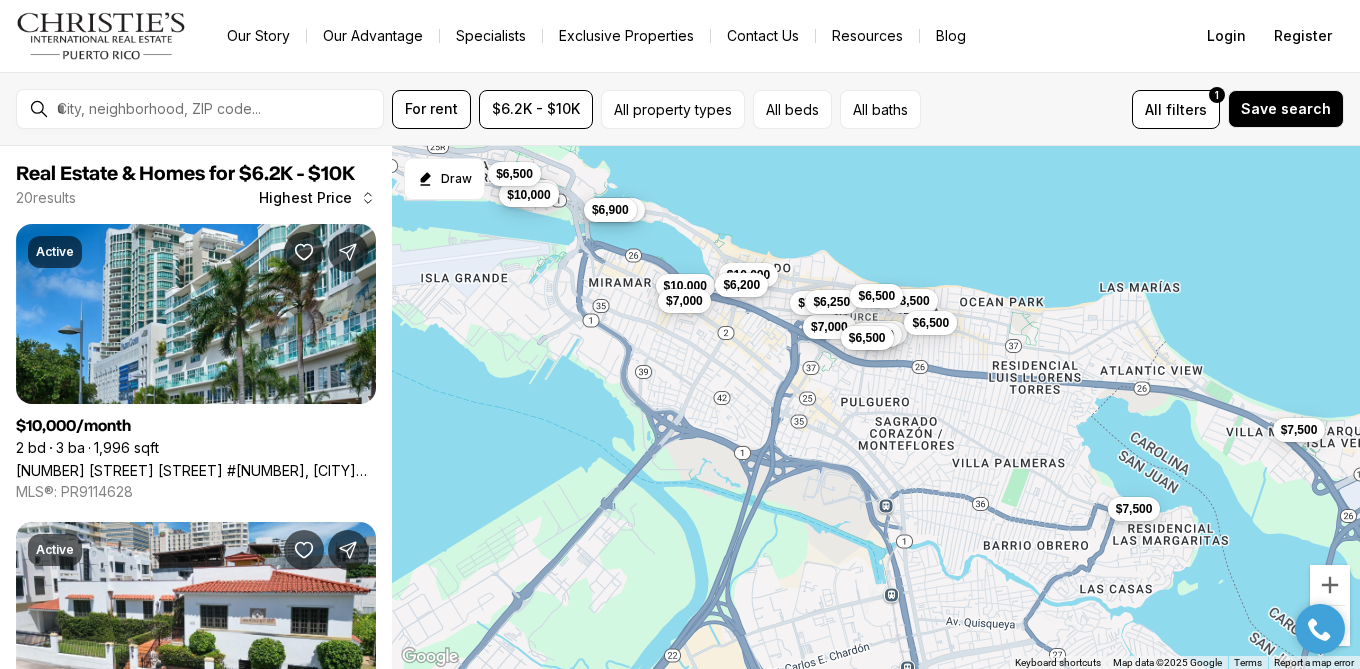click on "$6,500" at bounding box center [876, 296] 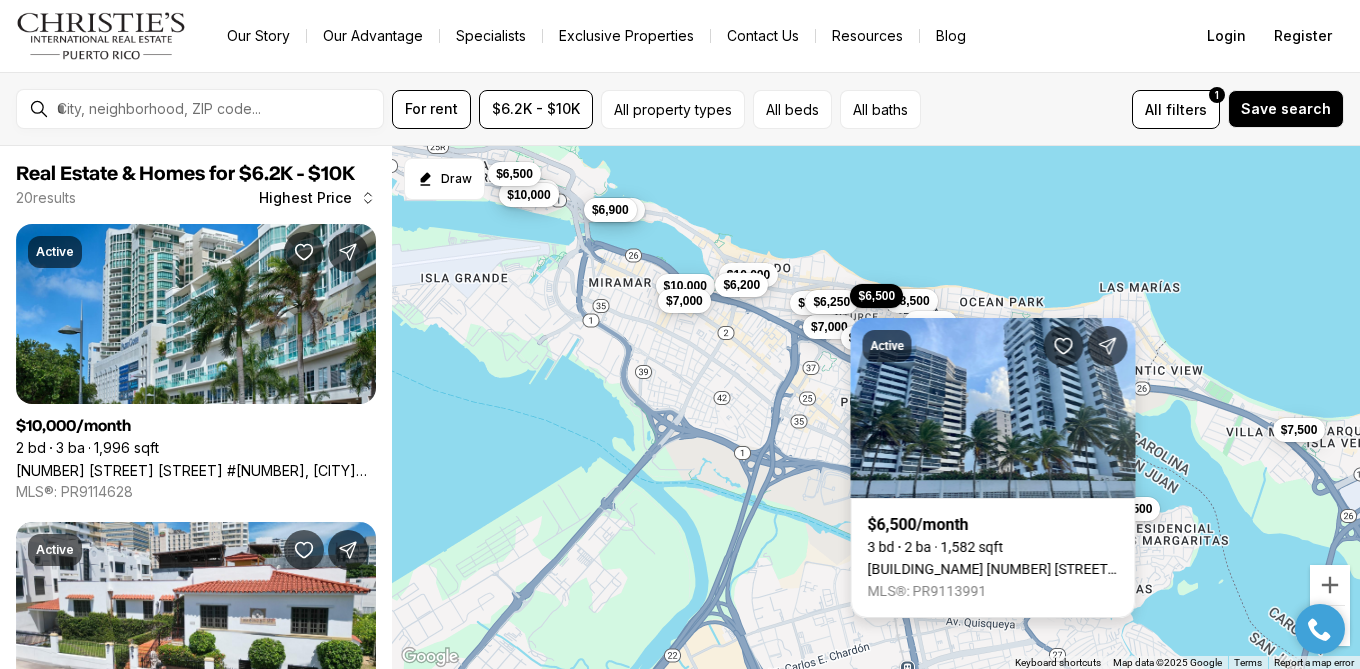 click on "[BUILDING_NAME] [NUMBER] [STREET], #9D, [CITY] [STATE], [POSTAL_CODE]" at bounding box center [993, 569] 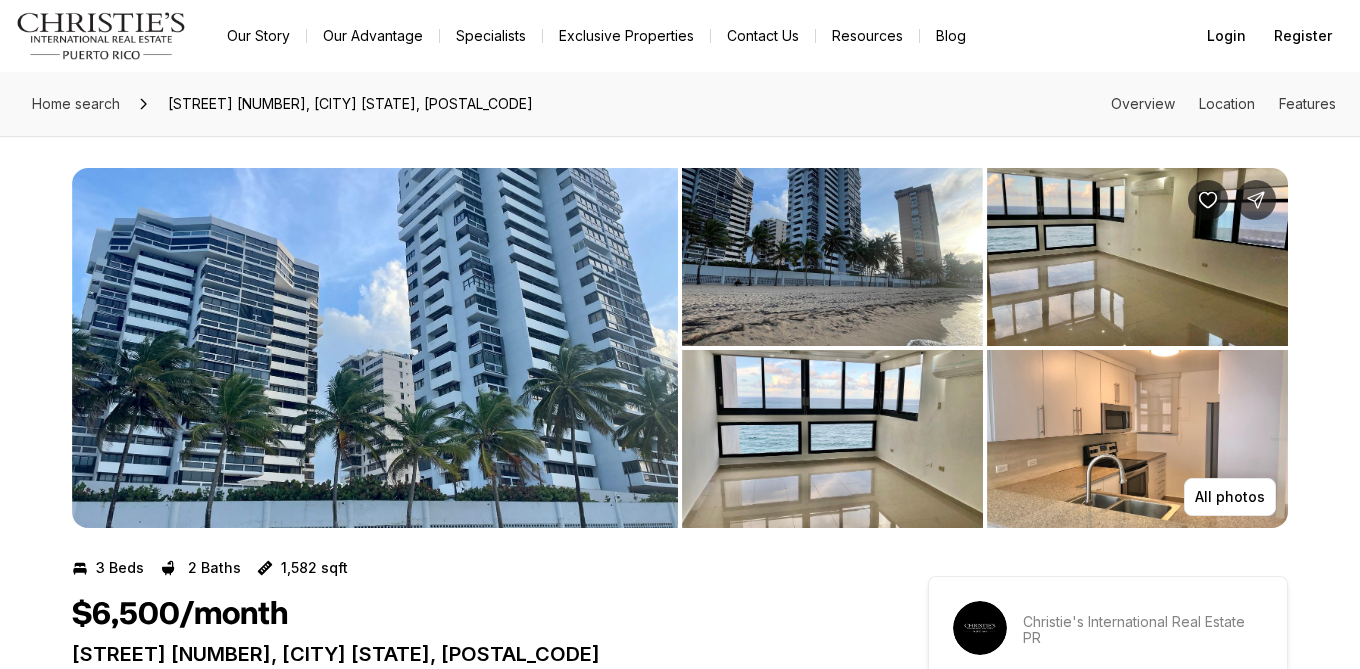 scroll, scrollTop: 0, scrollLeft: 0, axis: both 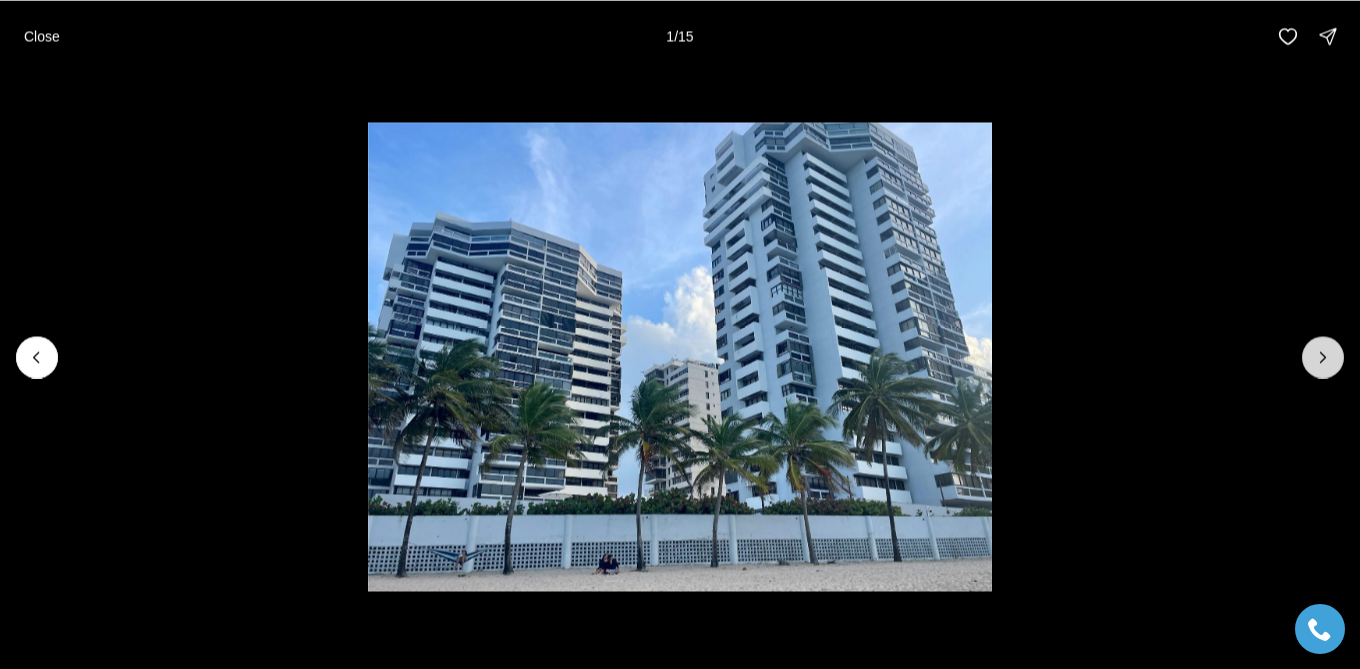 click 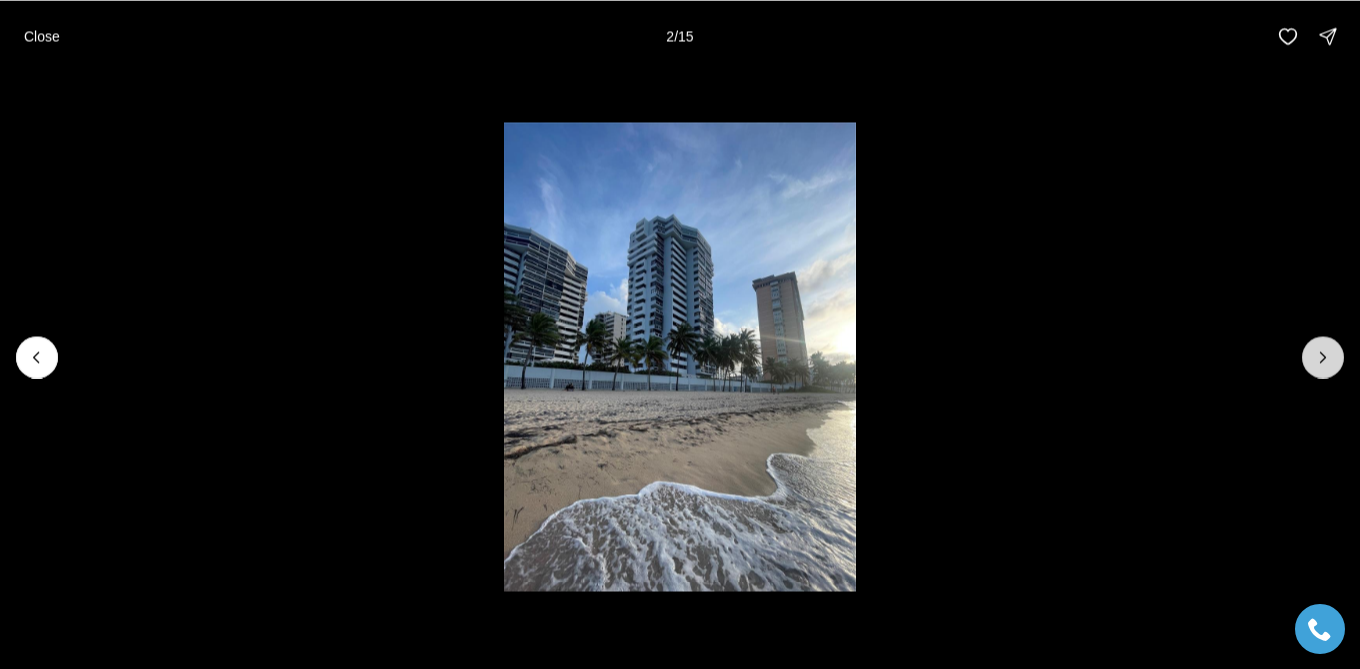 click 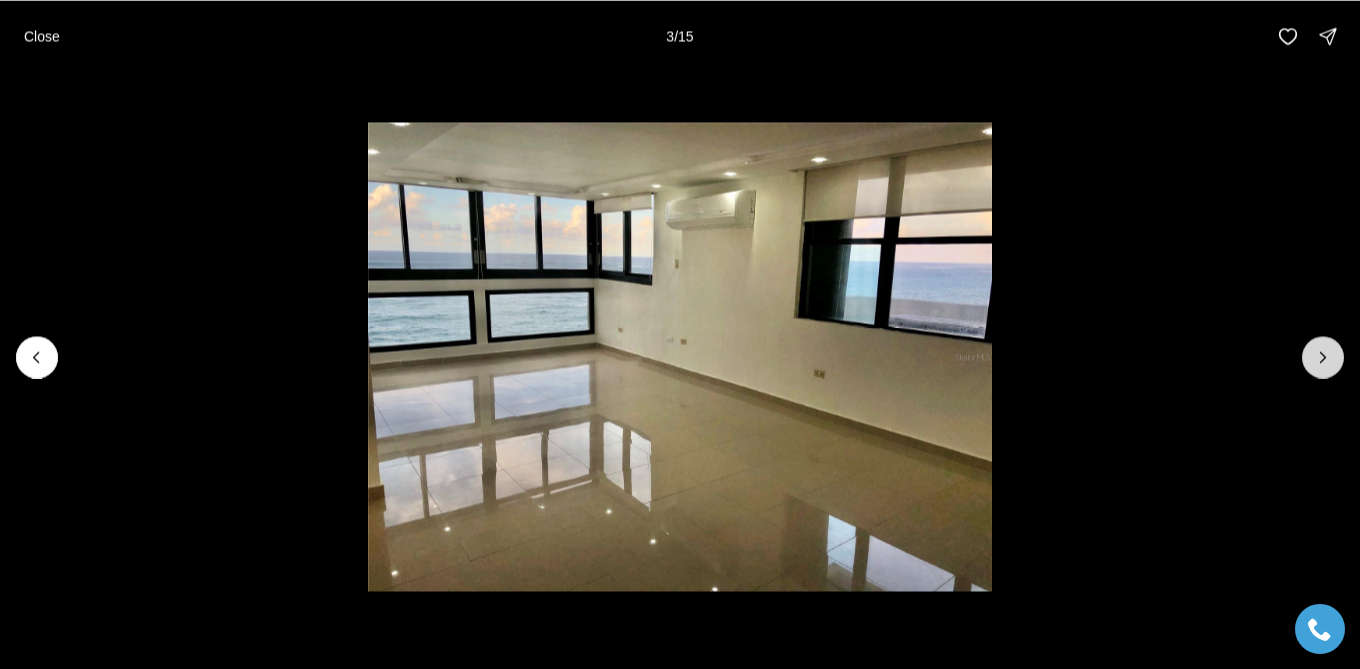 click 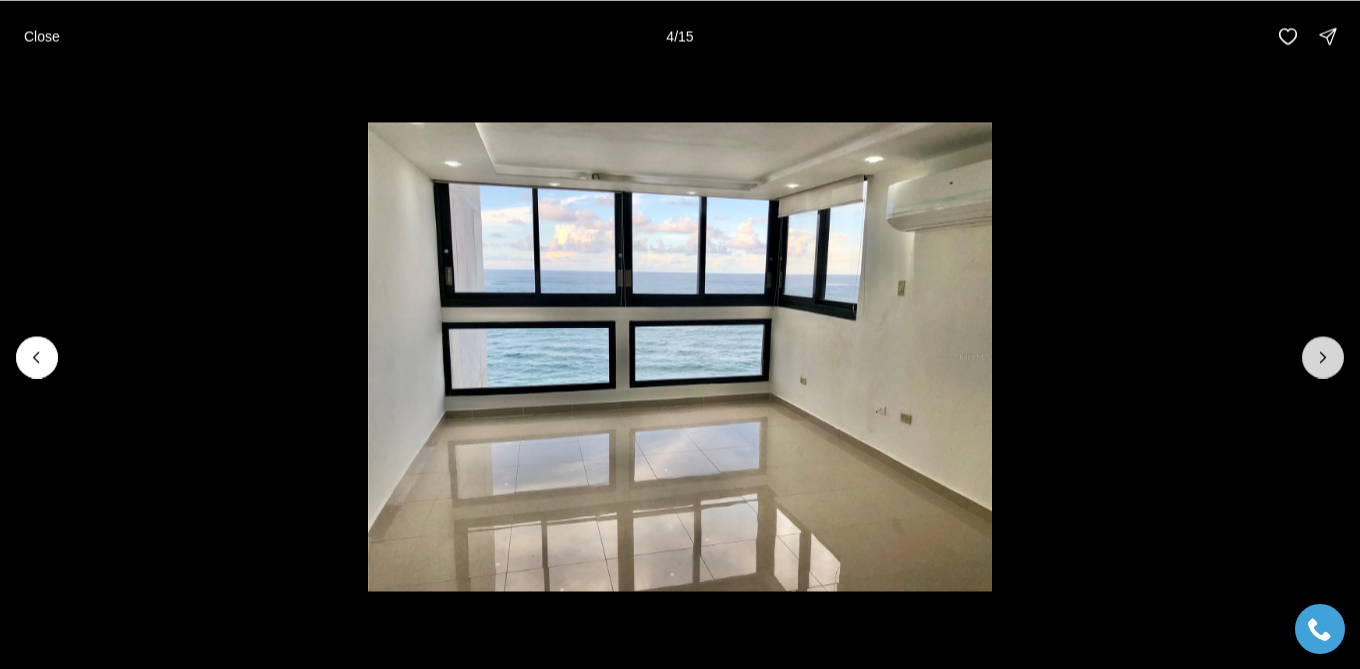click 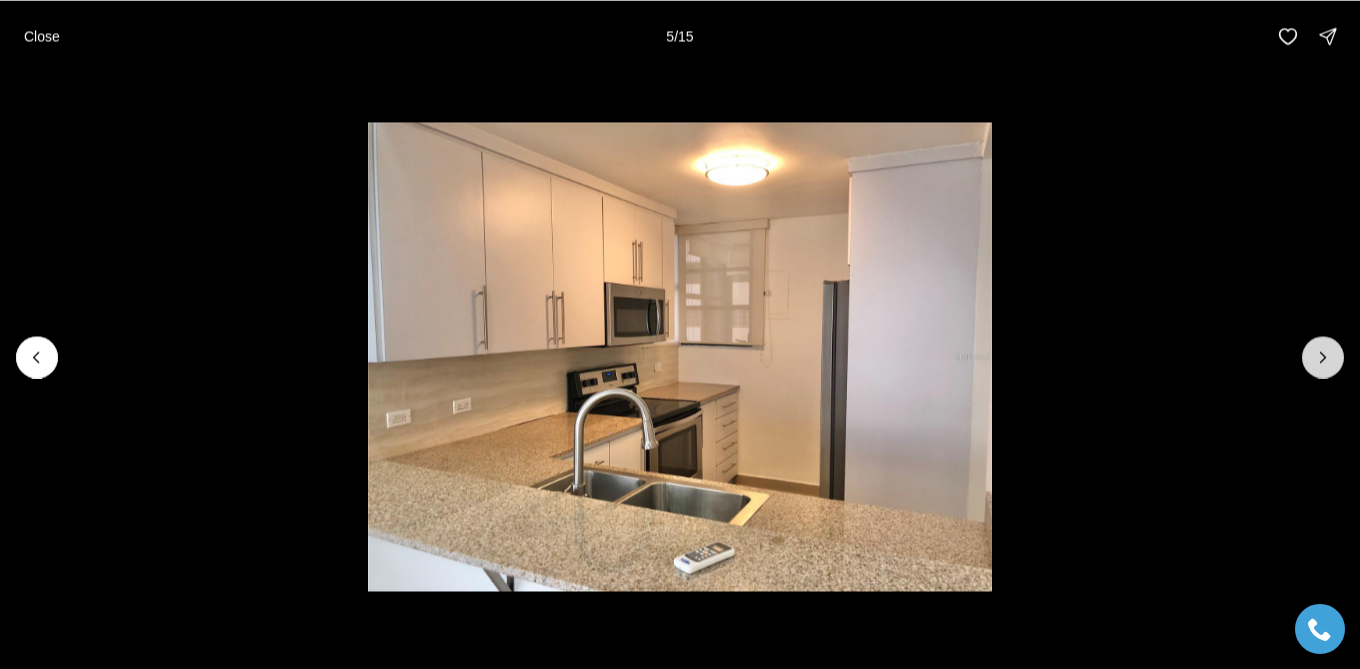 click 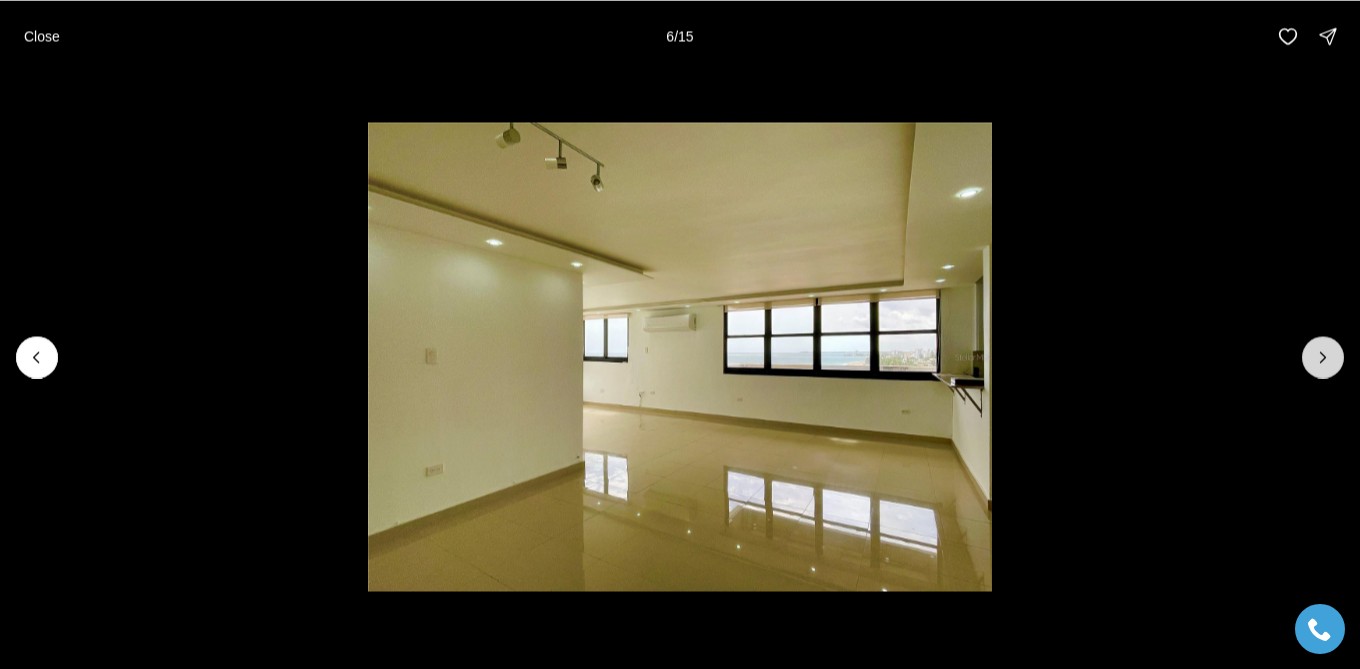 click 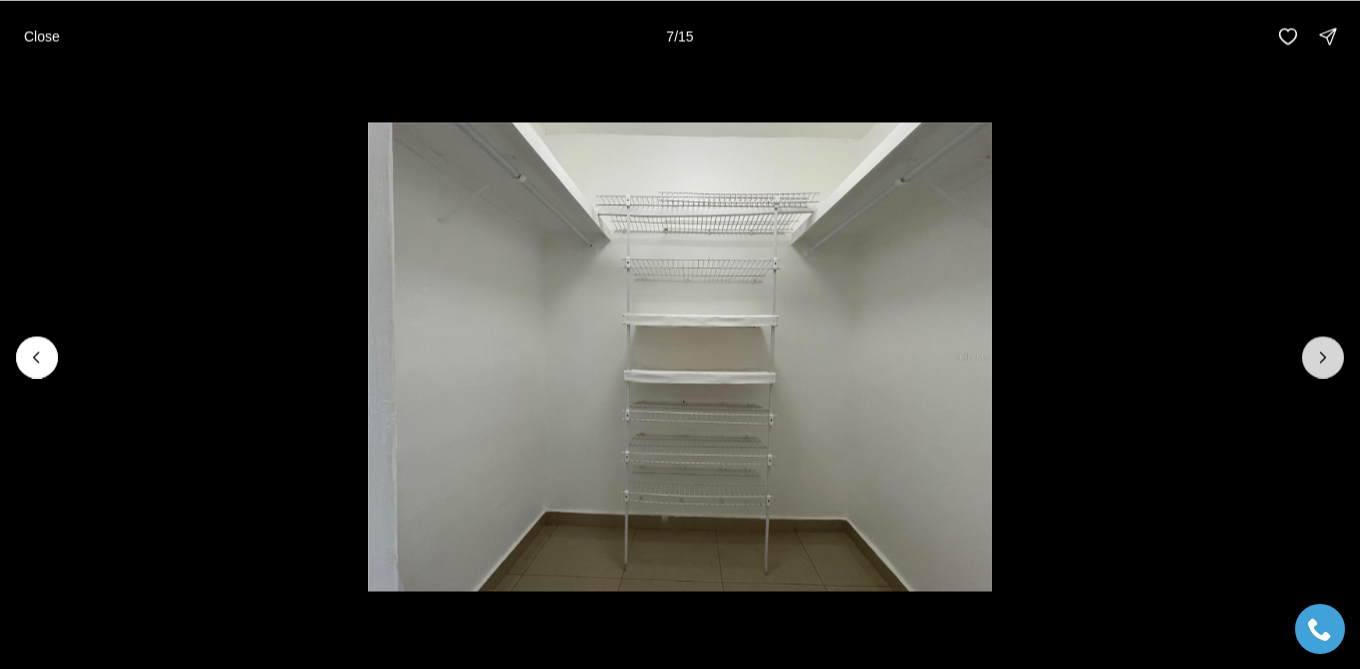 click 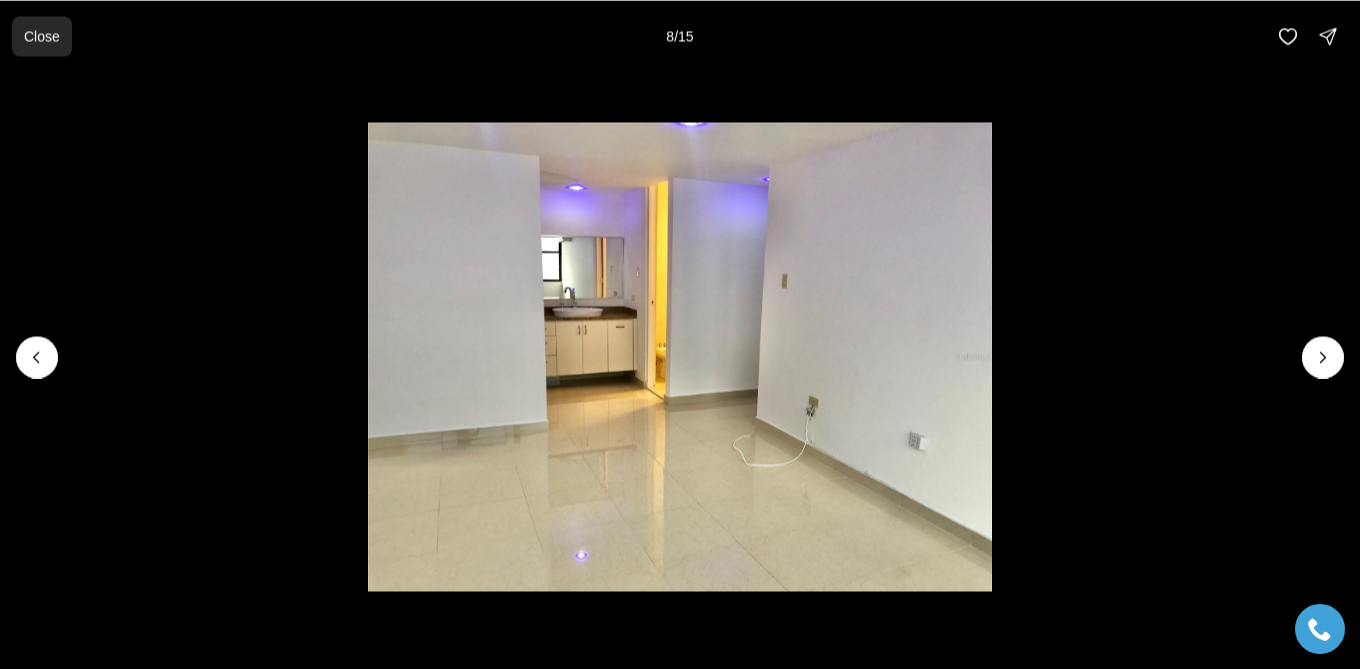 click on "Close" at bounding box center [42, 36] 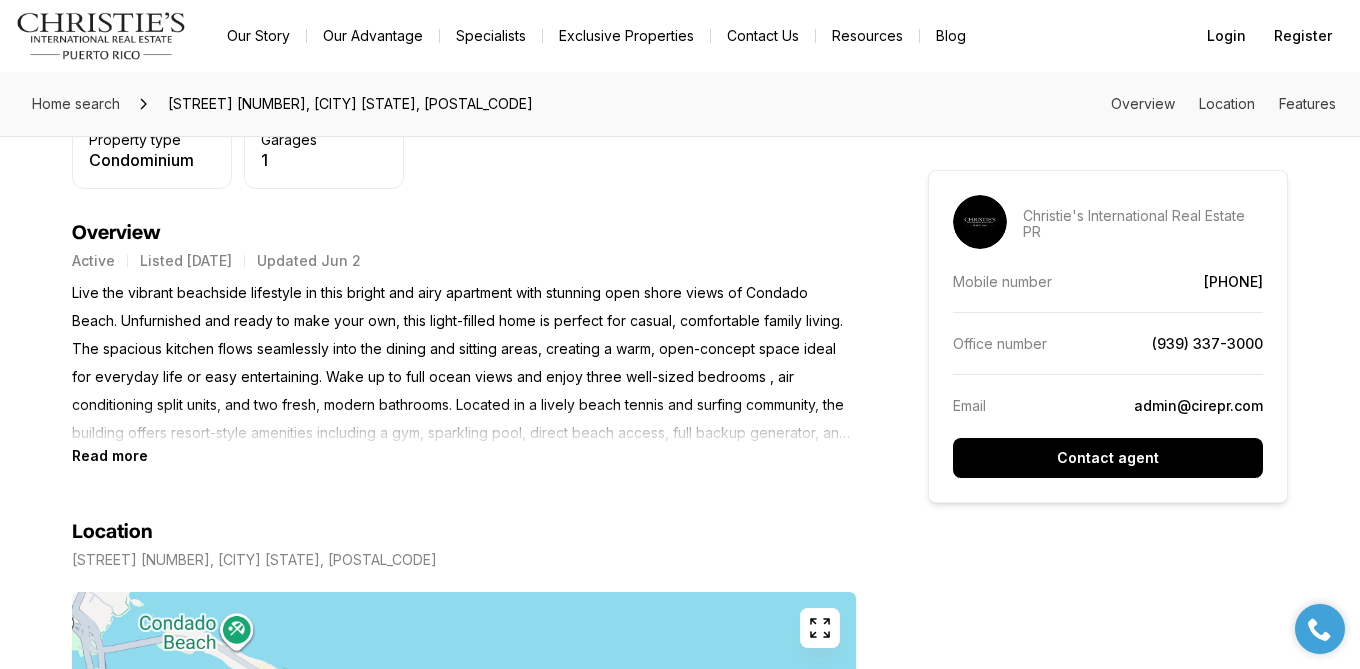 scroll, scrollTop: 755, scrollLeft: 0, axis: vertical 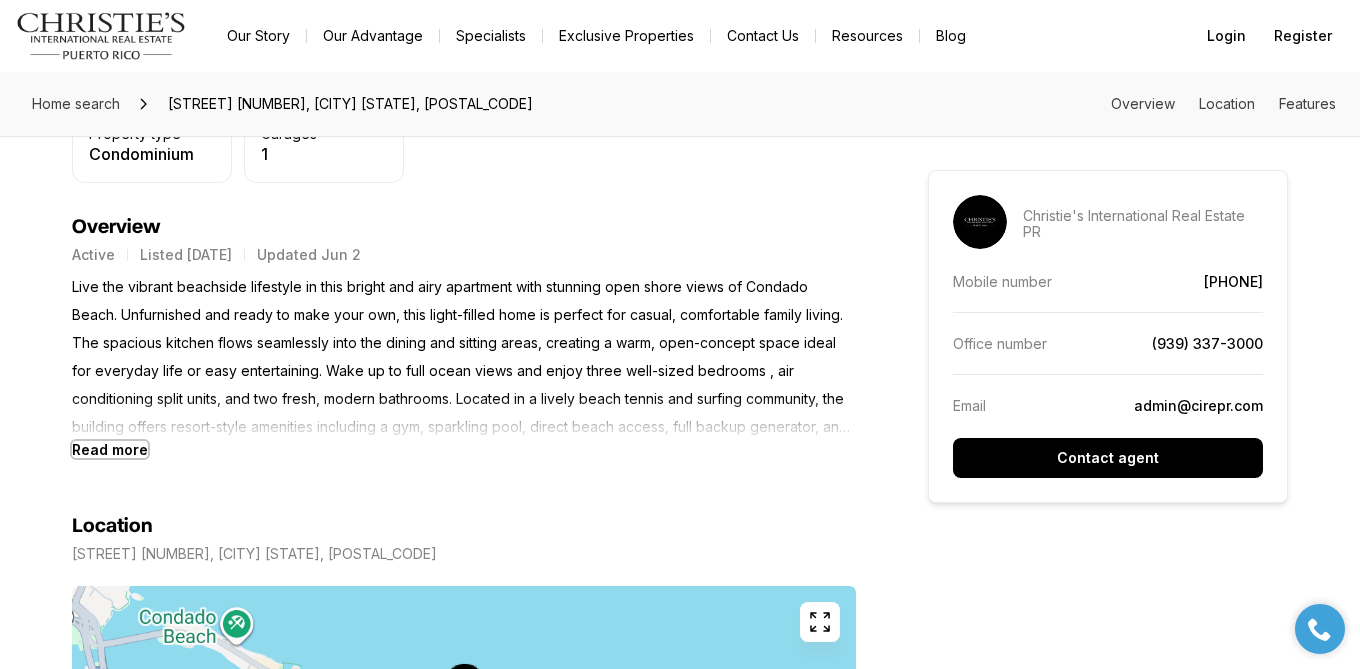 click on "Read more" at bounding box center [110, 449] 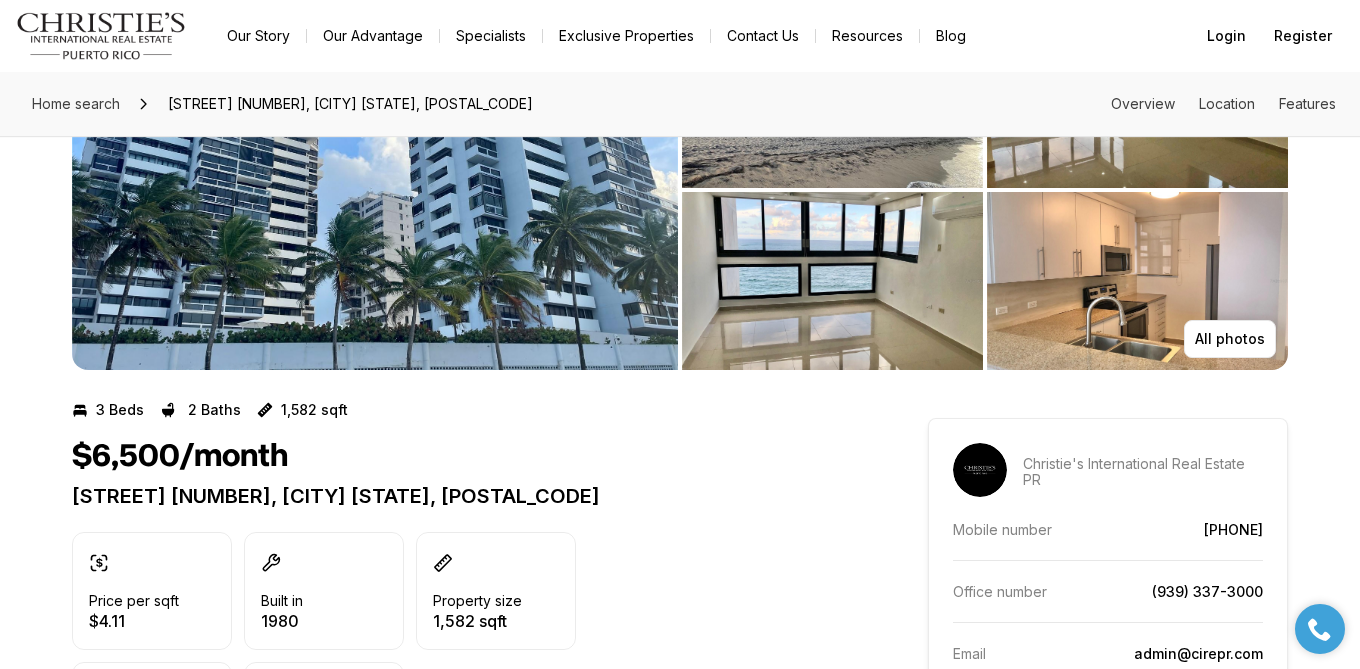 scroll, scrollTop: 0, scrollLeft: 0, axis: both 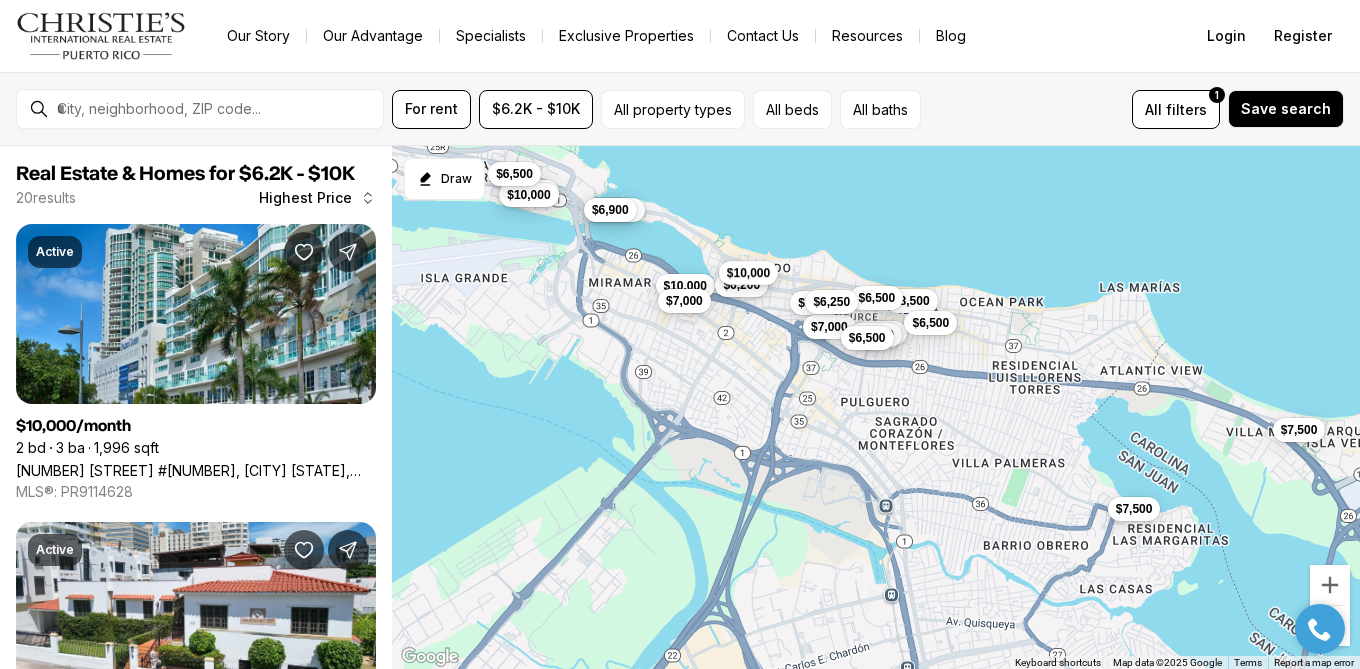 click on "$10,000" at bounding box center (748, 273) 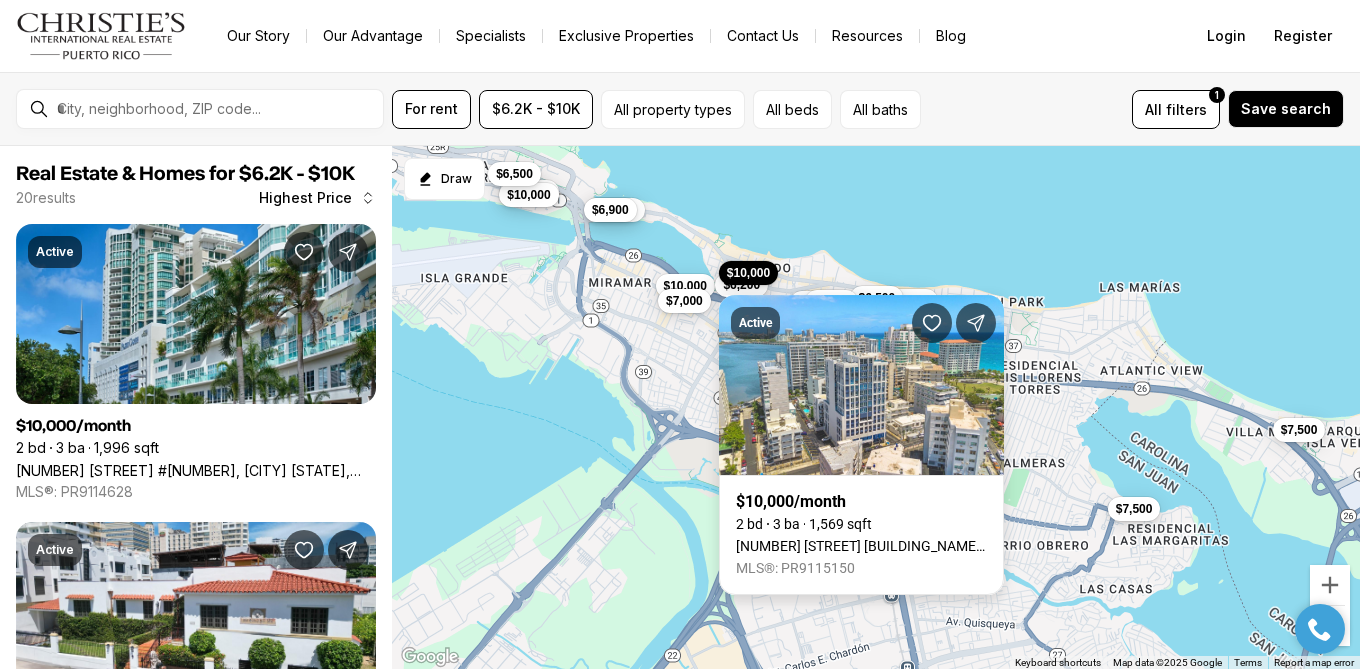 click on "[NUMBER] [STREET] [UNIT], [CITY] [STATE], [POSTAL_CODE]" at bounding box center [861, 546] 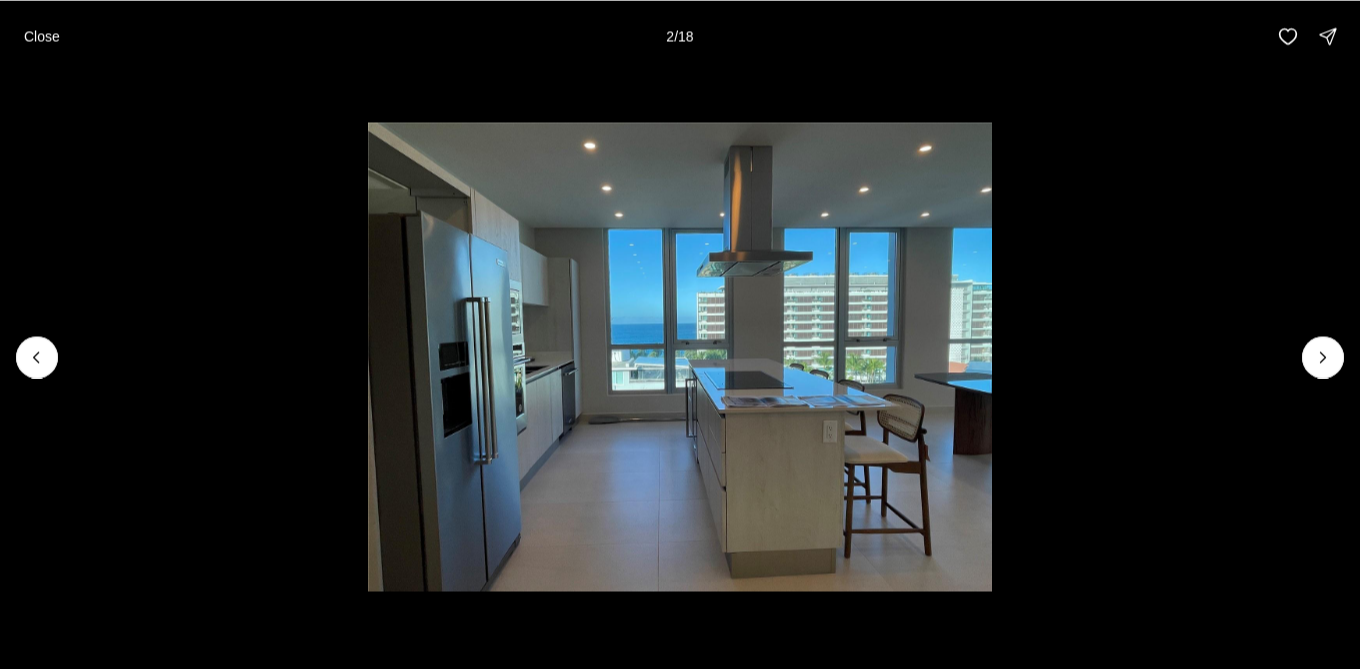 scroll, scrollTop: 0, scrollLeft: 0, axis: both 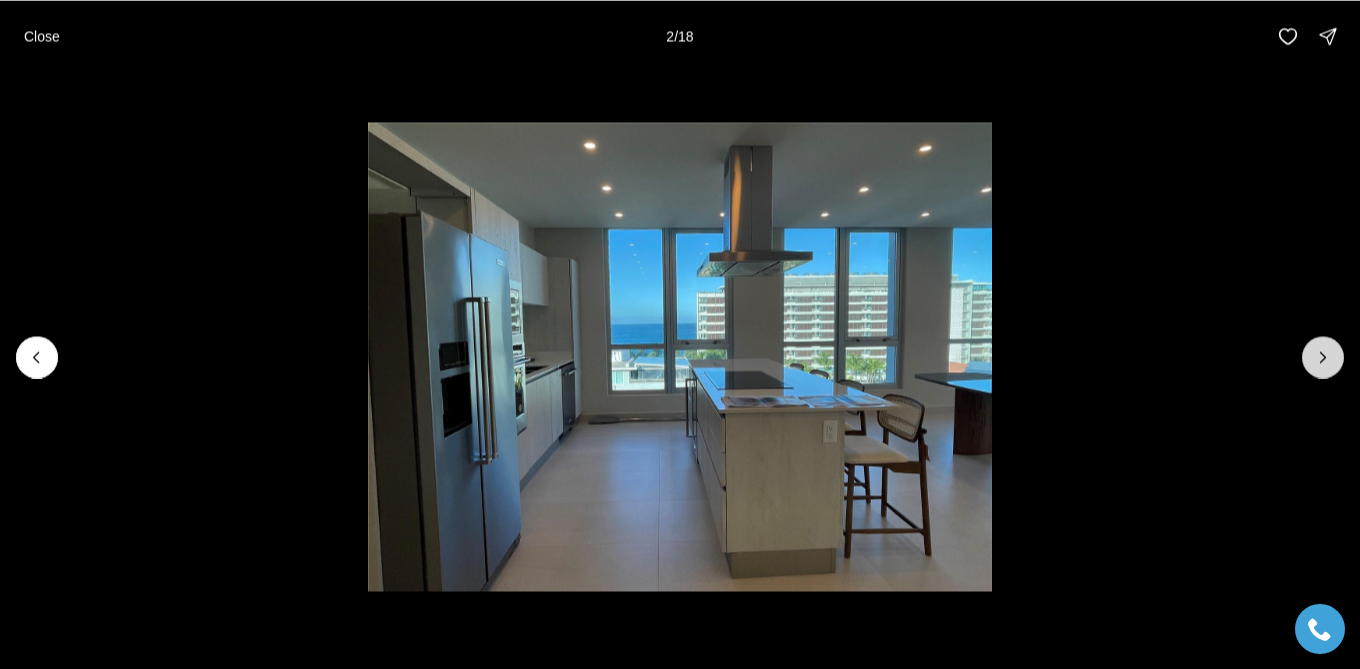 click 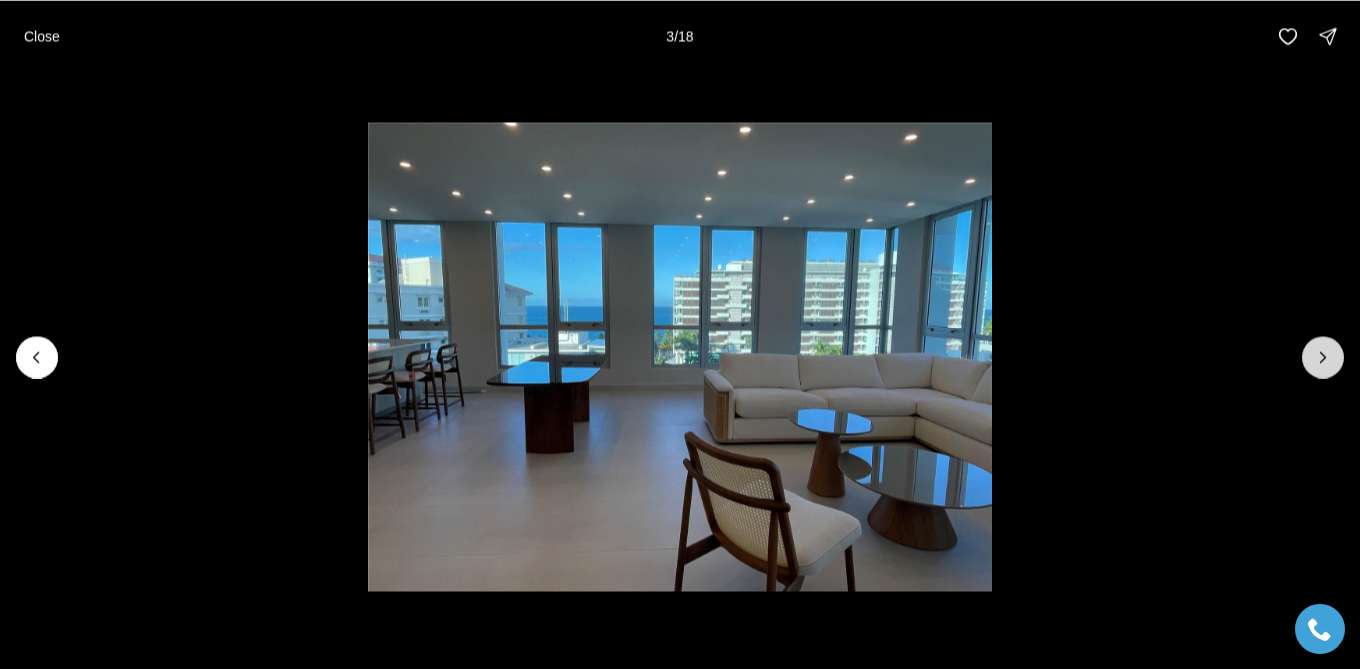 click 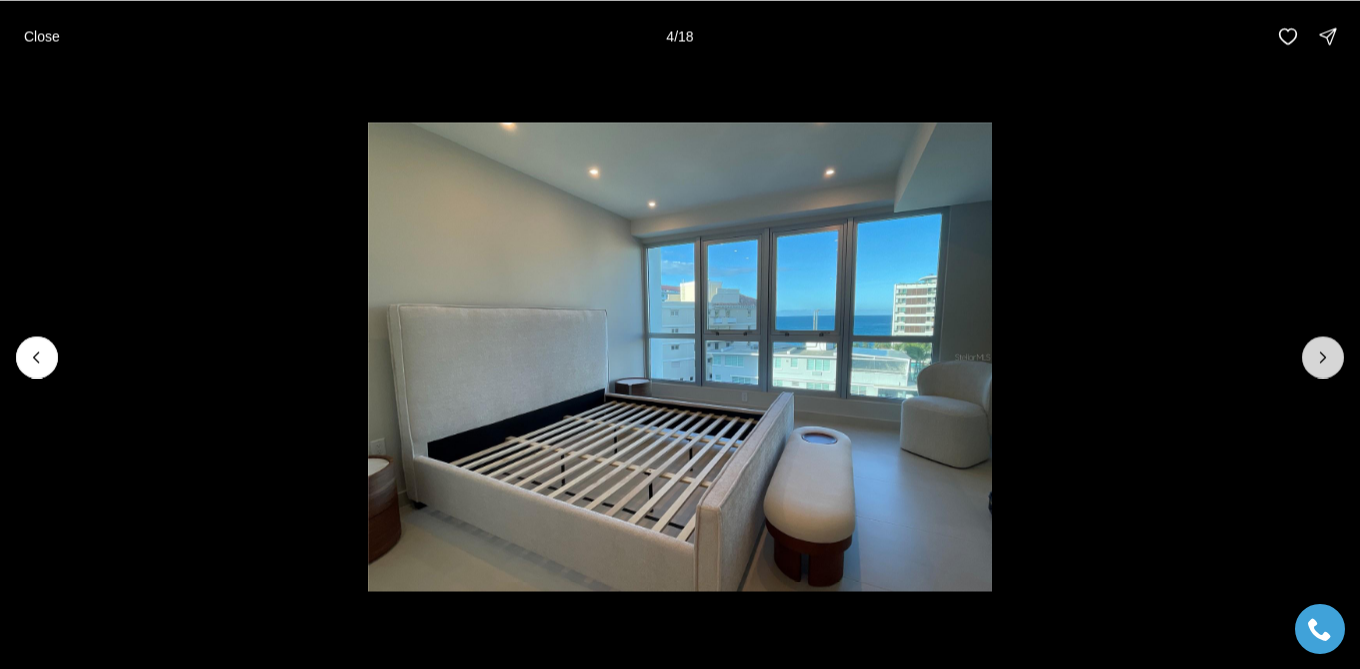 click 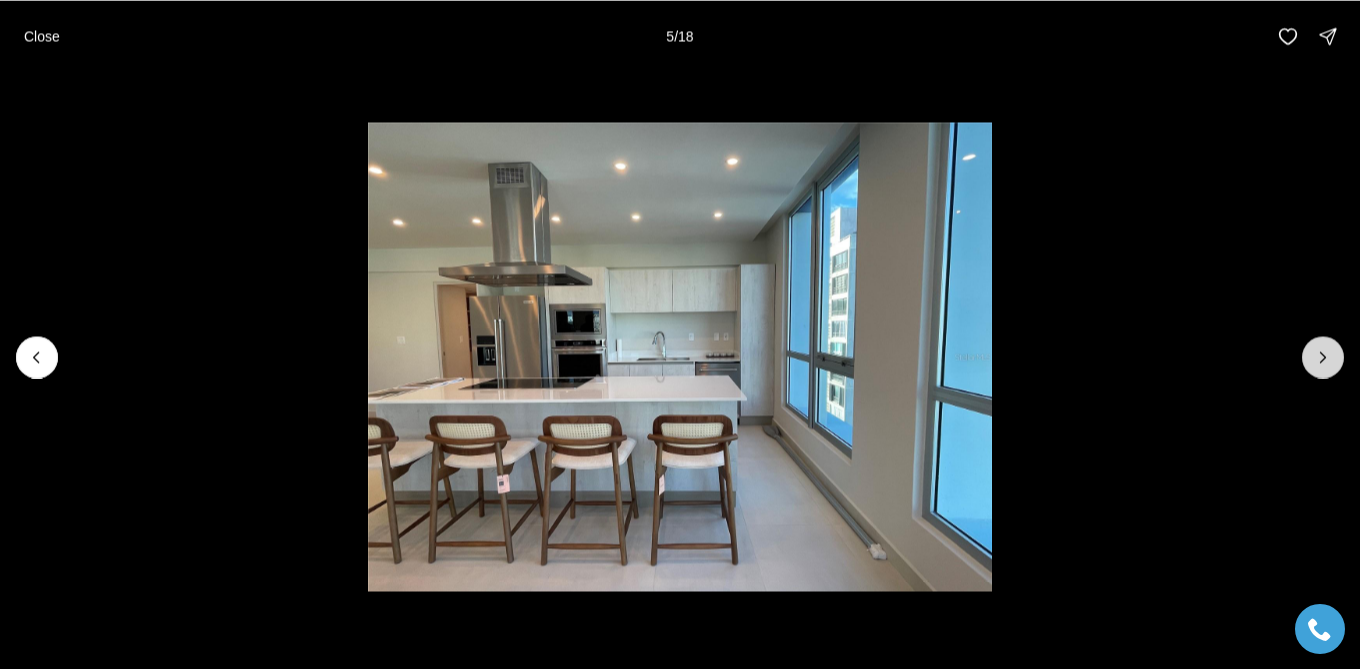 click 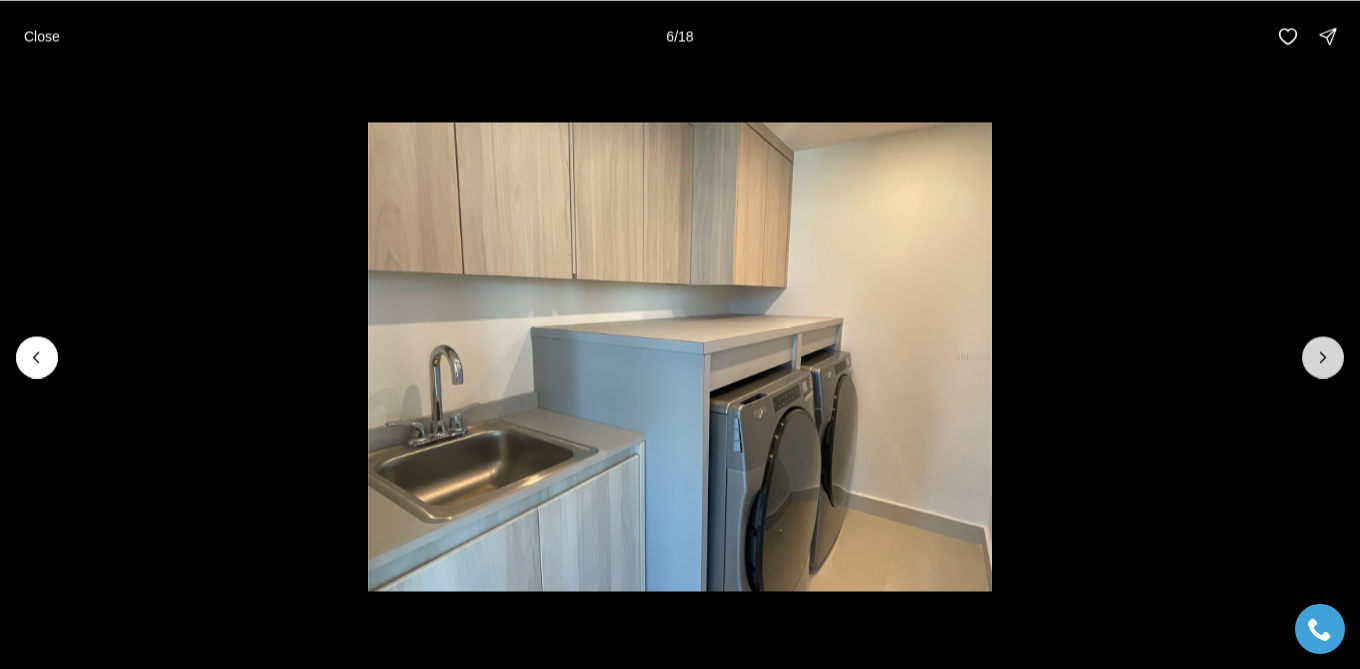 click 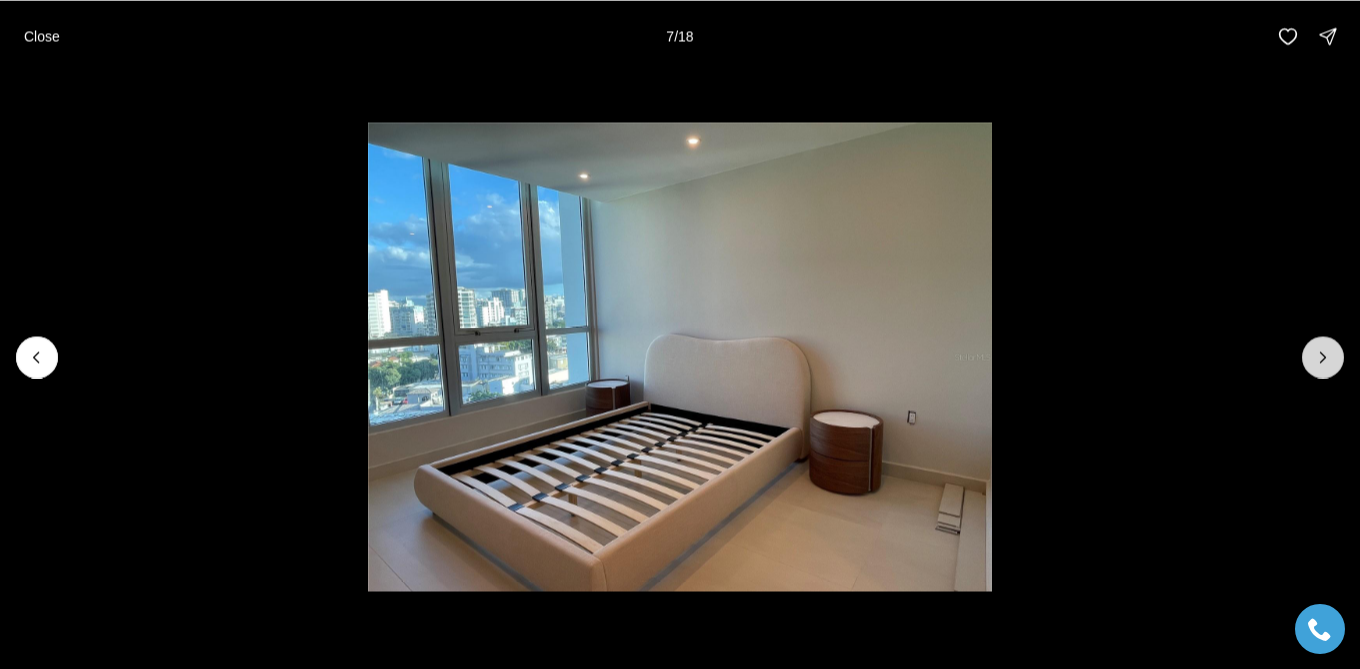 click 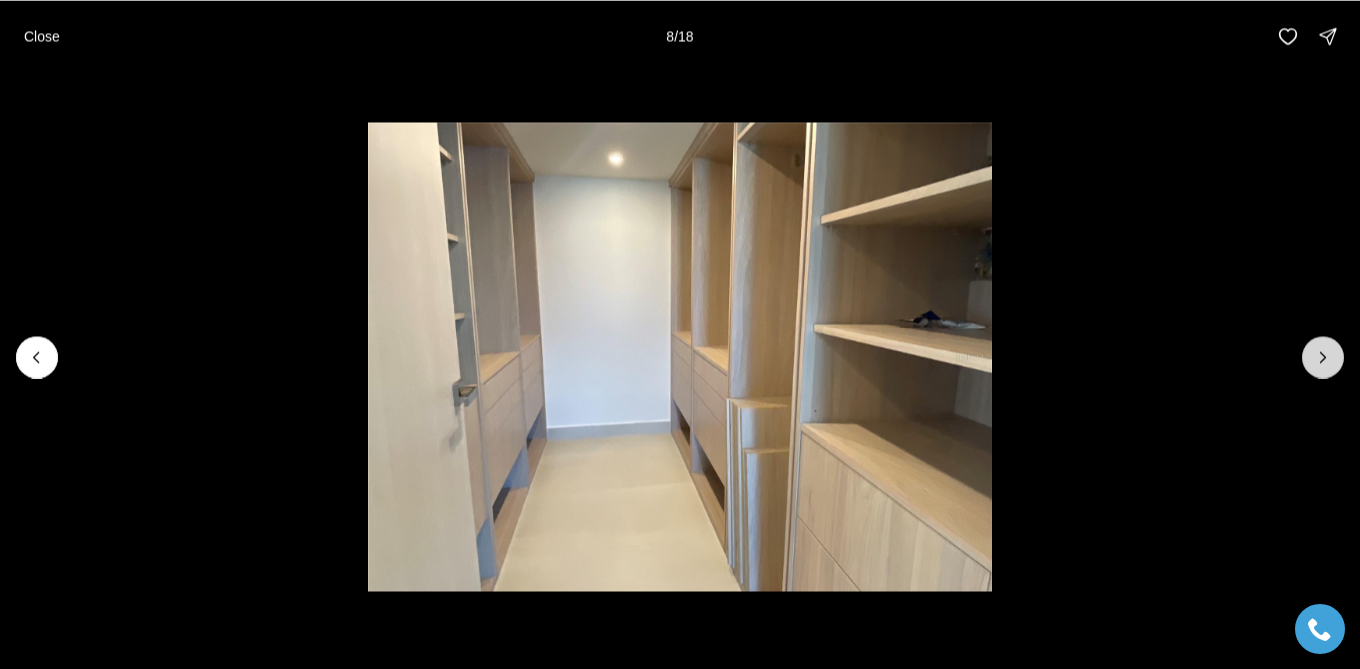 click 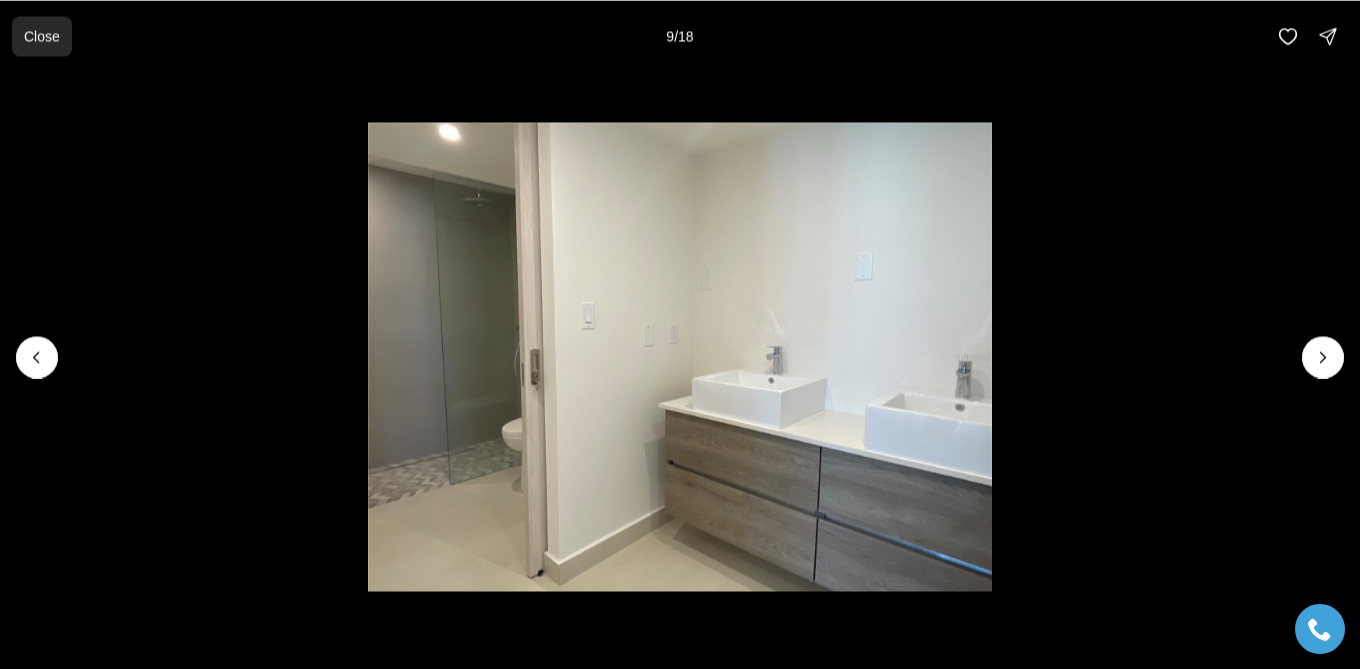 click on "Close" at bounding box center (42, 36) 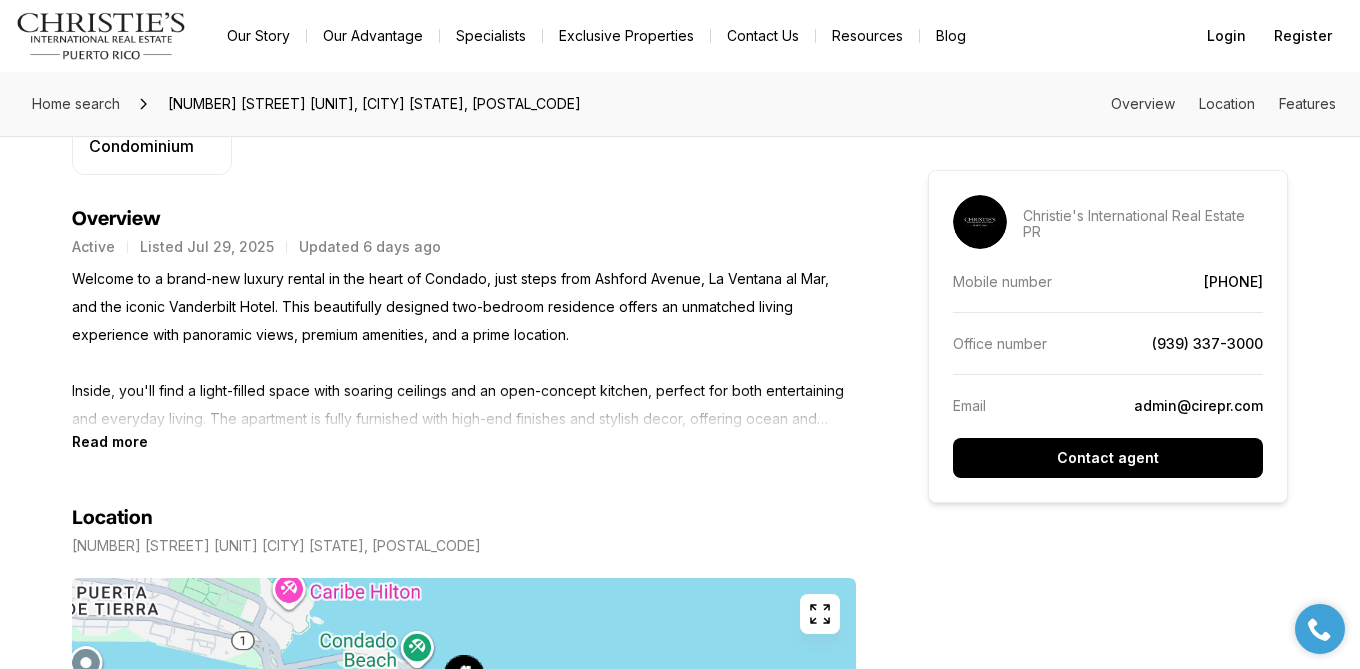 scroll, scrollTop: 762, scrollLeft: 0, axis: vertical 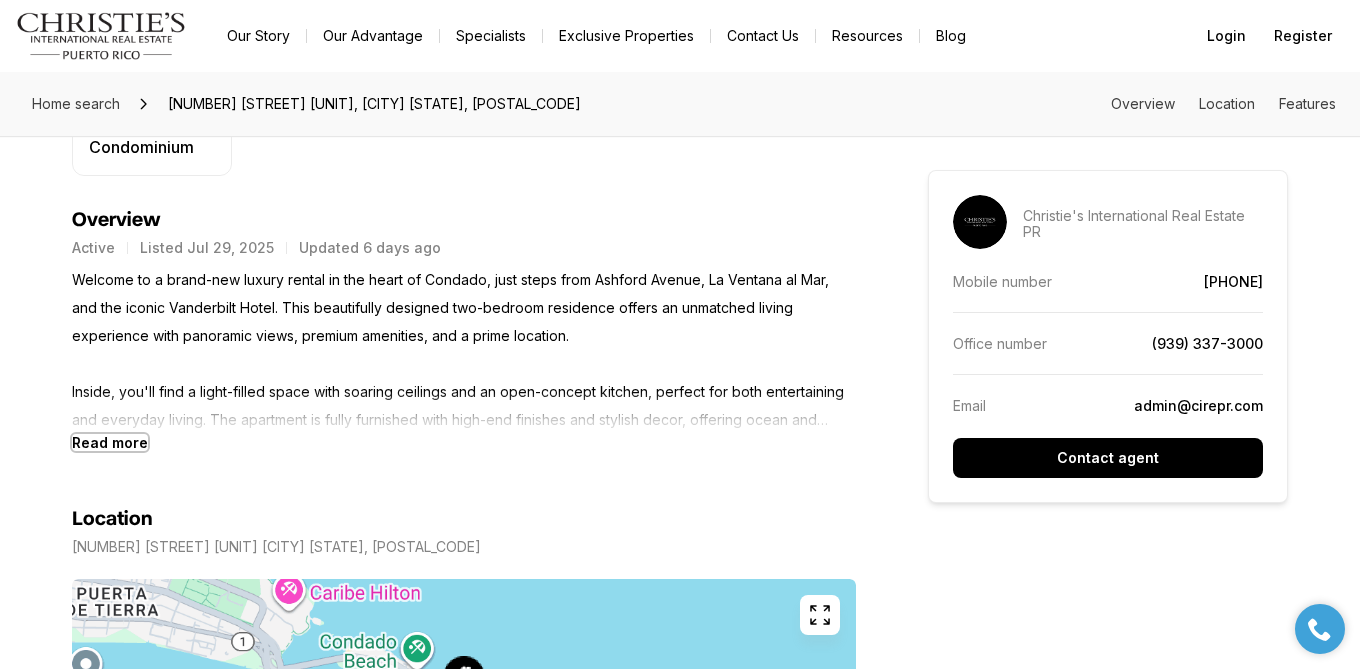 click on "Read more" at bounding box center [110, 442] 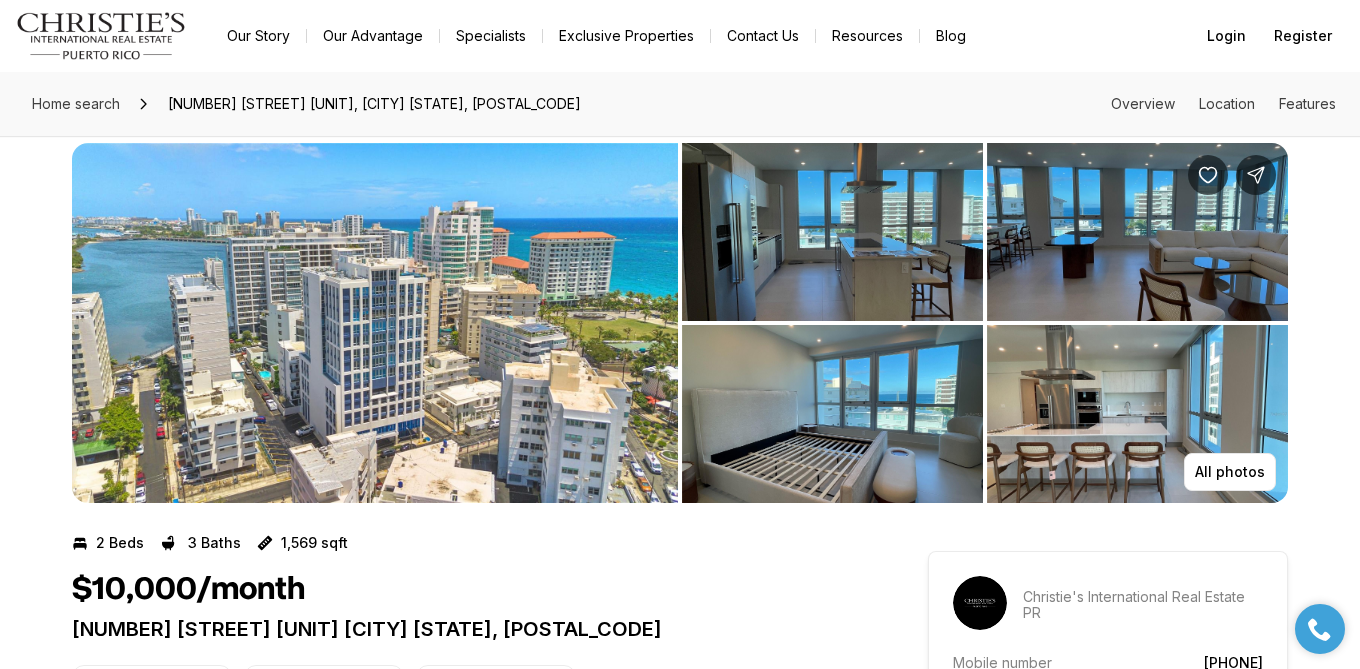 scroll, scrollTop: 0, scrollLeft: 0, axis: both 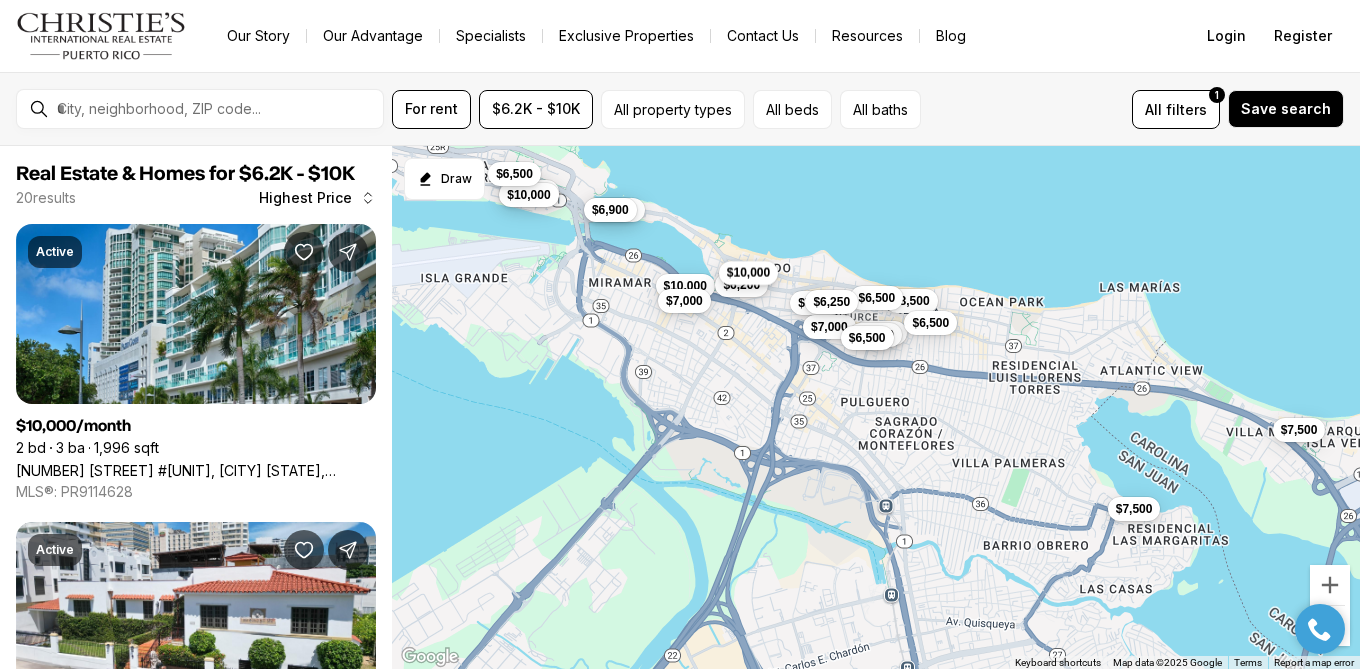 click on "$10,000" at bounding box center [748, 273] 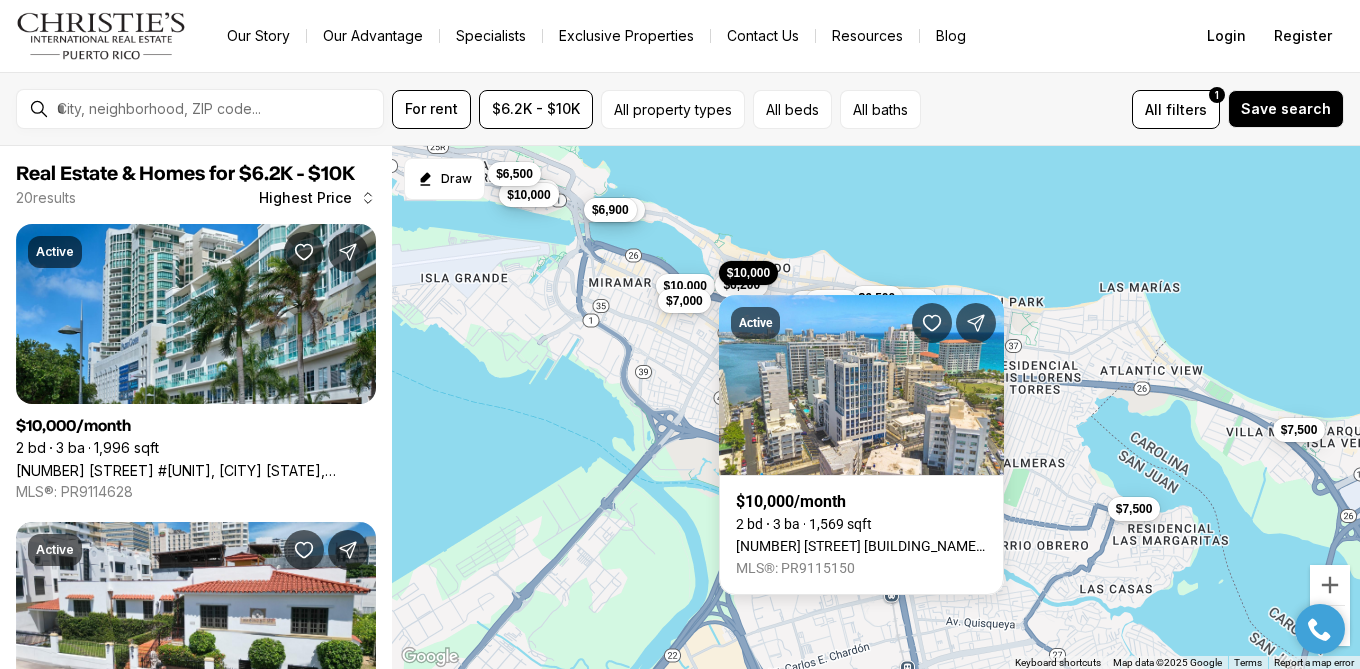 click on "$10,000 $6,900 $10,000 $10,000 $10,000 $10,000 $8,500 $7,500 $7,500 $7,200 $7,000 $7,000 $7,000 $6,500 $6,500 $6,500 $6,500 $6,500 $6,250 $6,200" at bounding box center (876, 408) 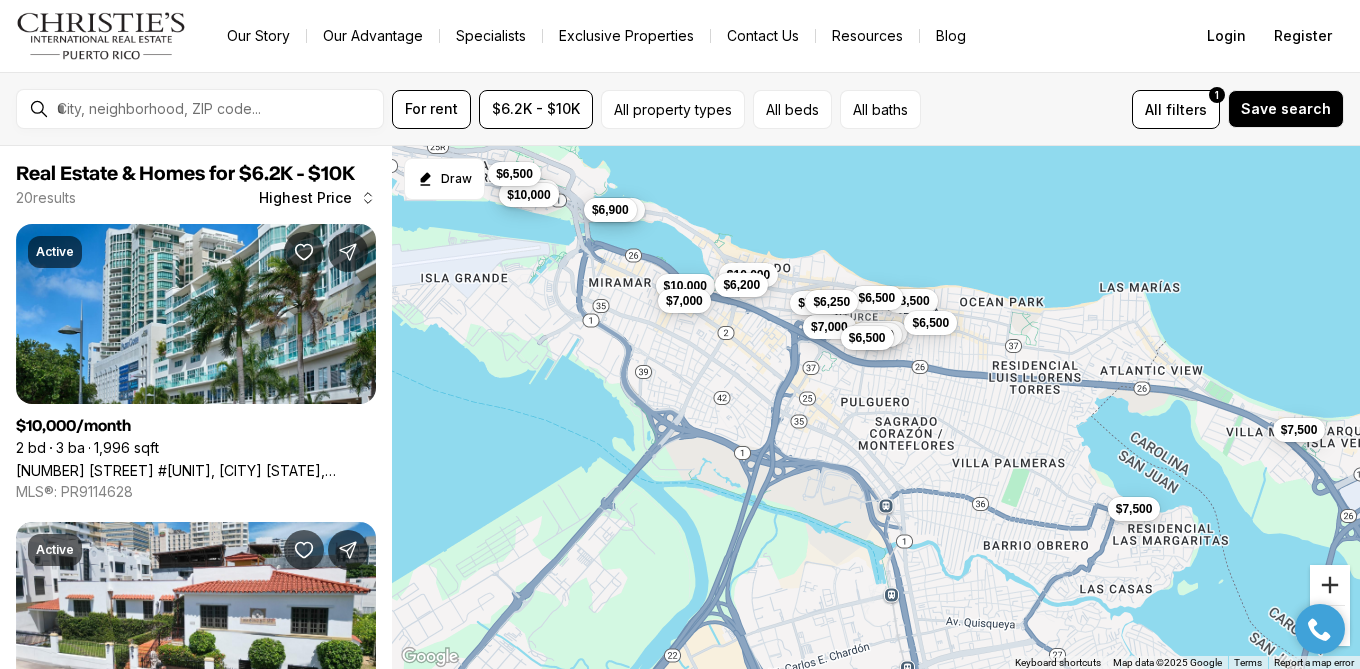 click at bounding box center [1330, 585] 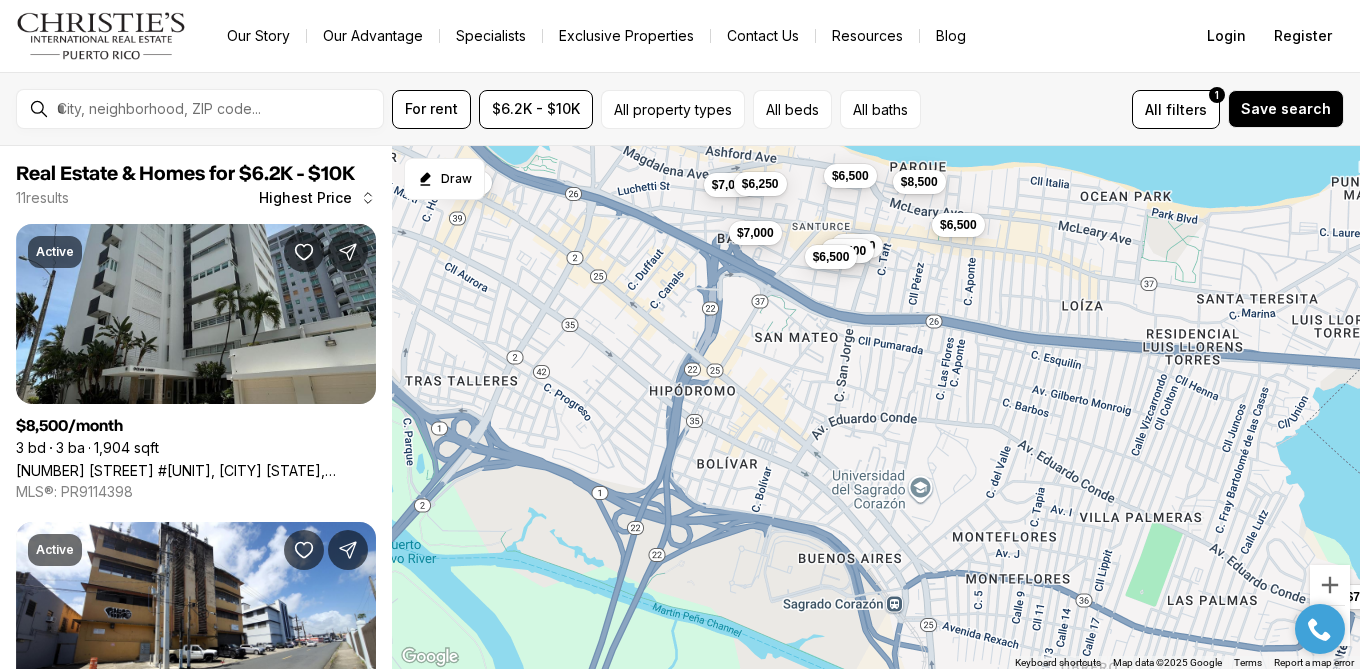 drag, startPoint x: 1054, startPoint y: 94, endPoint x: 1054, endPoint y: 108, distance: 14 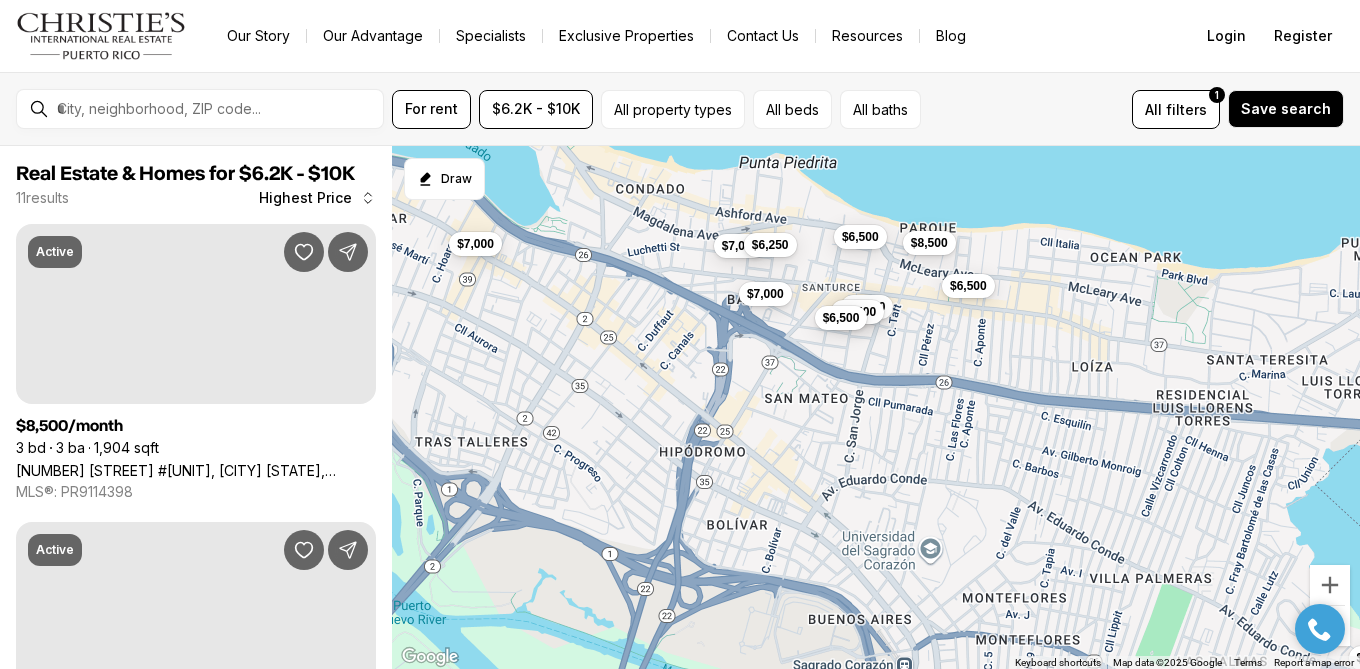 drag, startPoint x: 784, startPoint y: 306, endPoint x: 803, endPoint y: 484, distance: 179.01117 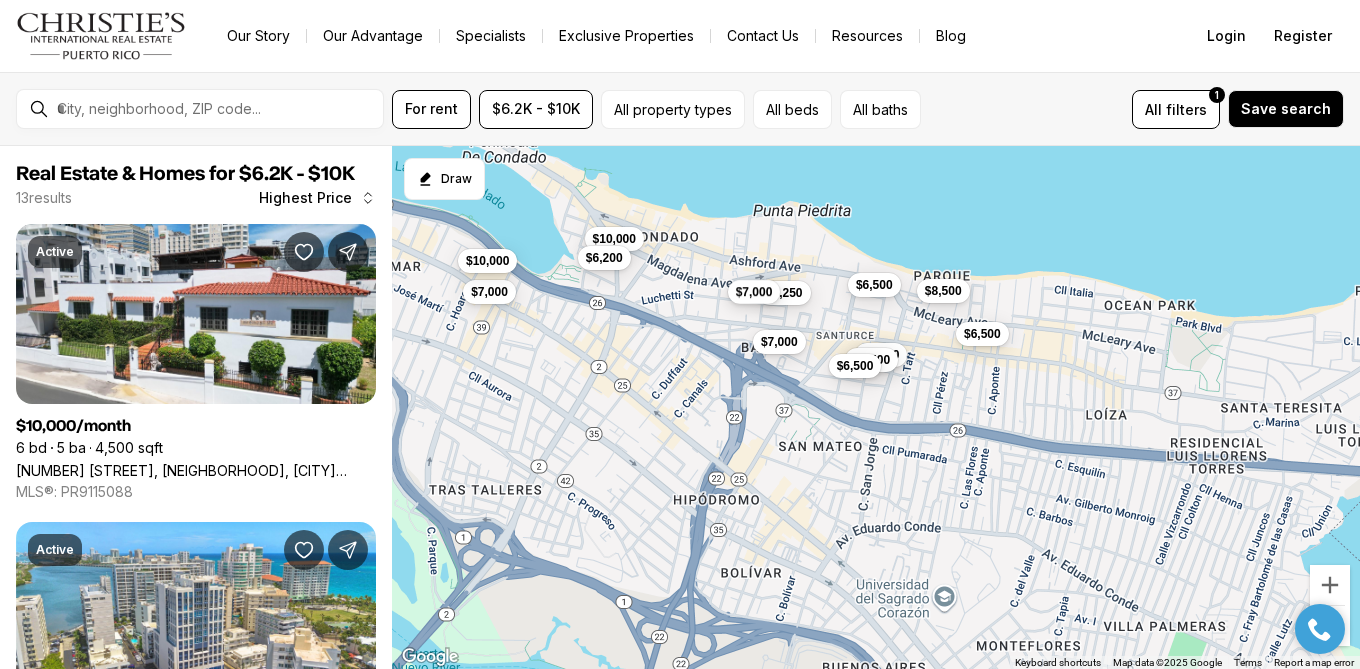 click on "$7,000" at bounding box center [754, 292] 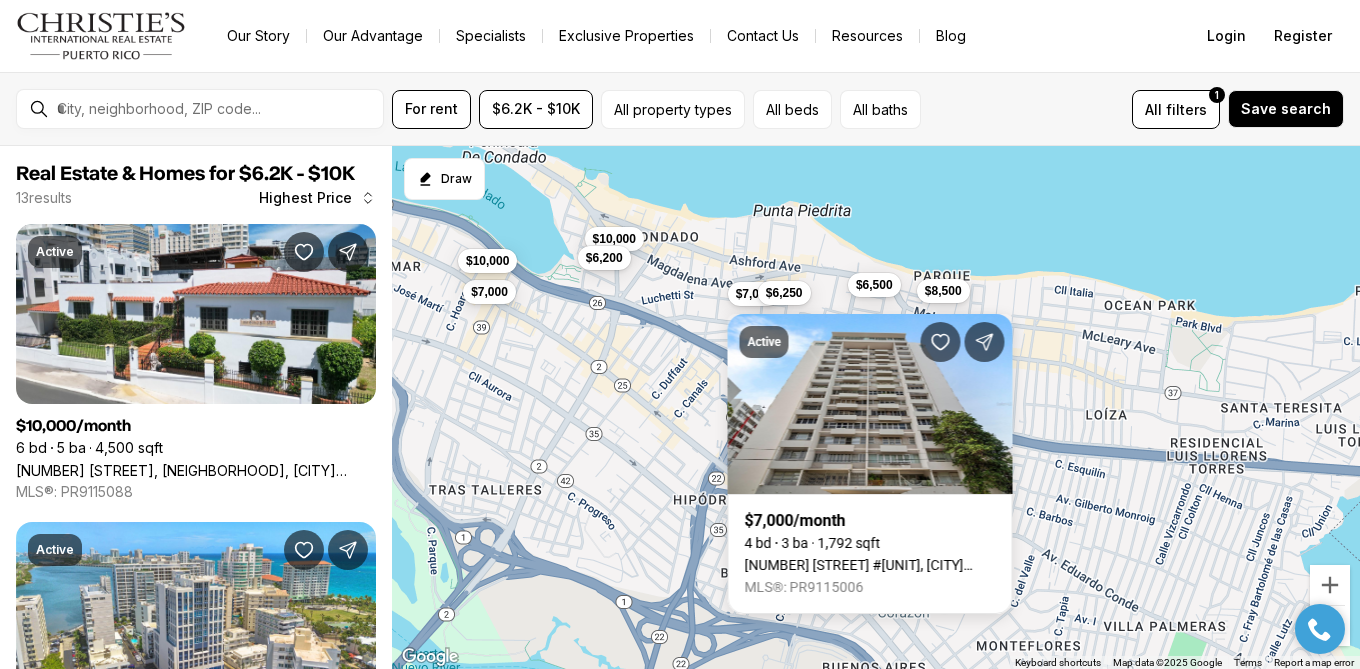 click on "Active $7,000/month 4 bd 3 ba 1,792 sqft 1351 MAGDALENA AVE #15B, SAN JUAN PR, 00907 MLS®: PR9115006" at bounding box center [870, 452] 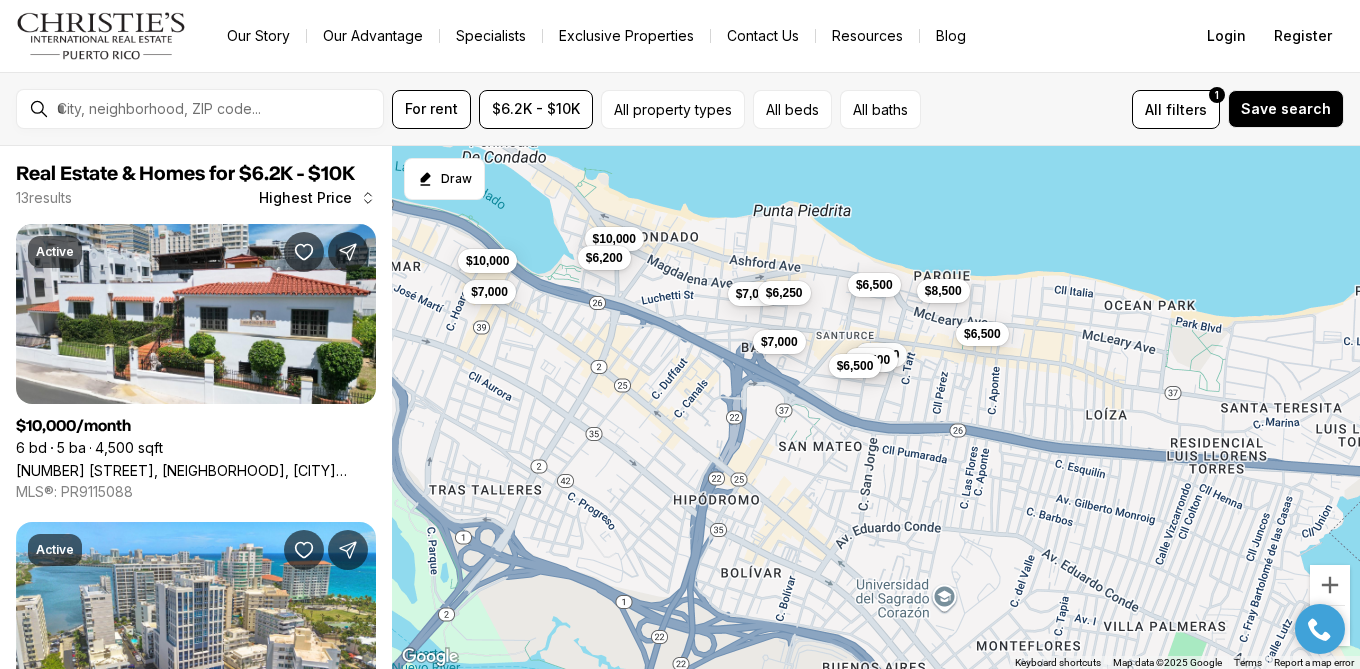 click on "$6,250" at bounding box center [784, 293] 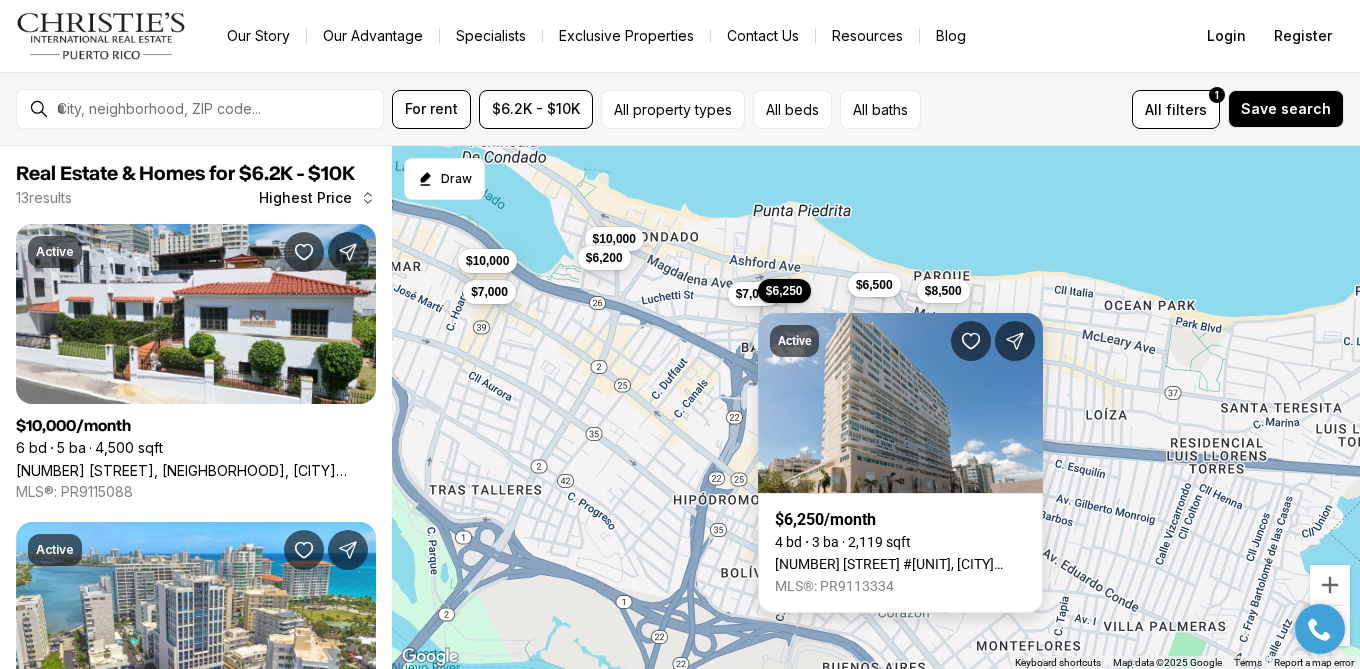 click on "1362 MAGDALENA AVE #401, SAN JUAN PR, 00907" at bounding box center (900, 564) 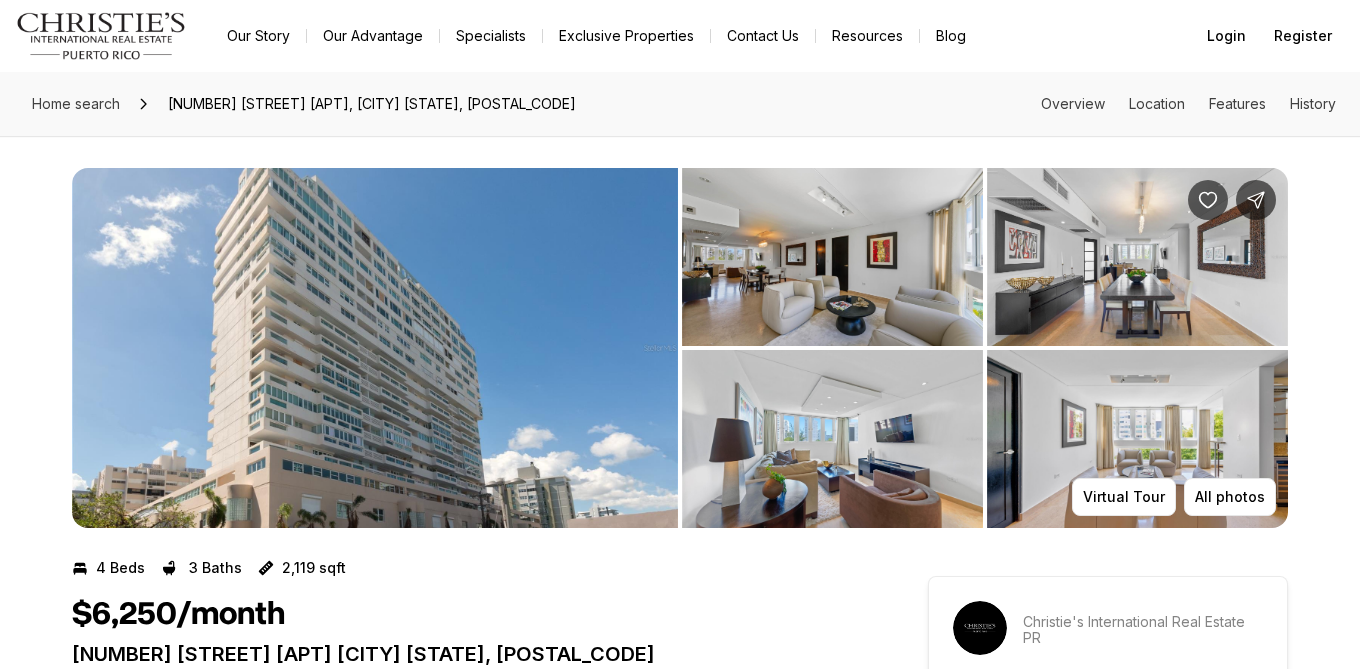 scroll, scrollTop: 0, scrollLeft: 0, axis: both 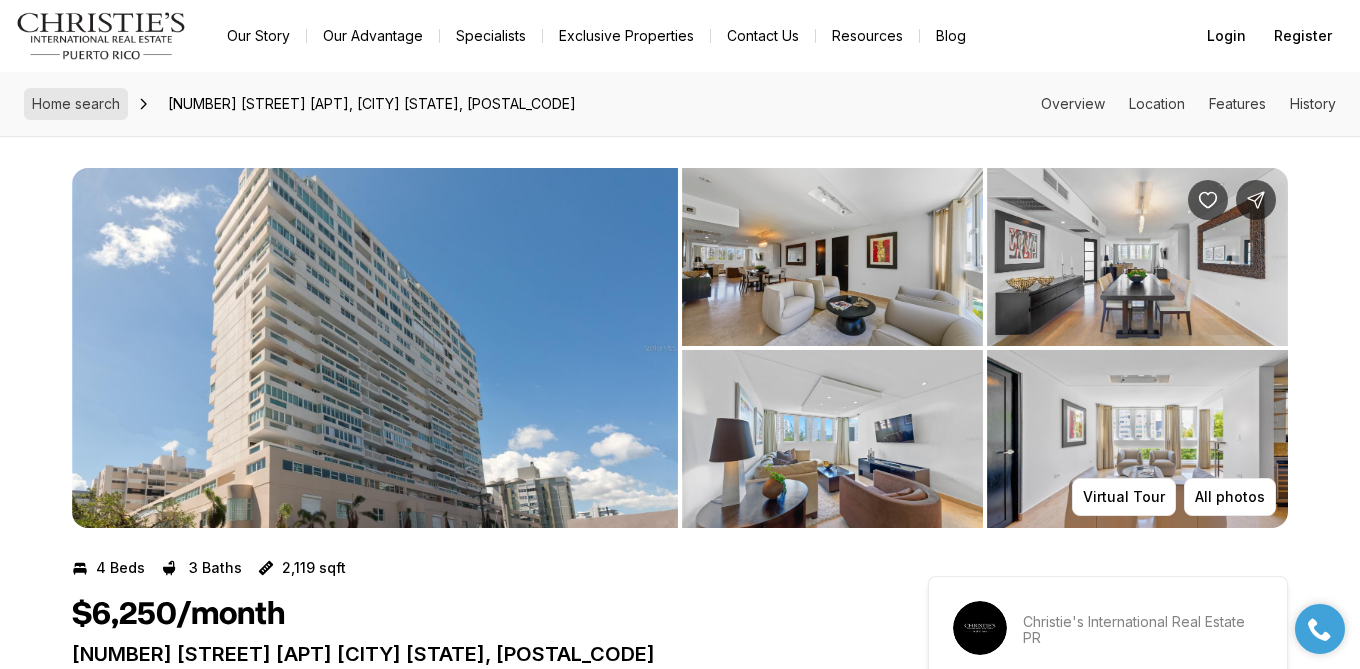 click on "Home search" at bounding box center [76, 103] 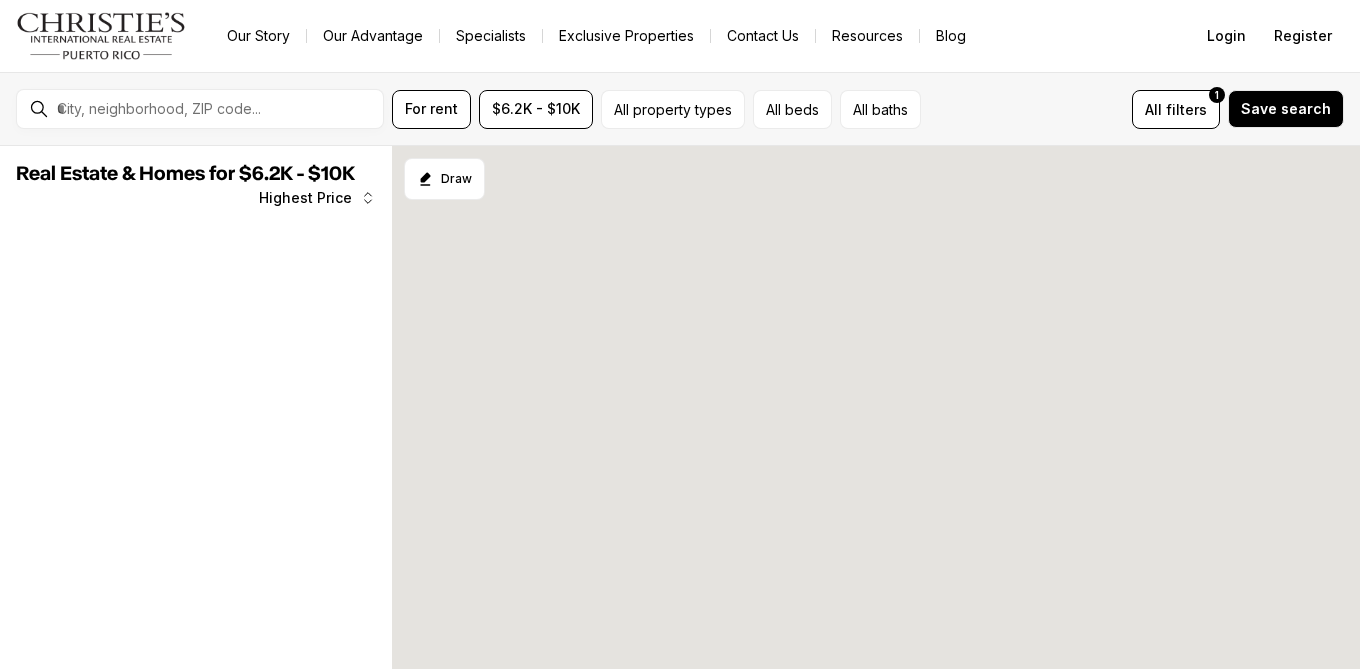 scroll, scrollTop: 0, scrollLeft: 0, axis: both 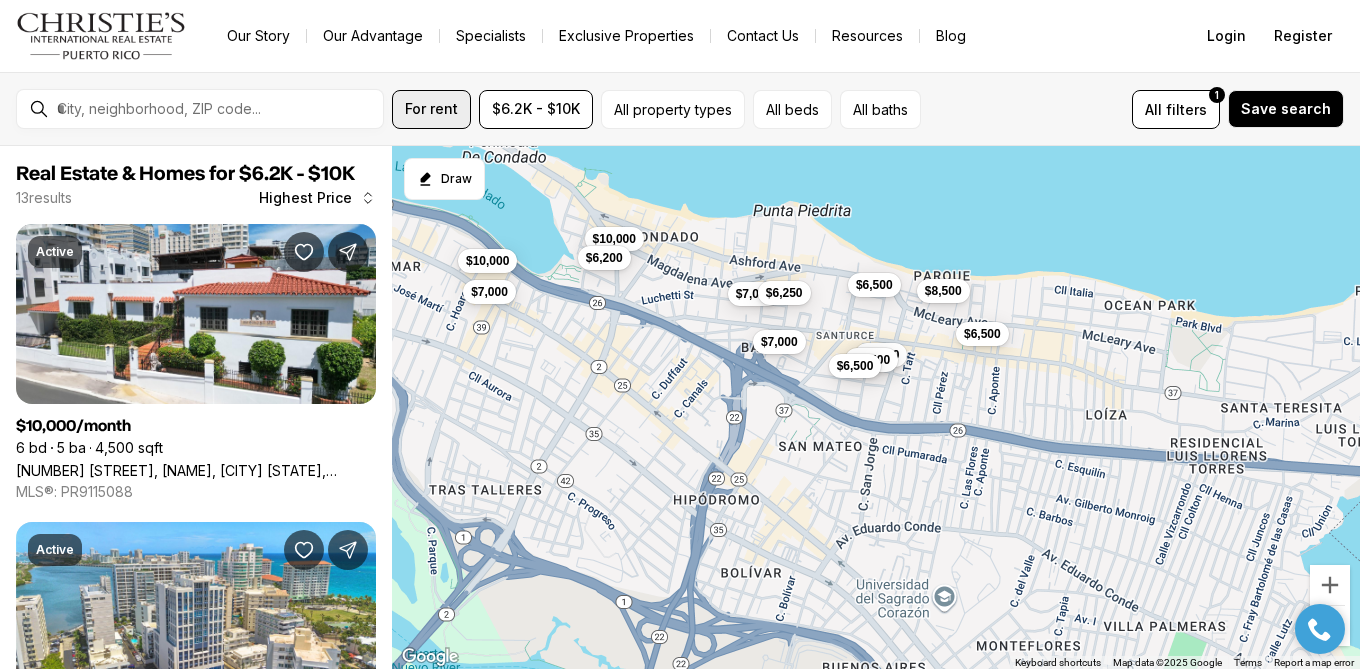 click on "For rent" at bounding box center [431, 109] 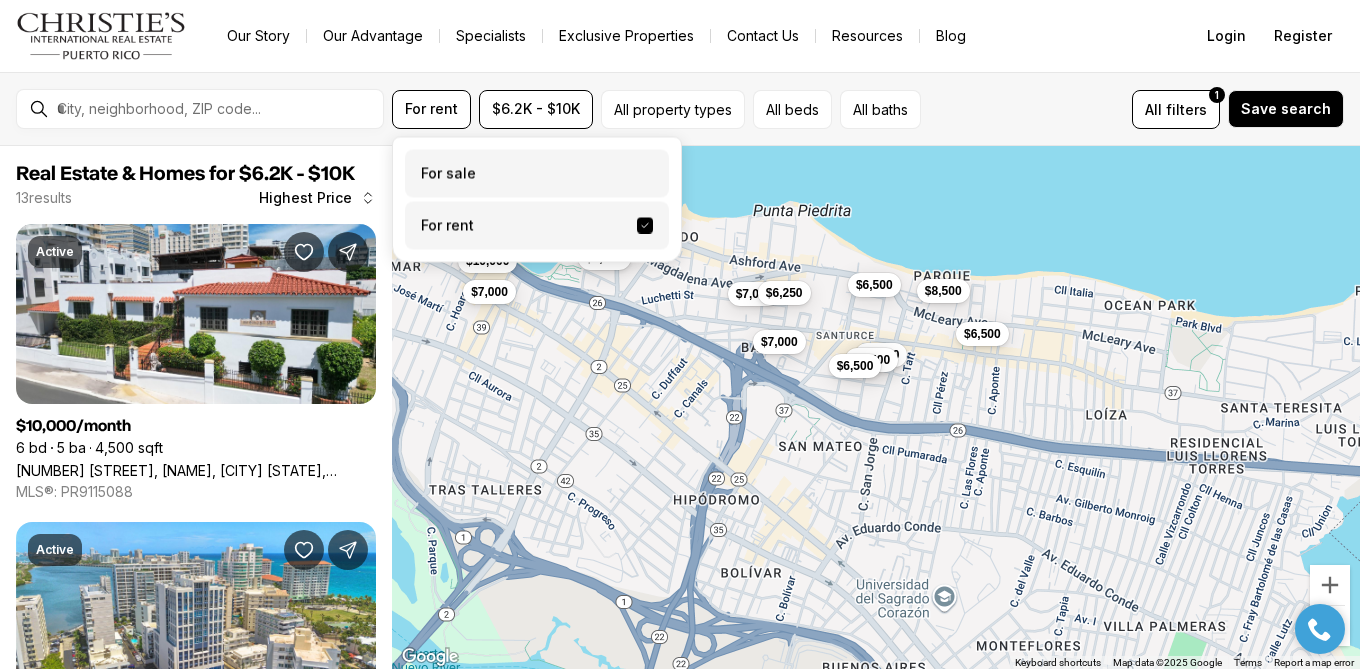 click on "For sale" at bounding box center [537, 174] 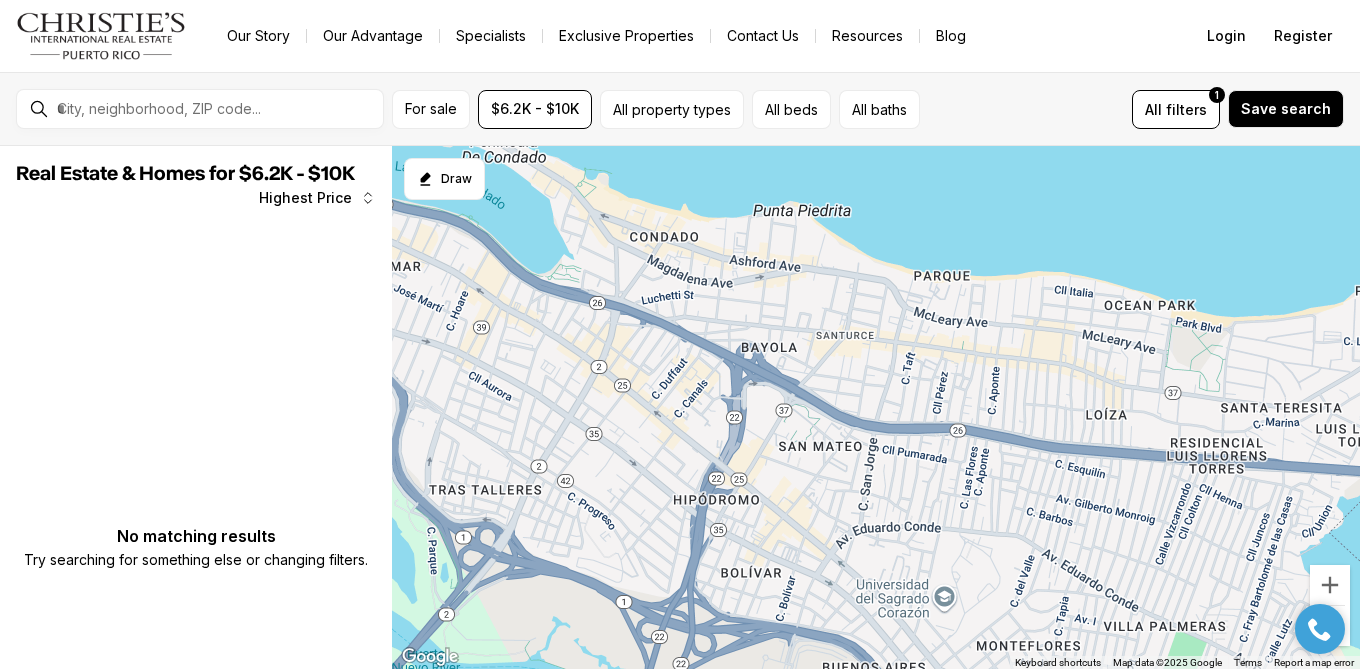 click on "Our Story Our Advantage Specialists Exclusive Properties Contact Us Resources Blog" at bounding box center (691, 36) 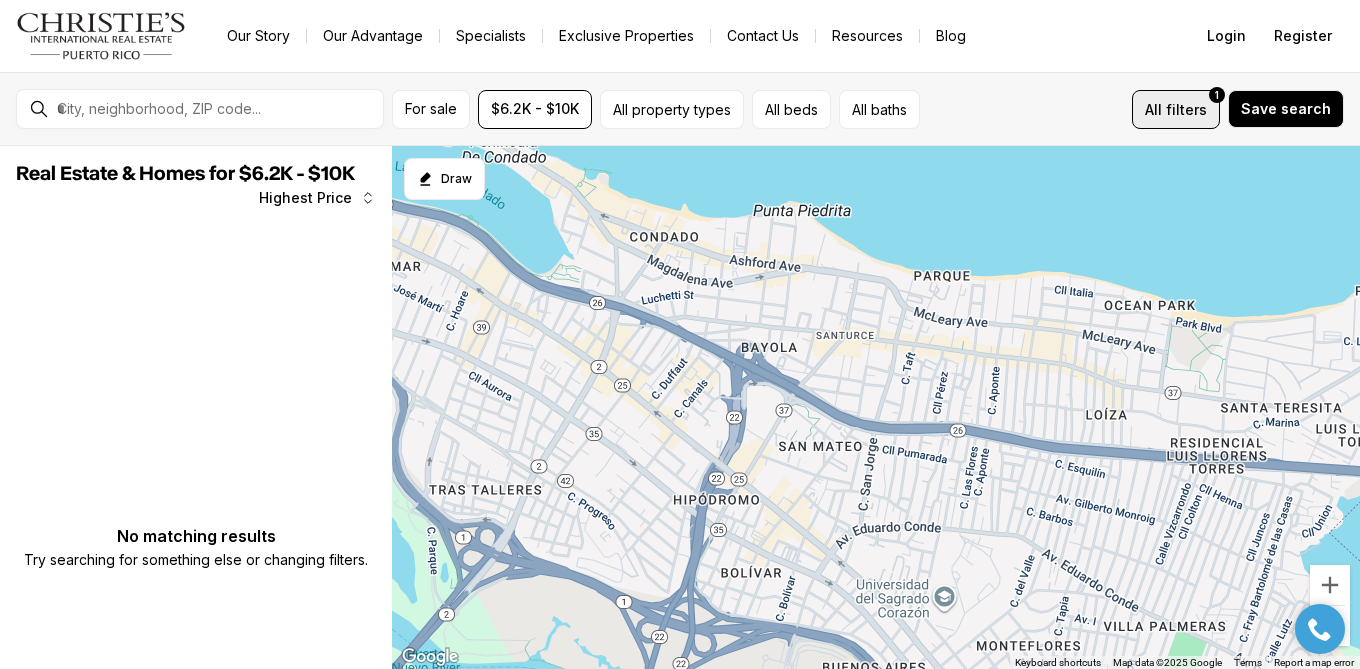 click on "filters" at bounding box center (1186, 109) 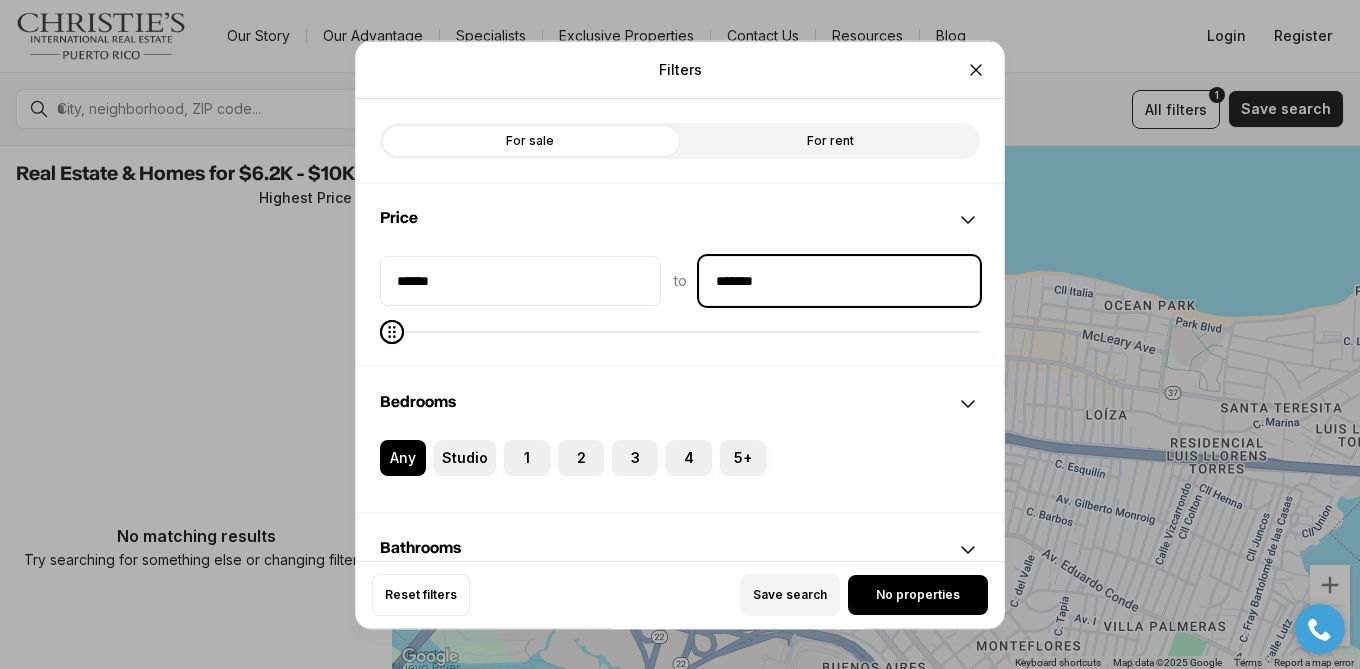 click on "*******" at bounding box center (839, 280) 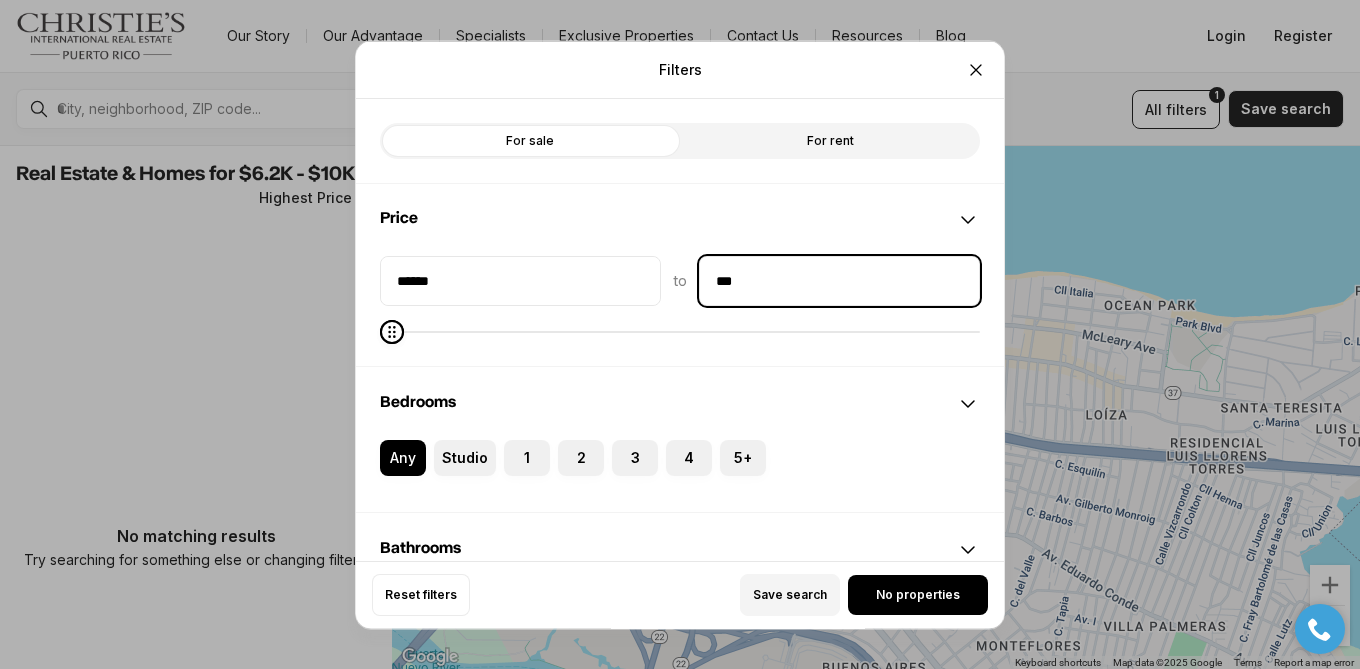 type on "**" 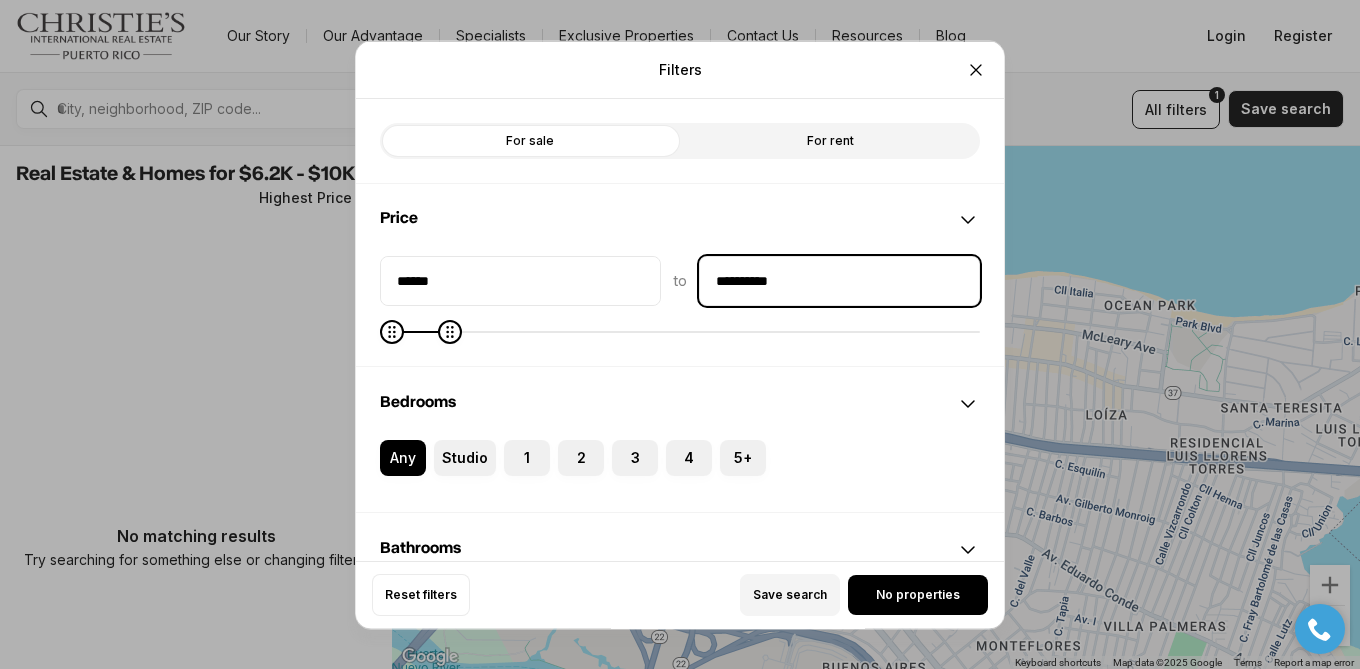 type on "**********" 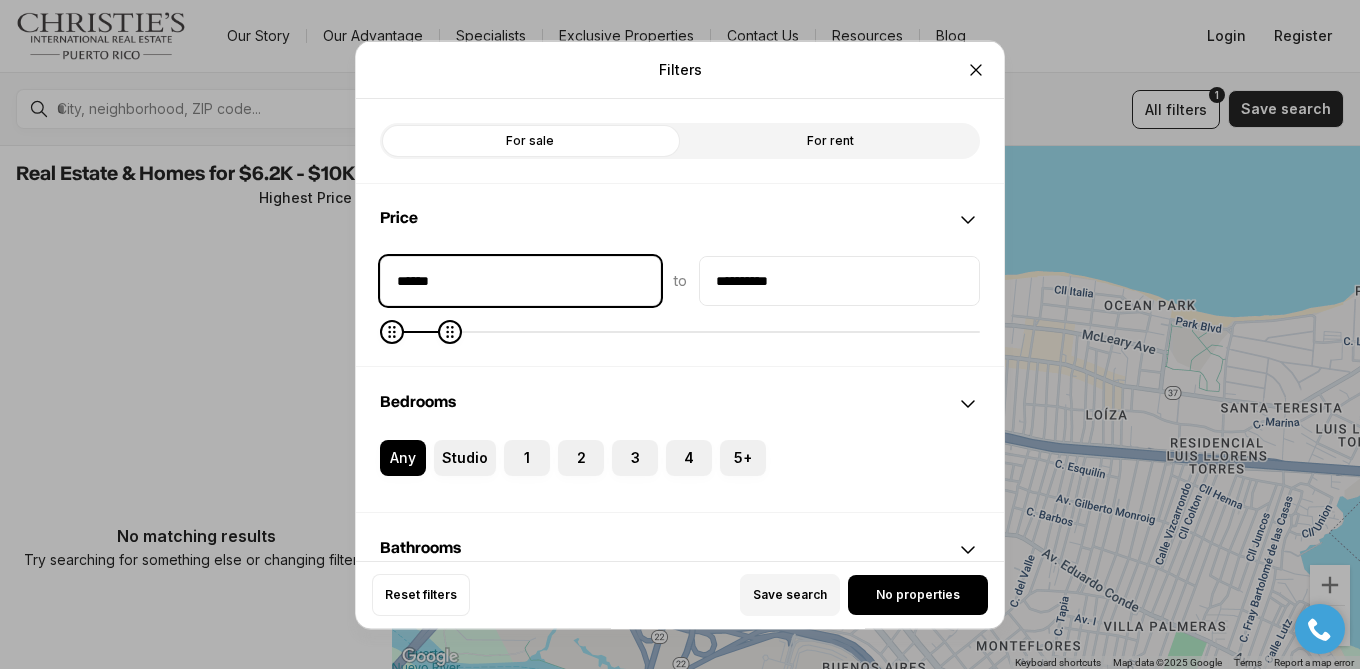 click on "******" at bounding box center [520, 280] 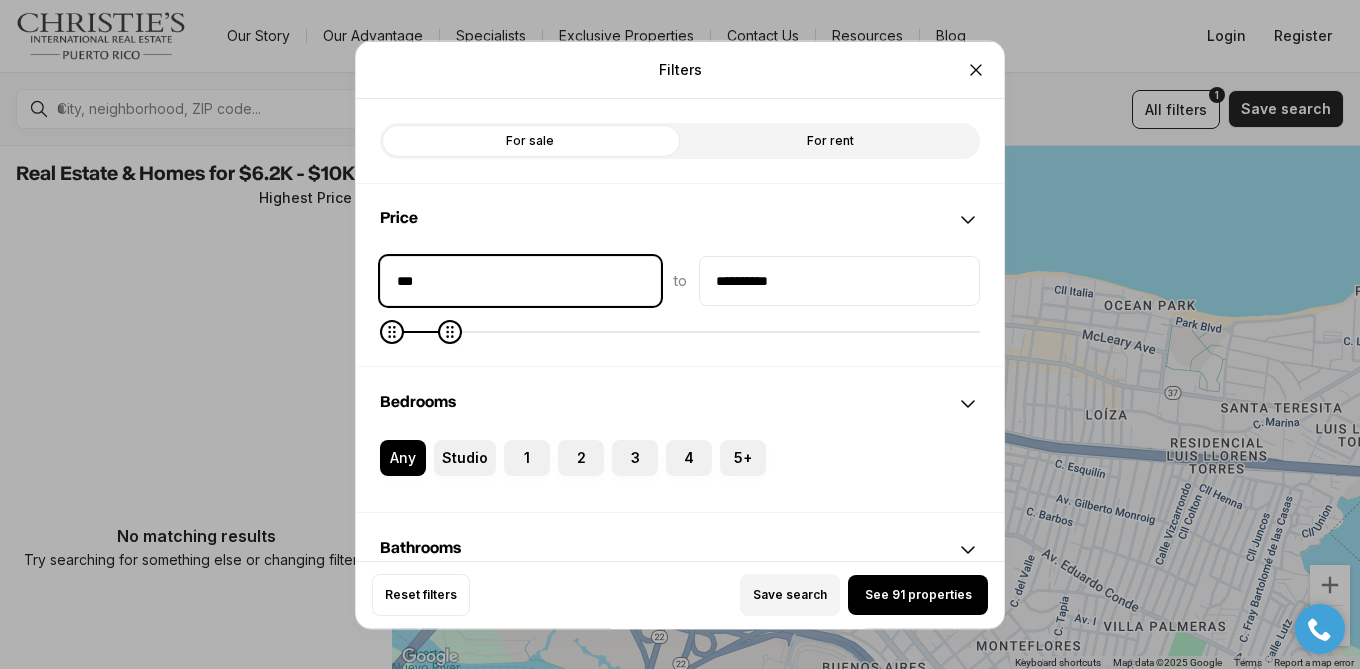 type on "**" 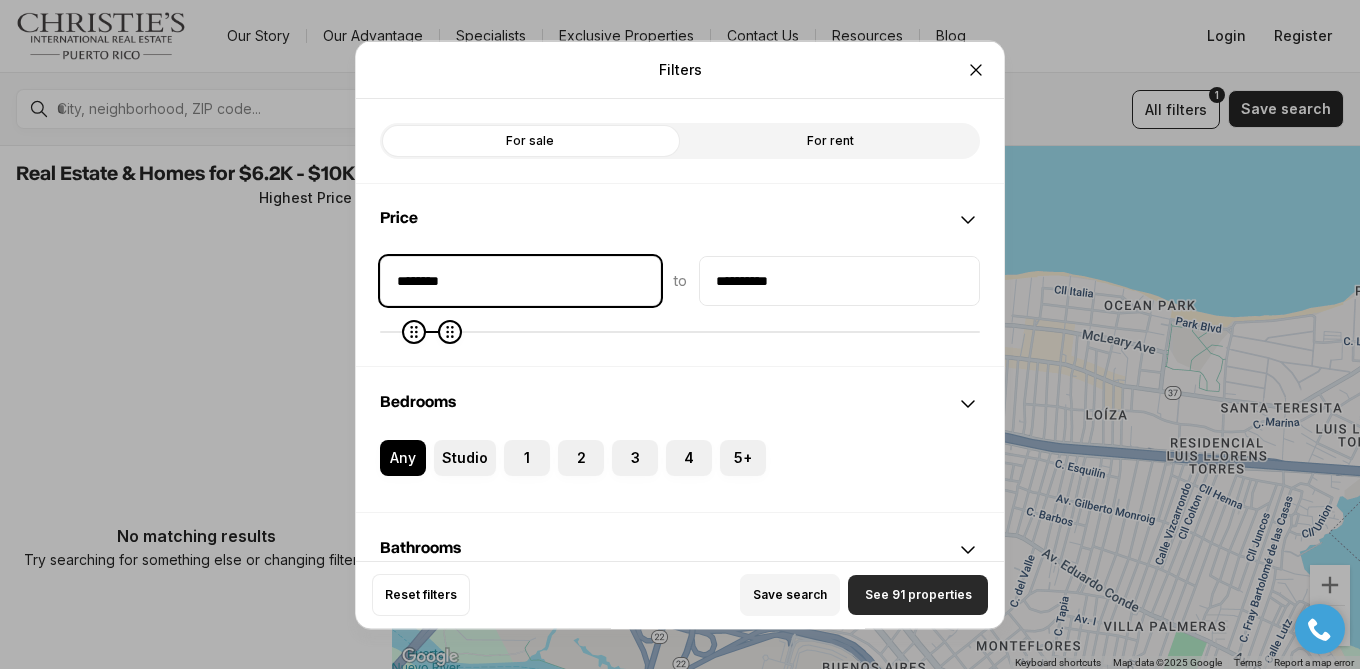 type on "********" 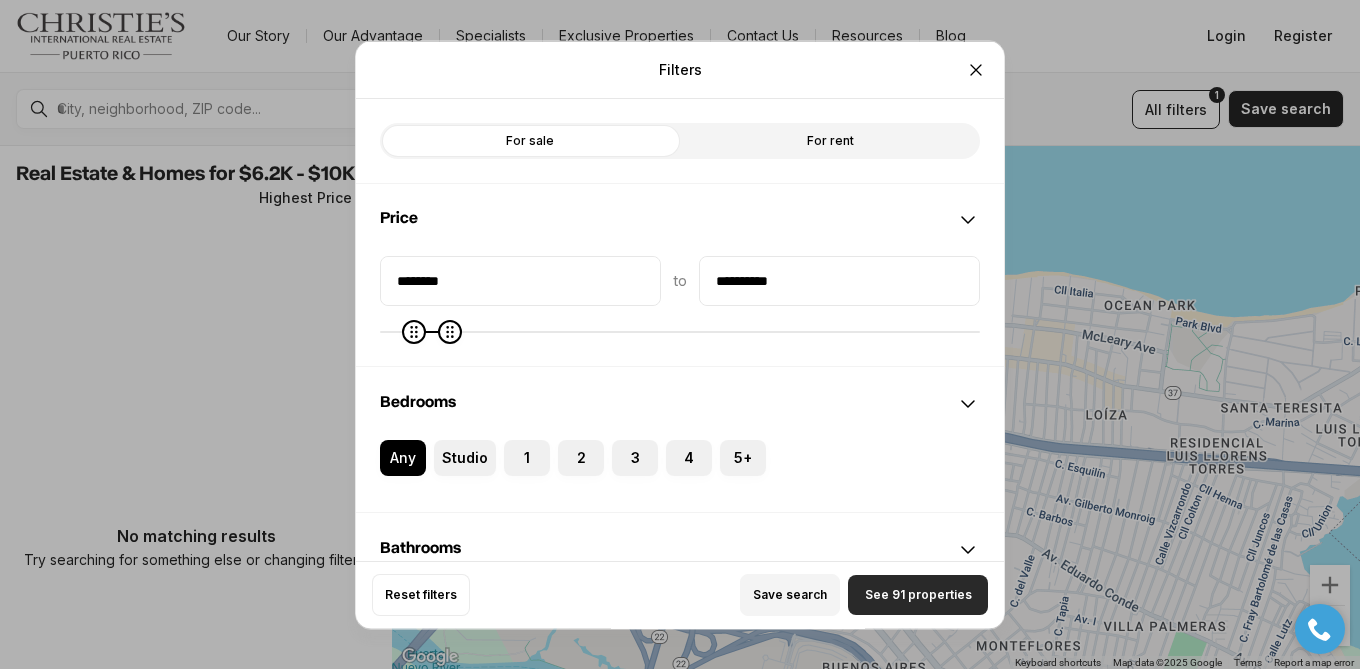 click on "See 91 properties" at bounding box center (918, 595) 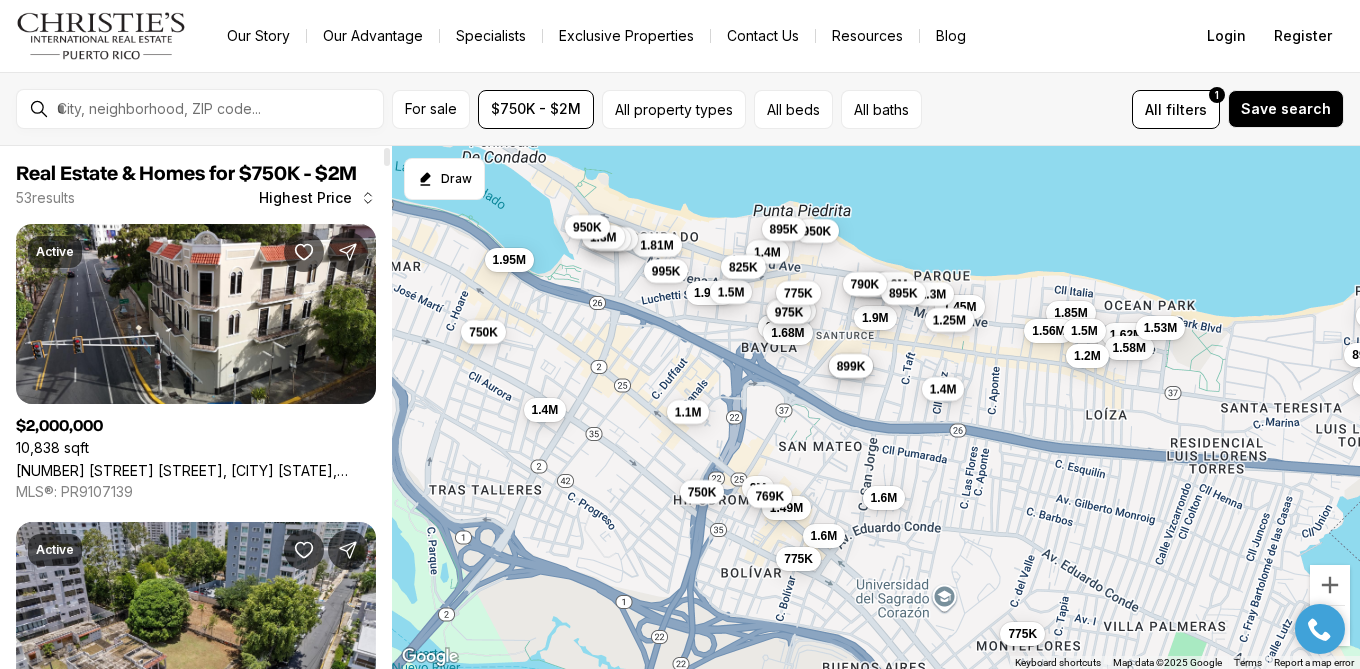 click on "Highest Price" at bounding box center (305, 198) 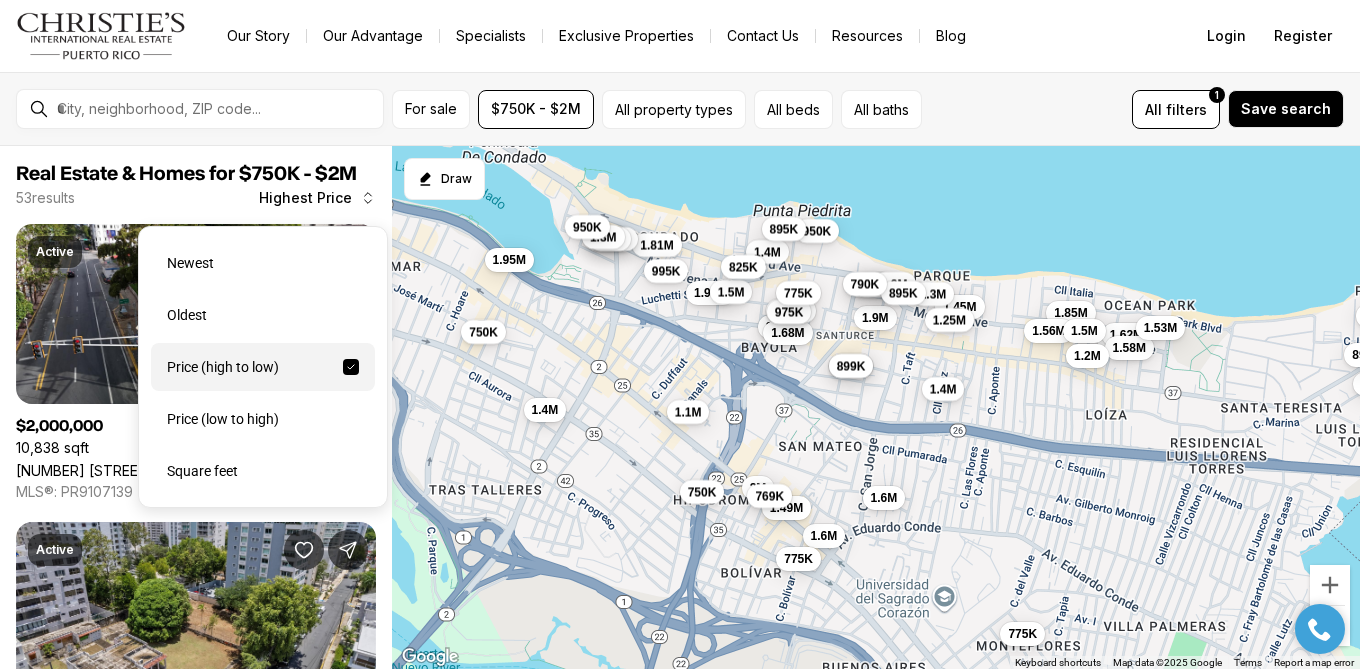 click on "Price (high to low)" at bounding box center (263, 367) 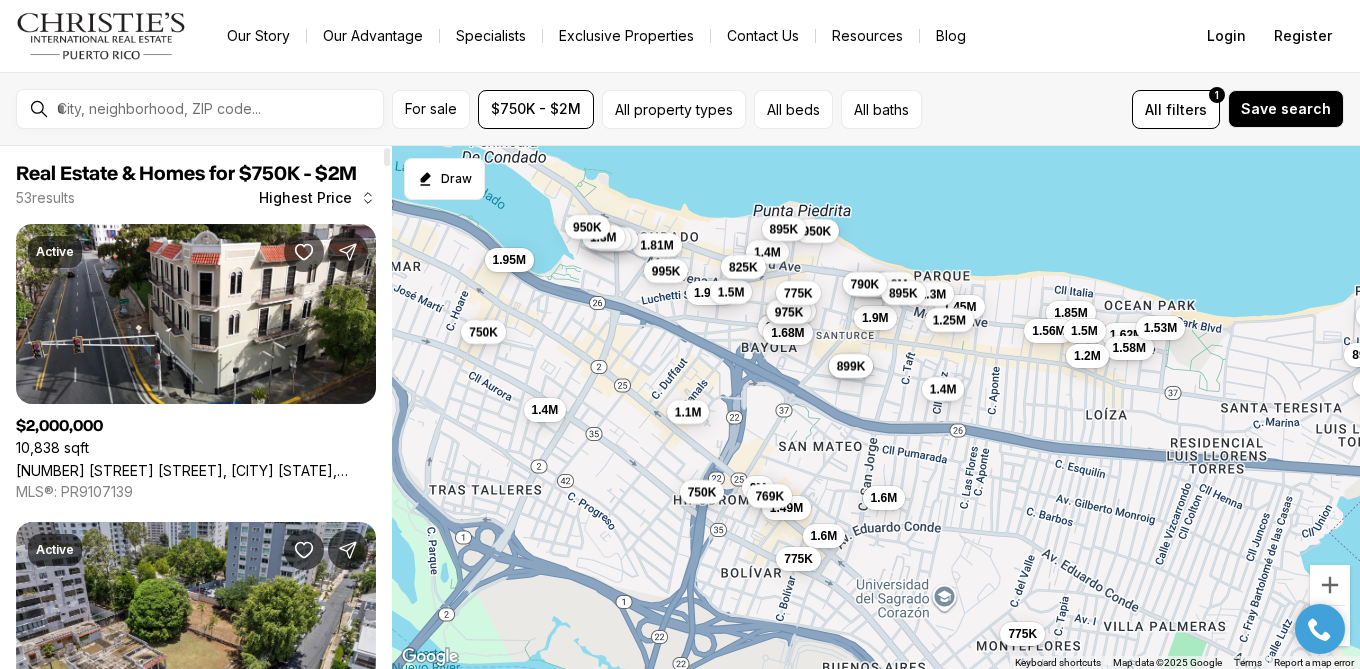 click on "Highest Price" at bounding box center [305, 198] 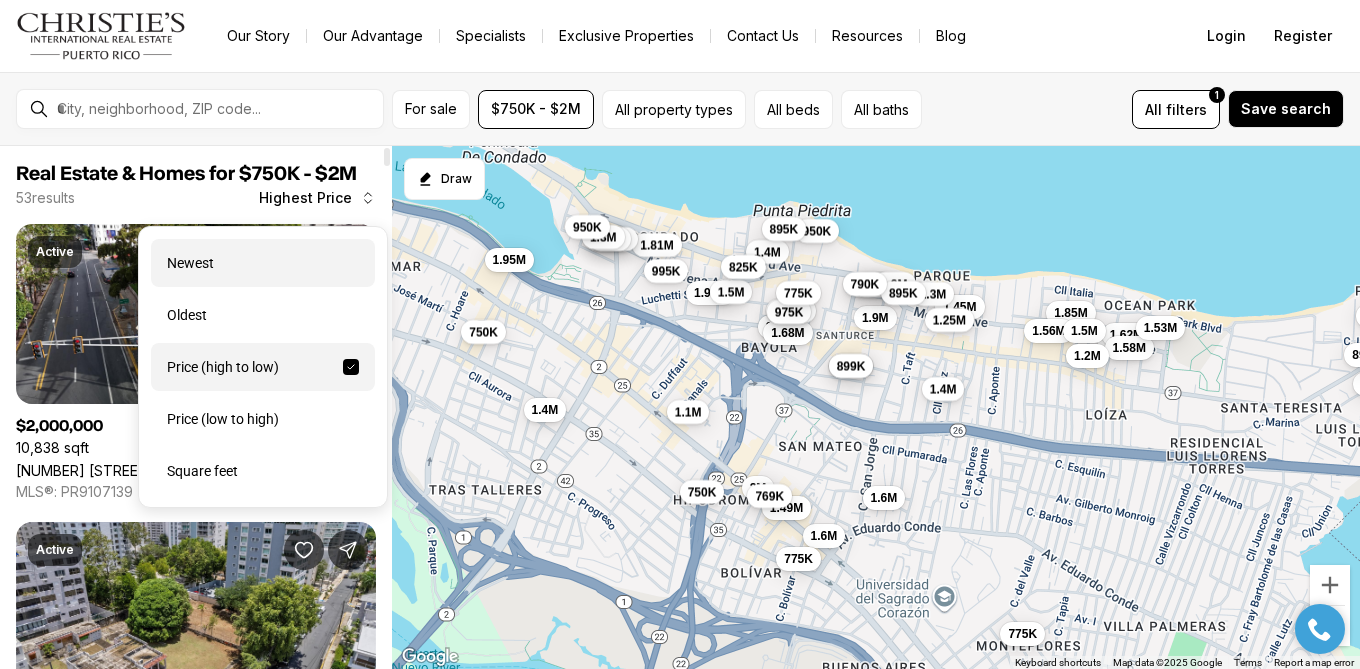 click on "Newest" at bounding box center (263, 263) 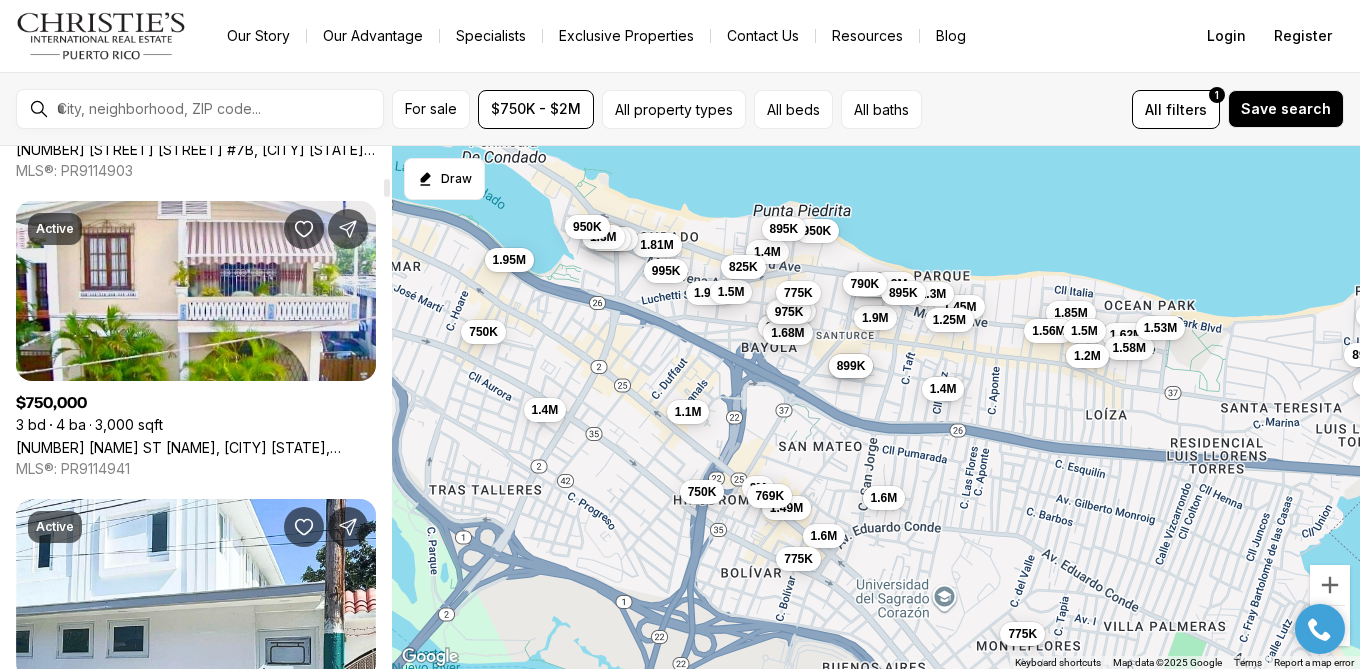 scroll, scrollTop: 920, scrollLeft: 0, axis: vertical 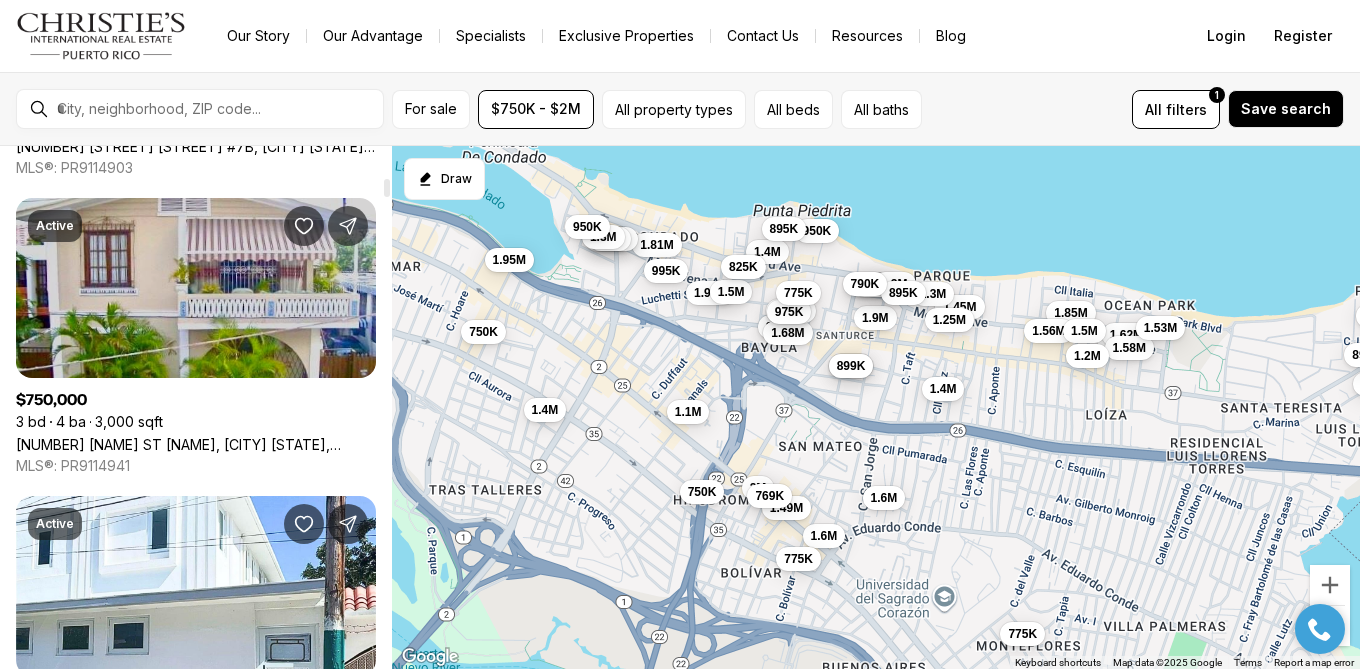 click on "952 JOSE MARTI ST MIRAMAR, SAN JUAN PR, 00907" at bounding box center [196, 444] 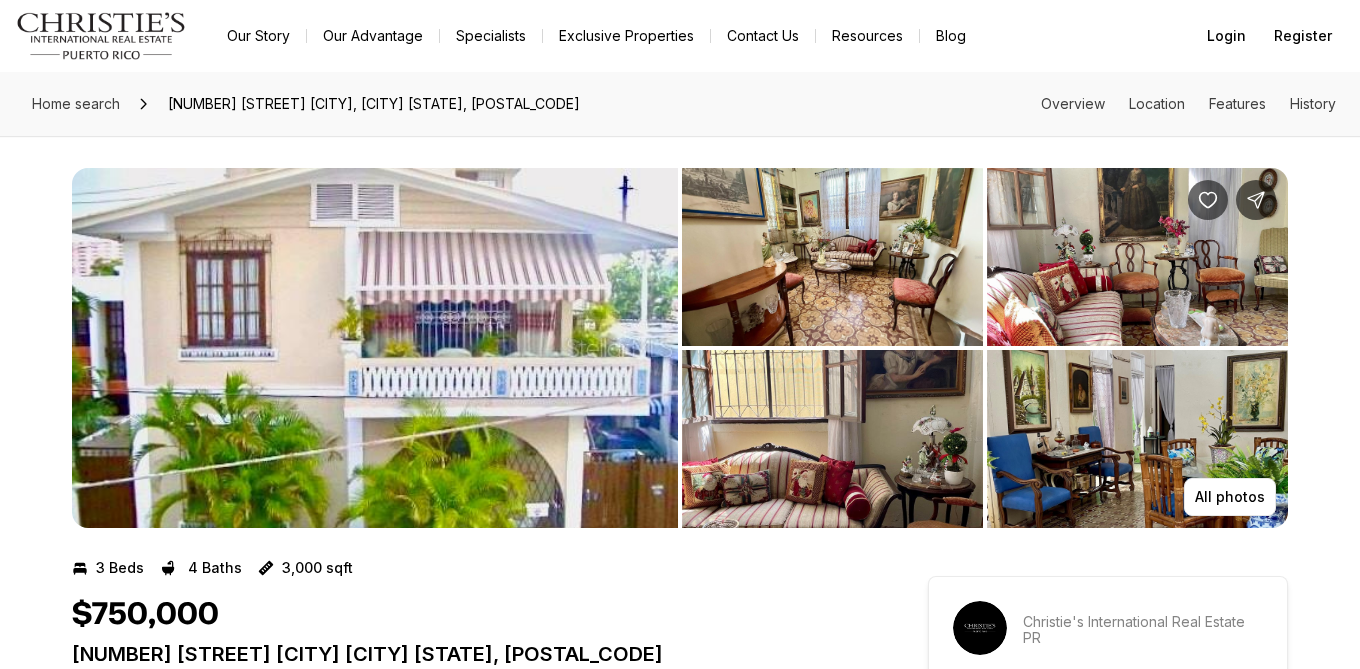 scroll, scrollTop: 0, scrollLeft: 0, axis: both 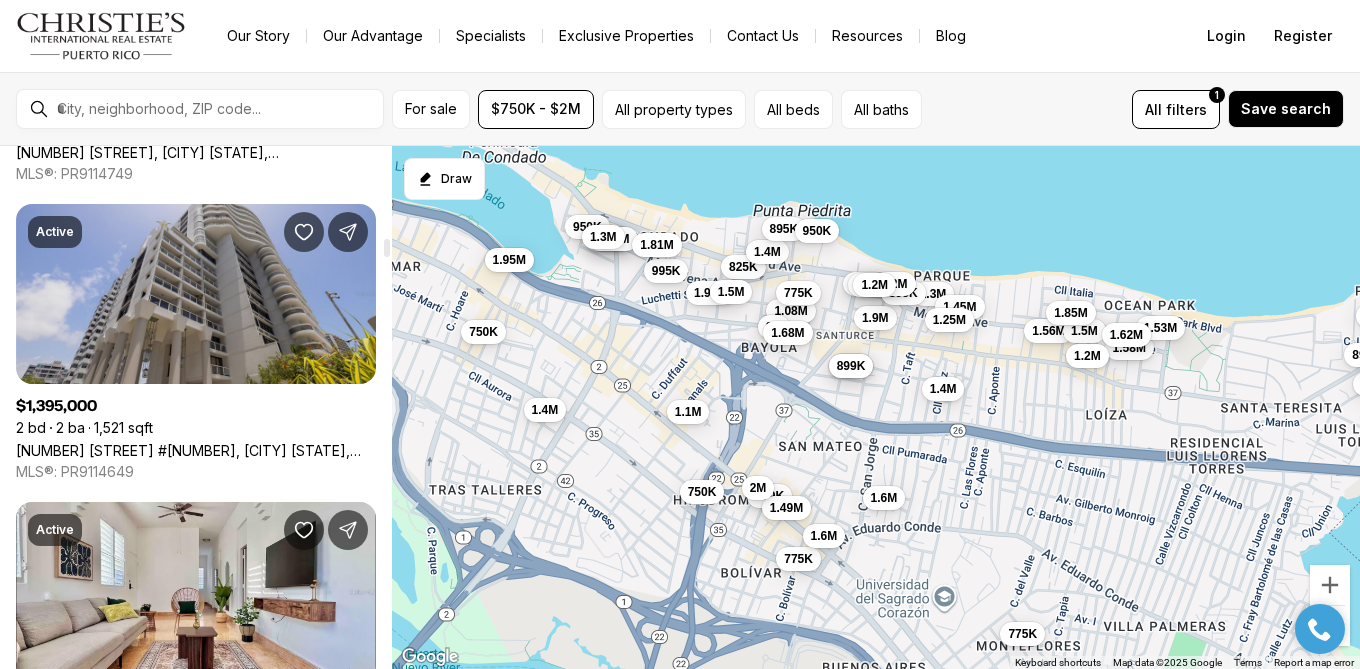 click on "[NUMBER] [STREET] [APT], [CITY] [STATE], [POSTAL_CODE]" at bounding box center (196, 450) 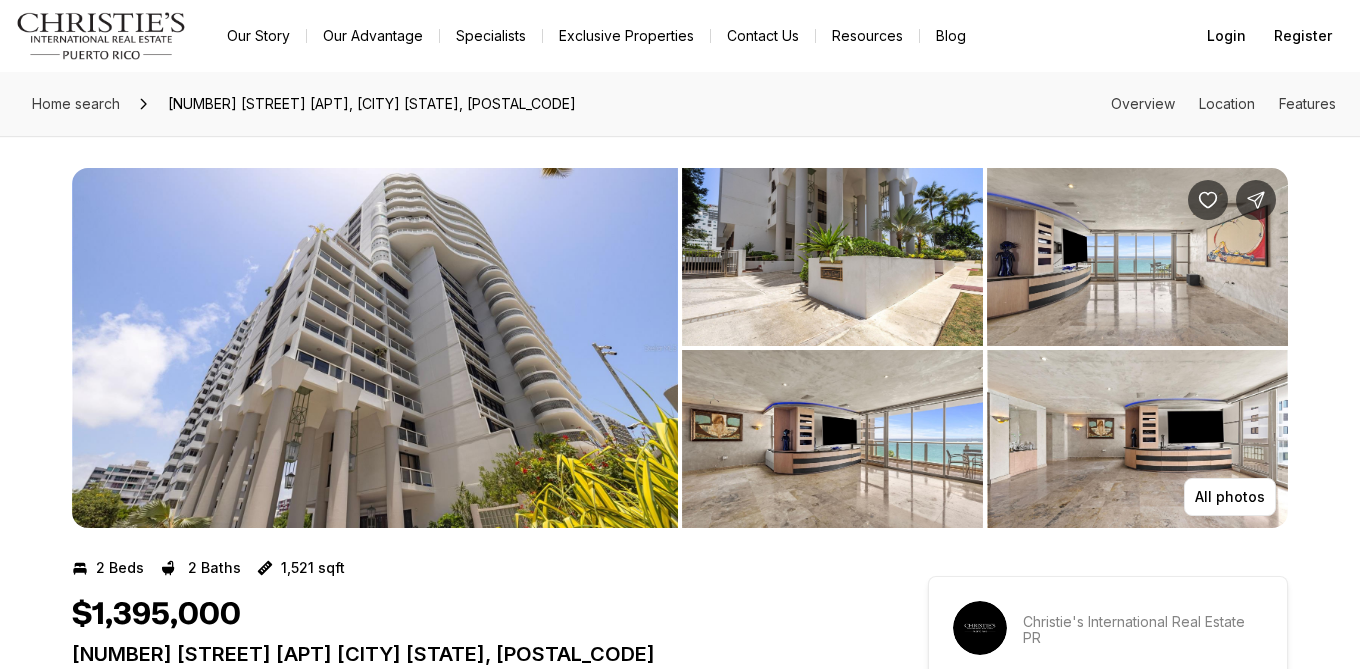 scroll, scrollTop: 0, scrollLeft: 0, axis: both 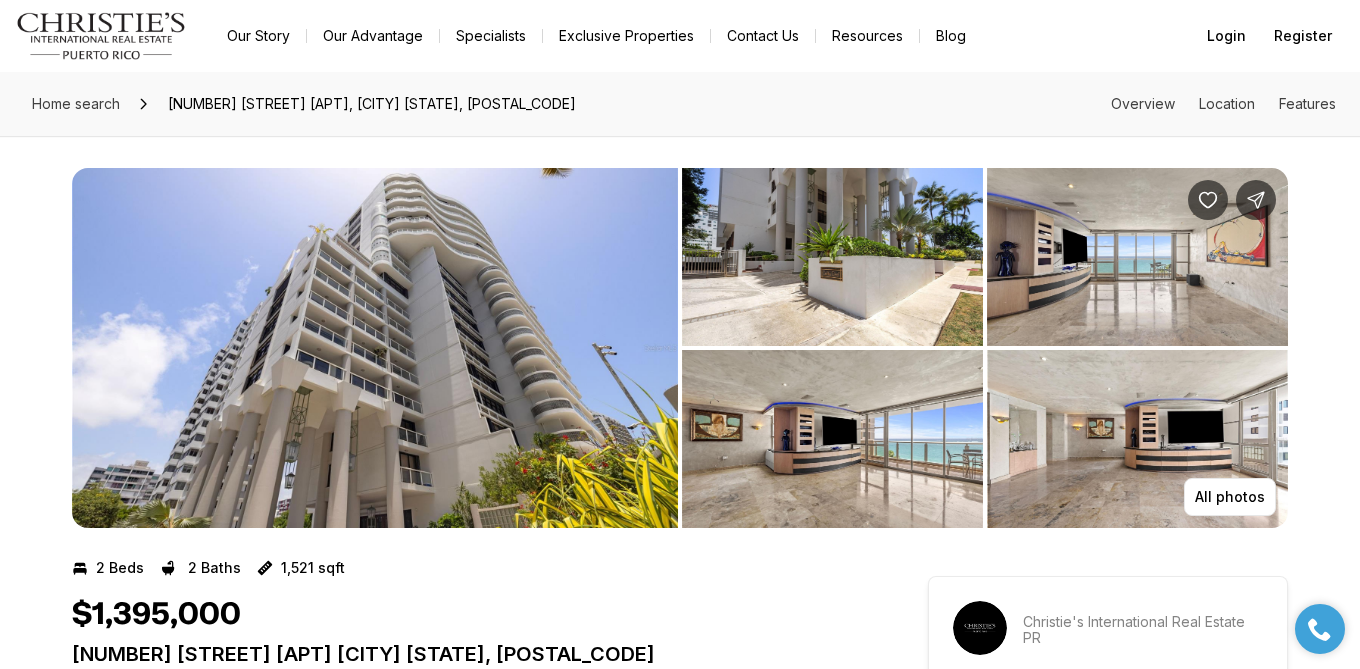 click at bounding box center (375, 348) 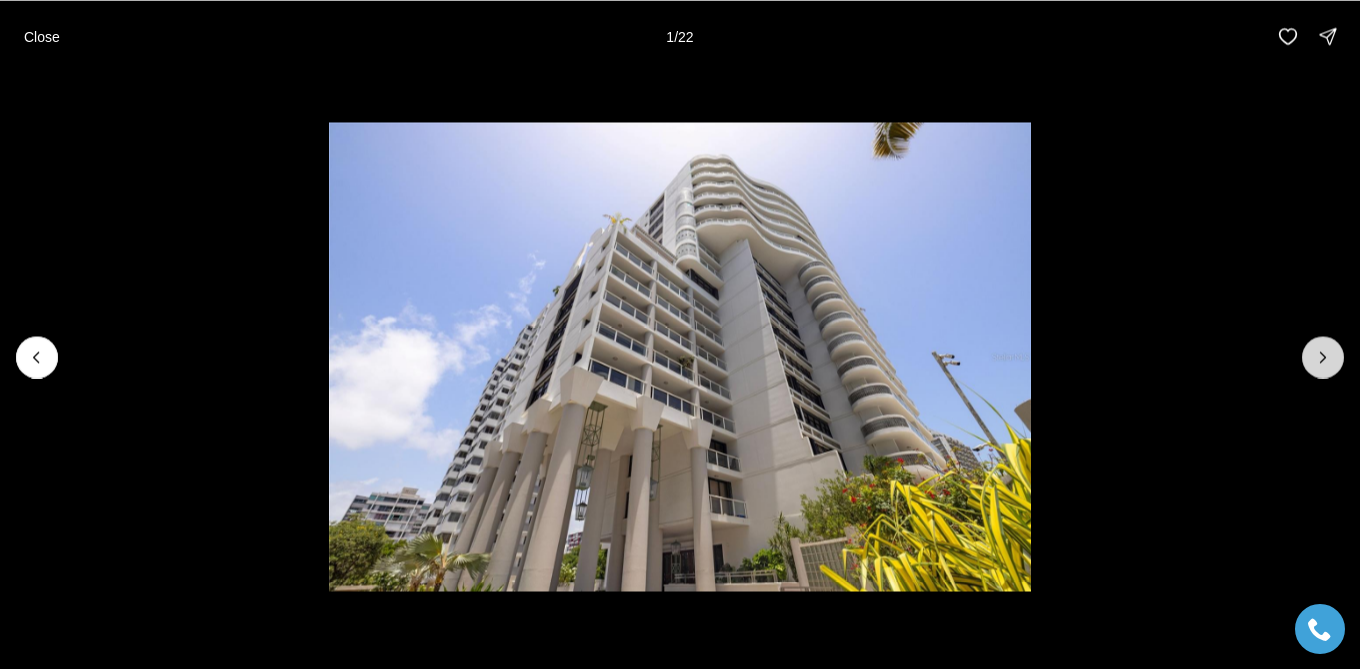 click 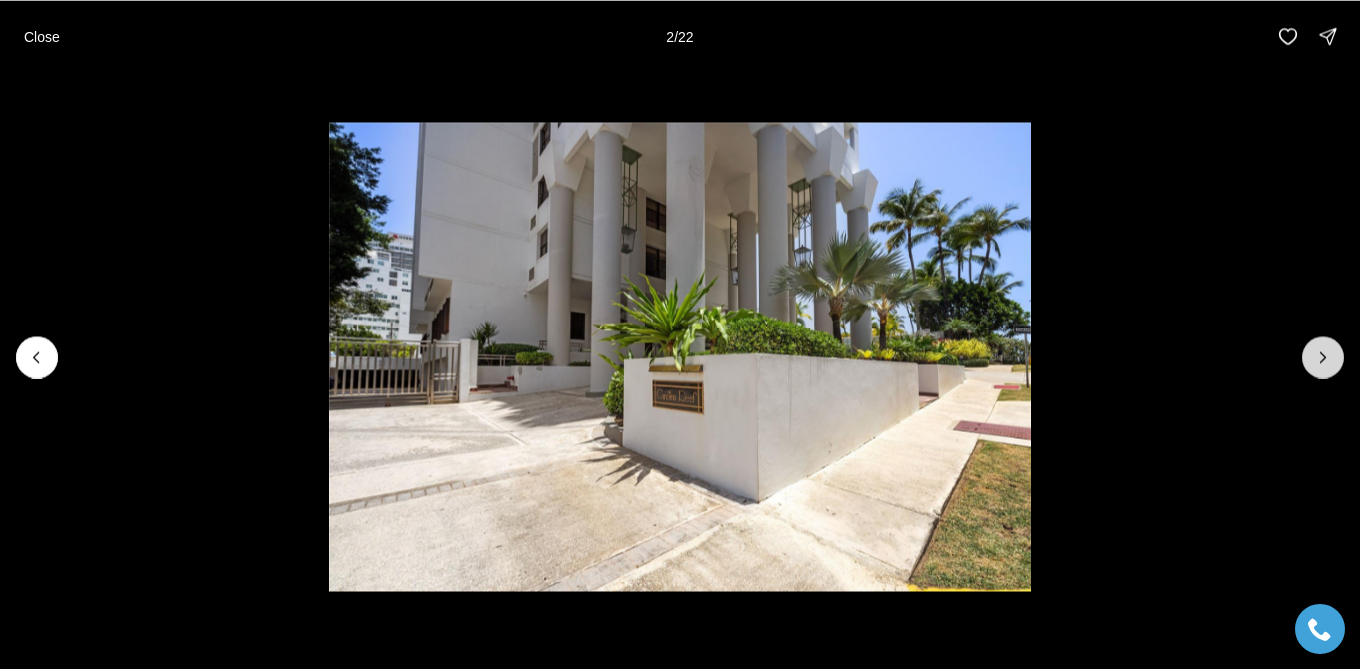 click 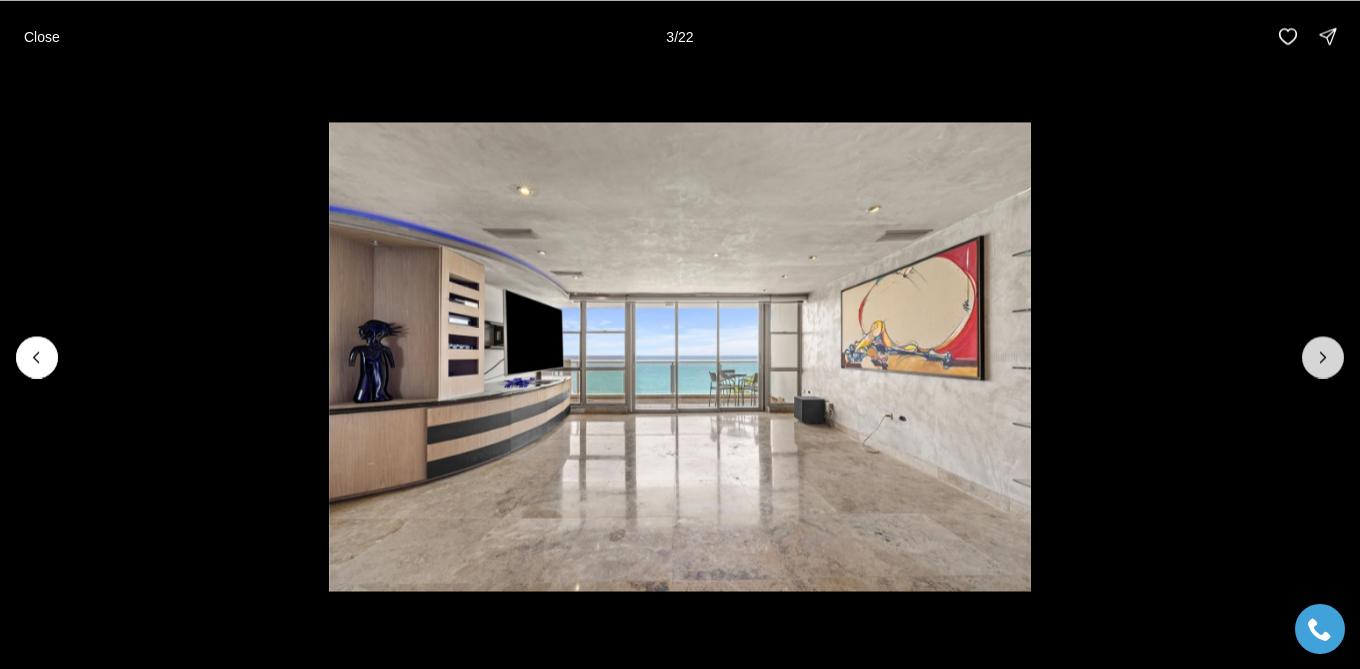 click 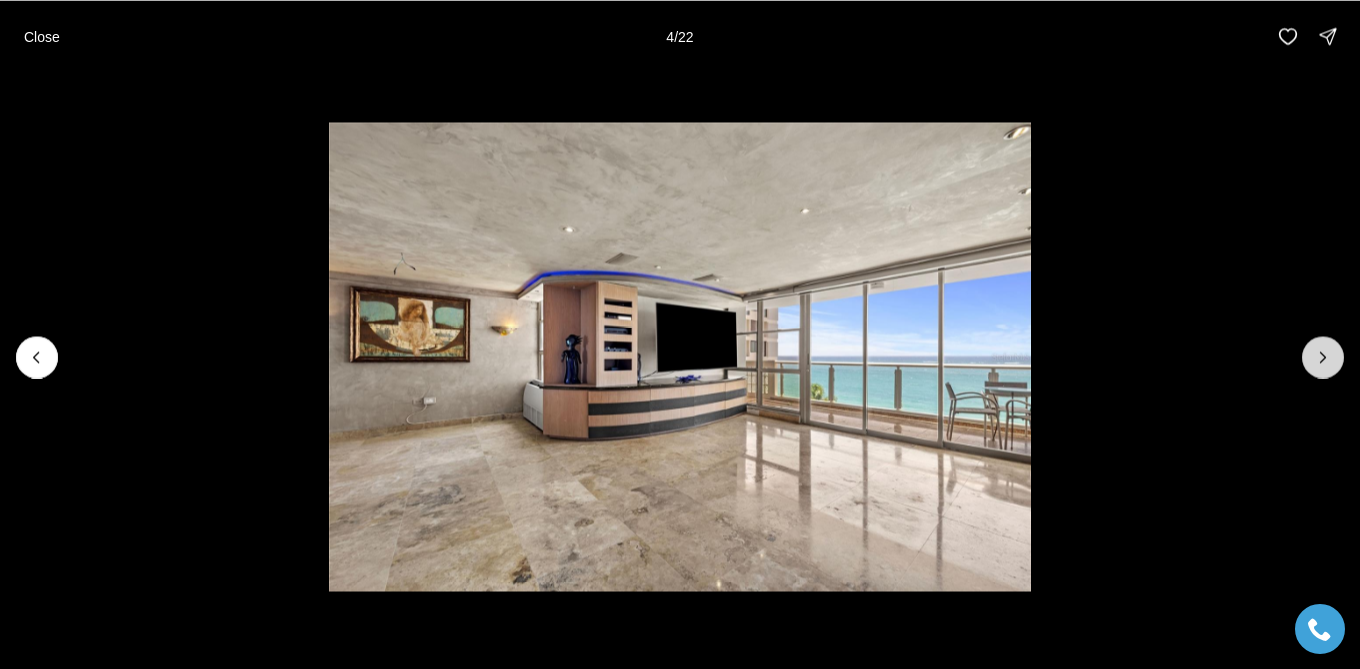 click 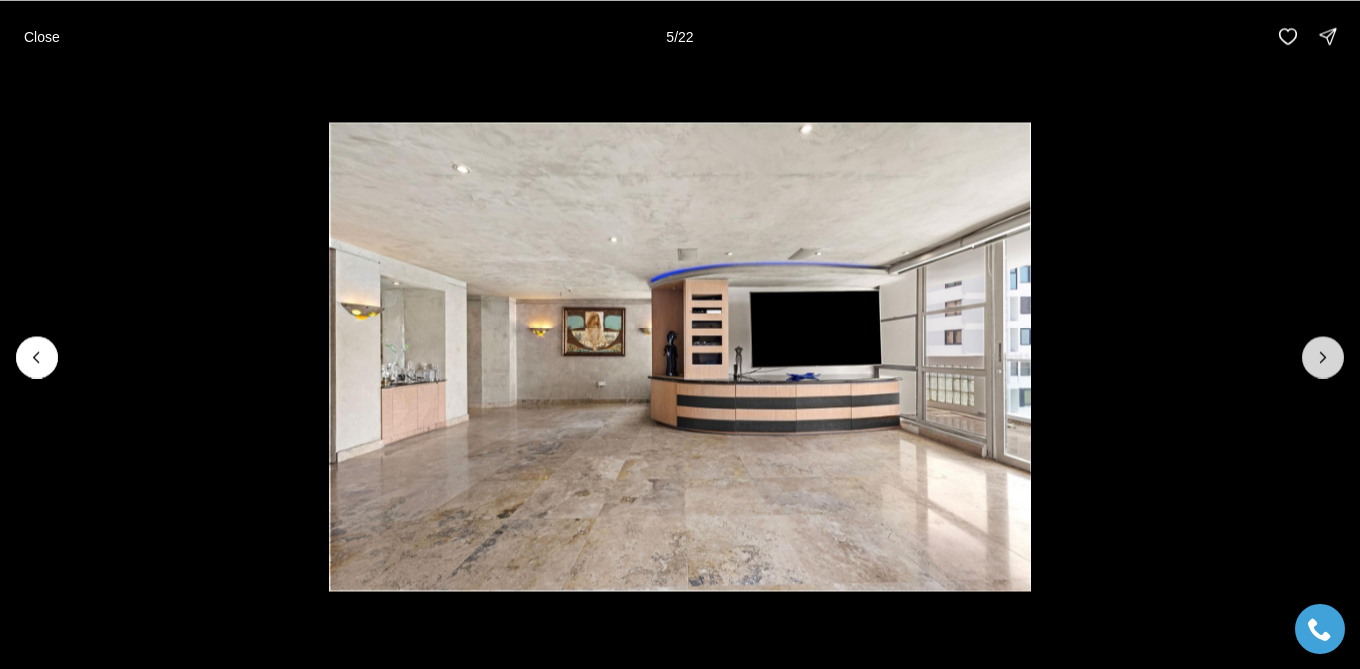 click 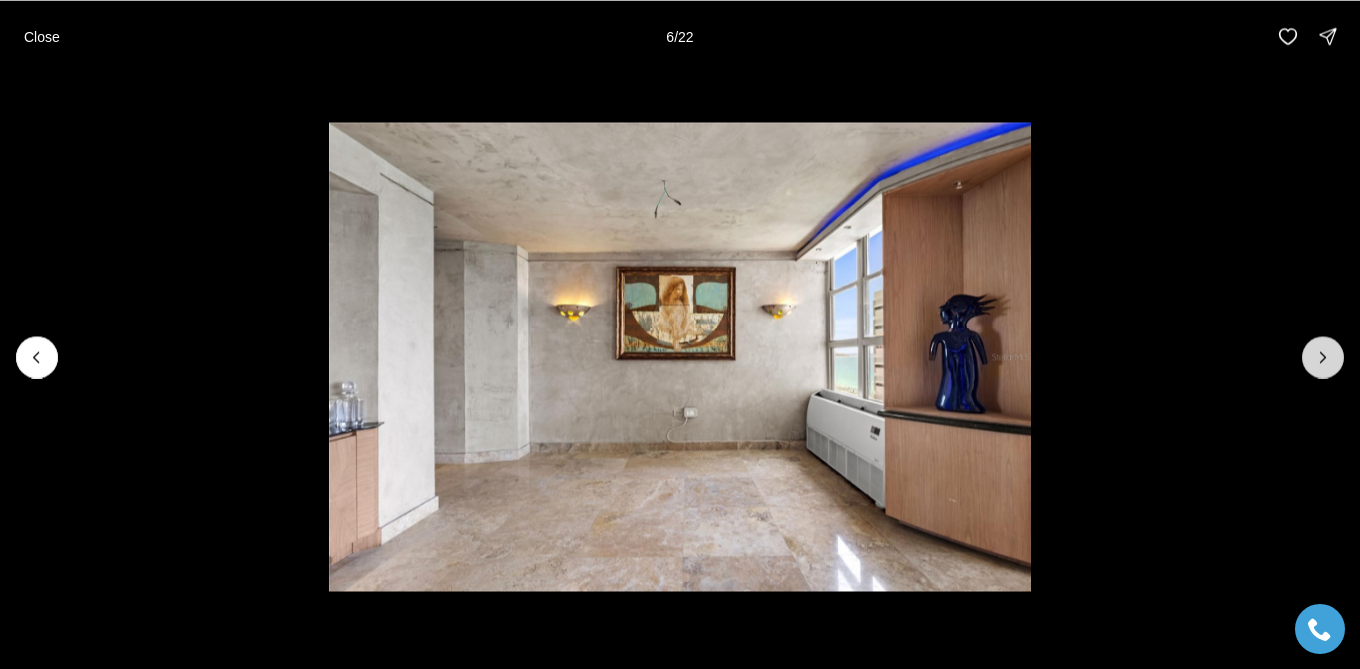 click 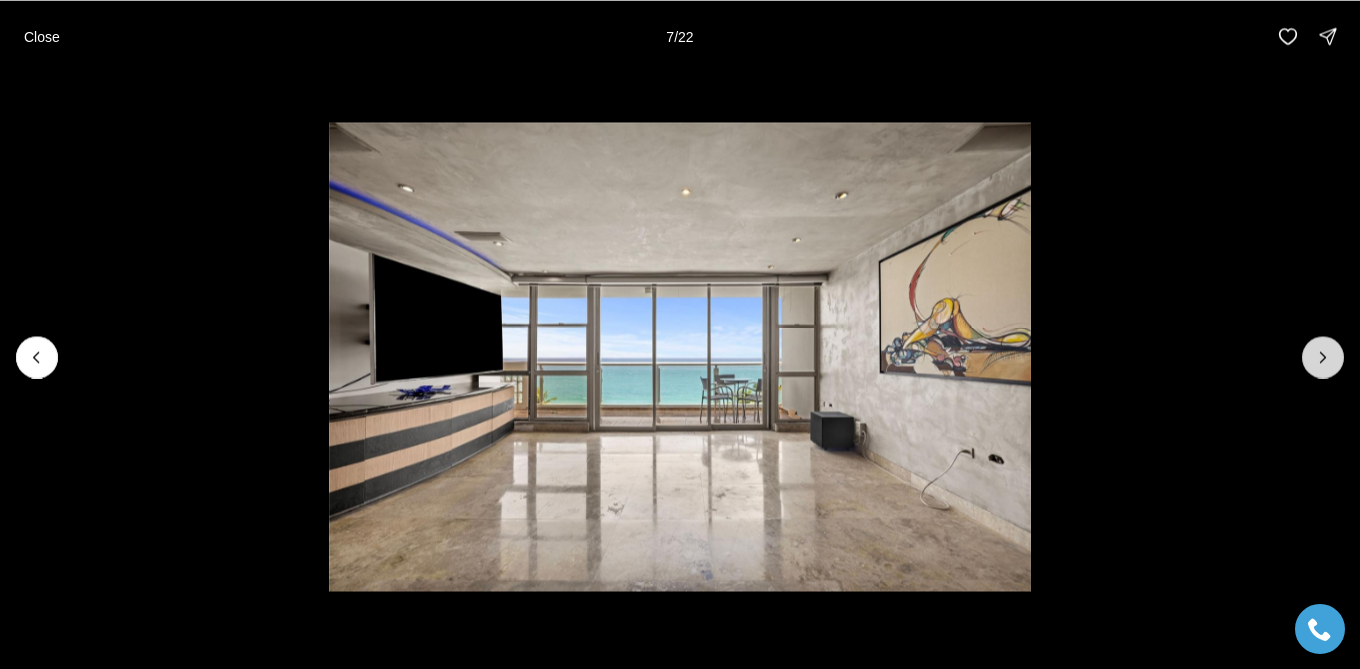 click 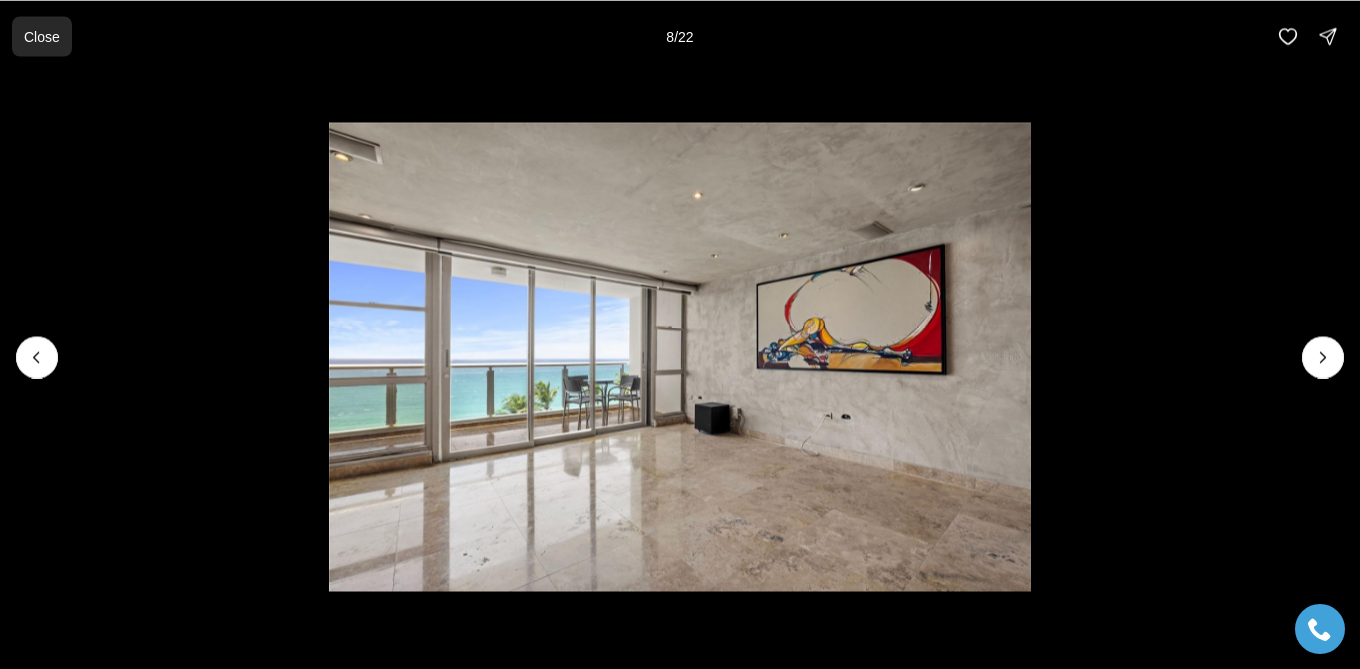 click on "Close" at bounding box center (42, 36) 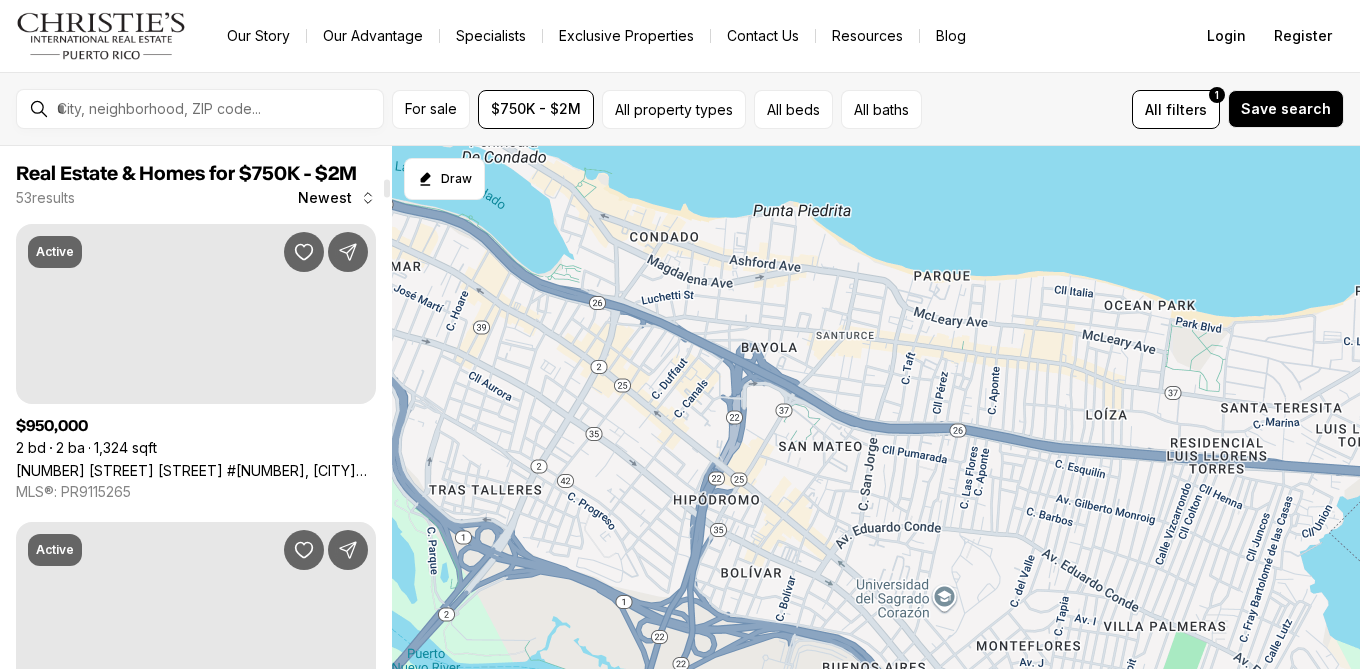scroll, scrollTop: 0, scrollLeft: 0, axis: both 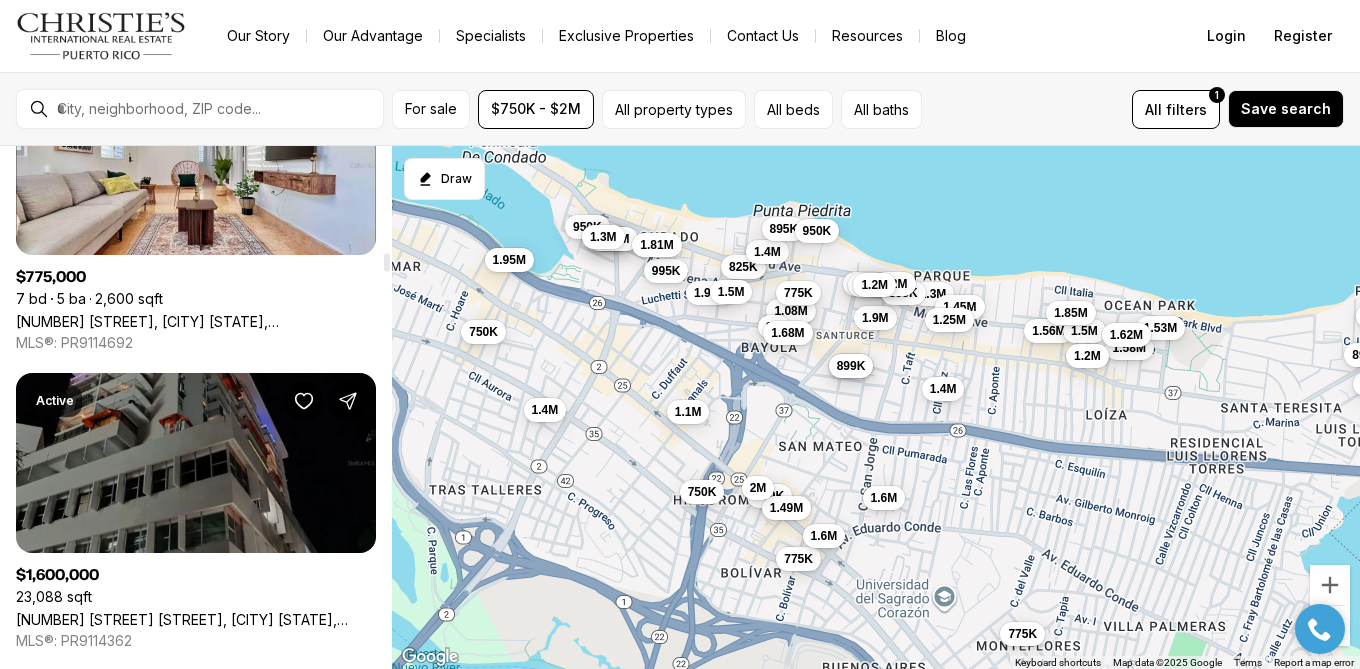 click on "[NUMBER] [STREET], [CITY] [STATE], [POSTAL_CODE]" at bounding box center (196, 619) 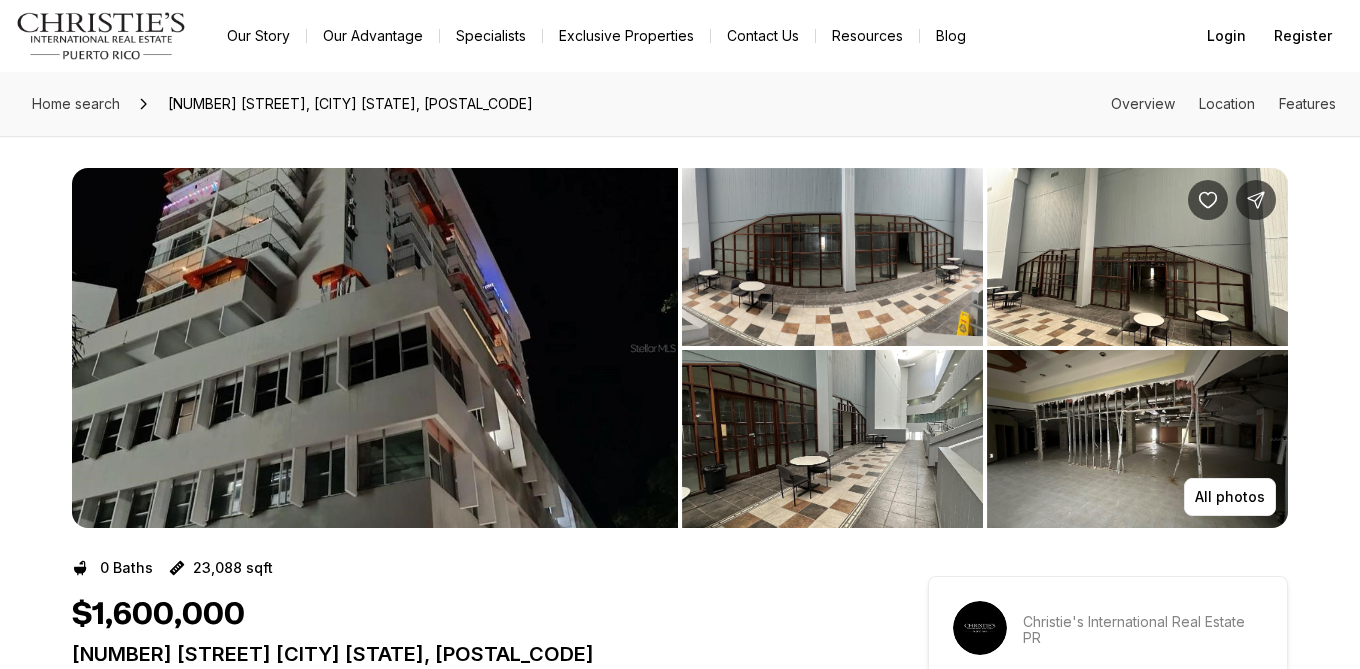 scroll, scrollTop: 0, scrollLeft: 0, axis: both 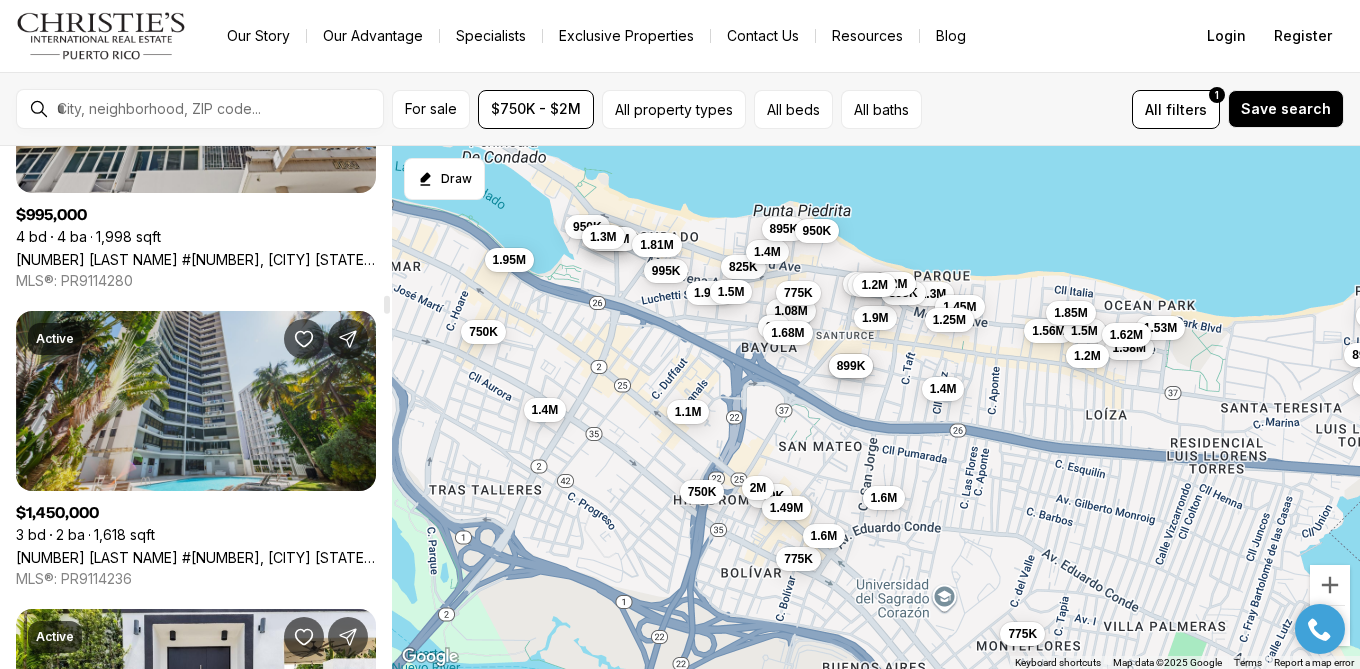 click on "[NUMBER] [STREET] #[NUMBER], [CITY] [STATE], [POSTAL_CODE]" at bounding box center (196, 557) 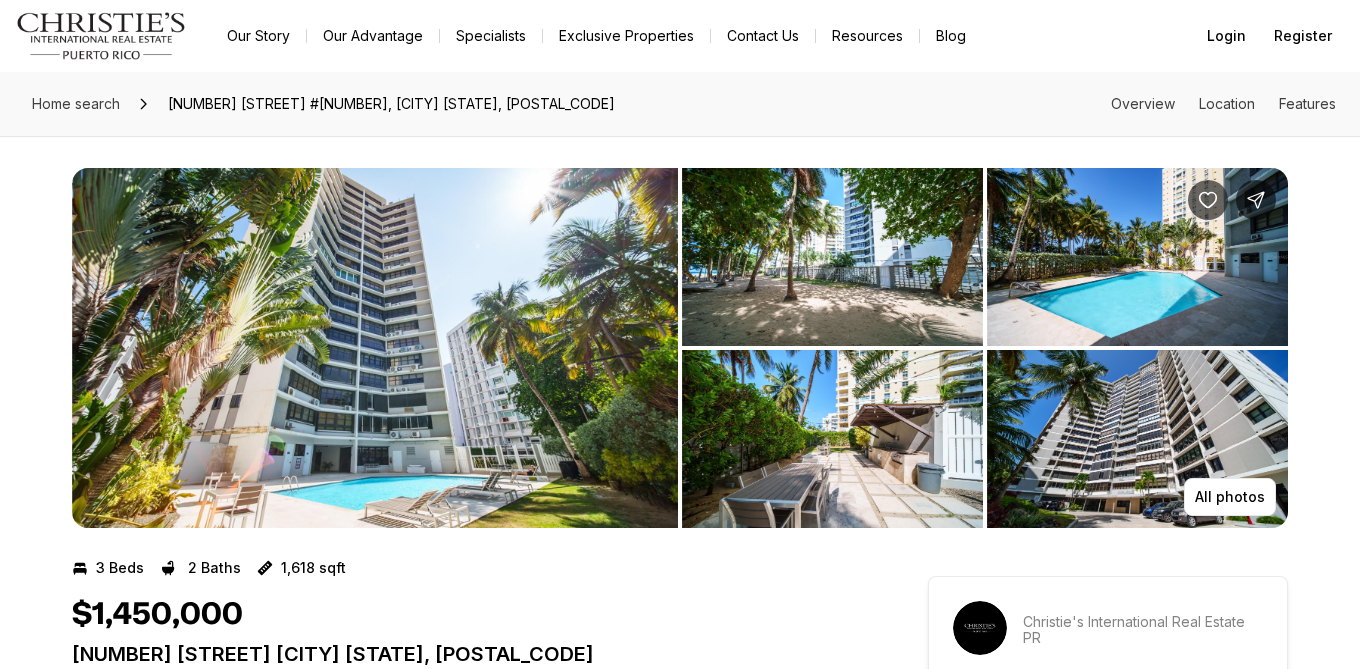 scroll, scrollTop: 0, scrollLeft: 0, axis: both 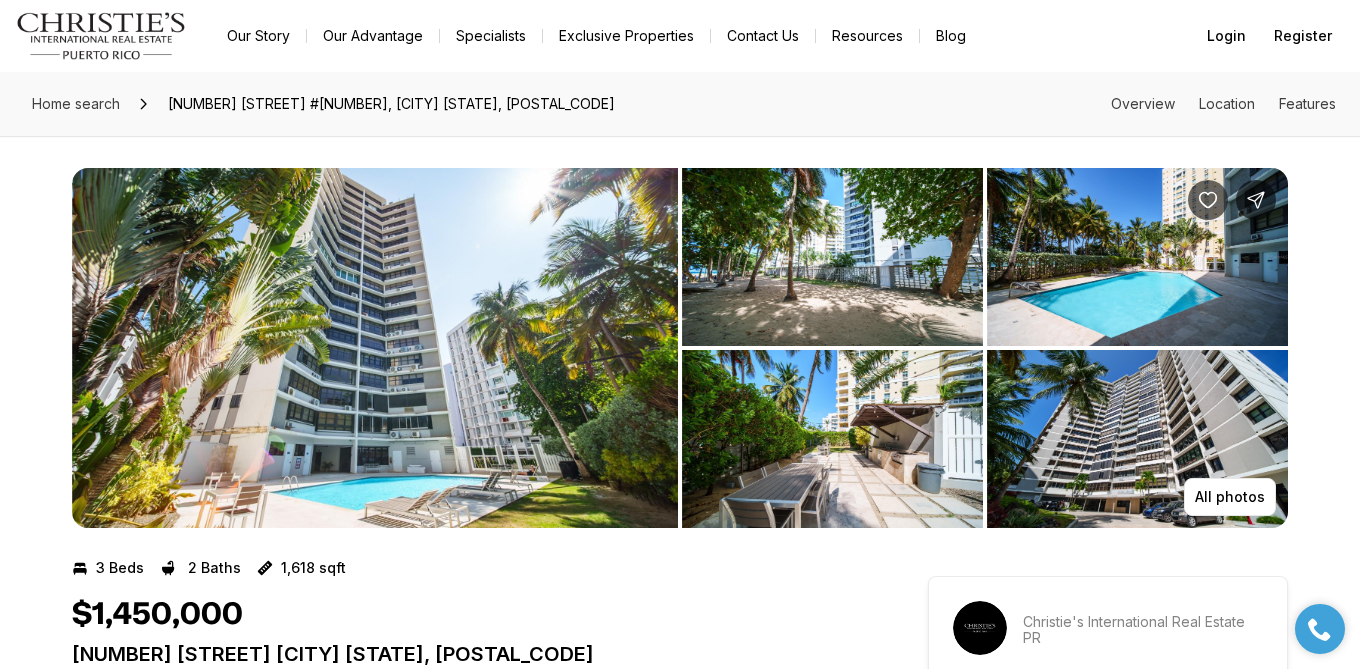 click at bounding box center [375, 348] 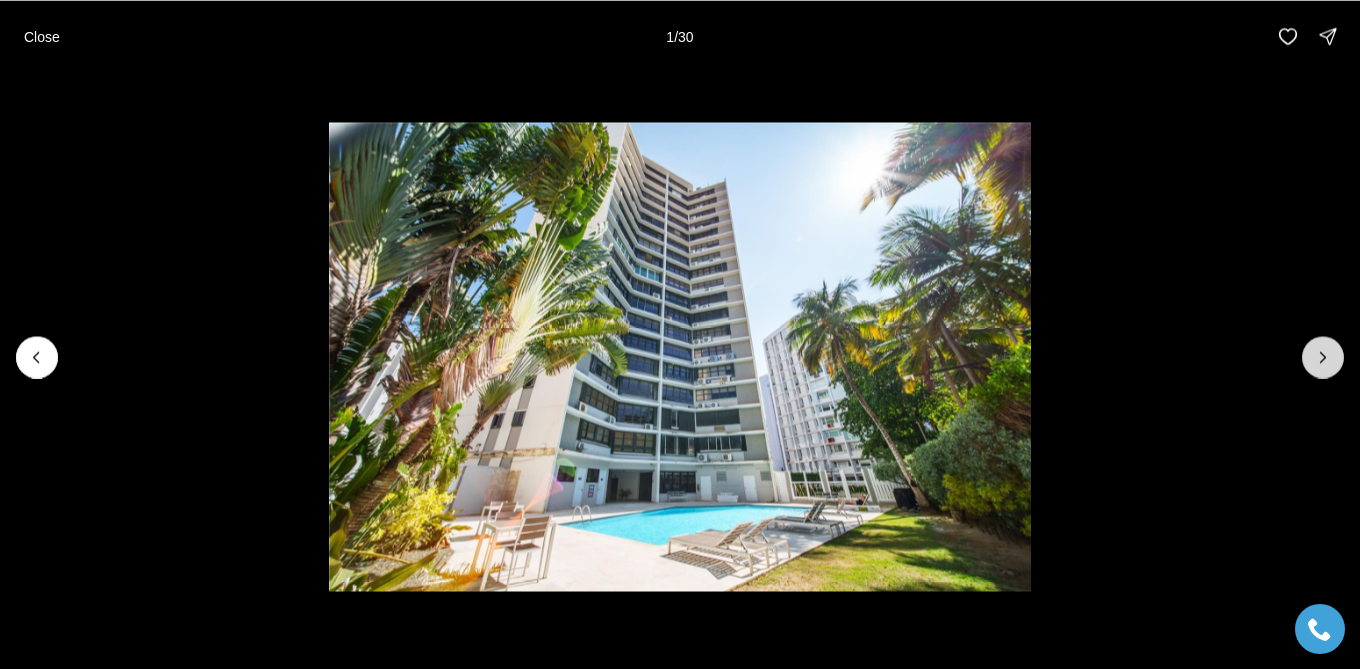 click 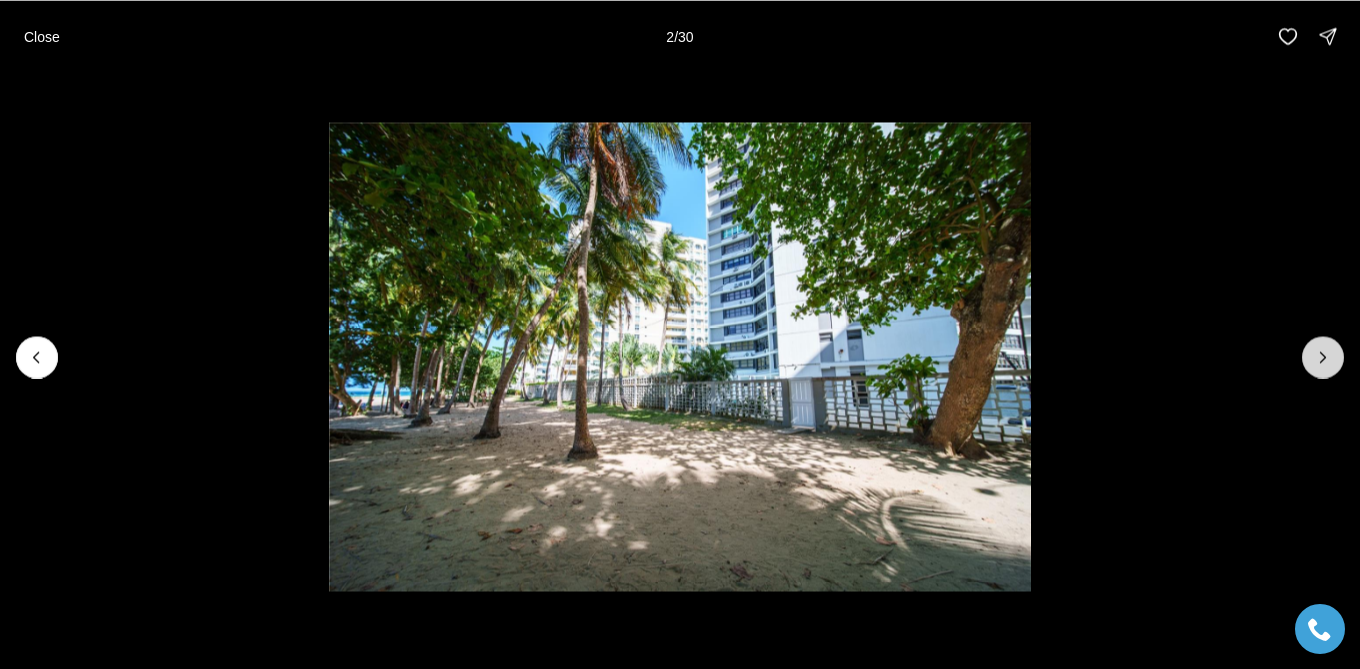 click 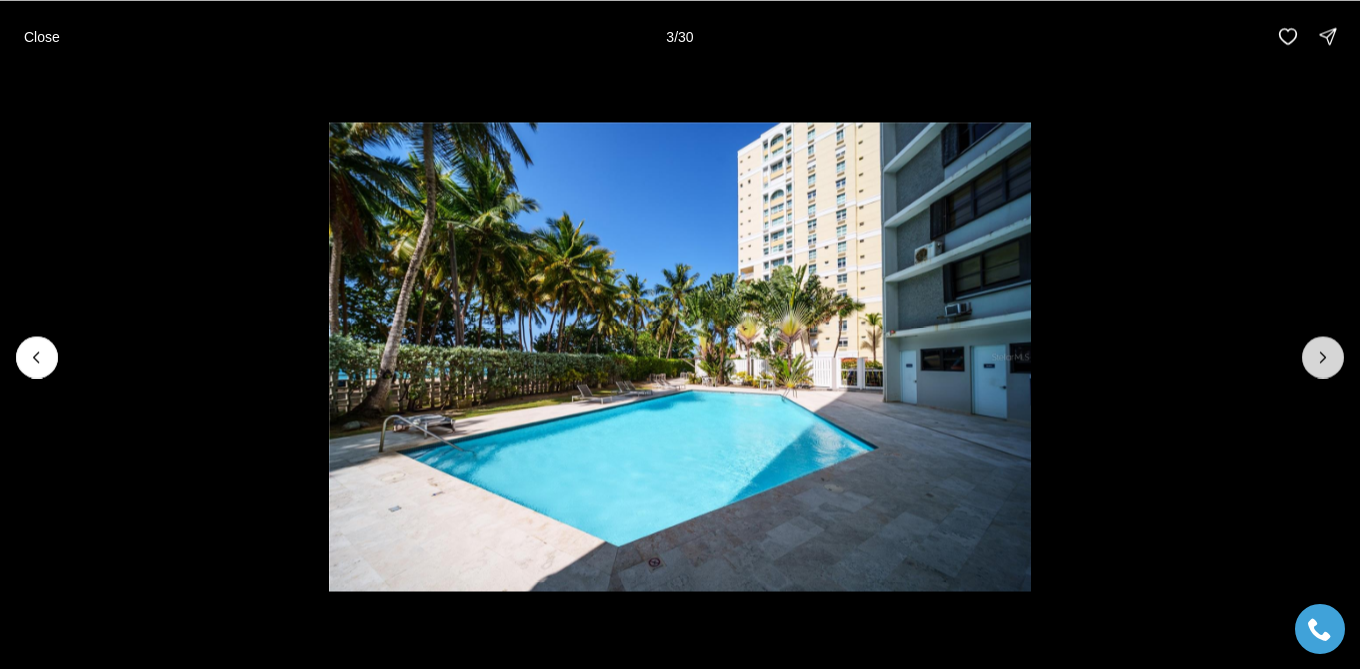 click 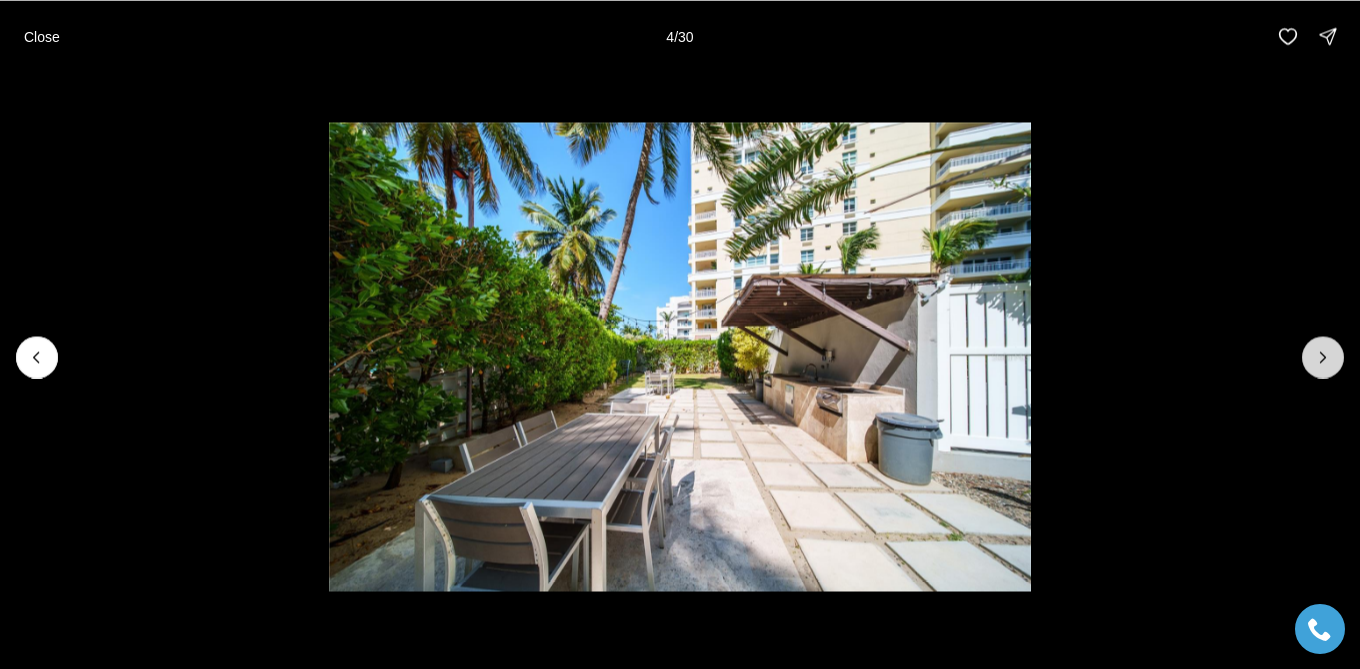 click 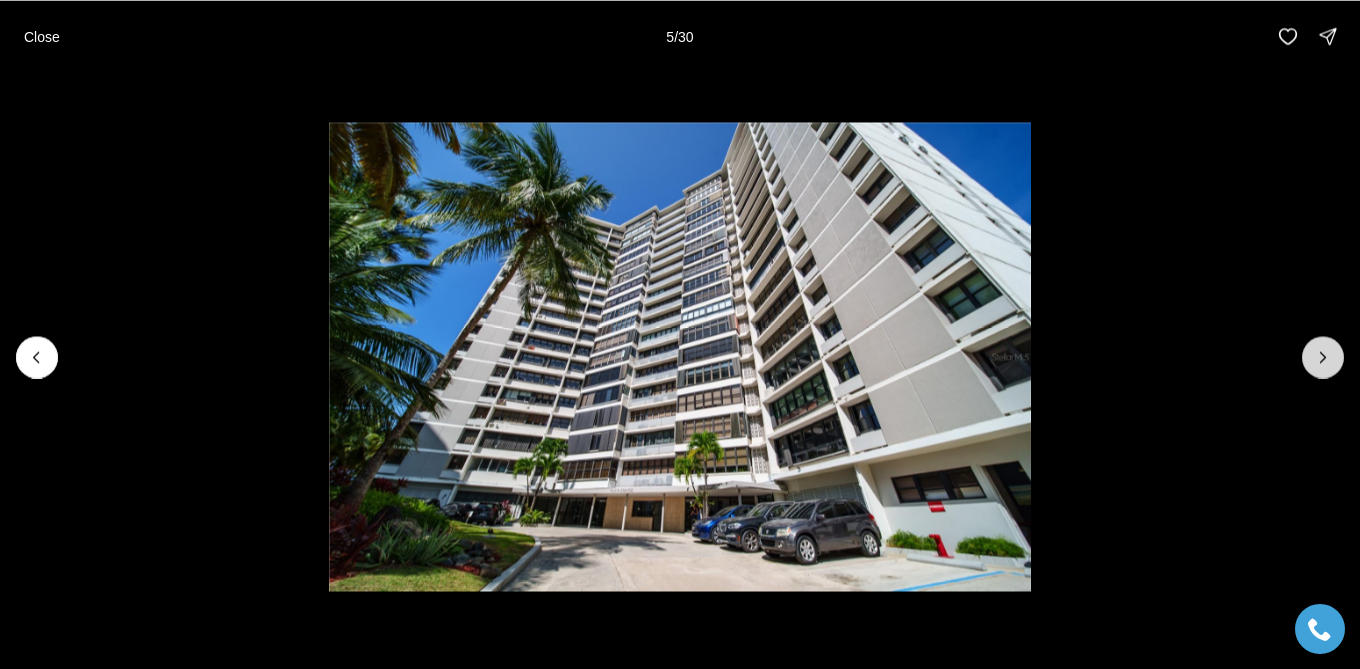 click 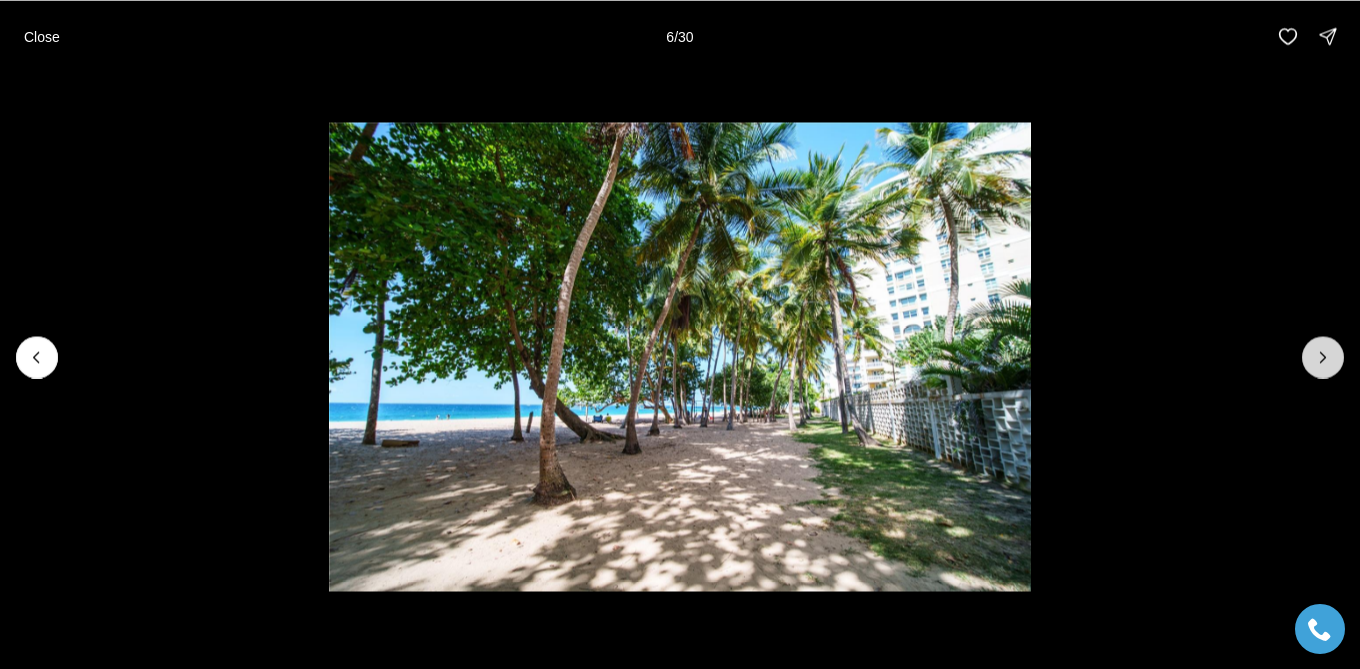 click 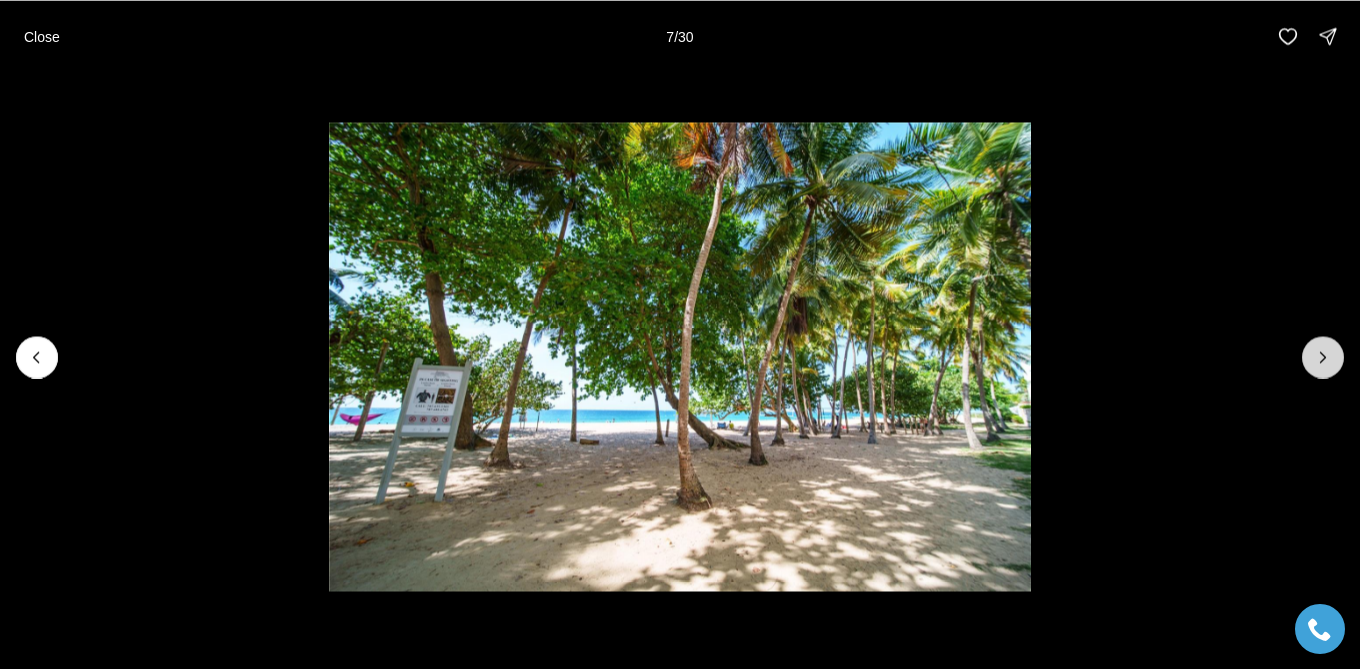 click 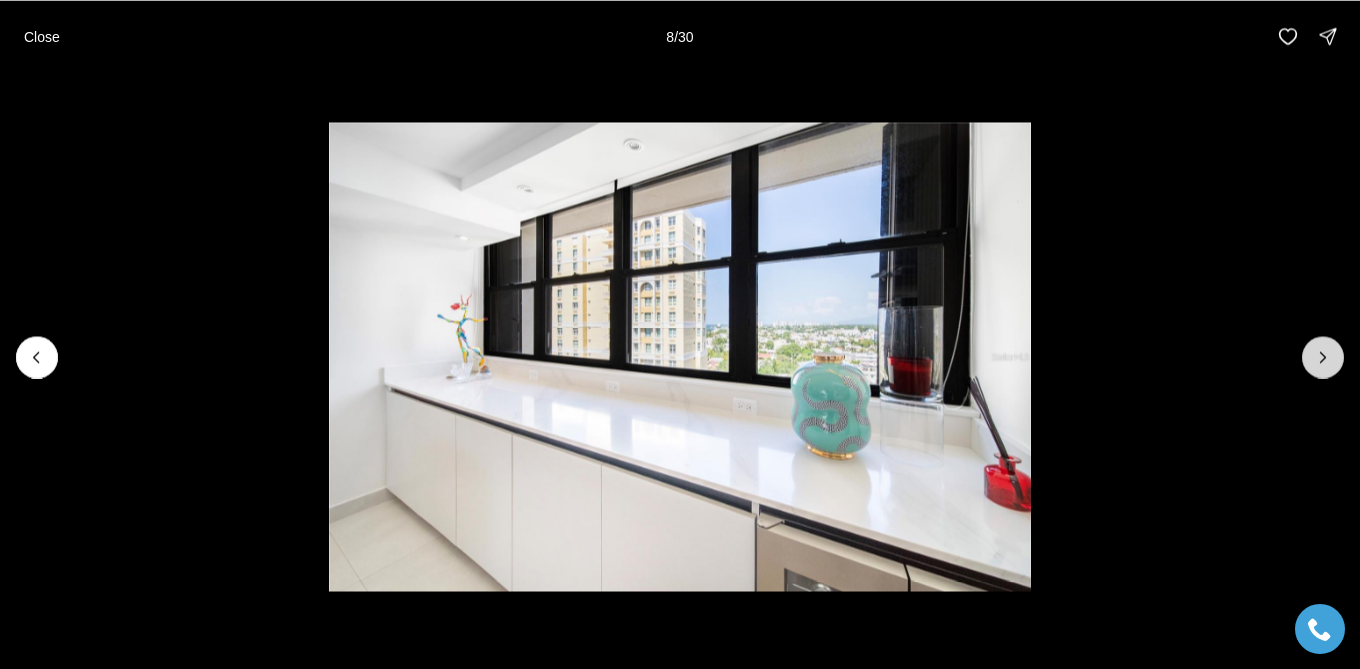 click 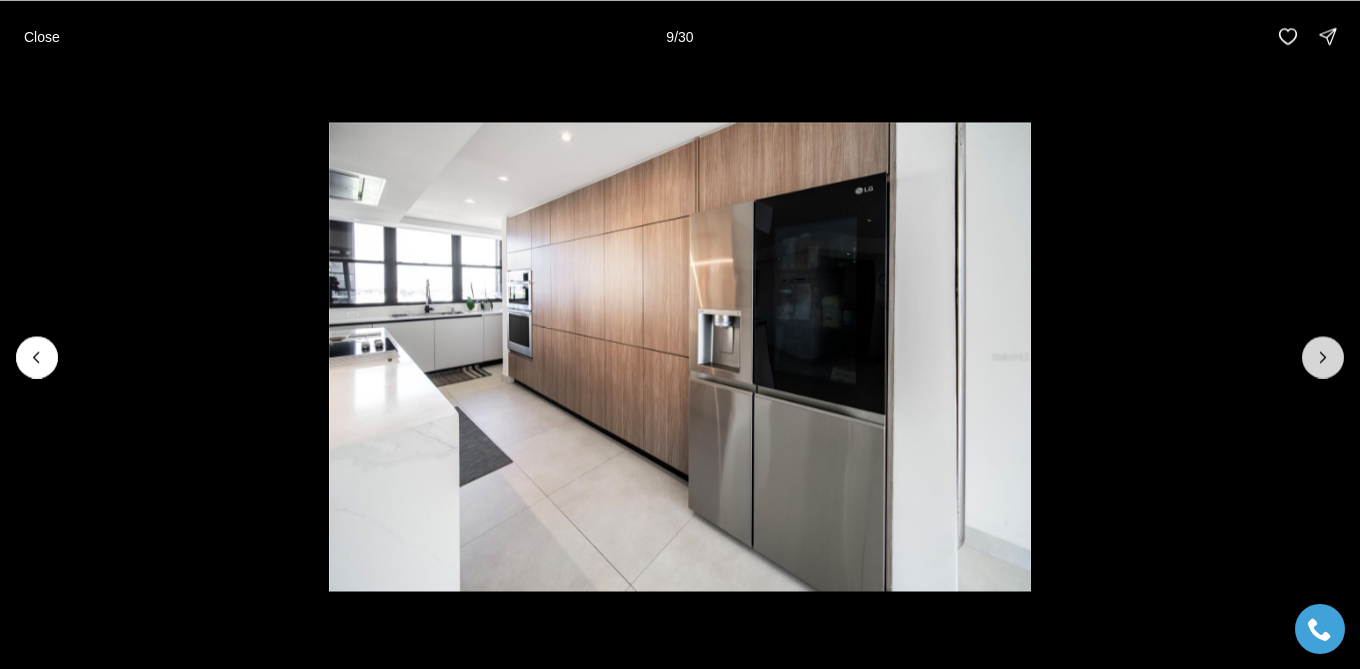 click 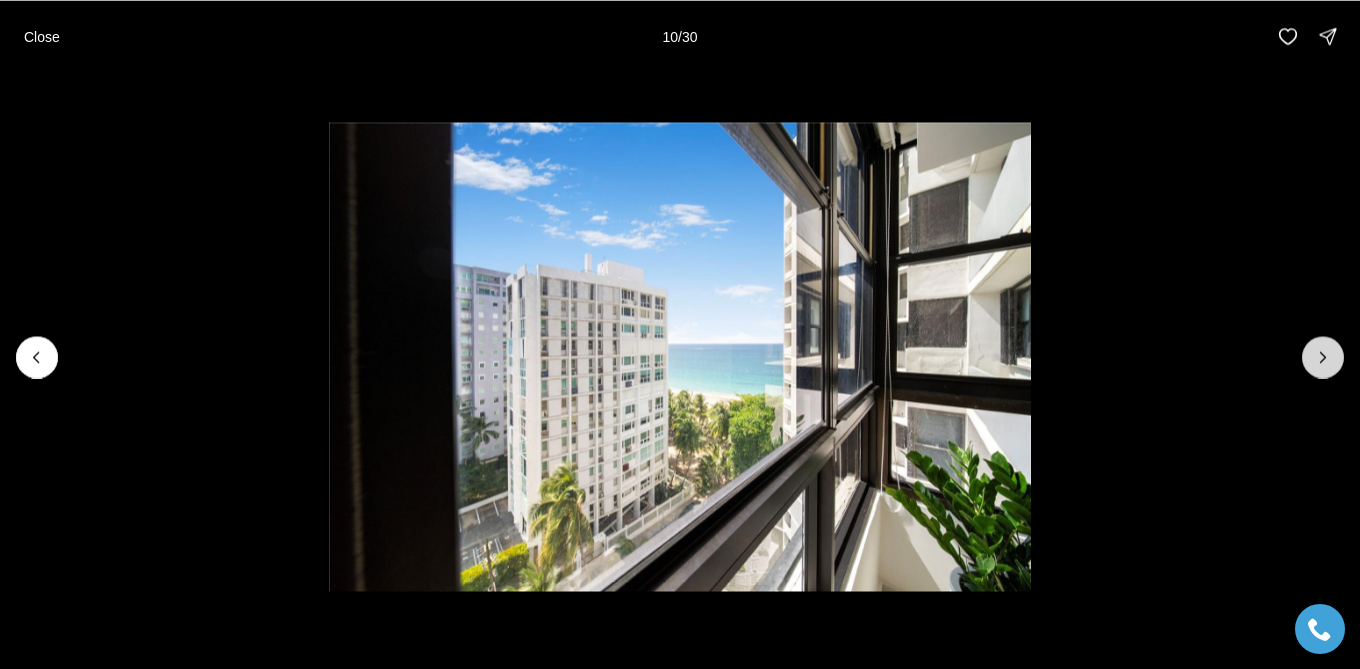 click 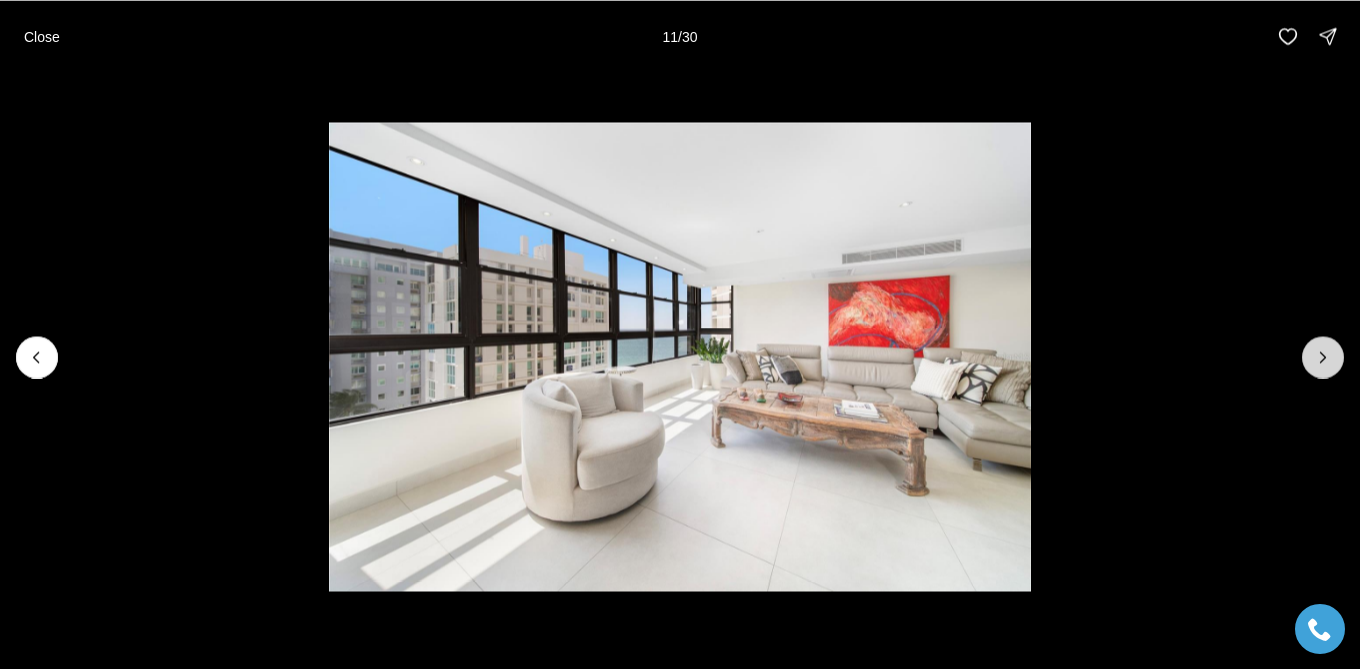 click 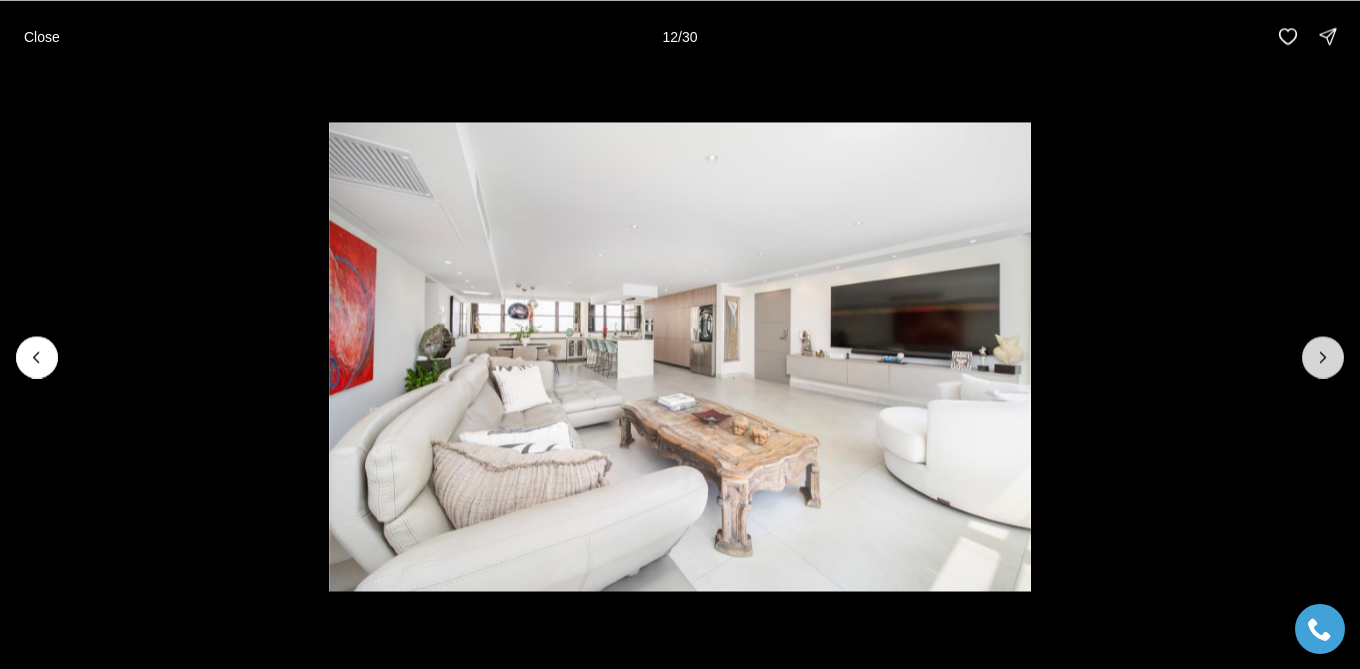 click 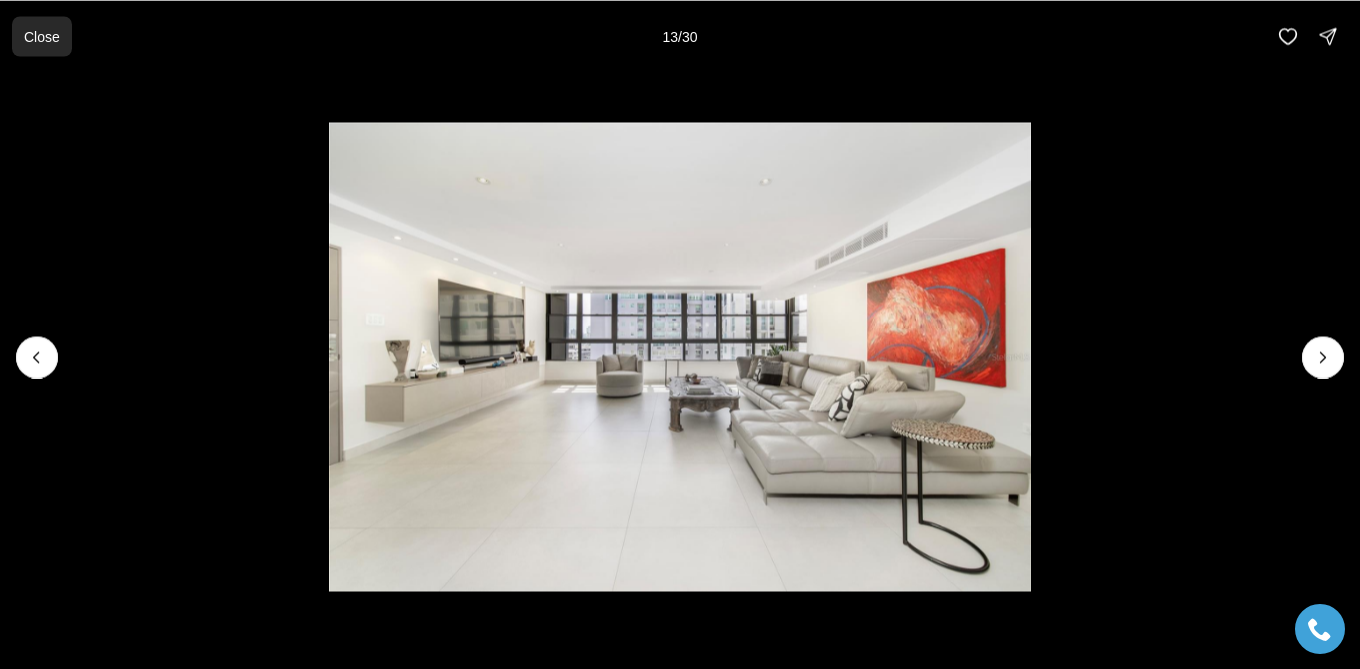 click on "Close" at bounding box center [42, 36] 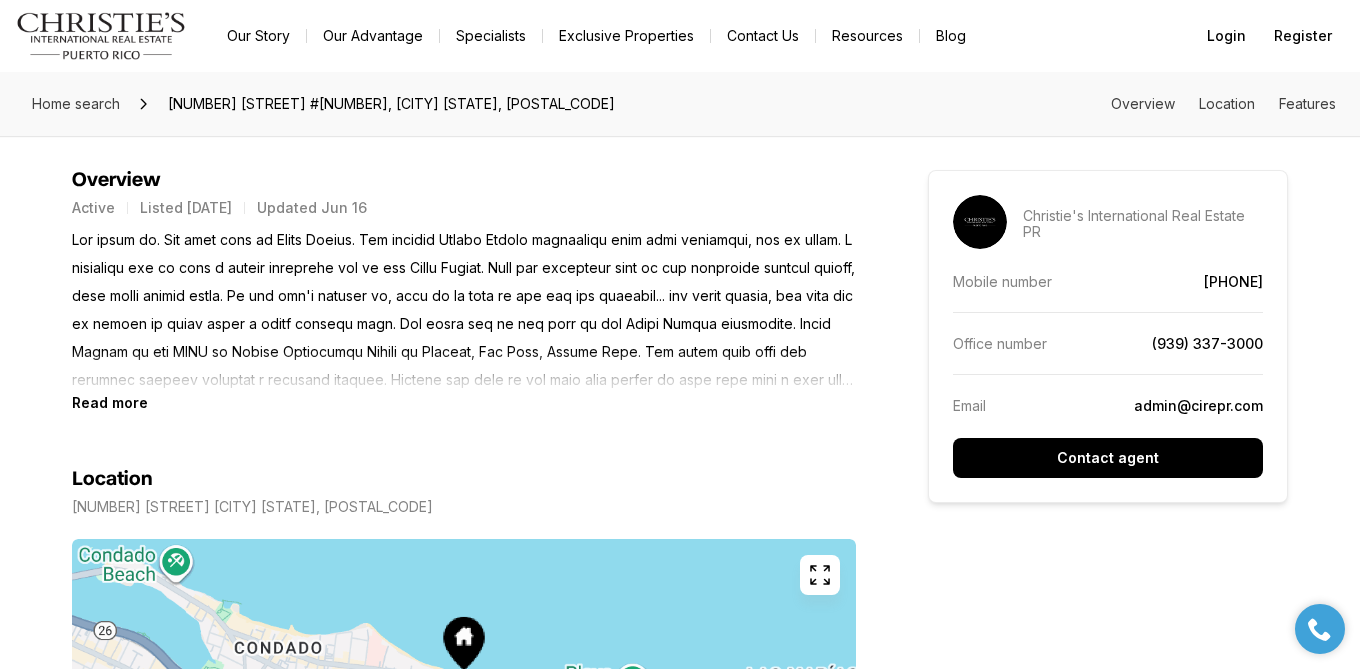 scroll, scrollTop: 852, scrollLeft: 0, axis: vertical 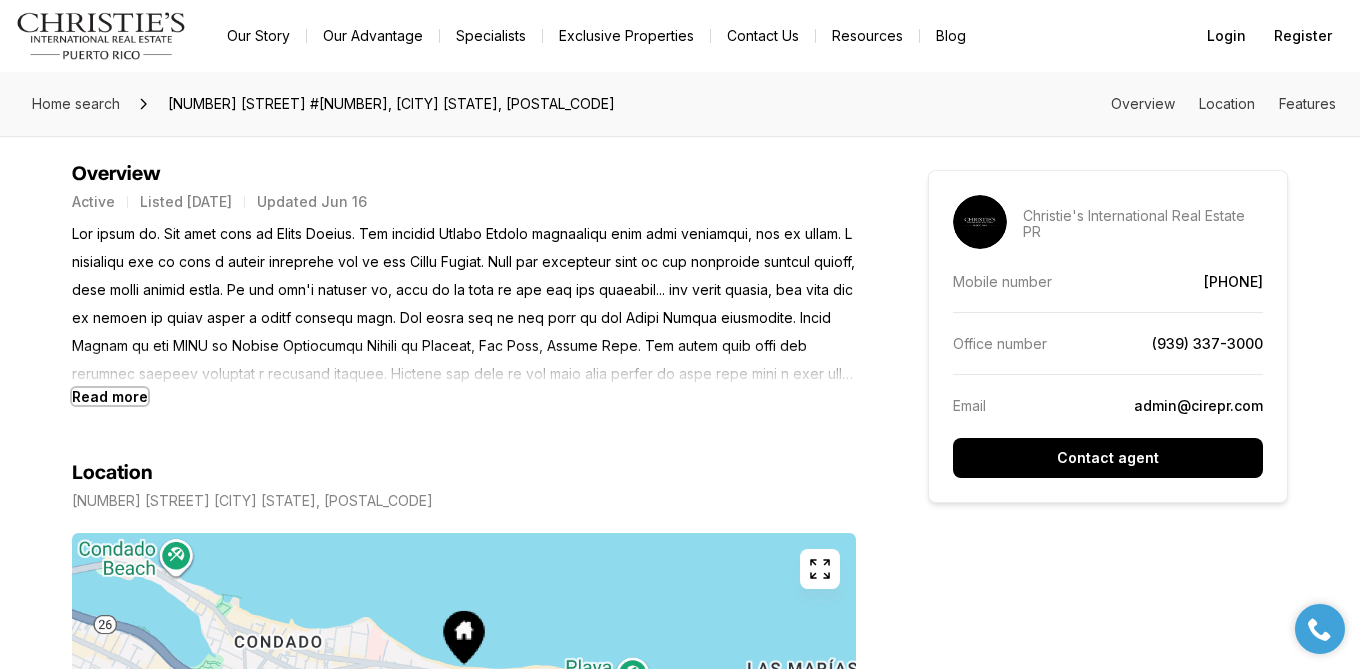 click on "Read more" at bounding box center (110, 396) 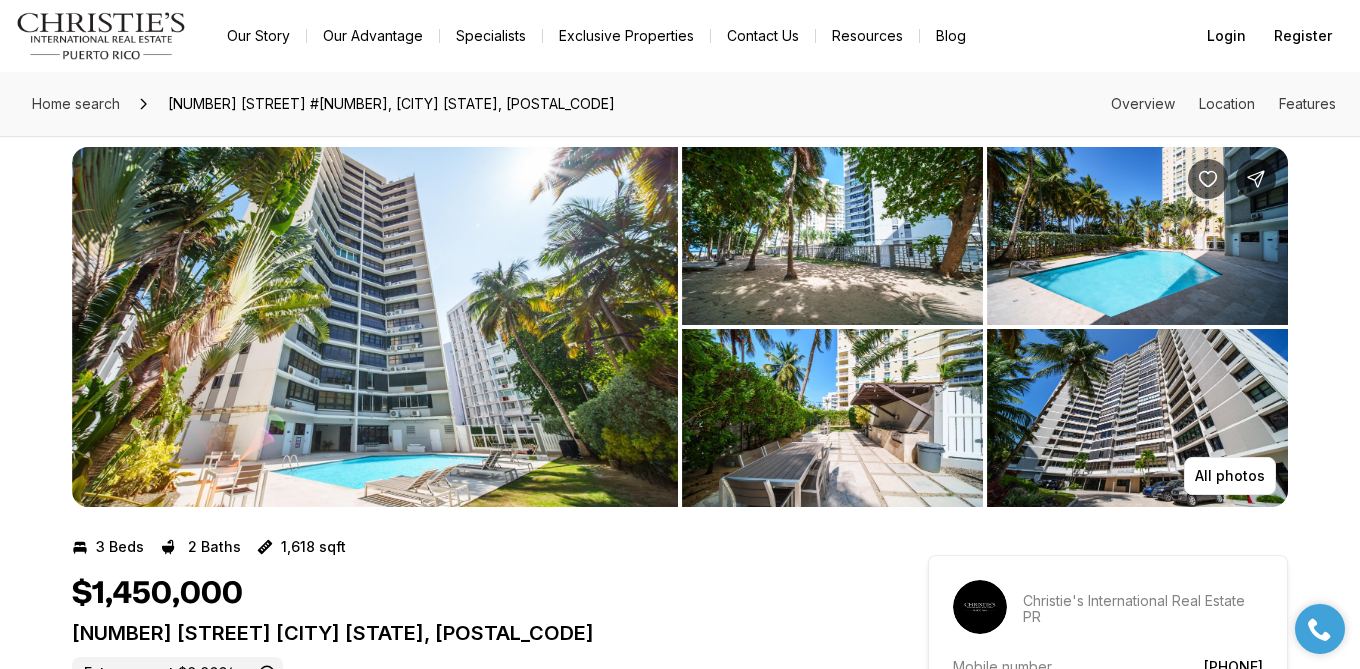 scroll, scrollTop: 0, scrollLeft: 0, axis: both 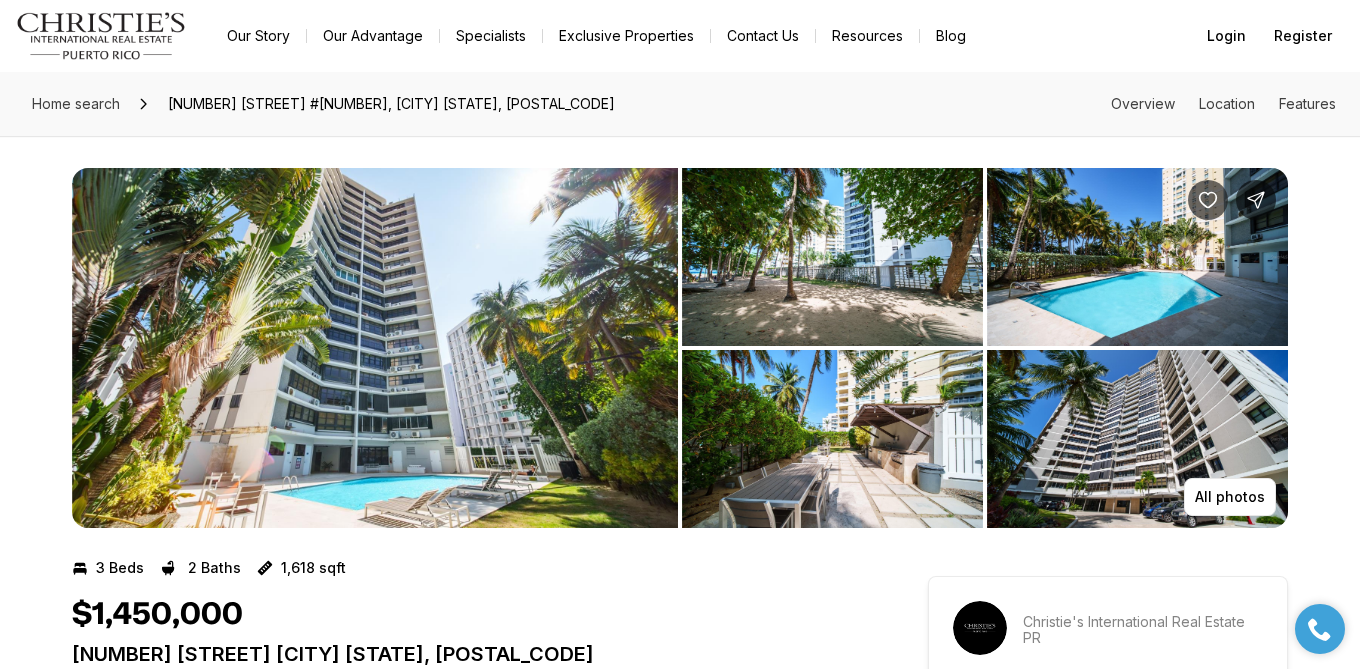 click at bounding box center [375, 348] 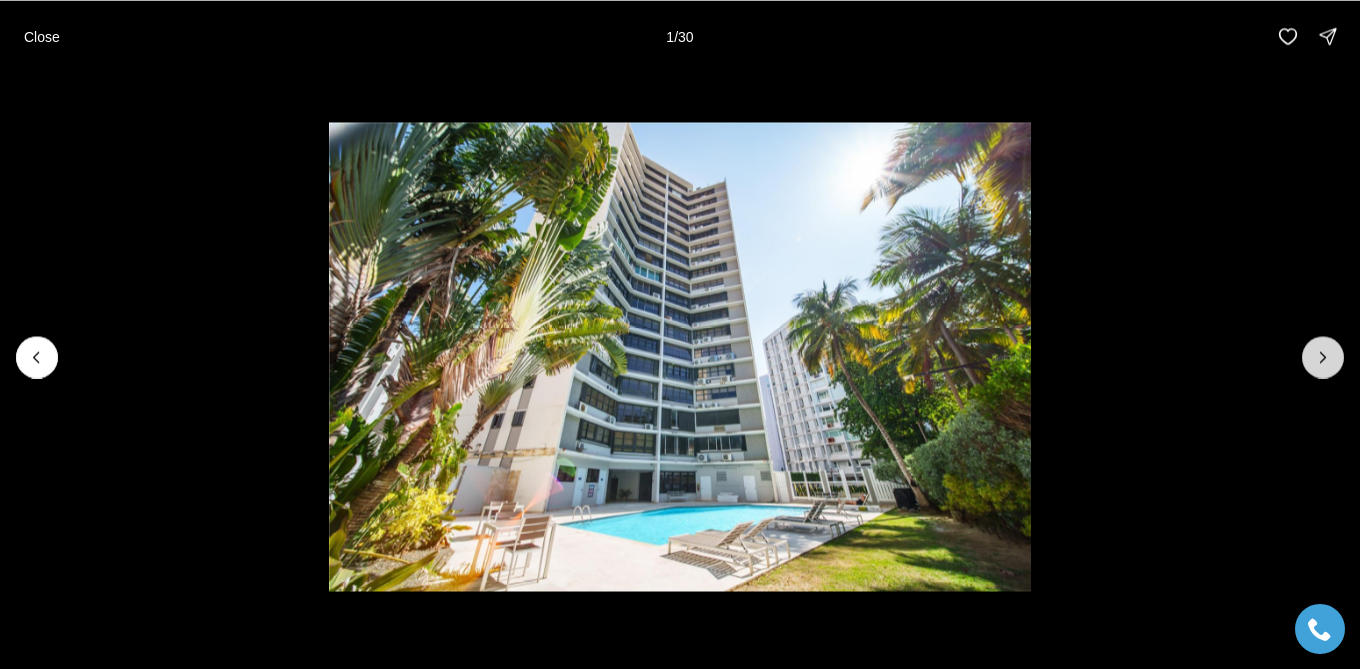 click 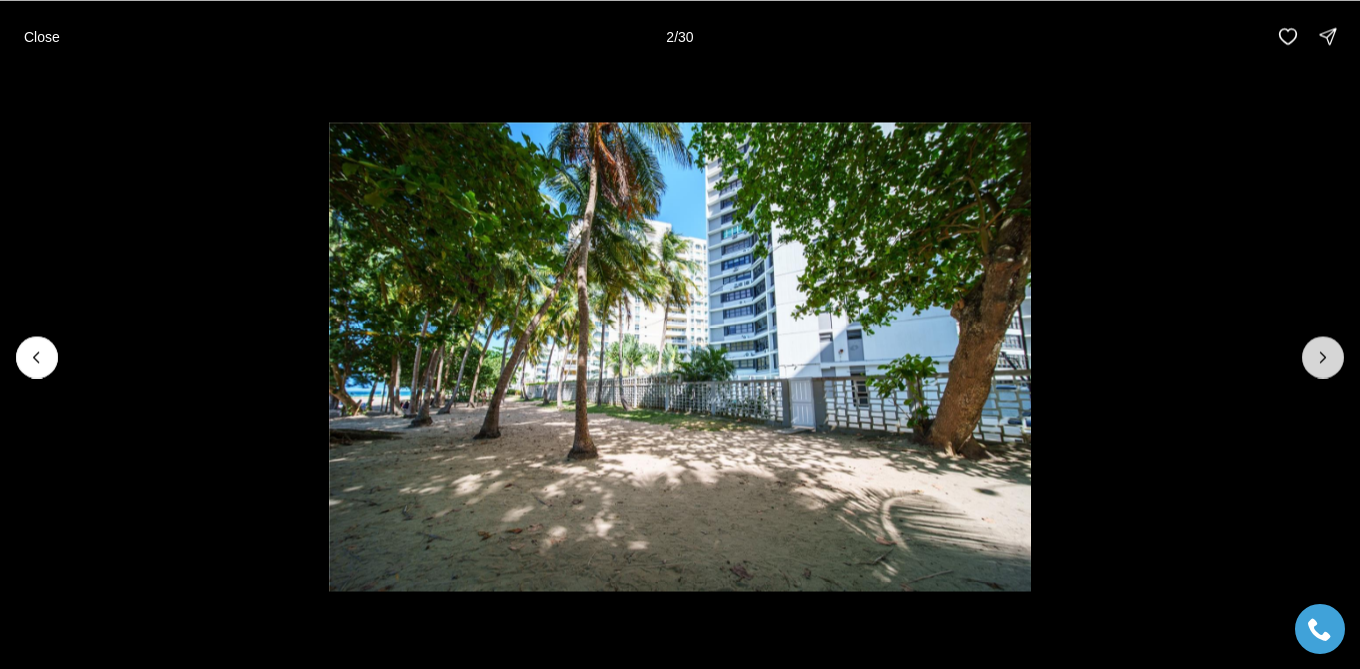 click 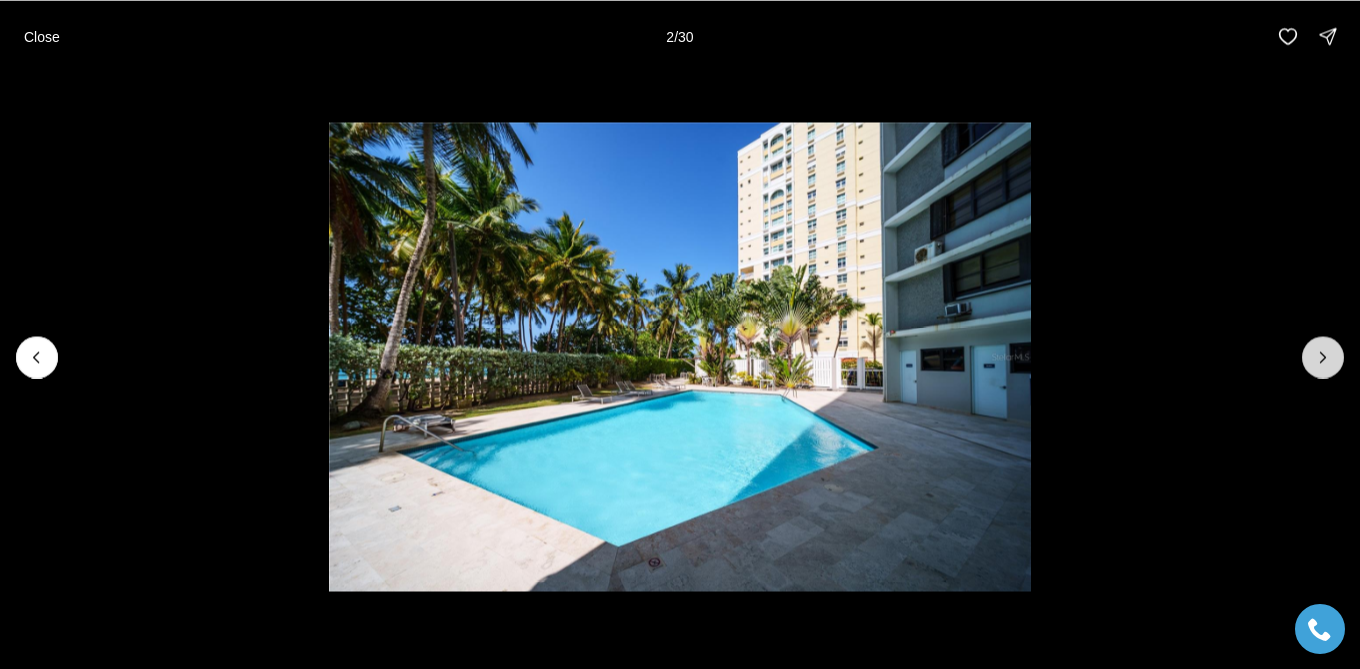 click 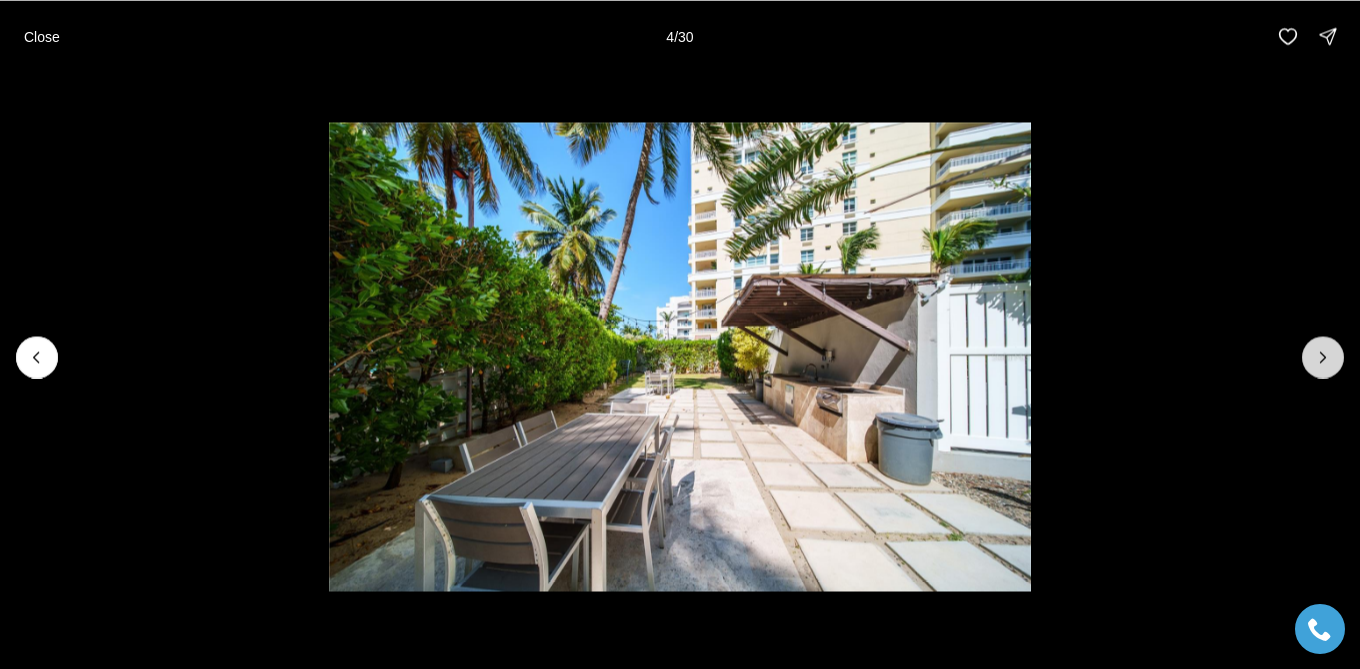 click 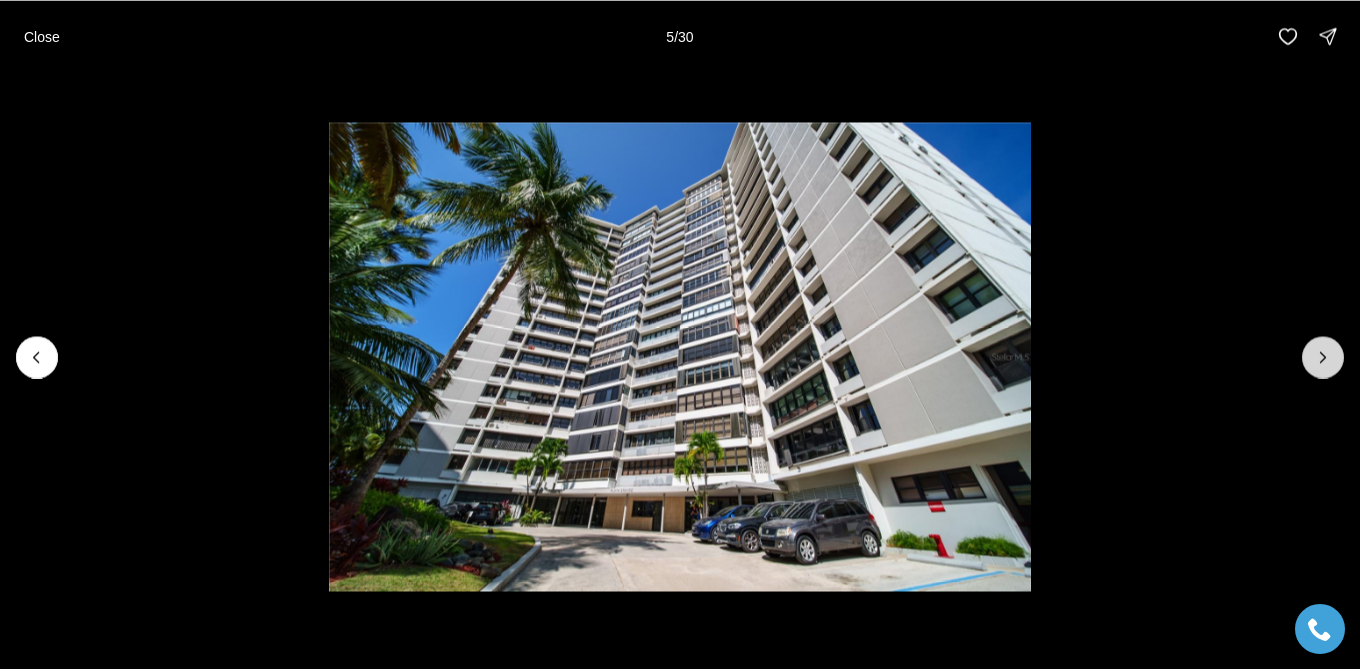 click 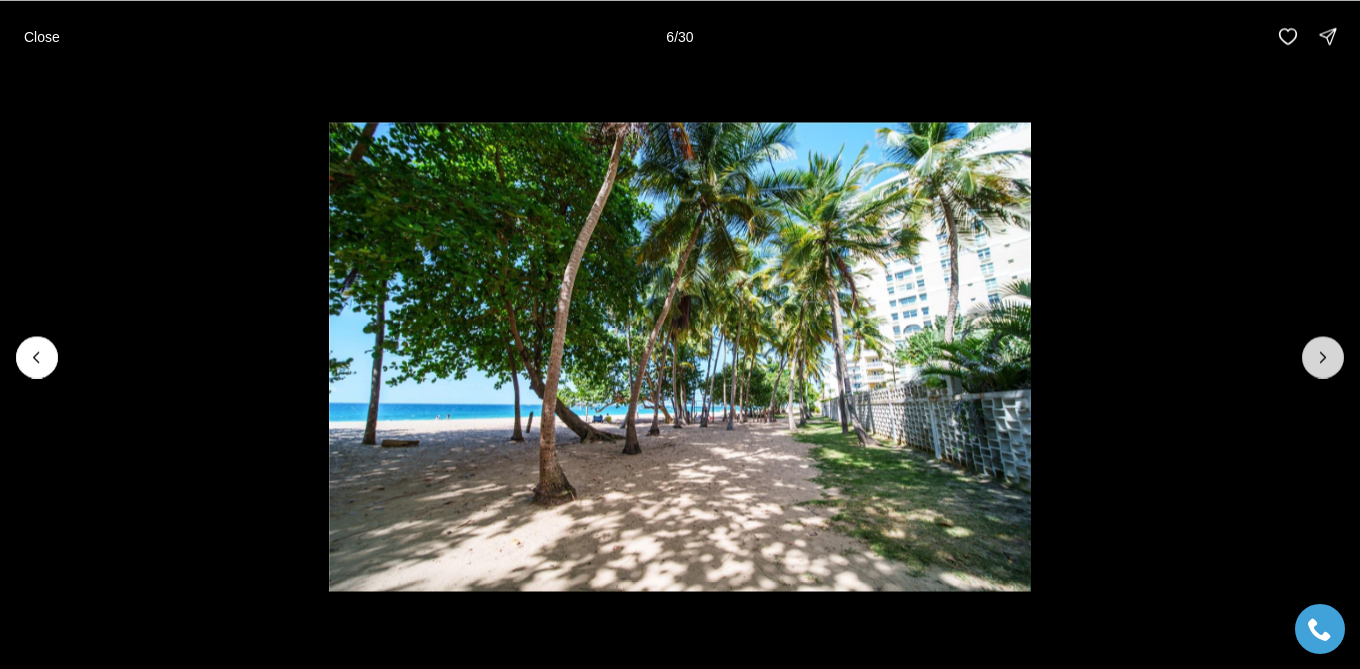 click 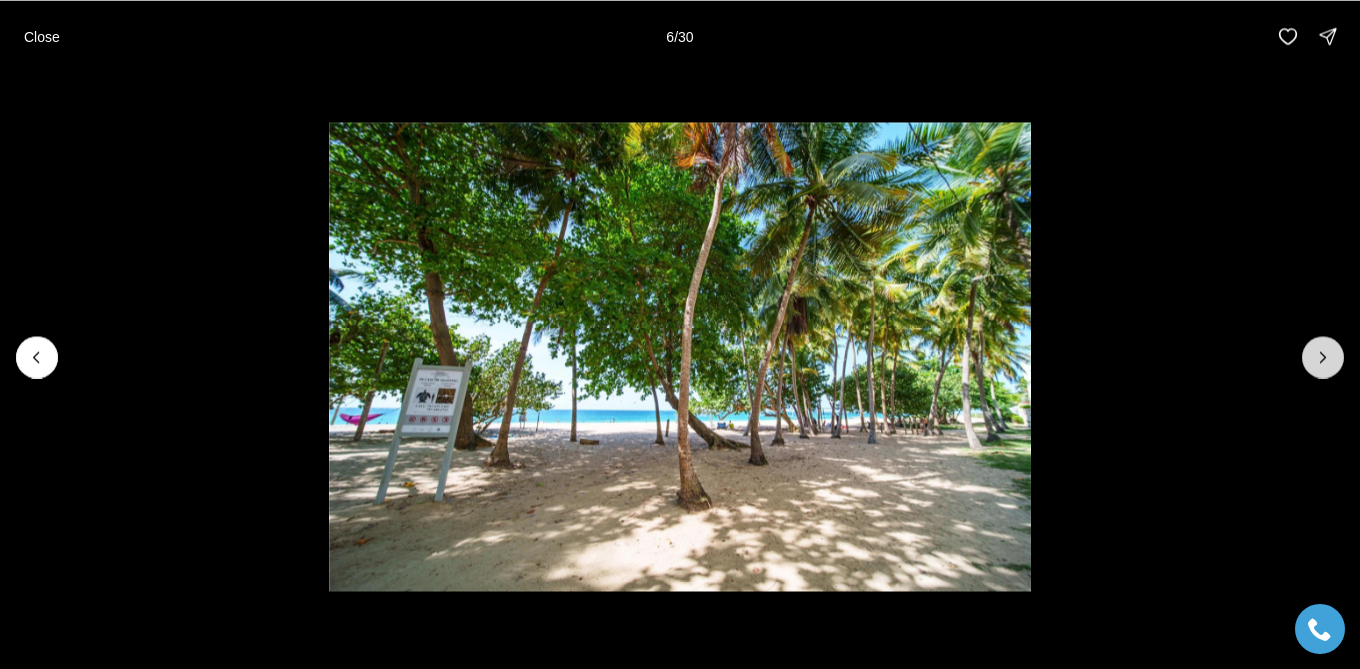 click 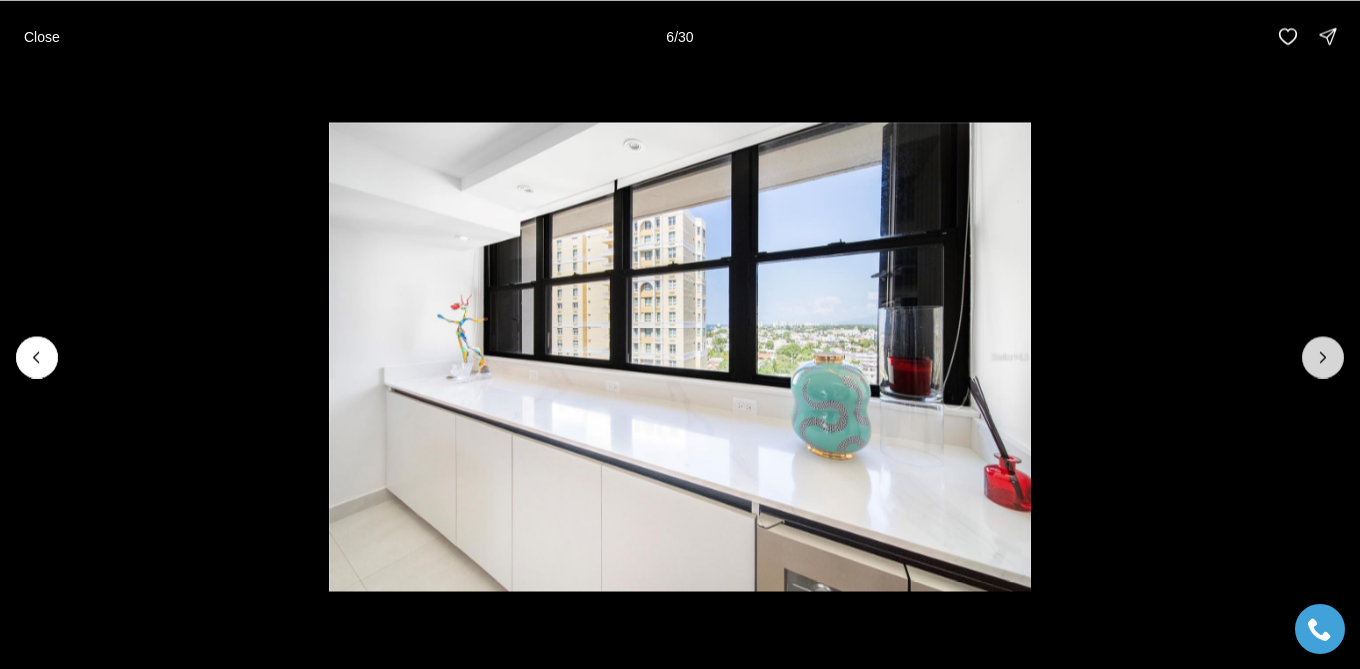 click 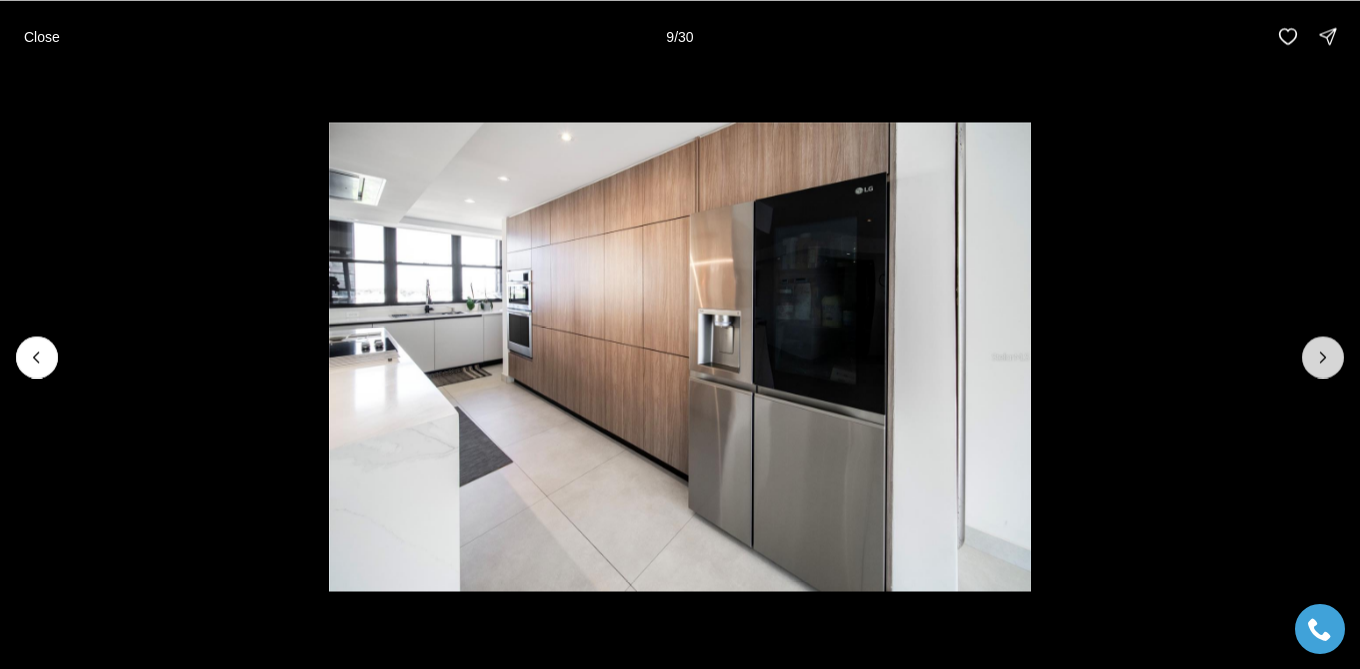 click 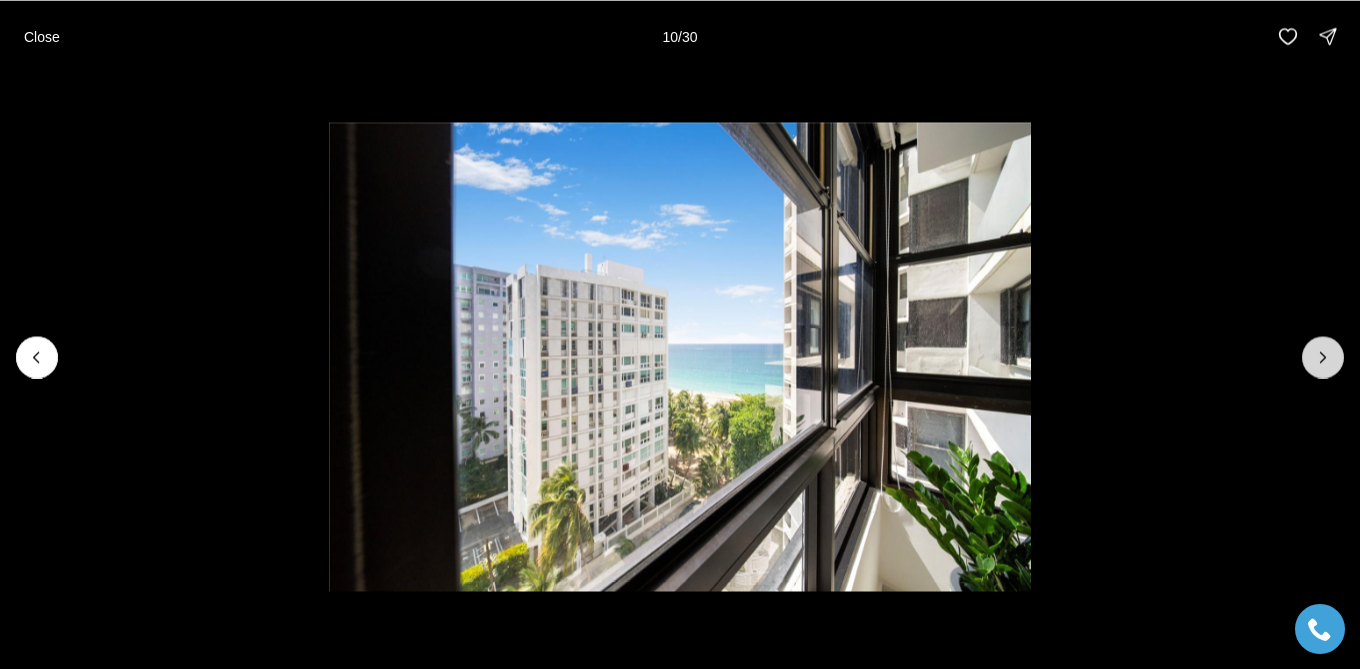 click 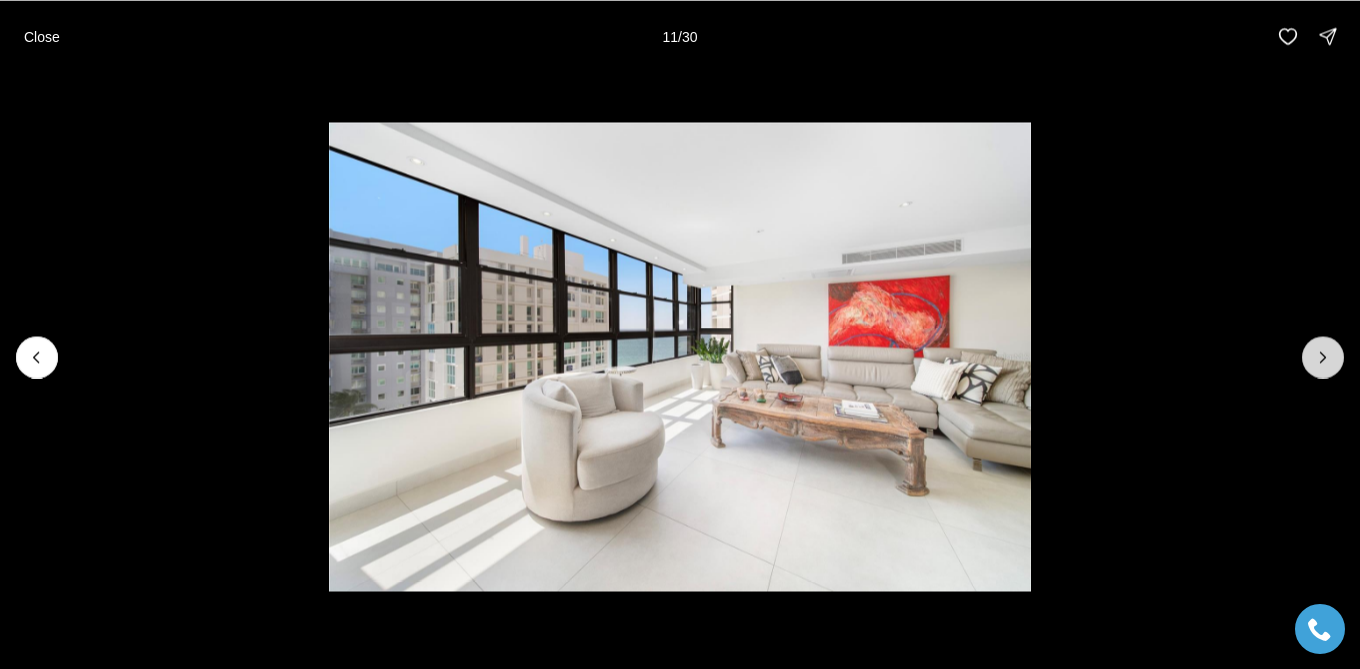 click 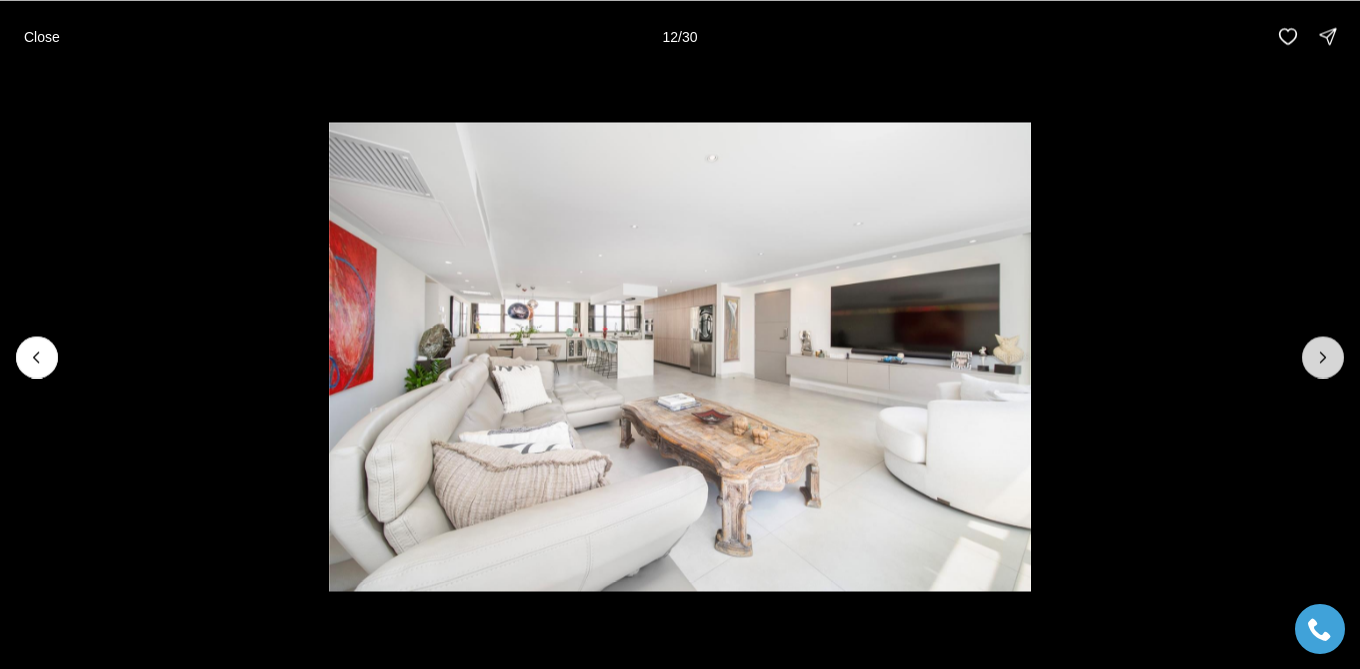 click 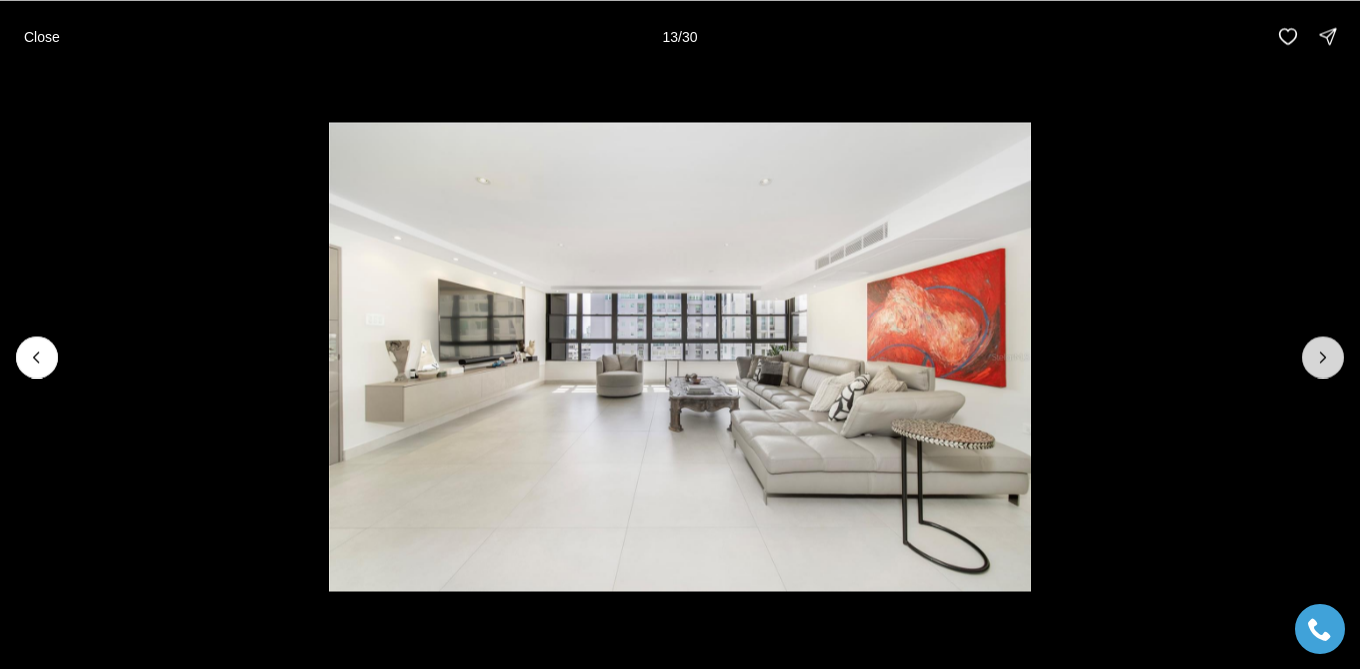 click 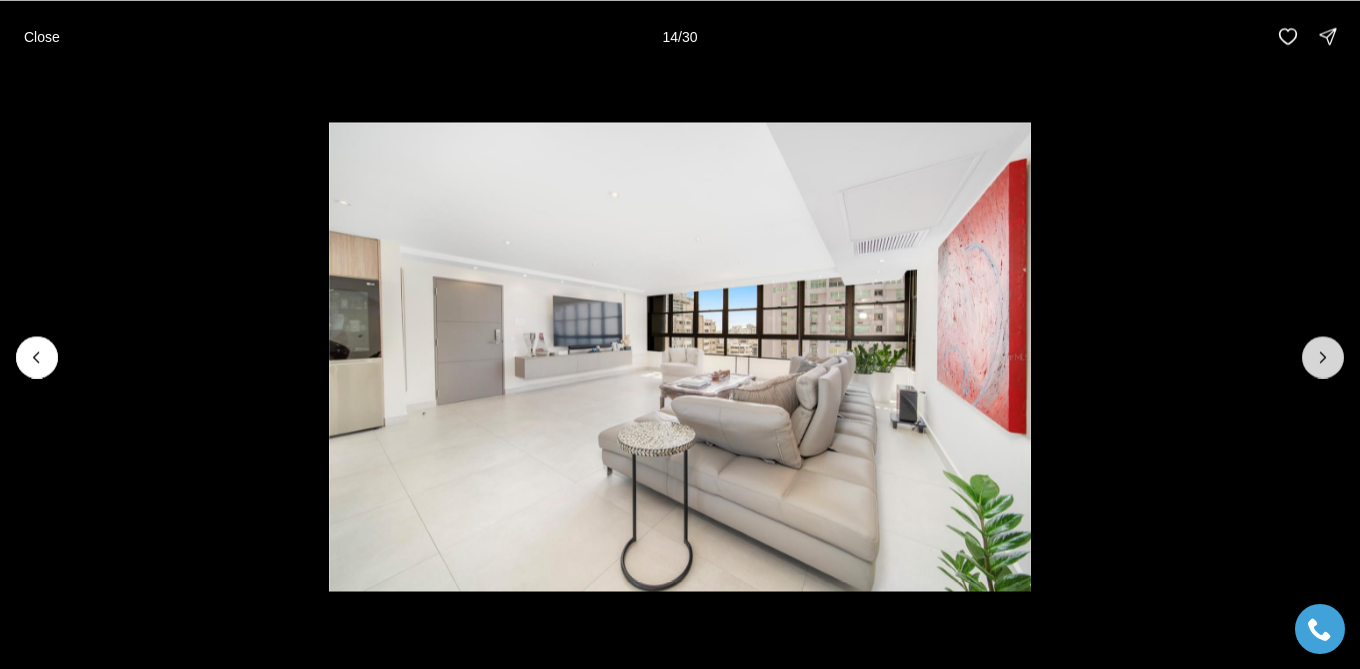 click 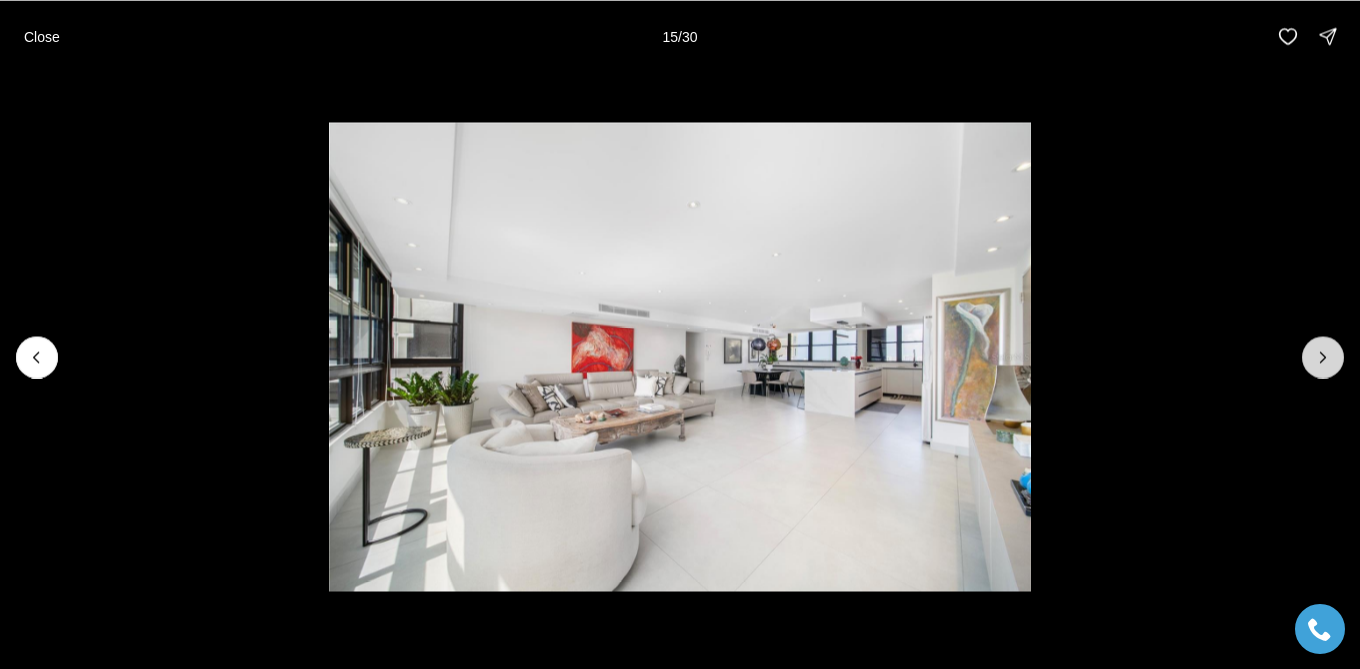 click 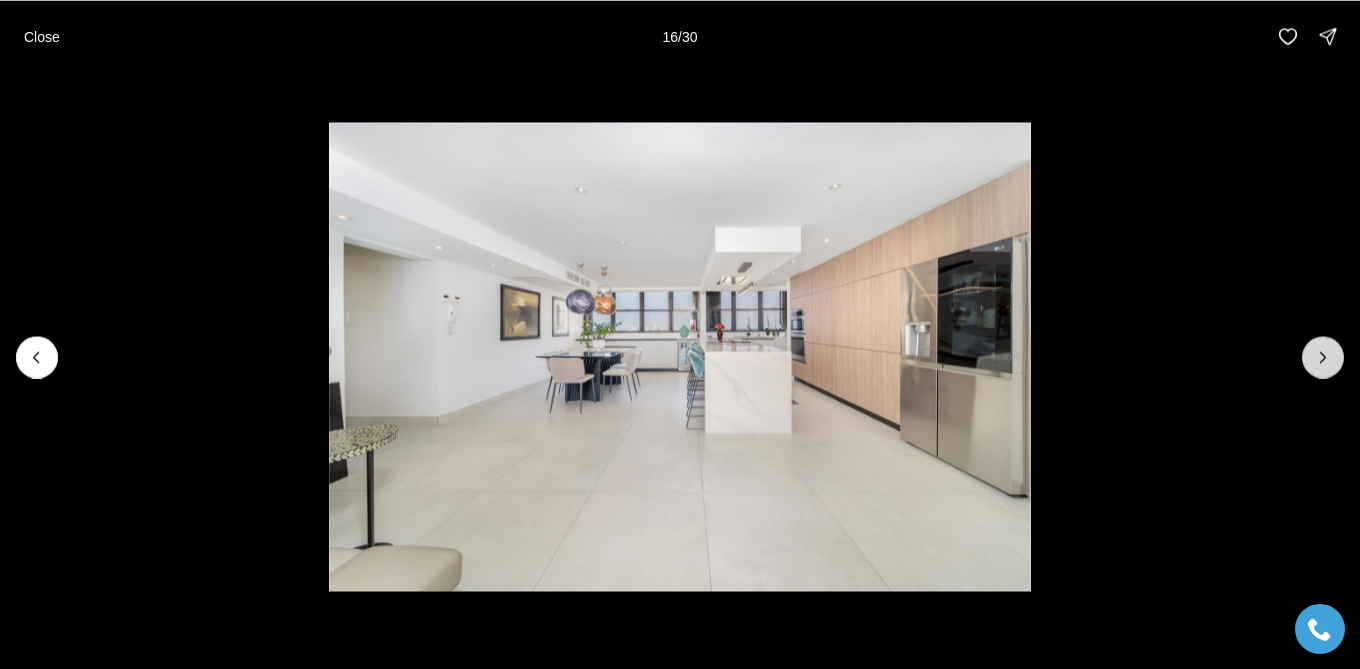 click 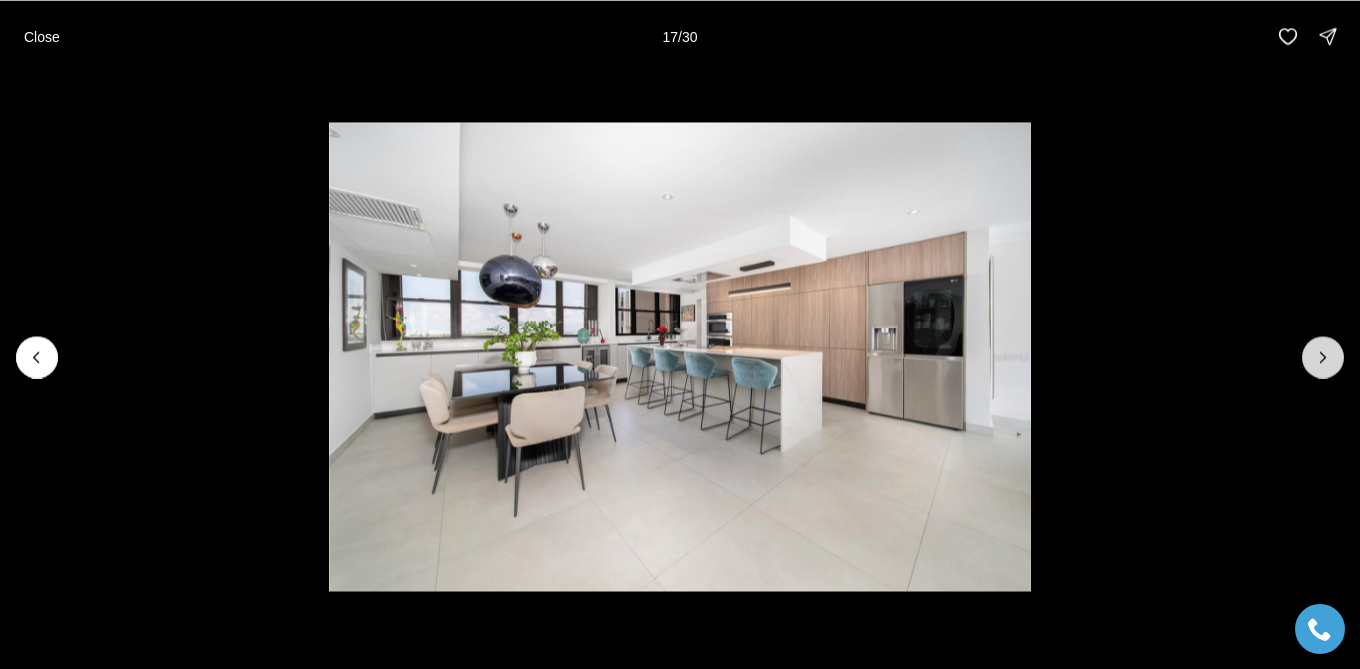 click 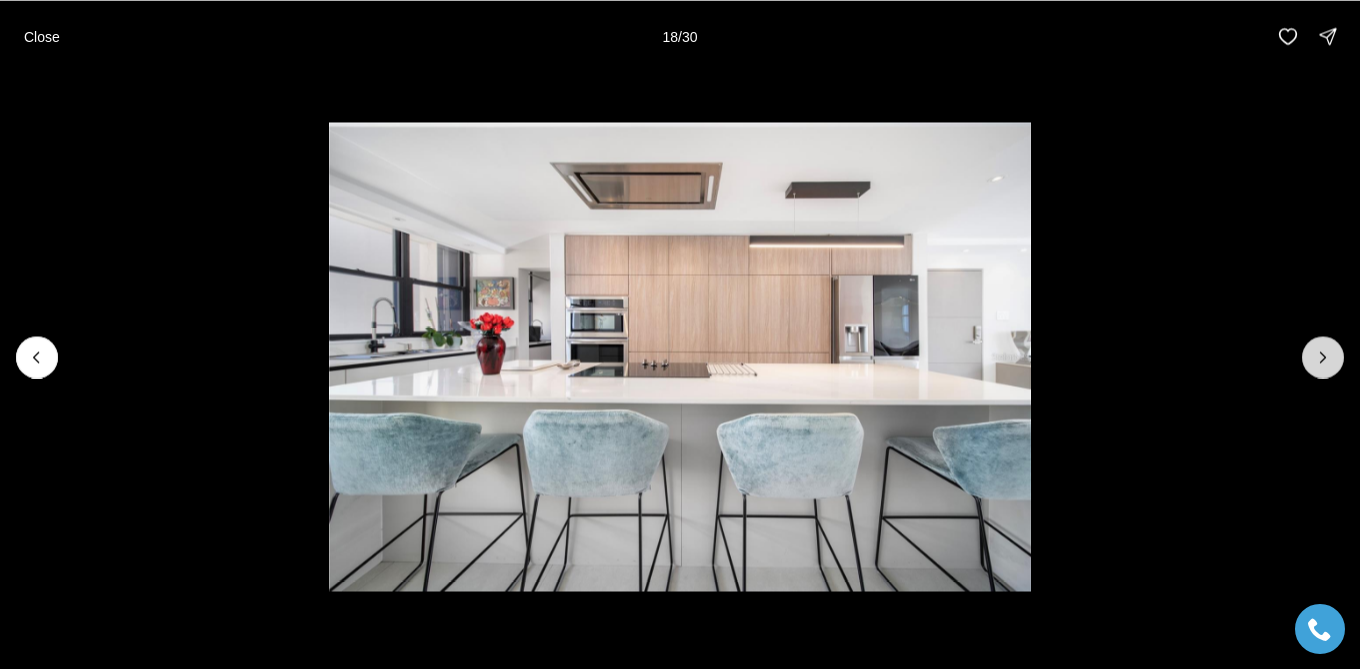 click 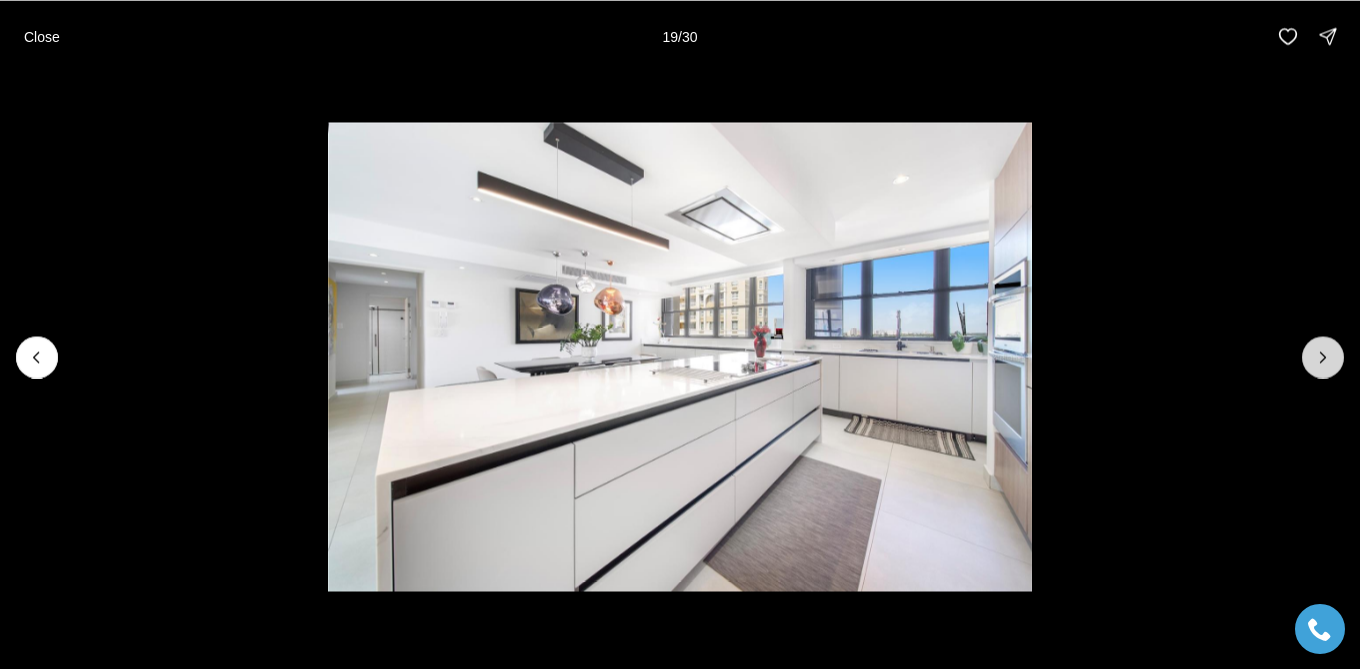 click 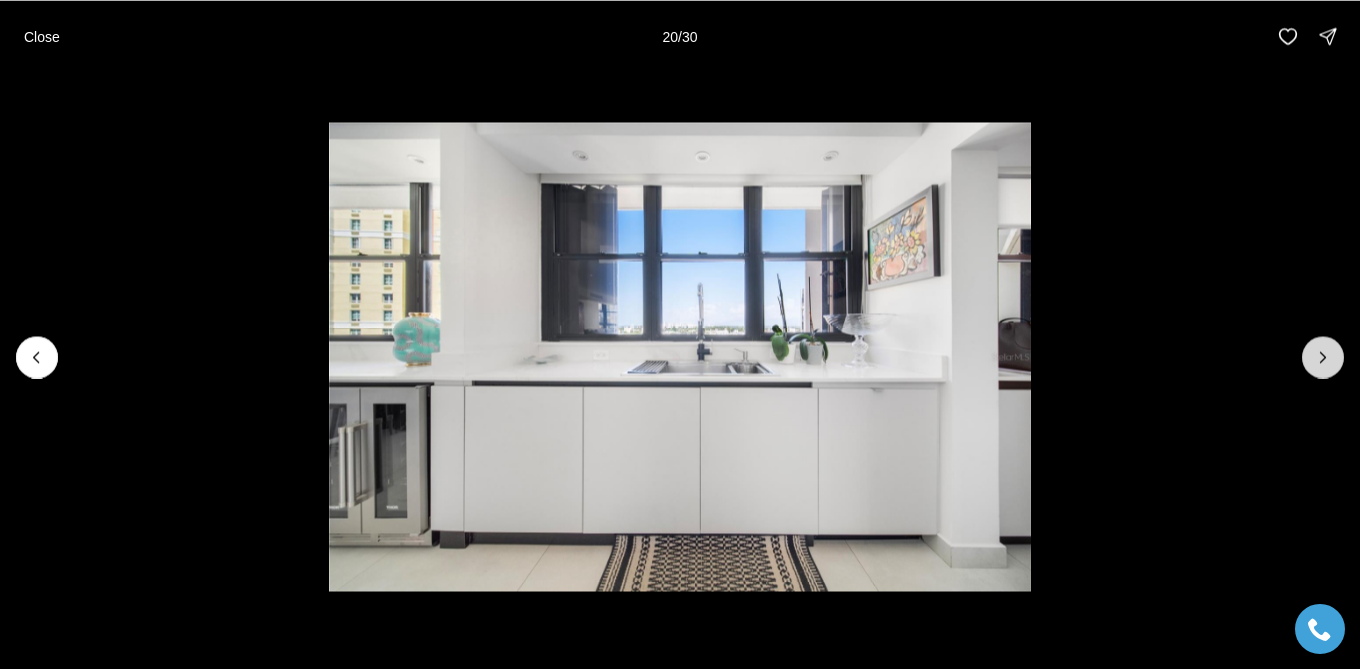 click 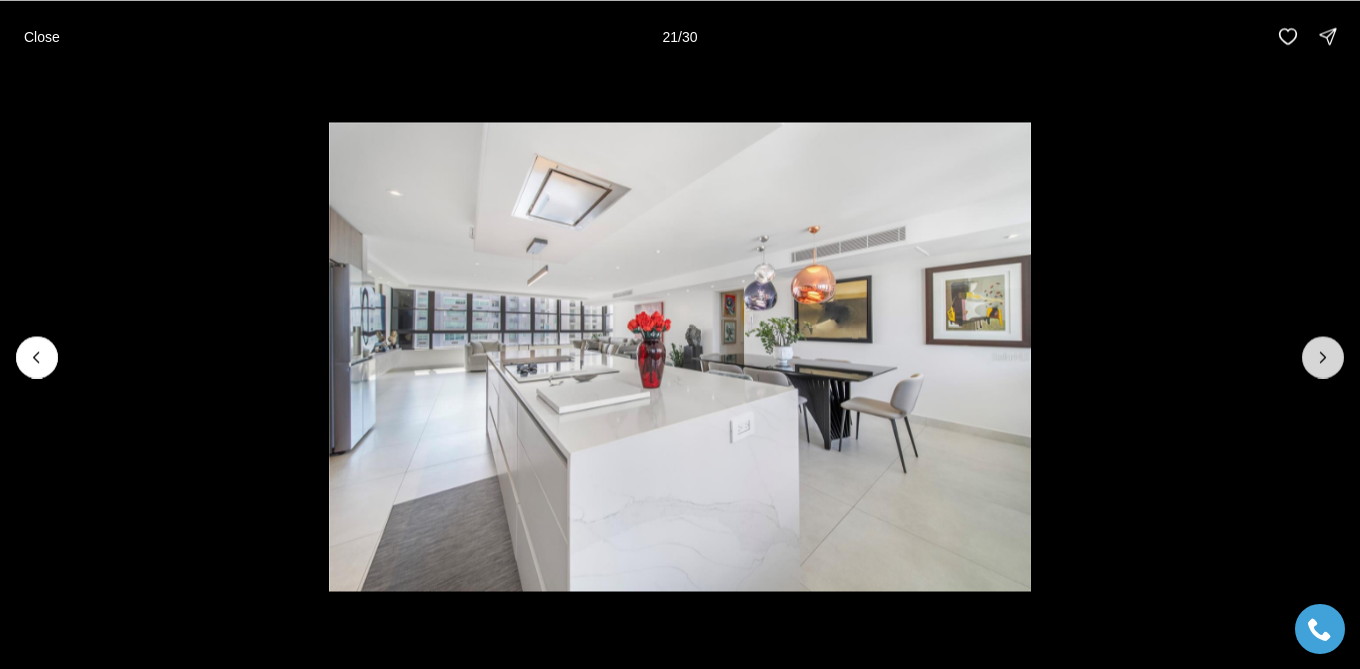 click 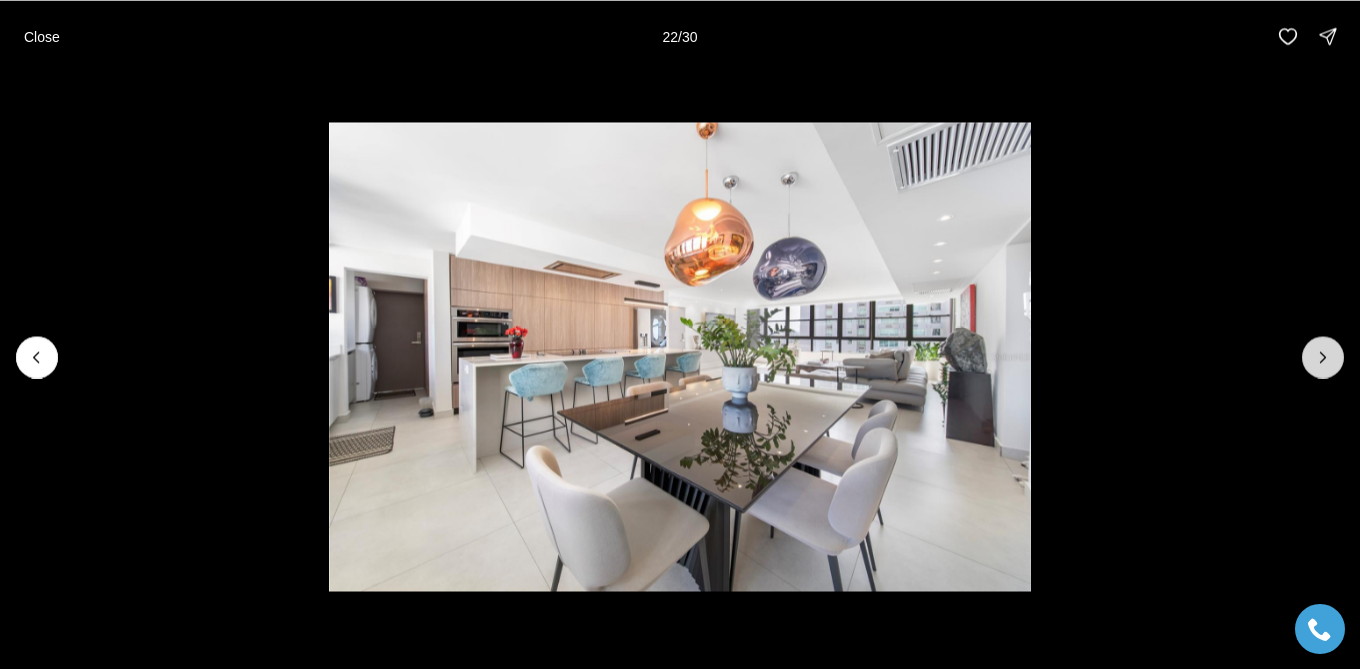 click 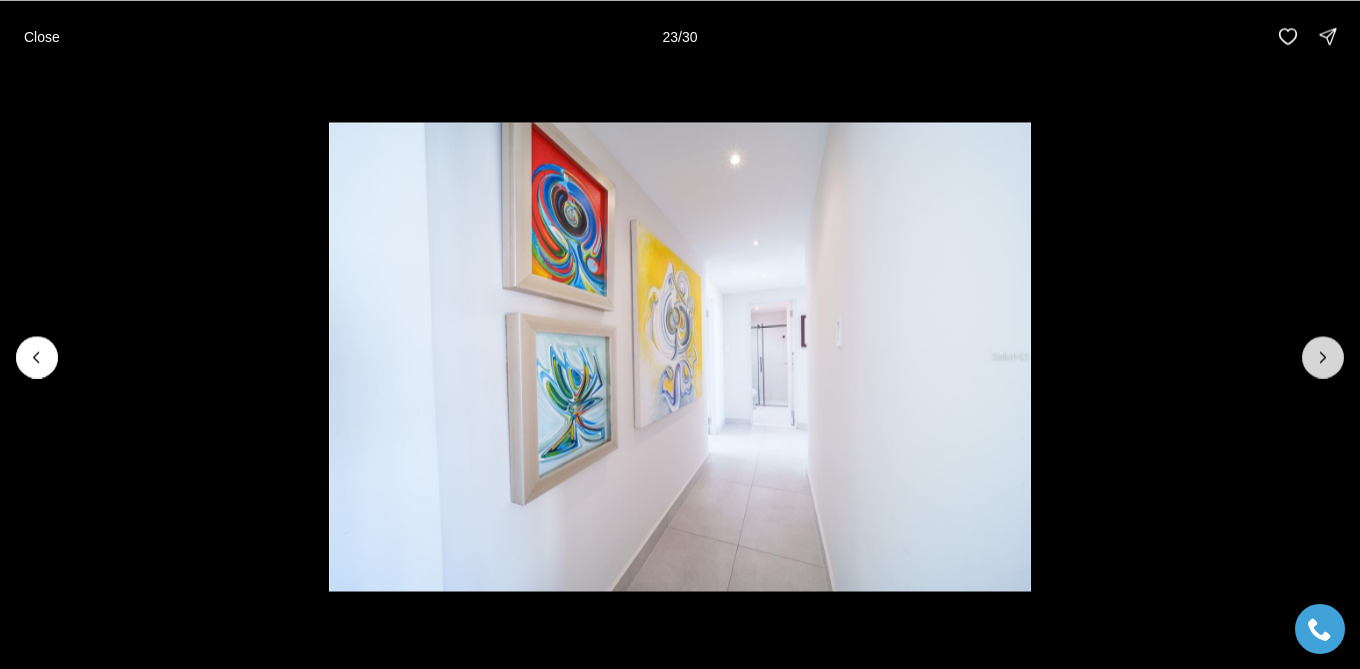 click 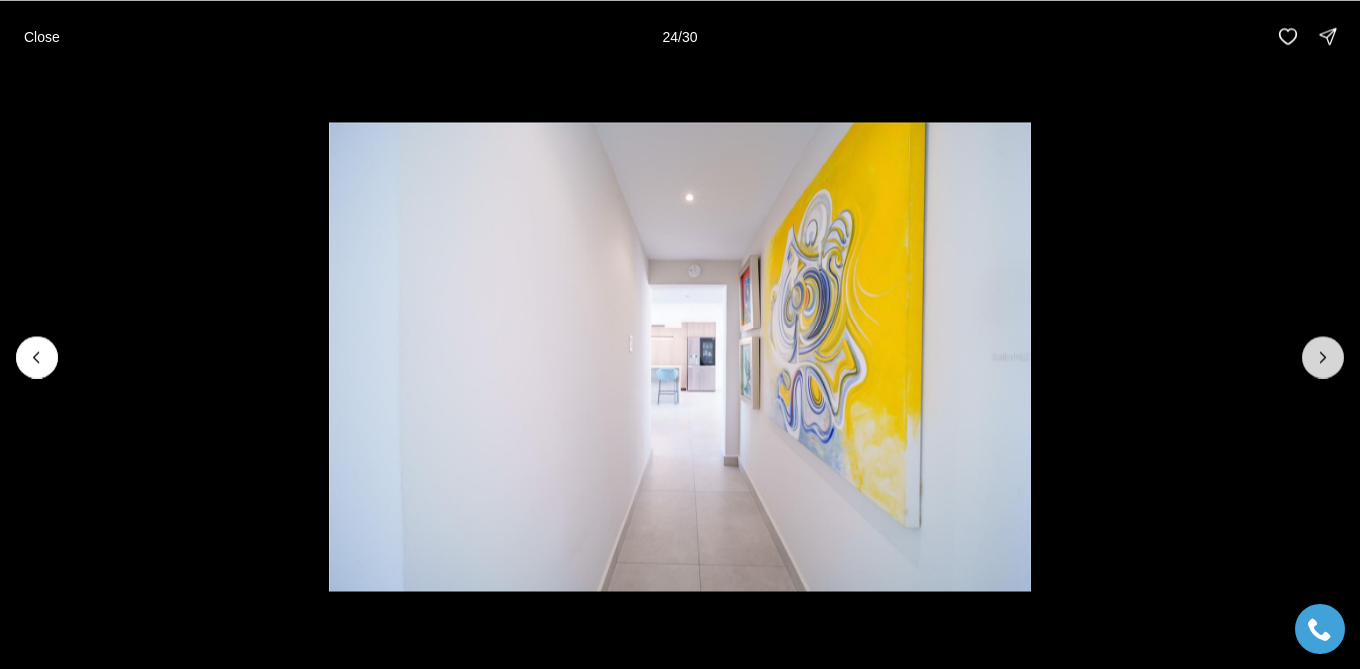 click 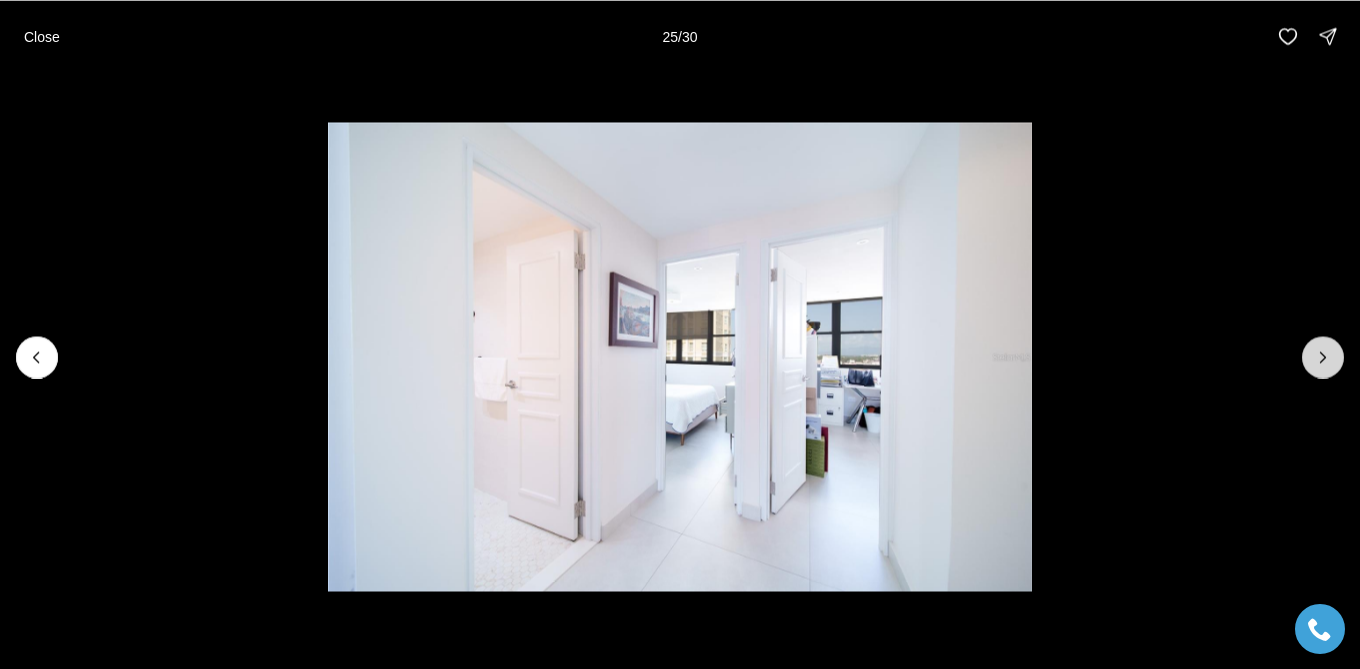 click 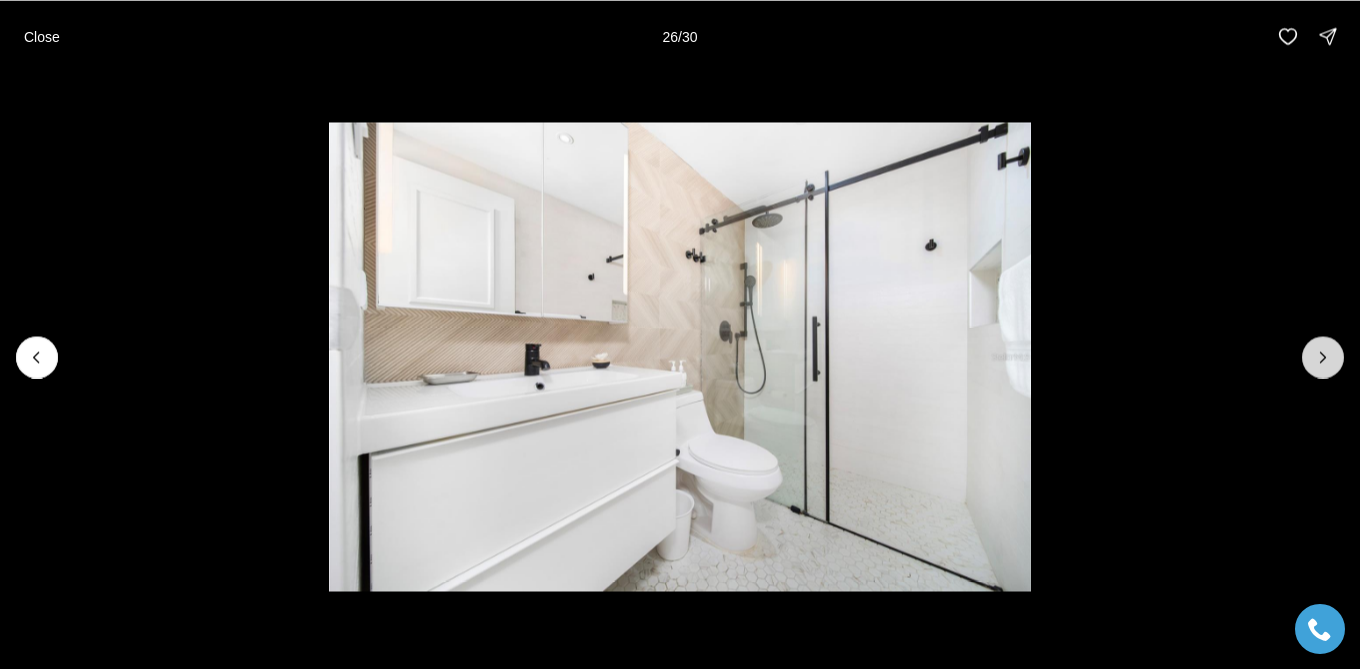click 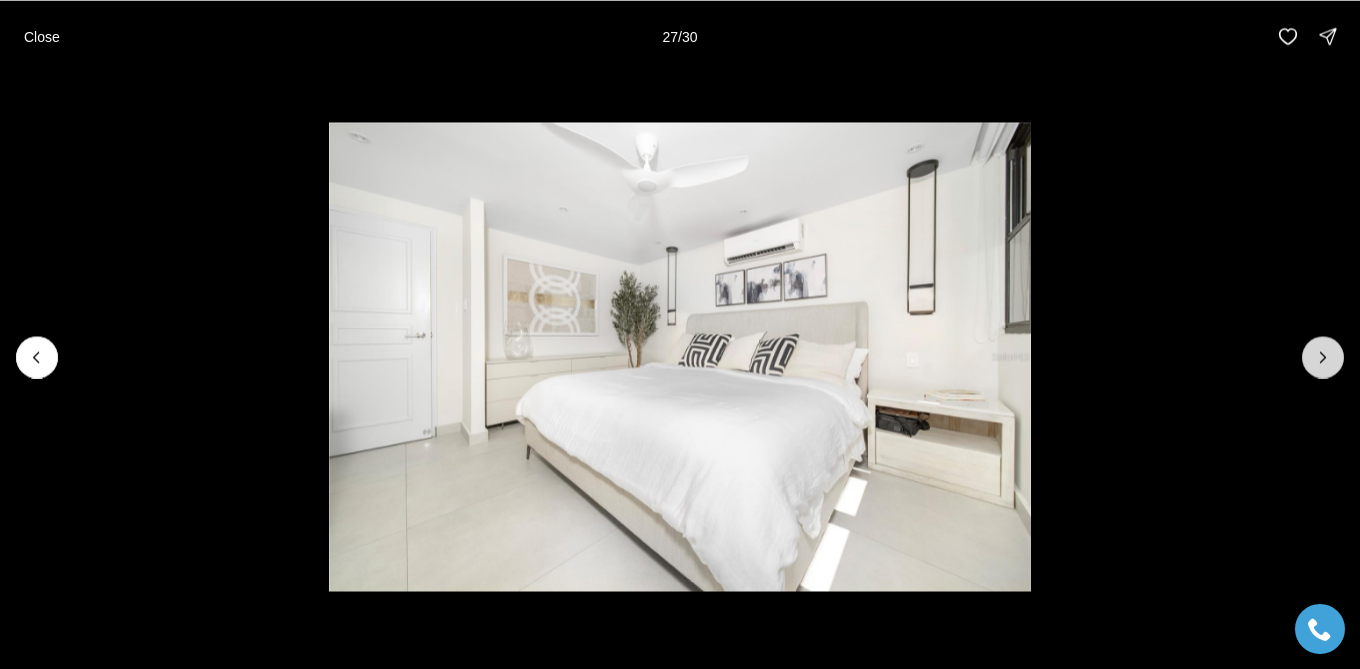 click 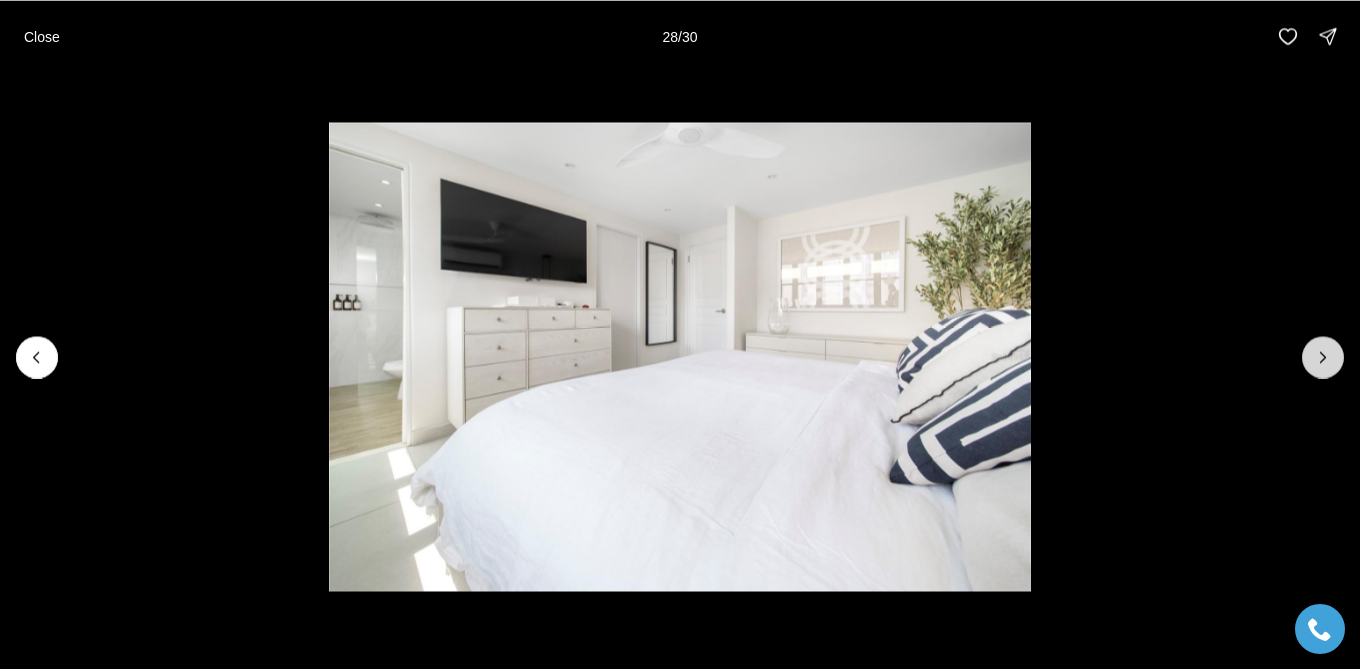 click 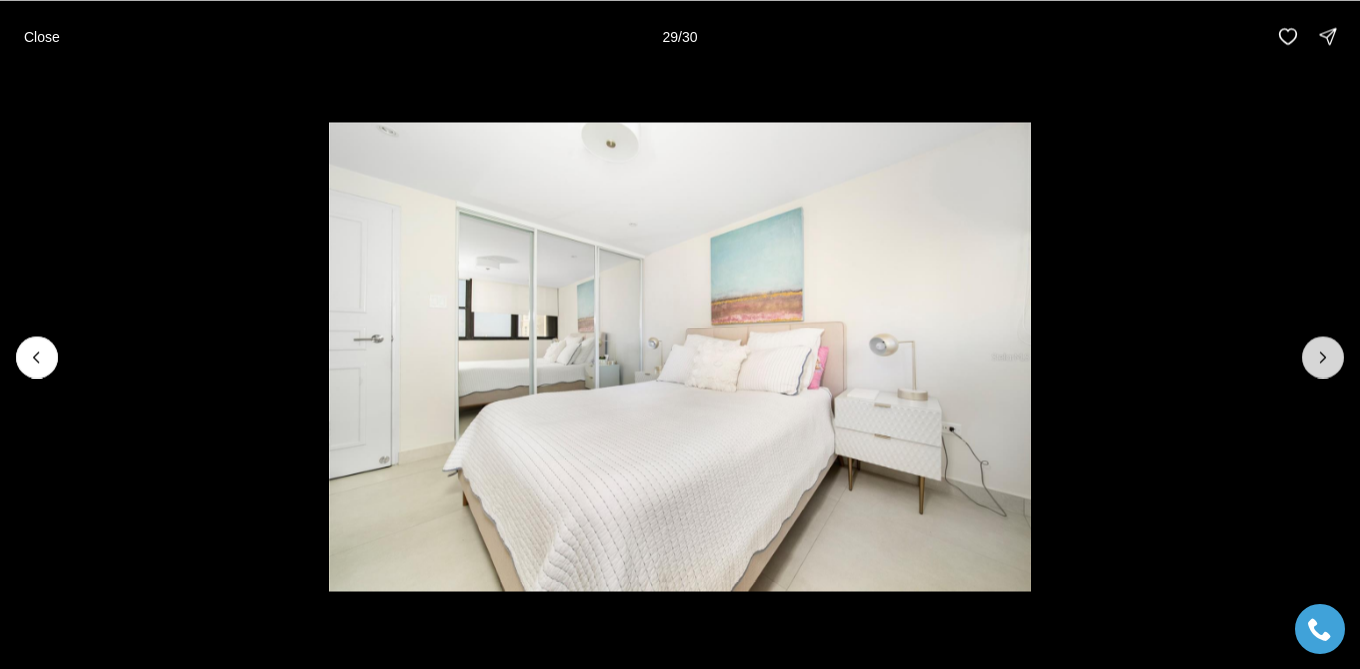 click 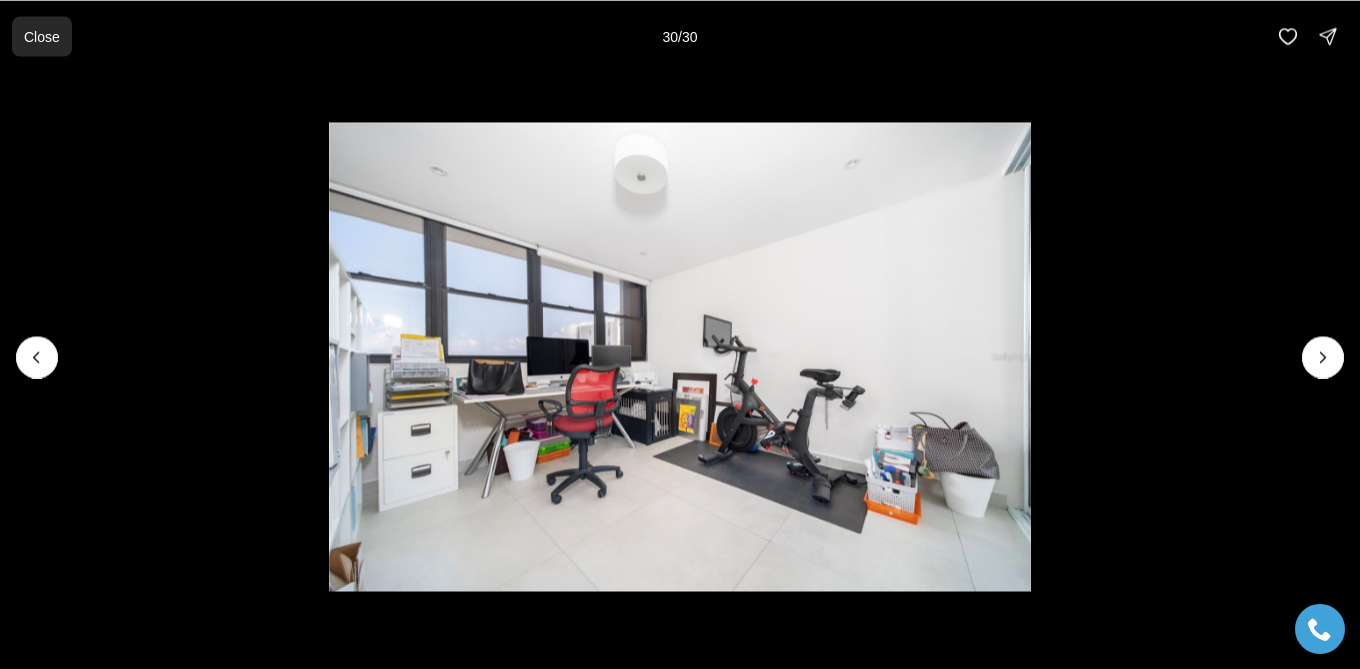 click on "Close" at bounding box center [42, 36] 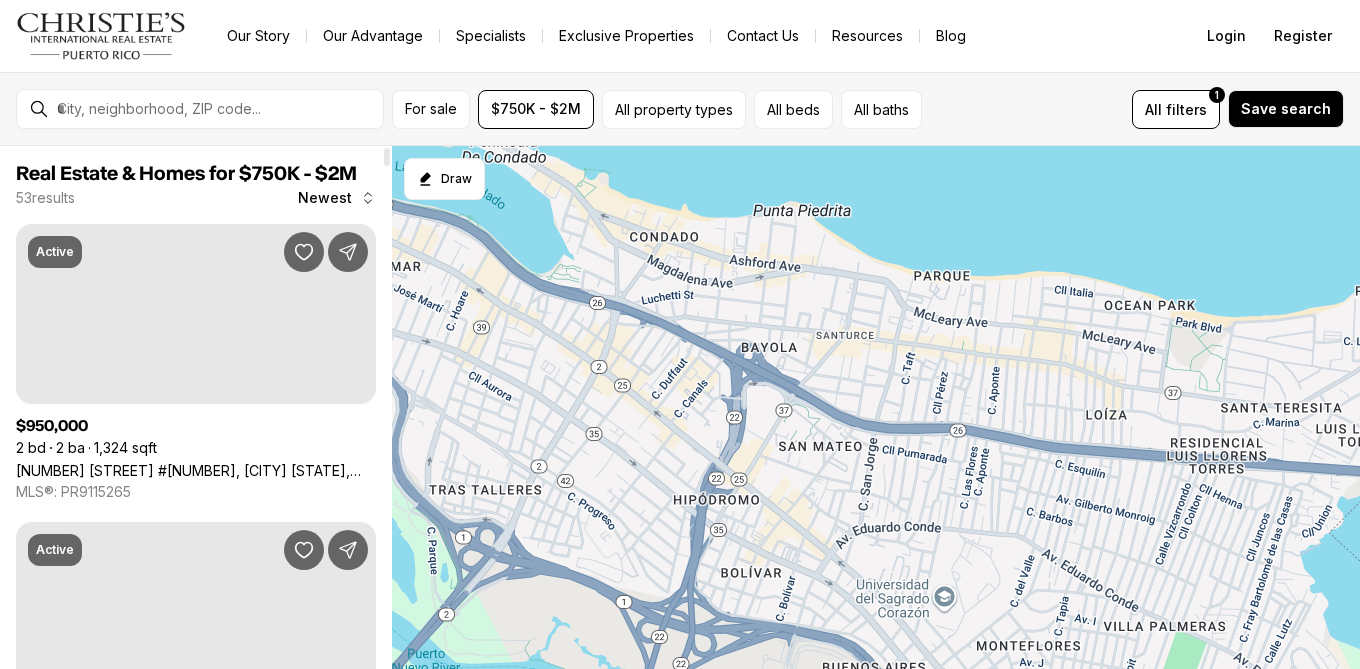 scroll, scrollTop: 0, scrollLeft: 0, axis: both 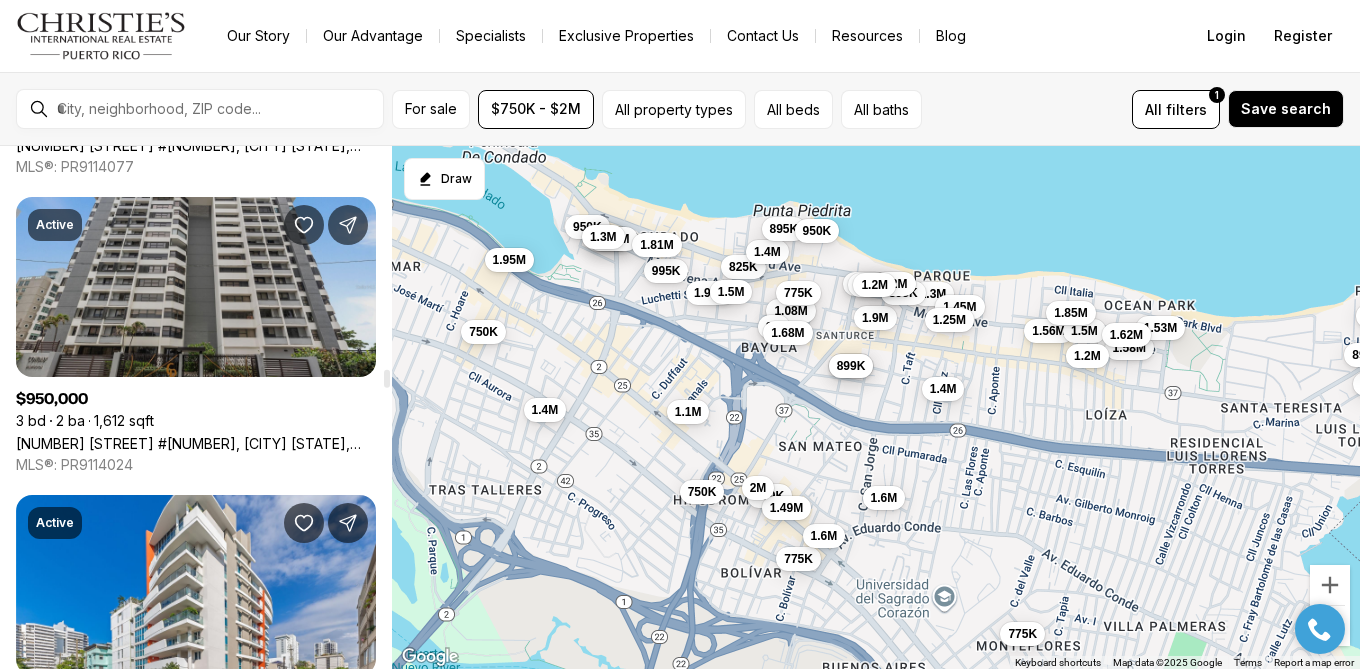 click on "2 WASHINGTON ST #1002, SAN JUAN PR, 00907" at bounding box center [196, 443] 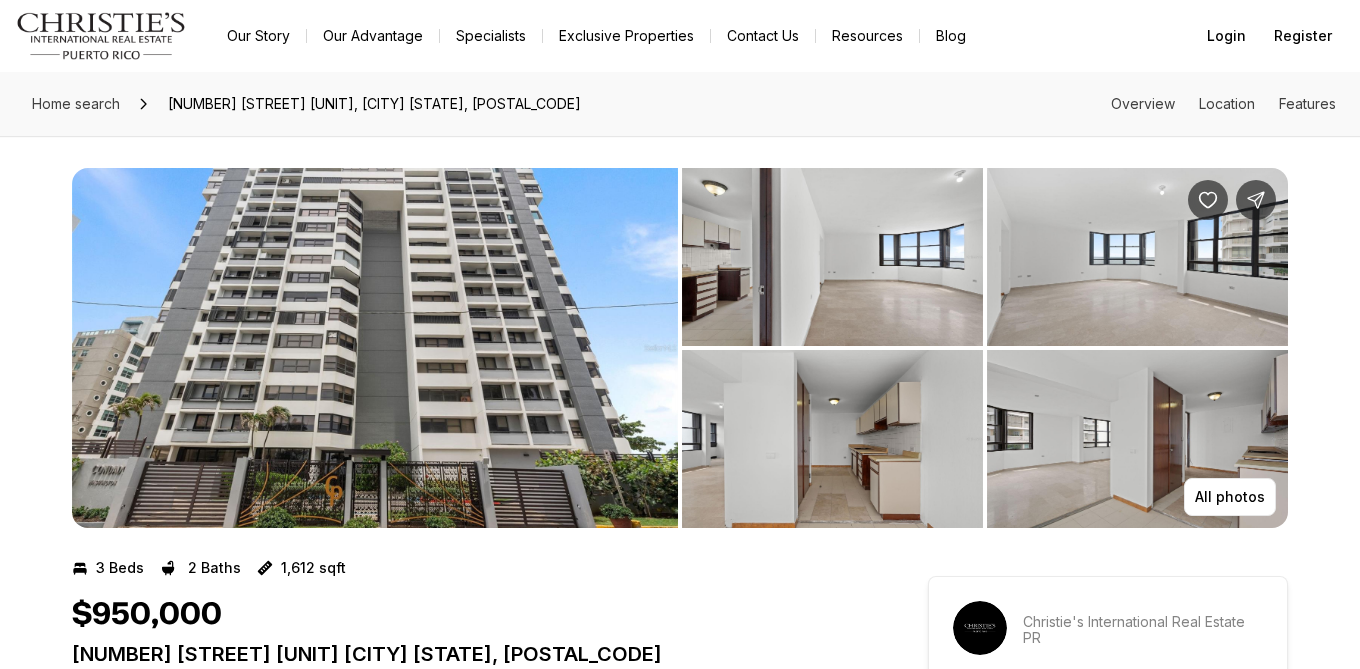 scroll, scrollTop: 0, scrollLeft: 0, axis: both 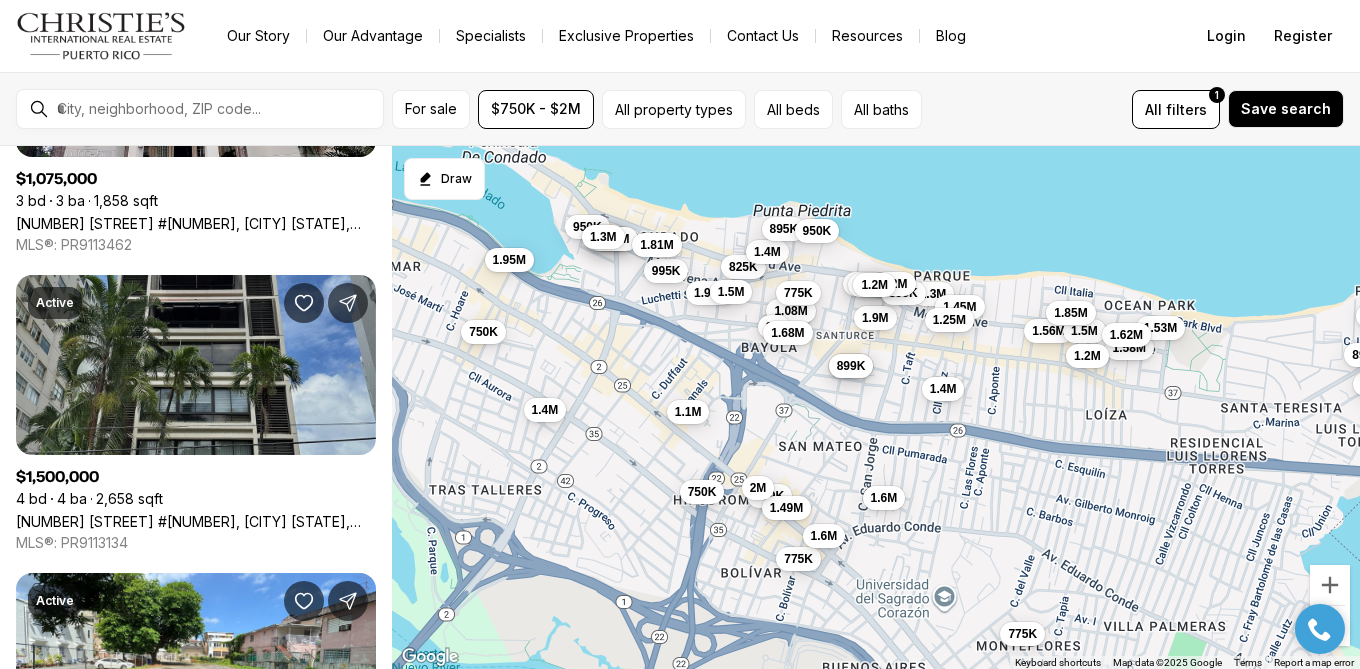 click on "[NUMBER] [STREET] #[NUMBER], [CITY] [STATE], [POSTAL_CODE]" at bounding box center [196, 521] 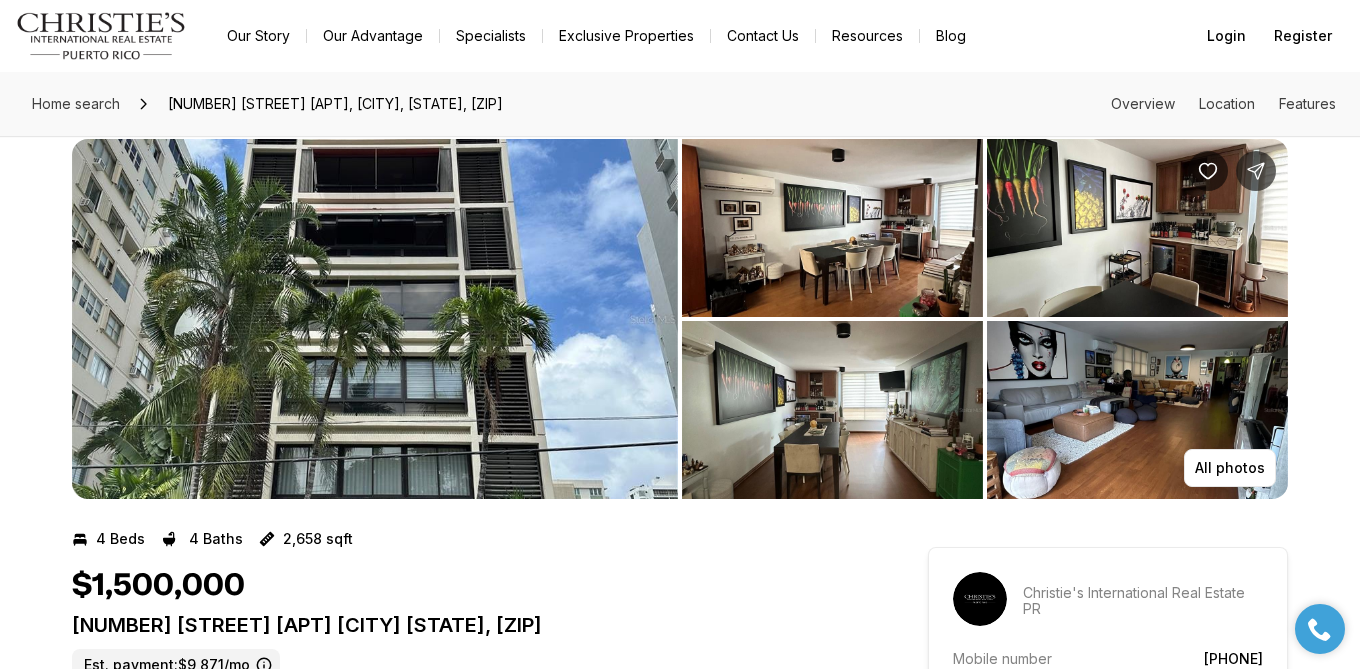 scroll, scrollTop: 26, scrollLeft: 0, axis: vertical 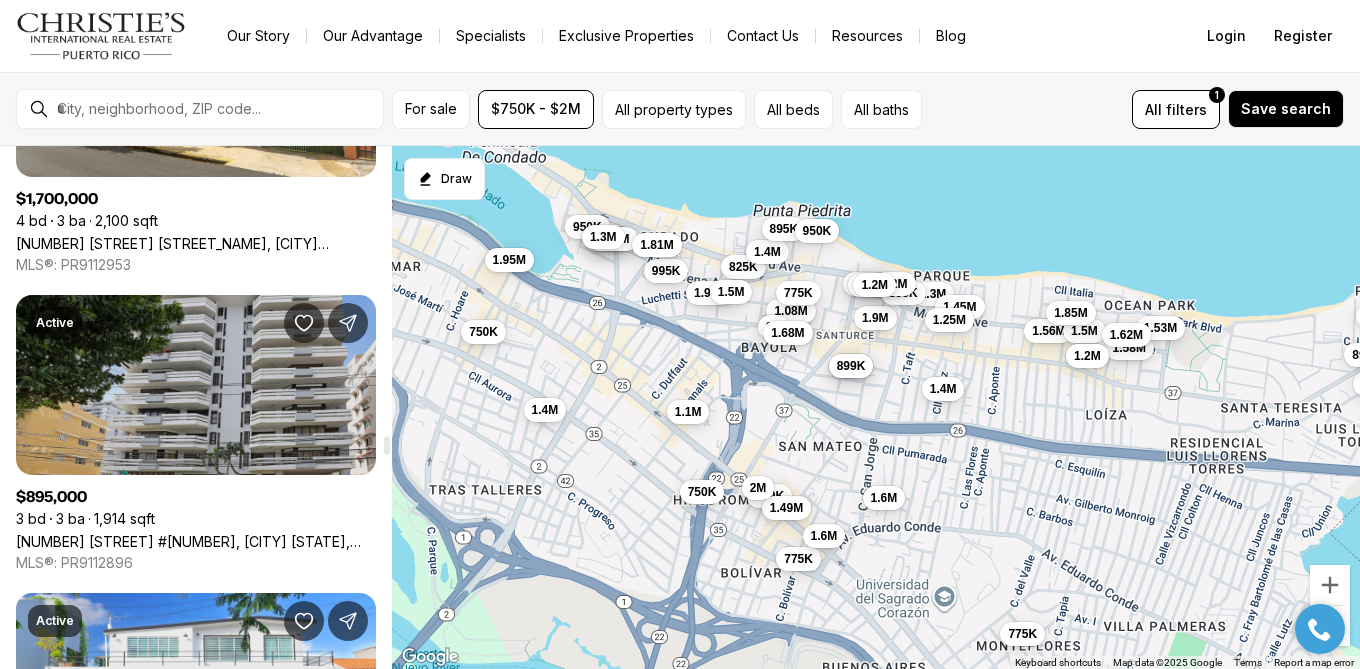 click on "[NUMBER] [STREET] #[NUMBER], [CITY] [STATE], [POSTAL_CODE]" at bounding box center [196, 541] 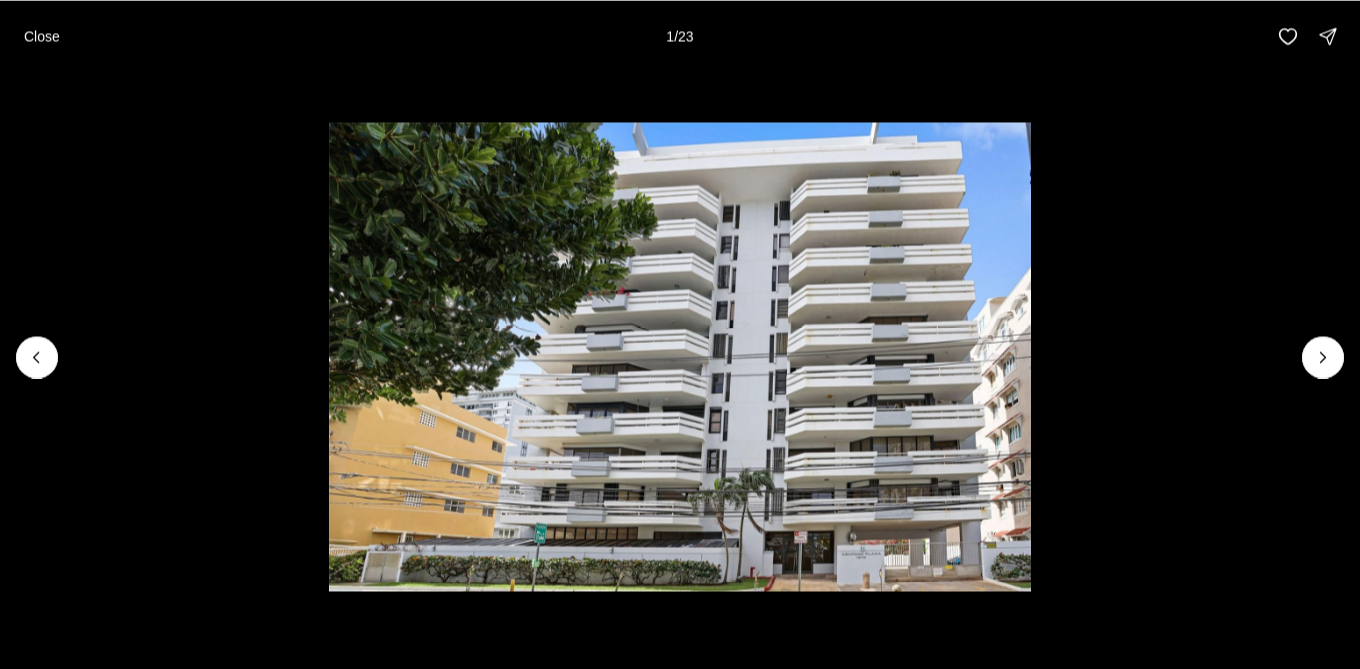 scroll, scrollTop: 0, scrollLeft: 0, axis: both 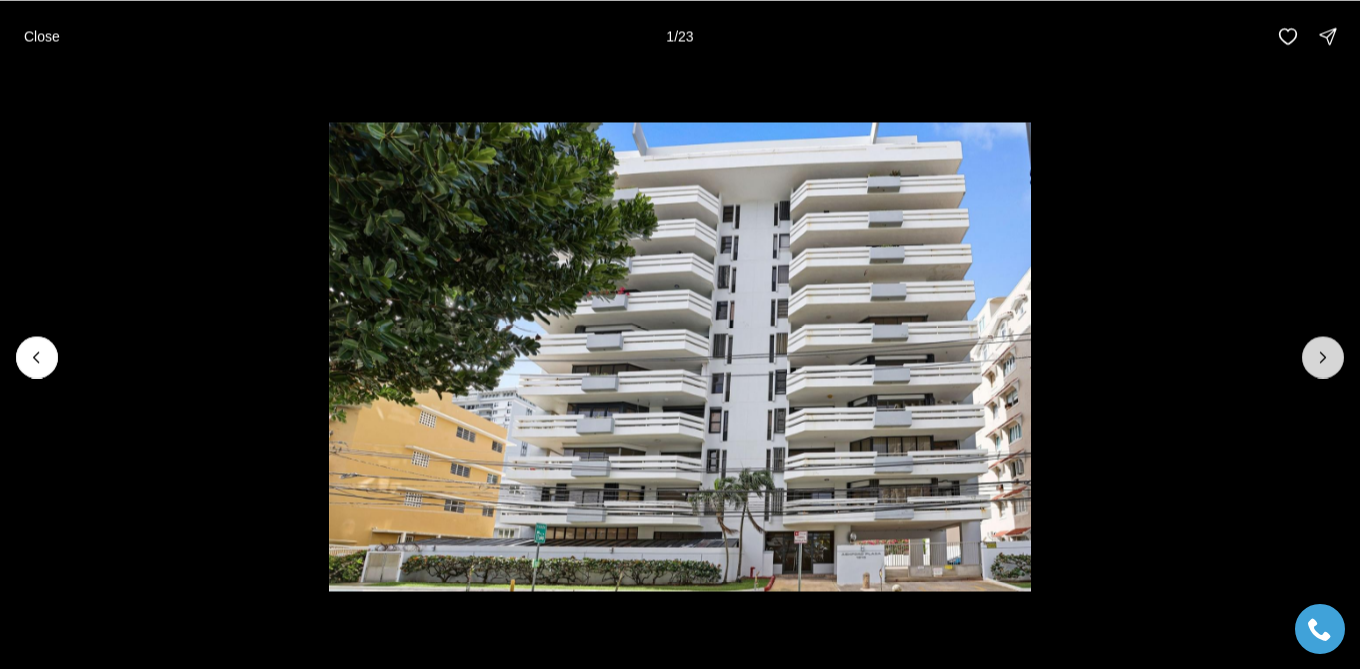 click 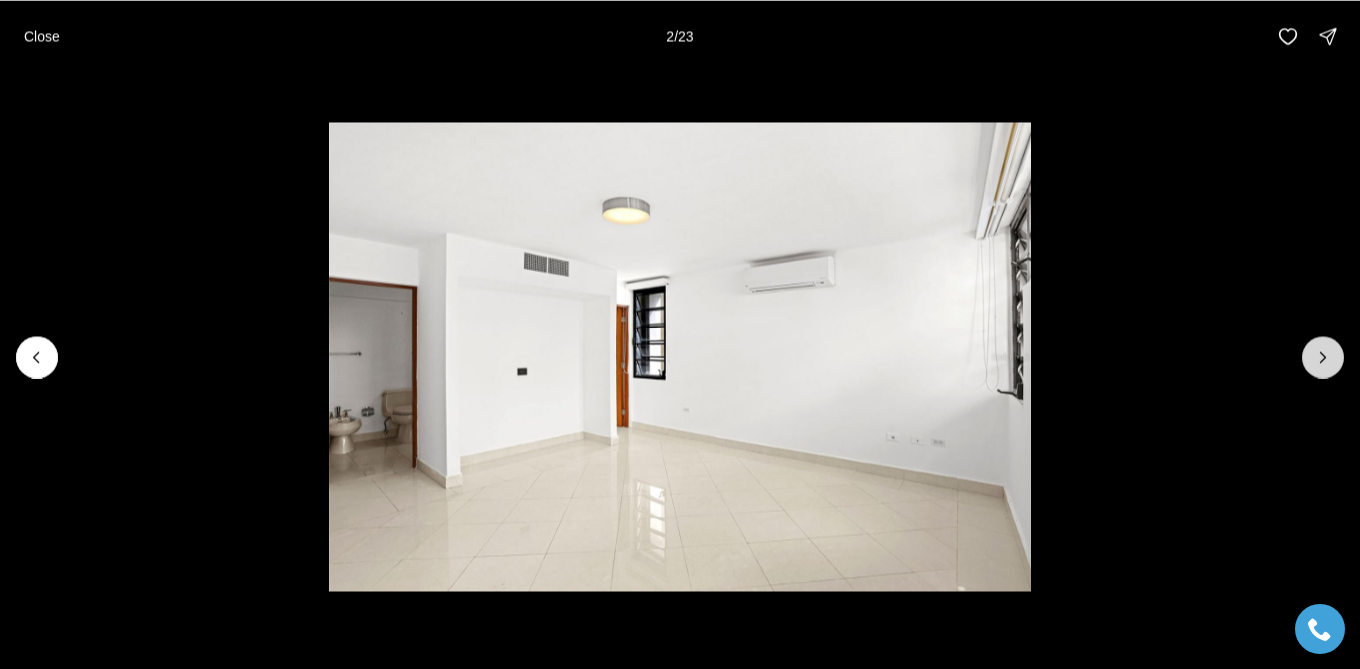 click 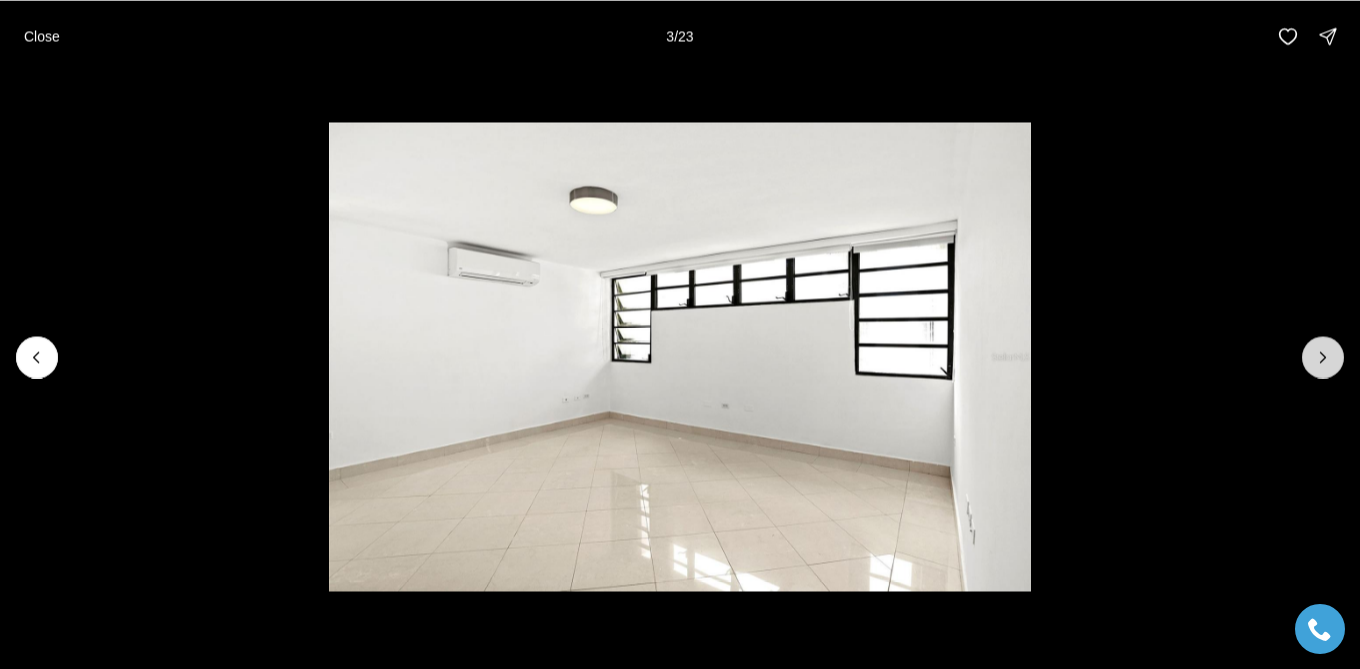 click 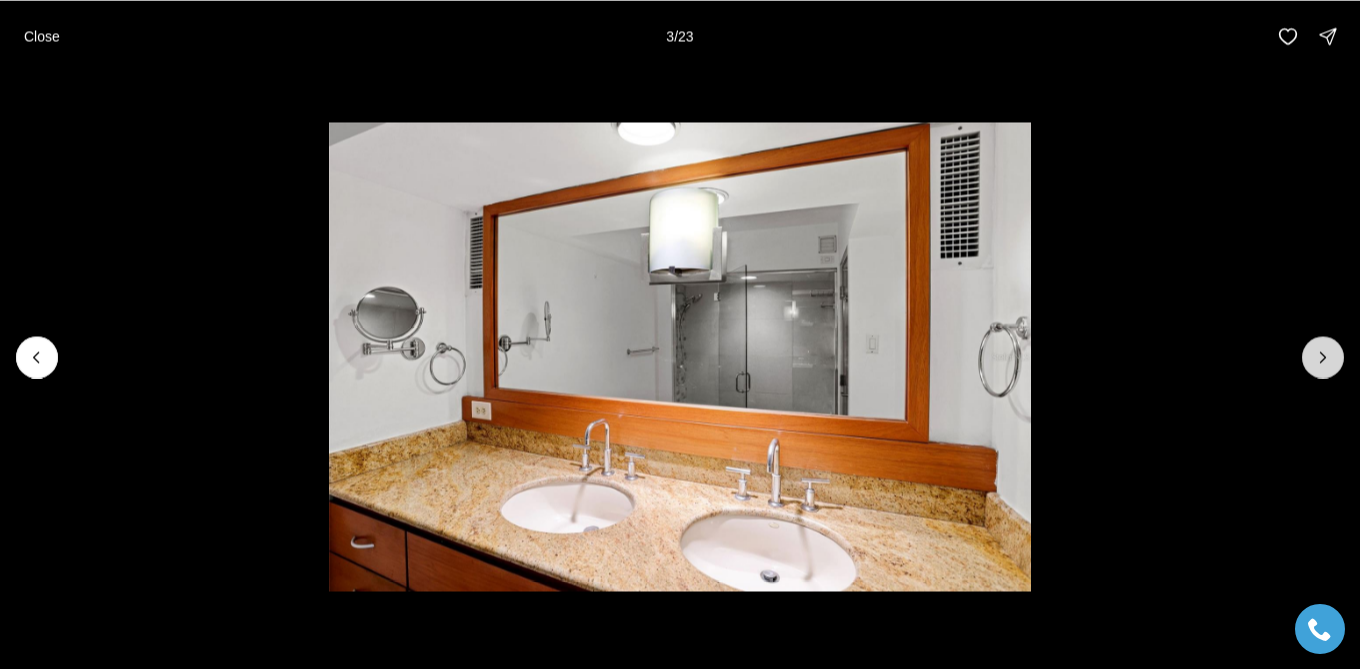 click 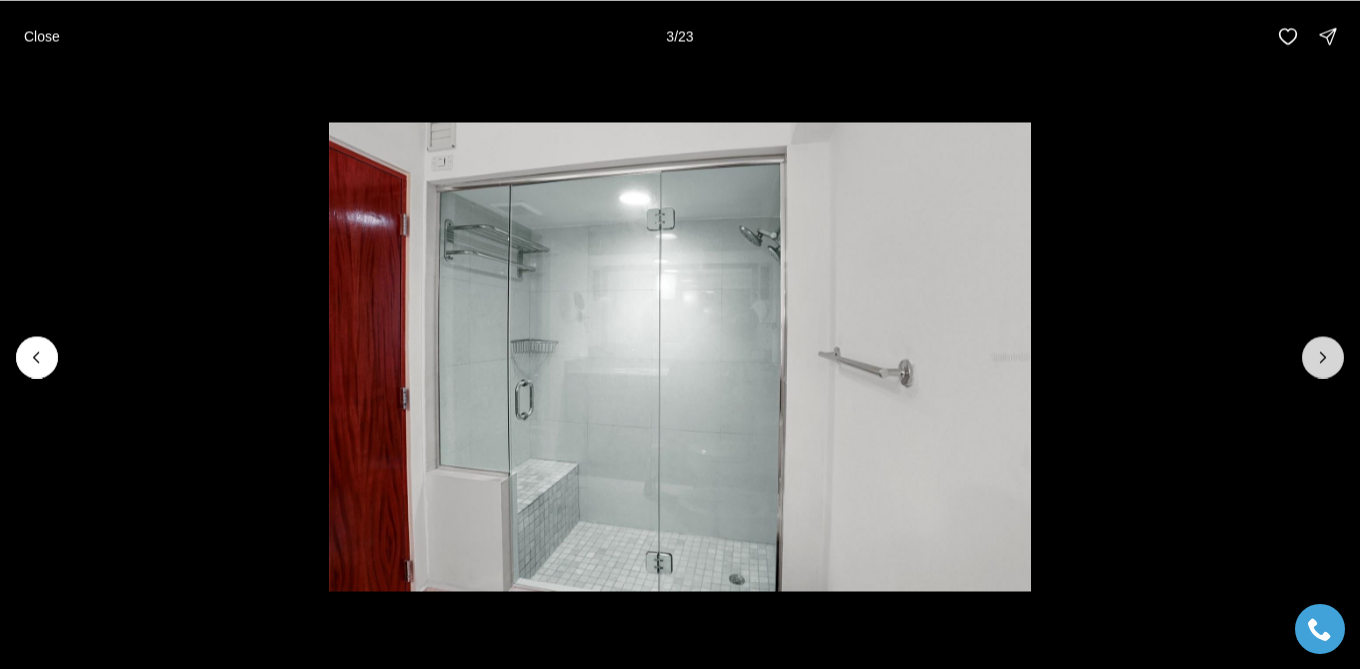 click 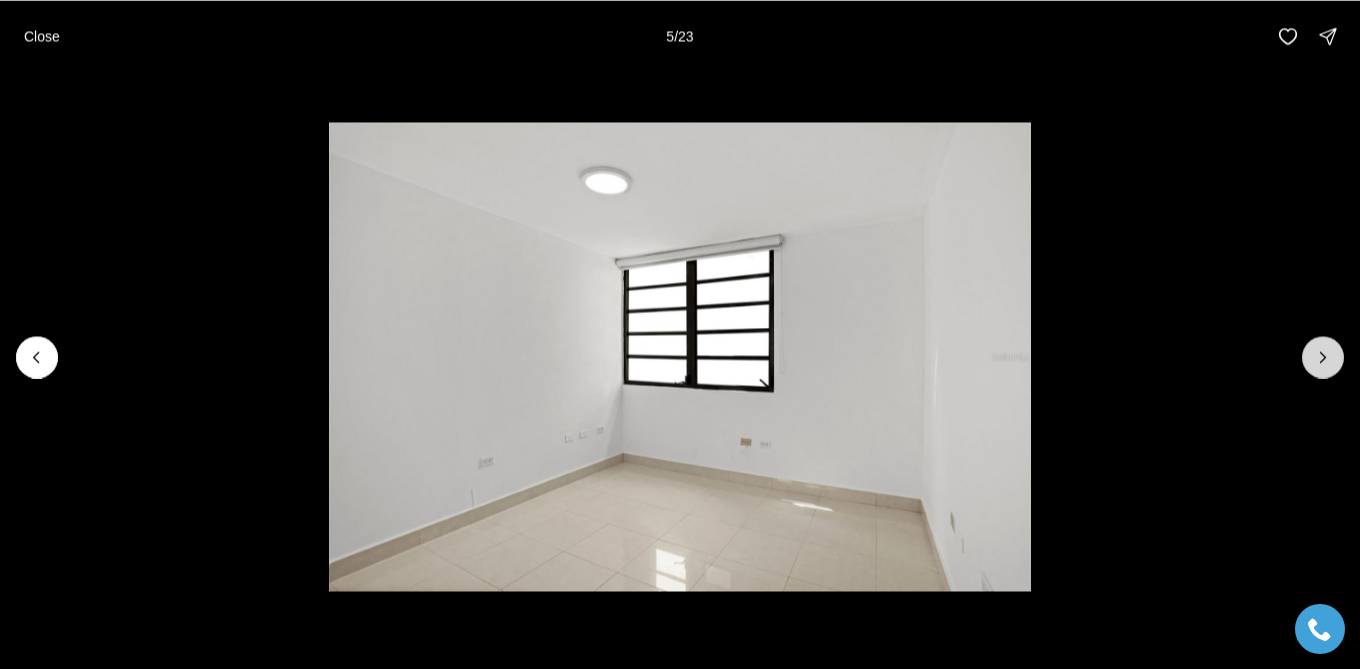 click 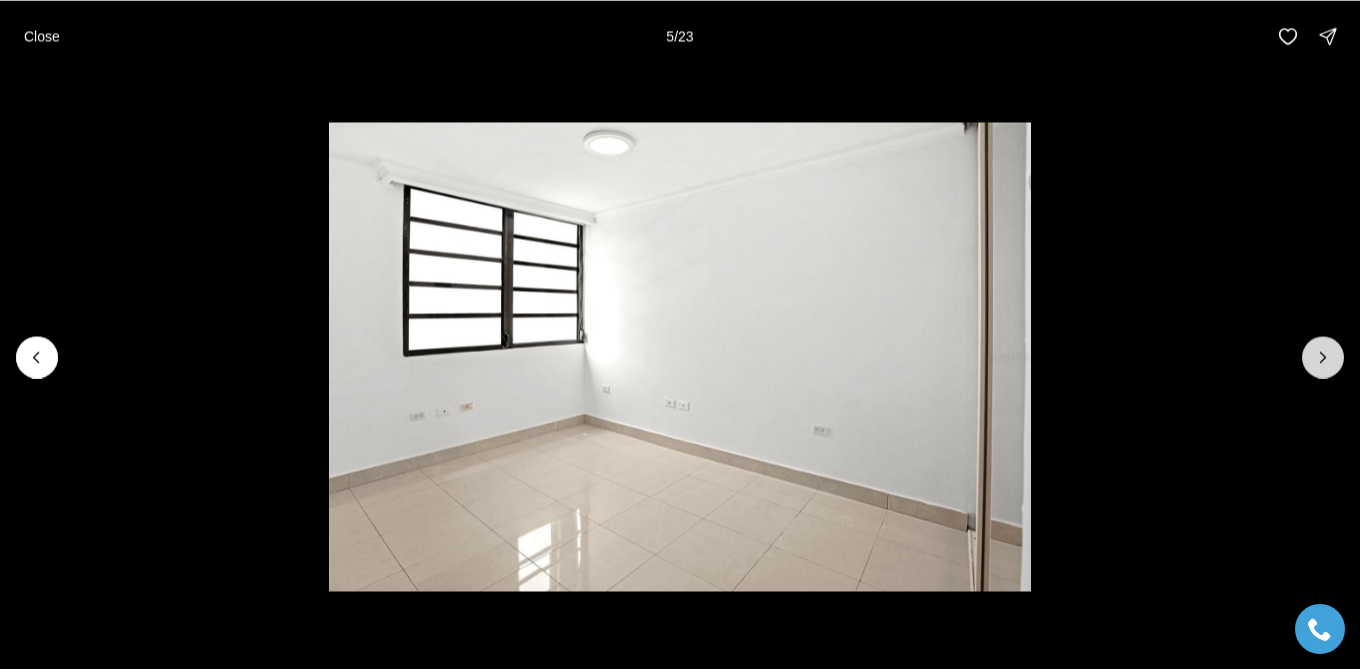 click 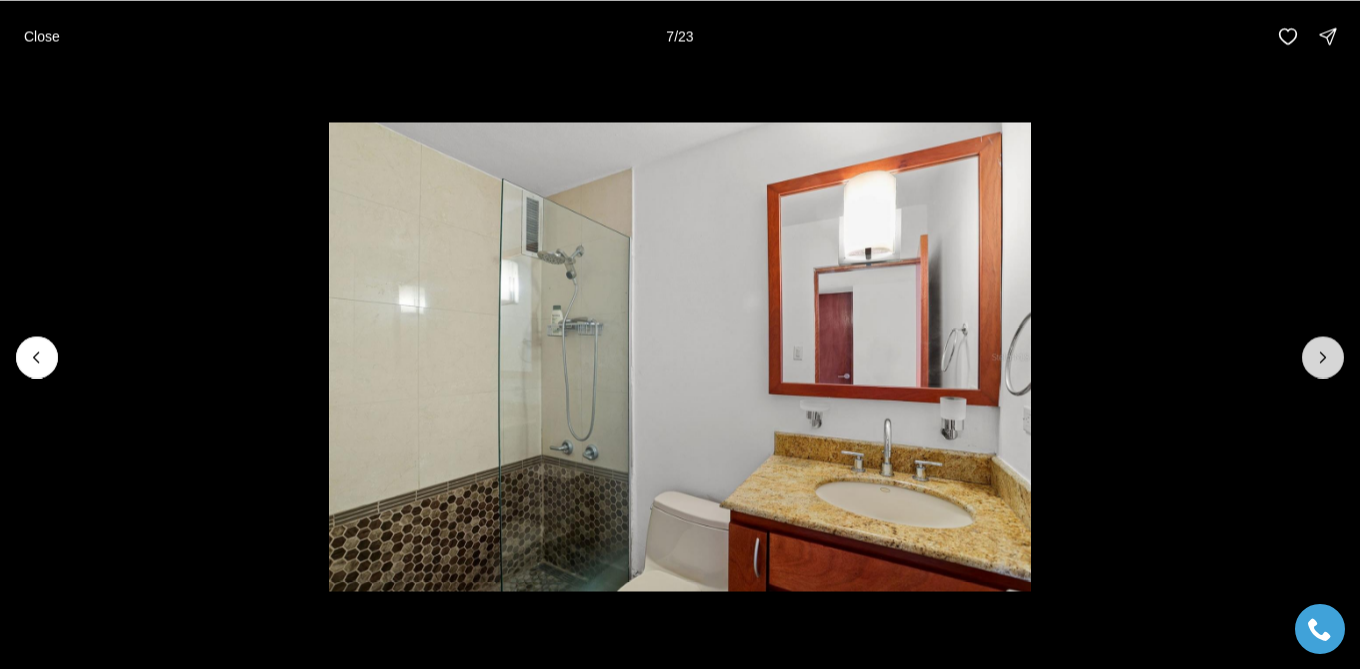 click 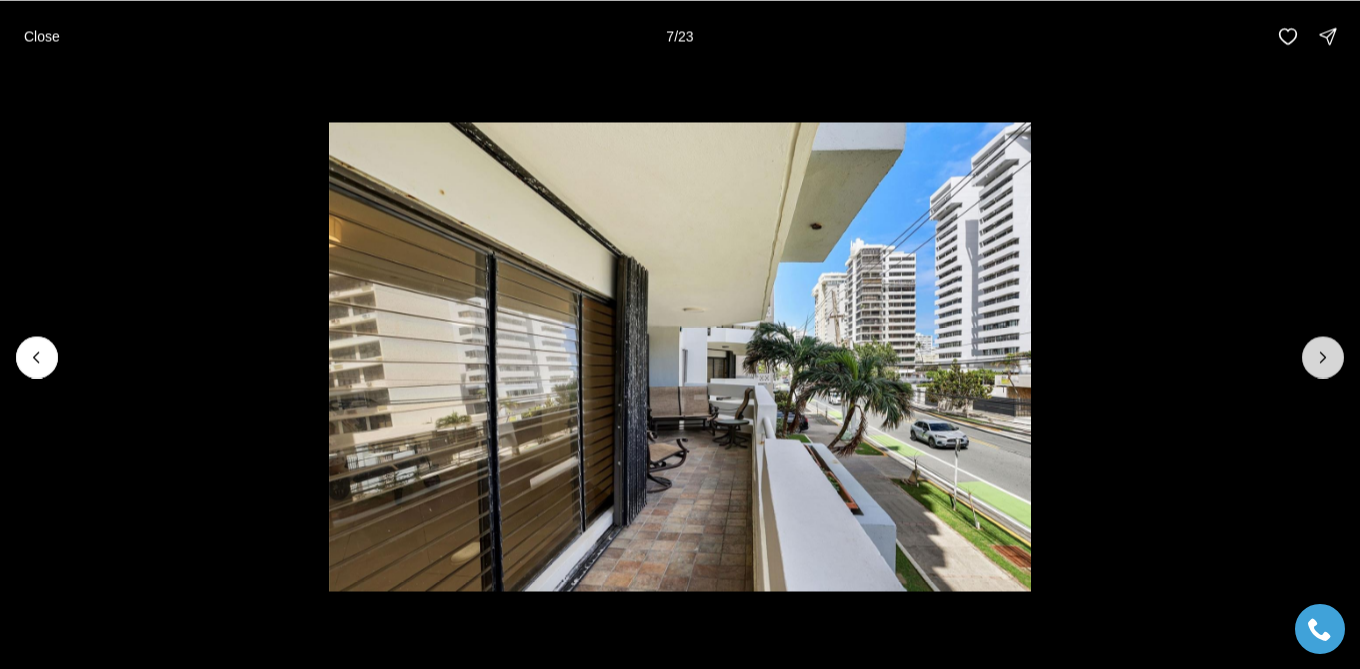 click 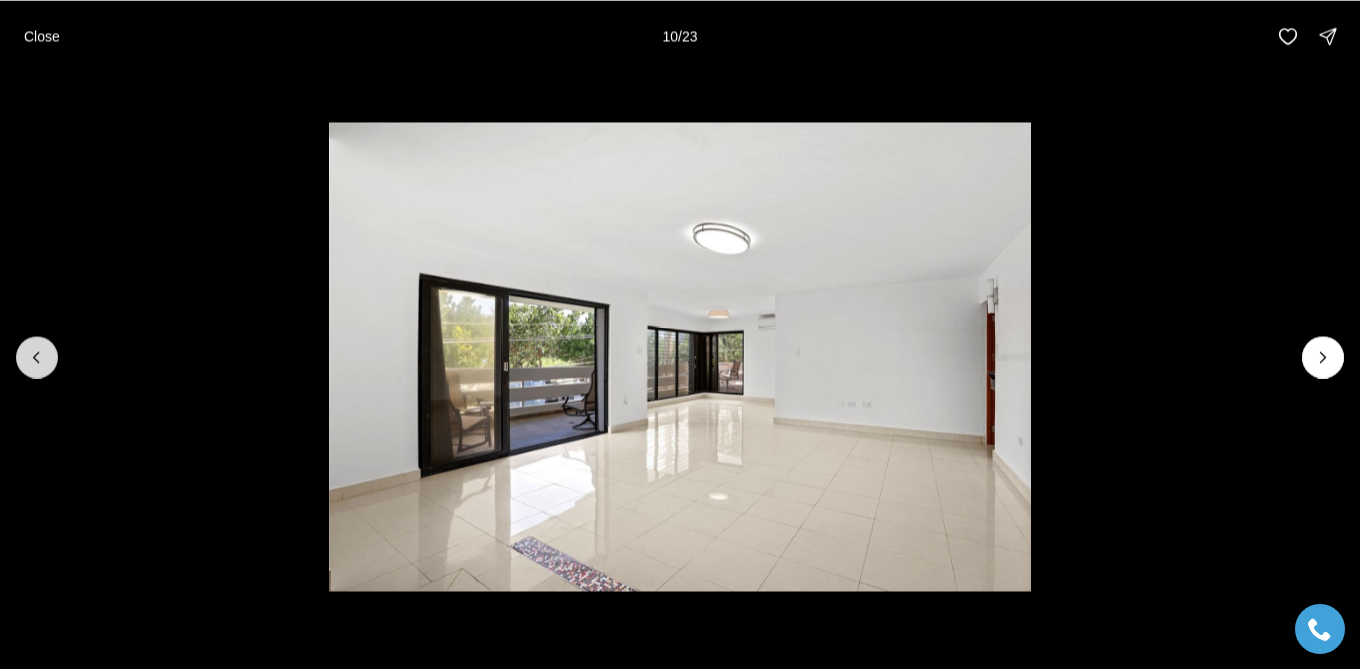 click 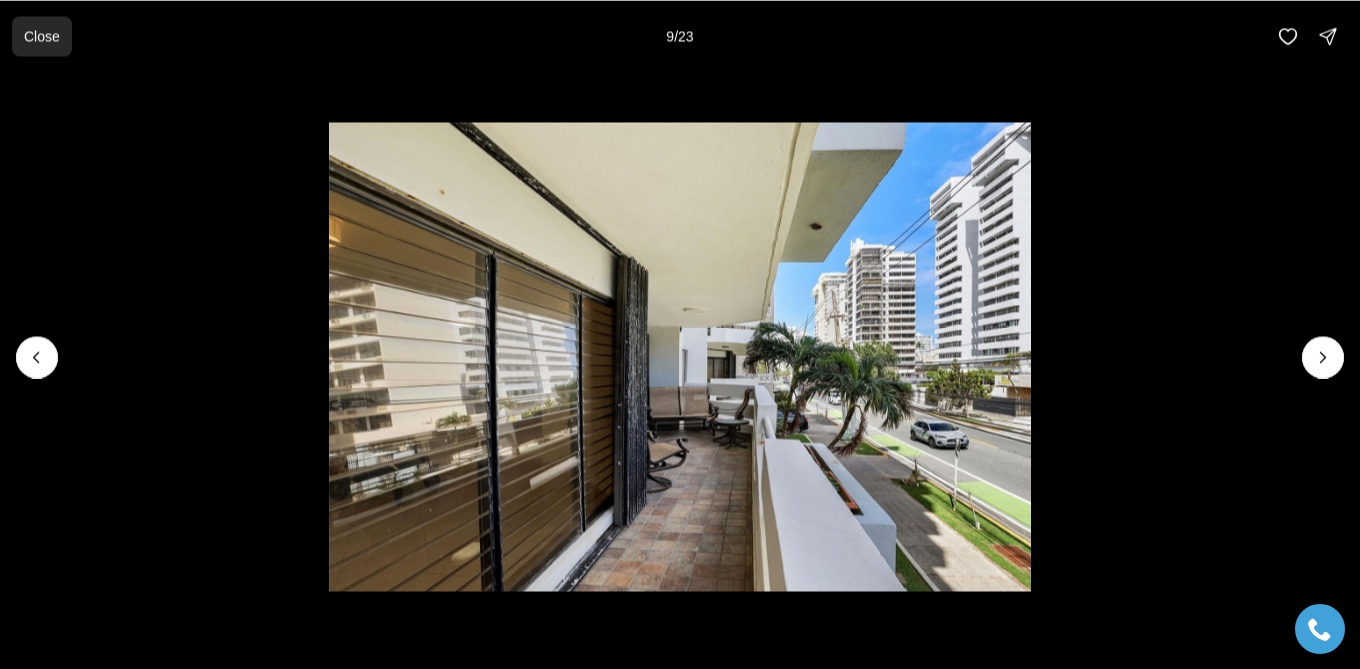 click on "Close" at bounding box center [42, 36] 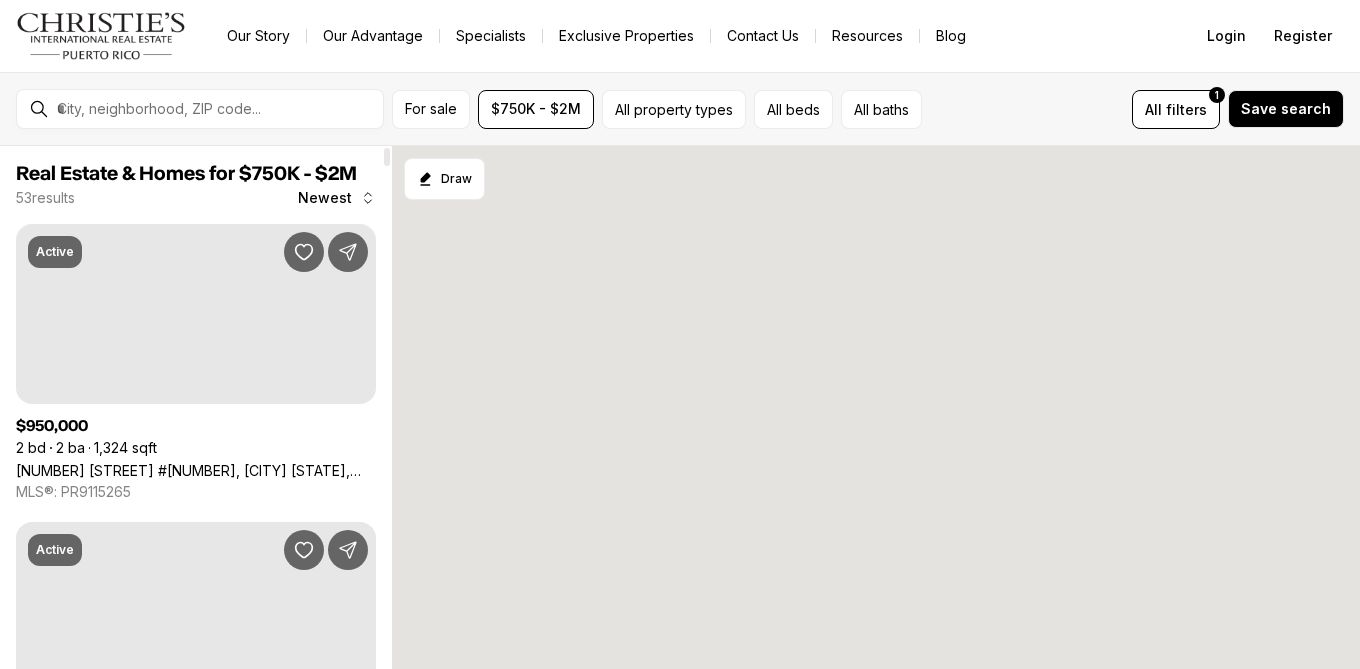 scroll, scrollTop: 0, scrollLeft: 0, axis: both 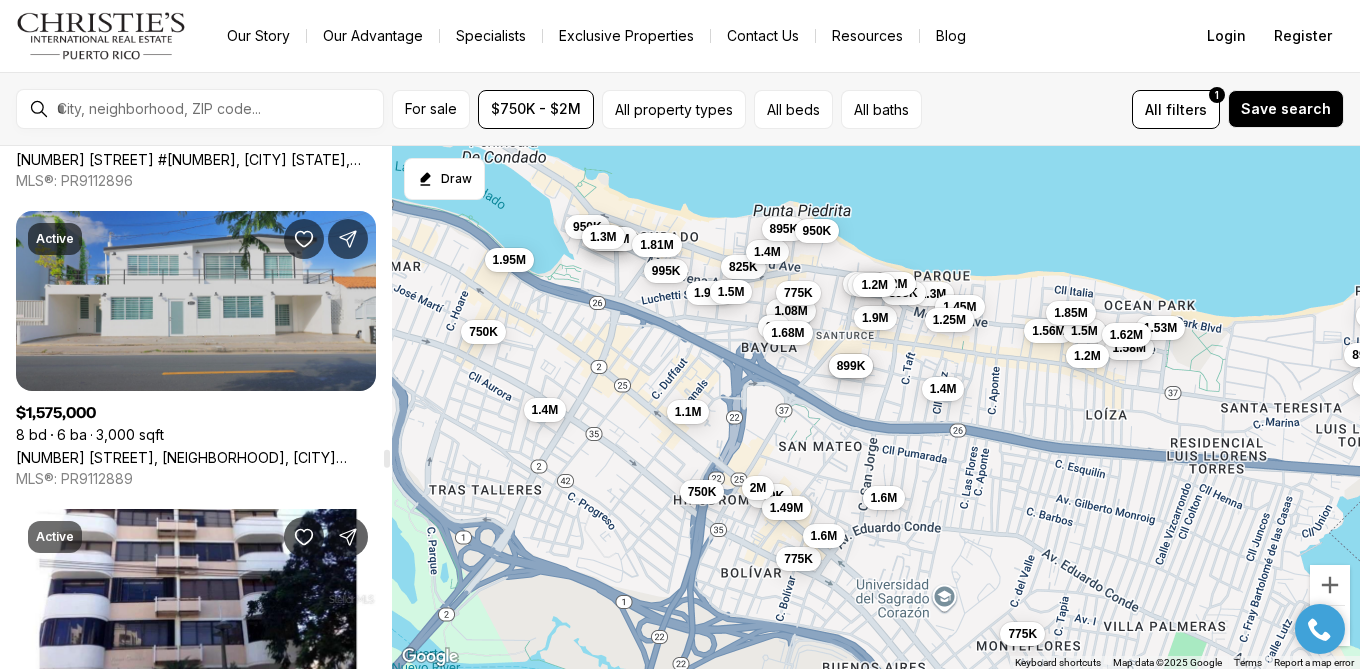 click on "[NUMBER] [STREET], [CITY], [STATE] [POSTAL_CODE]" at bounding box center (196, 457) 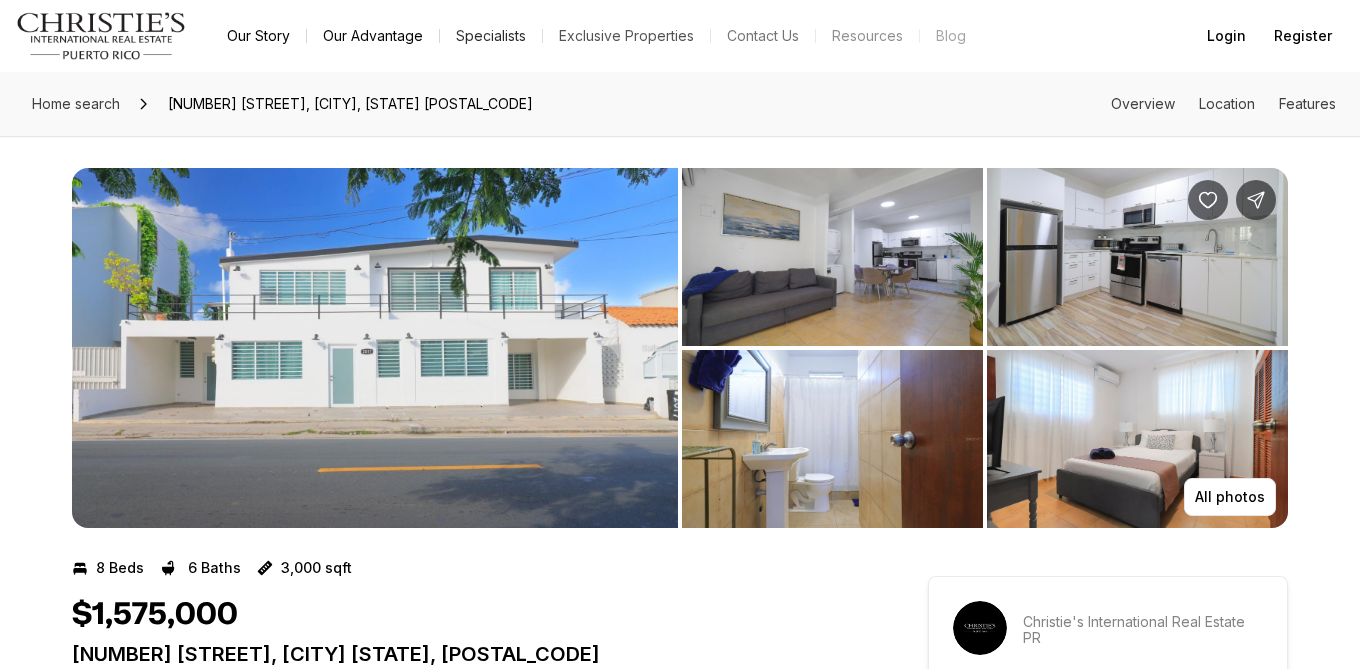 scroll, scrollTop: 0, scrollLeft: 0, axis: both 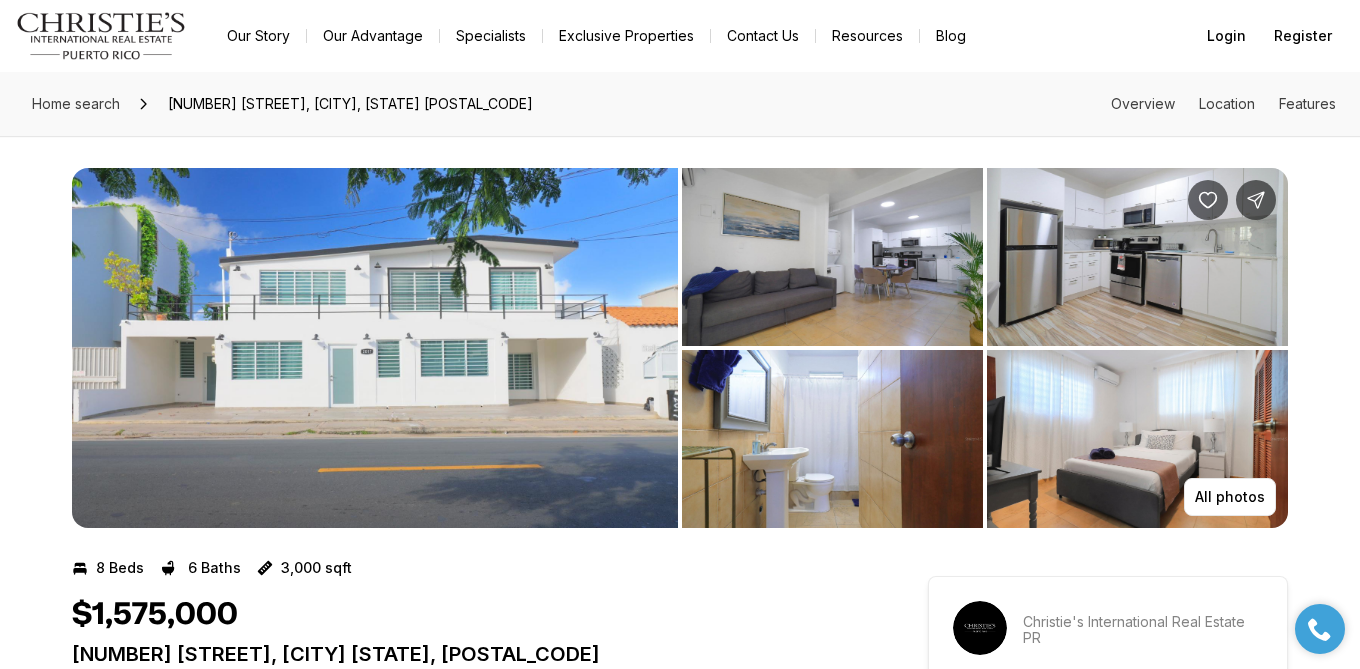 click at bounding box center [375, 348] 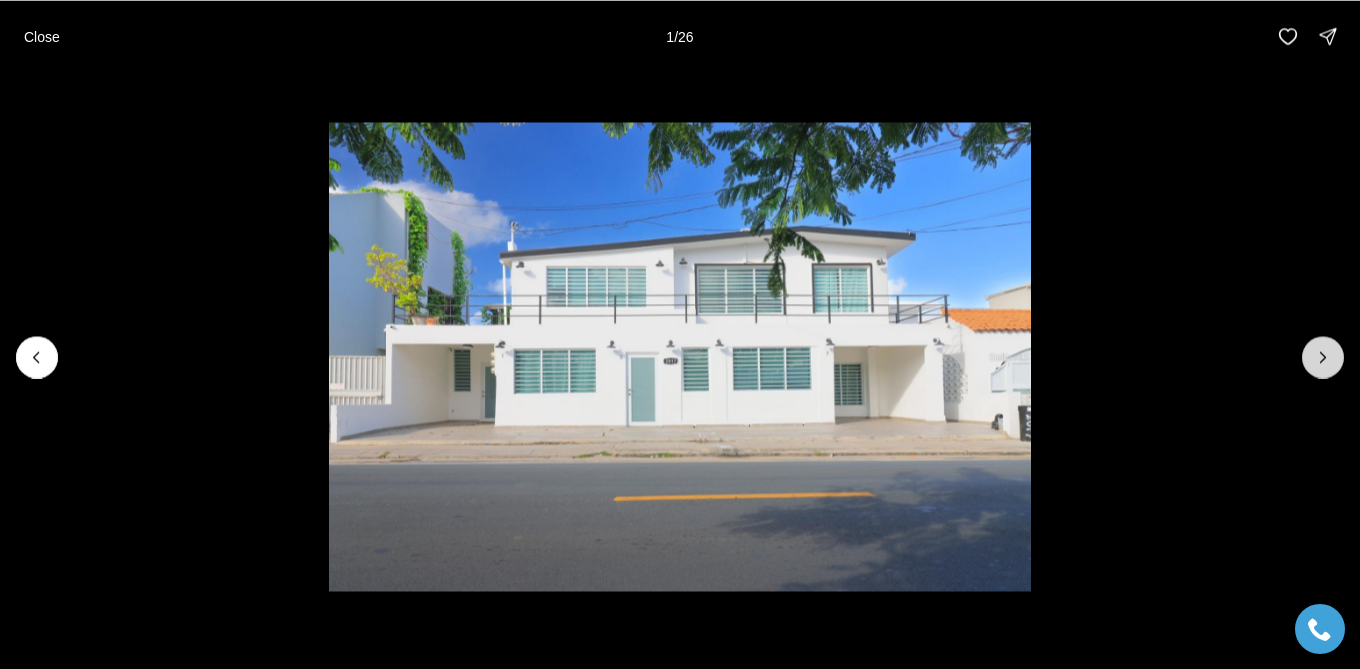 click 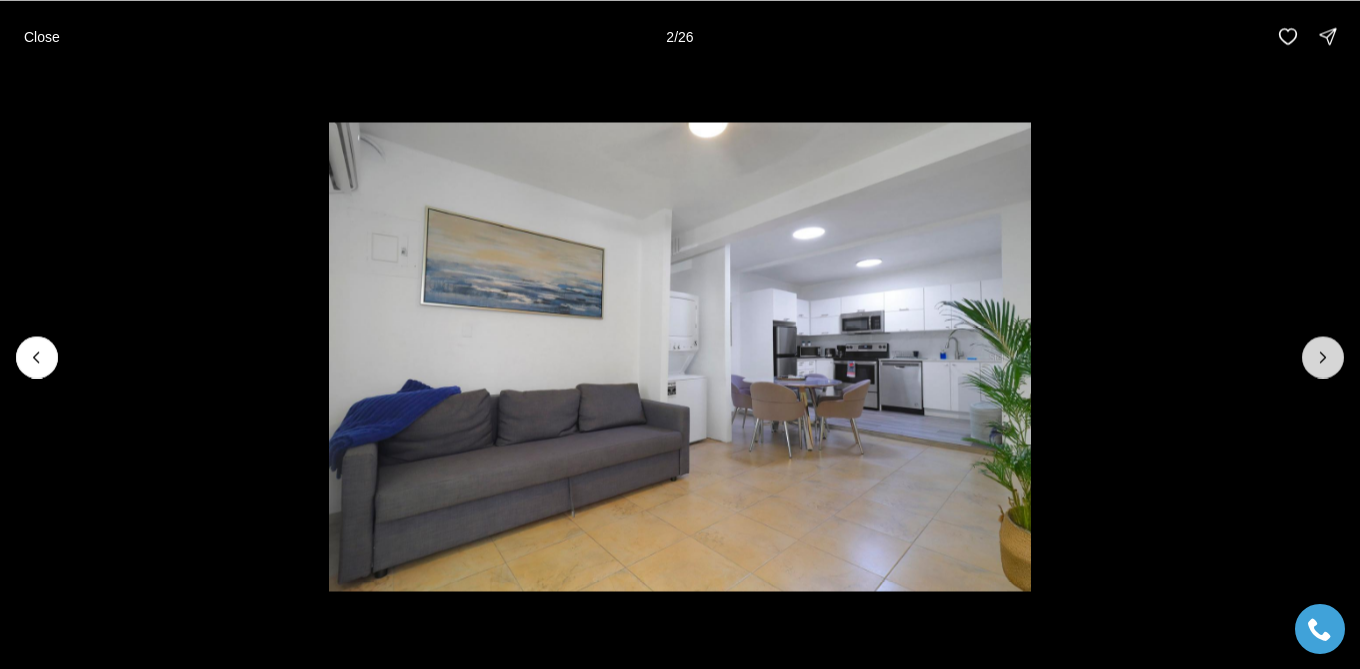 click 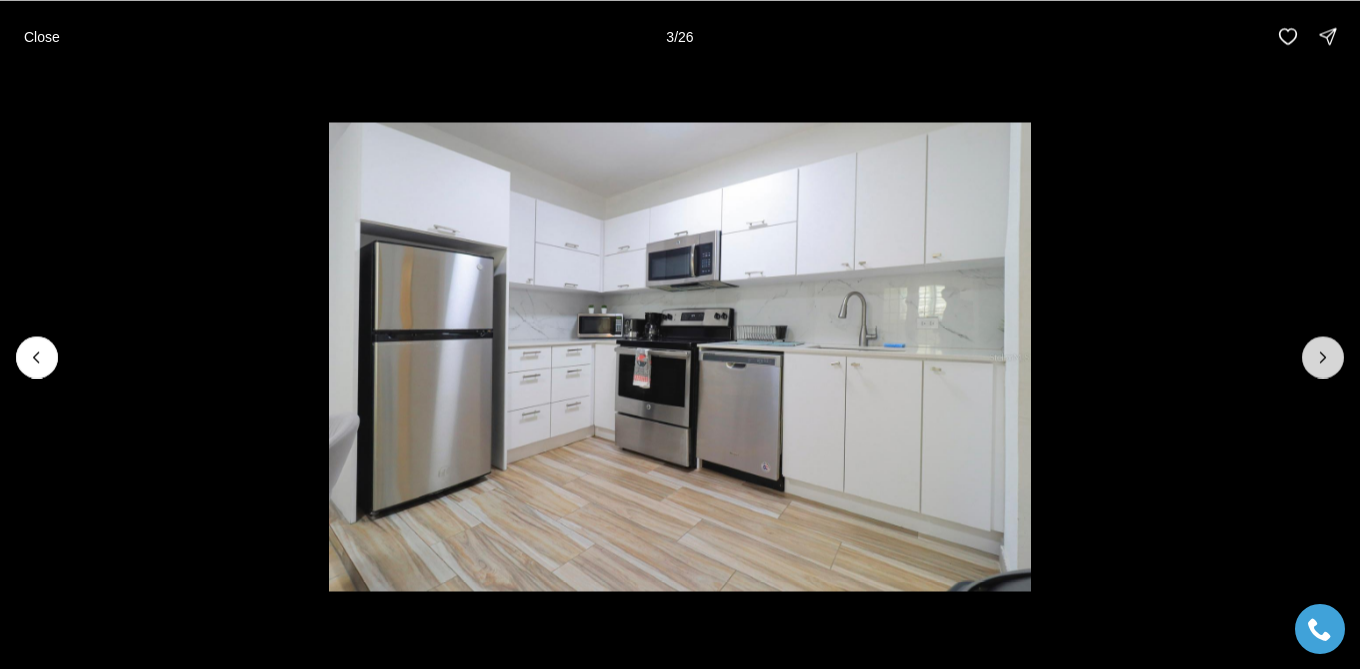 click 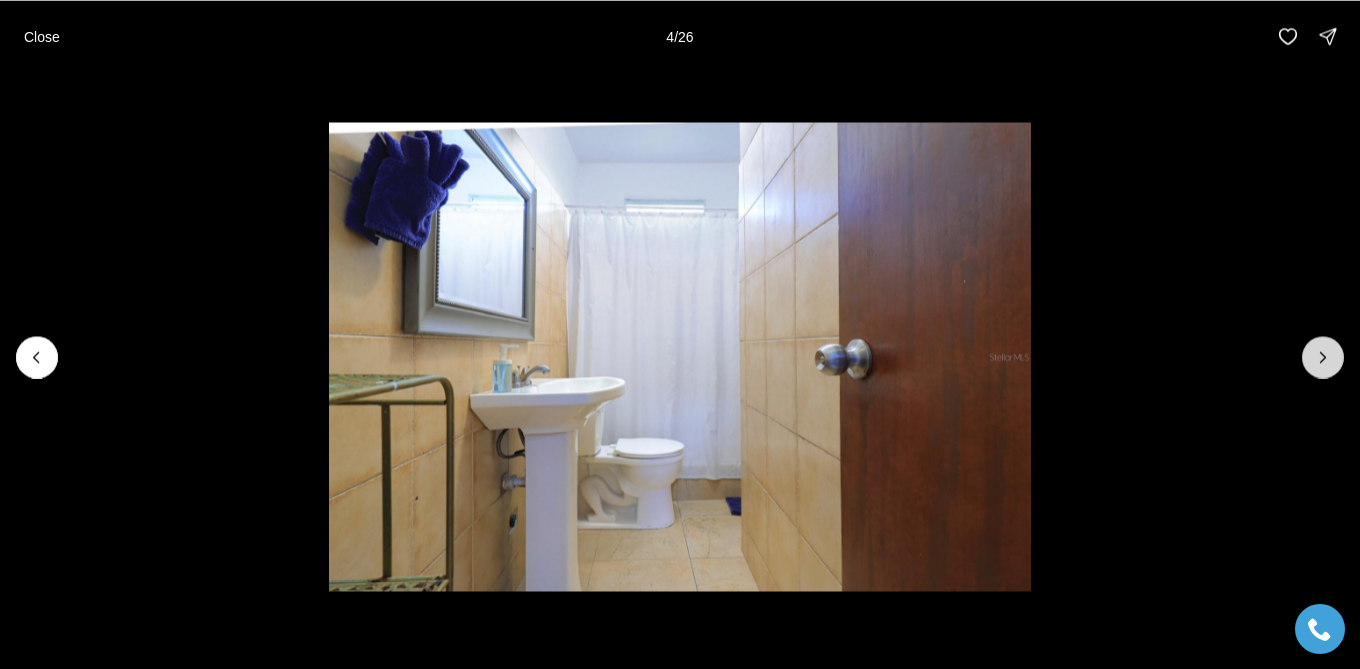 click 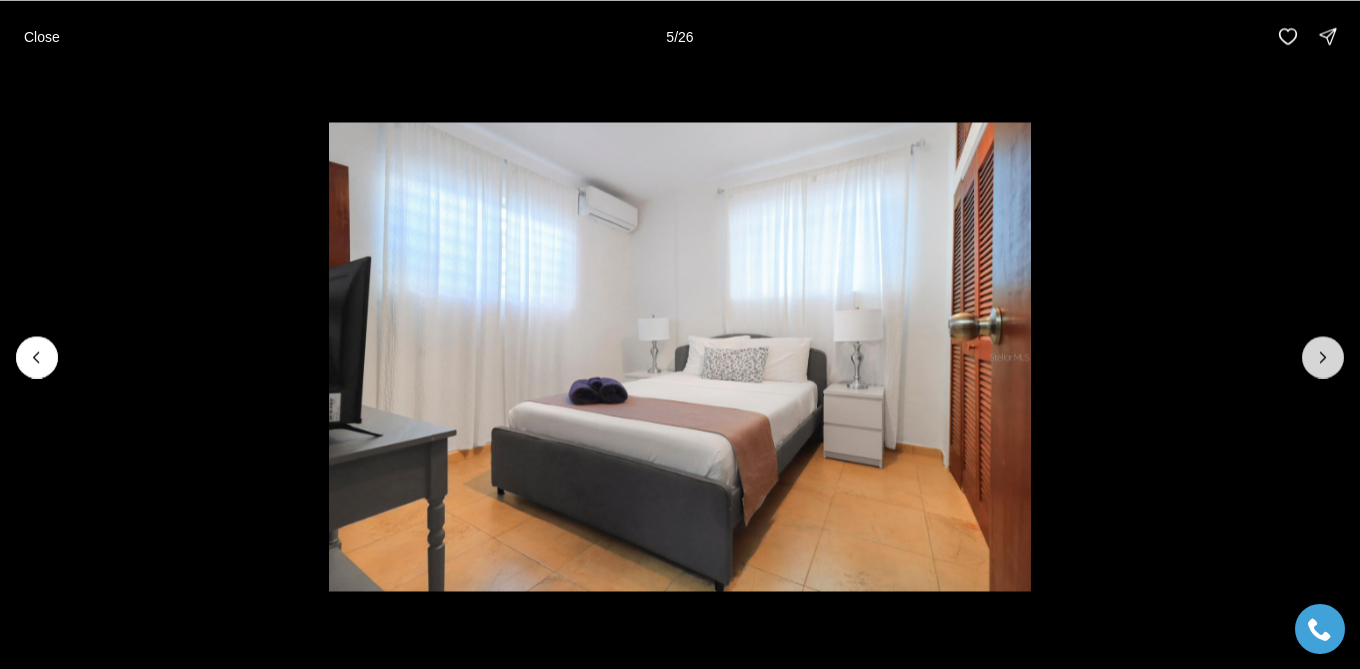 click 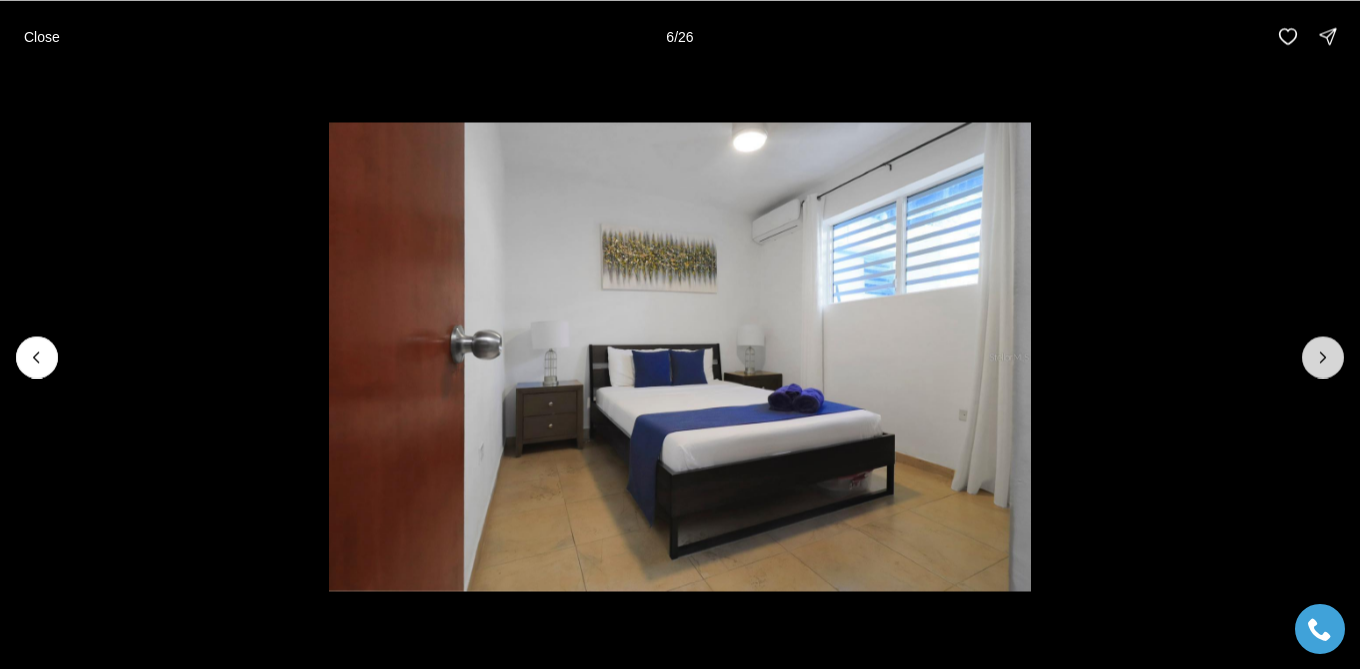 click 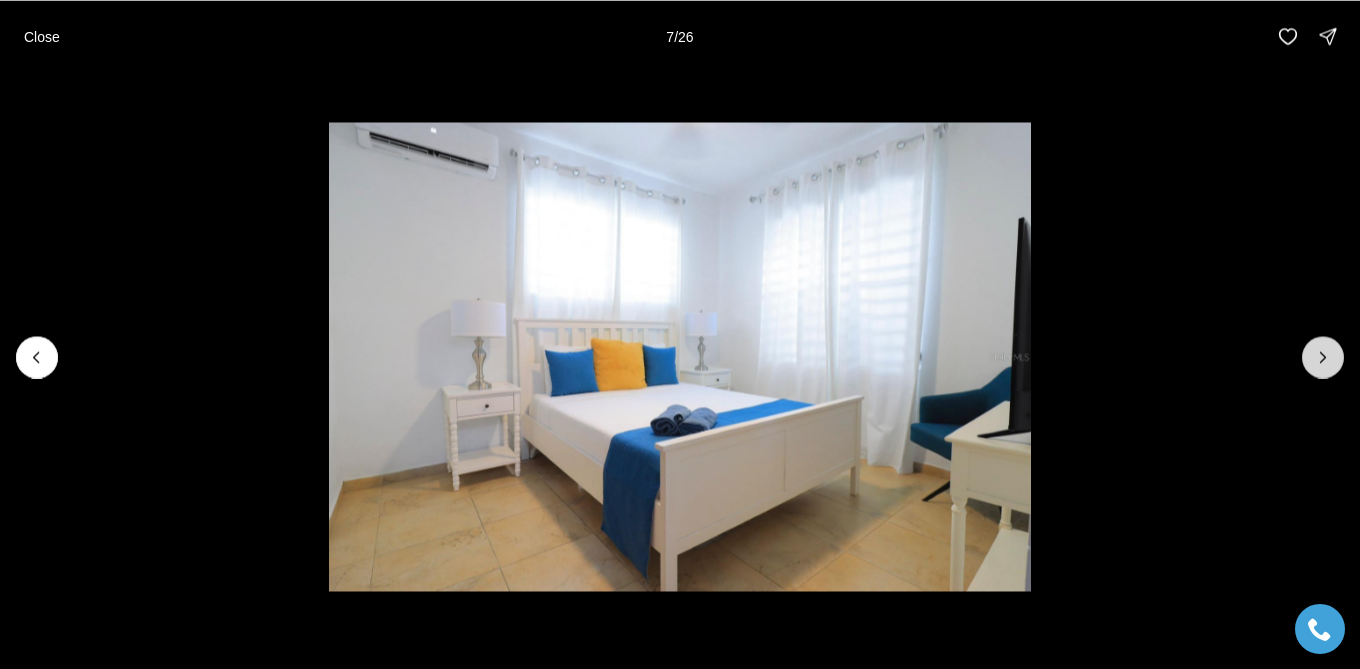 click 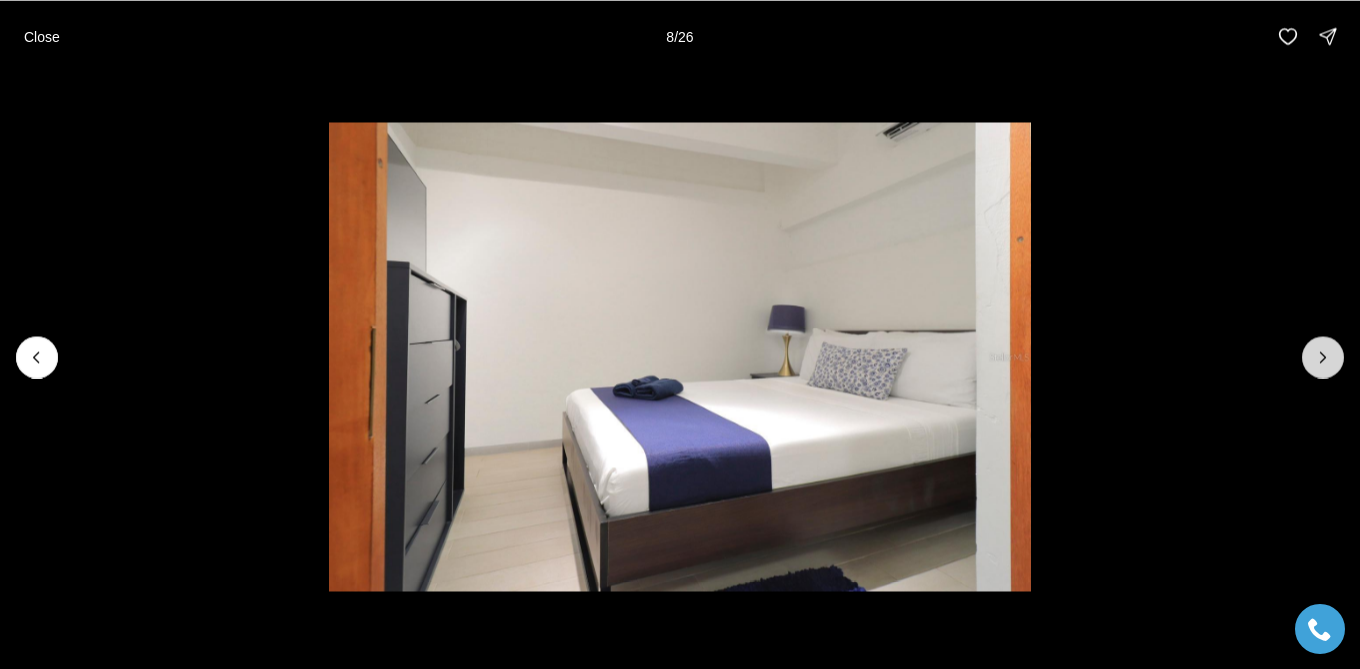 click 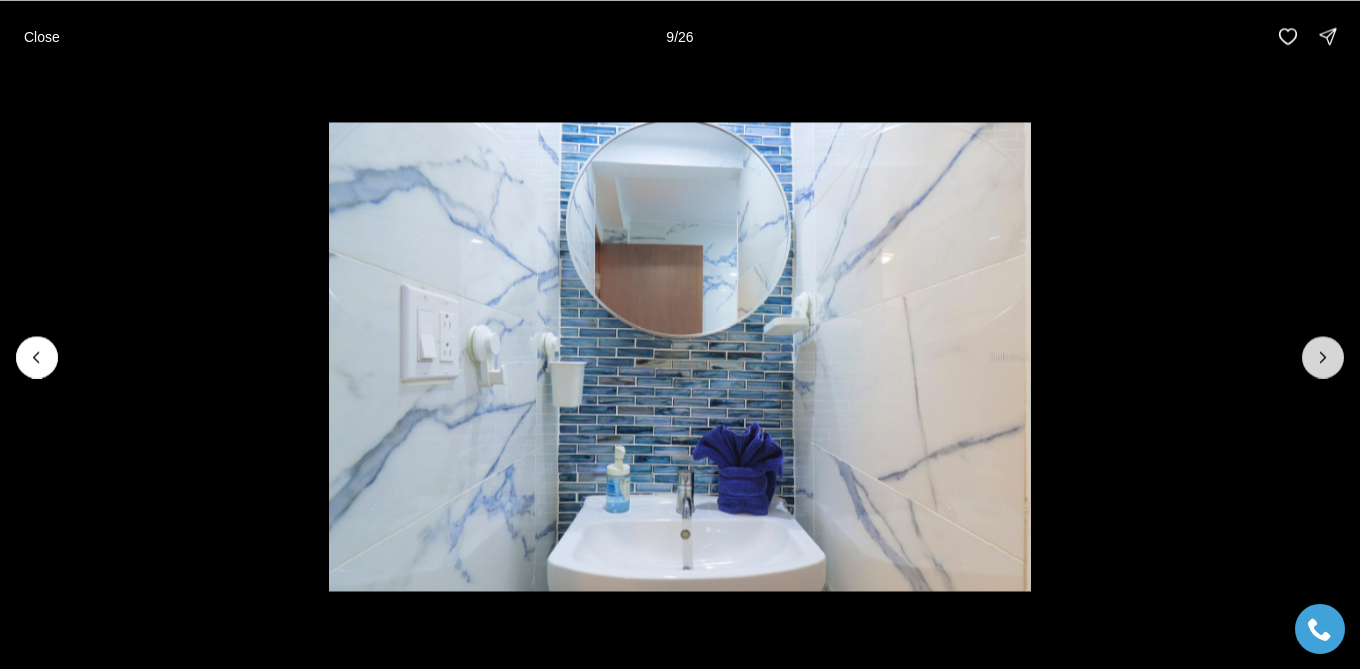 click 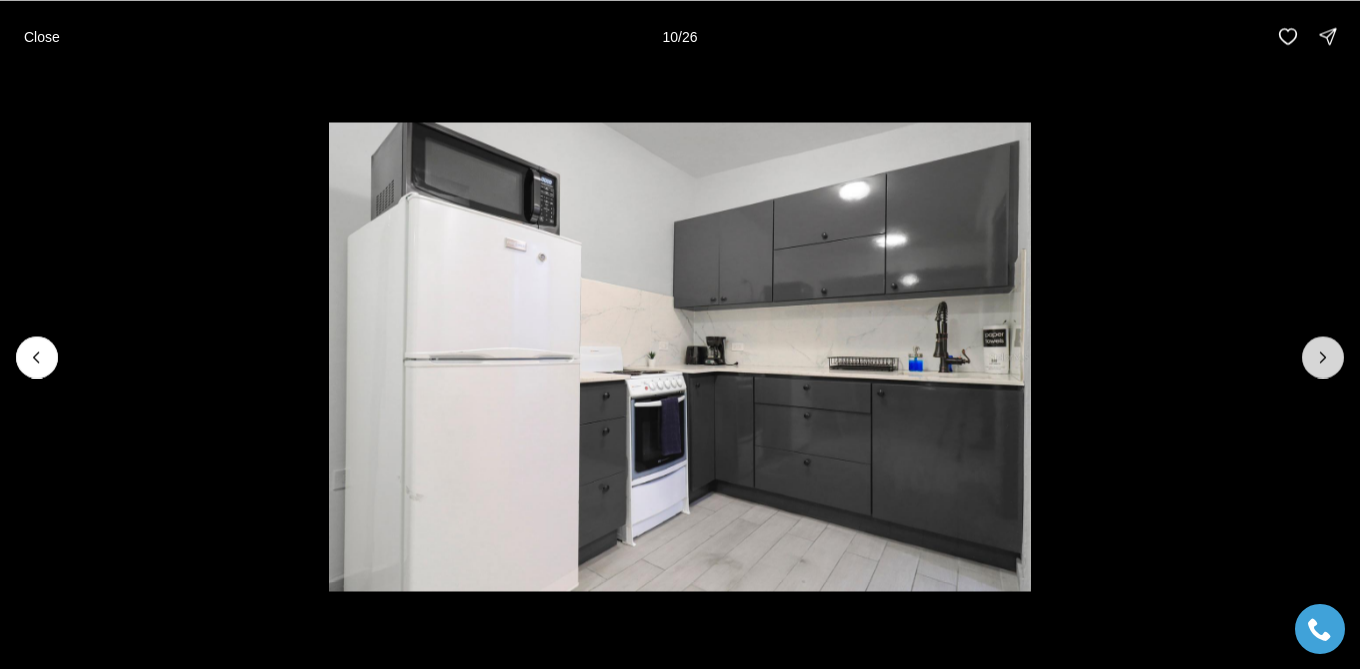 click 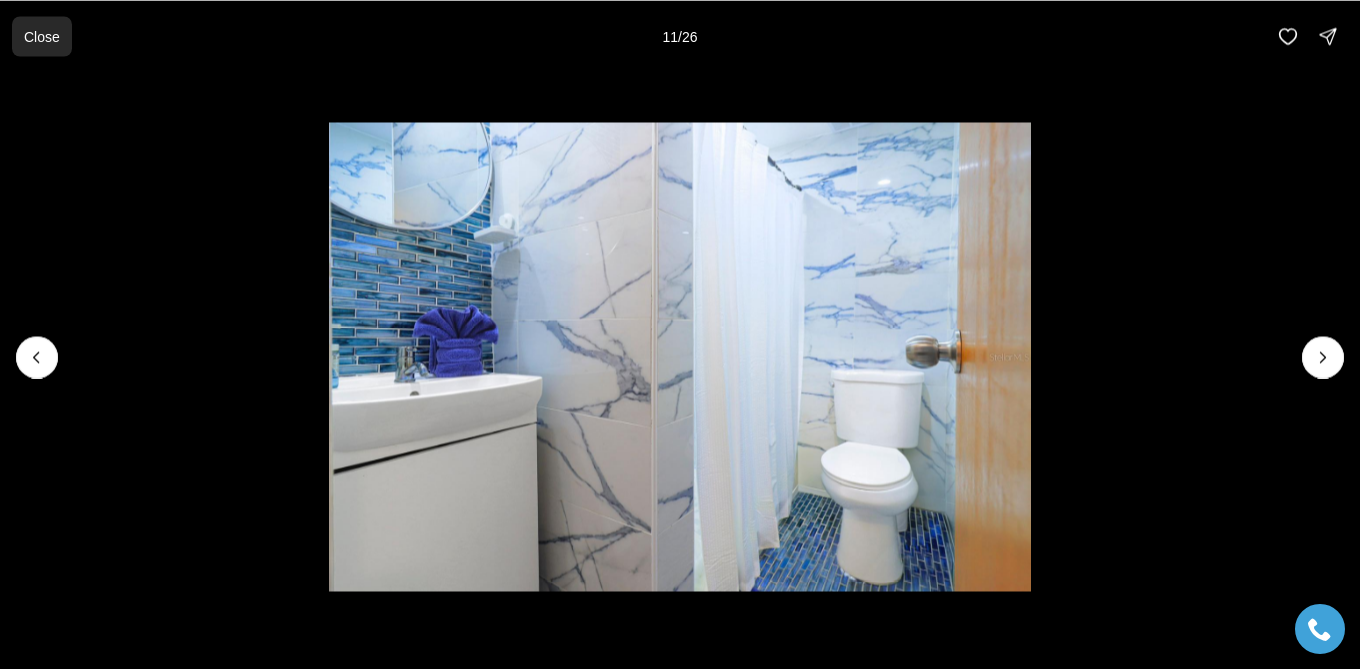 click on "Close" at bounding box center [42, 36] 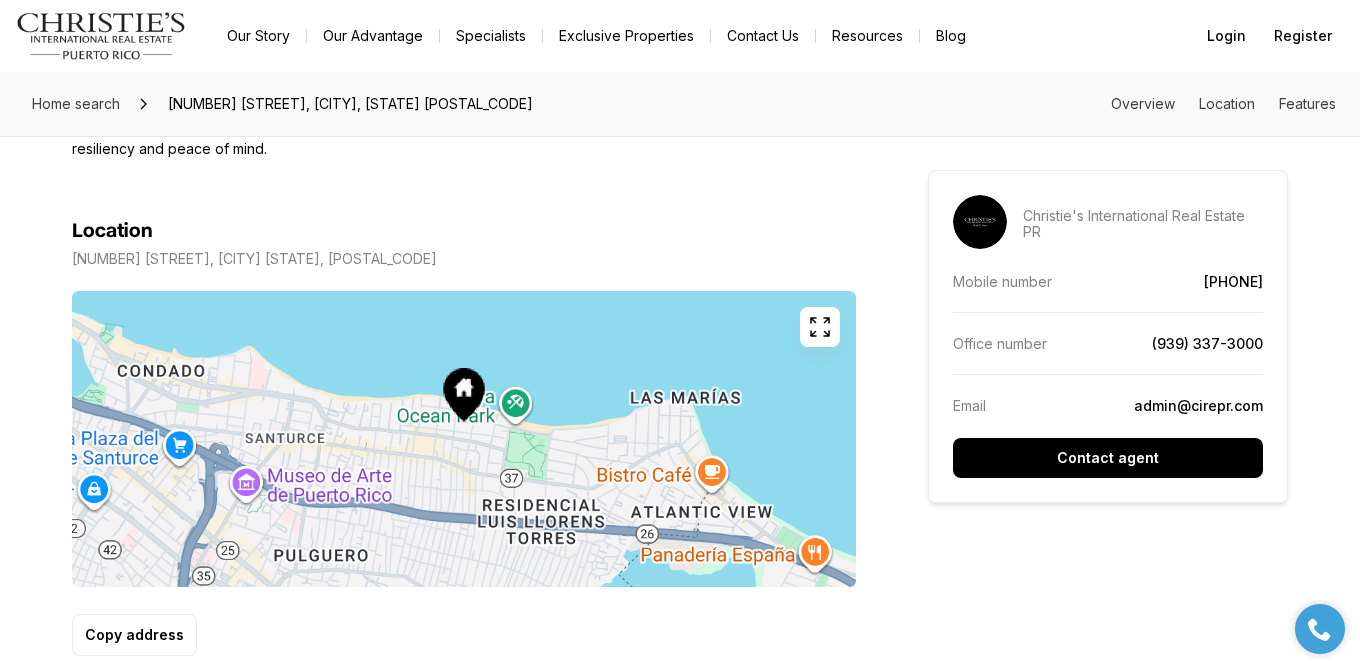 scroll, scrollTop: 1113, scrollLeft: 0, axis: vertical 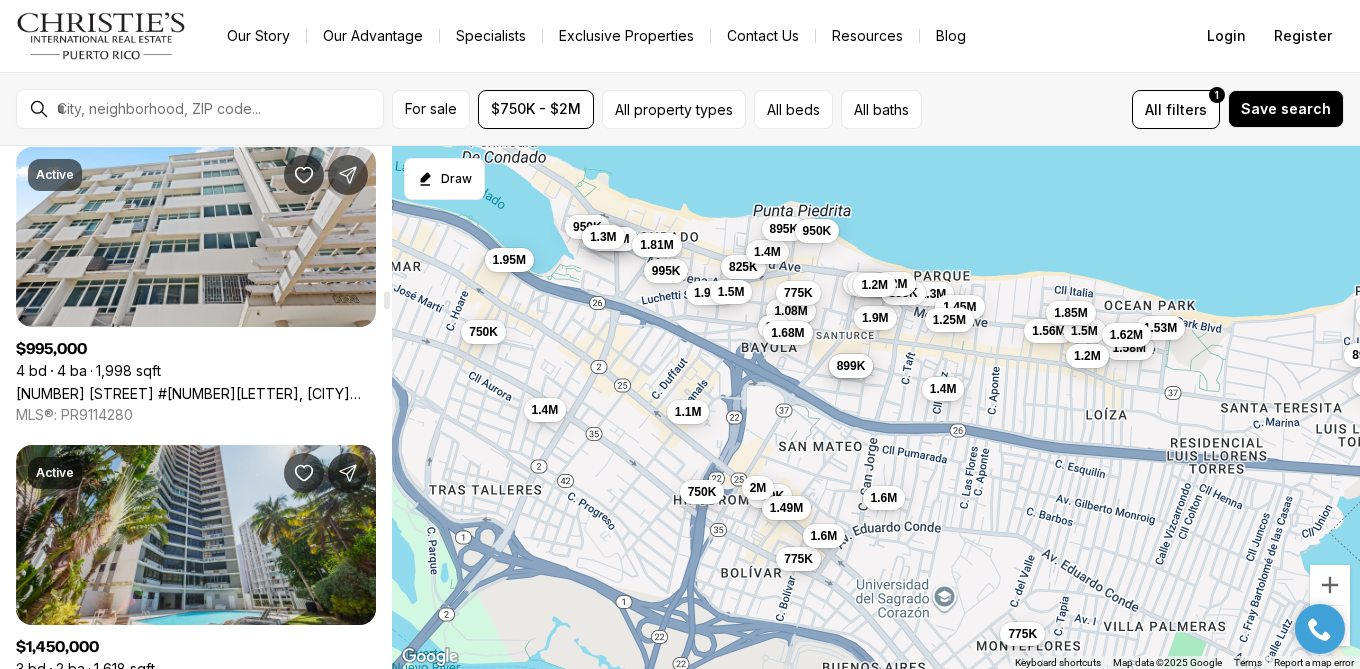 click on "[NUMBER] [STREET], [CITY] [STATE], [POSTAL_CODE]" at bounding box center (196, 691) 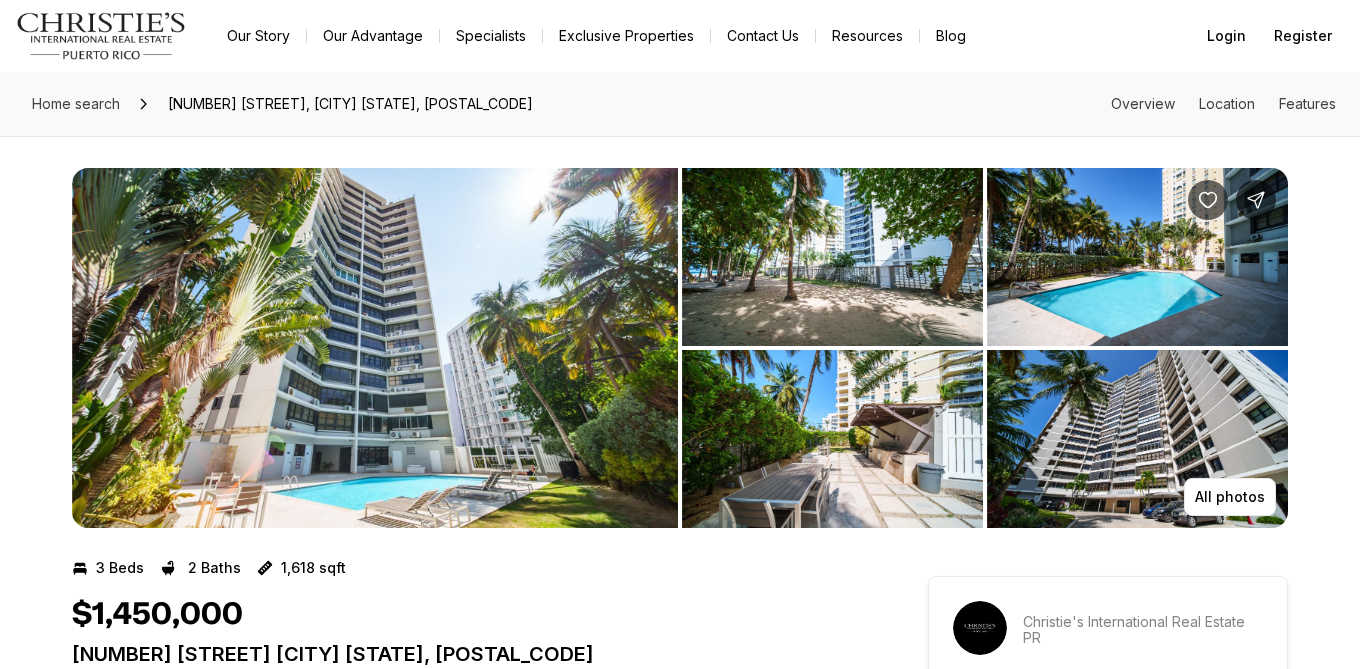 scroll, scrollTop: 0, scrollLeft: 0, axis: both 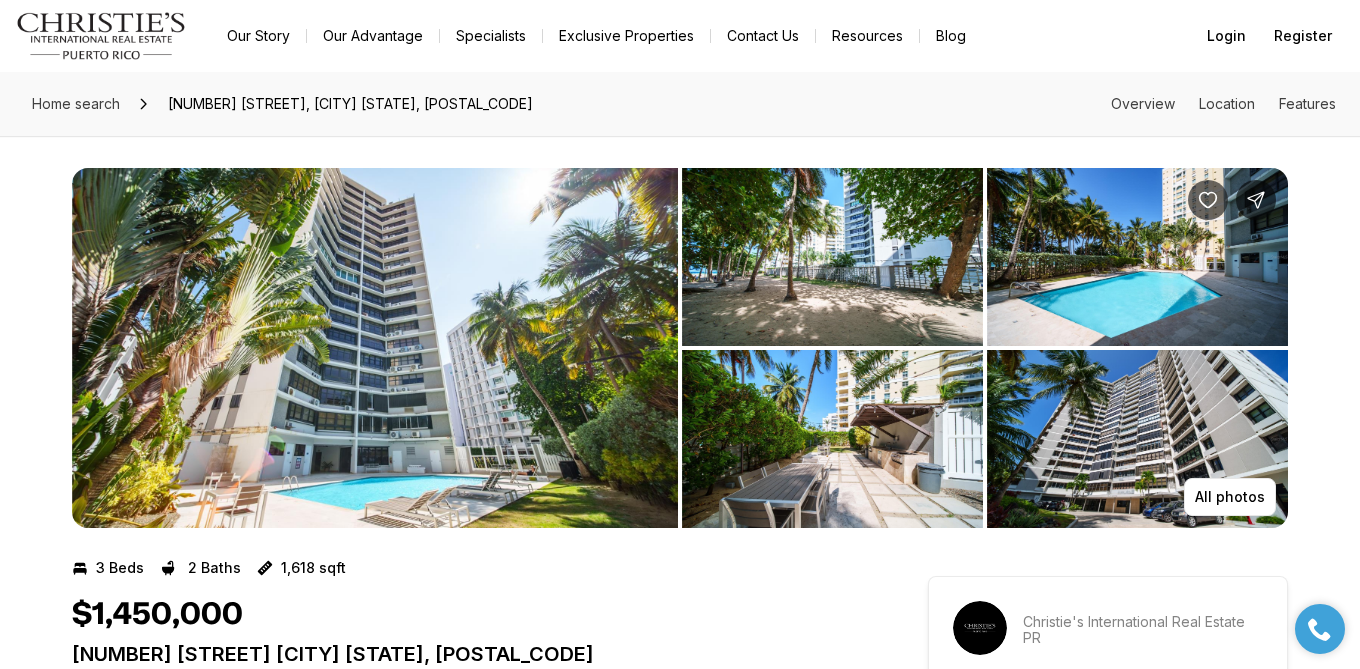 click at bounding box center [375, 348] 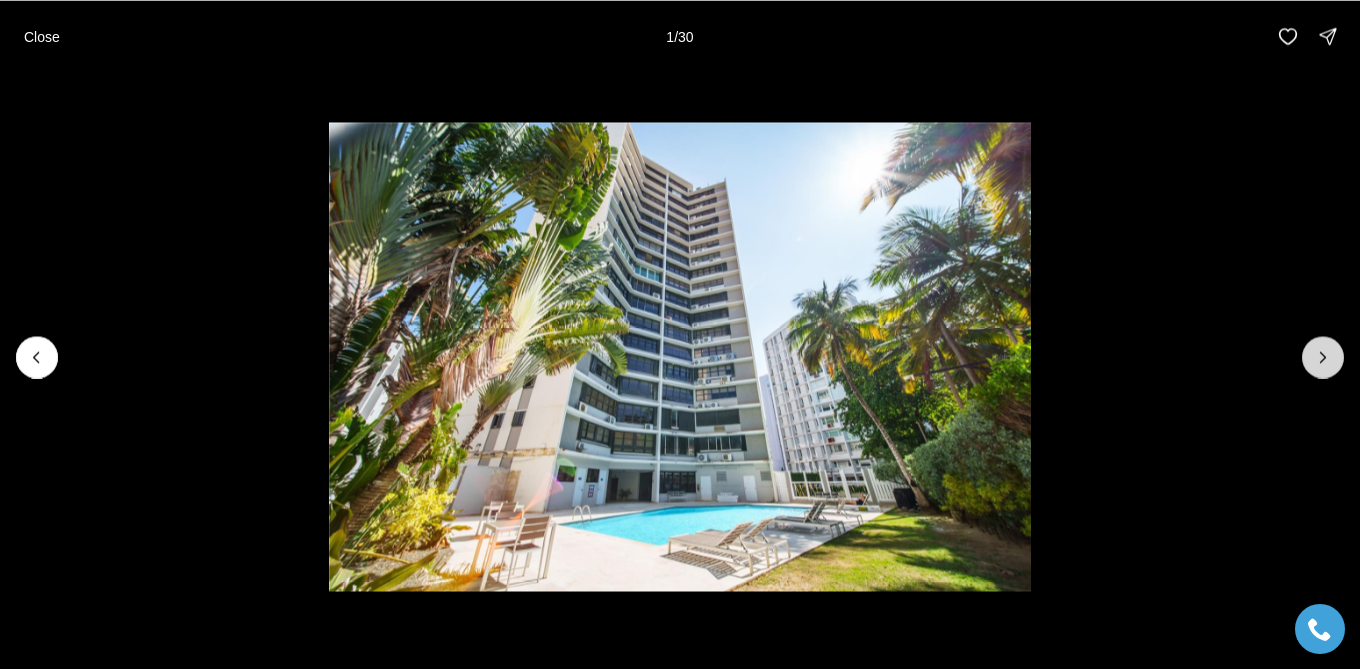 click at bounding box center (1323, 357) 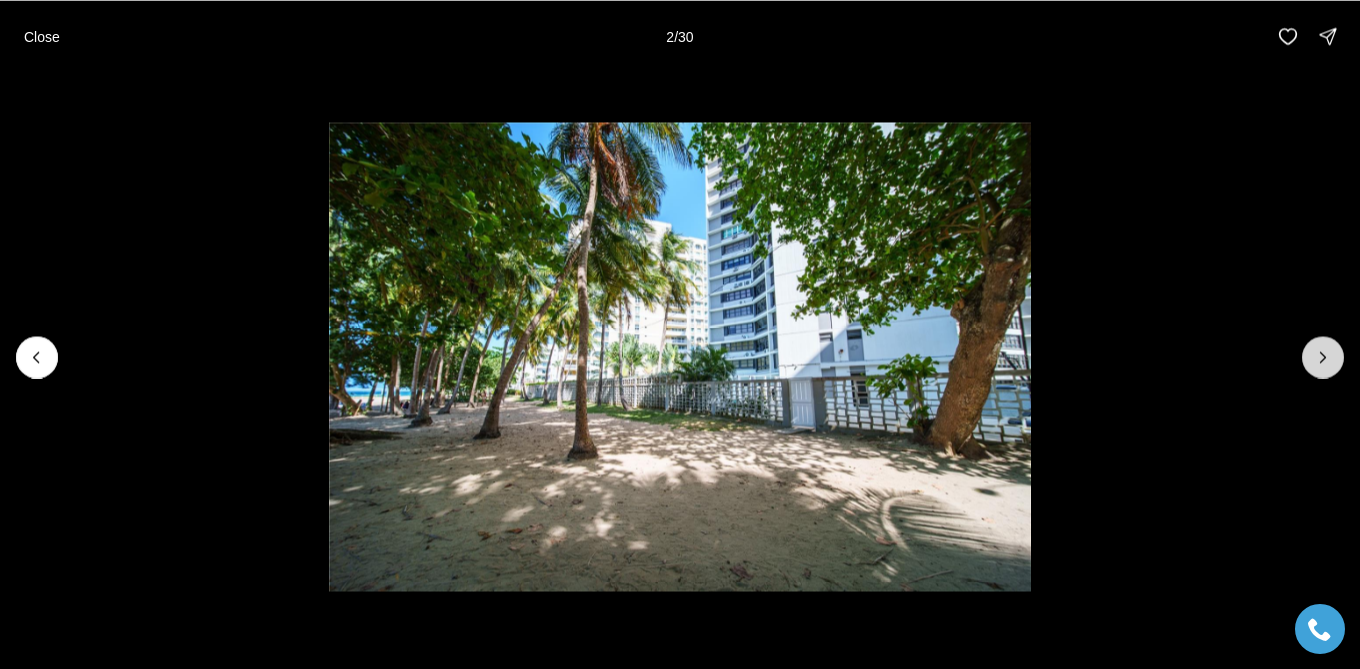 click at bounding box center (1323, 357) 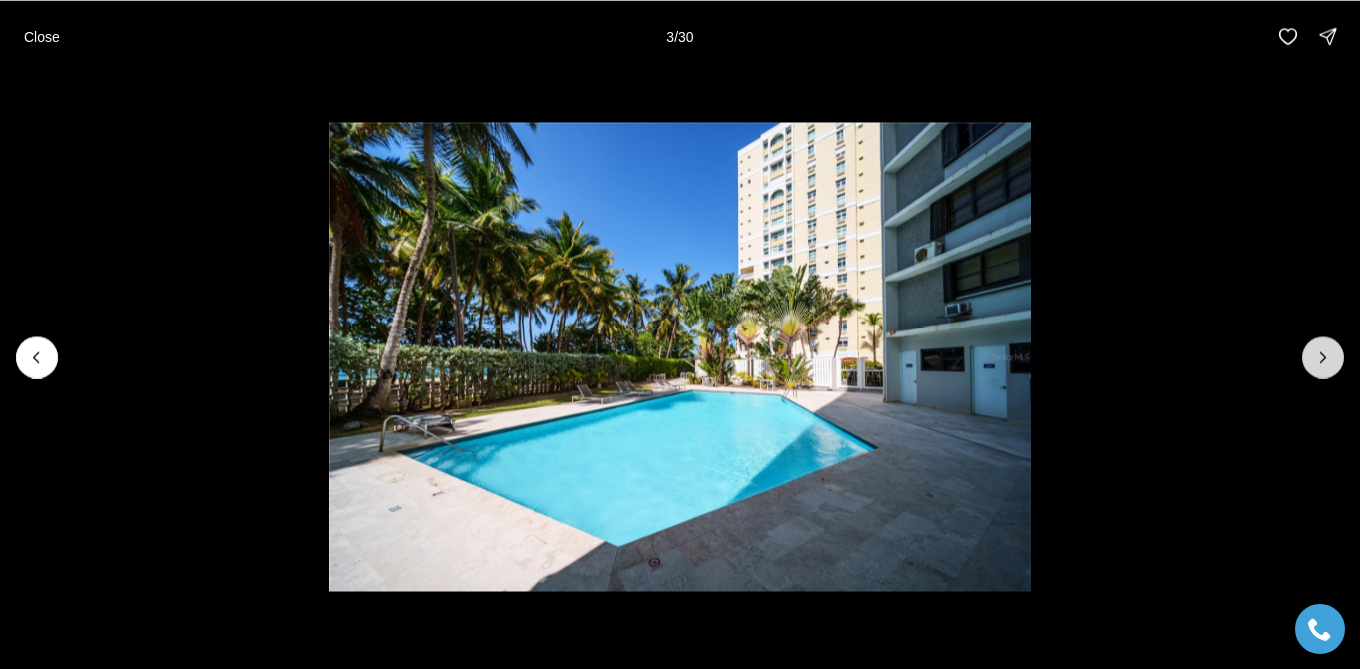 click at bounding box center [1323, 357] 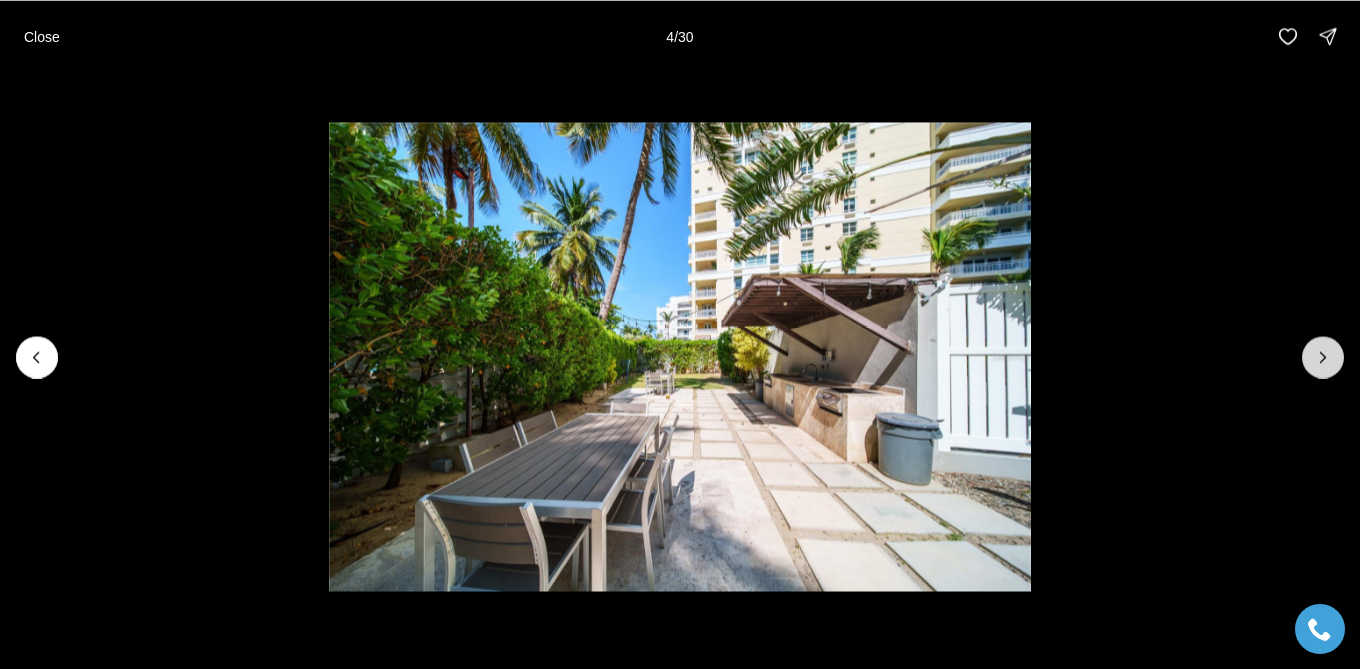 click at bounding box center (1323, 357) 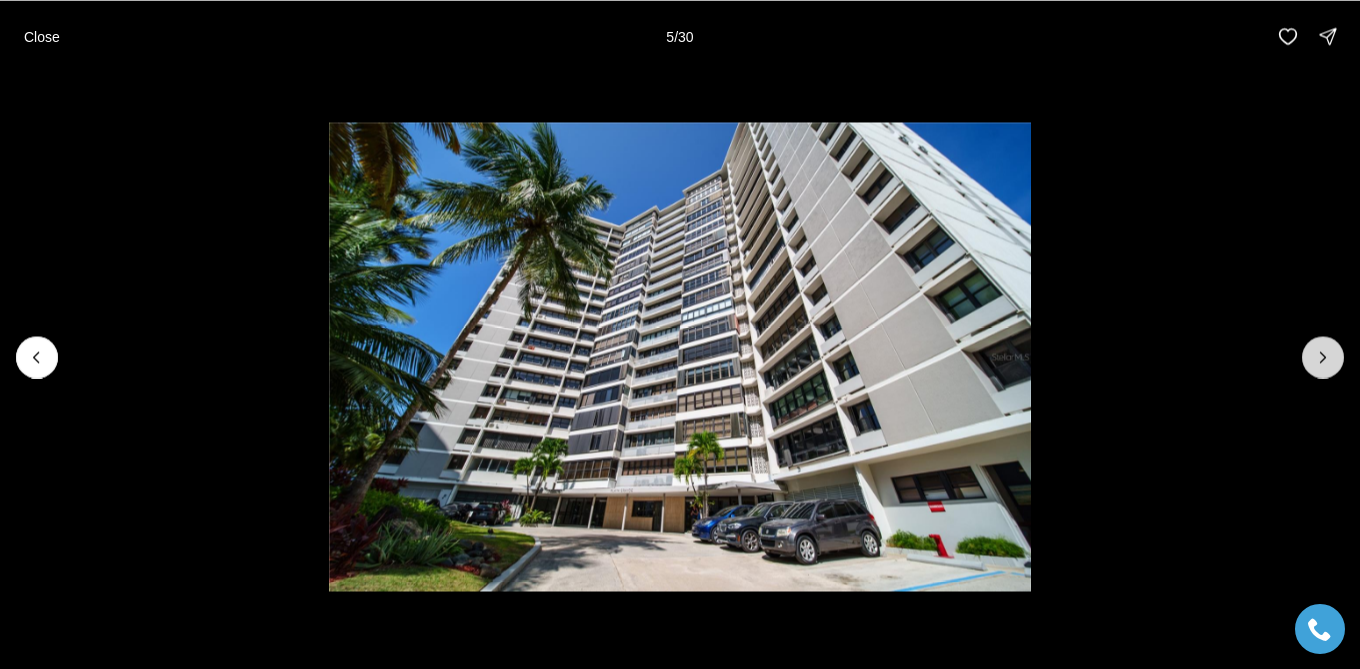 click at bounding box center [1323, 357] 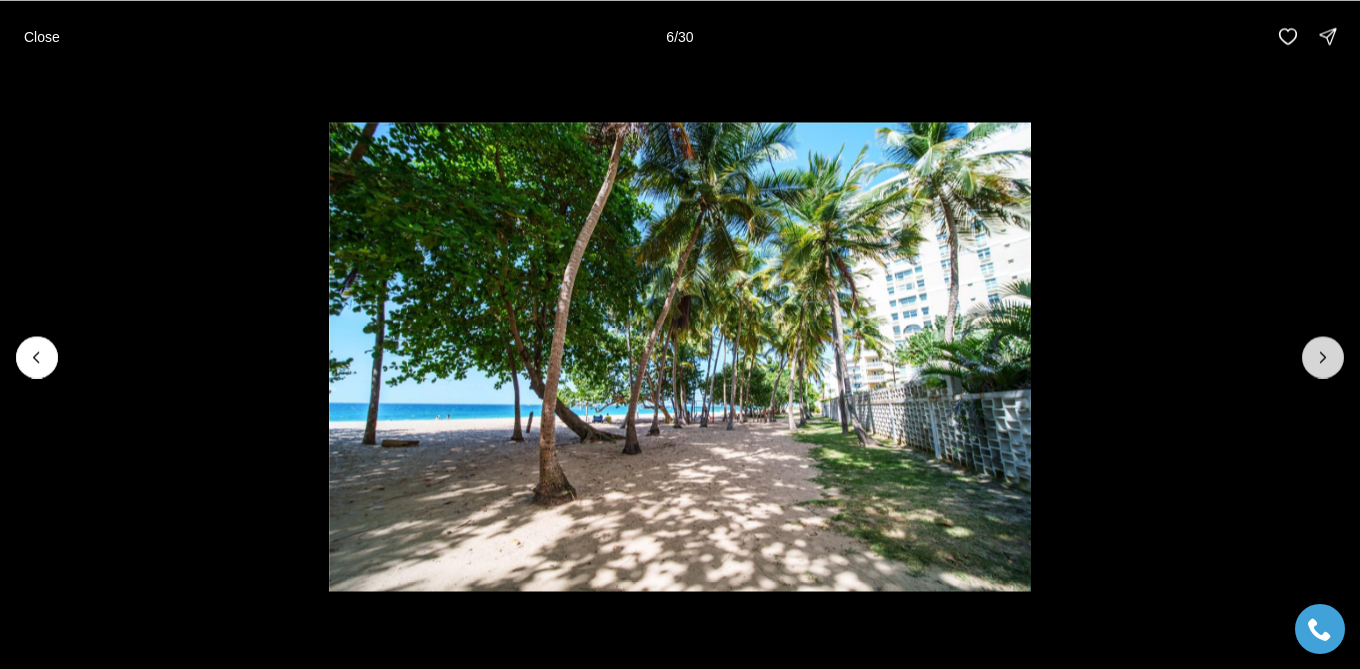 click at bounding box center (1323, 357) 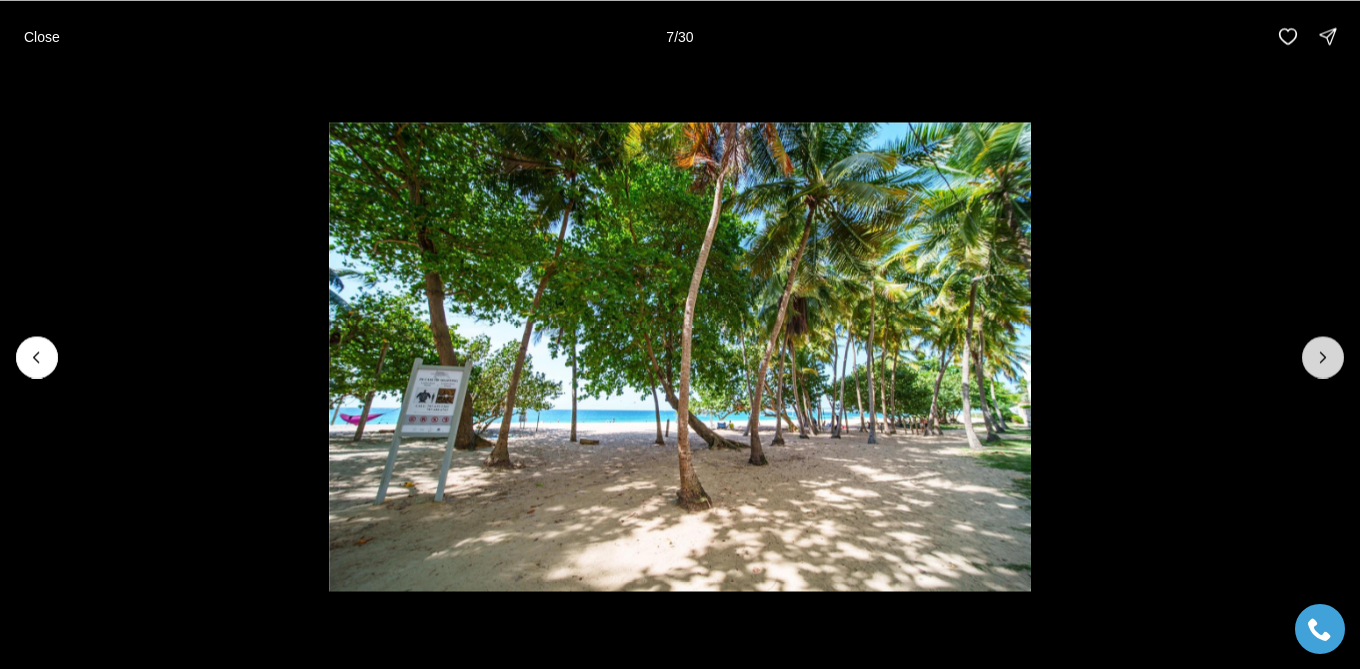 click at bounding box center (1323, 357) 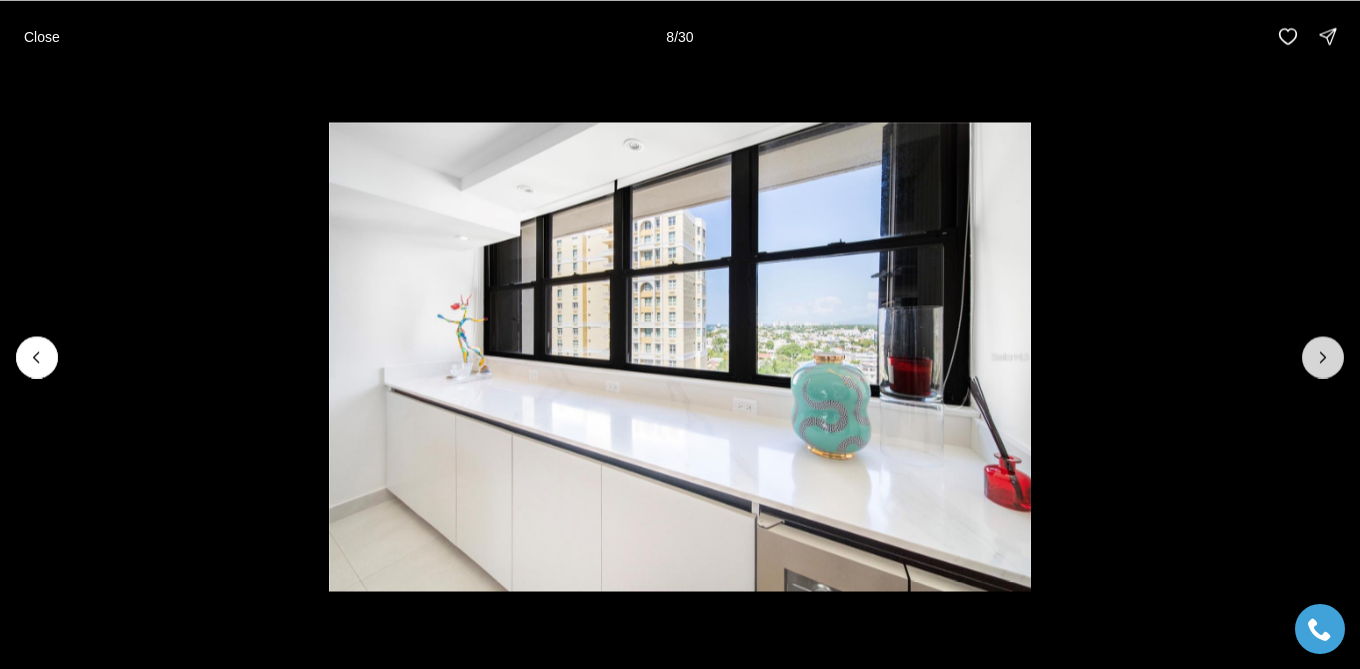 click at bounding box center [1323, 357] 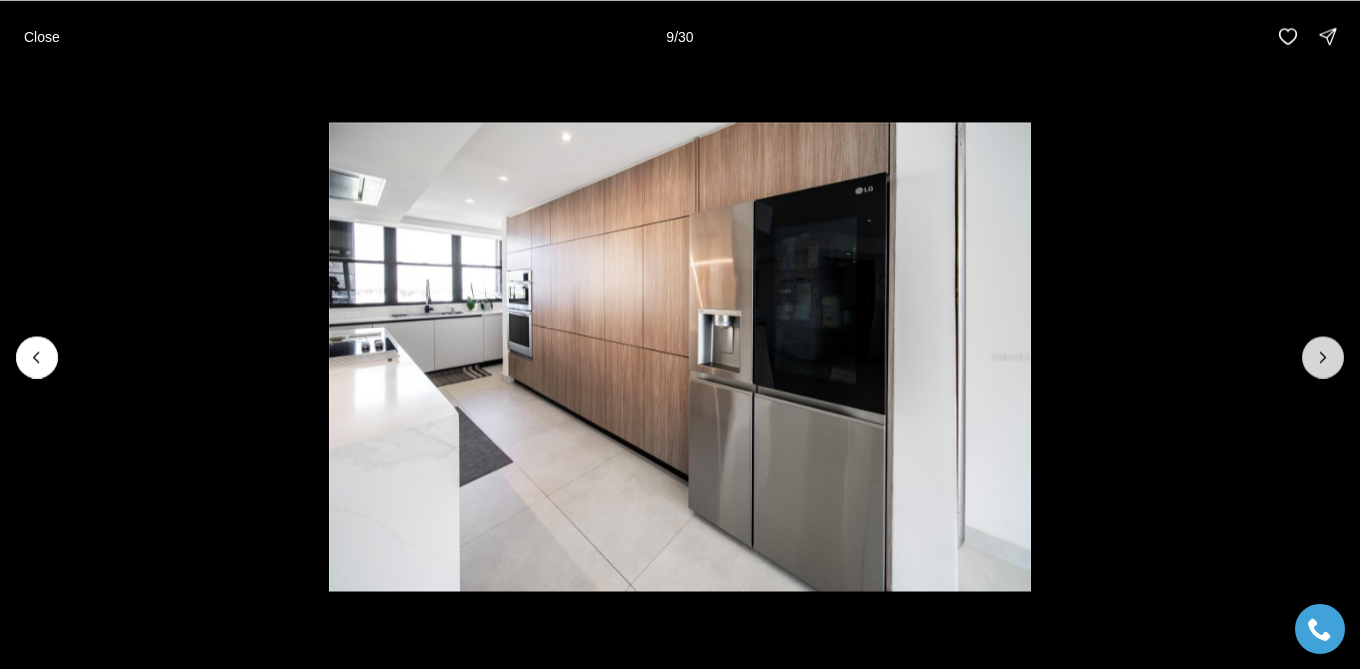 click at bounding box center (1323, 357) 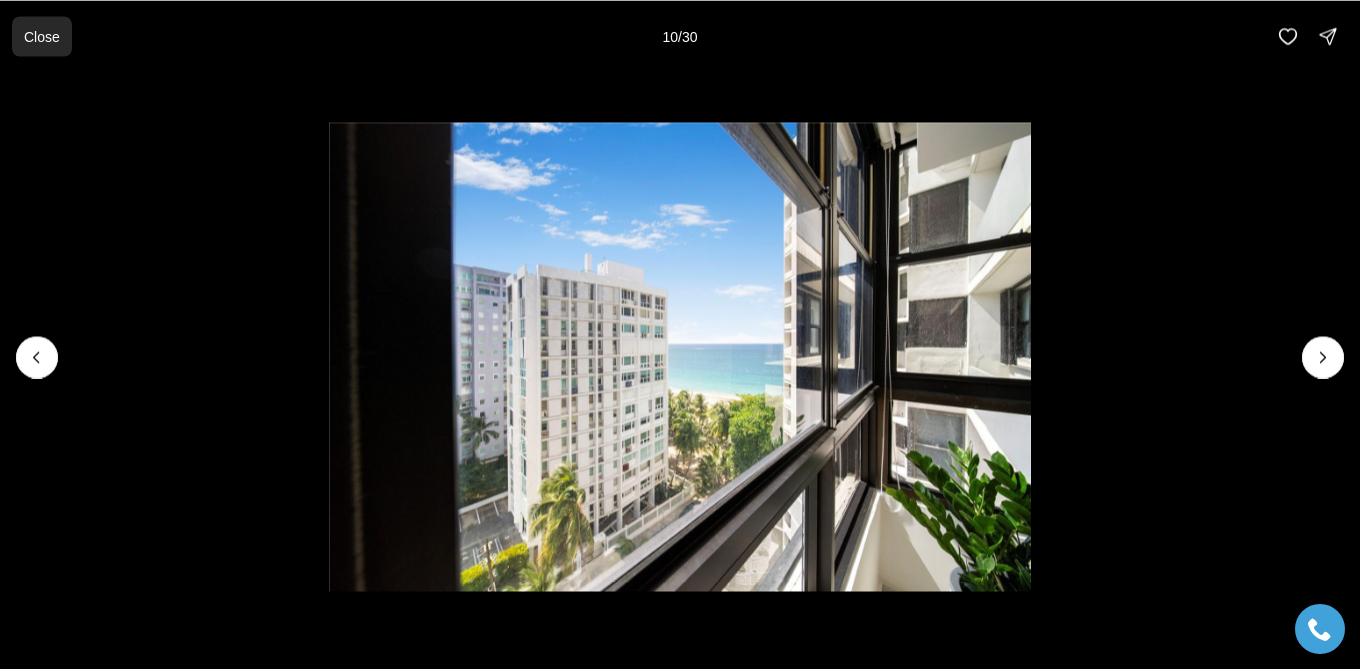 click on "Close" at bounding box center [42, 36] 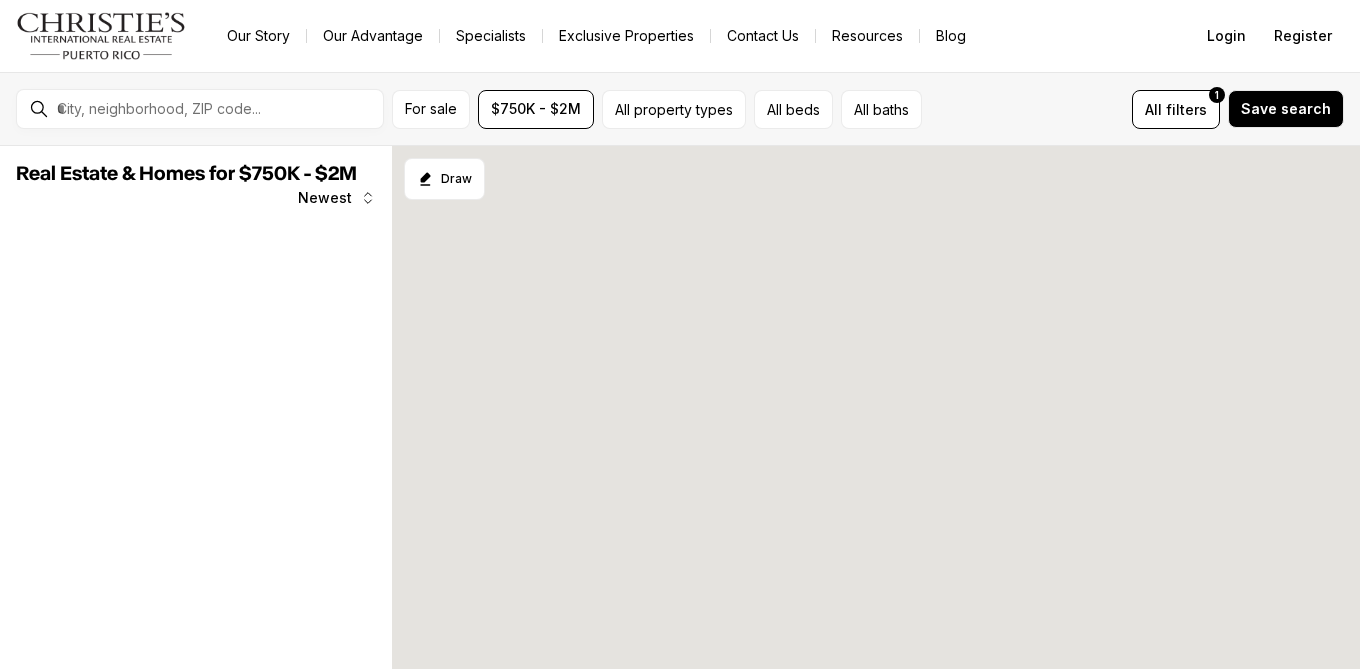 scroll, scrollTop: 0, scrollLeft: 0, axis: both 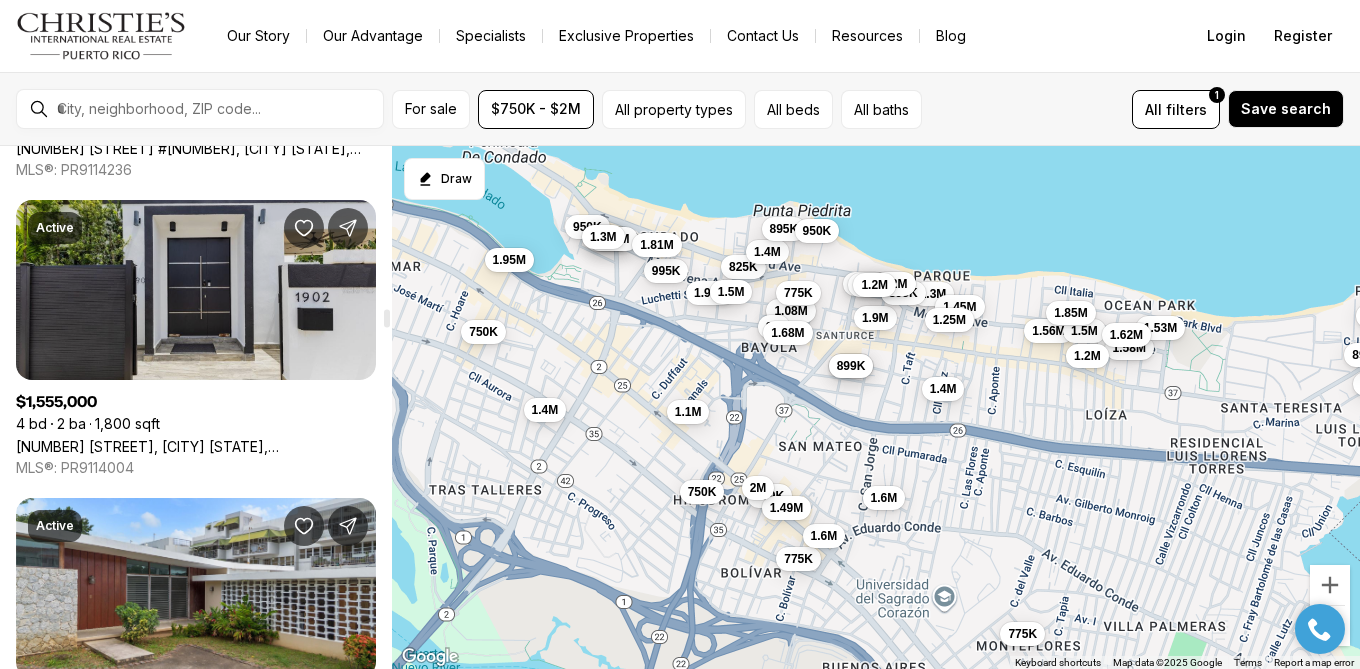 click on "[NUMBER] [STREET], [CITY] [STATE], [POSTAL_CODE]" at bounding box center [196, 446] 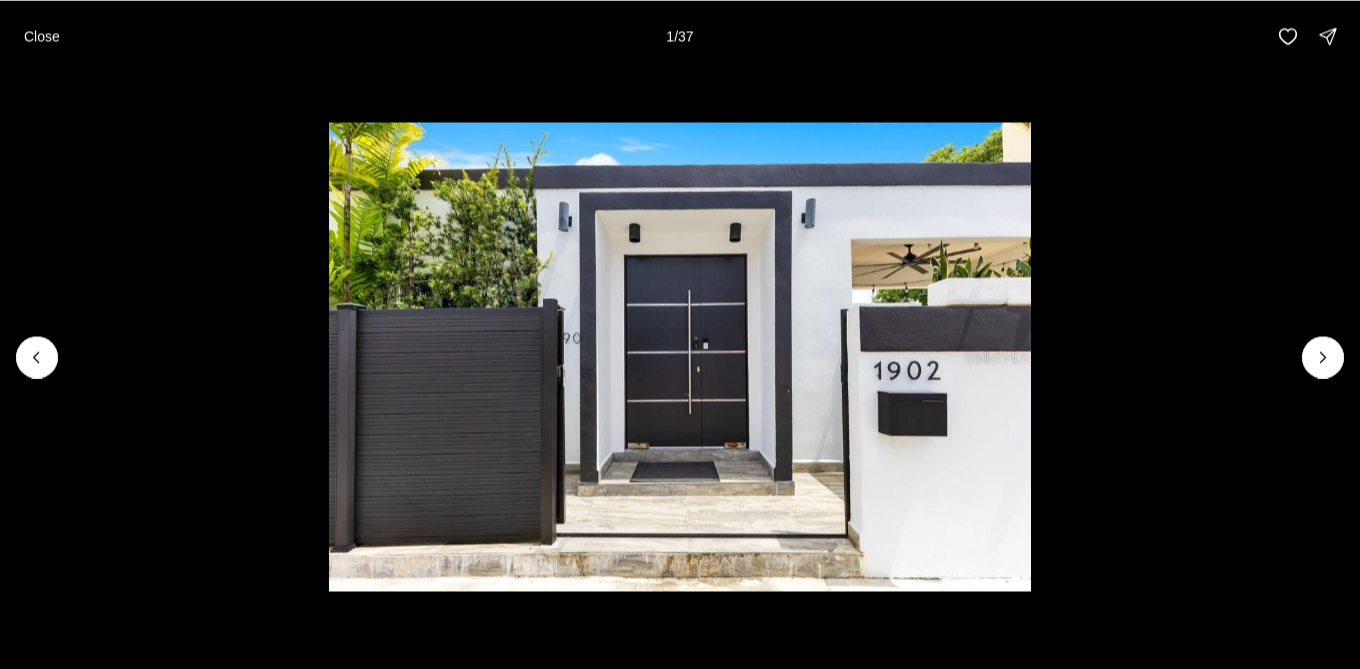 scroll, scrollTop: 0, scrollLeft: 0, axis: both 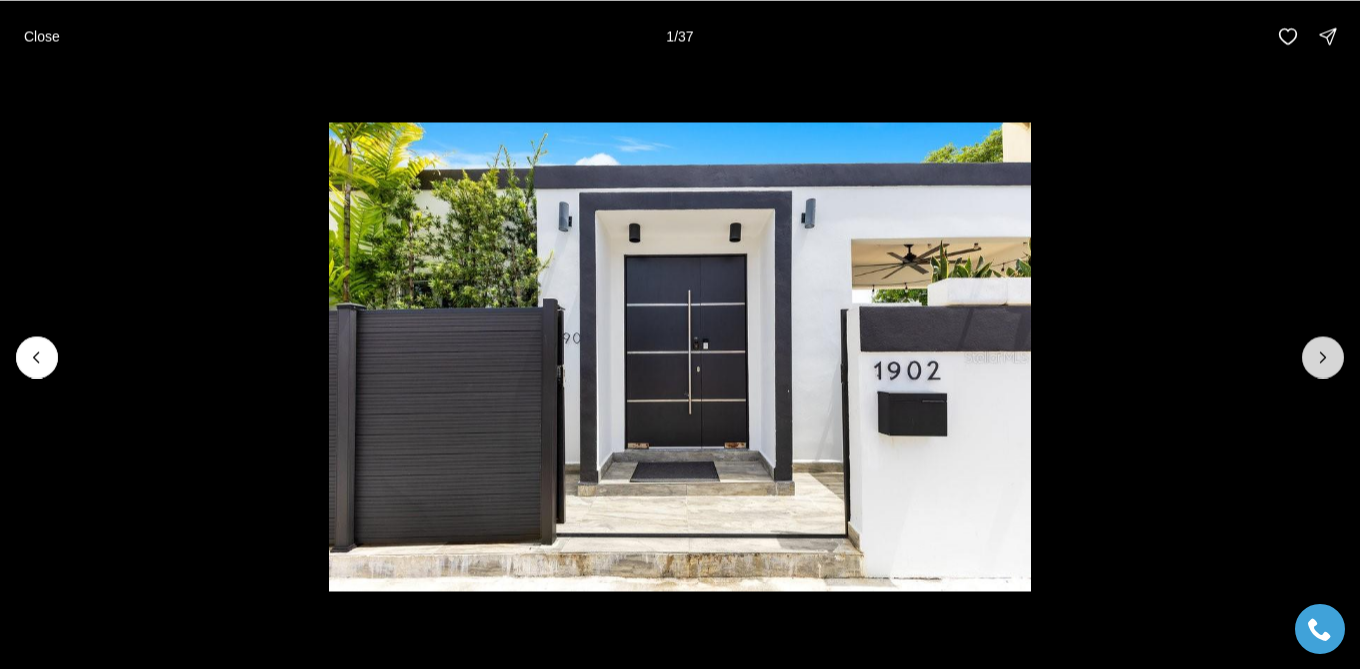 click 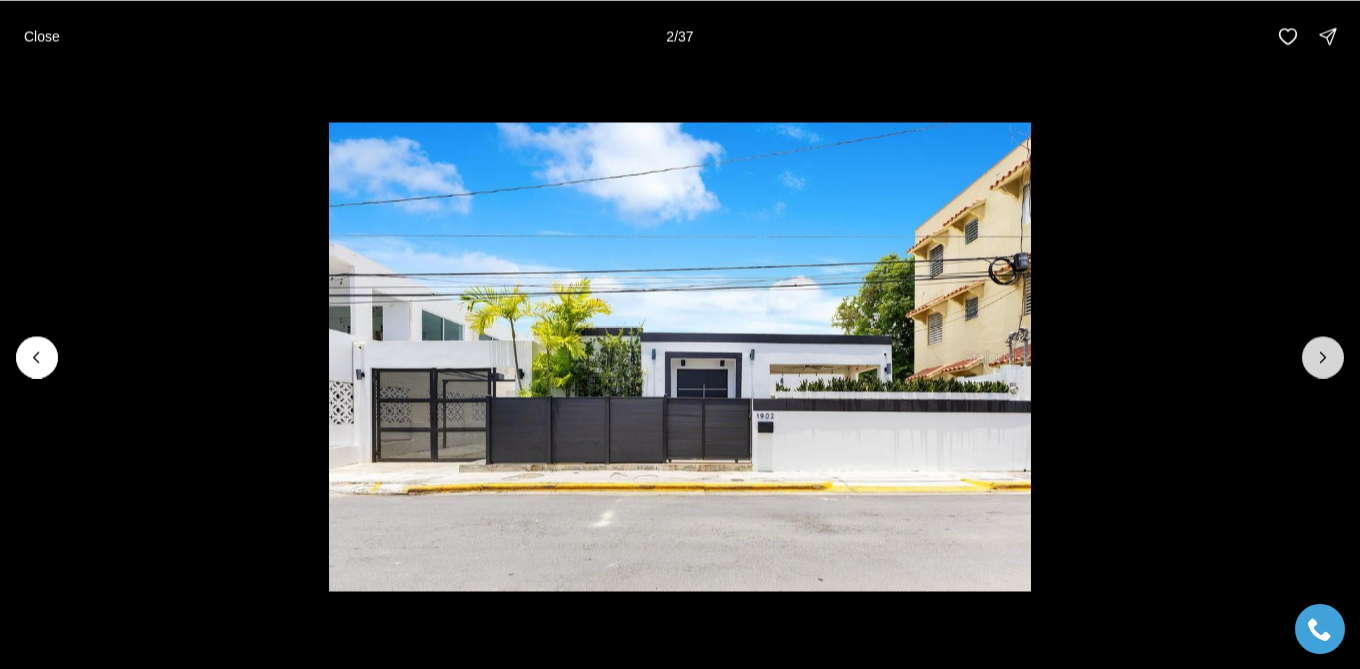 click 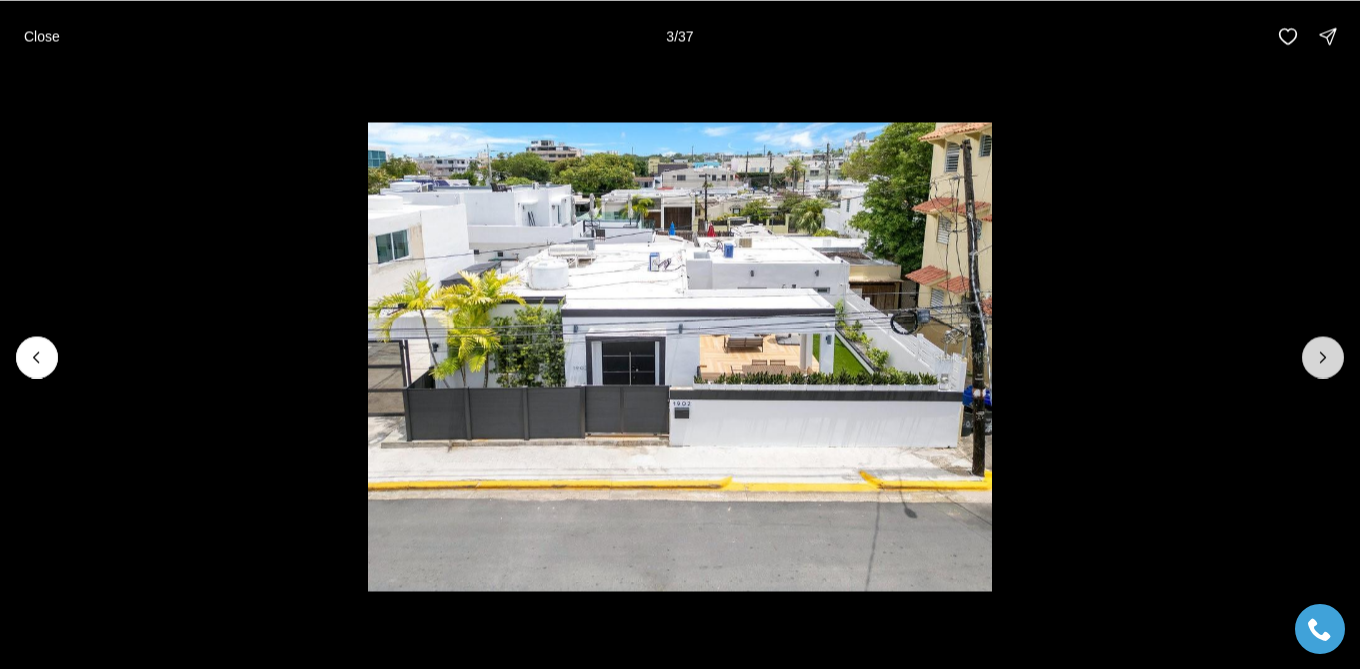 click 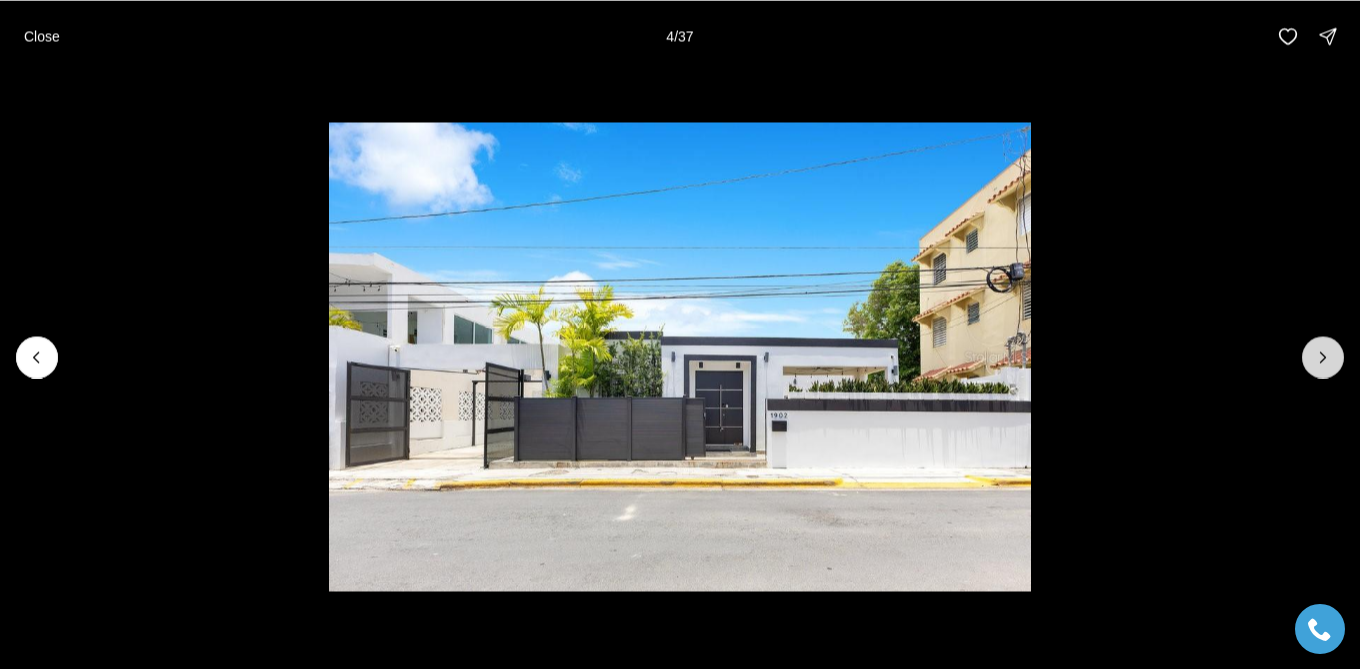 click 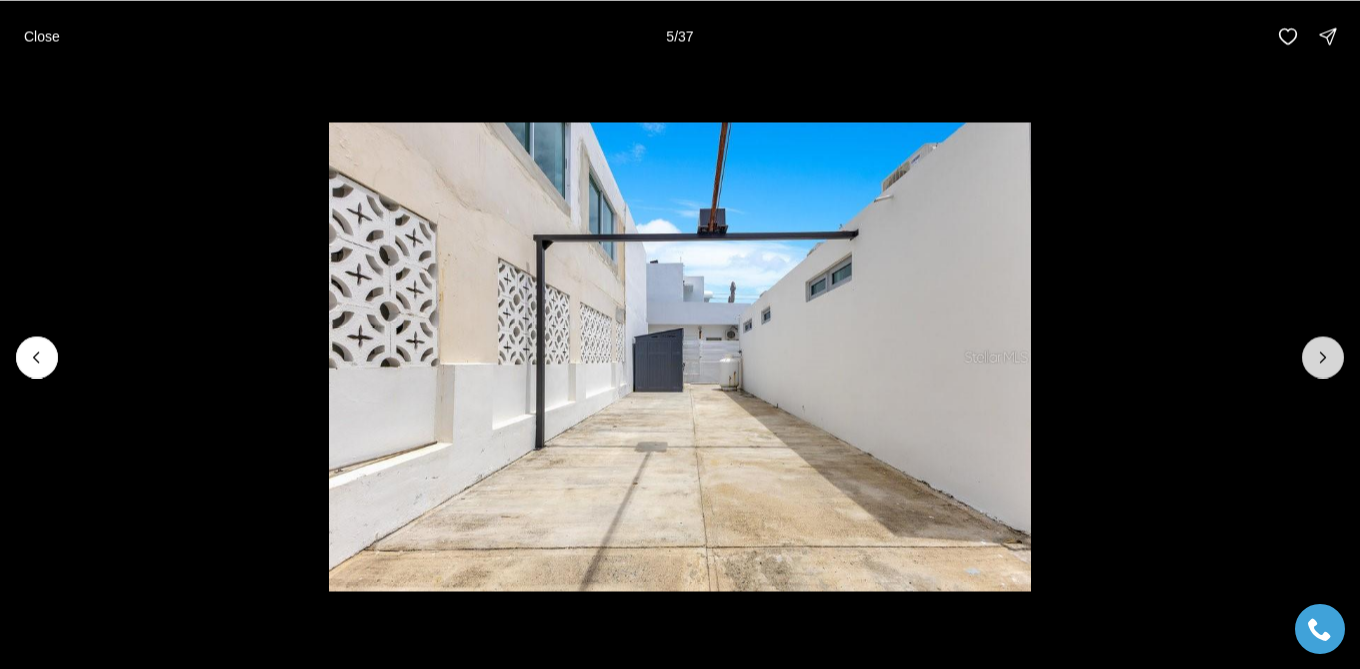 click 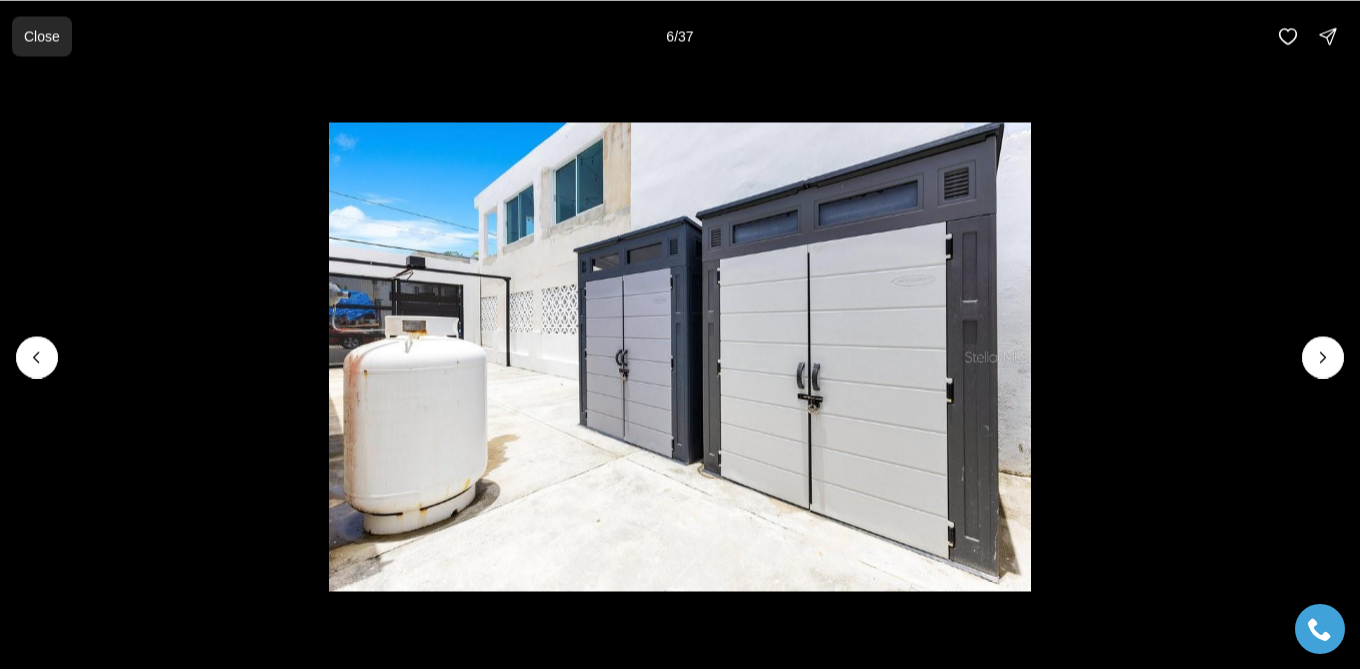 click on "Close" at bounding box center (42, 36) 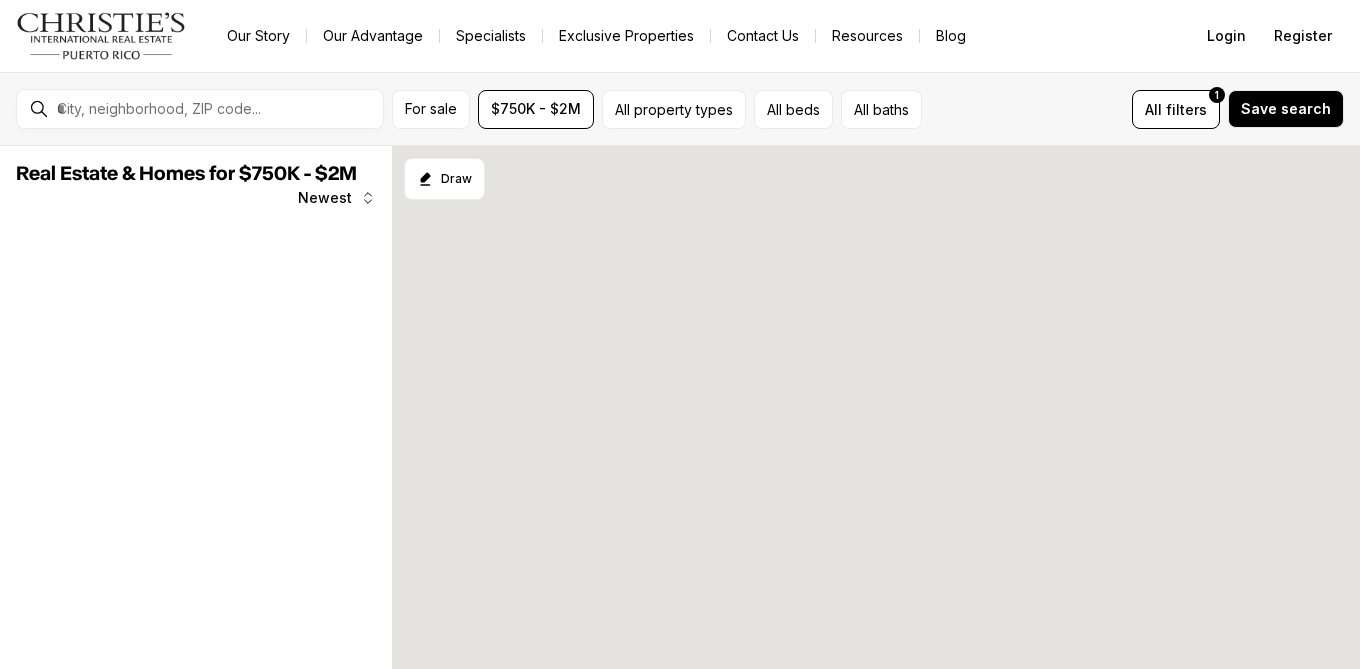 scroll, scrollTop: 0, scrollLeft: 0, axis: both 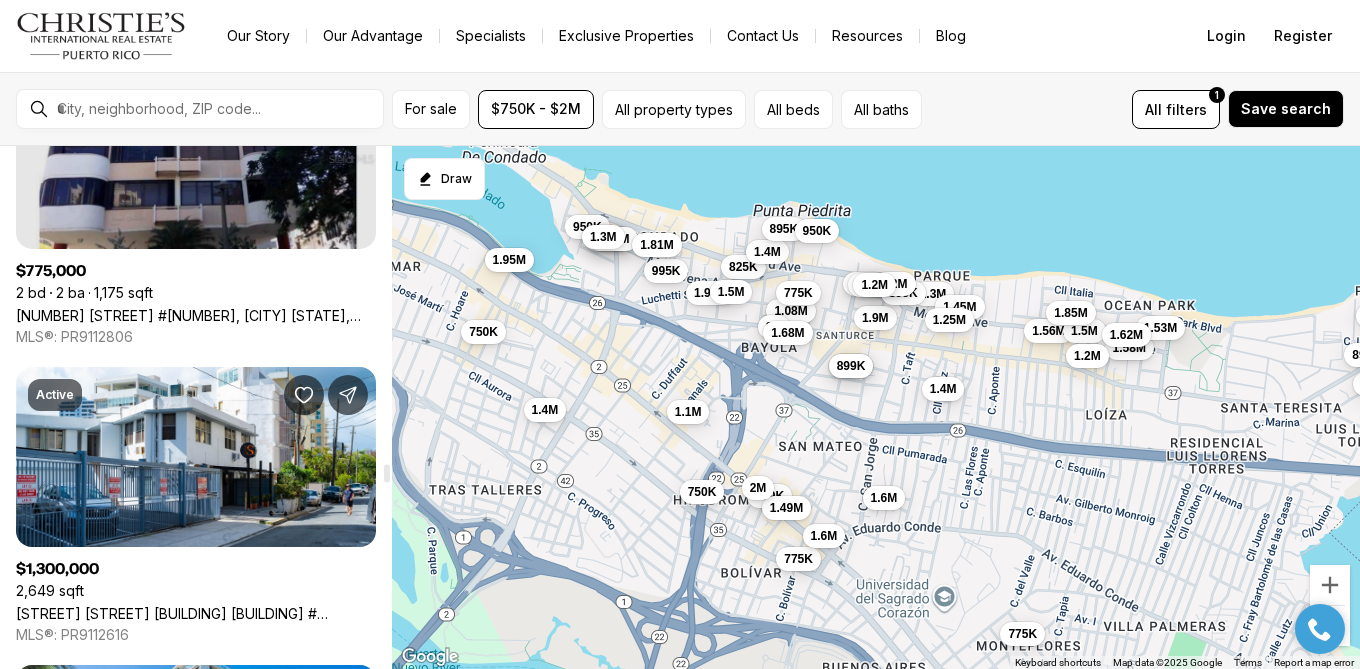 click on "[NUMBER] [STREET] #[NUMBER], [CITY] [STATE], [POSTAL_CODE]" at bounding box center [196, 315] 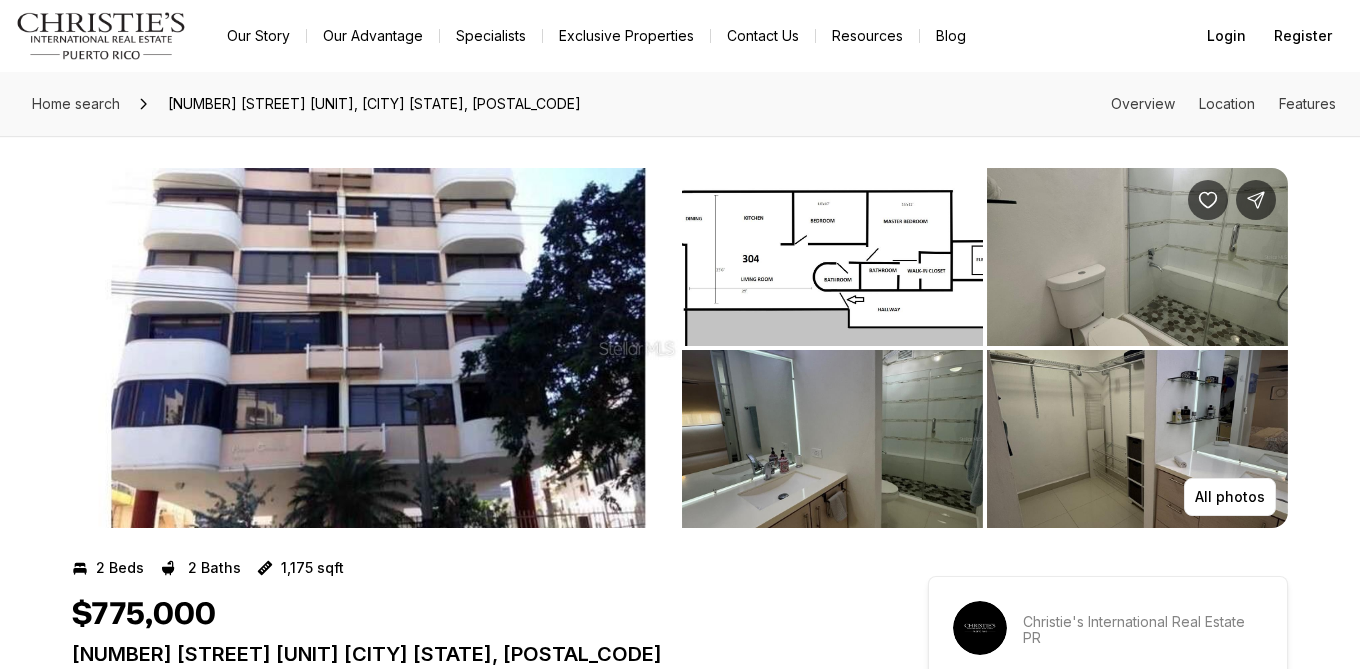 scroll, scrollTop: 0, scrollLeft: 0, axis: both 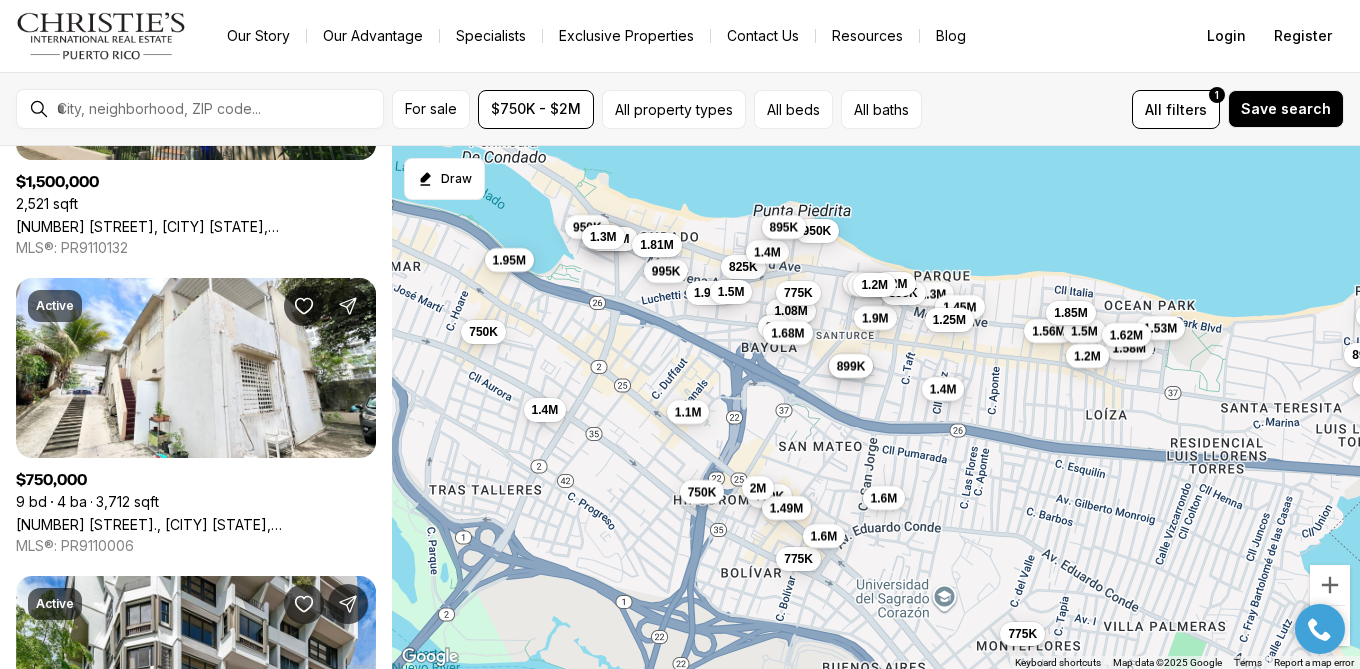 click on "895K" at bounding box center [784, 227] 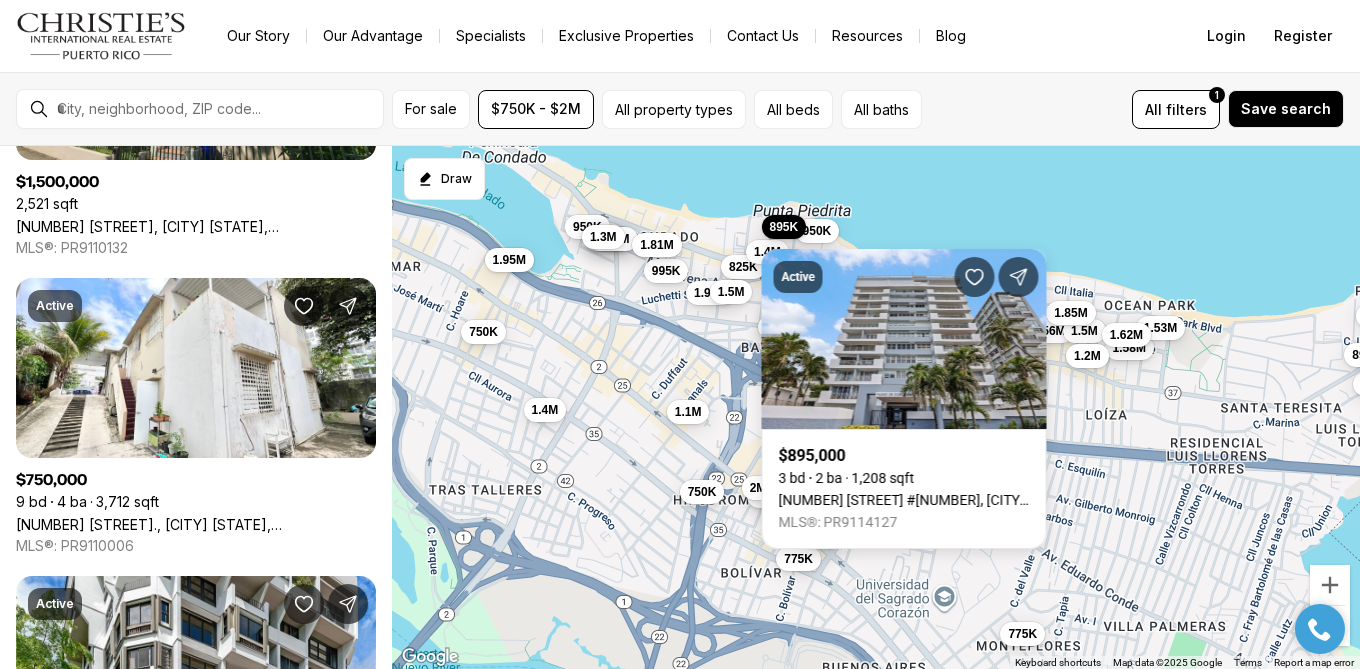 click on "Active $895,000 3 bd 2 ba 1,208 sqft 1379 PASEO DON JUAN #9C, SAN JUAN PR, 00921 MLS®: PR9114127" at bounding box center [904, 387] 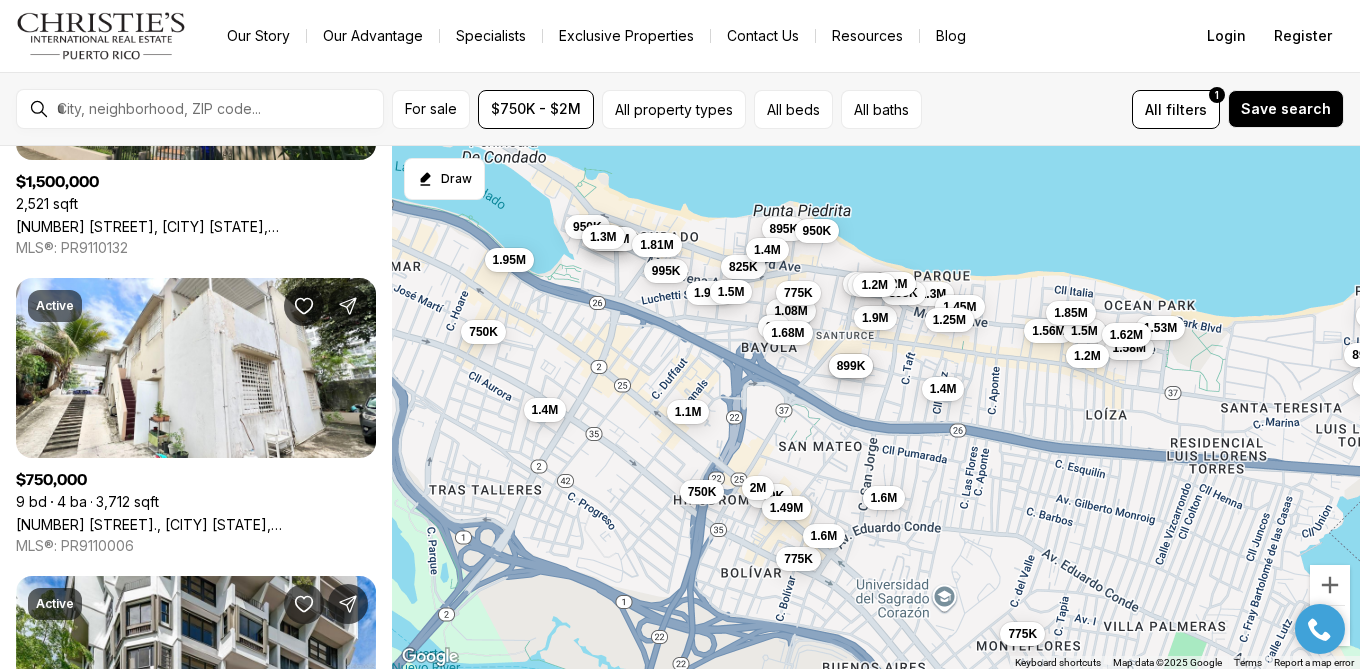 click on "1.4M" at bounding box center [767, 250] 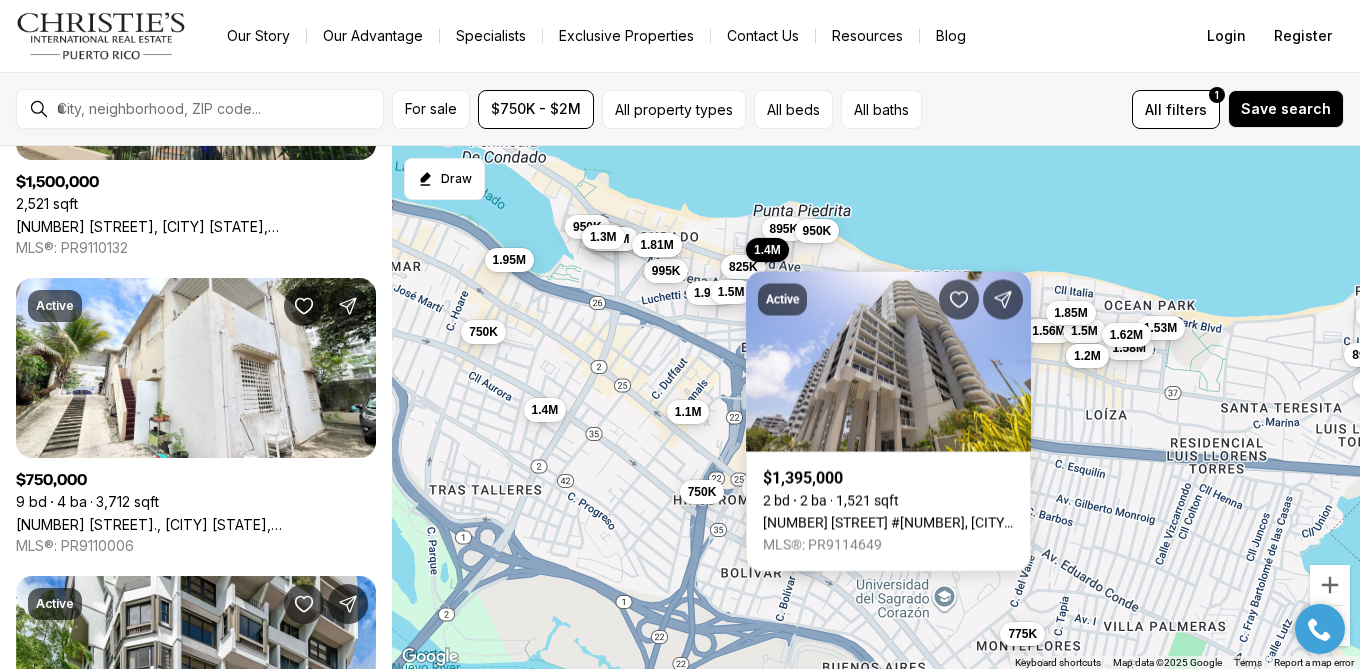 click on "950K 1.58M 825K 750K 1.4M 1.4M 975K 1.08M 1.3M 2M 1.4M 775K 1.6M 790K 1.68M 995K 1.45M 1.56M 775K 895K 935K 899K 1.95M 1.38M 950K 1.9M 1.98M 1.5M 1.1M 1.7M 895K 1.58M 775K 1.3M 1.56M 1.2M 769K 1.2M 1.24M 895K 1.49M 1.5M 750K 1.25M 1.81M 1.53M 1.62M 1.3M 1.2M 1.6M 890K 2M 1.85M" at bounding box center (876, 408) 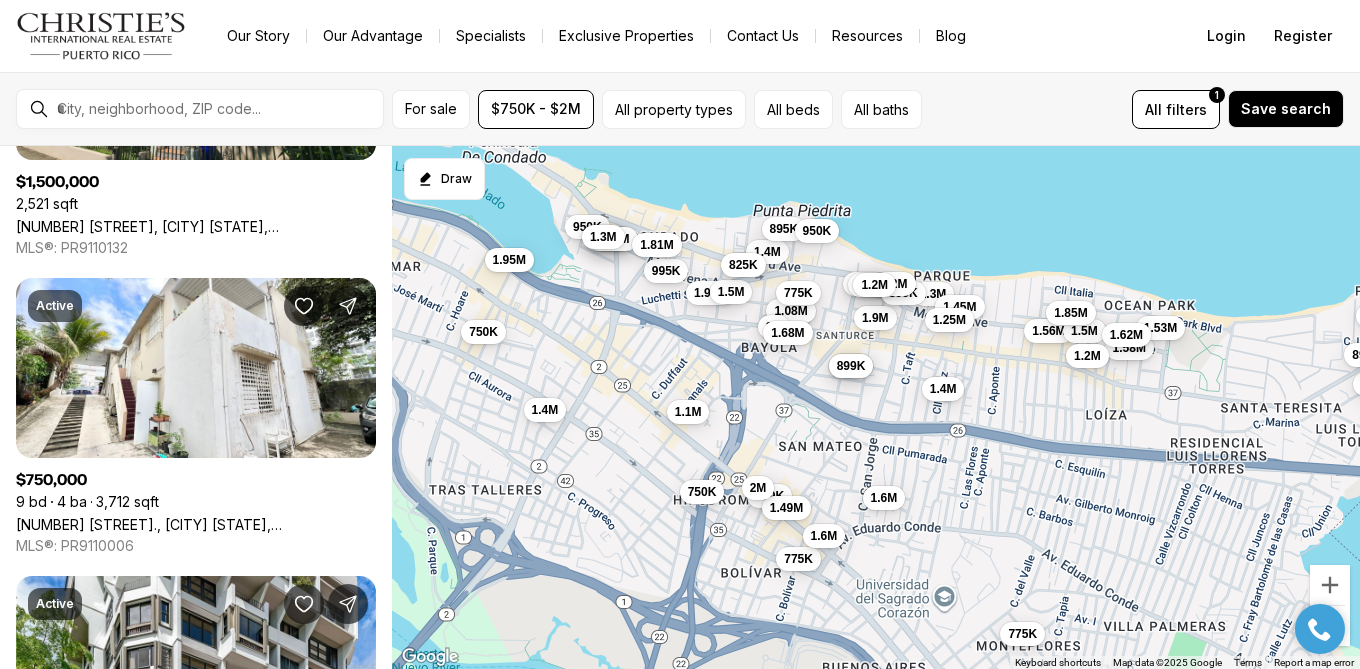 click on "825K" at bounding box center [743, 265] 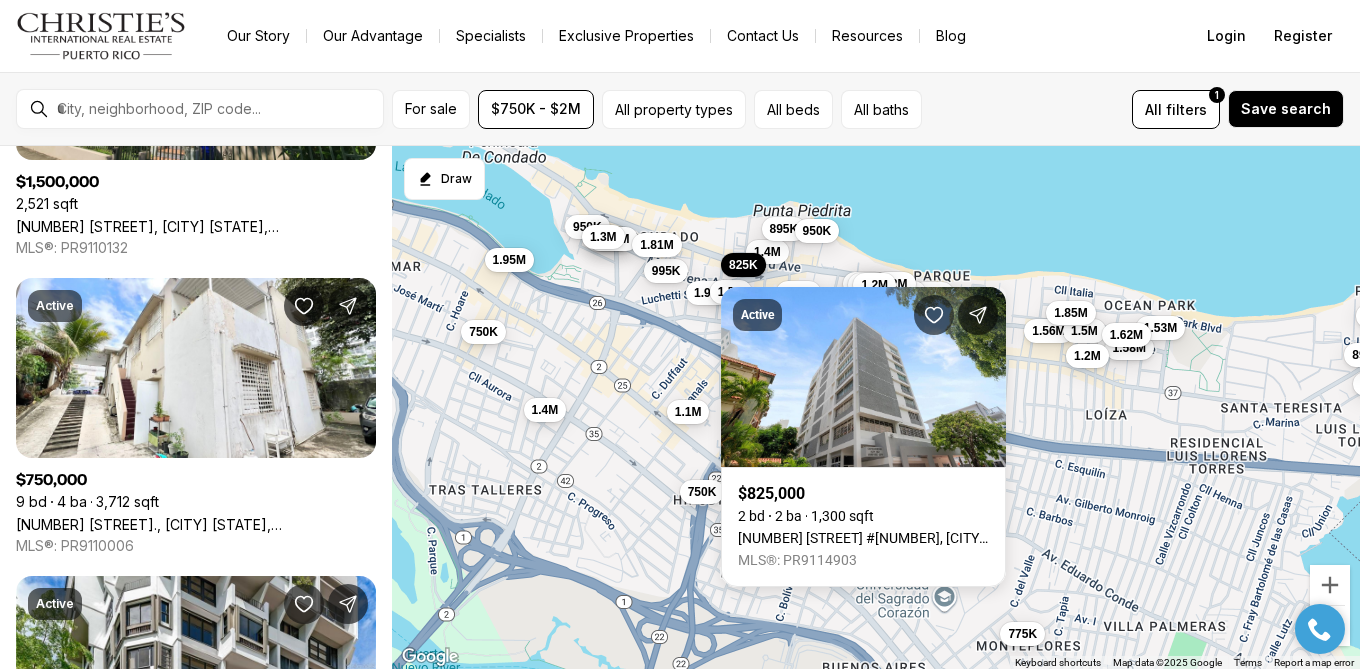 click on "950K 1.58M 825K 750K 1.4M 1.4M 975K 1.08M 1.3M 2M 1.4M 775K 1.6M 790K 1.68M 995K 1.45M 1.56M 775K 895K 935K 899K 1.95M 1.38M 950K 1.9M 1.98M 1.5M 1.1M 1.7M 895K 1.58M 775K 1.3M 1.56M 1.2M 769K 1.2M 1.24M 895K 1.49M 1.5M 750K 1.25M 1.81M 1.53M 1.62M 1.3M 1.2M 1.6M 890K 2M 1.85M" at bounding box center [876, 408] 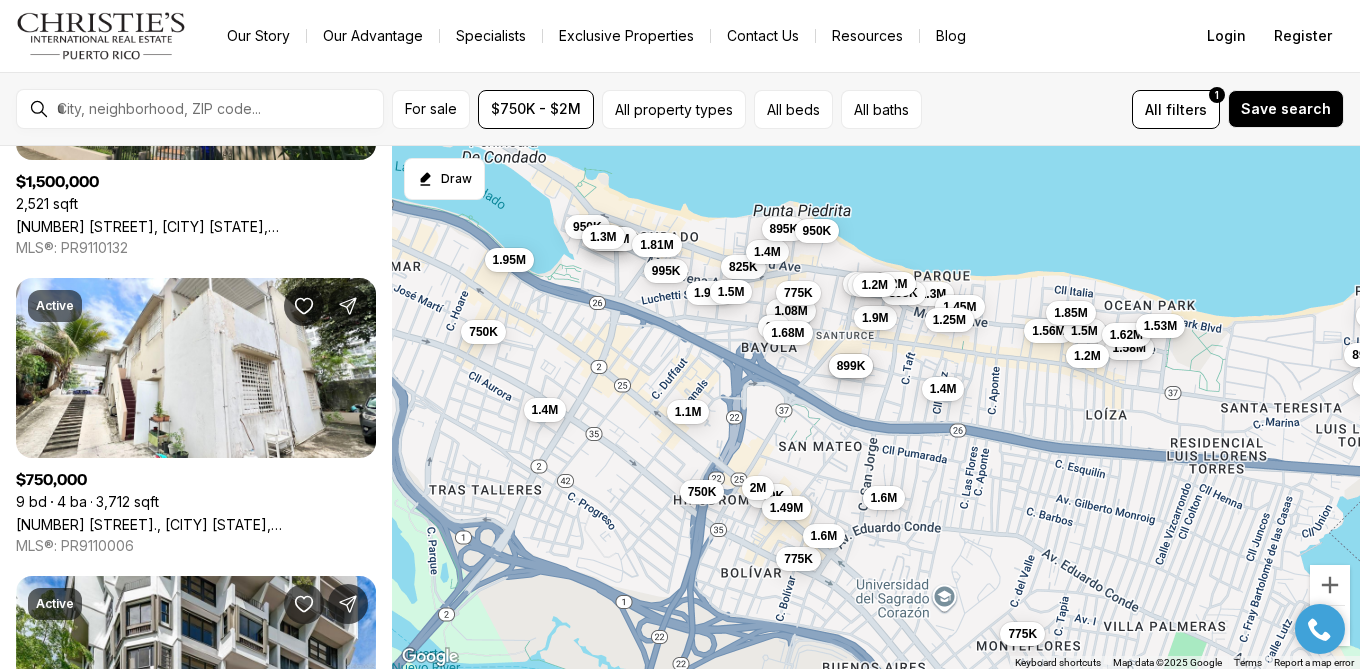 click on "1.53M" at bounding box center [1160, 326] 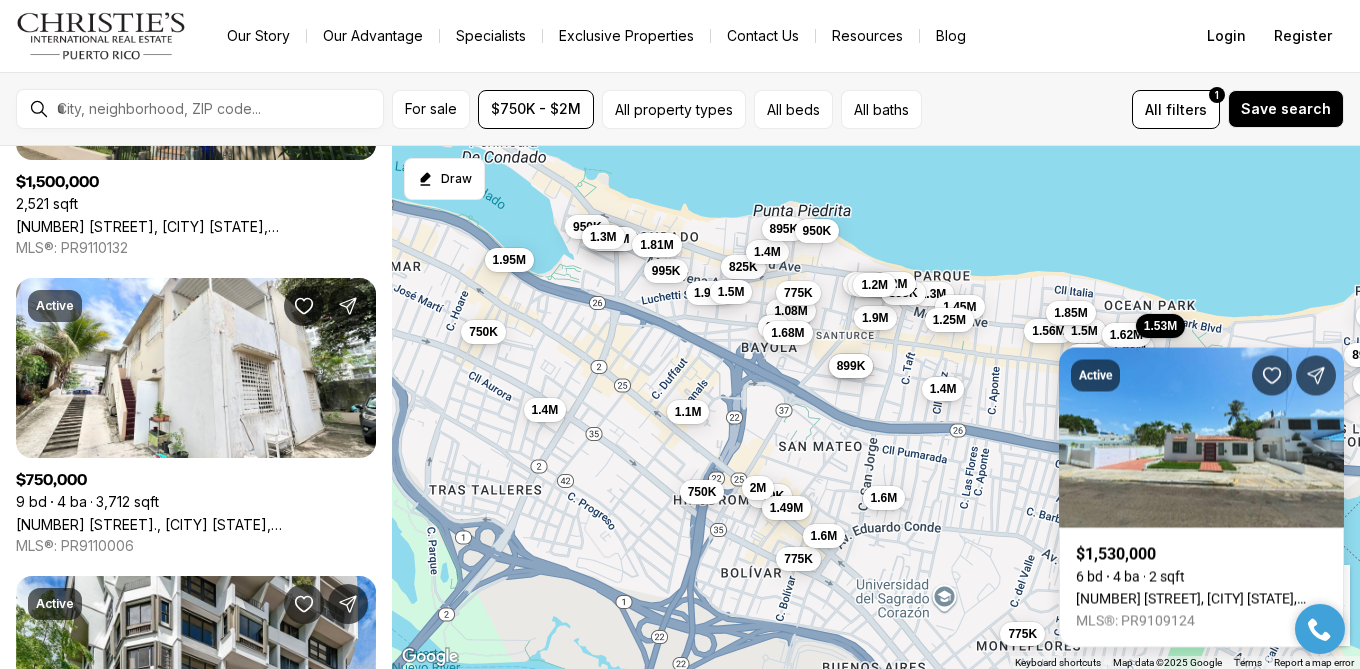 click on "Active $1,530,000 6 bd 4 ba 2 sqft 2058 ESPAÑA ST, SAN JUAN PR, 00911 MLS®: PR9109124" at bounding box center [1201, 486] 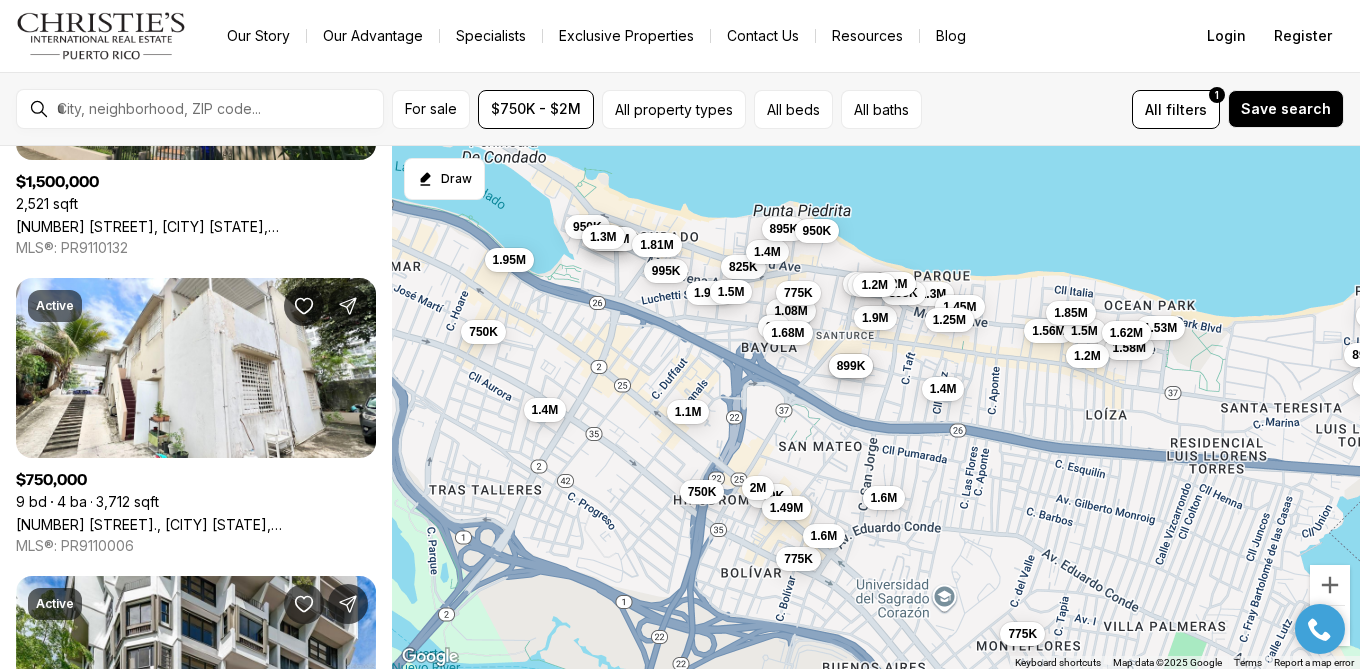 click on "1.62M" at bounding box center [1126, 333] 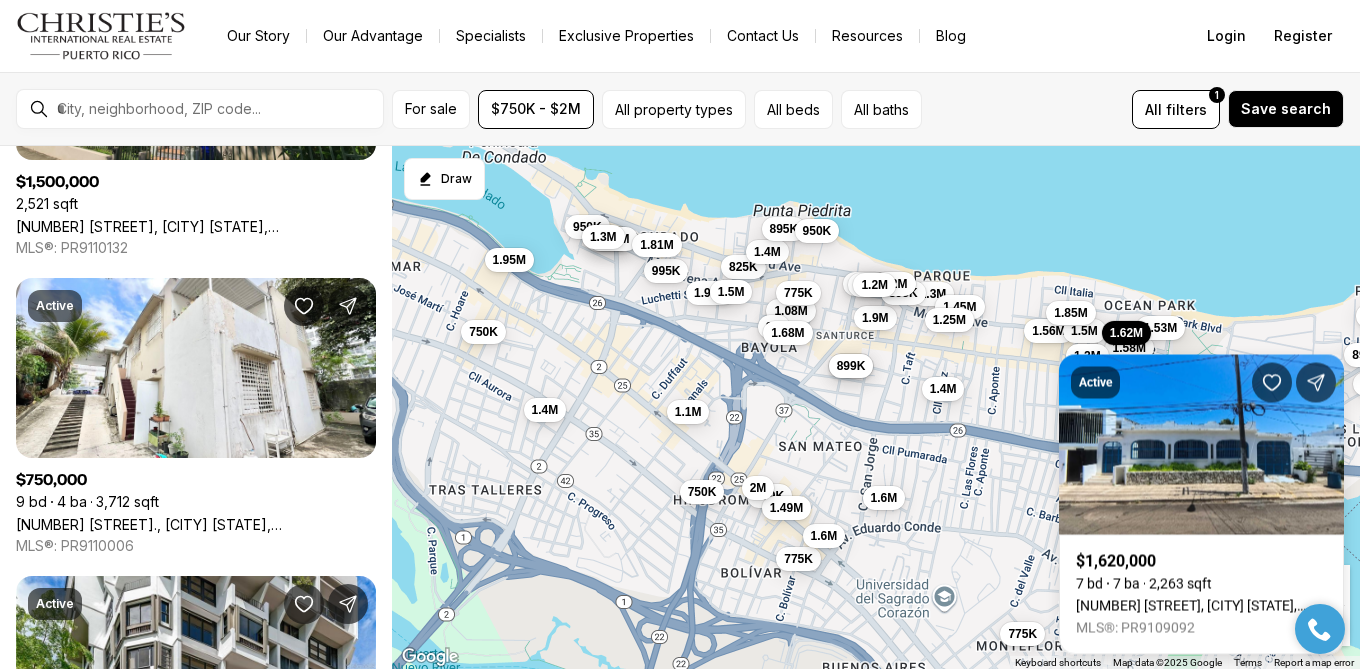 click on "Active $1,620,000 7 bd 7 ba 2,263 sqft 2019 CACIQUE ST, SAN JUAN PR, 00911 MLS®: PR9109092" at bounding box center [1201, 493] 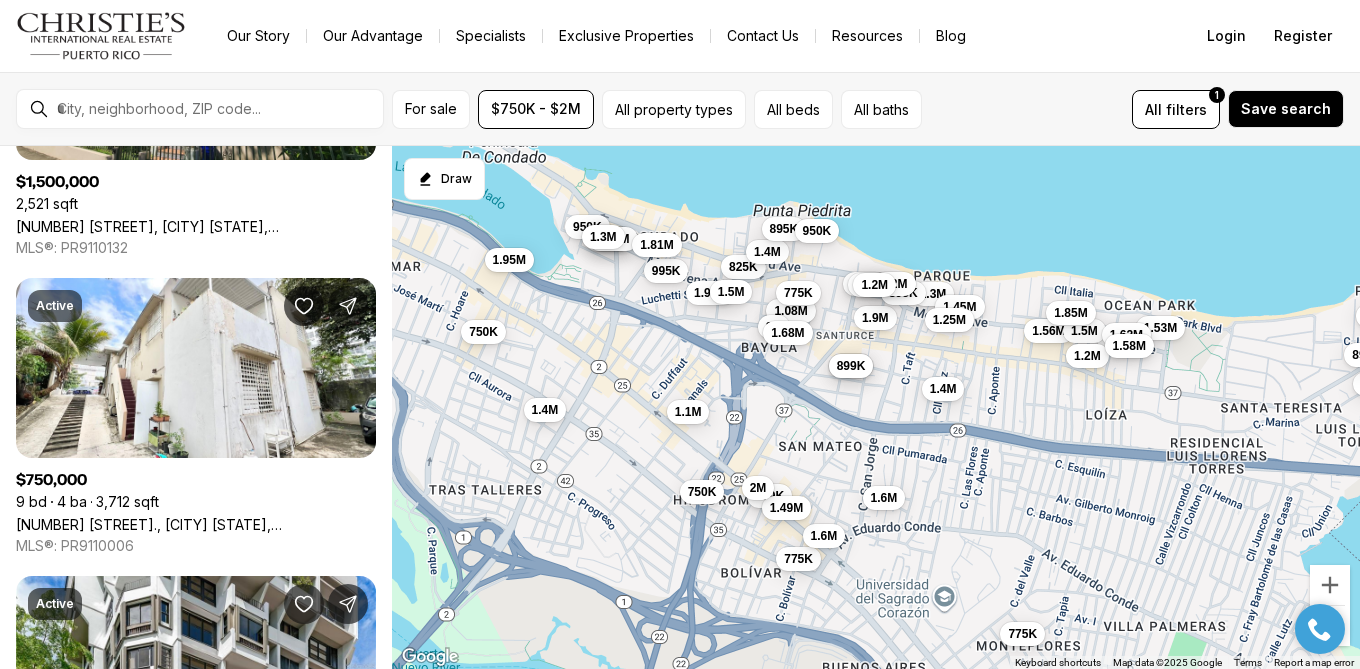 click on "1.58M" at bounding box center (1129, 346) 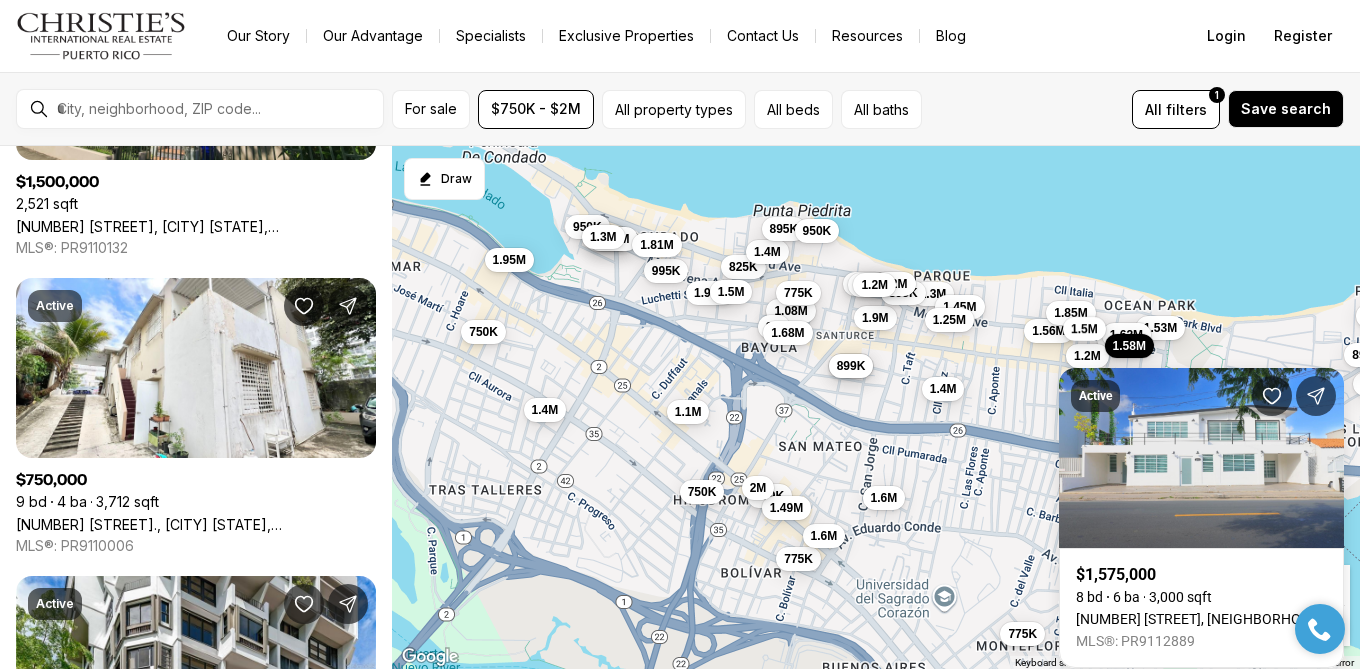 click on "1.5M" at bounding box center (1084, 329) 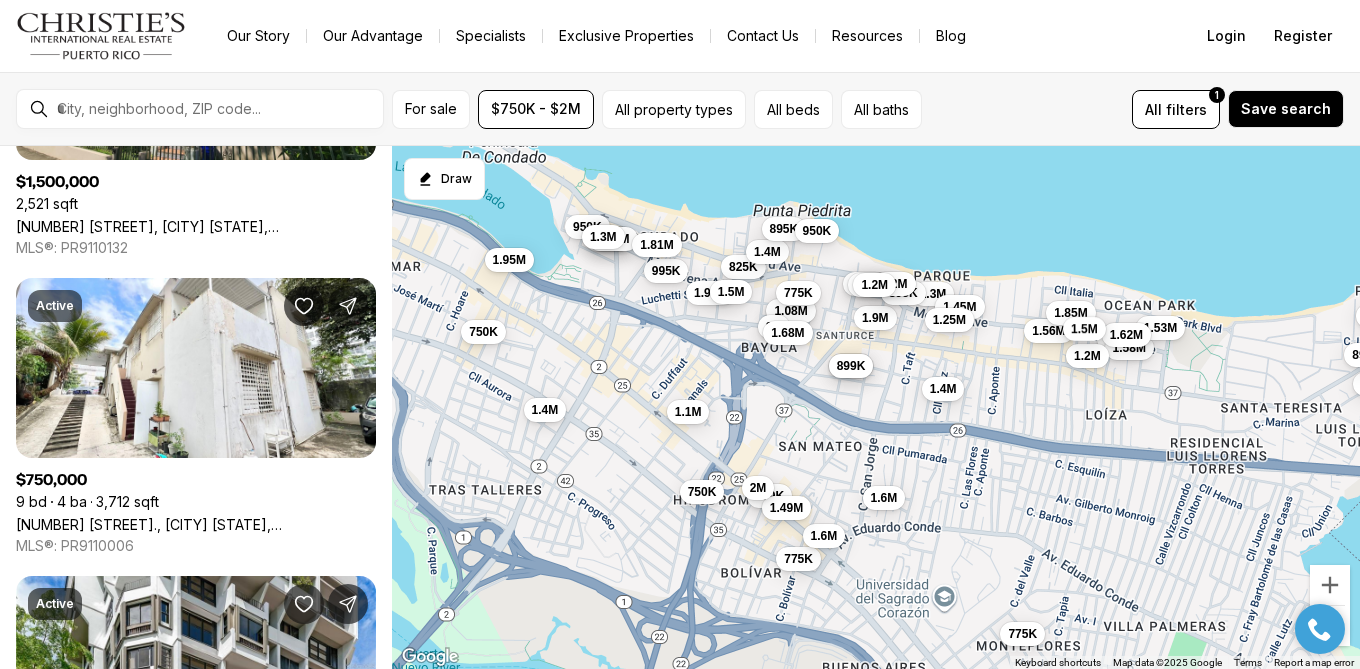 click on "1.5M" at bounding box center (1084, 329) 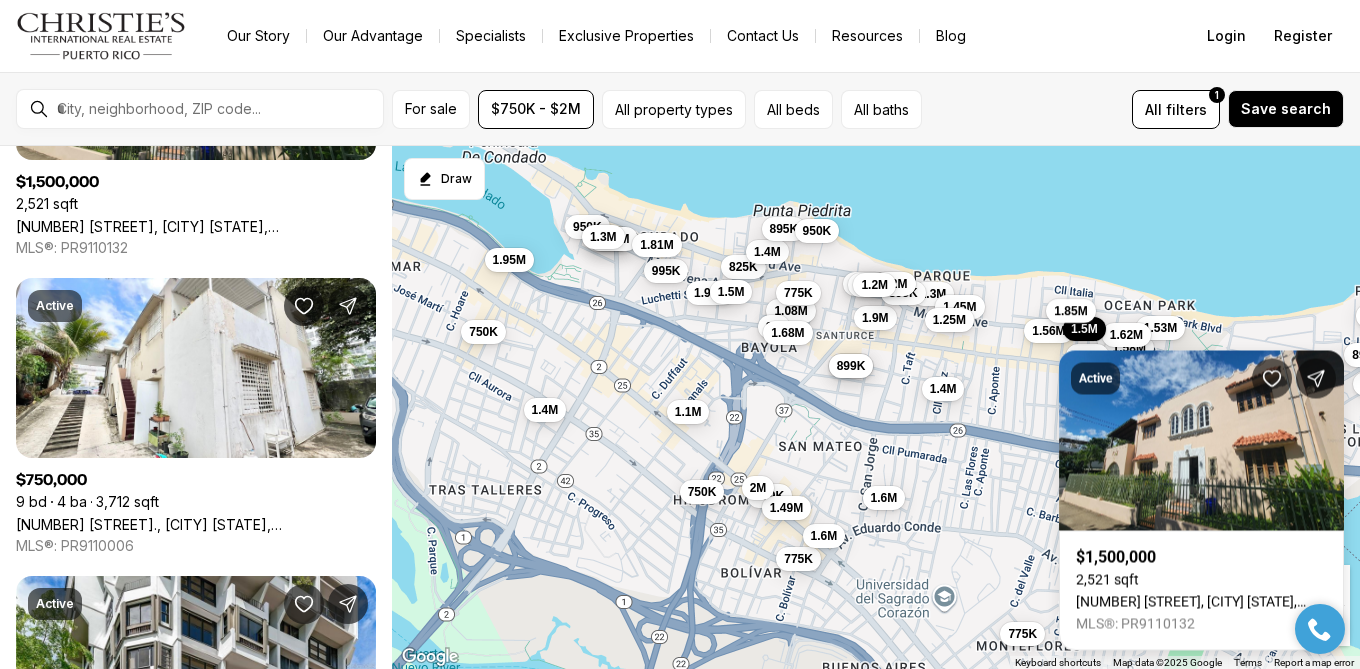 click on "1.85M" at bounding box center (1070, 311) 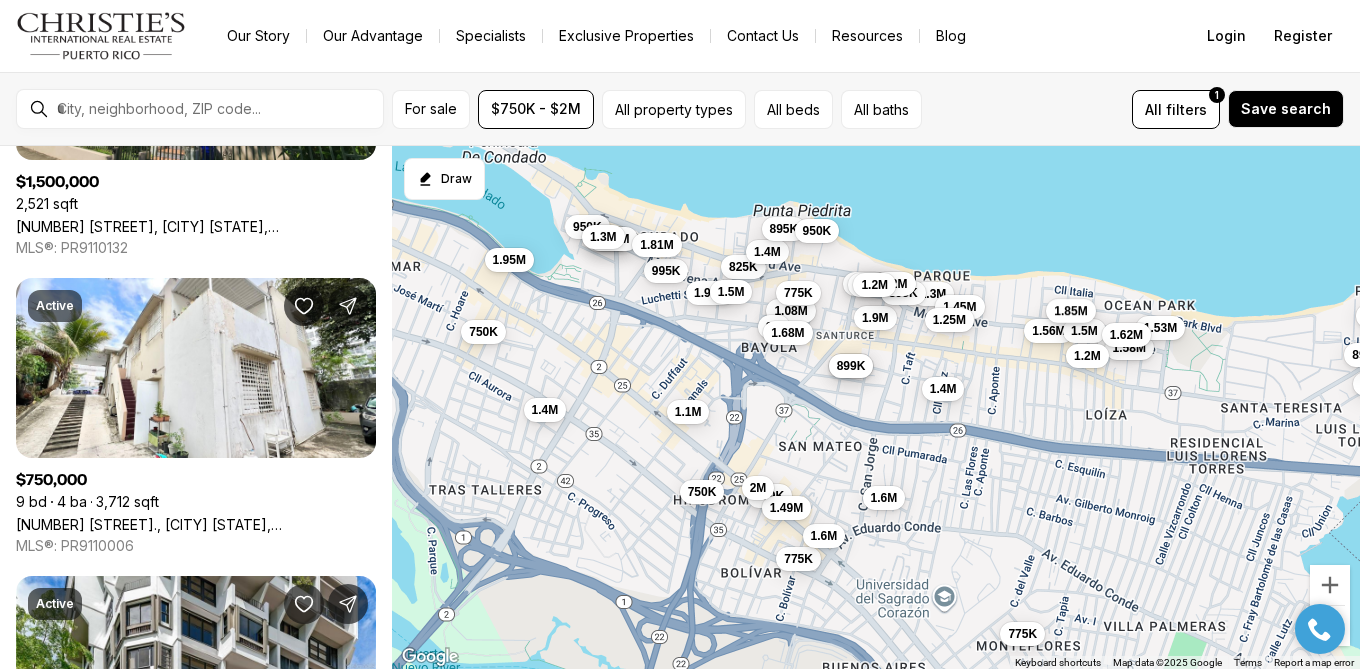 click on "1.85M" at bounding box center [1070, 311] 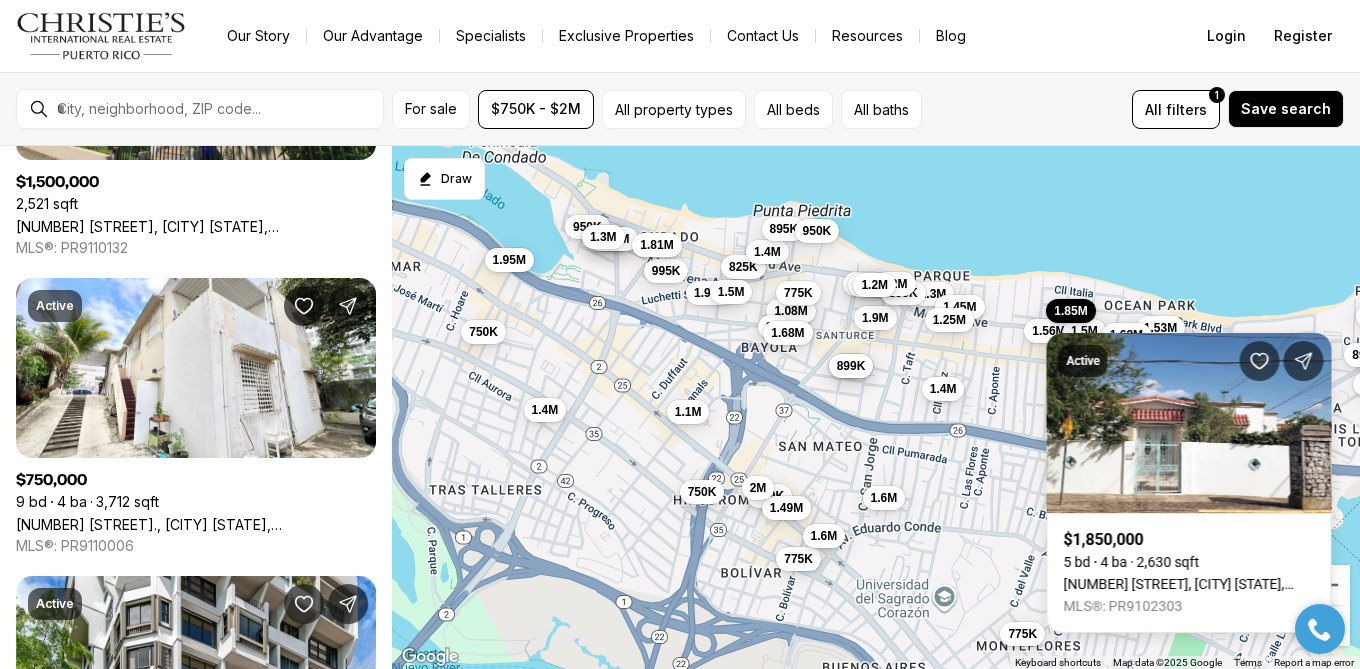 click on "Active $1,850,000 5 bd 4 ba 2,630 sqft 11 SANTA ANA ST, SAN JUAN PR, 00911 MLS®: PR9102303" at bounding box center [1189, 471] 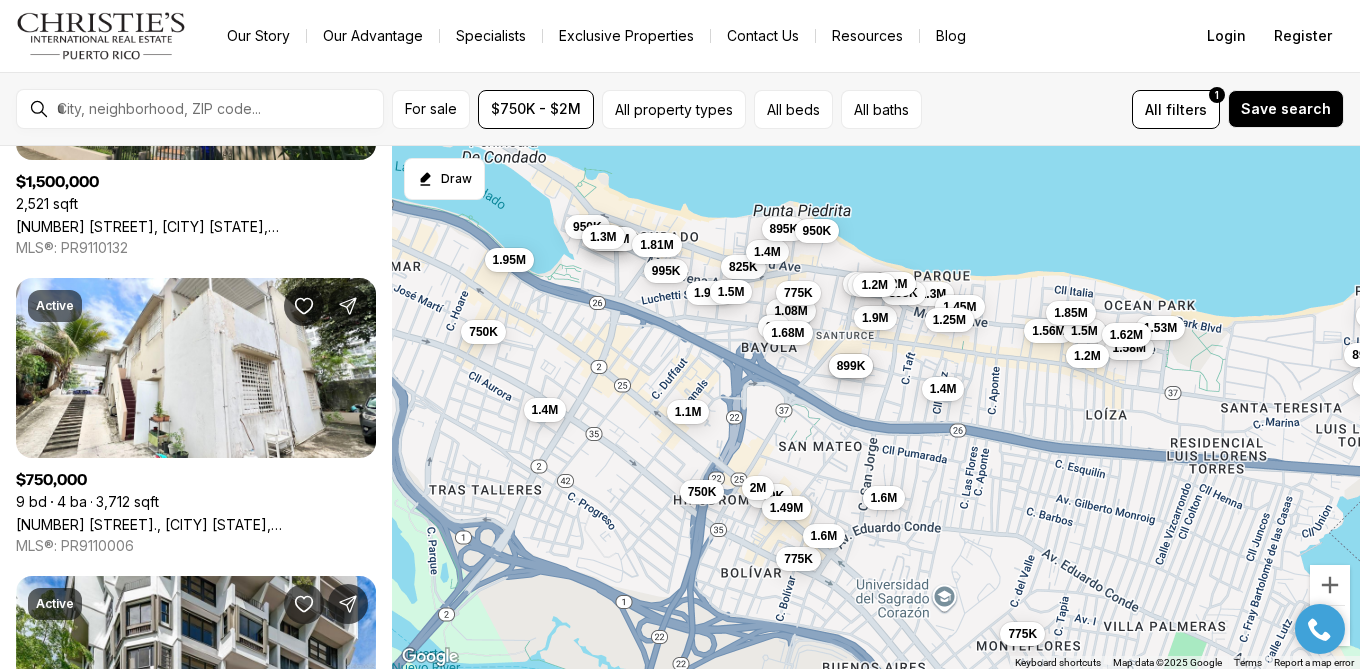 click on "1.56M" at bounding box center [1048, 331] 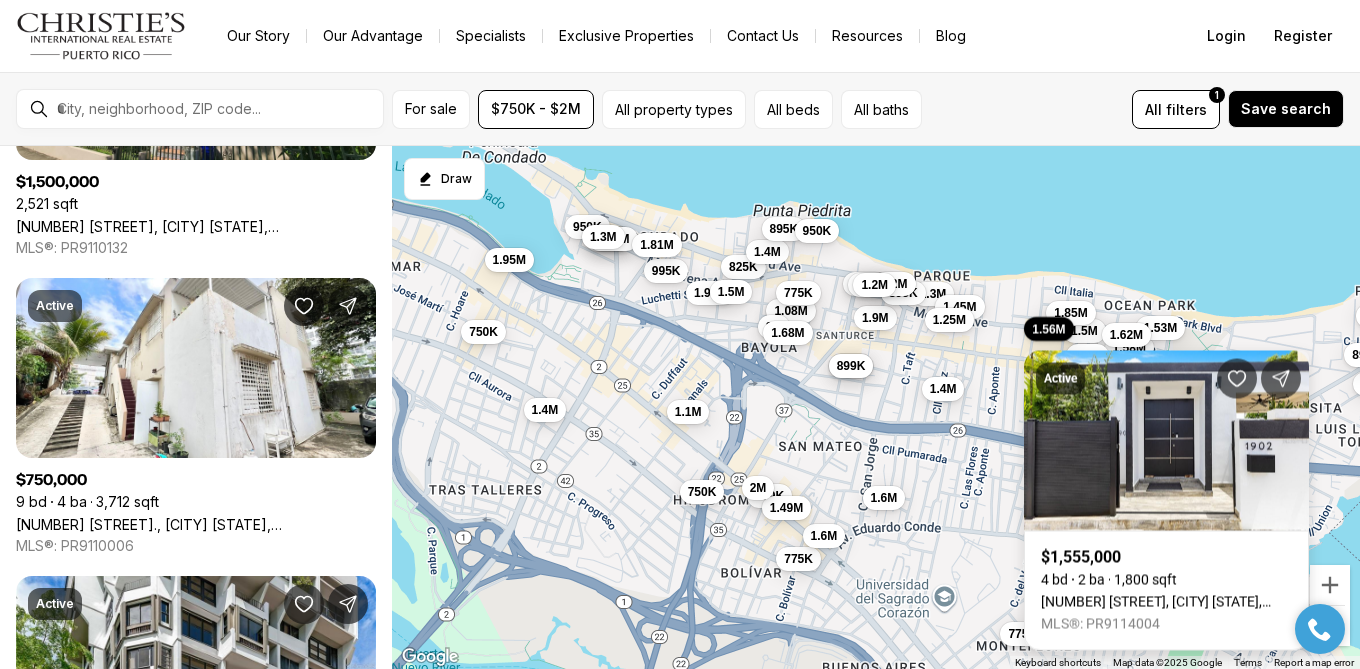 click on "1902 CALLE CACIQUE, SAN JUAN PR, 00911" at bounding box center (1166, 602) 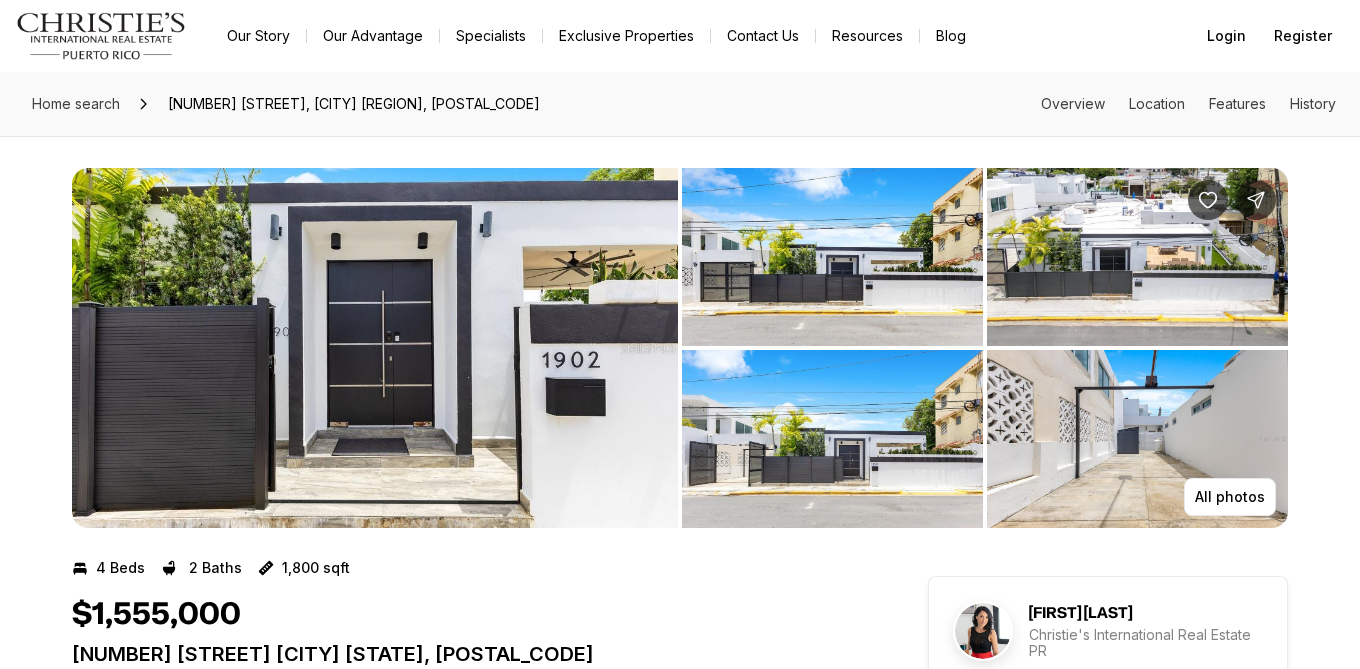 scroll, scrollTop: 0, scrollLeft: 0, axis: both 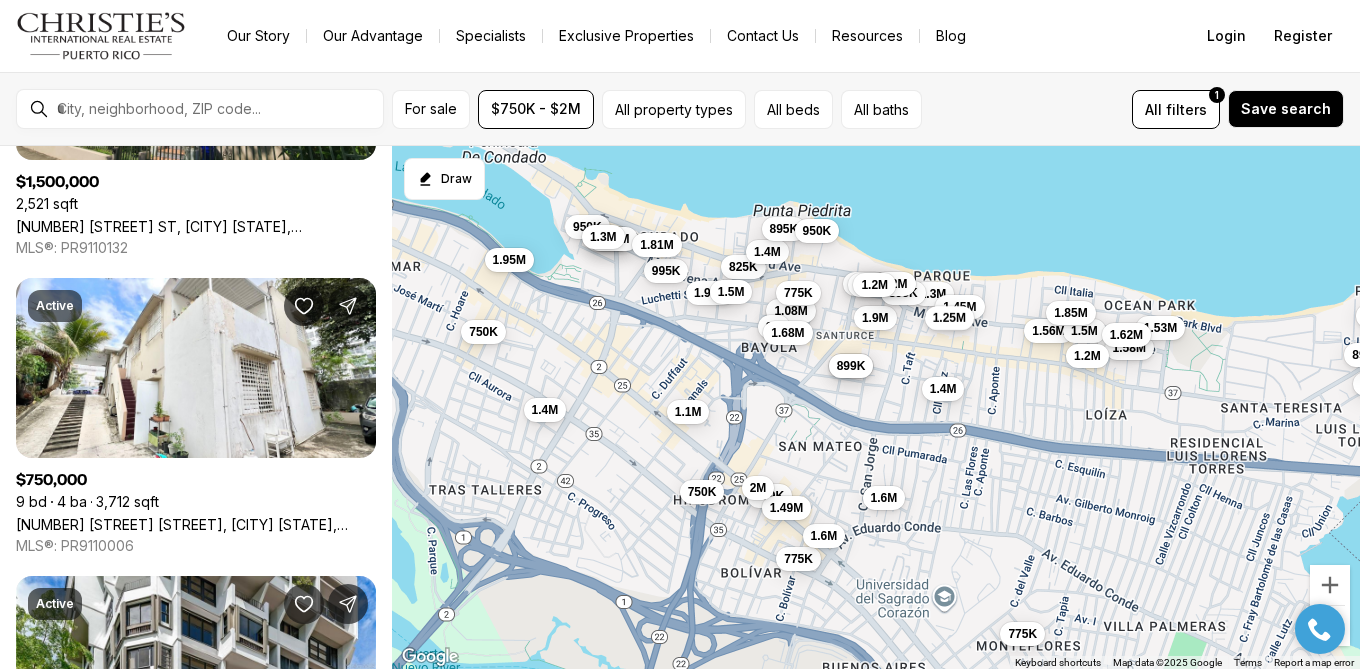 click on "1.25M" at bounding box center (949, 318) 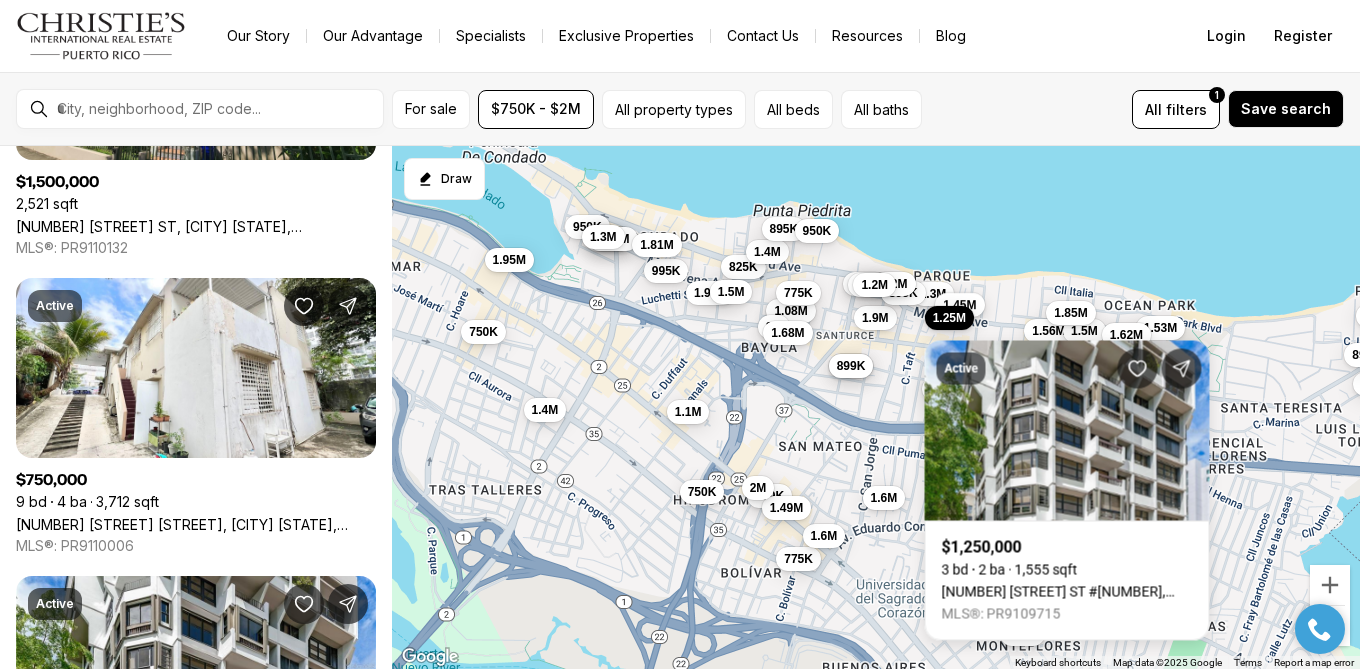 click on "1.45M" at bounding box center [959, 305] 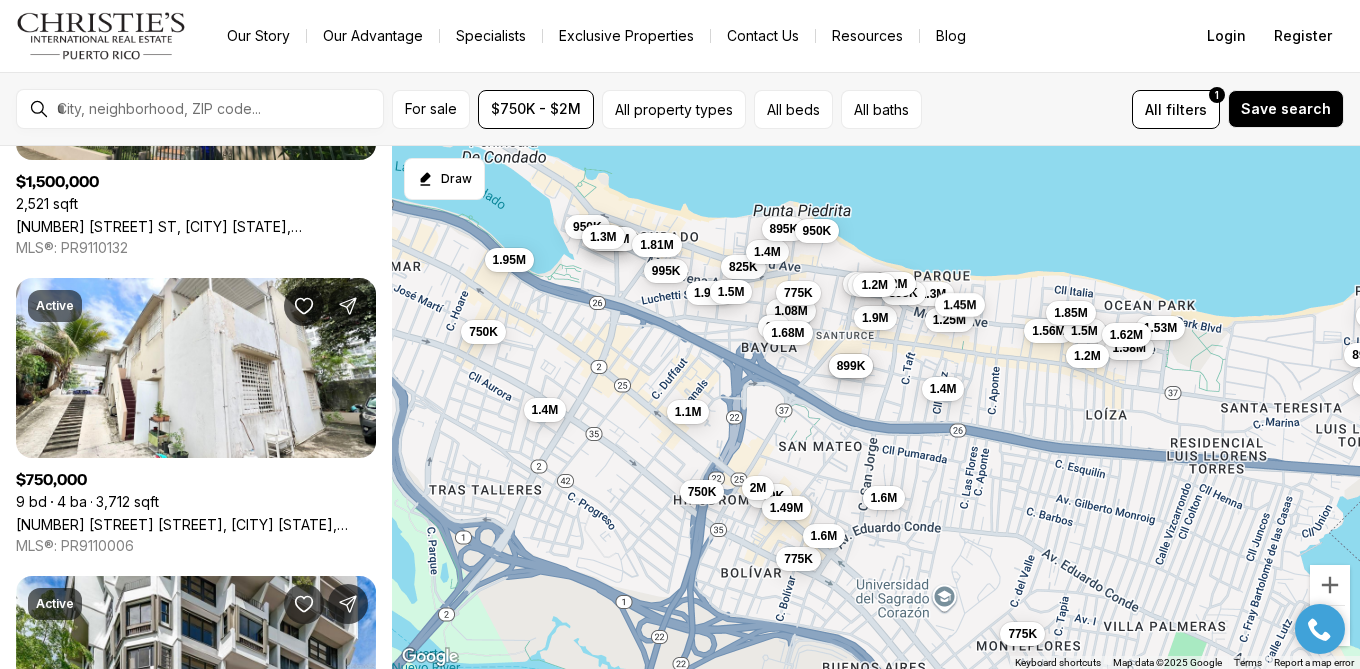 click on "1.45M" at bounding box center [959, 305] 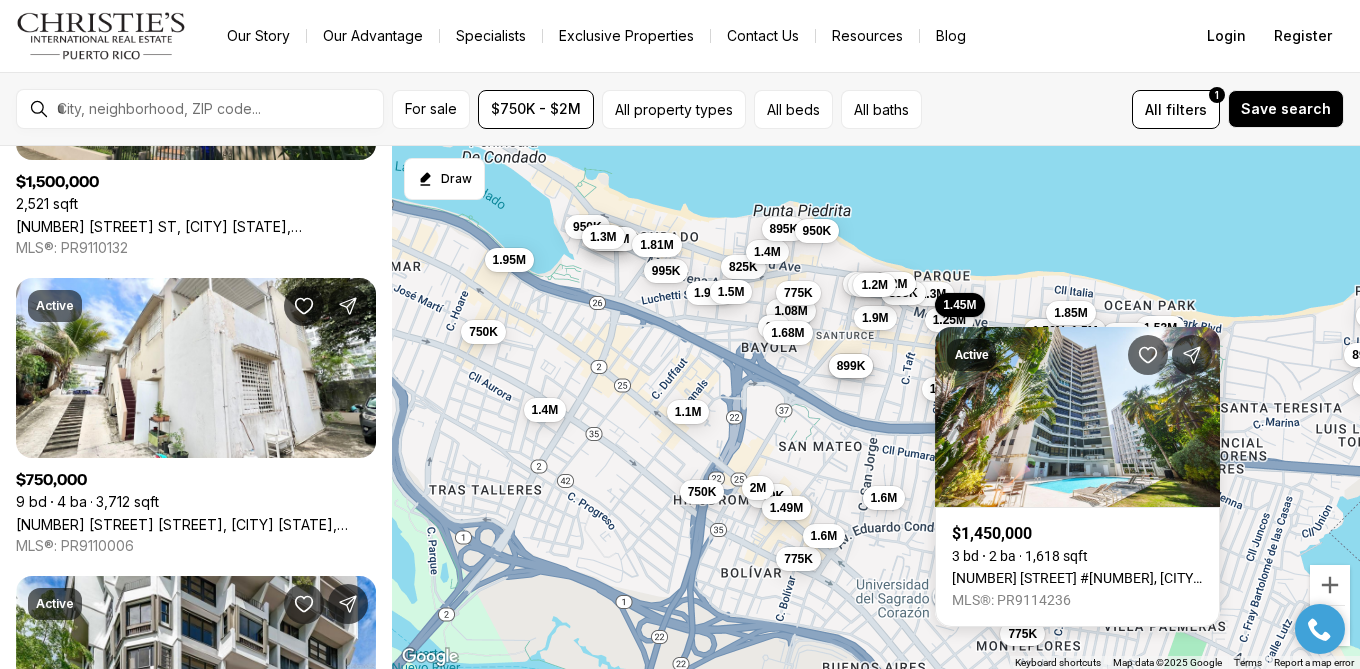 click on "Active $1,450,000 3 bd 2 ba 1,618 sqft 1 TAFT #10D, SAN JUAN PR, 00911 MLS®: PR9114236" at bounding box center (1077, 465) 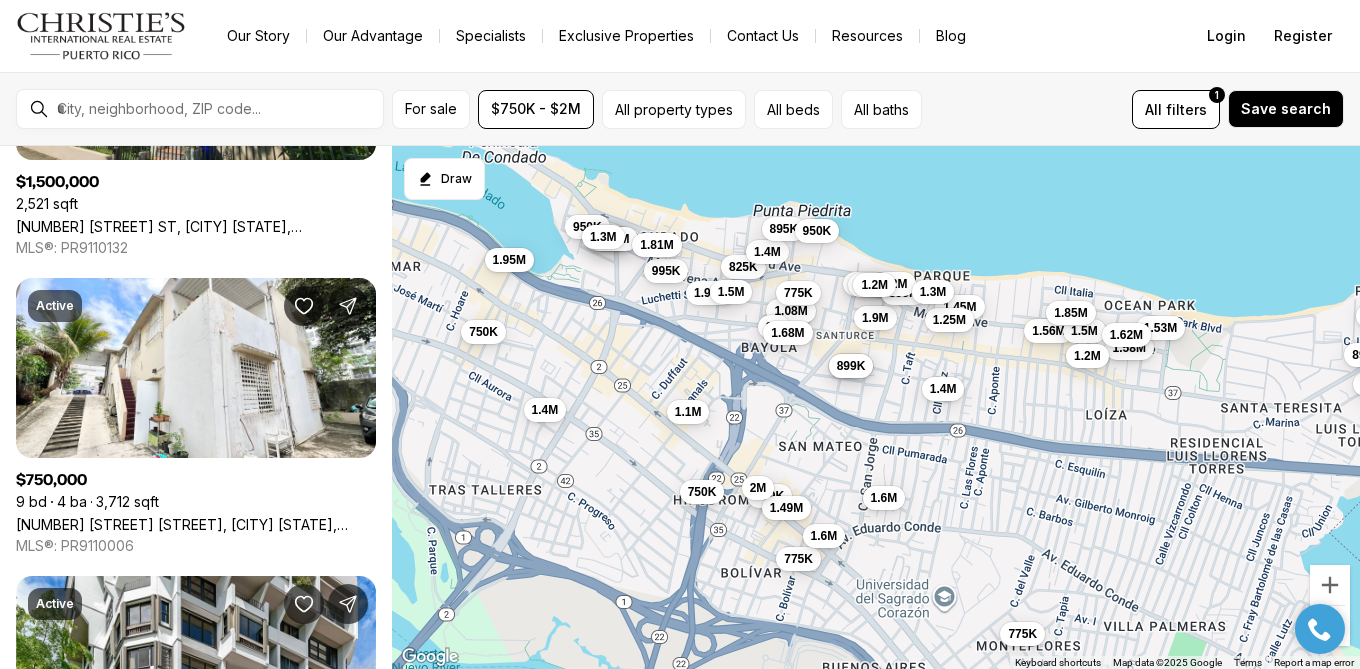 click on "1.3M" at bounding box center [933, 292] 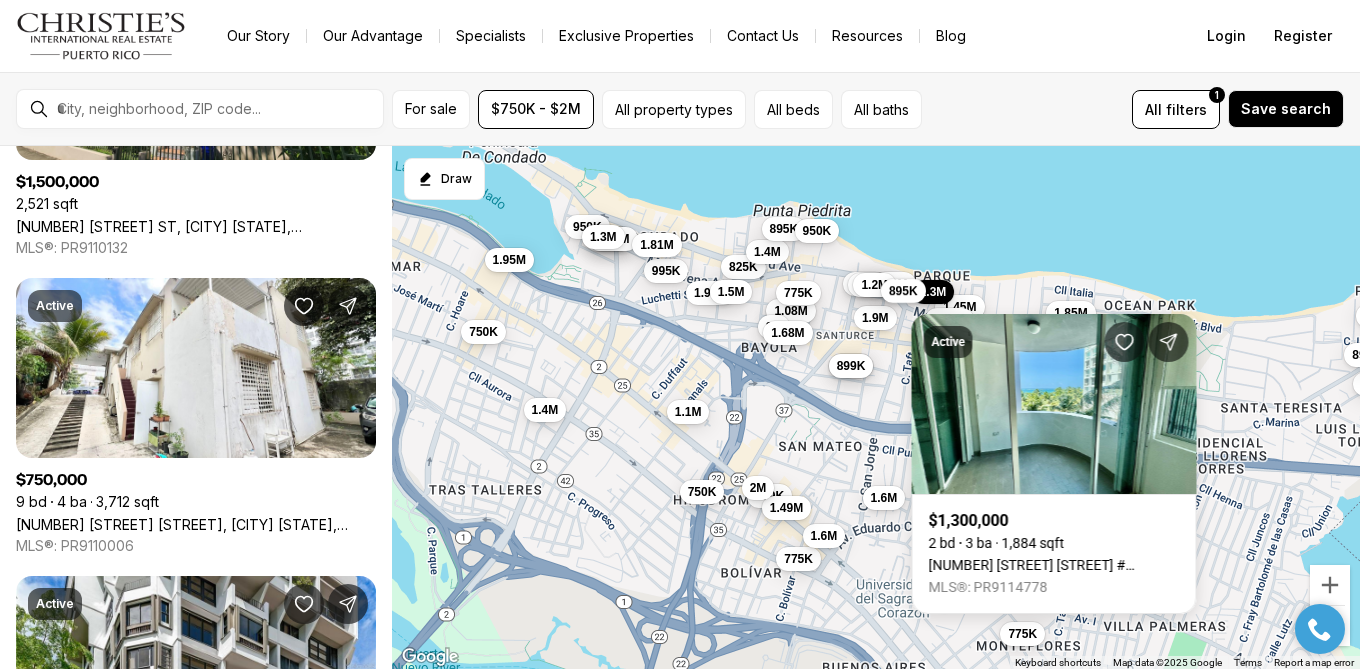click on "895K" at bounding box center [903, 291] 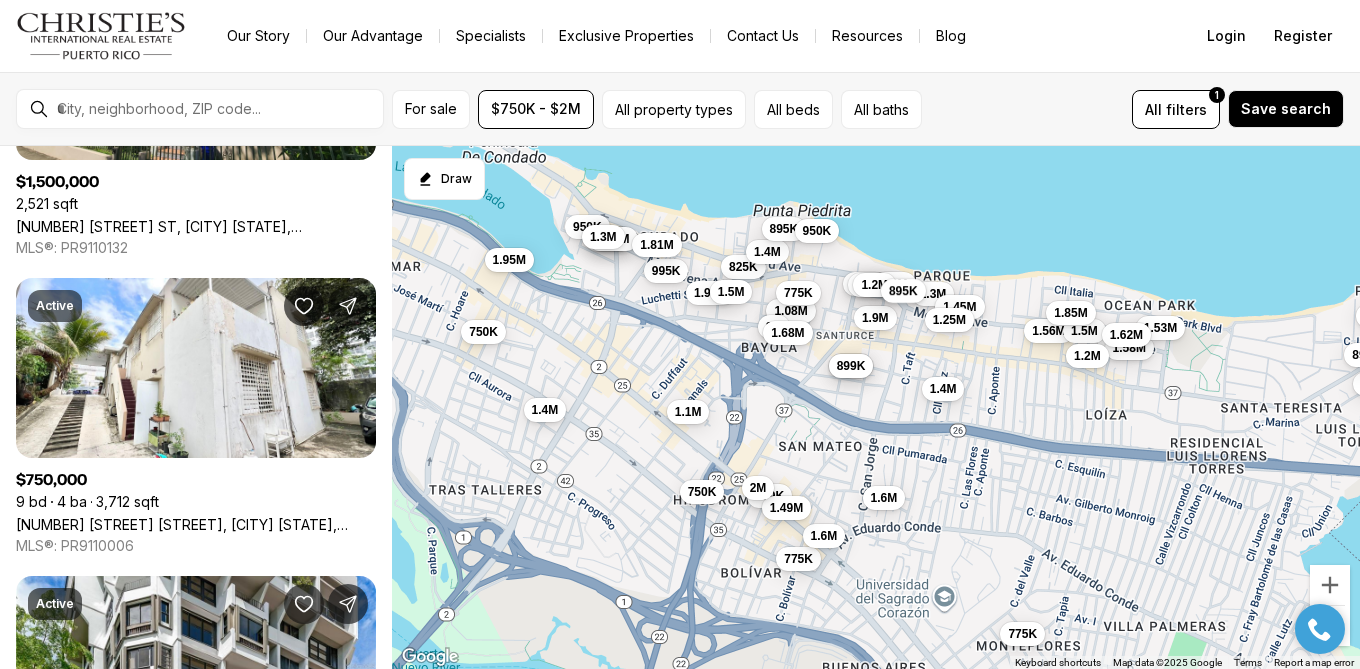 click on "895K" at bounding box center [903, 291] 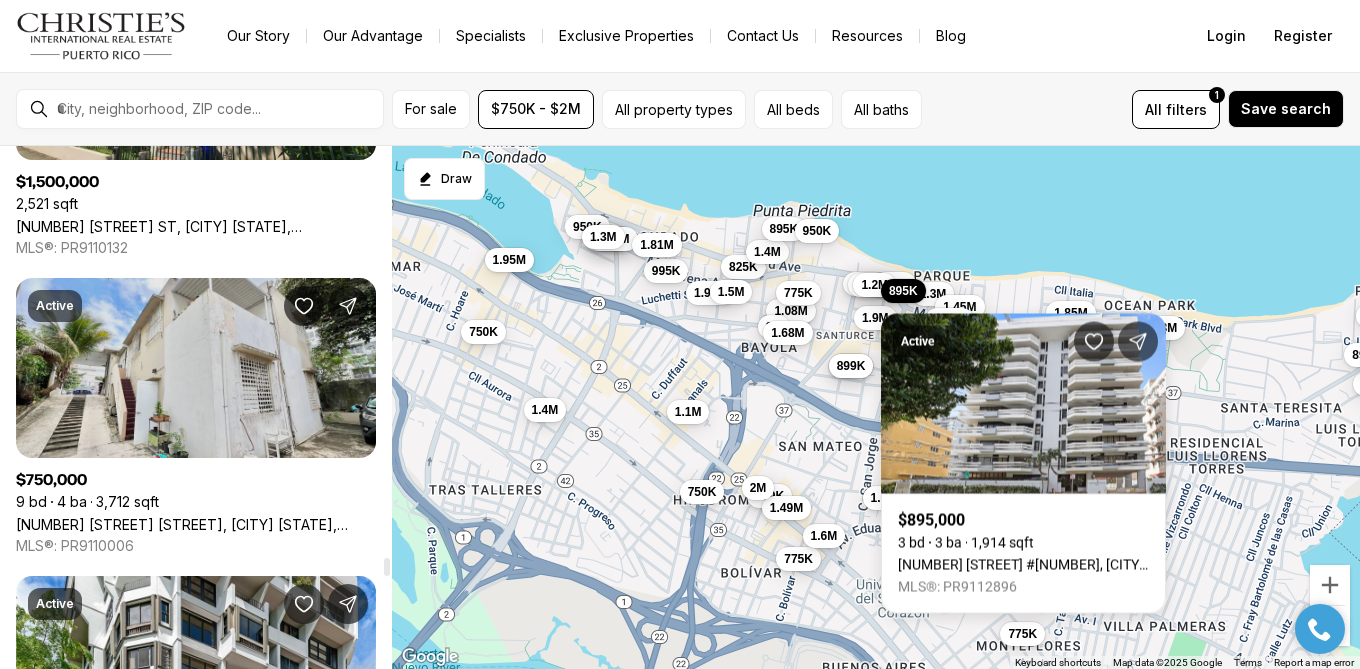 click on "1410 AMERICO SALAS ST., SAN JUAN PR, 00909" at bounding box center (196, 524) 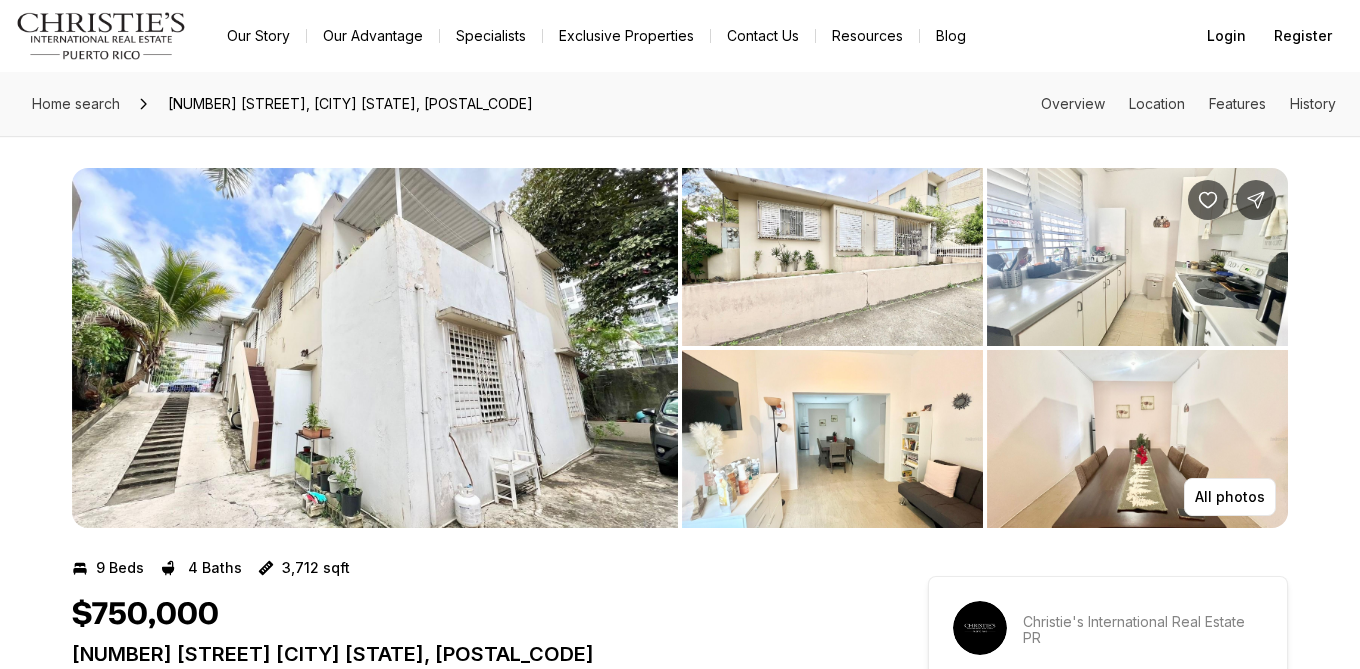 scroll, scrollTop: 0, scrollLeft: 0, axis: both 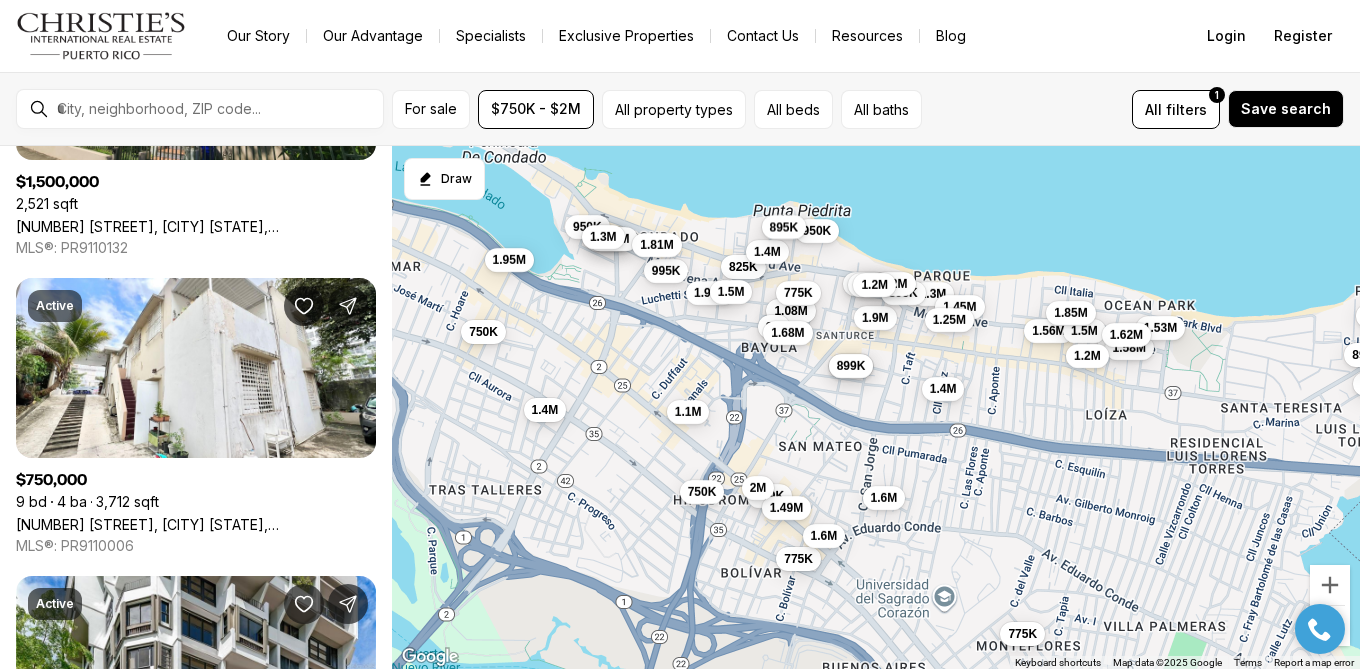 click on "895K" at bounding box center [784, 227] 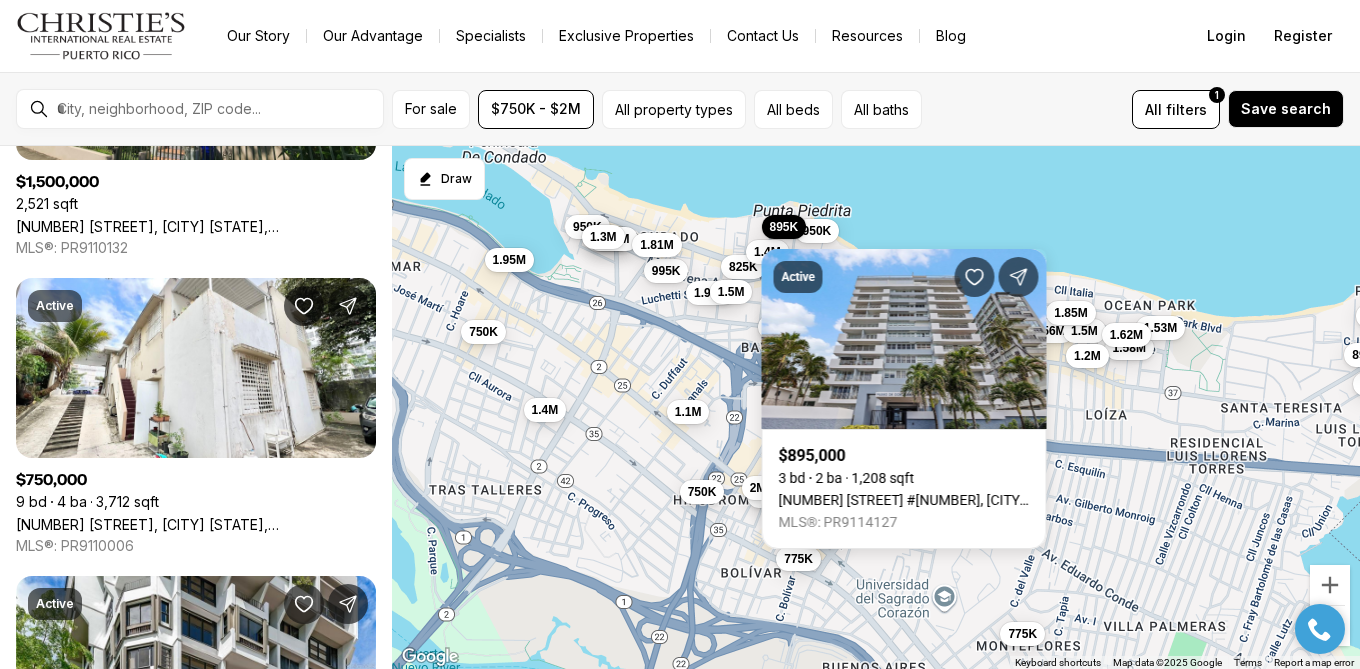 click on "Active [PRICE] [BEDROOM] bd [BATHROOM] ba [SQFT]sqft [NUMBER] [STREET] #[NUMBER], [CITY] [STATE], [POSTAL_CODE] MLS®: [MLS_NUMBER]" at bounding box center (904, 387) 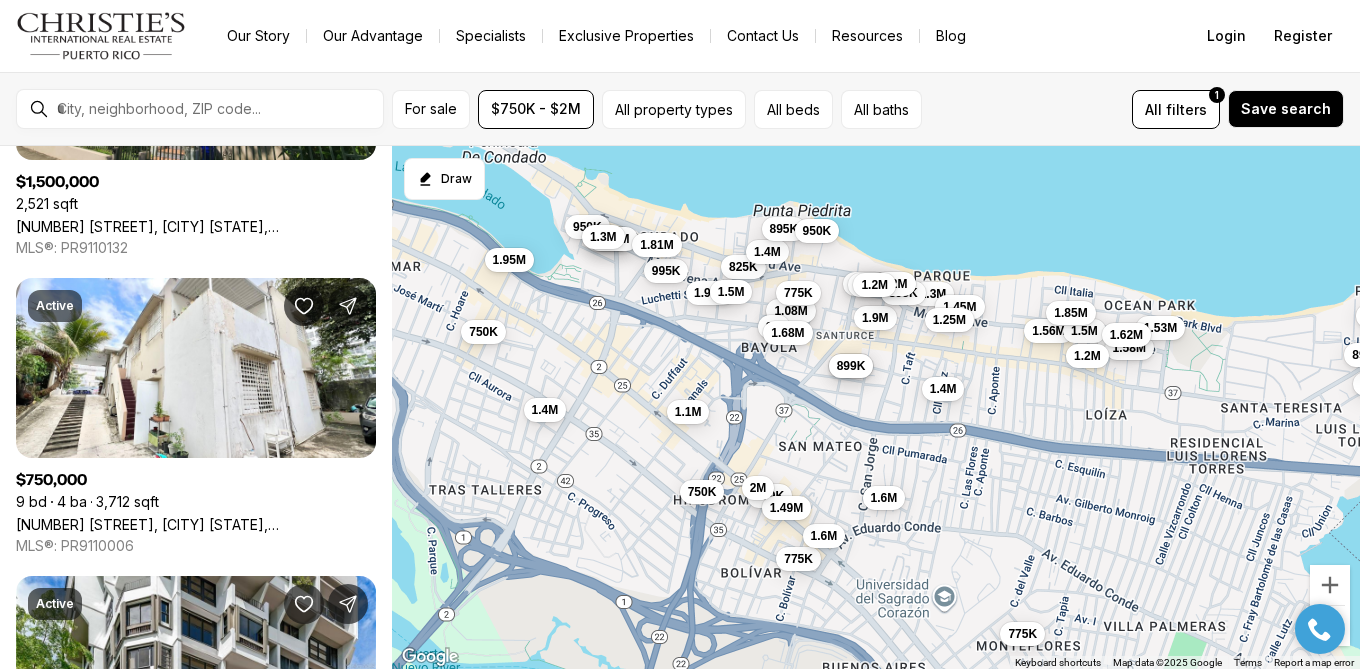 click on "950K" at bounding box center (817, 231) 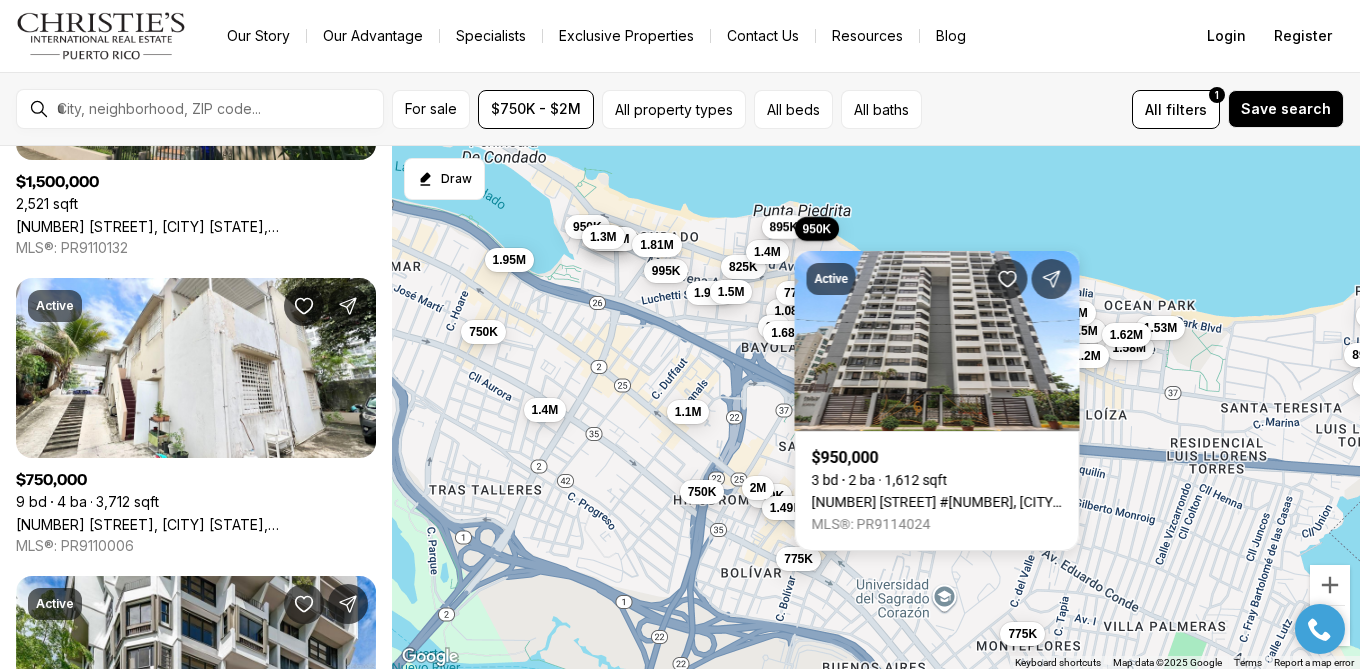 click on "895K" at bounding box center [784, 227] 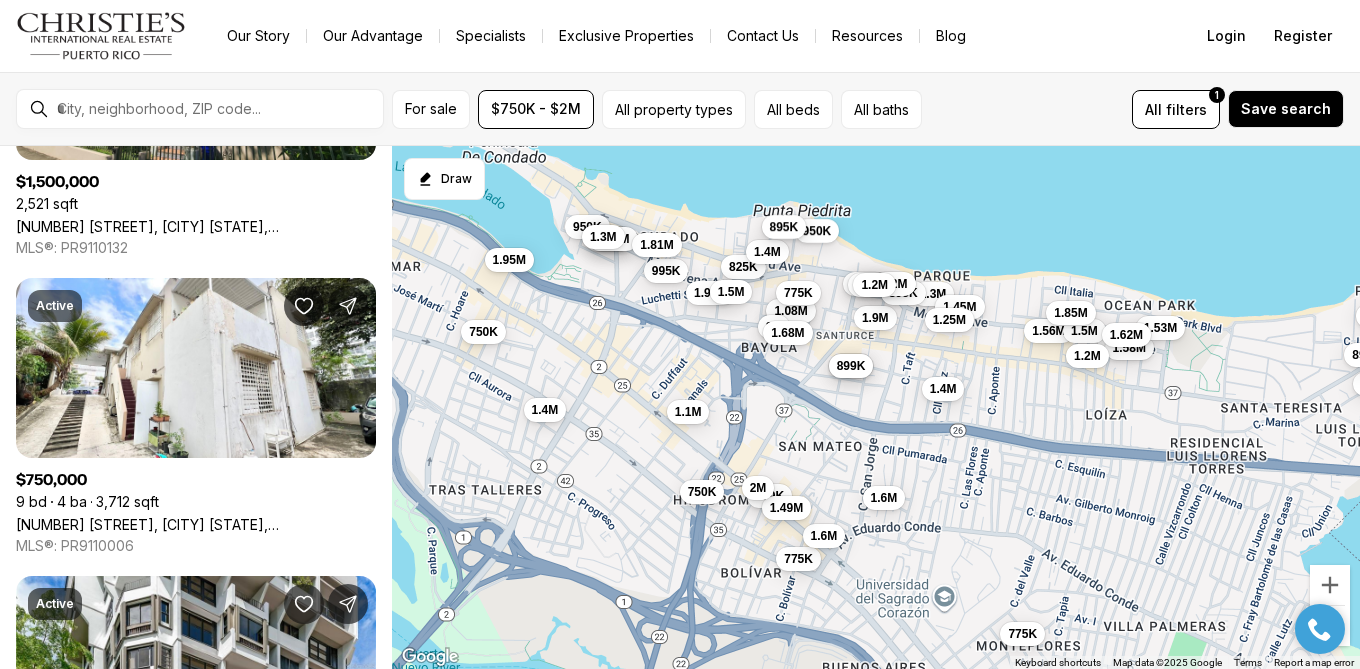 click on "895K" at bounding box center [784, 227] 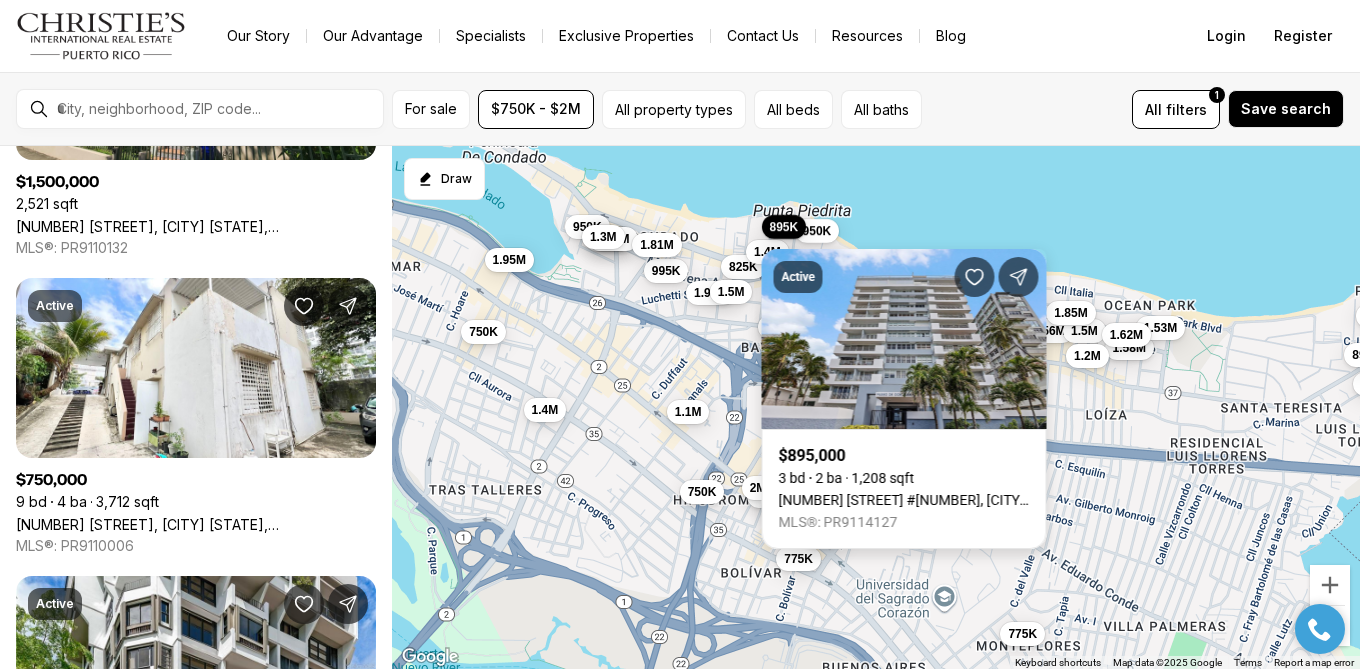 click on "[NUMBER] [STREET] #[NUMBER], [CITY] [STATE], [POSTAL_CODE]" at bounding box center (904, 500) 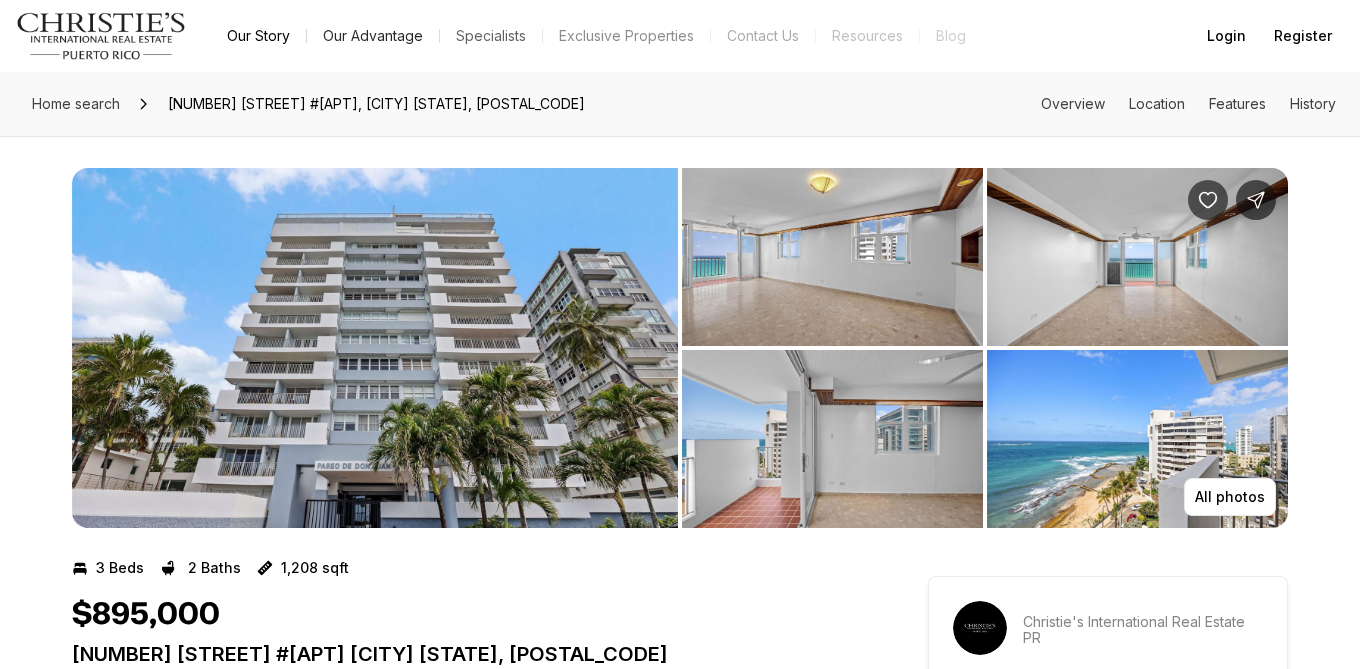 scroll, scrollTop: 0, scrollLeft: 0, axis: both 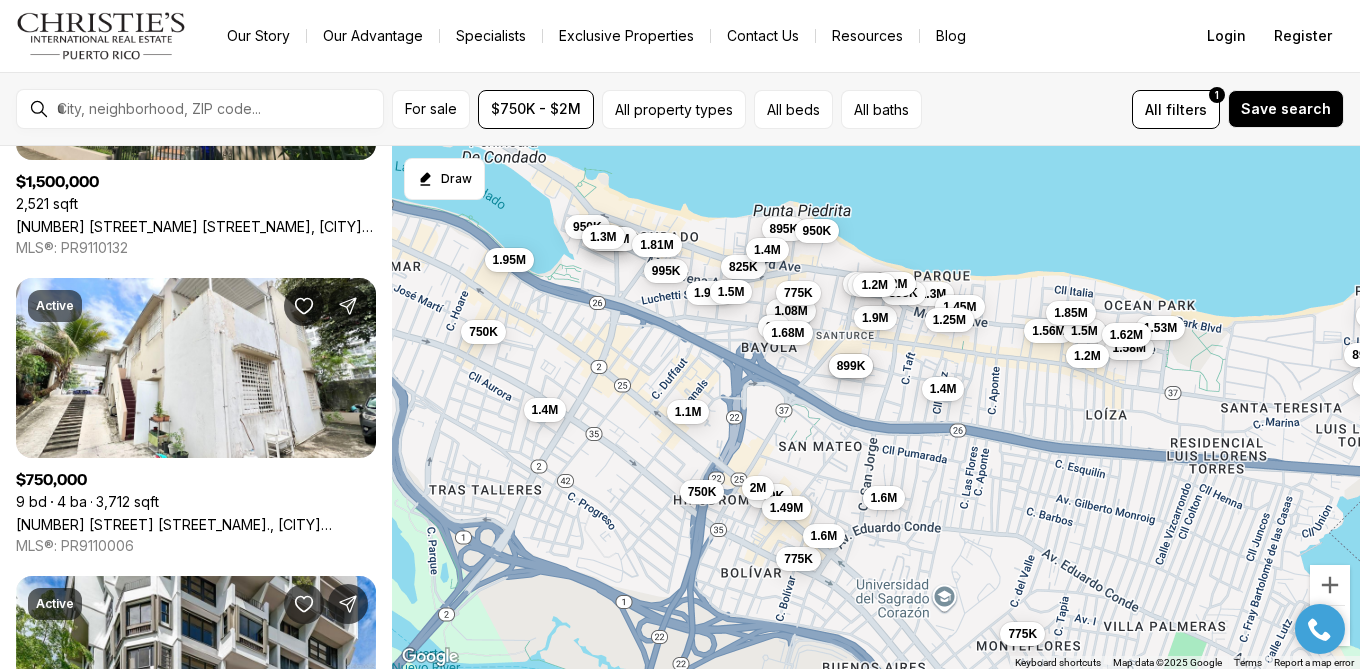 click on "1.4M" at bounding box center (767, 250) 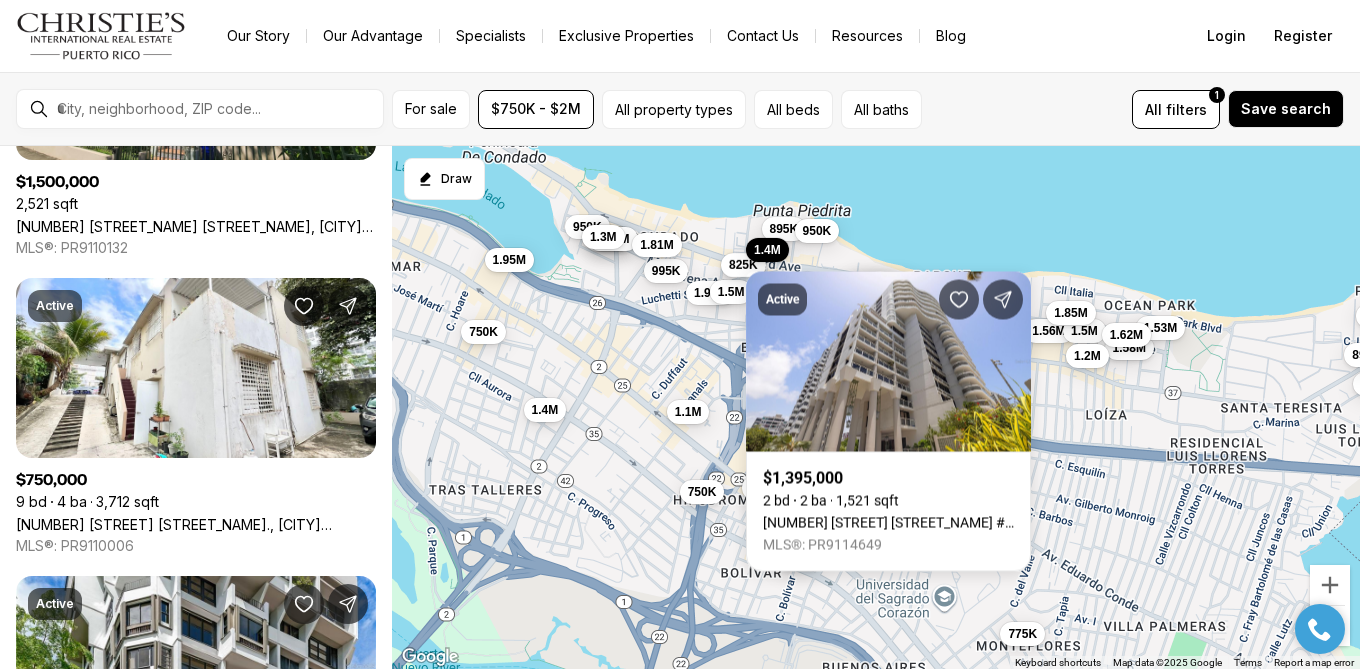 click on "825K" at bounding box center (743, 265) 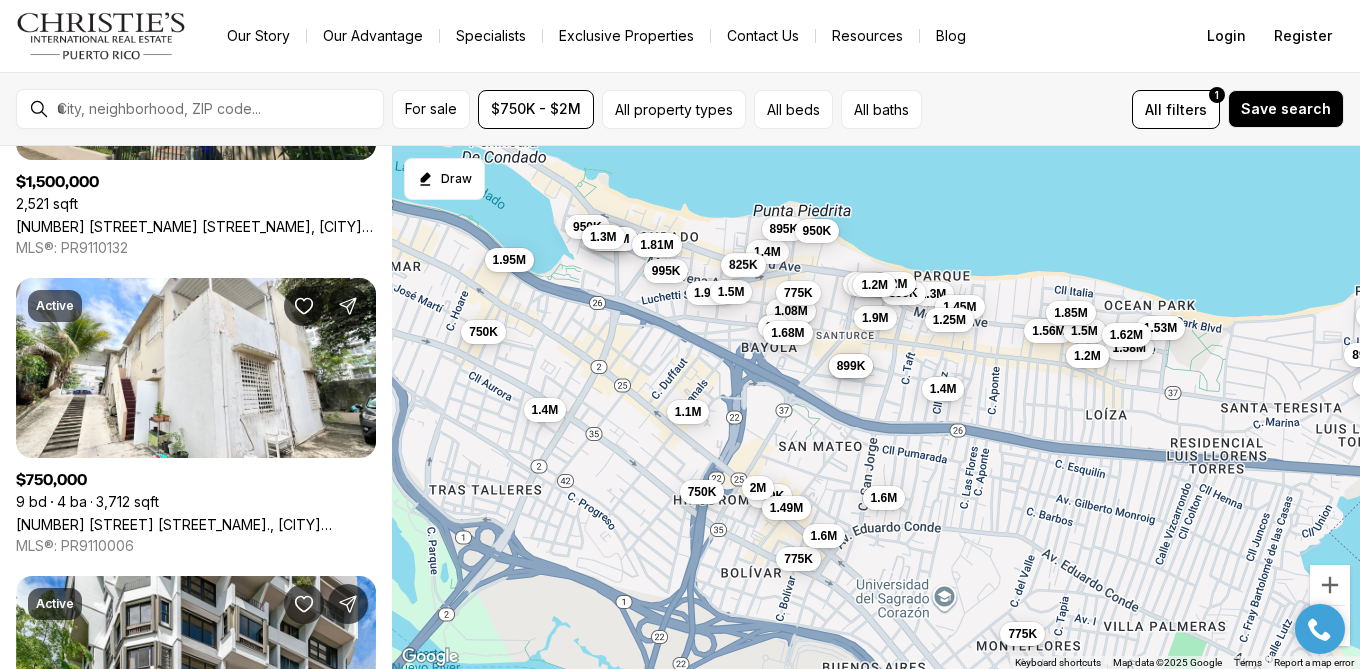 click on "825K" at bounding box center [743, 265] 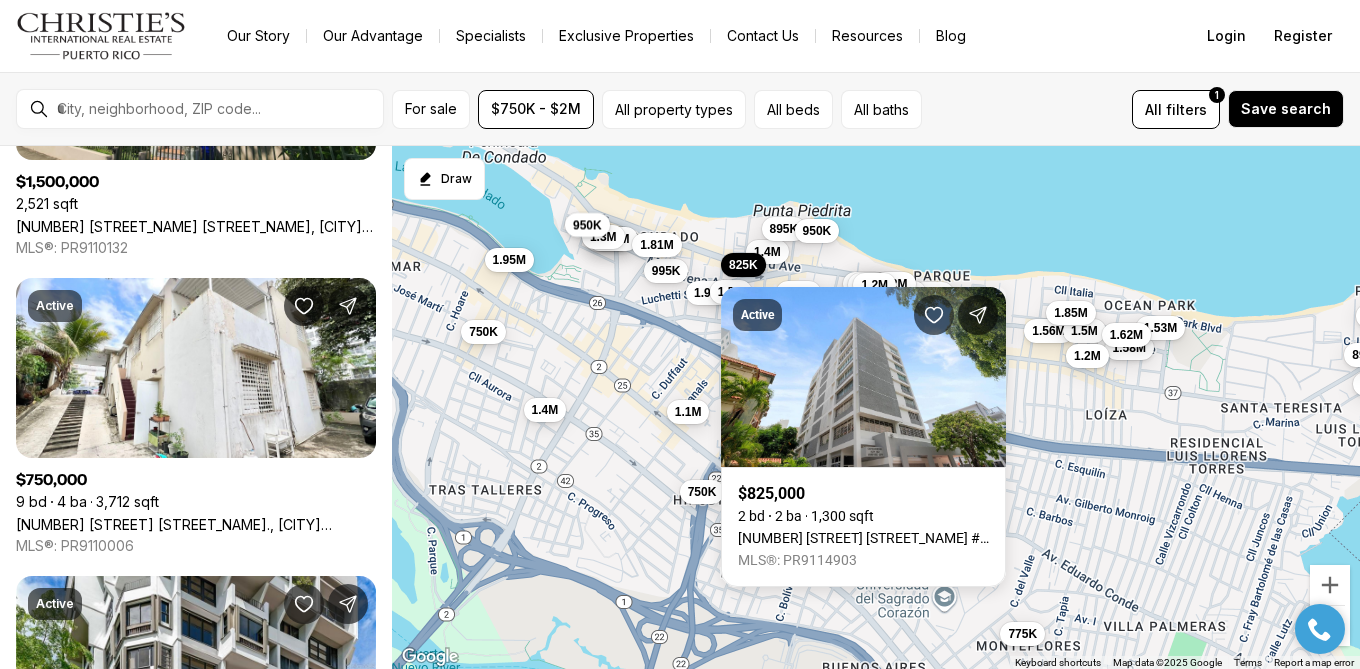 click on "950K" at bounding box center (587, 225) 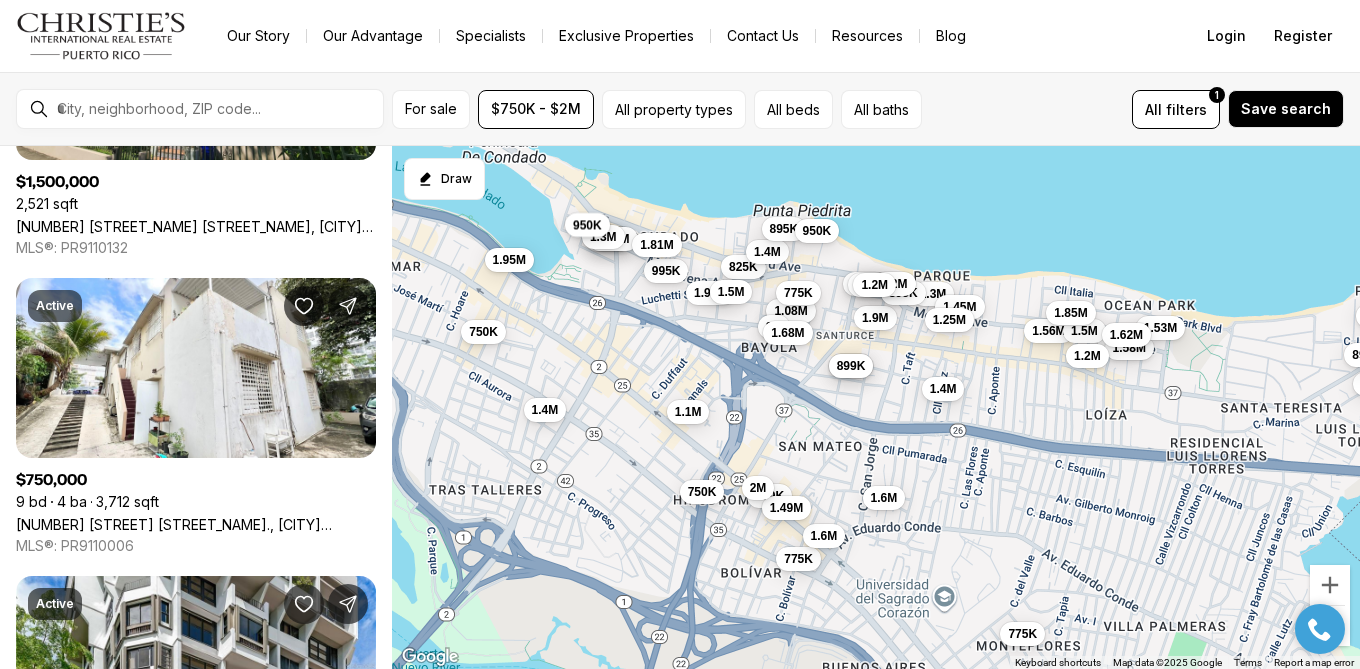 click on "950K" at bounding box center [587, 225] 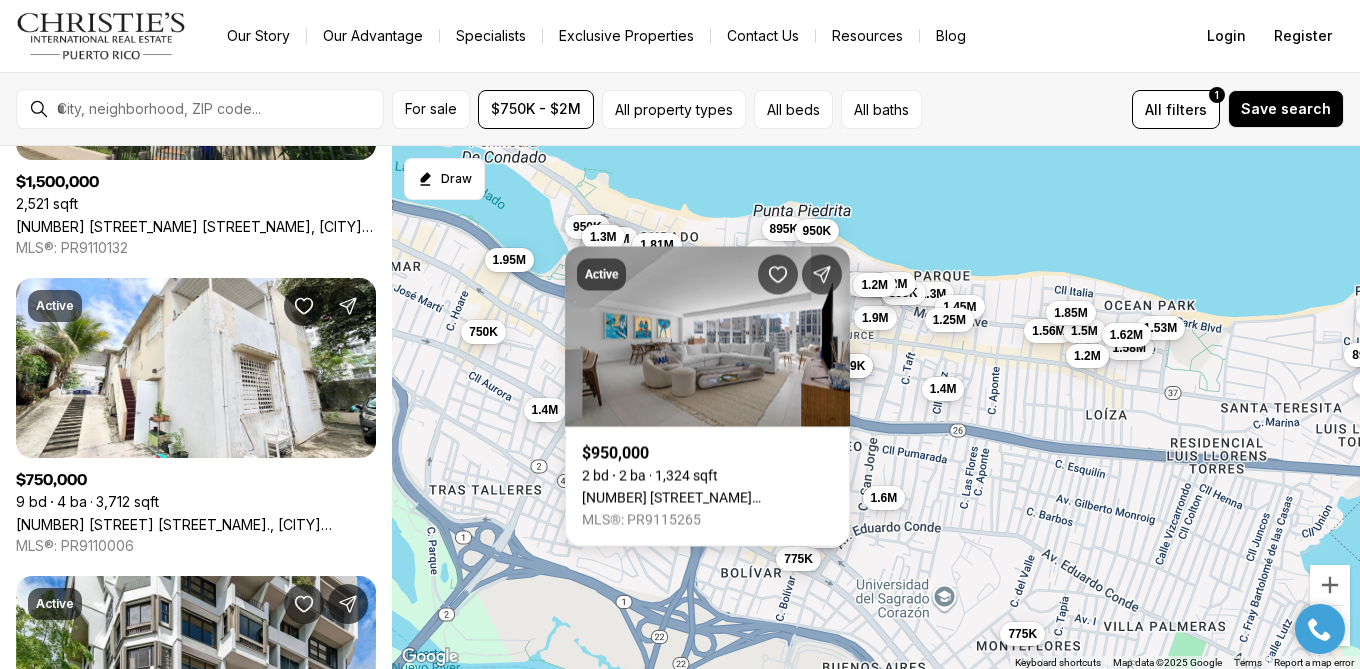 click on "Active $950,000 2 bd 2 ba 1,324 sqft 6 MARIANO RAMIREZ BAGES ST #5C, SAN JUAN PR, 00907 MLS®: PR9115265" at bounding box center [707, 385] 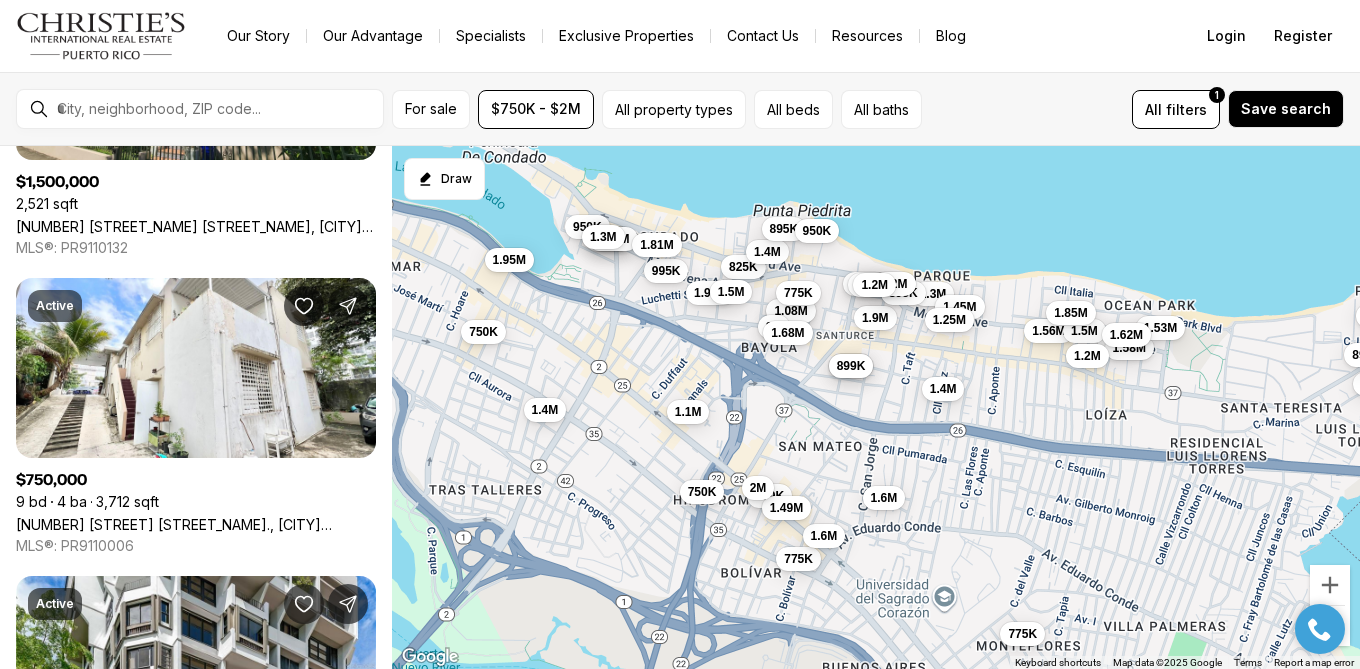 click on "1.3M" at bounding box center [603, 237] 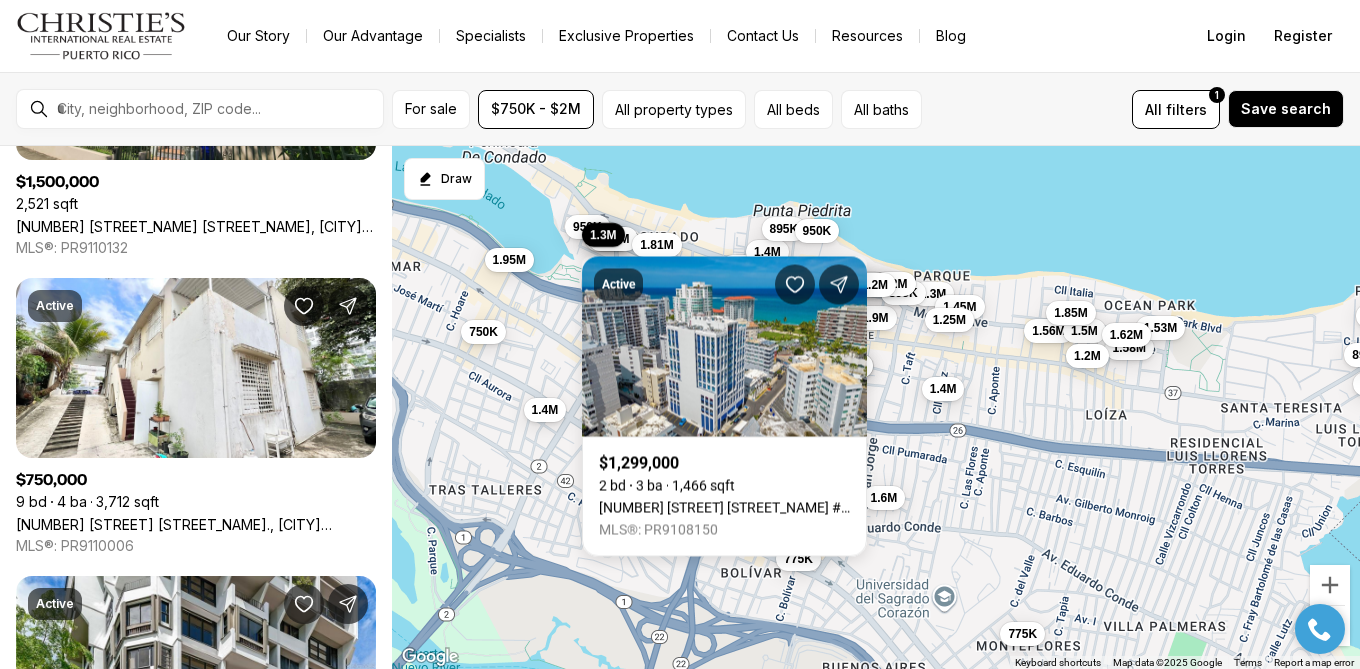 click on "Active $1,299,000 2 bd 3 ba 1,466 sqft 14 DELCASSE ST #902, SAN JUAN PR, 00907 MLS®: PR9108150" at bounding box center (724, 395) 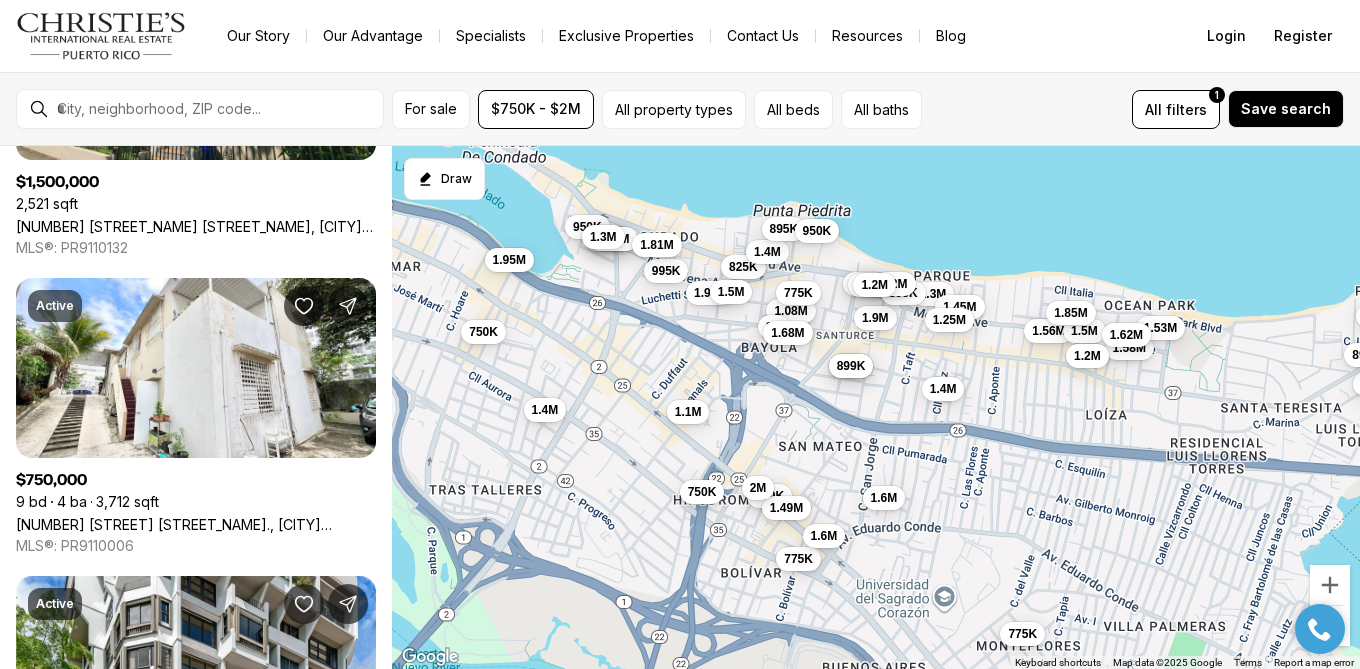 click on "1.56M" at bounding box center (612, 239) 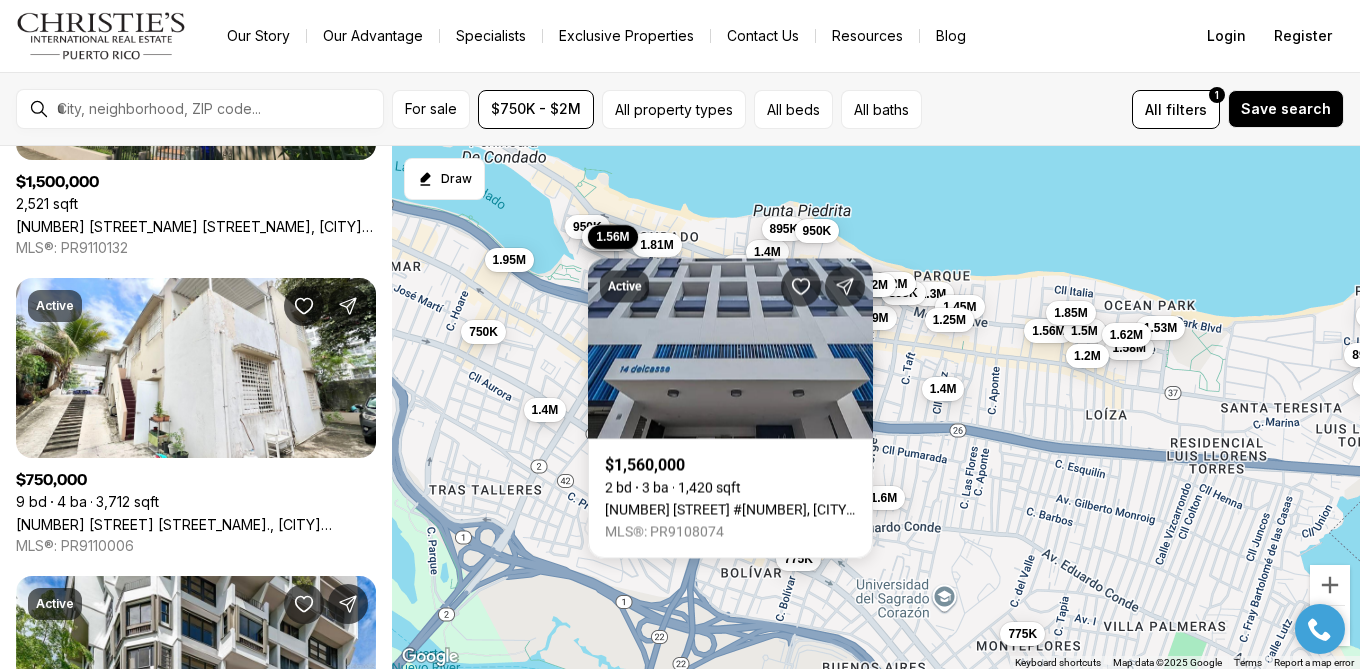 click on "950K 1.58M 825K 750K 1.4M 1.4M 975K 1.08M 1.3M 2M 1.4M 775K 1.6M 790K 1.68M 995K 1.45M 1.56M 775K 895K 935K 899K 1.95M 1.38M 950K 1.9M 1.98M 1.5M 1.1M 1.7M 895K 1.58M 775K 1.3M 1.56M 1.2M 769K 1.2M 1.24M 895K 1.49M 1.5M 750K 1.25M 1.81M 1.53M 1.62M 1.3M 1.2M 1.6M 890K 2M 1.85M" at bounding box center (876, 408) 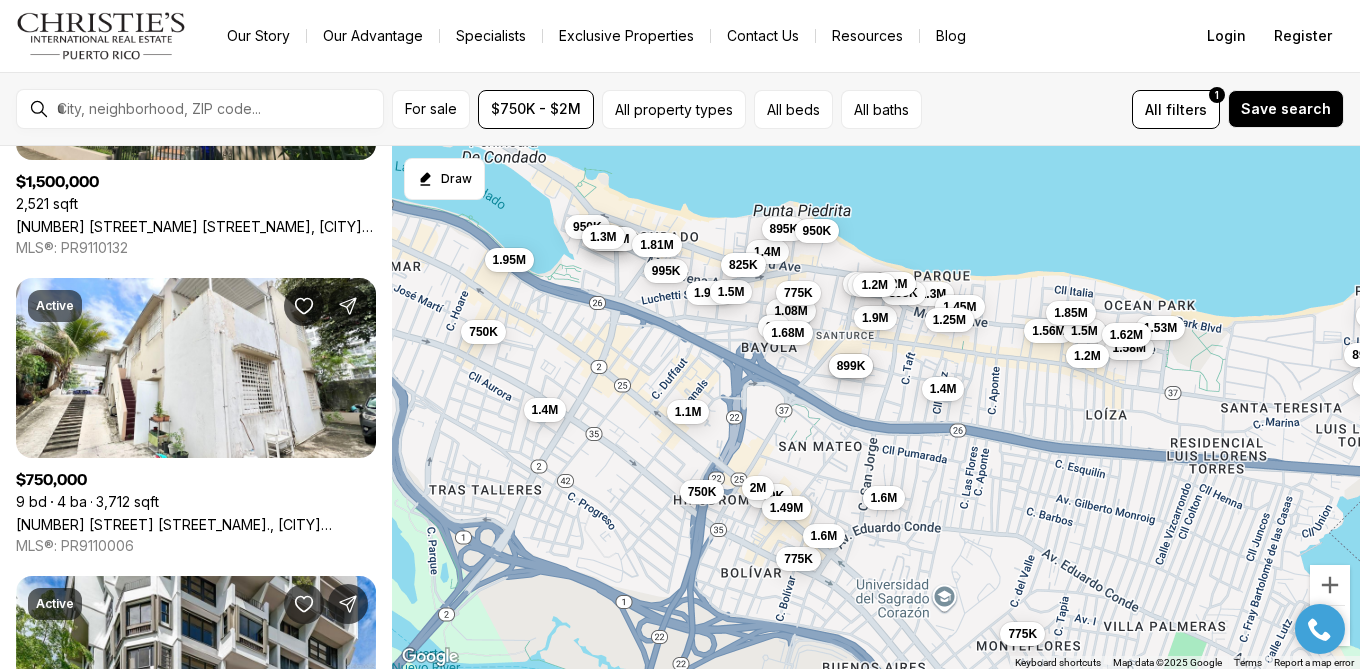 click on "825K" at bounding box center [743, 265] 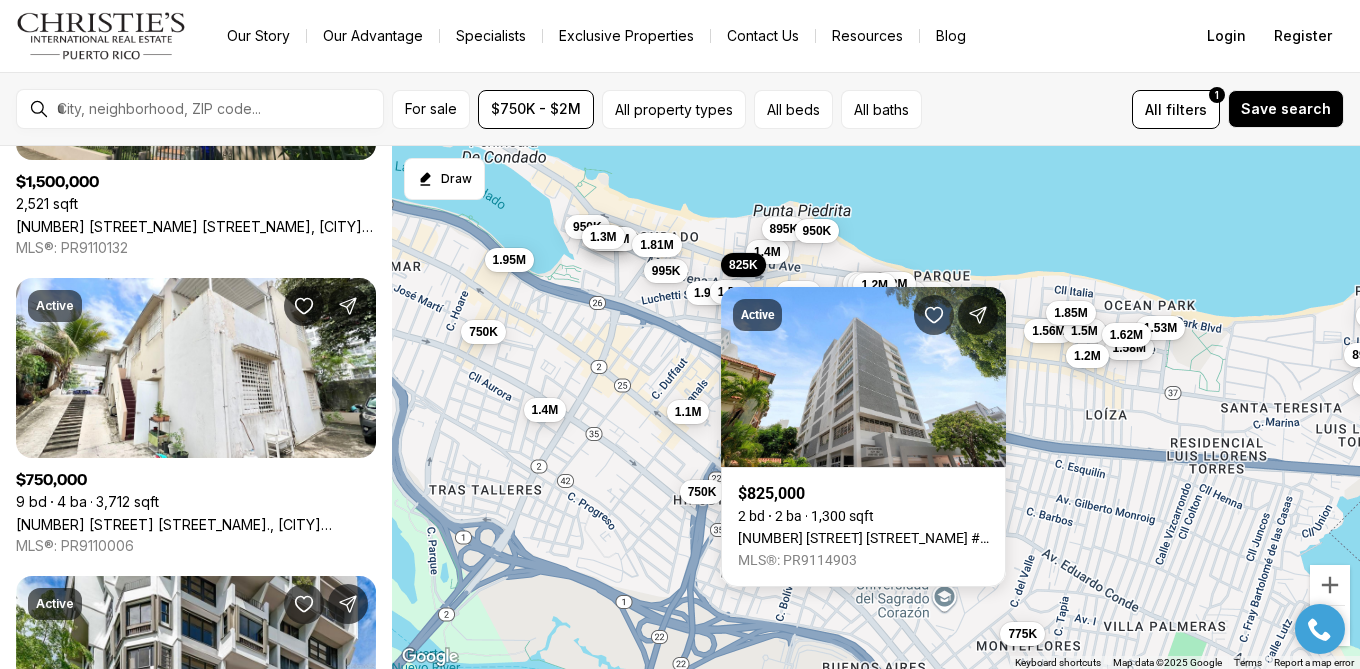 click on "950K 1.58M 825K 750K 1.4M 1.4M 975K 1.08M 1.3M 2M 1.4M 775K 1.6M 790K 1.68M 995K 1.45M 1.56M 775K 895K 935K 899K 1.95M 1.38M 950K 1.9M 1.98M 1.5M 1.1M 1.7M 895K 1.58M 775K 1.3M 1.56M 1.2M 769K 1.2M 1.24M 895K 1.49M 1.5M 750K 1.25M 1.81M 1.53M 1.62M 1.3M 1.2M 1.6M 890K 2M 1.85M" at bounding box center [876, 408] 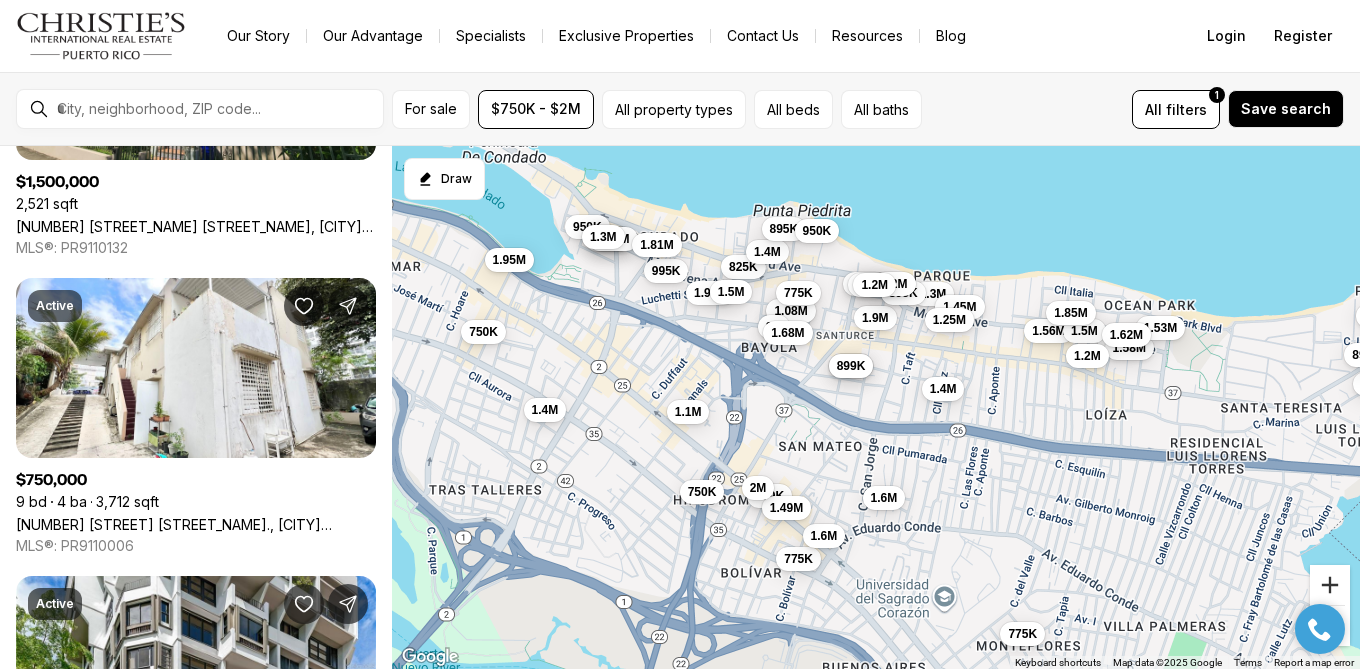 click at bounding box center [1330, 585] 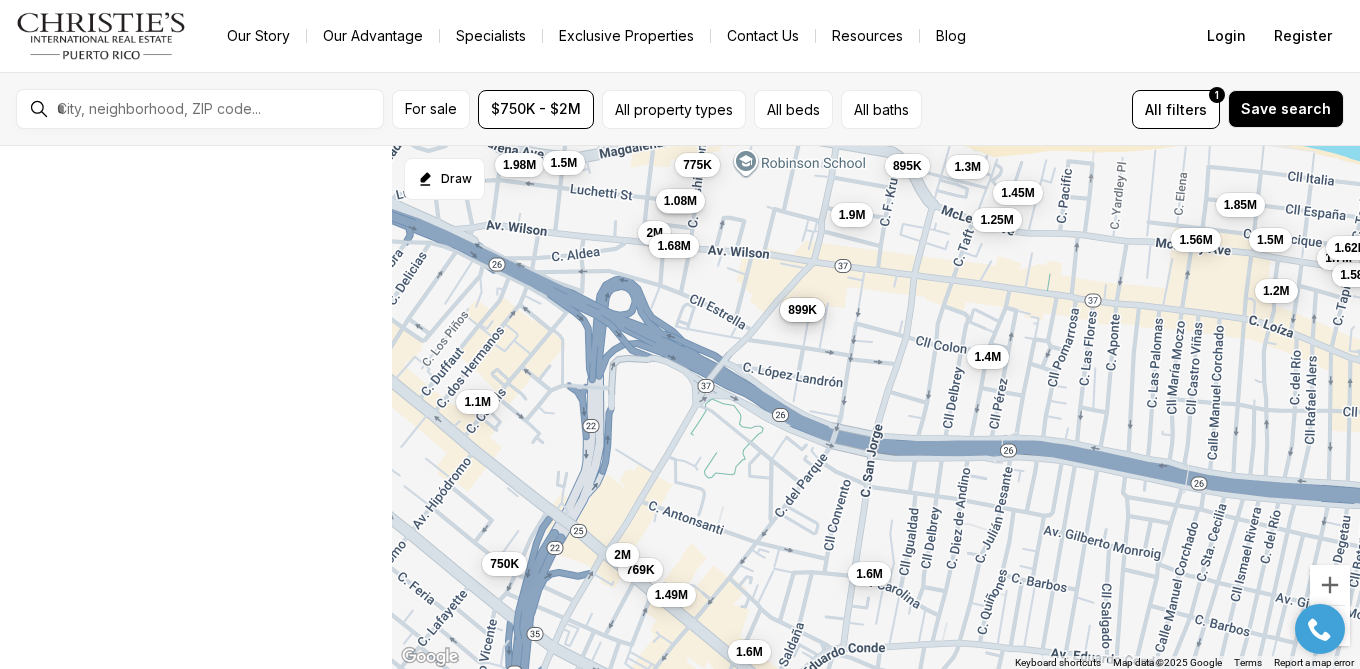 scroll, scrollTop: 9731, scrollLeft: 0, axis: vertical 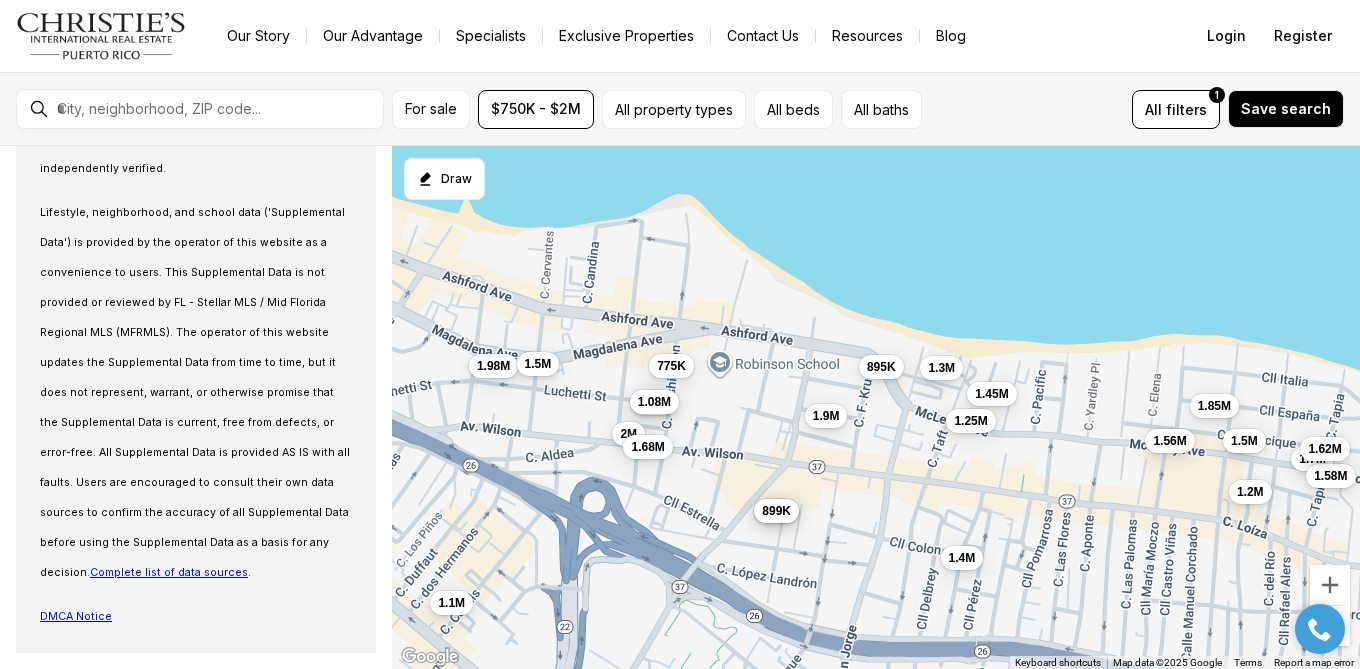 drag, startPoint x: 919, startPoint y: 298, endPoint x: 893, endPoint y: 499, distance: 202.67462 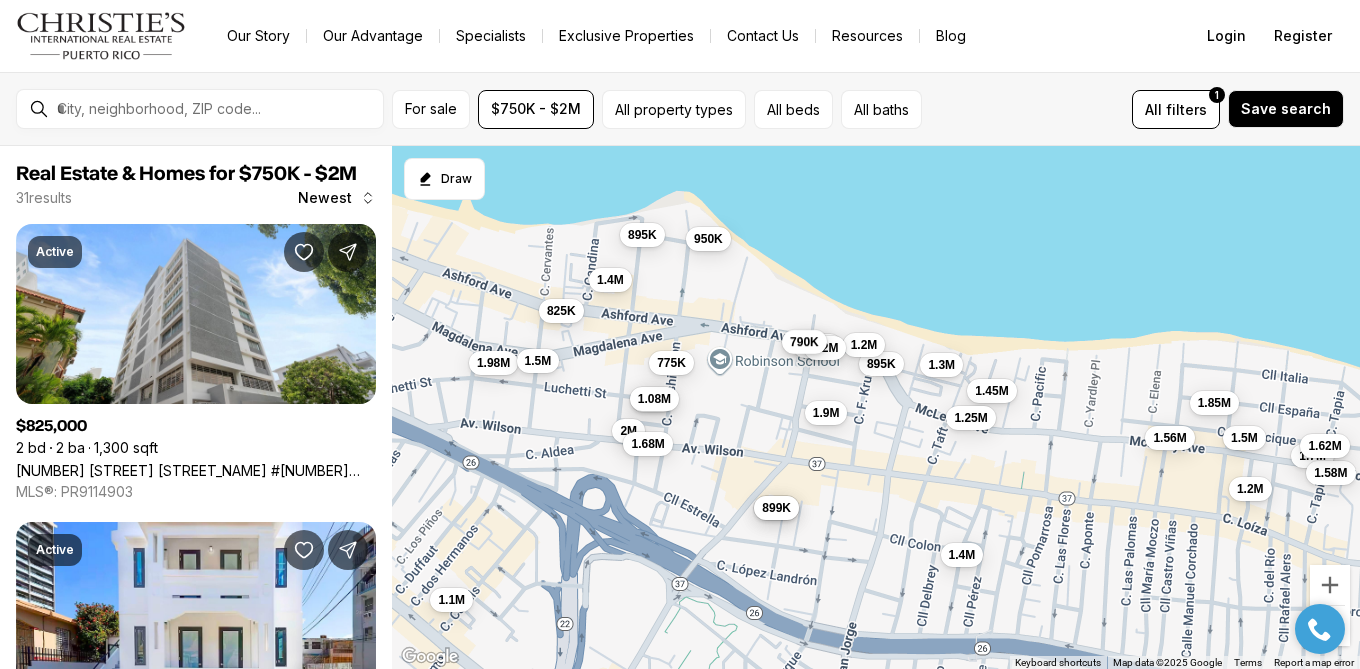 click on "790K" at bounding box center [804, 342] 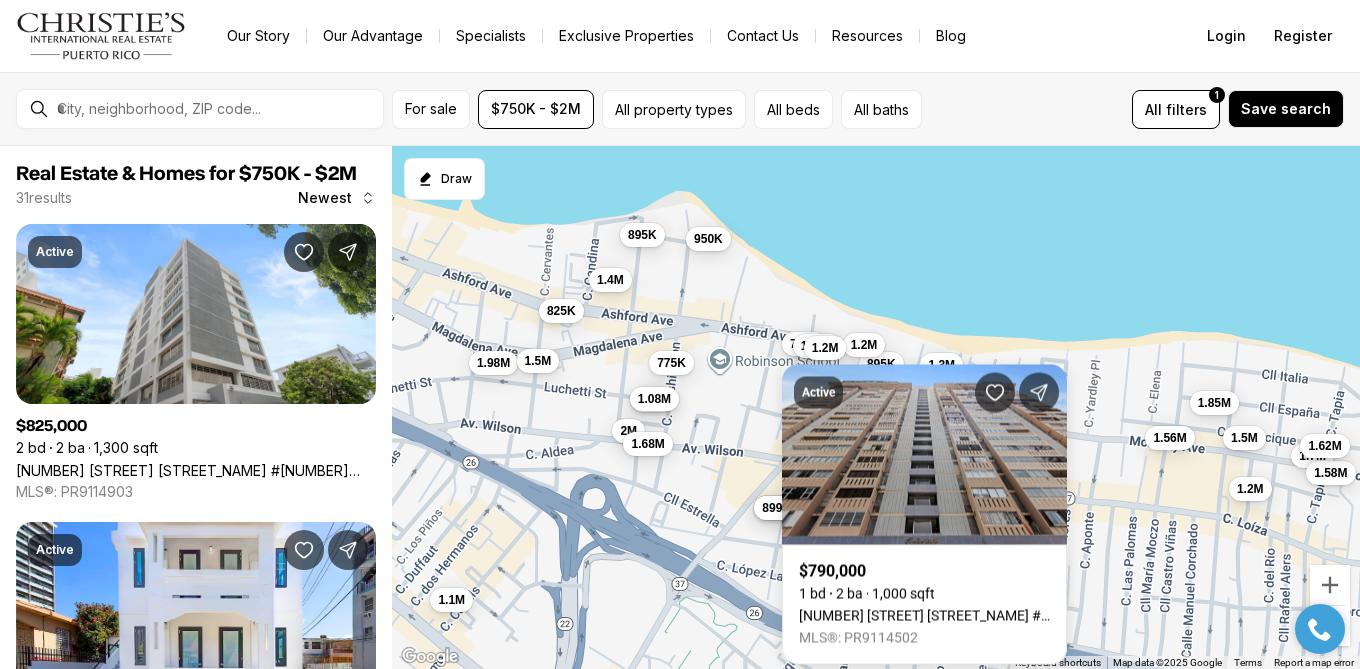 click on "Active $790,000 1 bd 2 ba 1,000 sqft 1479 ASHFORD AVE #1011, SAN JUAN PR, 00907 MLS®: PR9114502" at bounding box center [924, 503] 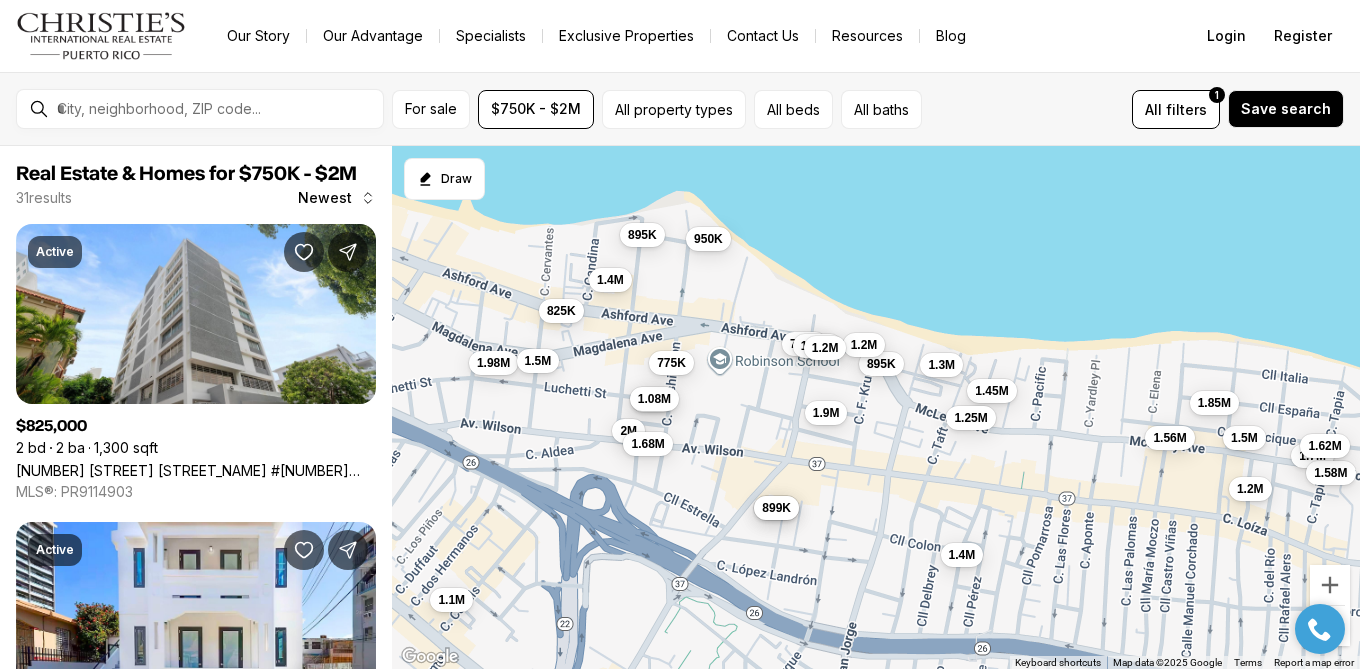 click on "1.2M" at bounding box center [825, 348] 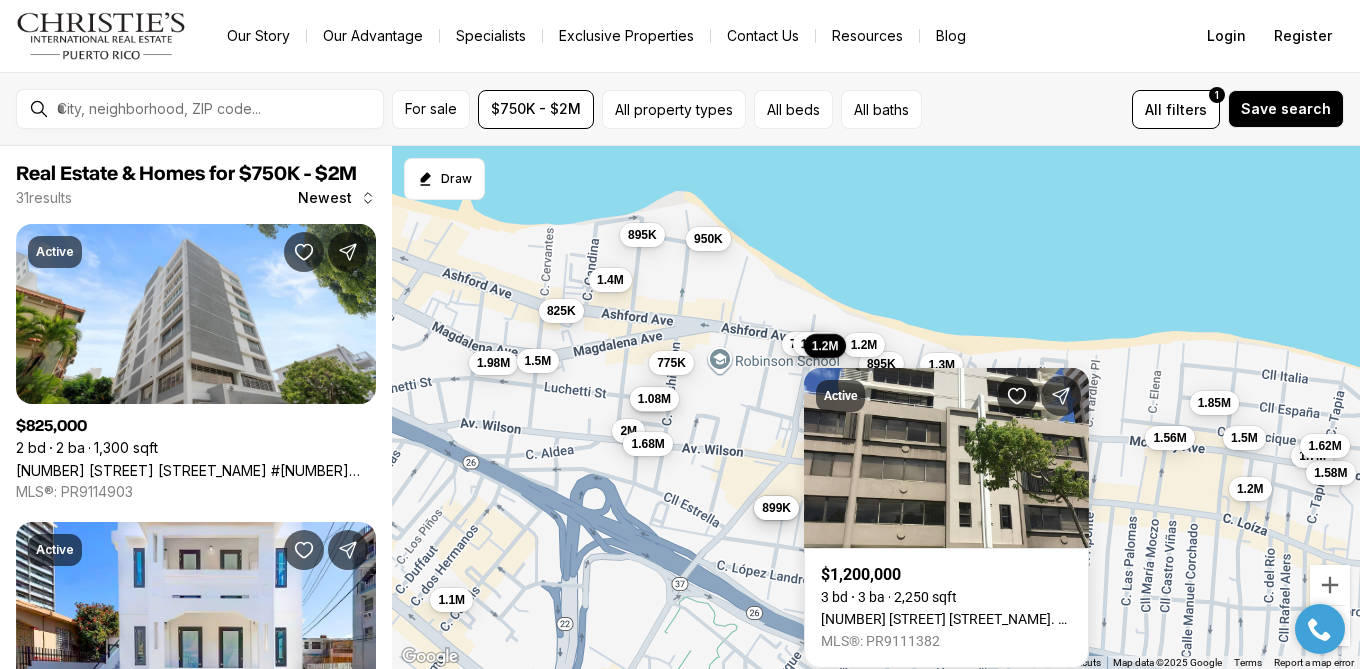 click on "1.38M" at bounding box center (817, 344) 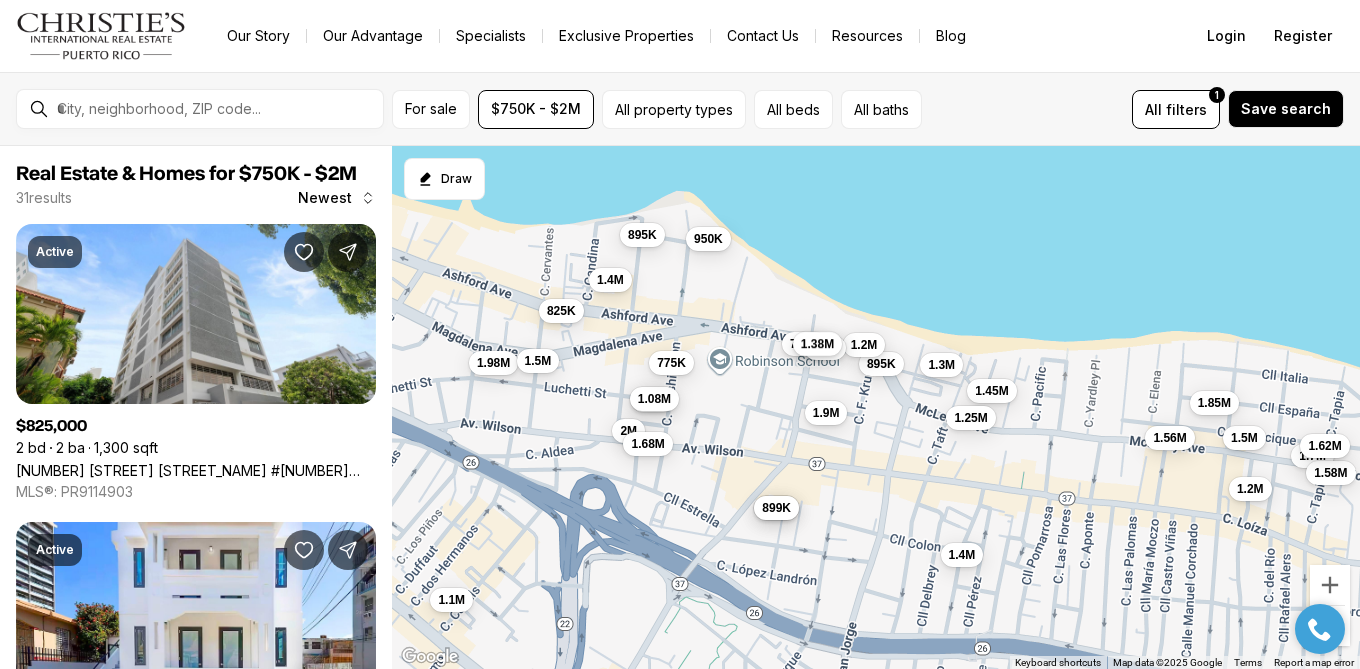 click on "1.38M" at bounding box center [817, 344] 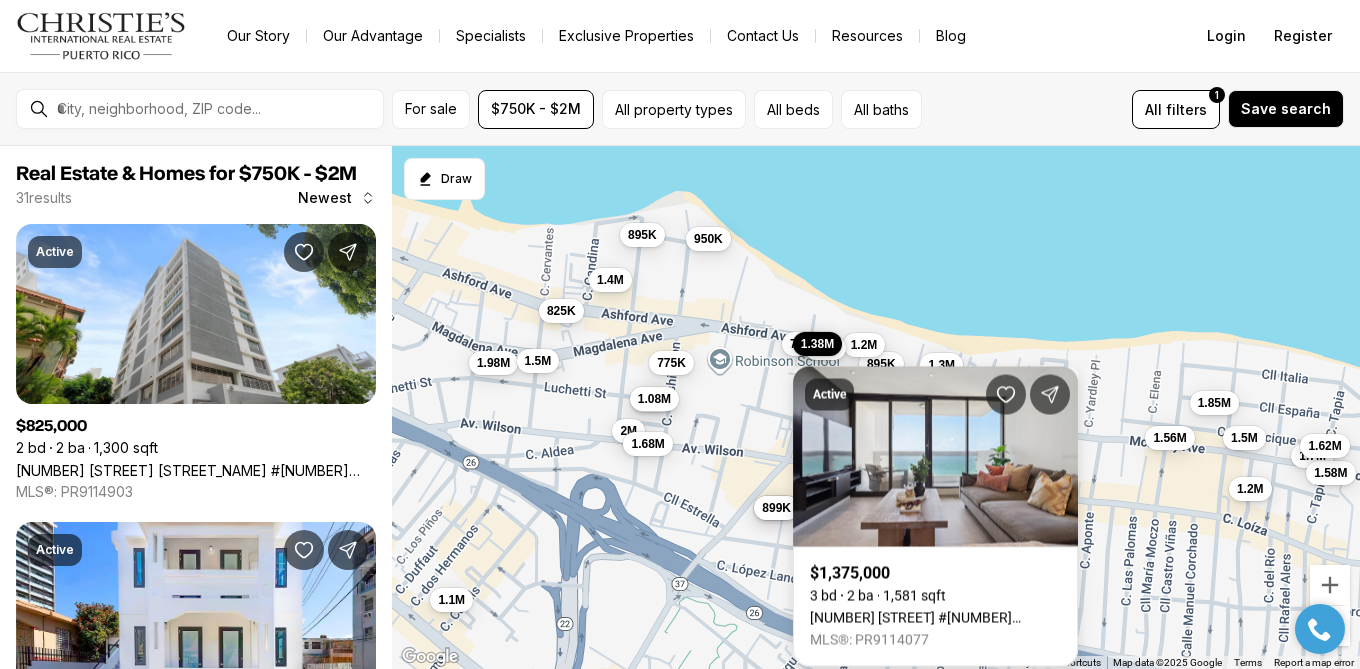 click on "1485 ASHFORD #10D, SAN JUAN PR, 00907" at bounding box center [935, 618] 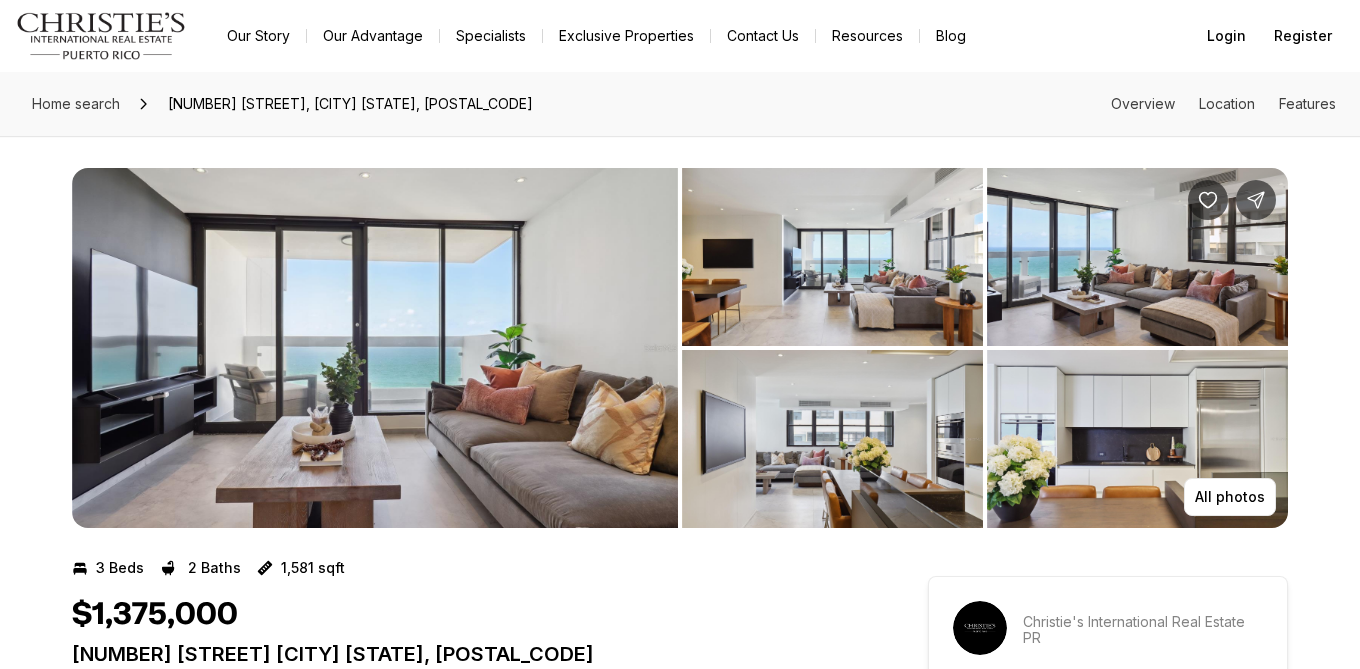 scroll, scrollTop: 0, scrollLeft: 0, axis: both 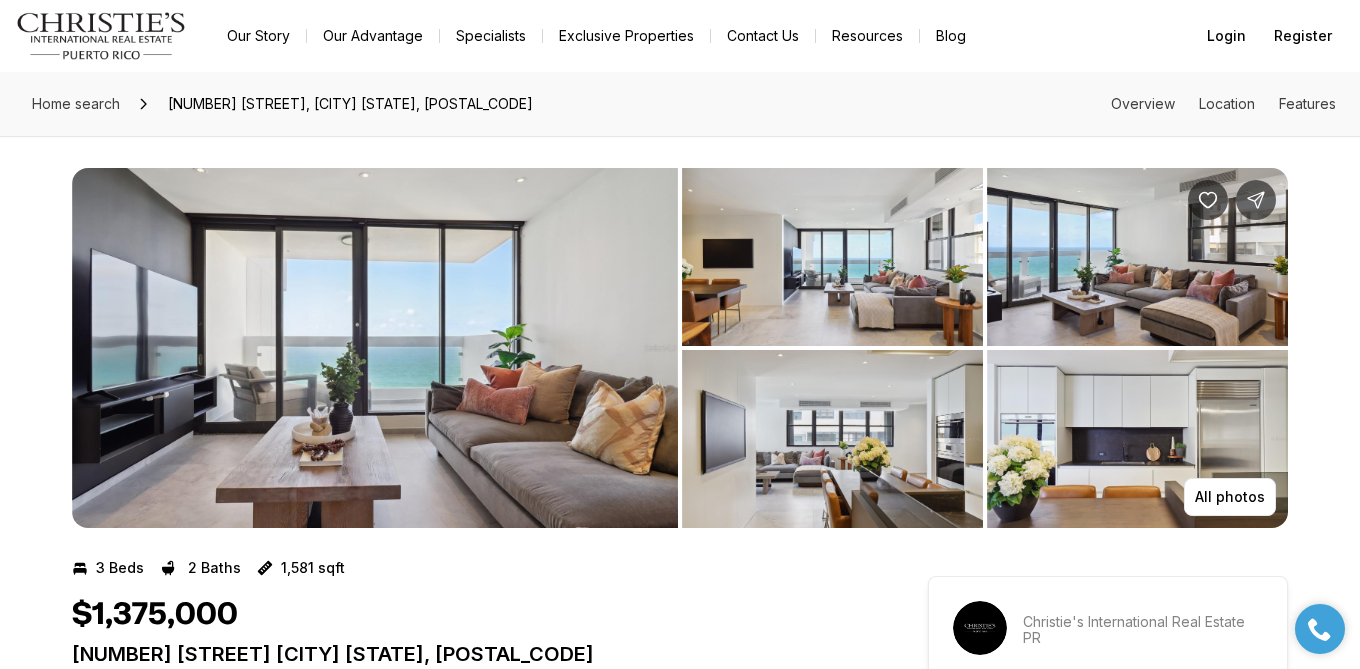 click at bounding box center [375, 348] 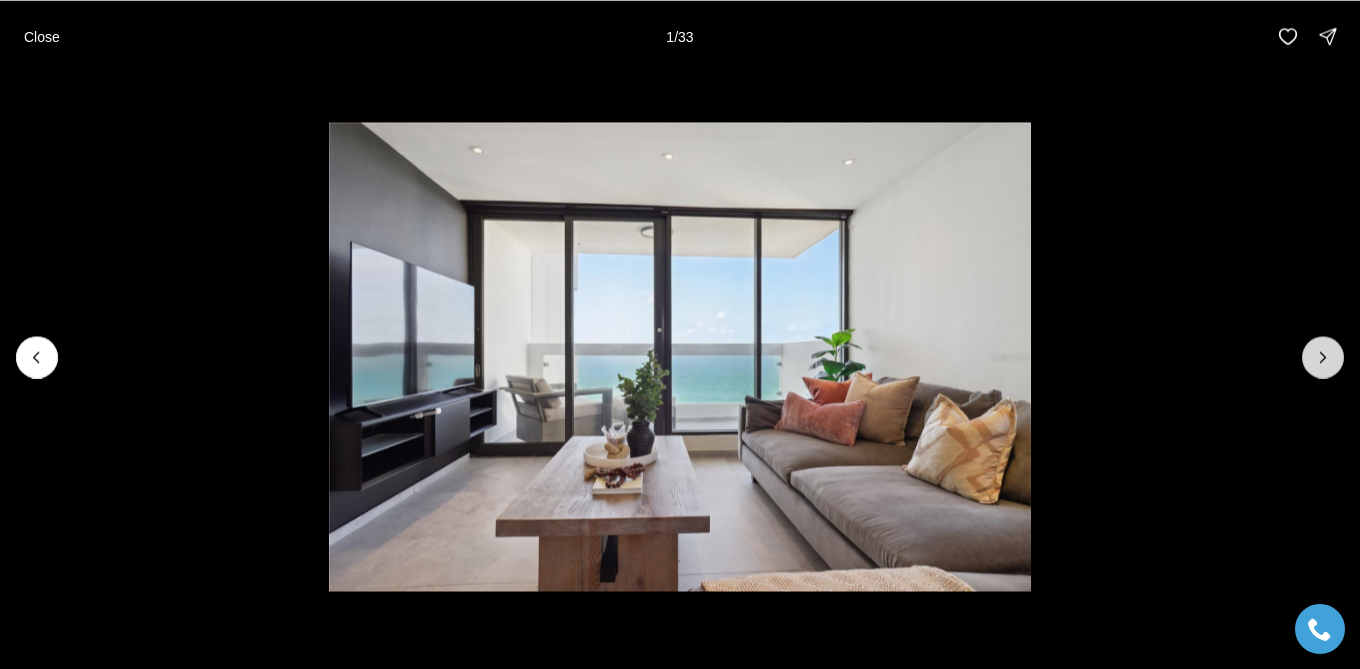 click 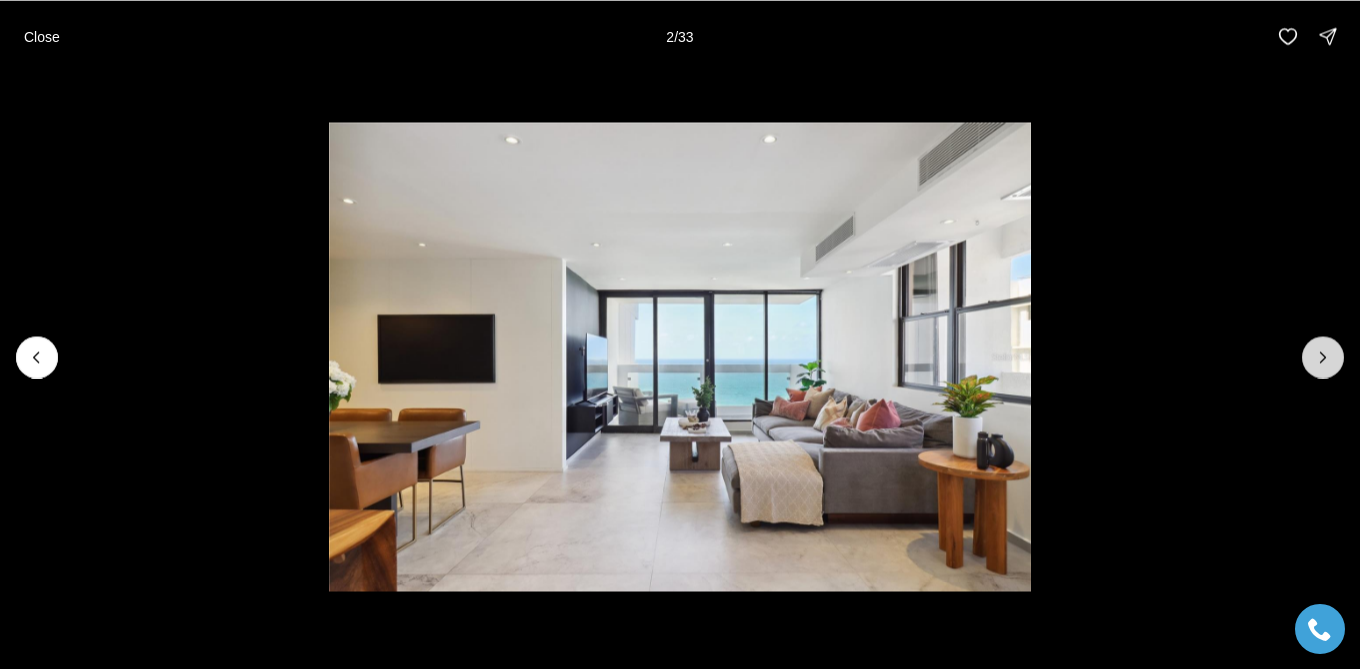 click 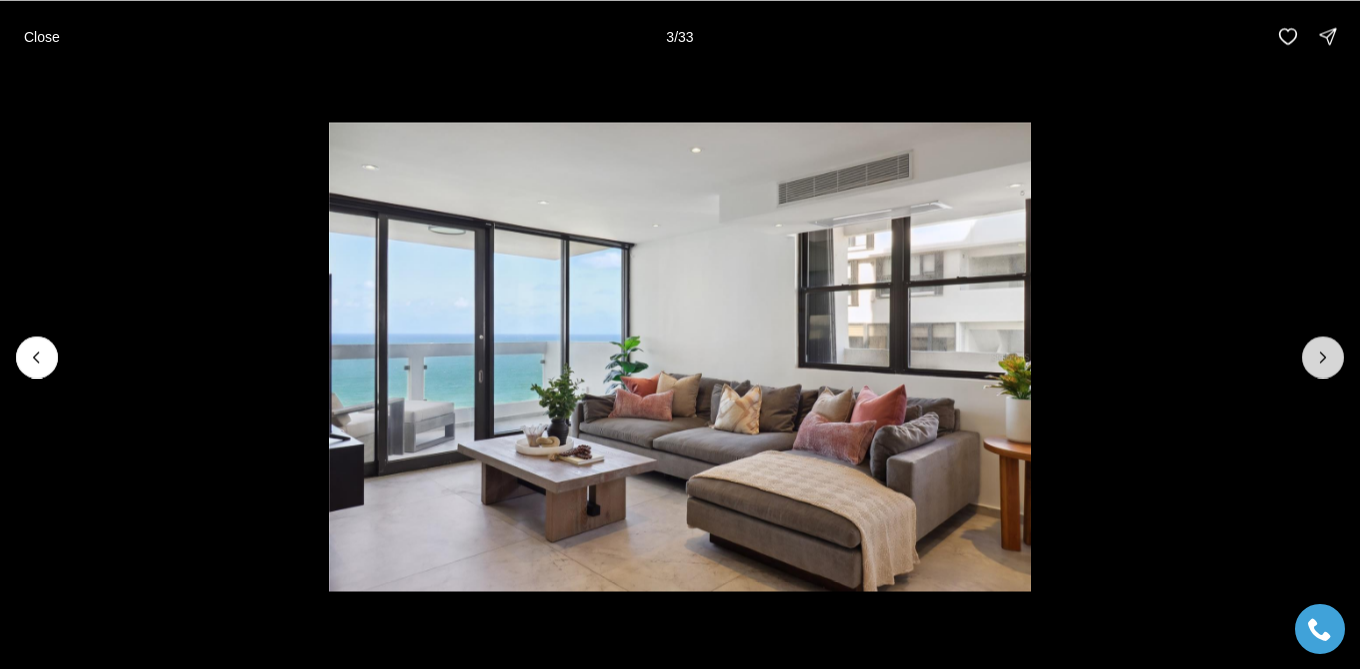 click 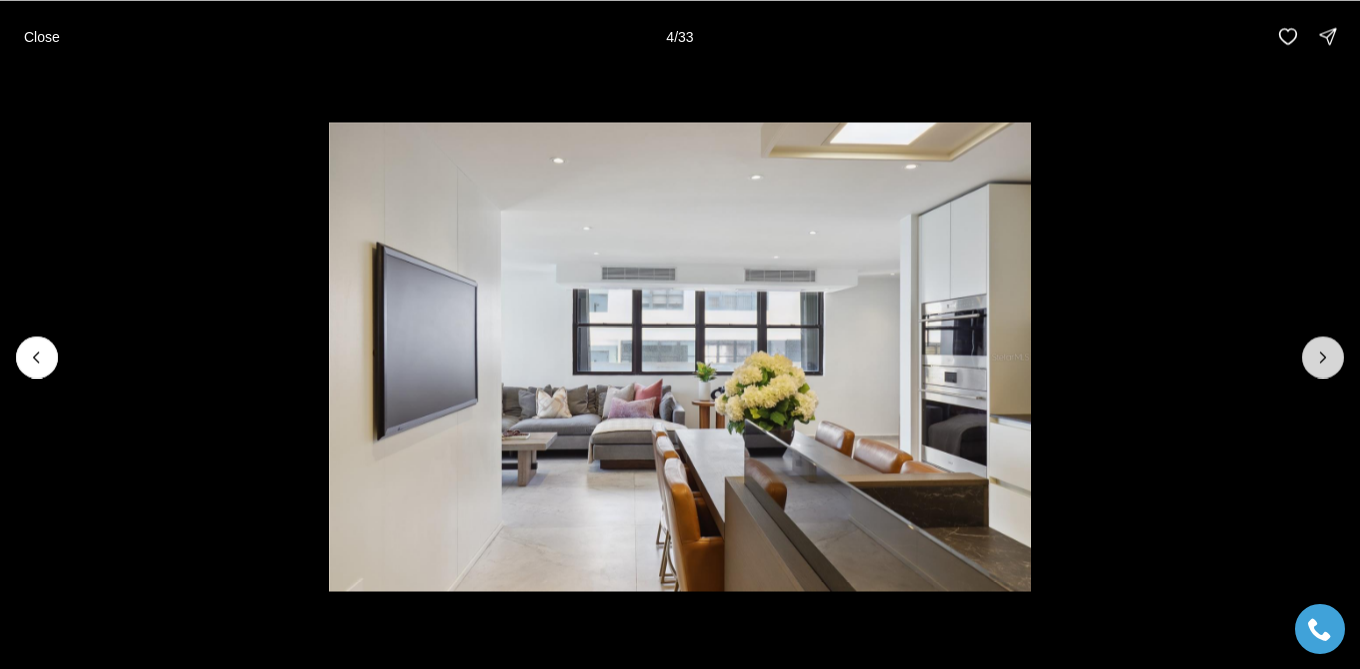 click 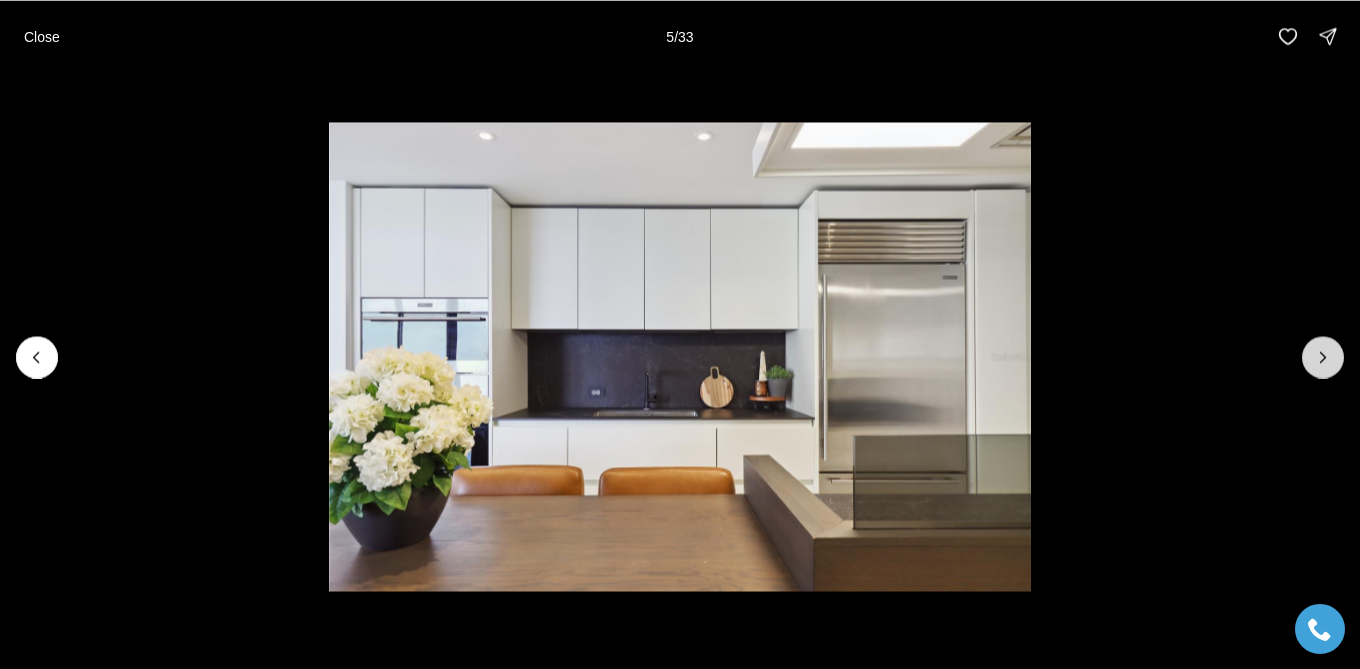click 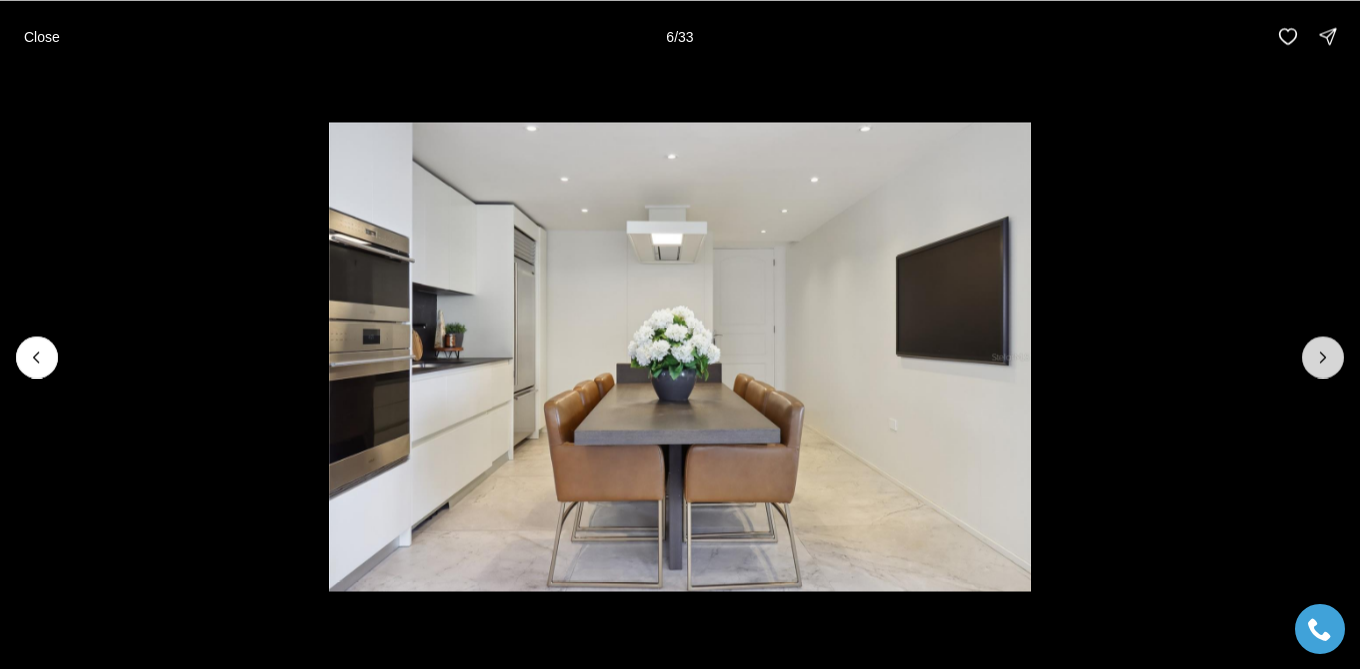 click 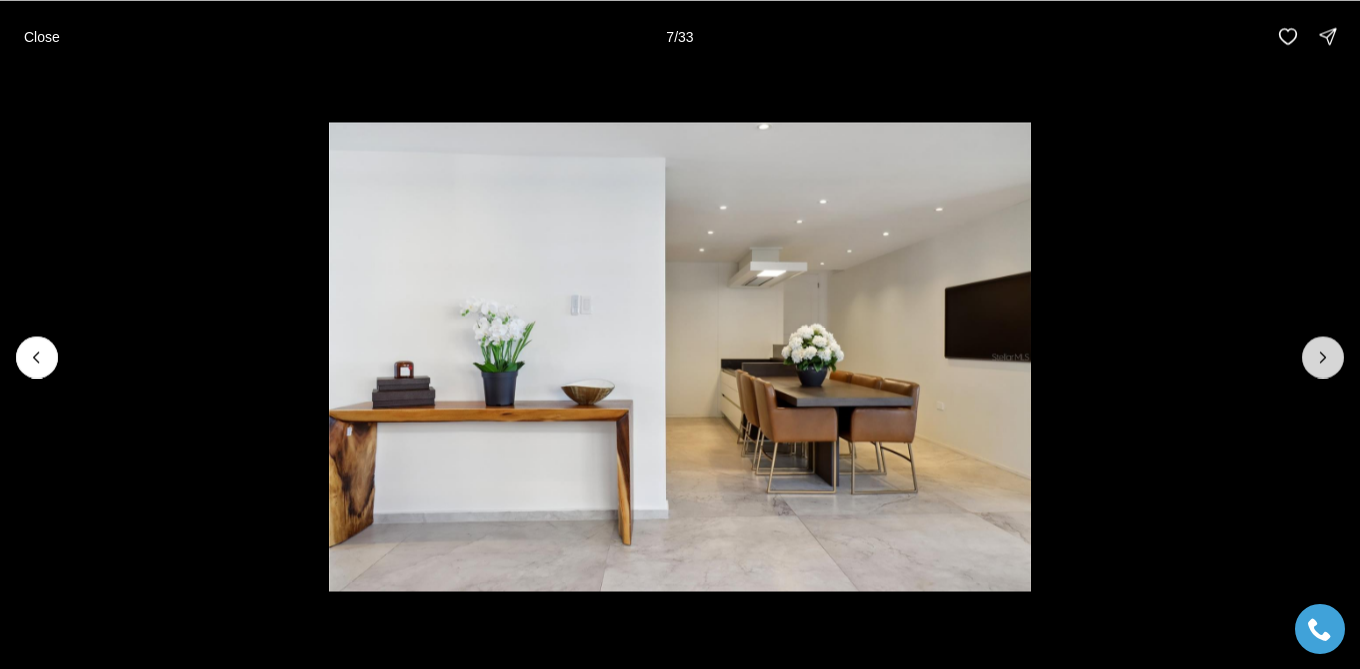 click 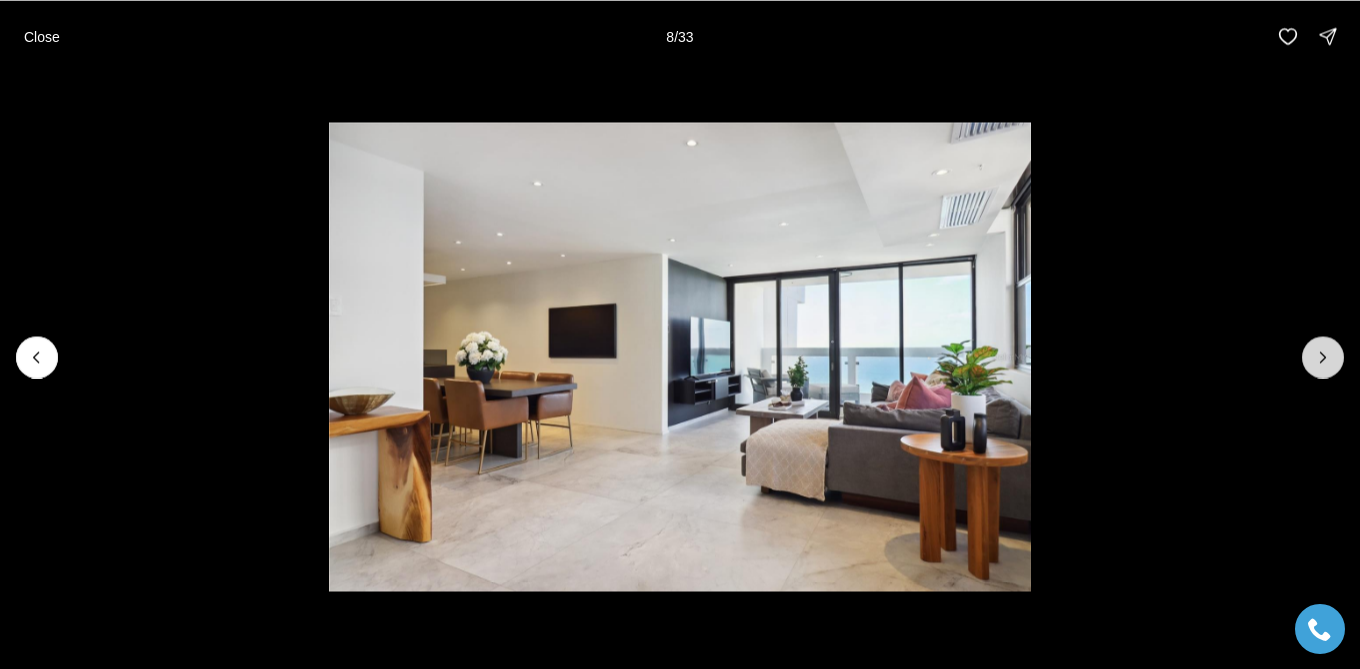click 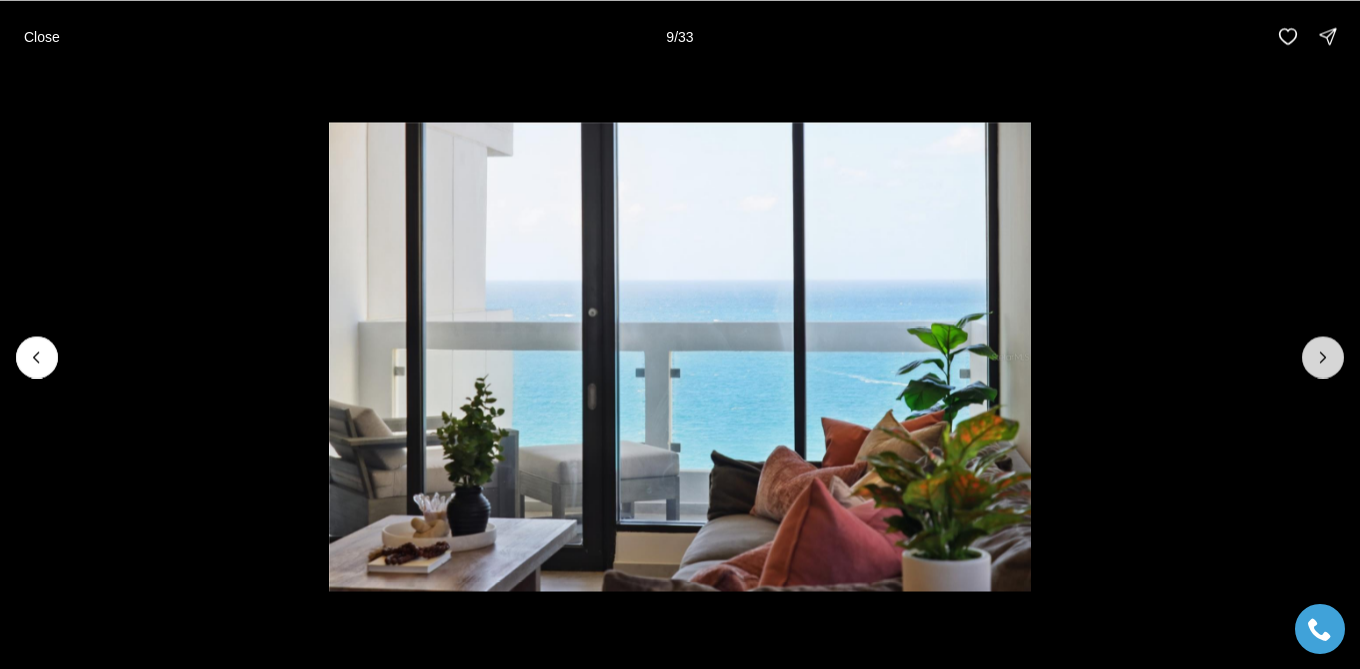 click 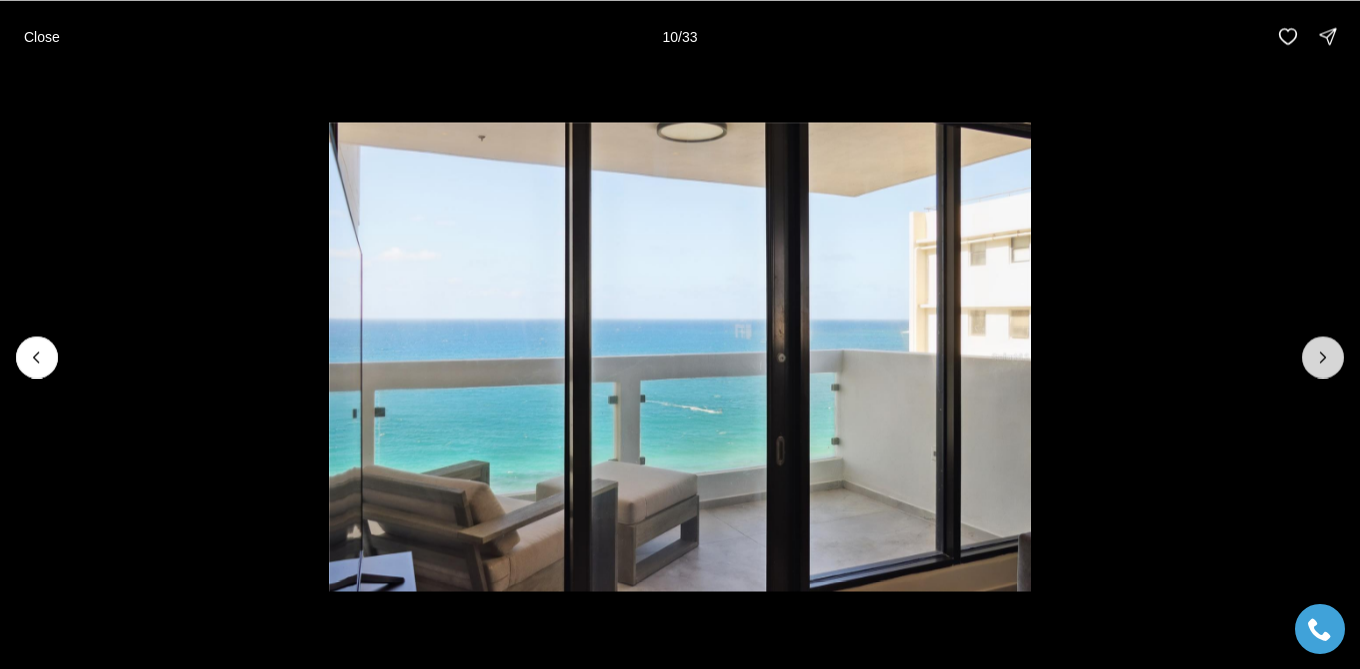 click 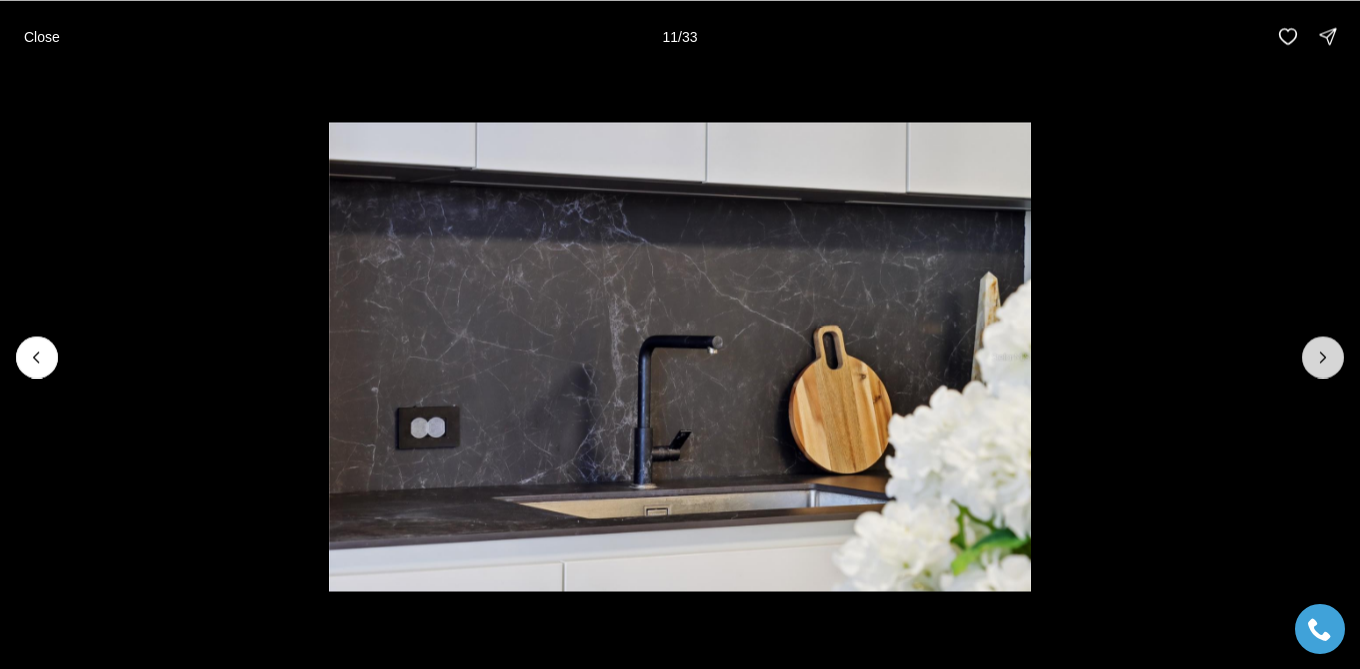 click 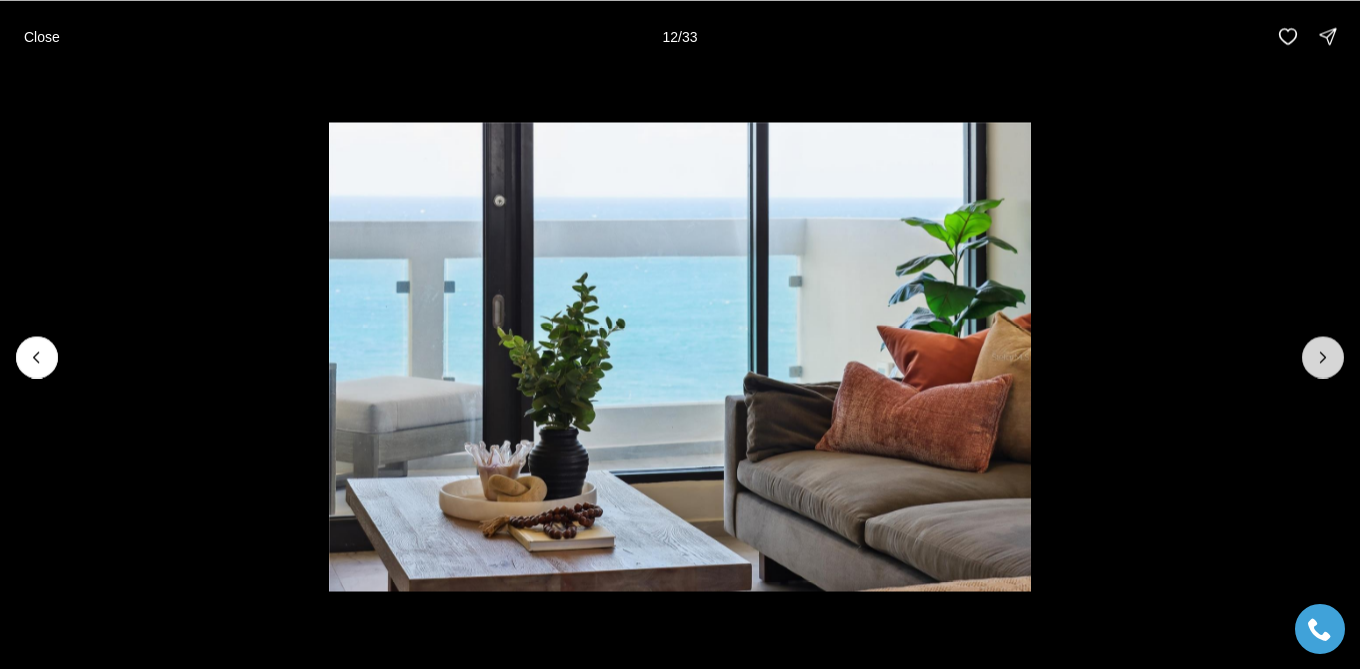 click 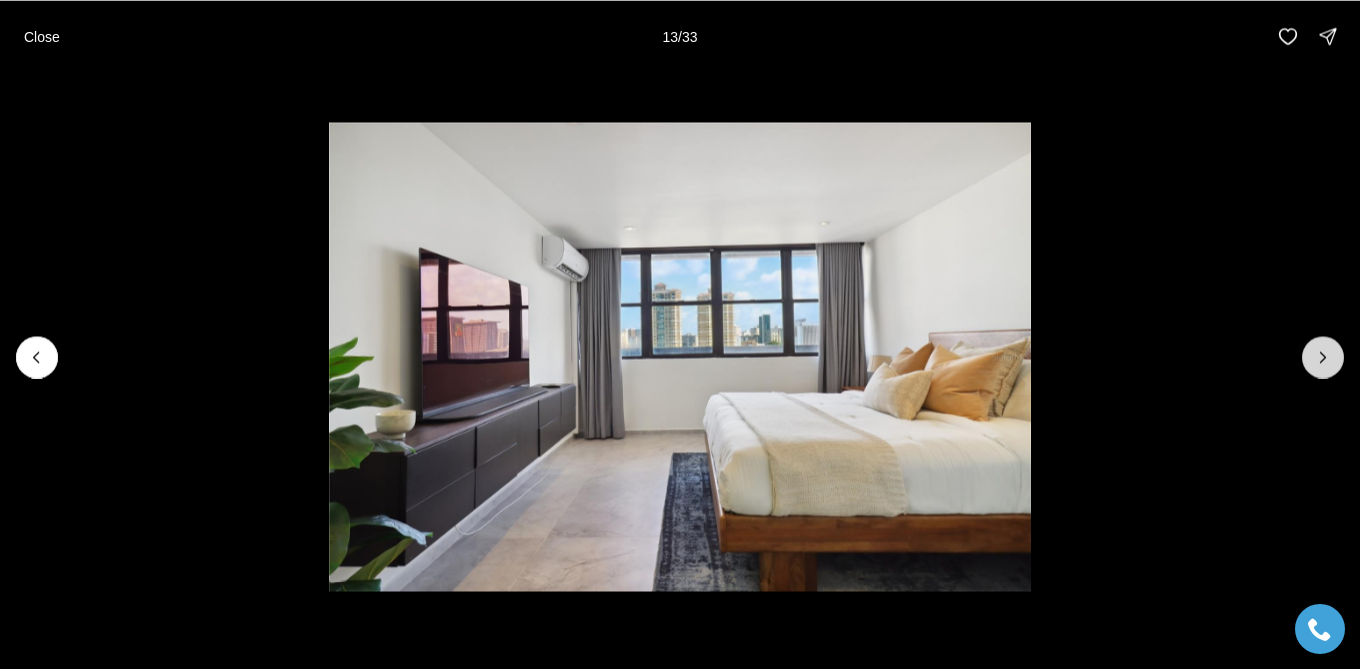 click 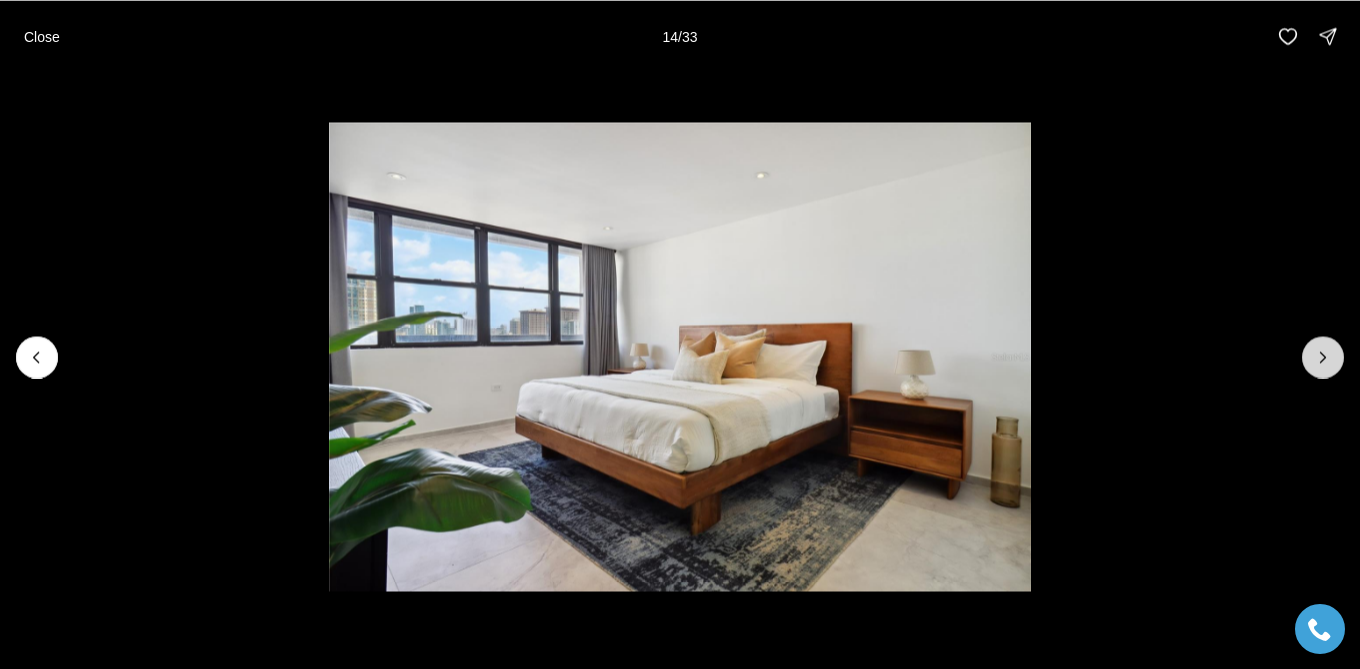 click 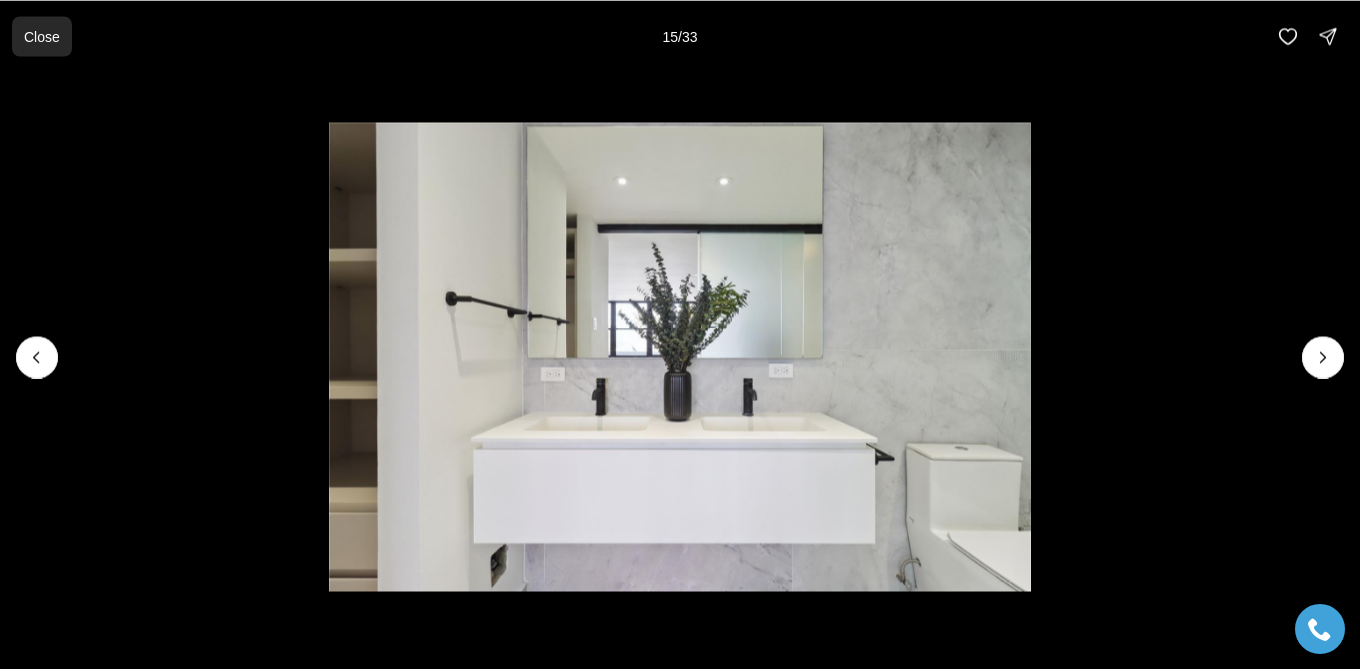 click on "Close" at bounding box center [42, 36] 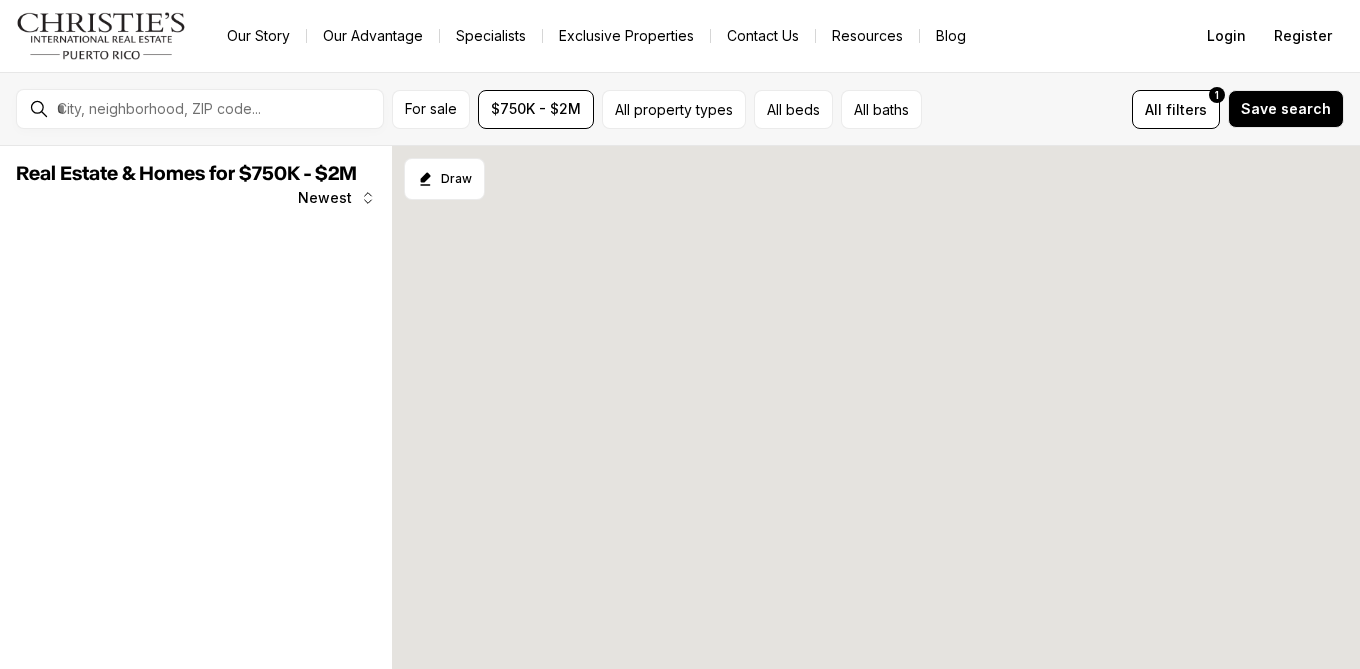 scroll, scrollTop: 0, scrollLeft: 0, axis: both 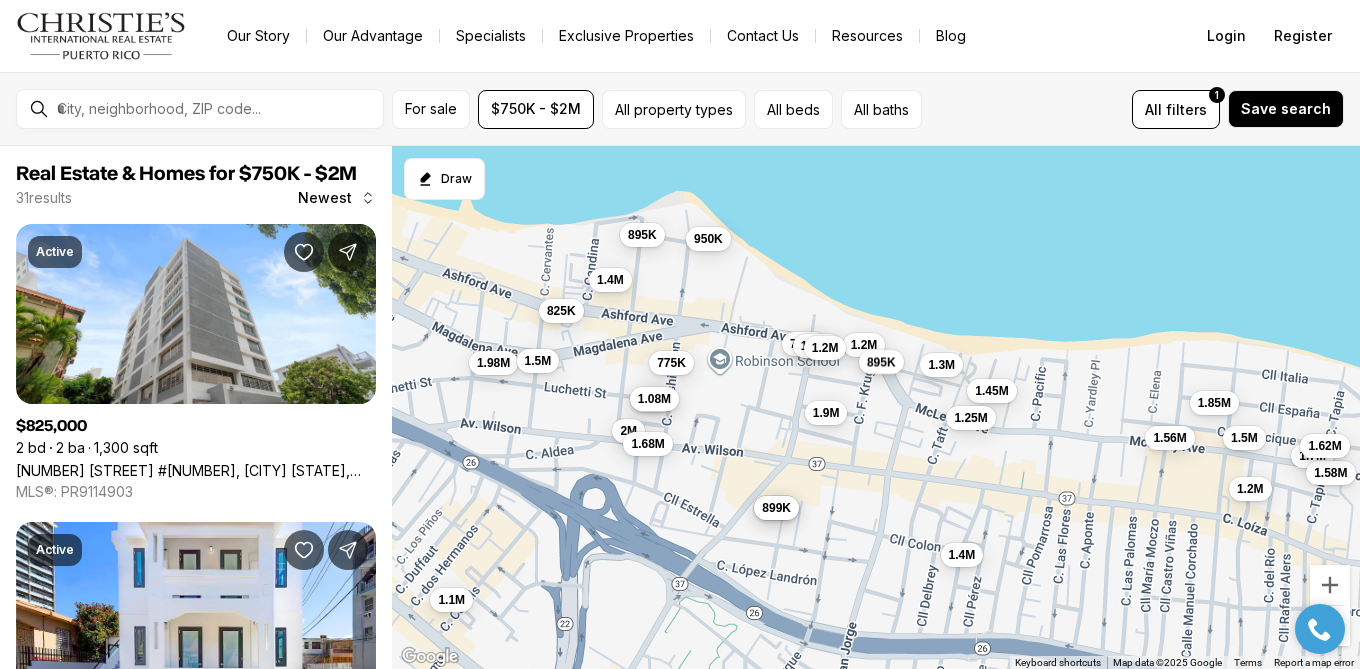 click on "895K" at bounding box center [881, 362] 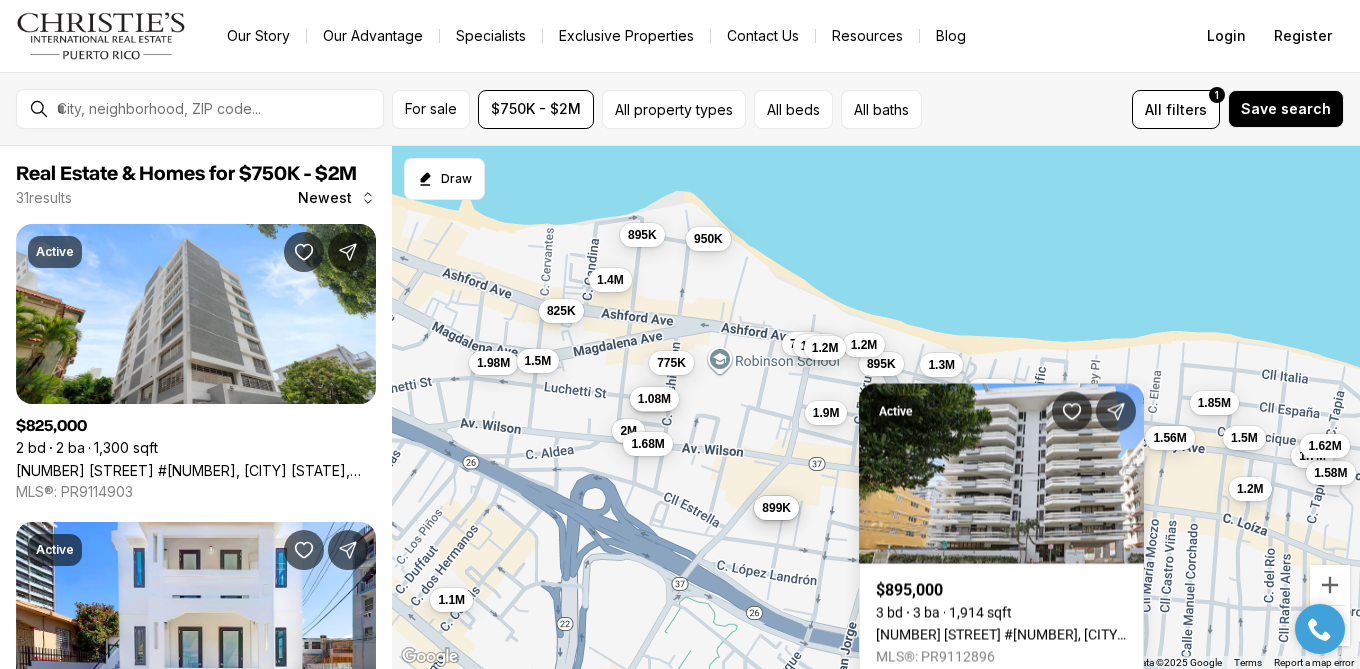 click on "Active $895,000 3 bd 3 ba 1,914 sqft 1510 ASHFORD #1E, SAN JUAN PR, 00911 MLS®: PR9112896" at bounding box center [1001, 522] 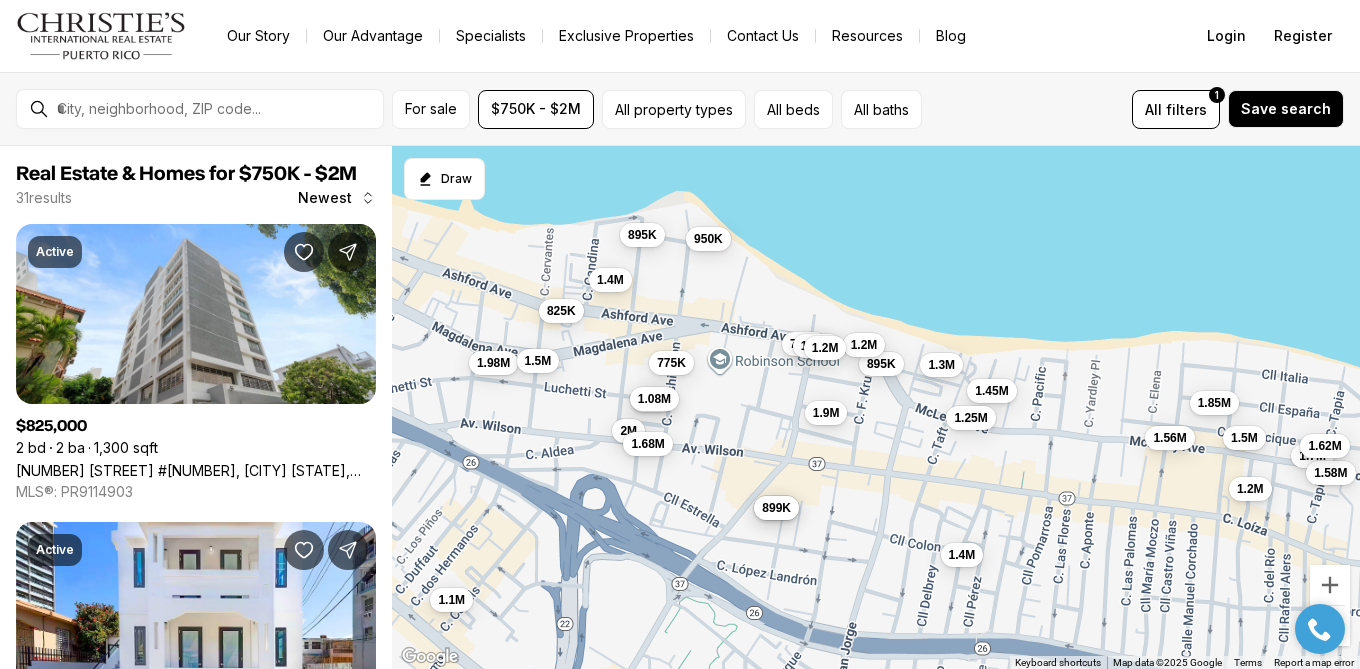click on "1.3M" at bounding box center [941, 365] 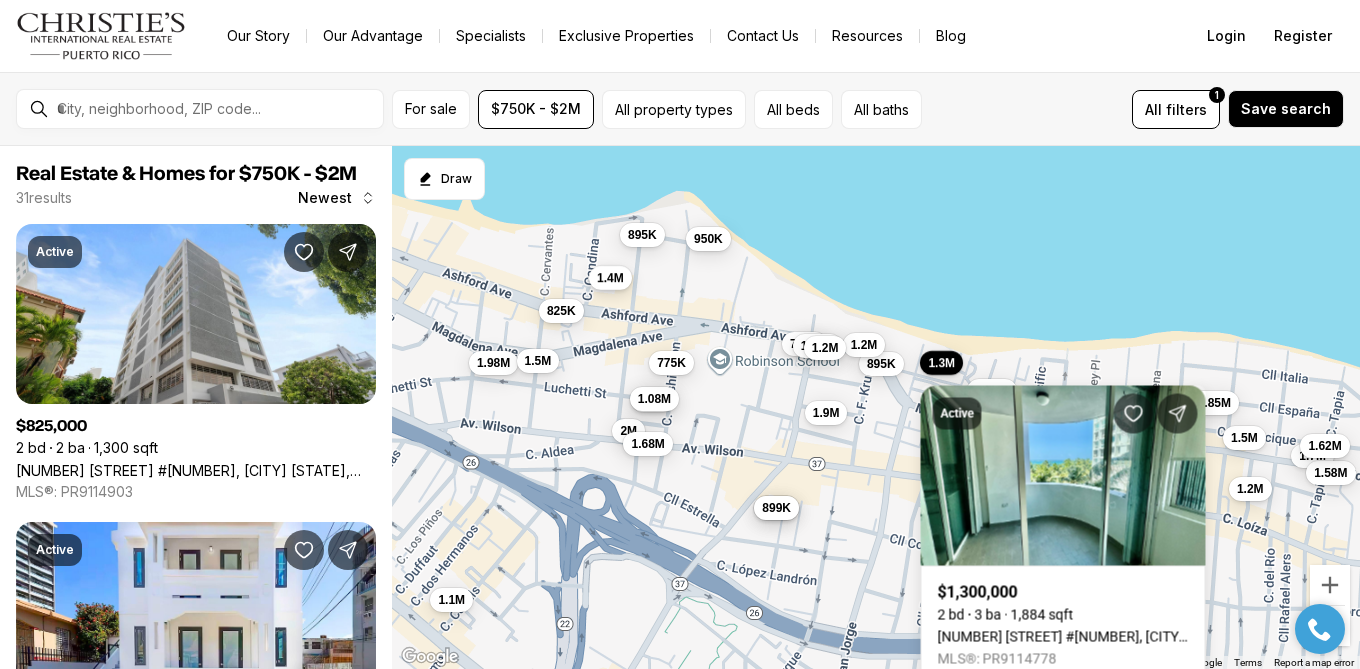 click on "1.4M" at bounding box center [610, 278] 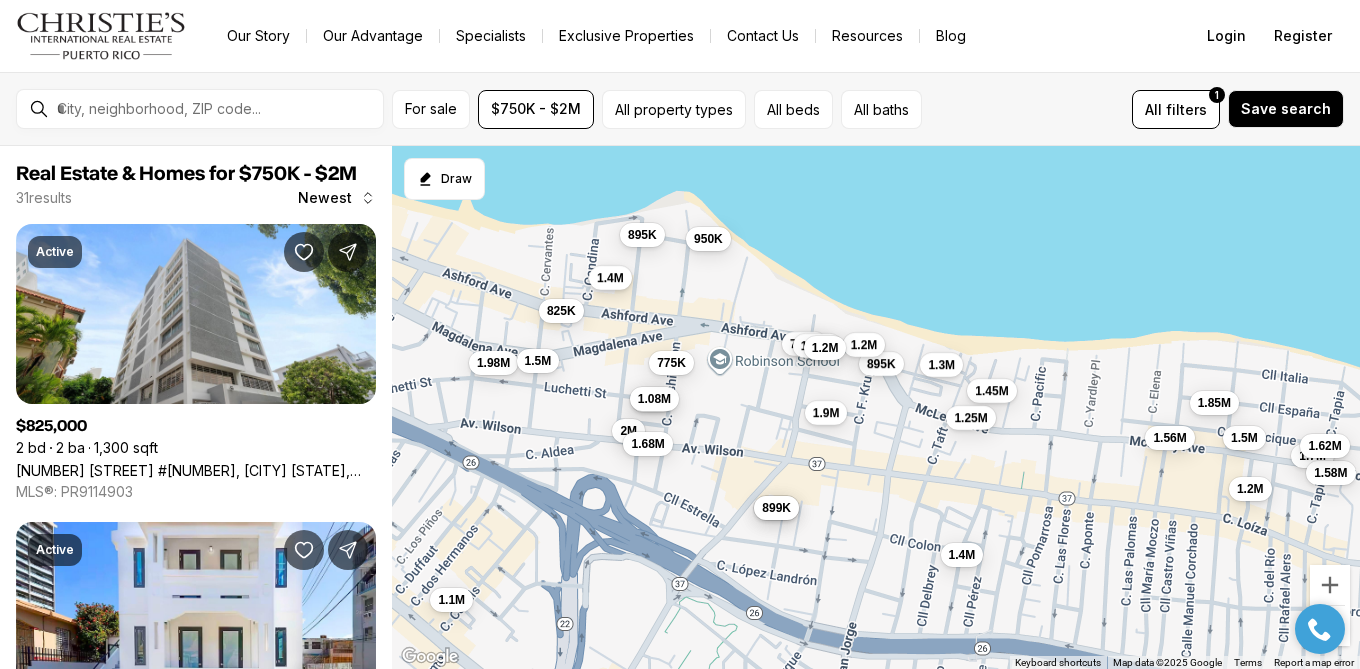 click on "1.4M" at bounding box center [610, 278] 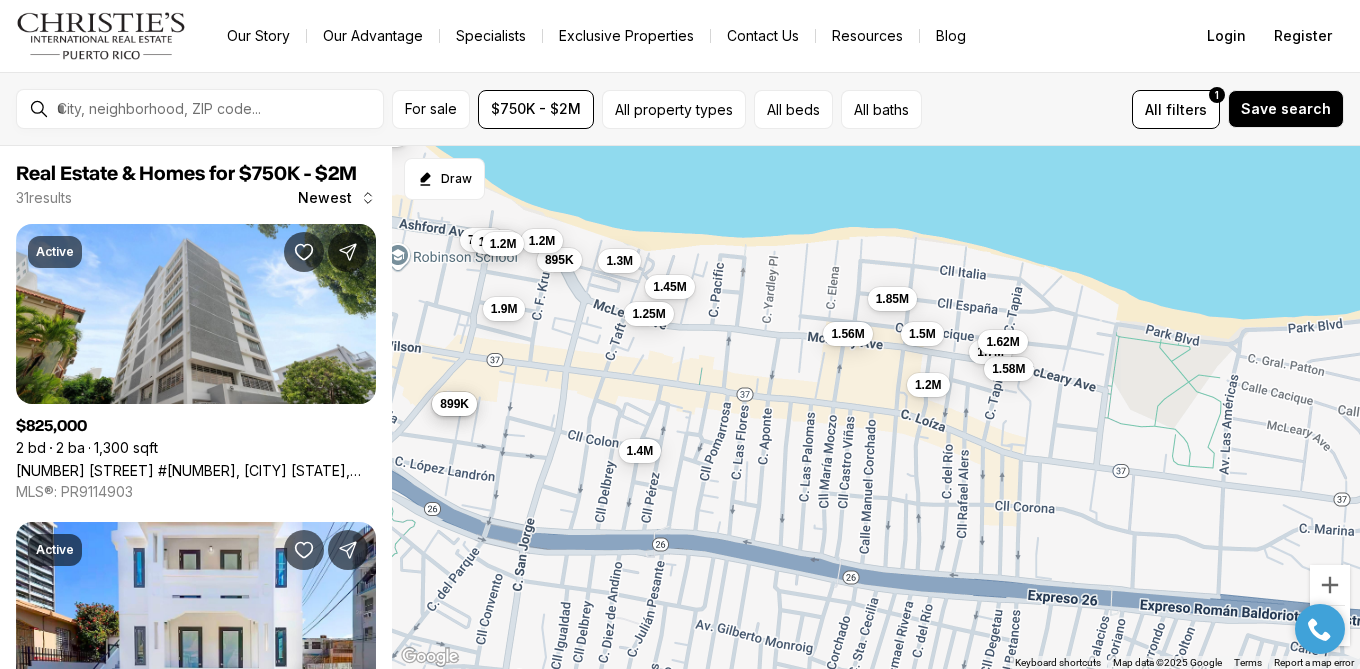 drag, startPoint x: 1106, startPoint y: 383, endPoint x: 742, endPoint y: 273, distance: 380.2578 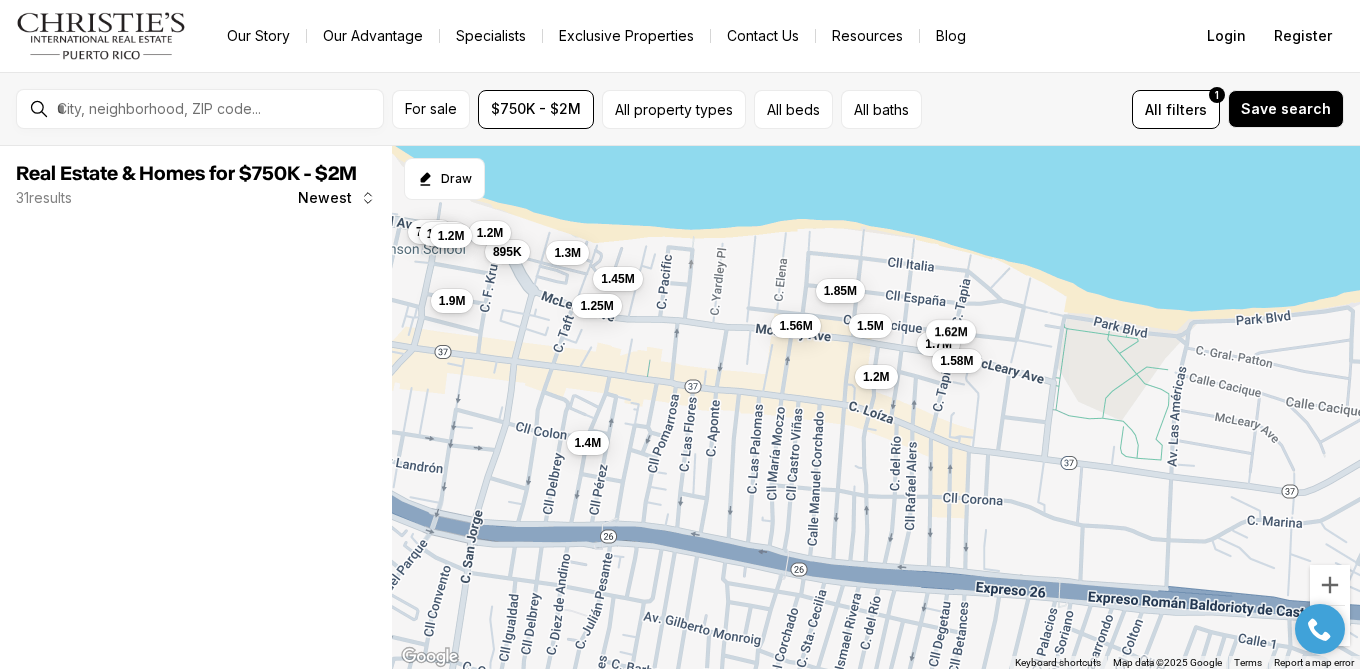click on "1.62M" at bounding box center (950, 332) 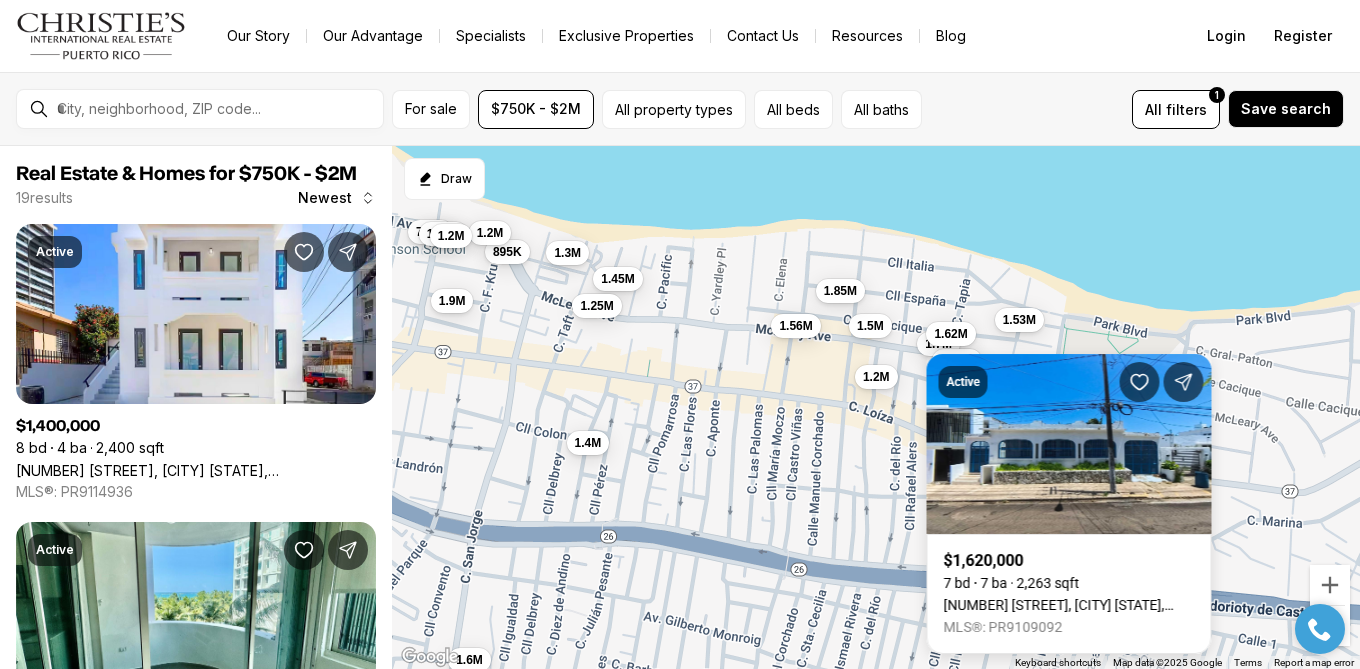 click on "Active $1,620,000 7 bd 7 ba 2,263 sqft 2019 CACIQUE ST, SAN JUAN PR, 00911 MLS®: PR9109092" at bounding box center (1069, 492) 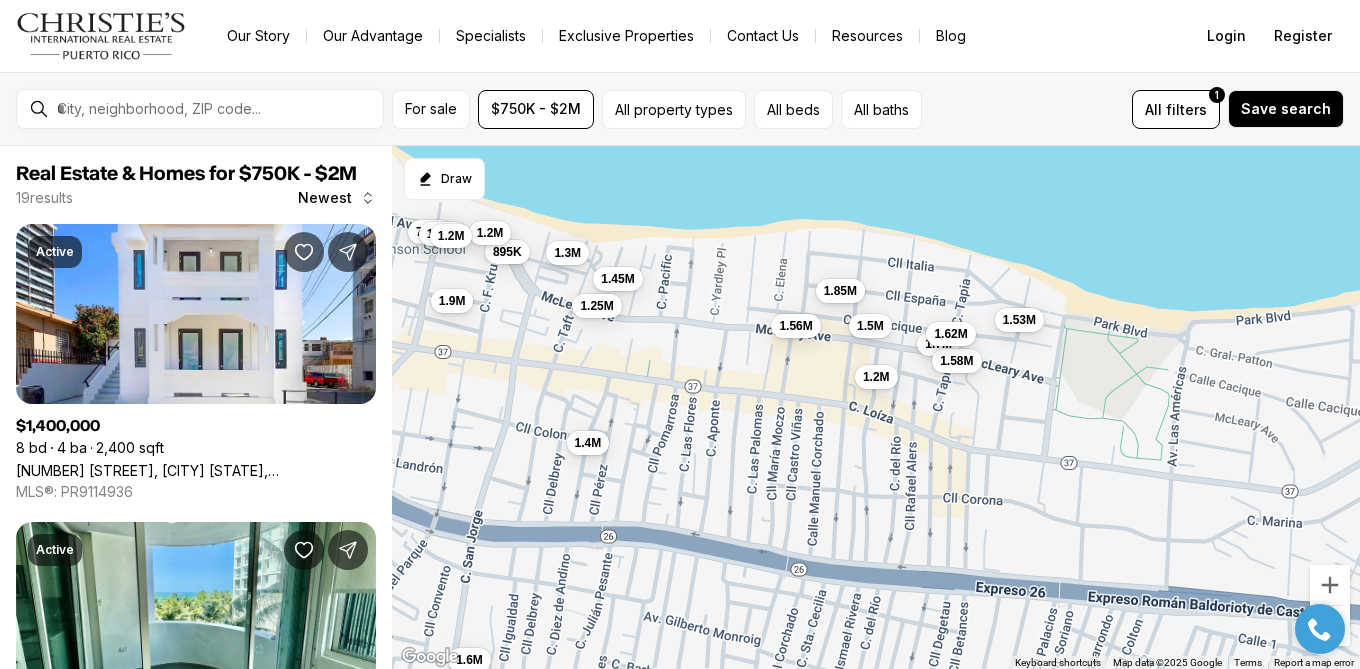click on "1.7M" at bounding box center [938, 344] 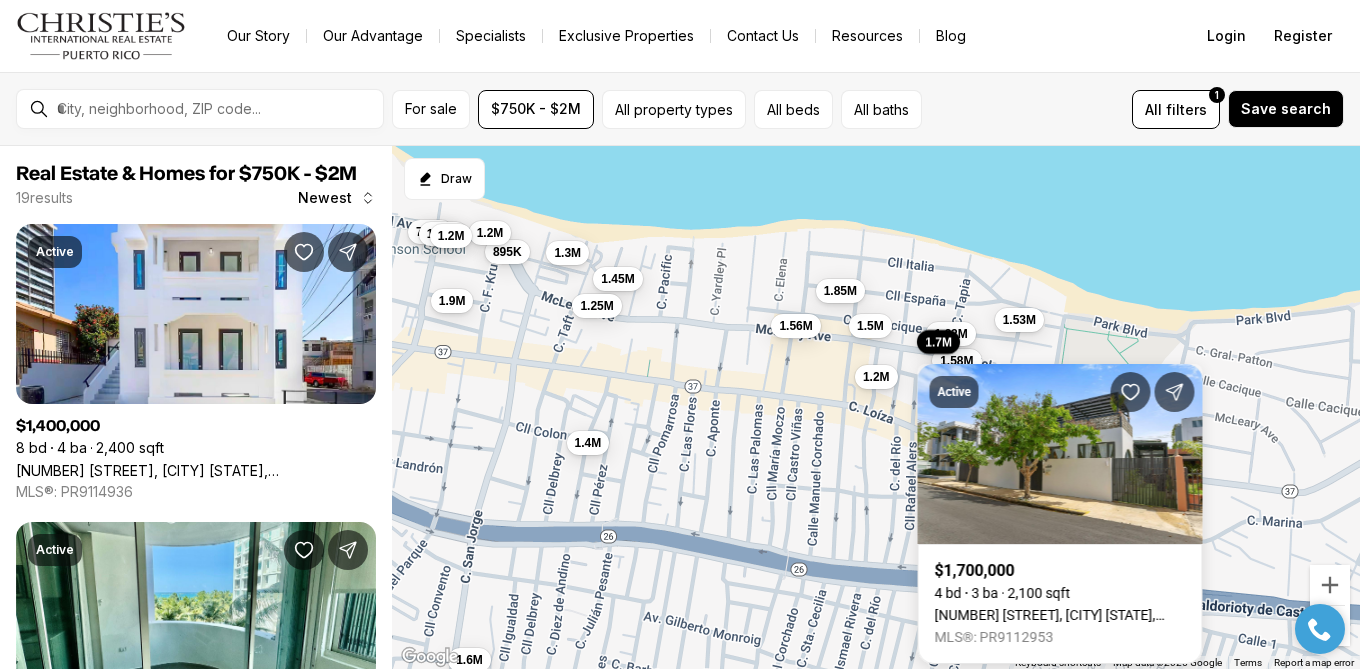 click on "1.4M 1.3M 790K 1.45M 1.56M 1.38M 1.9M 1.7M 895K 1.58M 1.2M 1.2M 1.5M 1.25M 1.62M 1.2M 1.85M 1.53M 1.6M" at bounding box center (876, 408) 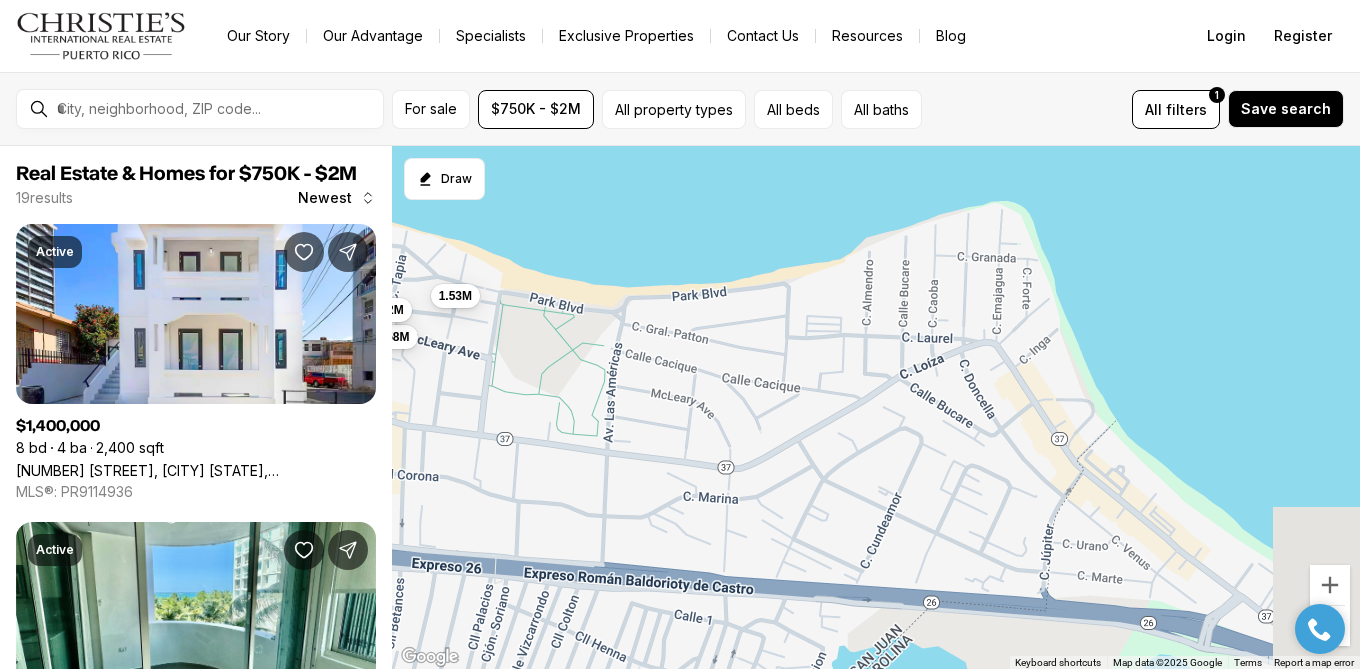 drag, startPoint x: 1199, startPoint y: 332, endPoint x: 584, endPoint y: 305, distance: 615.5924 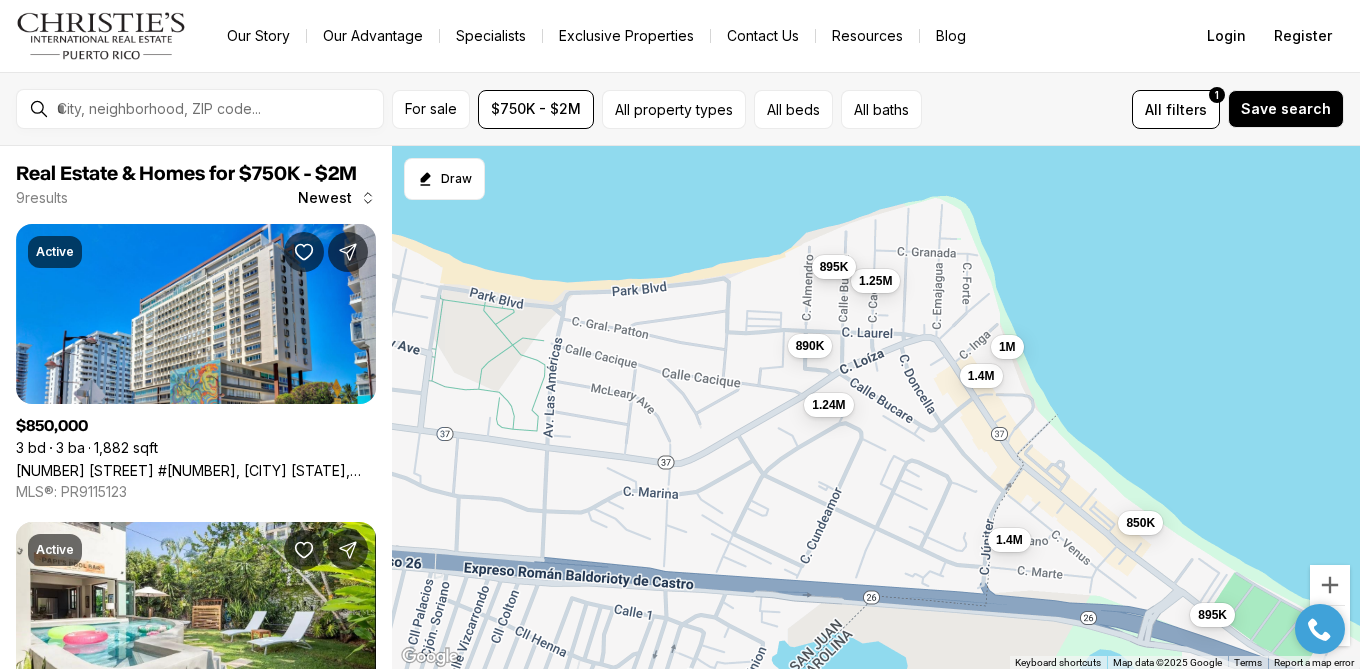click on "895K" at bounding box center (834, 267) 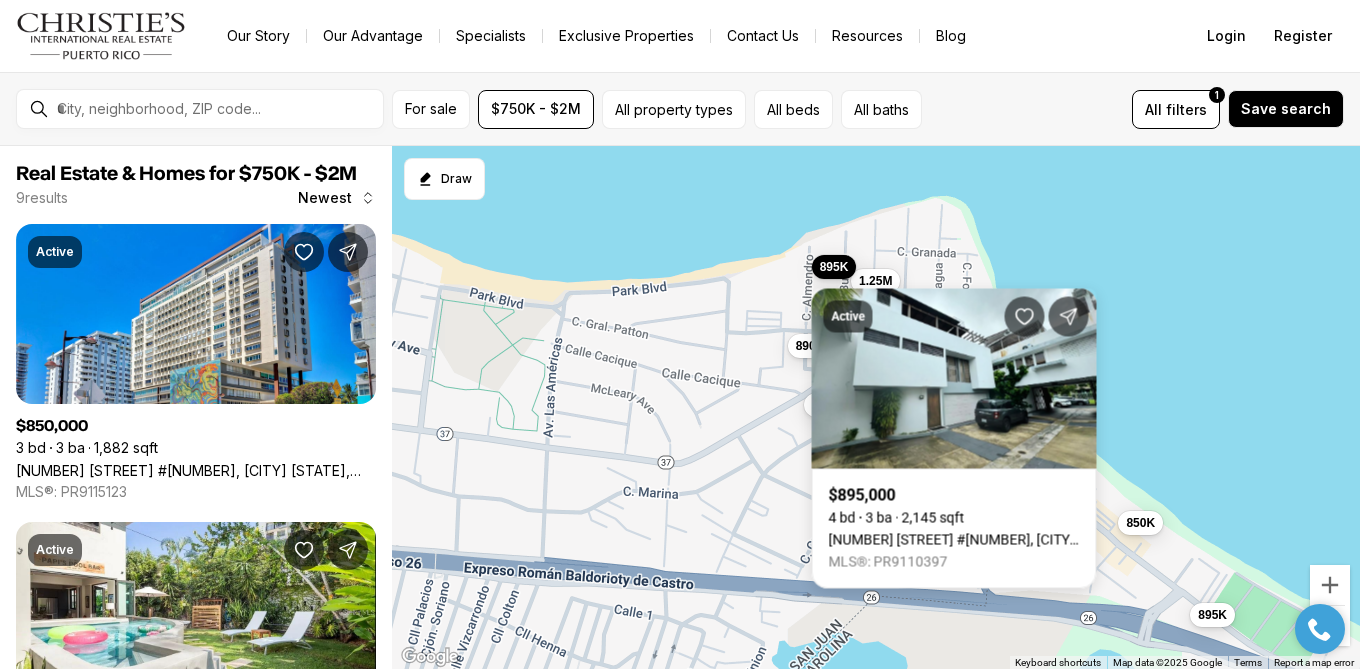 click on "850K 1.4M 1.4M 895K 1.25M 1.24M 895K 1M 890K" at bounding box center [876, 408] 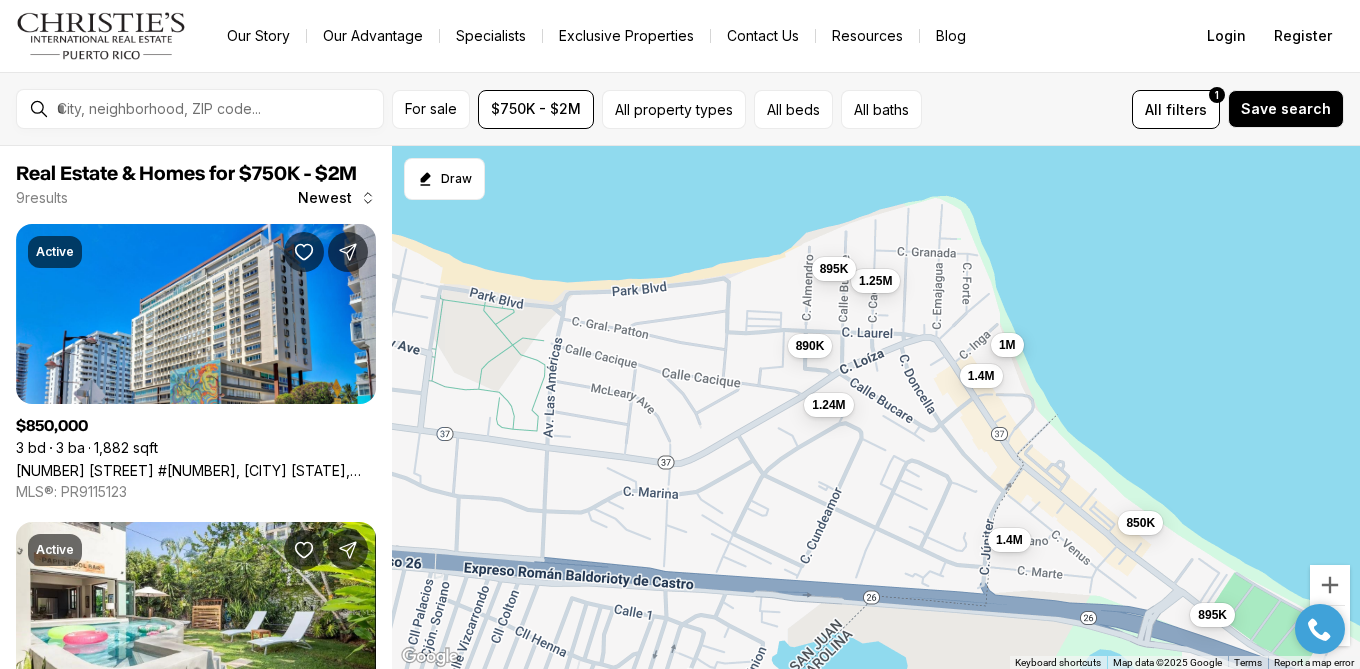 click on "1M" at bounding box center (1007, 345) 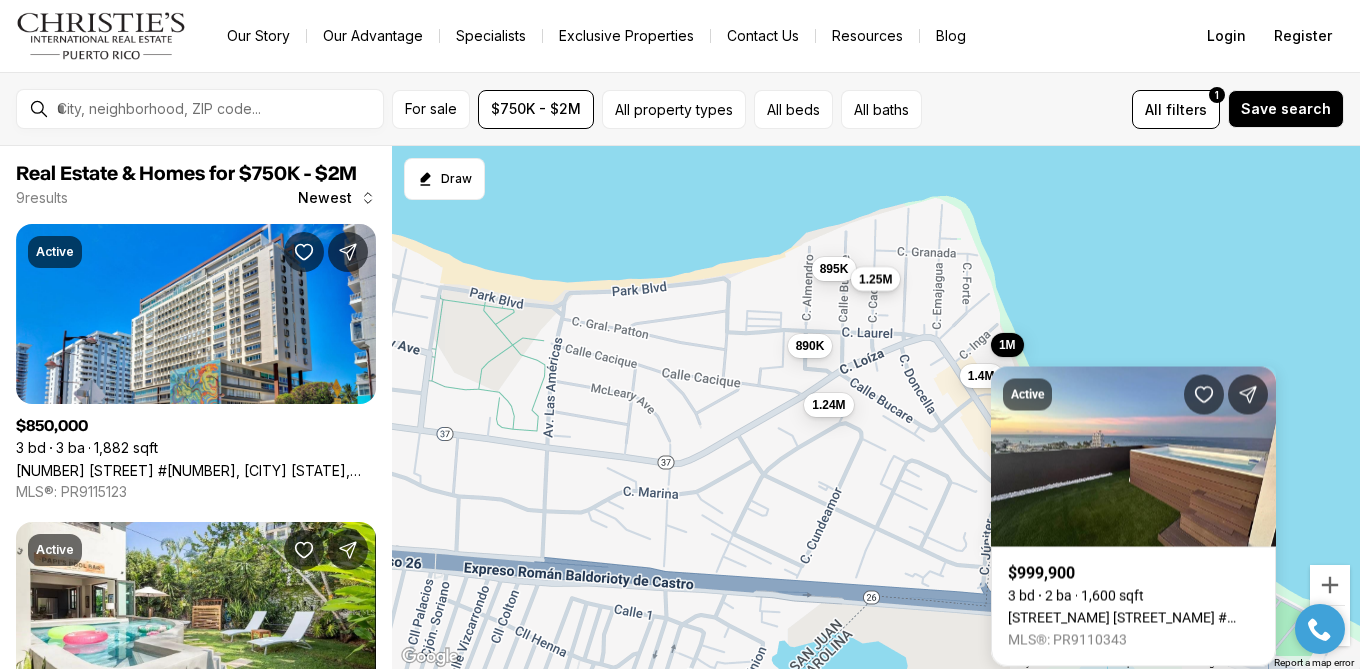 click on "1.25M" at bounding box center (875, 279) 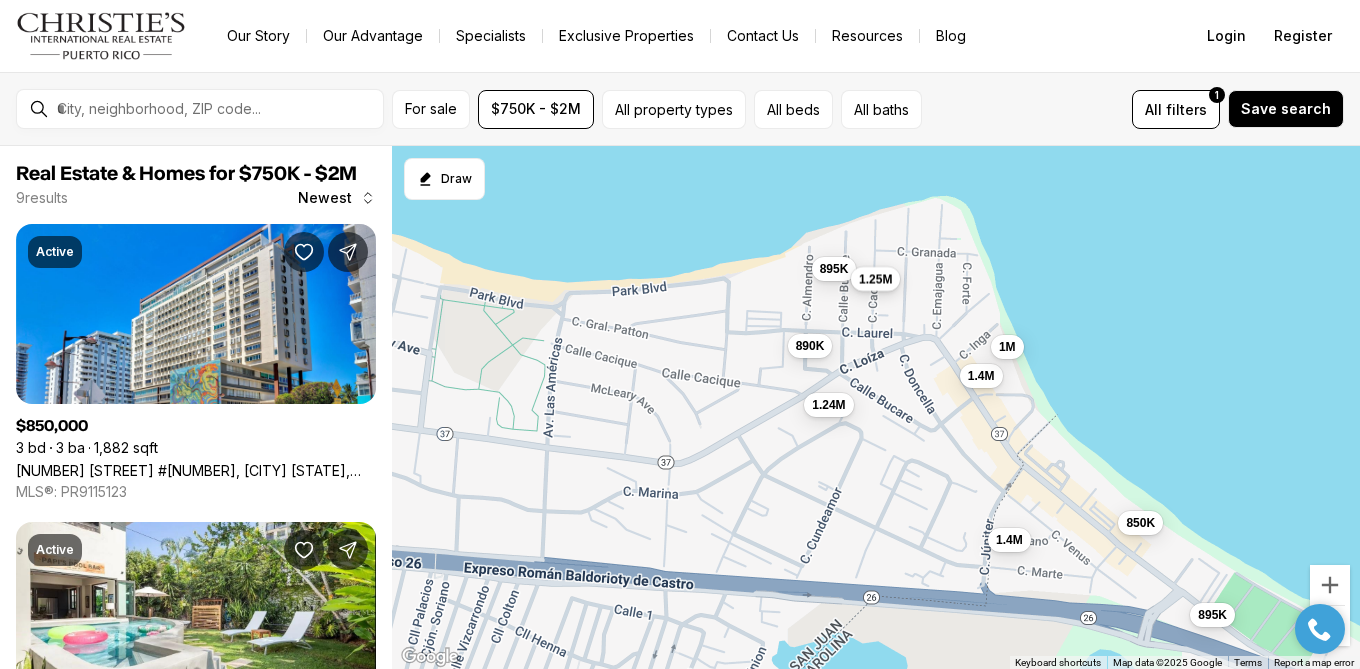 click on "1.25M" at bounding box center (875, 279) 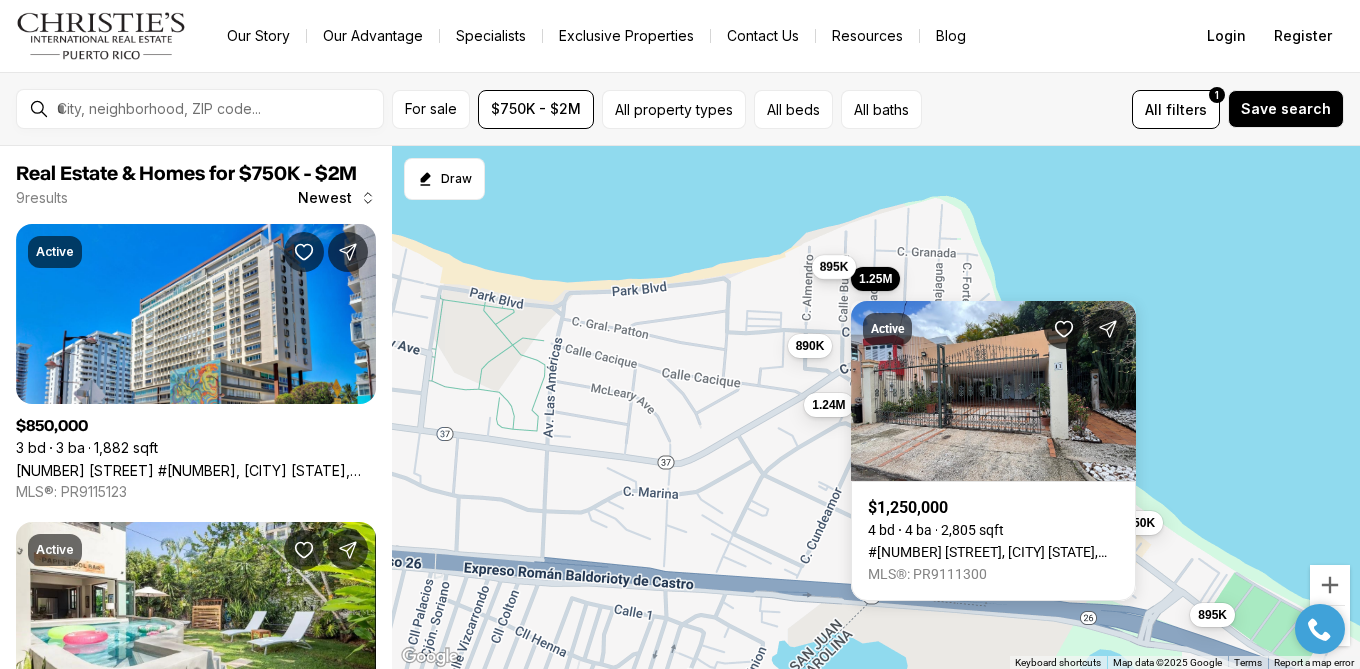 click on "895K" at bounding box center (834, 267) 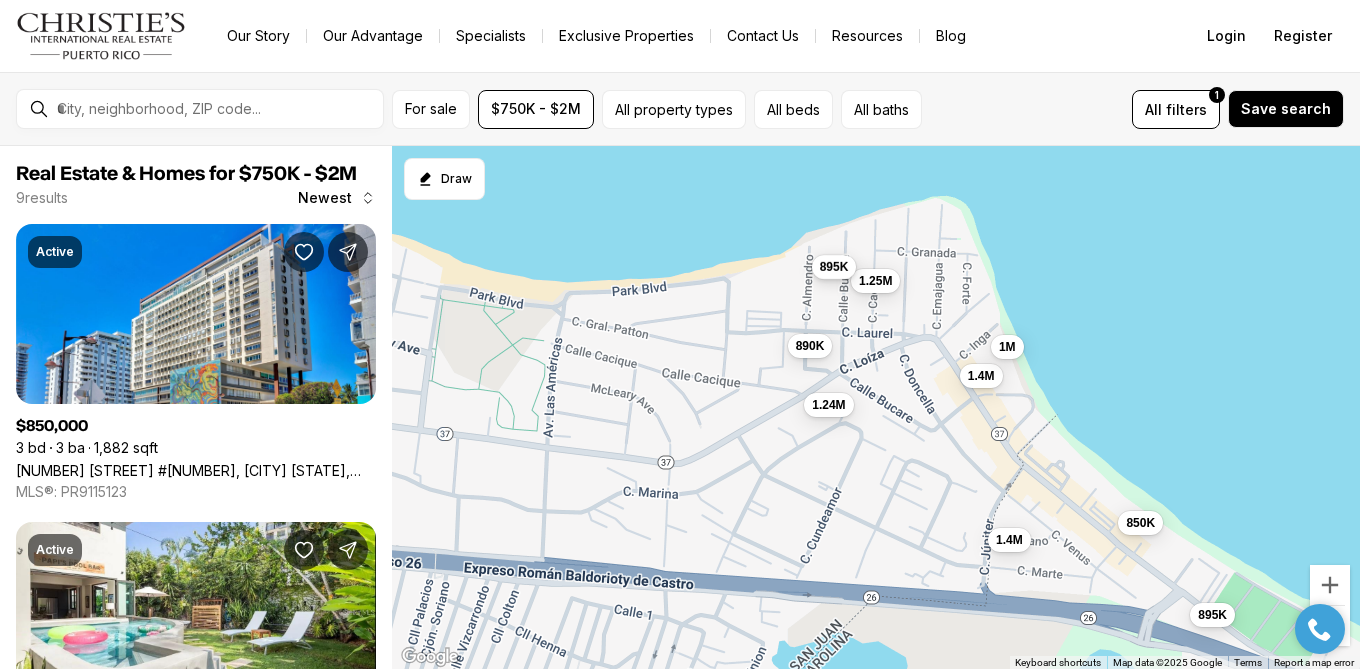 click on "895K" at bounding box center [834, 267] 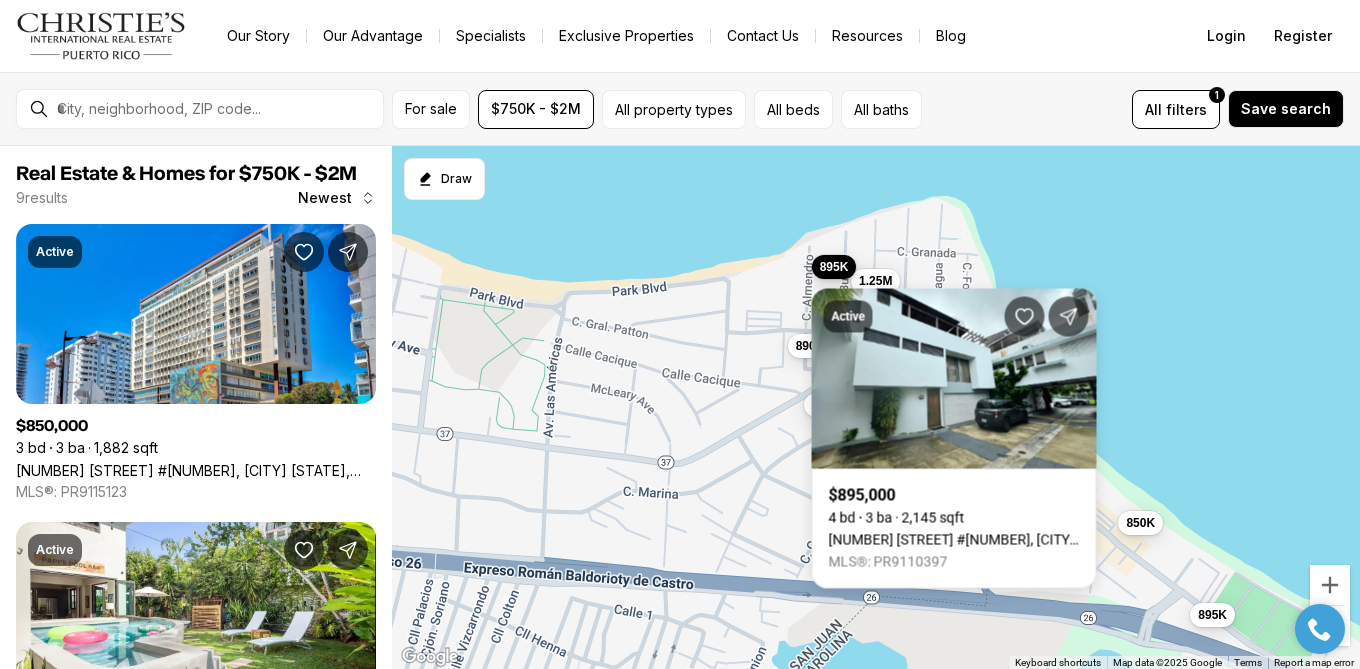 click on "895K" at bounding box center [834, 267] 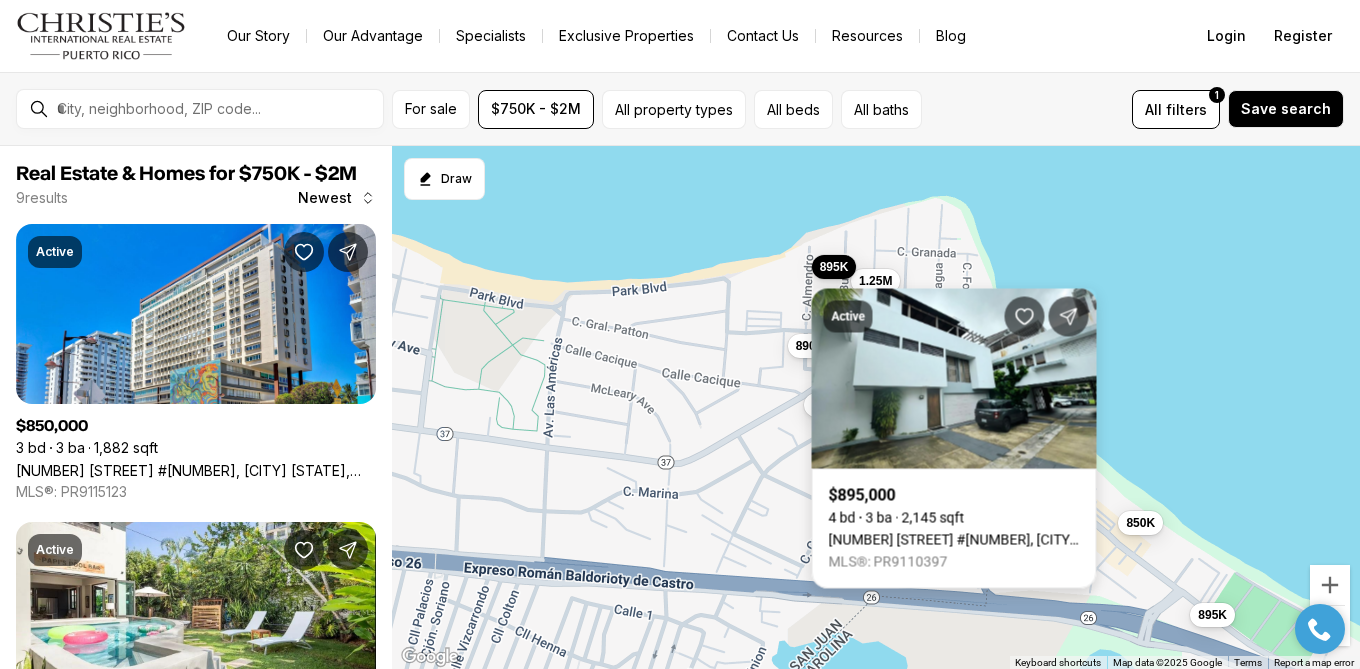 click on "0 CALLE ALMENDRO #2, SAN JUAN PR, 00913" at bounding box center (954, 540) 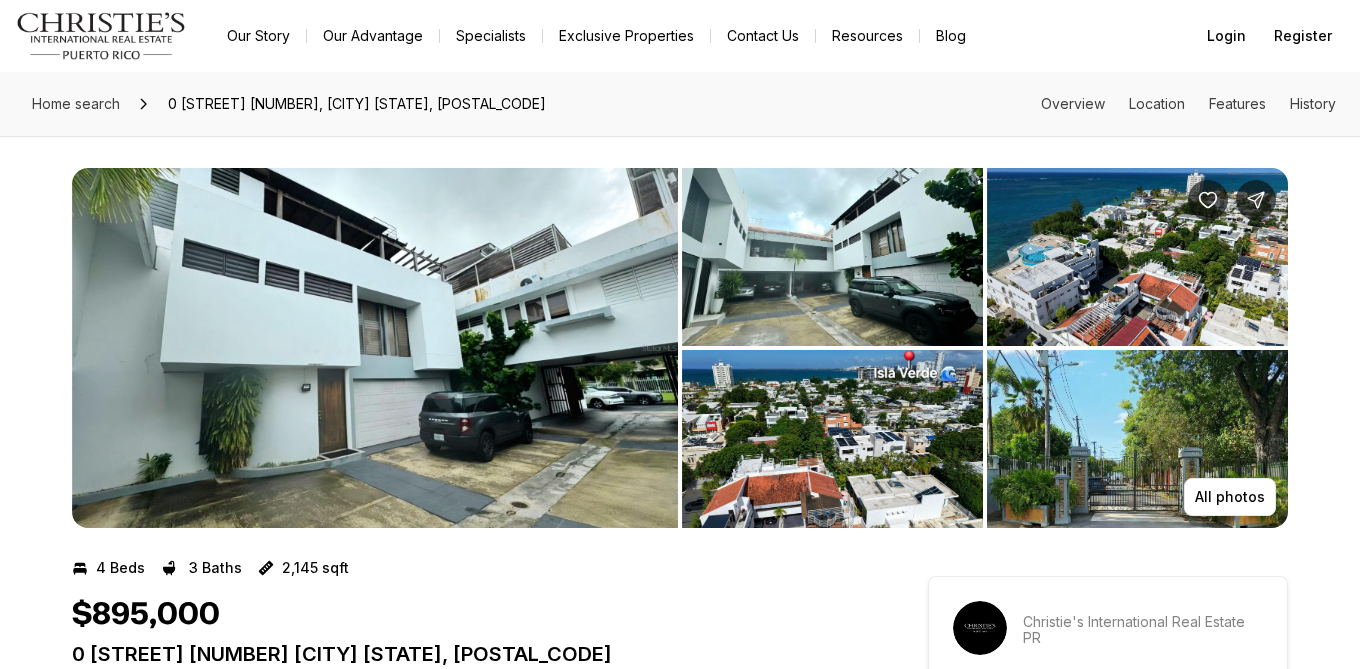scroll, scrollTop: 0, scrollLeft: 0, axis: both 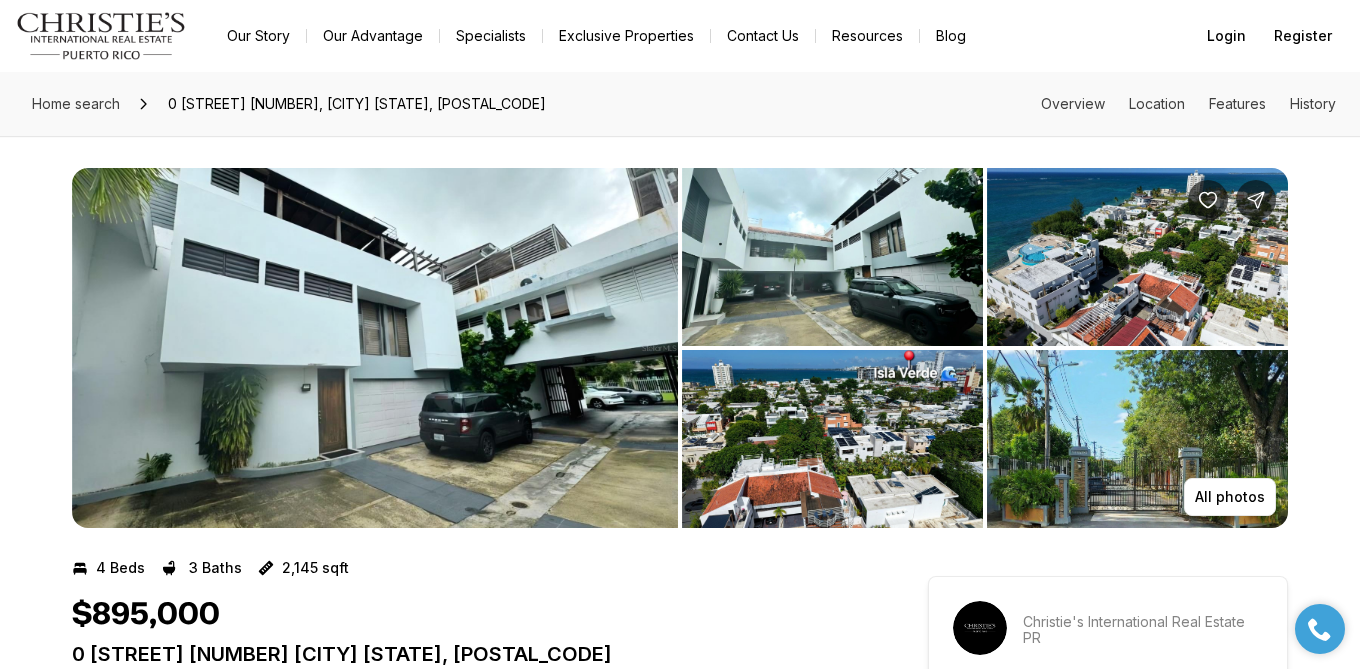 click at bounding box center [375, 348] 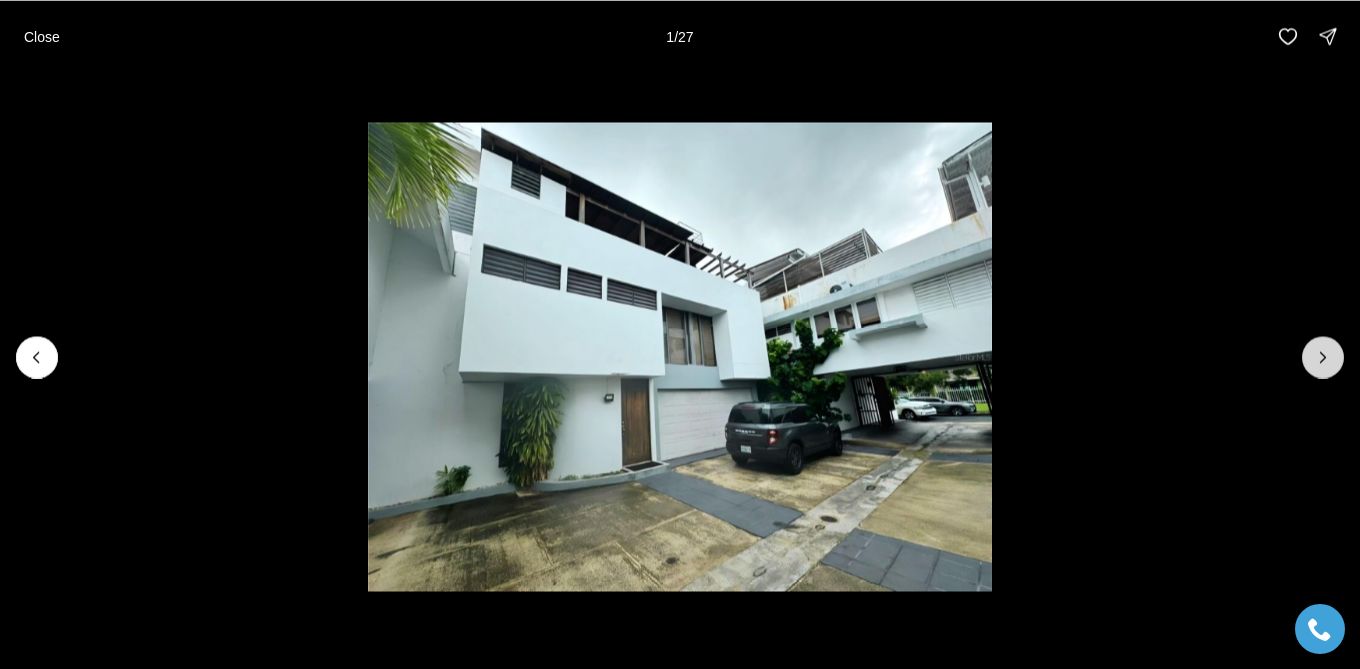 click at bounding box center (1323, 357) 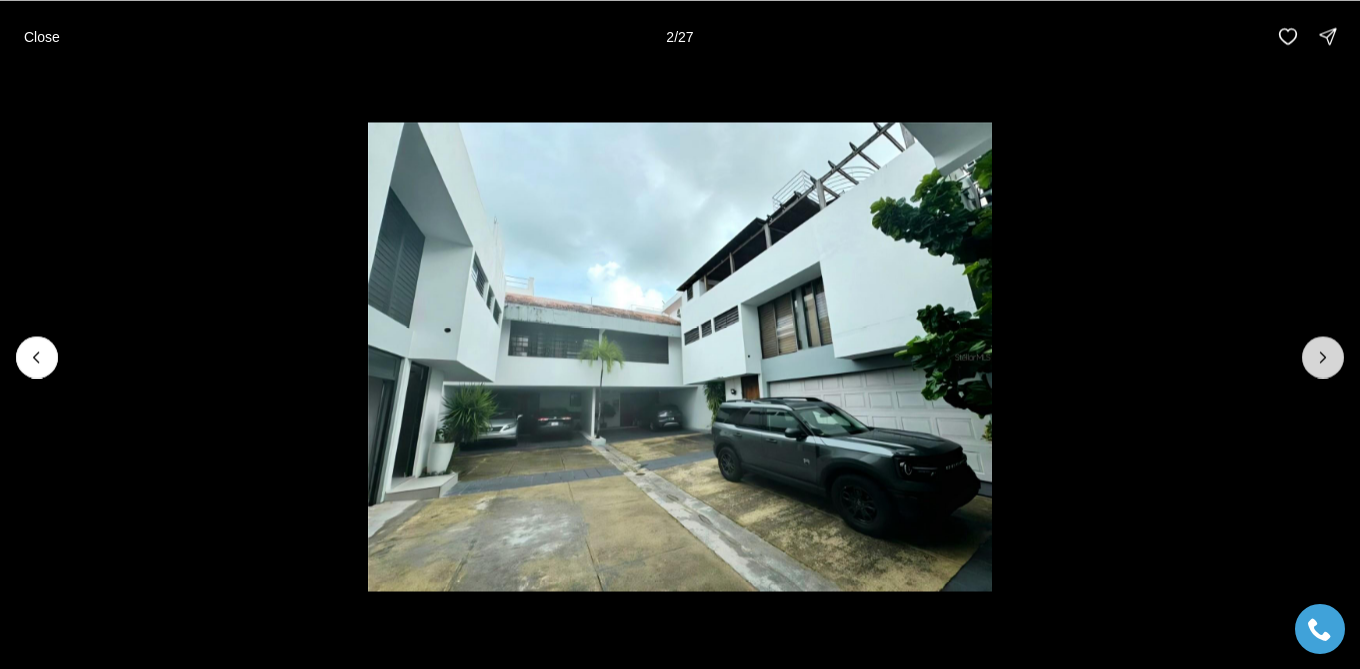 click 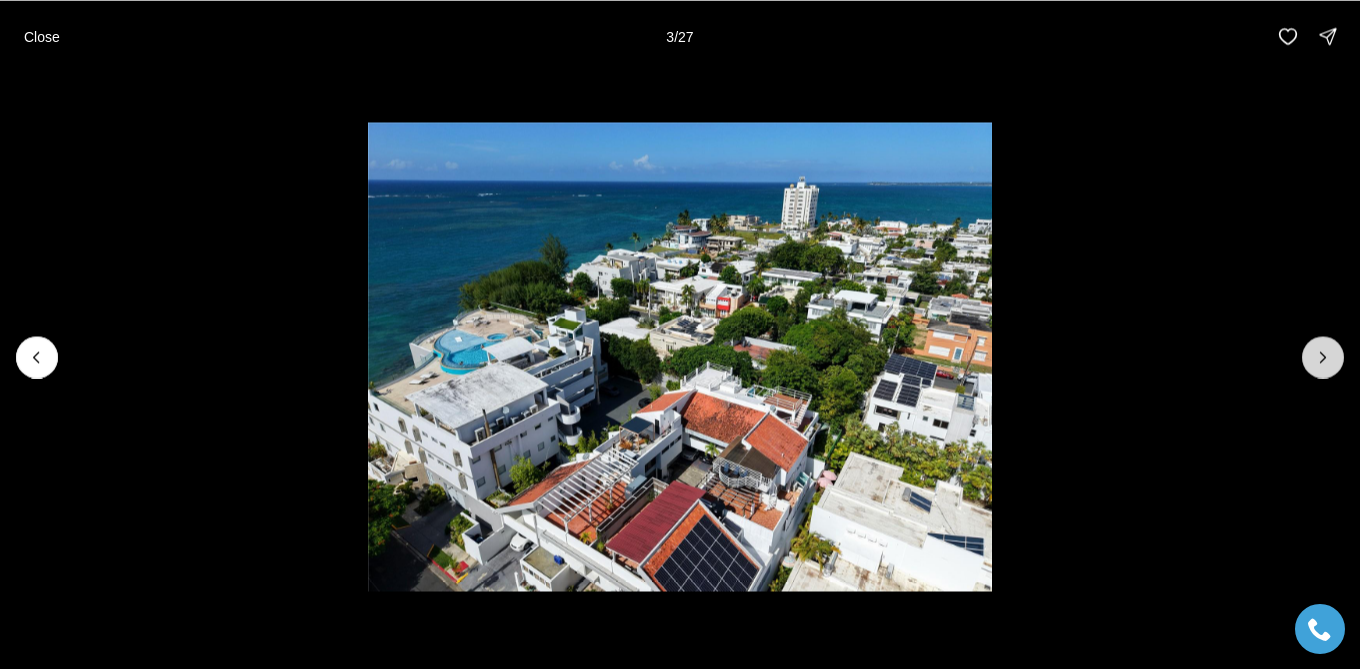 click 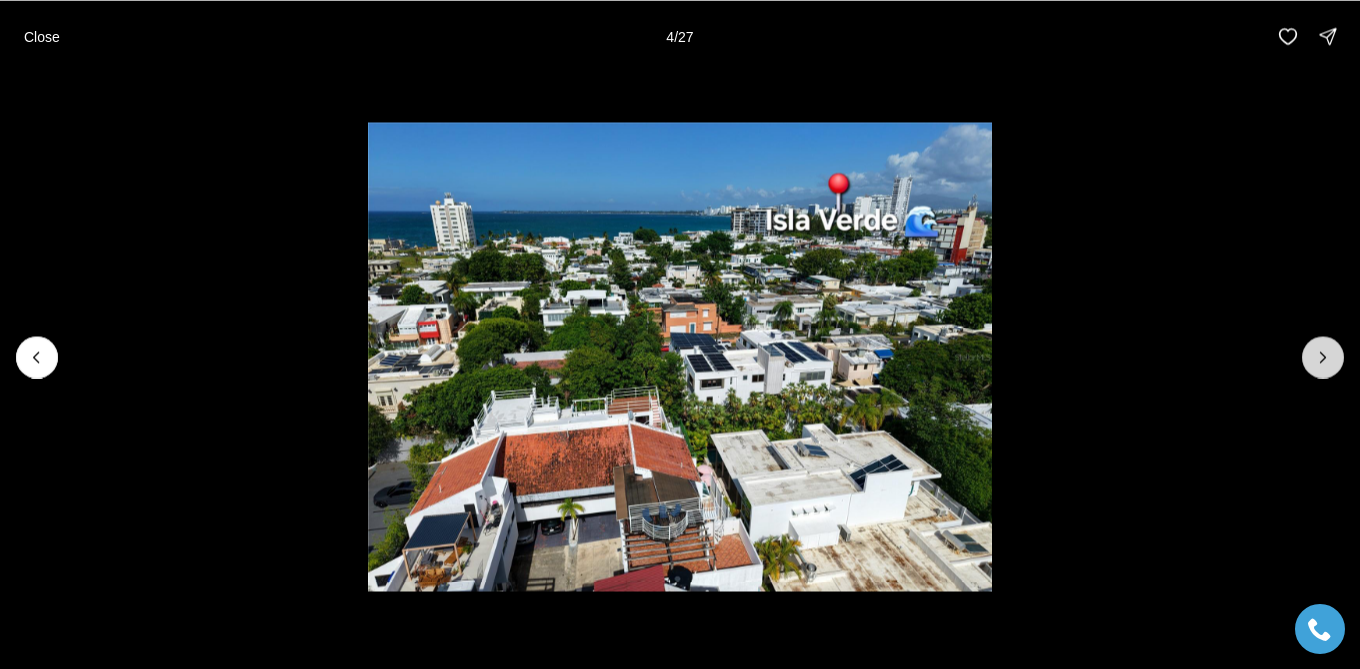 click 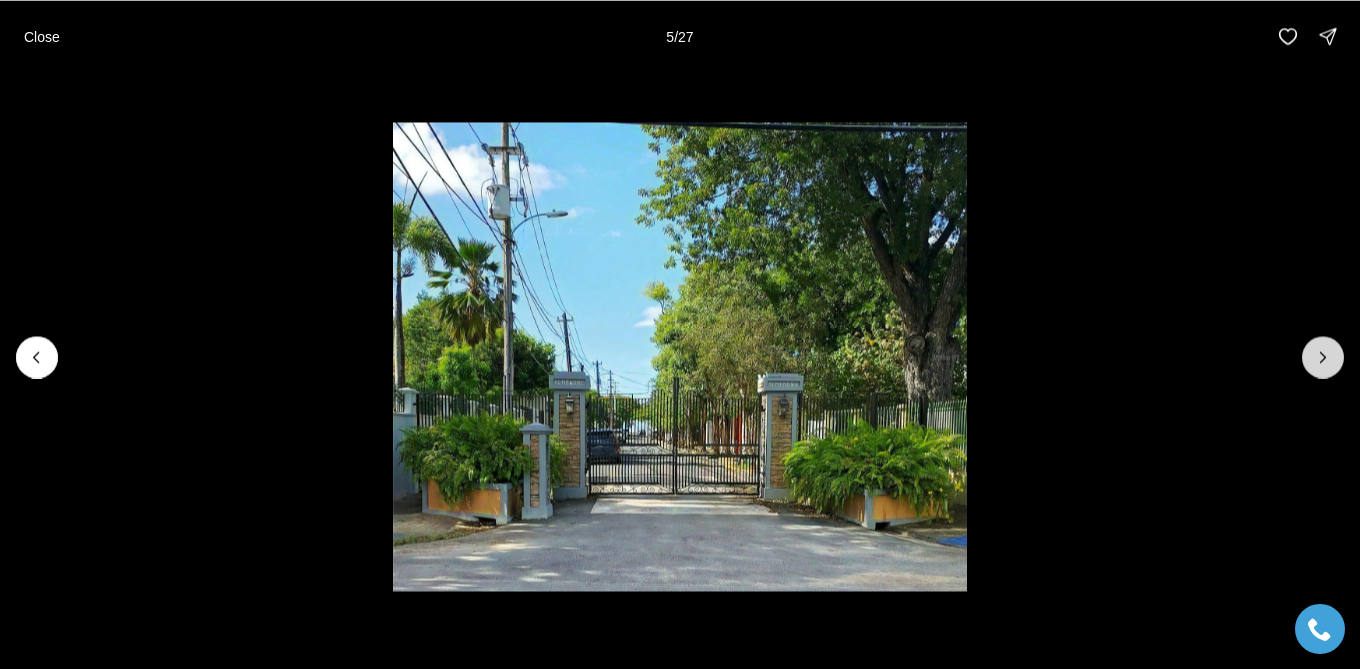 click 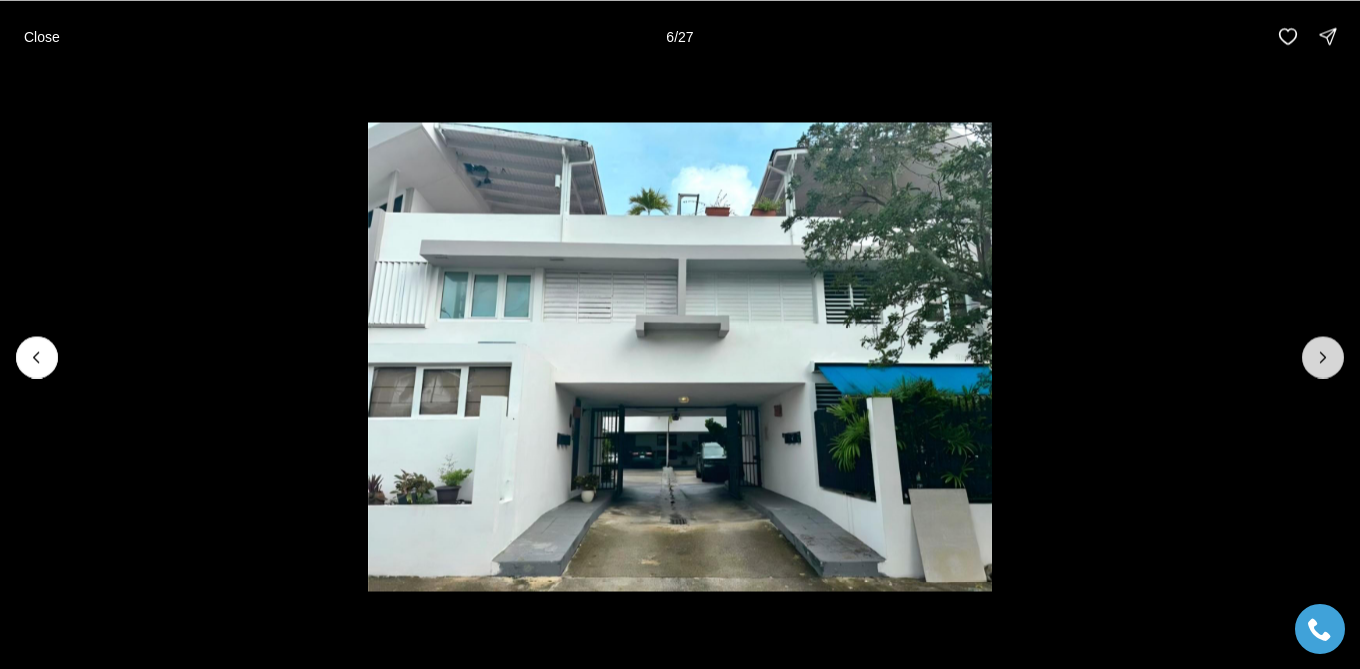 click 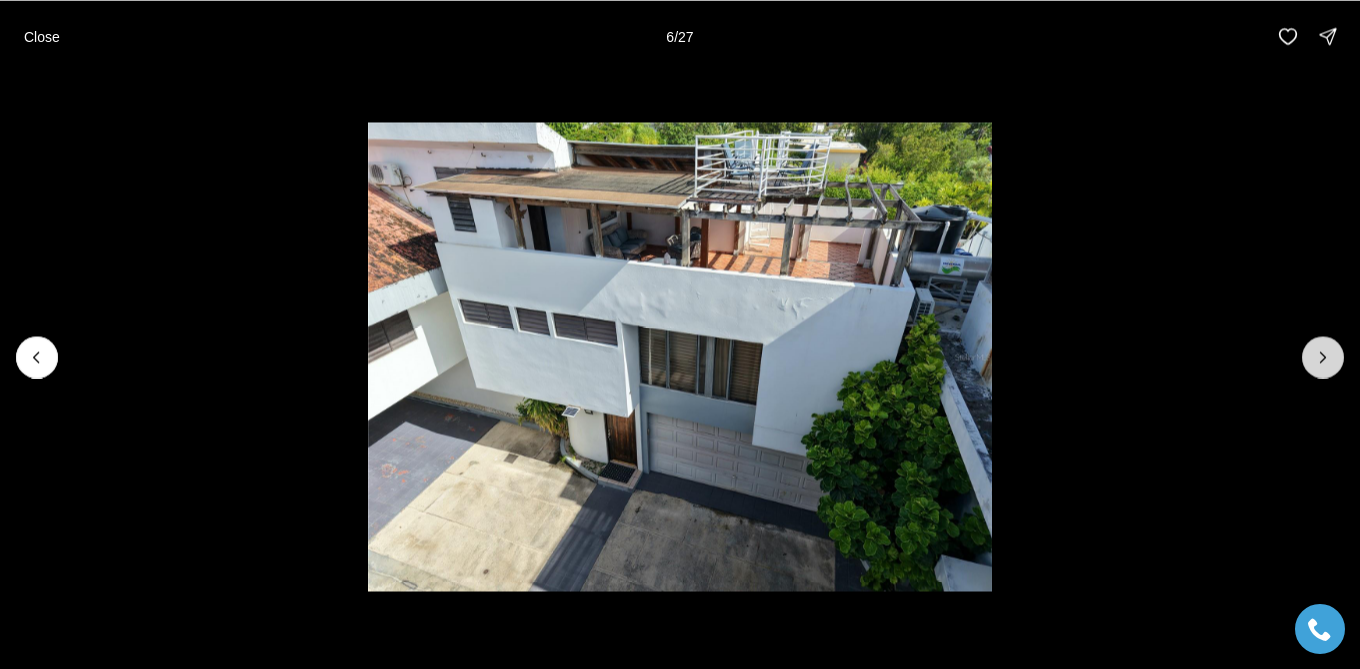 click 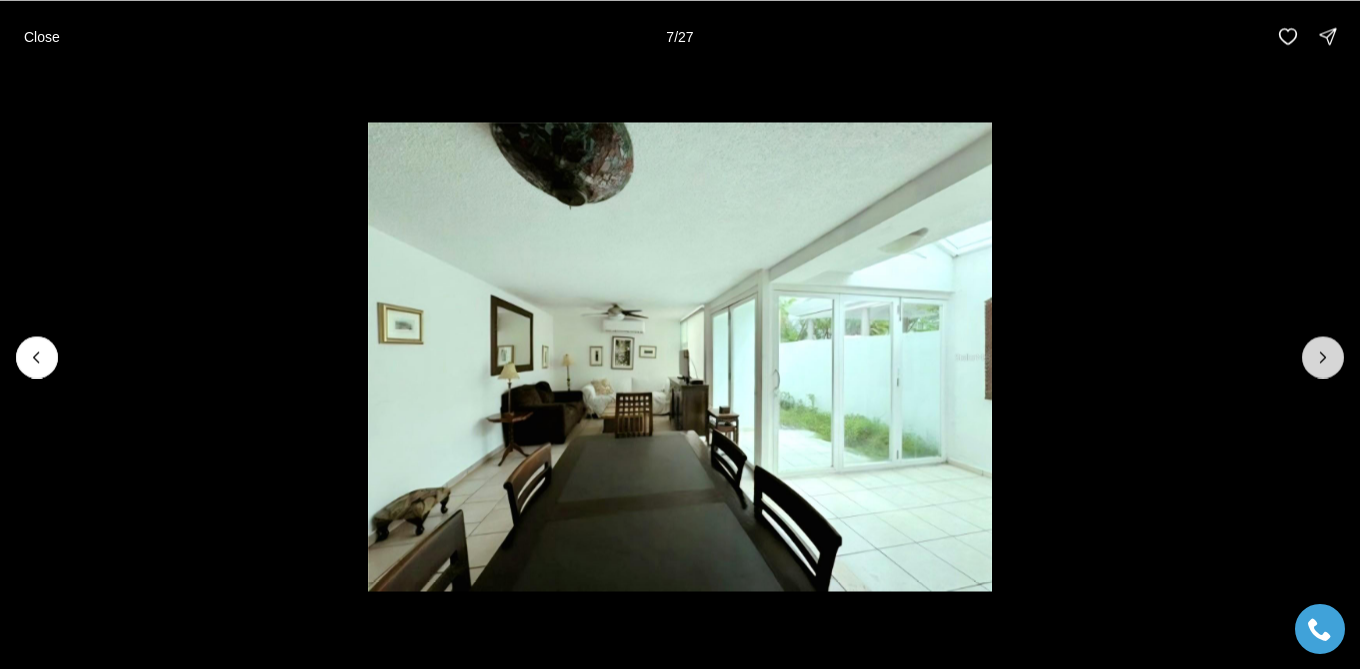 click 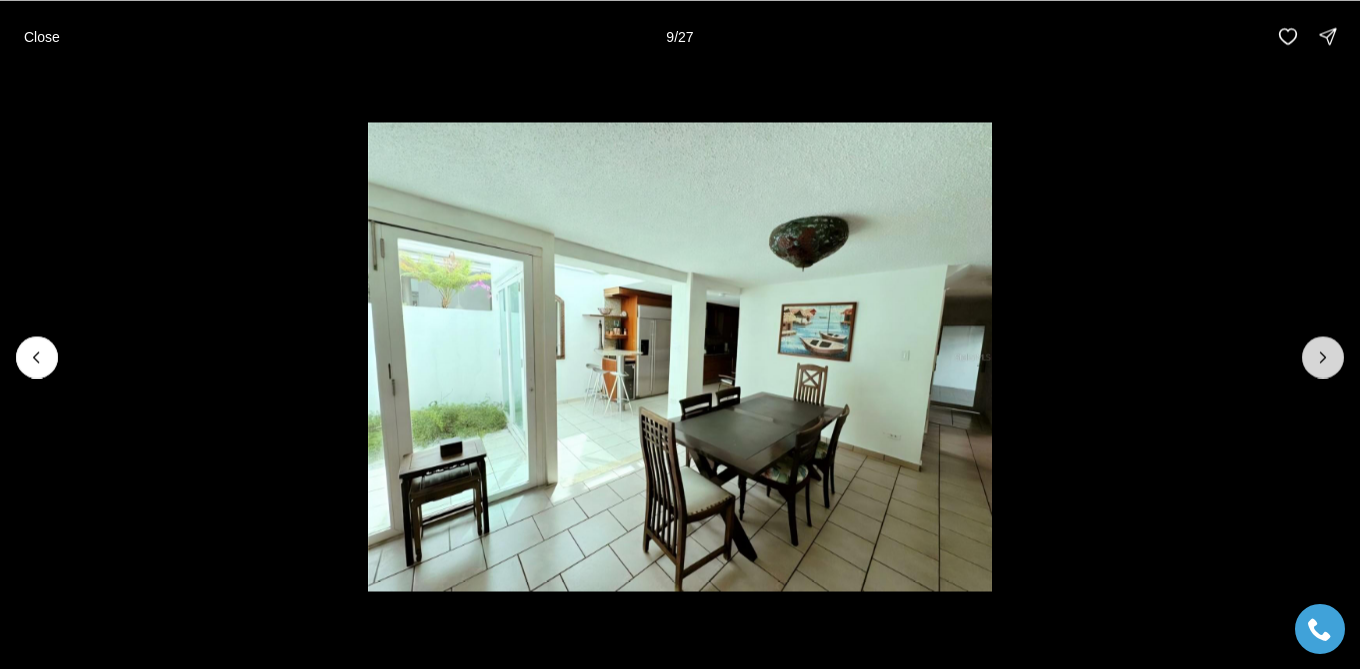 click 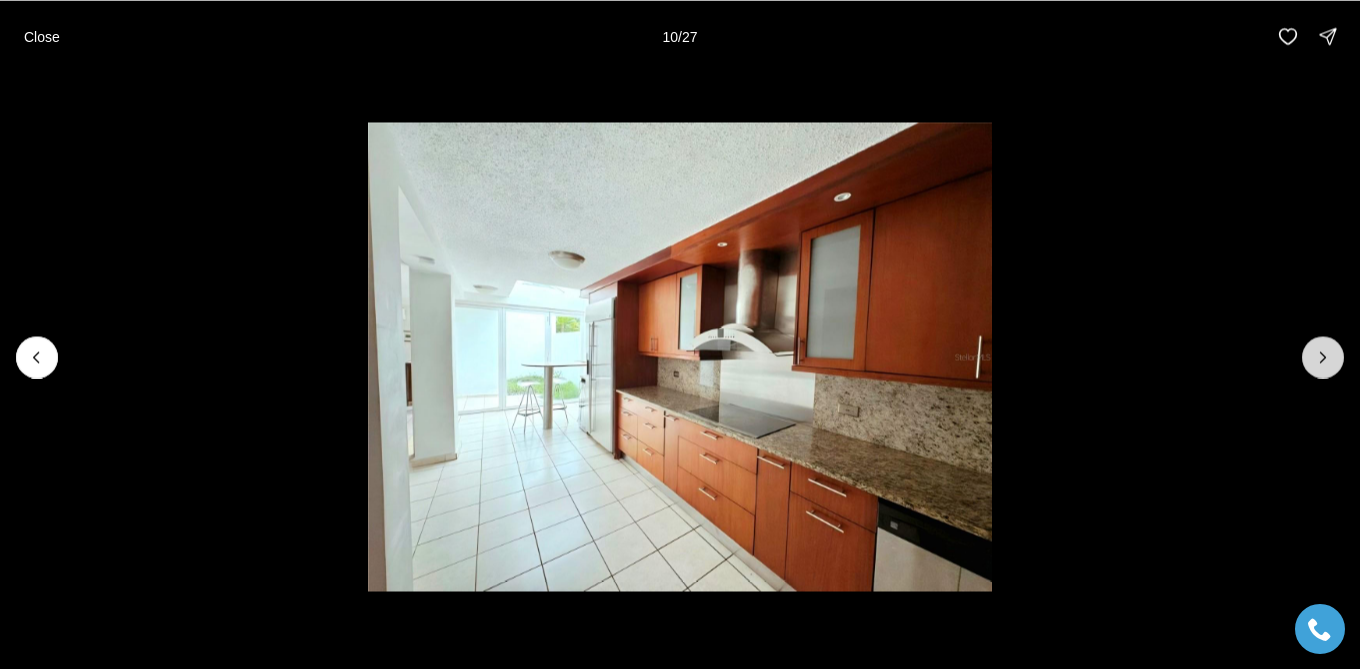 click 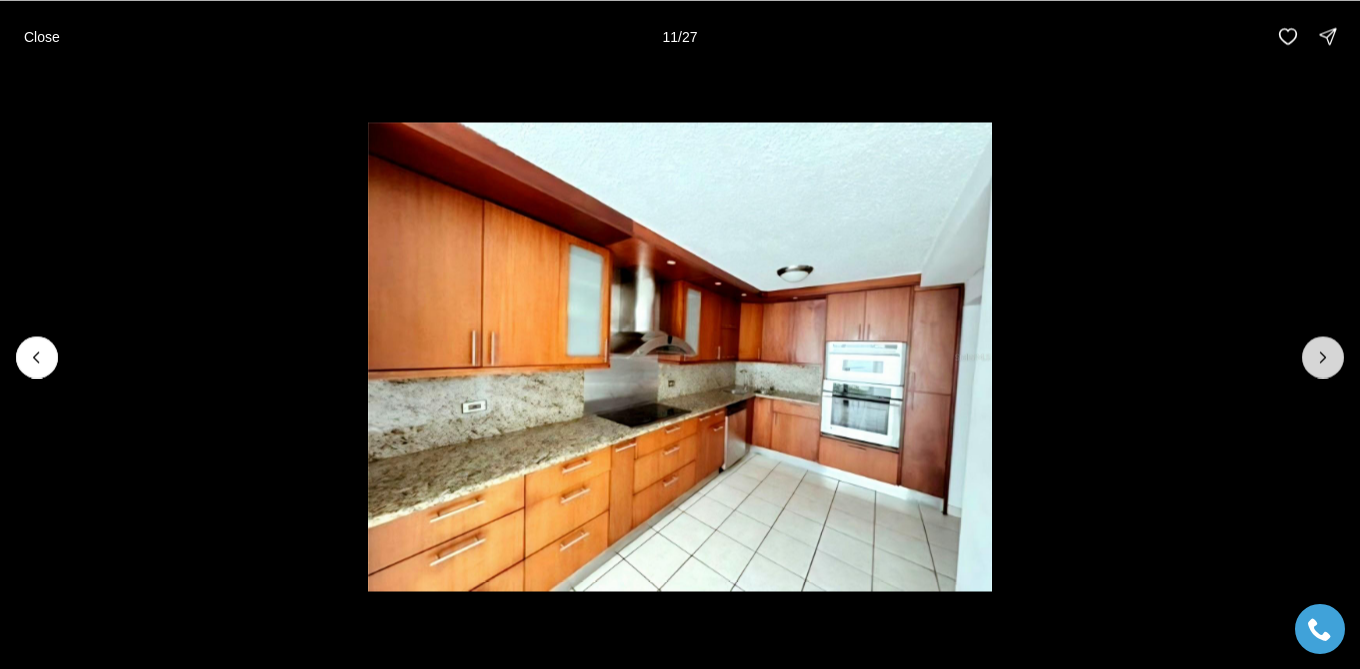 click 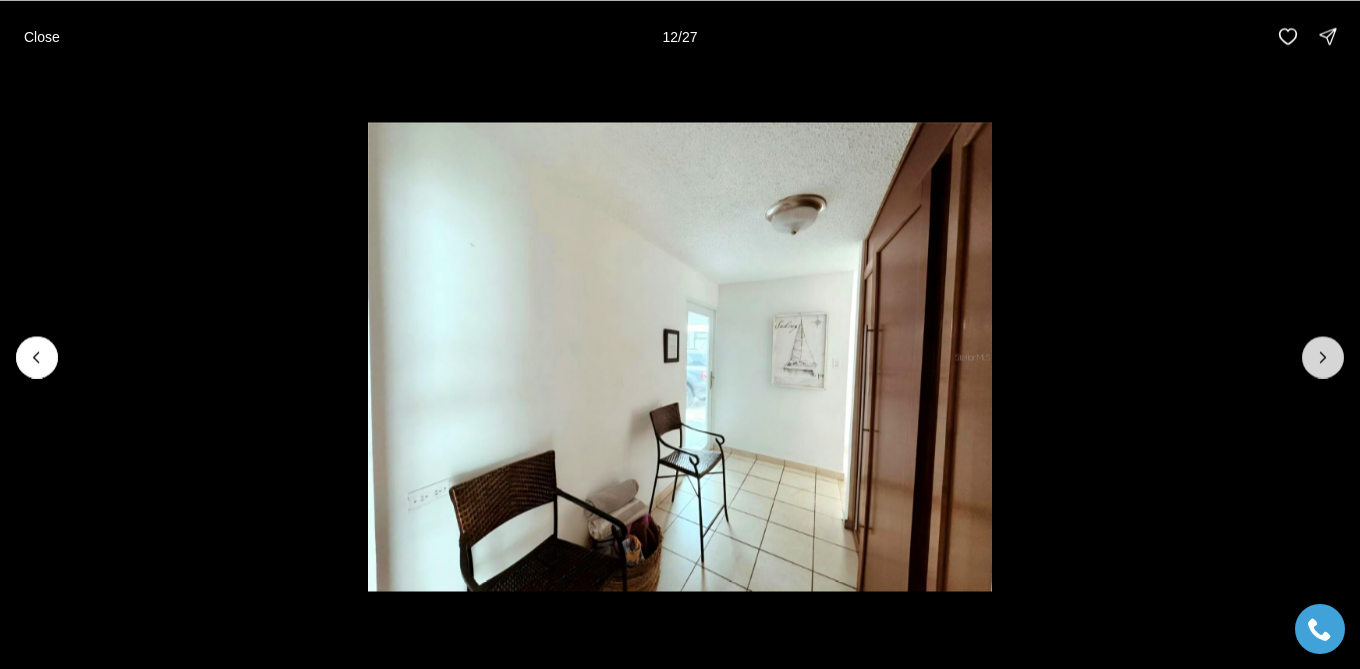 click 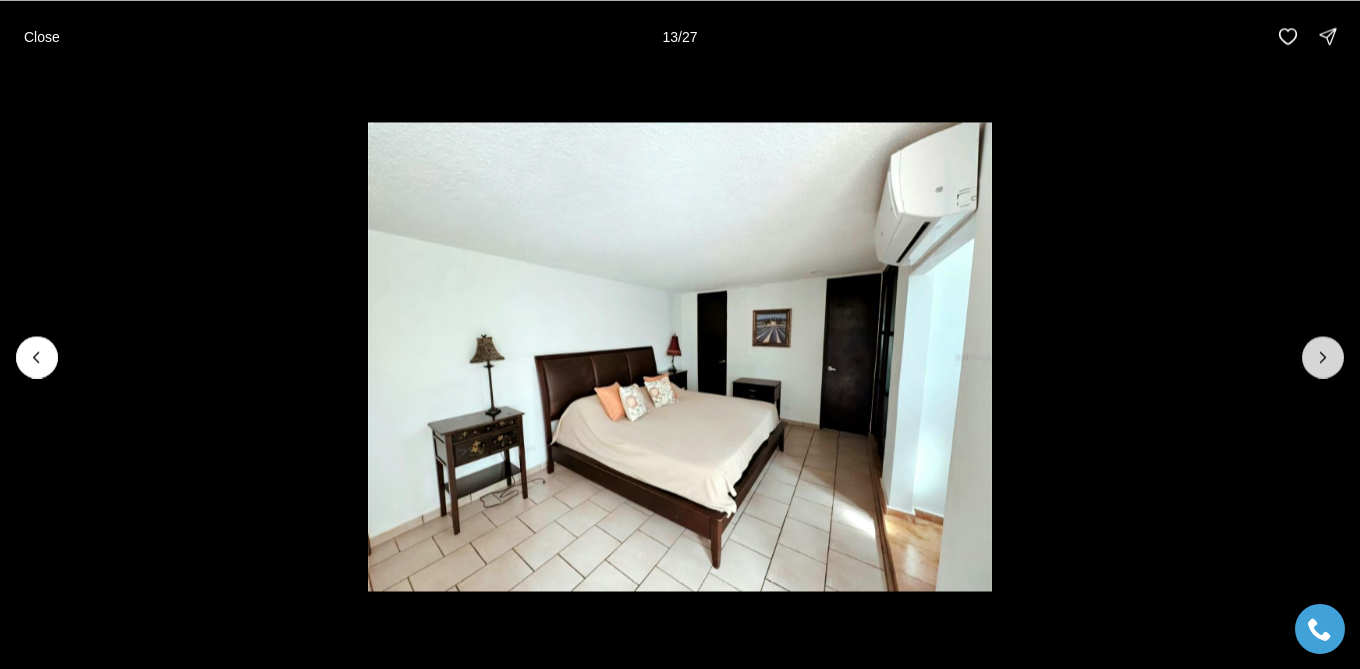 click 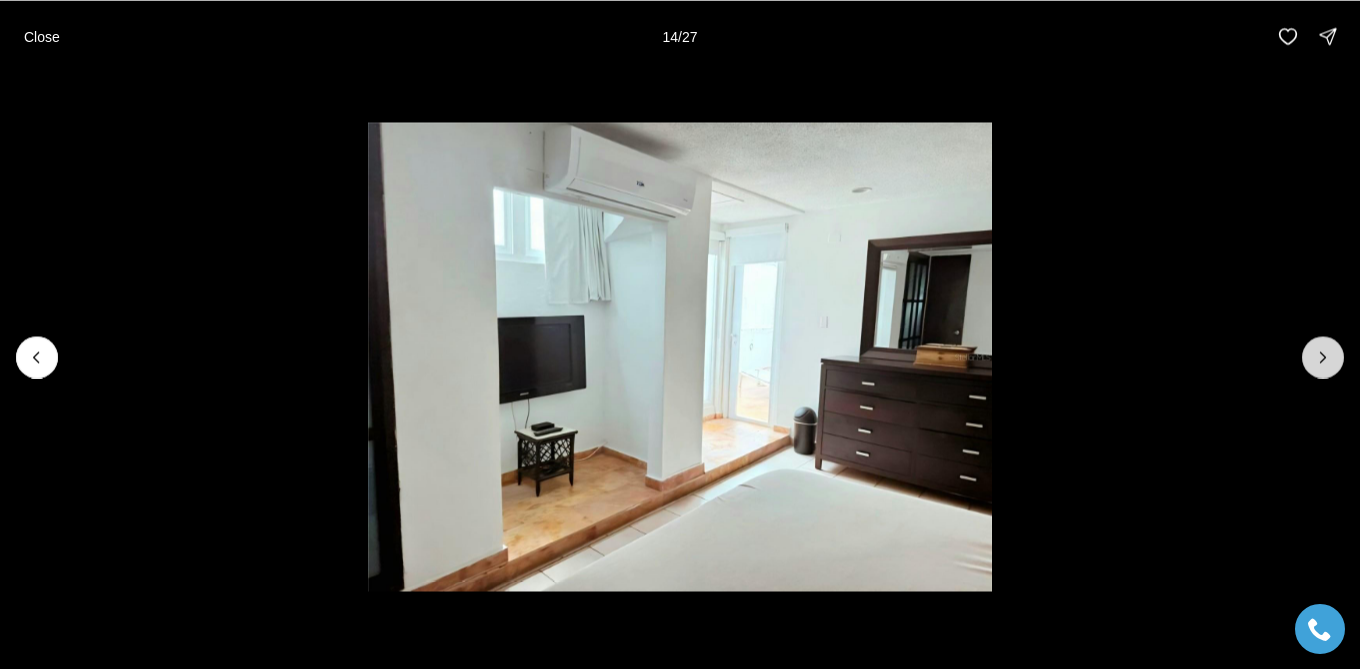 click 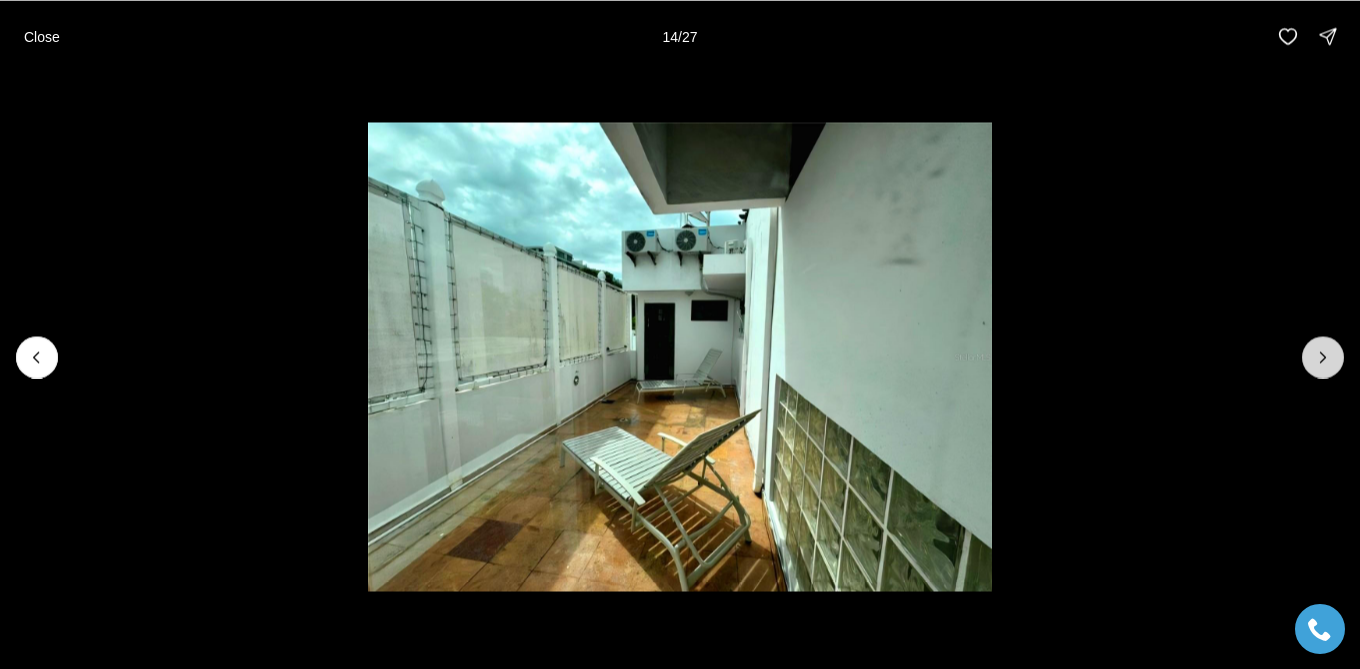 click 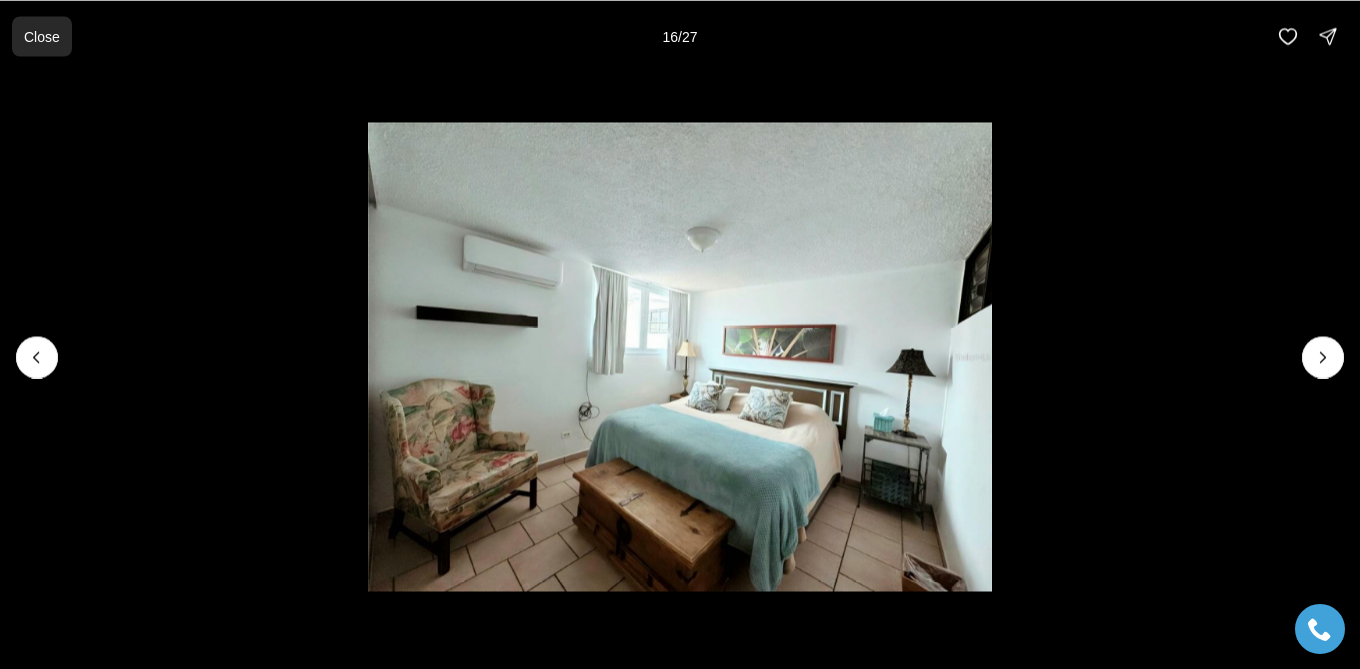 click on "Close" at bounding box center (42, 36) 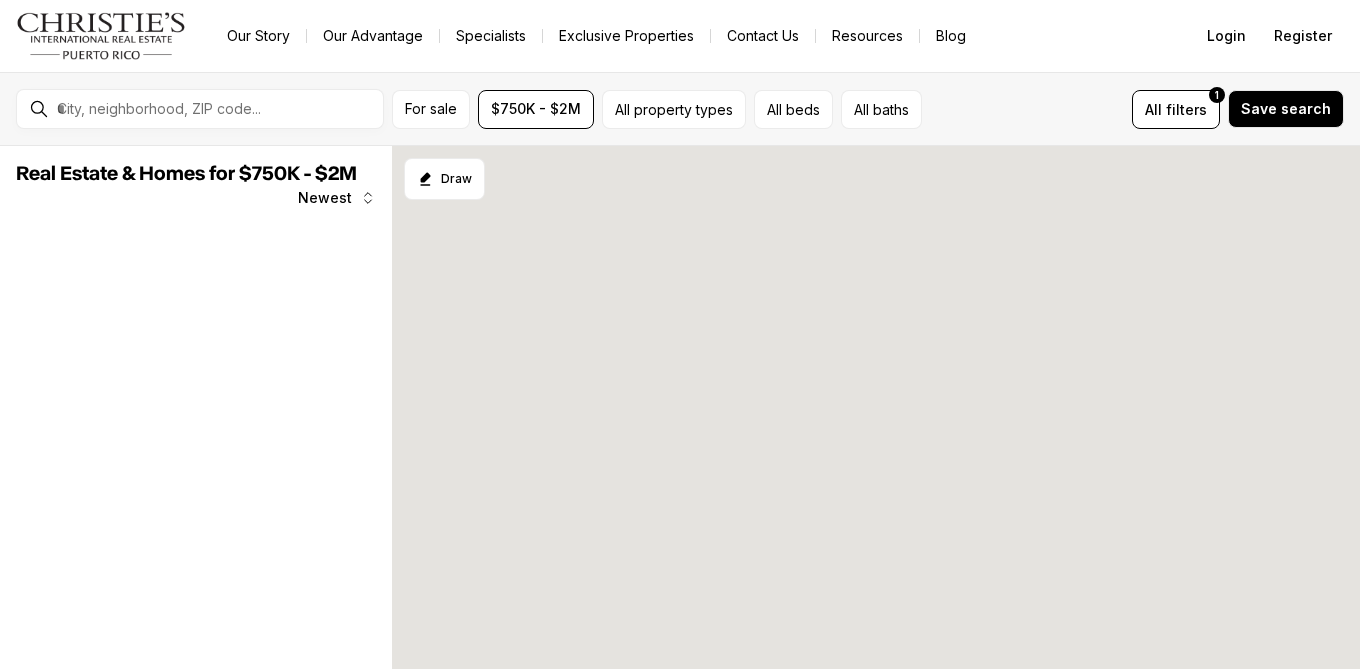 scroll, scrollTop: 0, scrollLeft: 0, axis: both 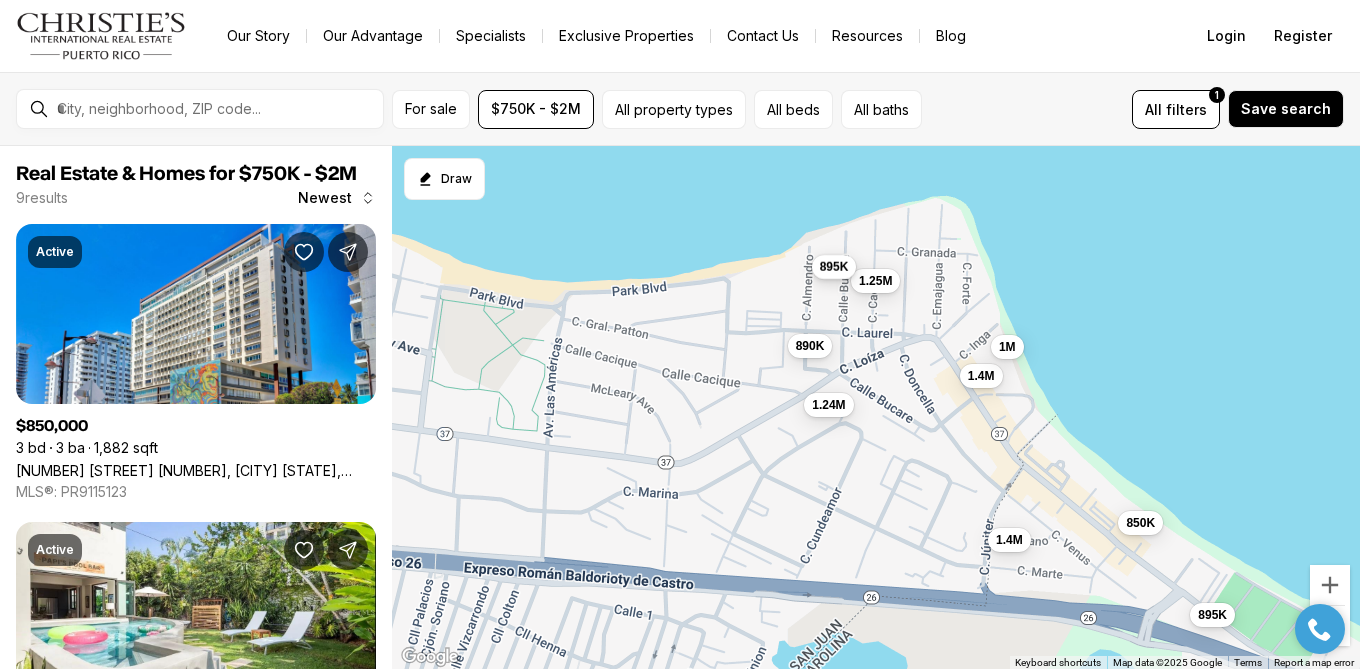 click on "895K" at bounding box center [834, 267] 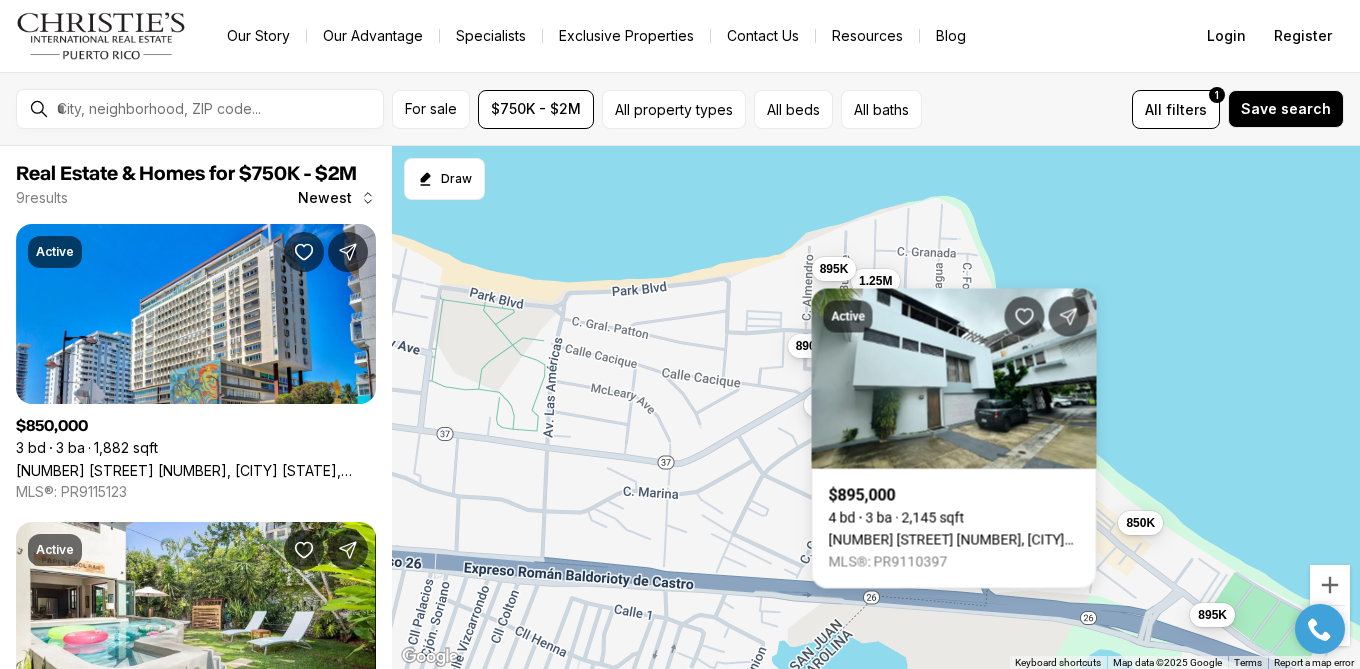 click on "Active $895,000 4 bd 3 ba 2,145 sqft [NUMBER] [STREET] [NUMBER], [CITY] [STATE], [POSTAL_CODE] MLS®: PR9110397" at bounding box center [954, 427] 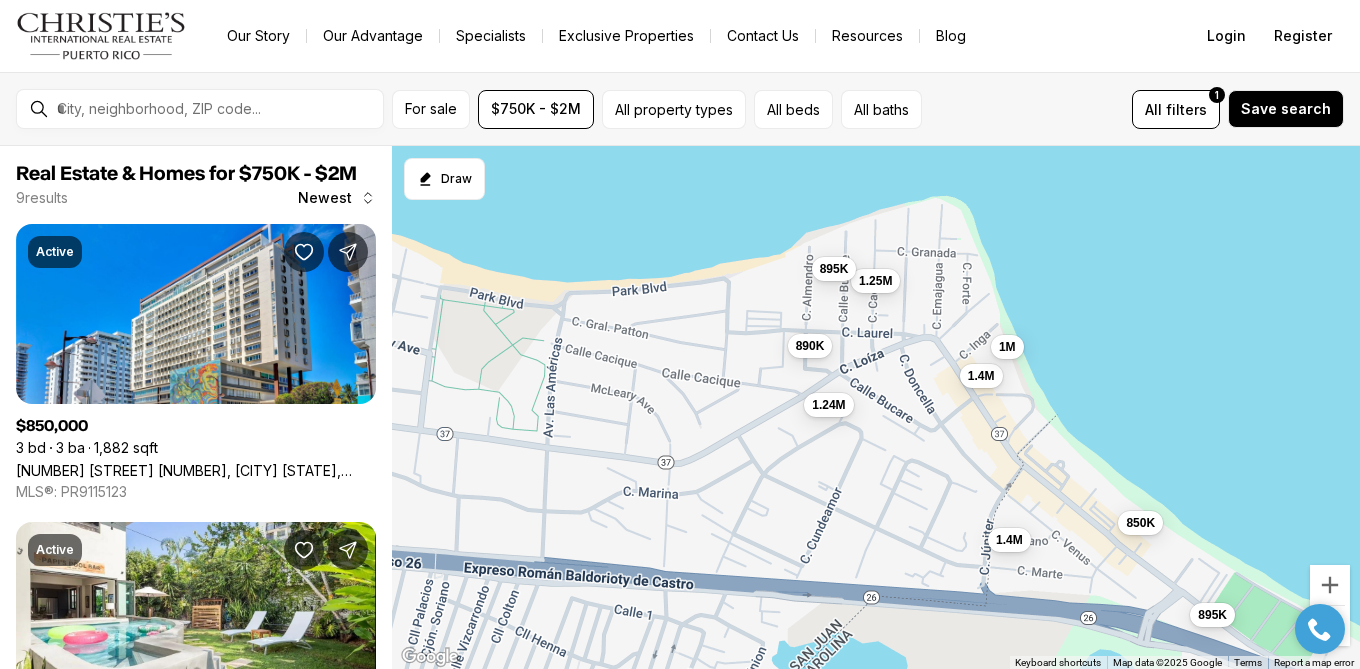 click on "1.25M" at bounding box center (875, 281) 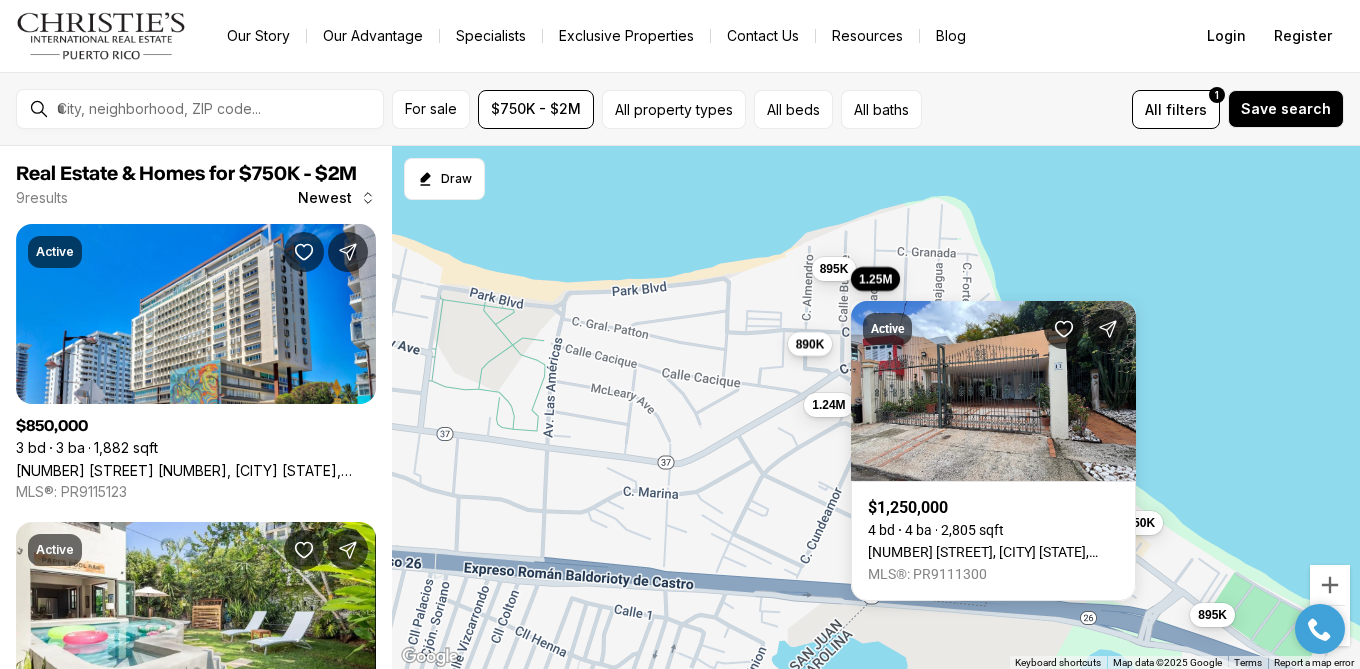 click on "890K" at bounding box center [810, 344] 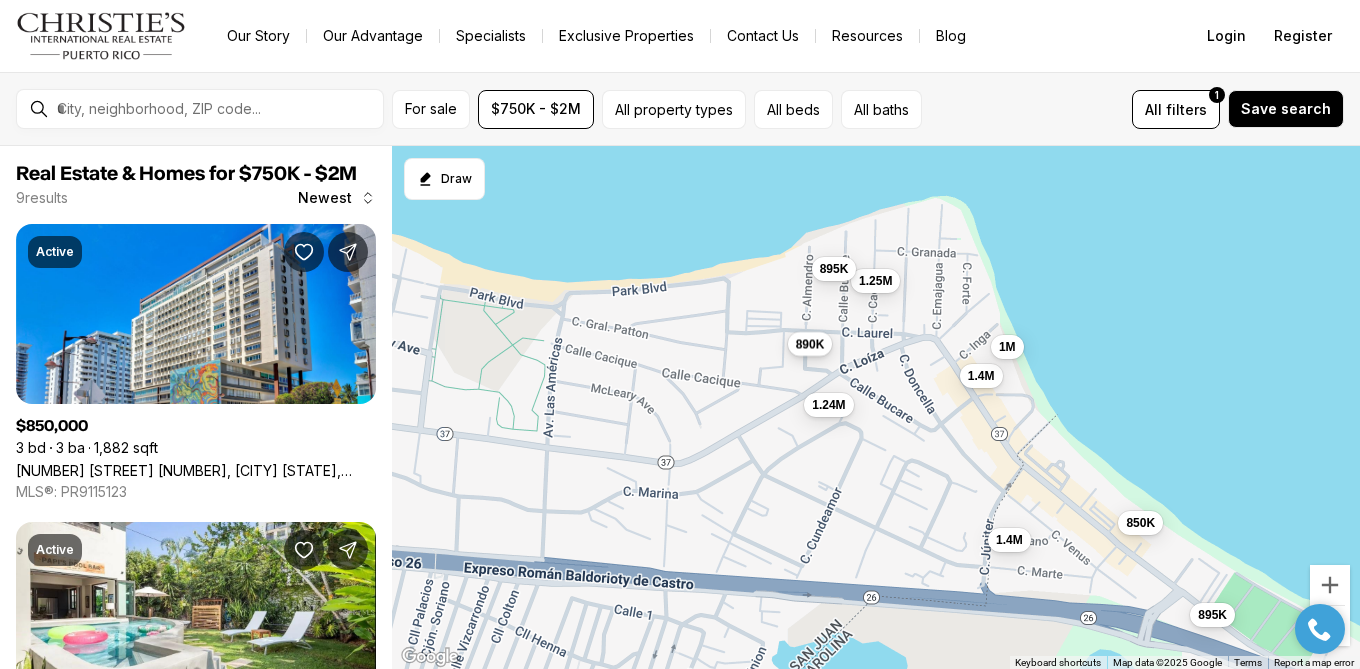 click on "890K" at bounding box center (810, 344) 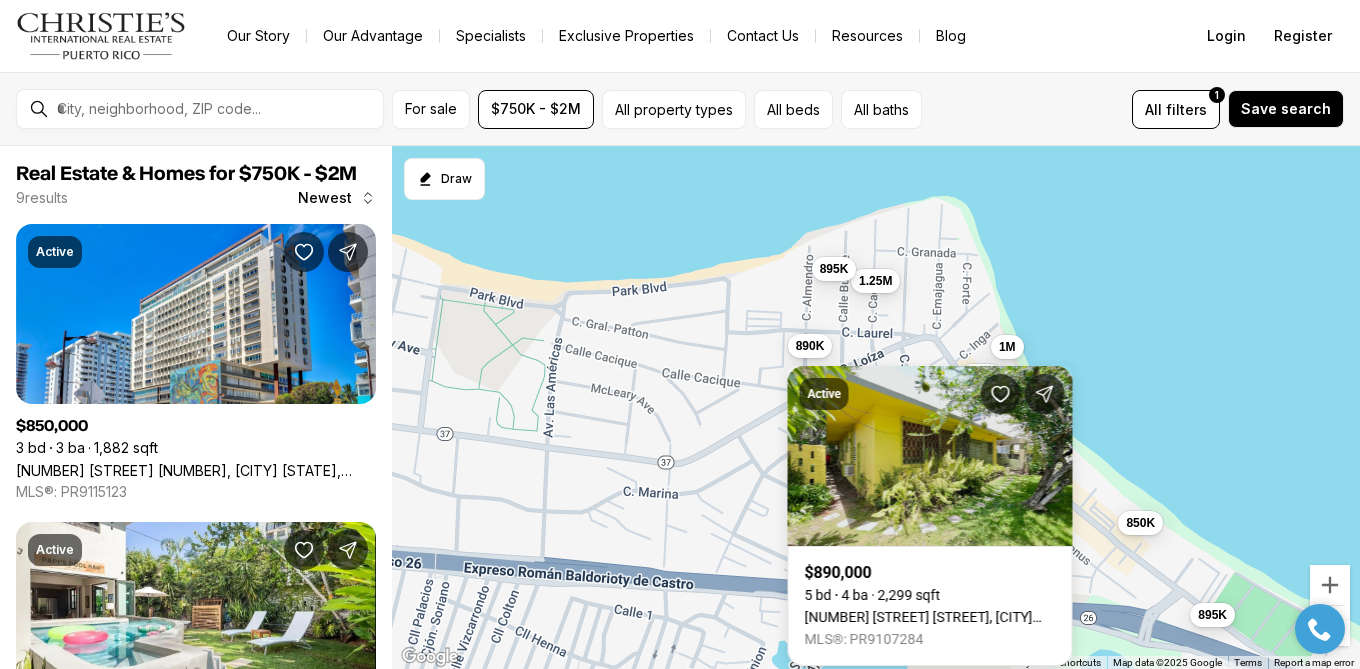 click on "Active $890,000 5 bd 4 ba 2,299 sqft 2388 LAUREL ST. PUNTA LAS MARIAS ST, SAN JUAN PR, 00913 MLS®: PR9107284" at bounding box center [930, 504] 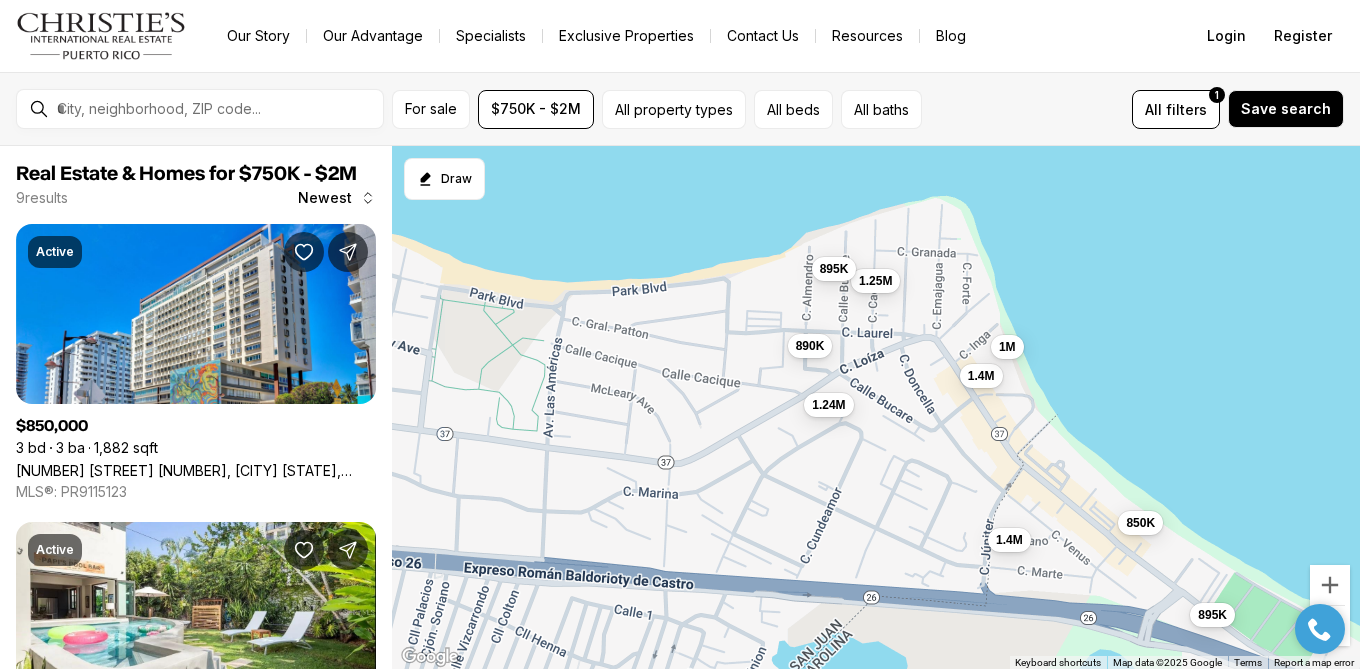 click on "1M" at bounding box center (1007, 347) 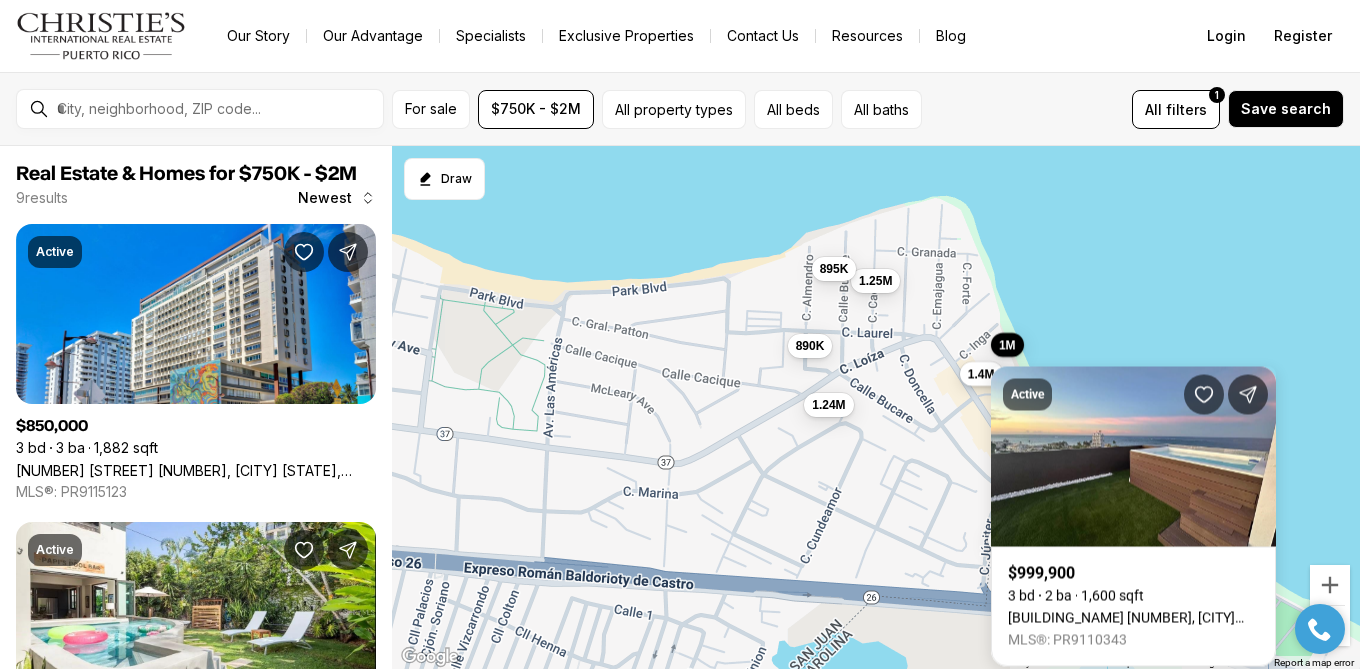 click on "1.4M" at bounding box center [981, 374] 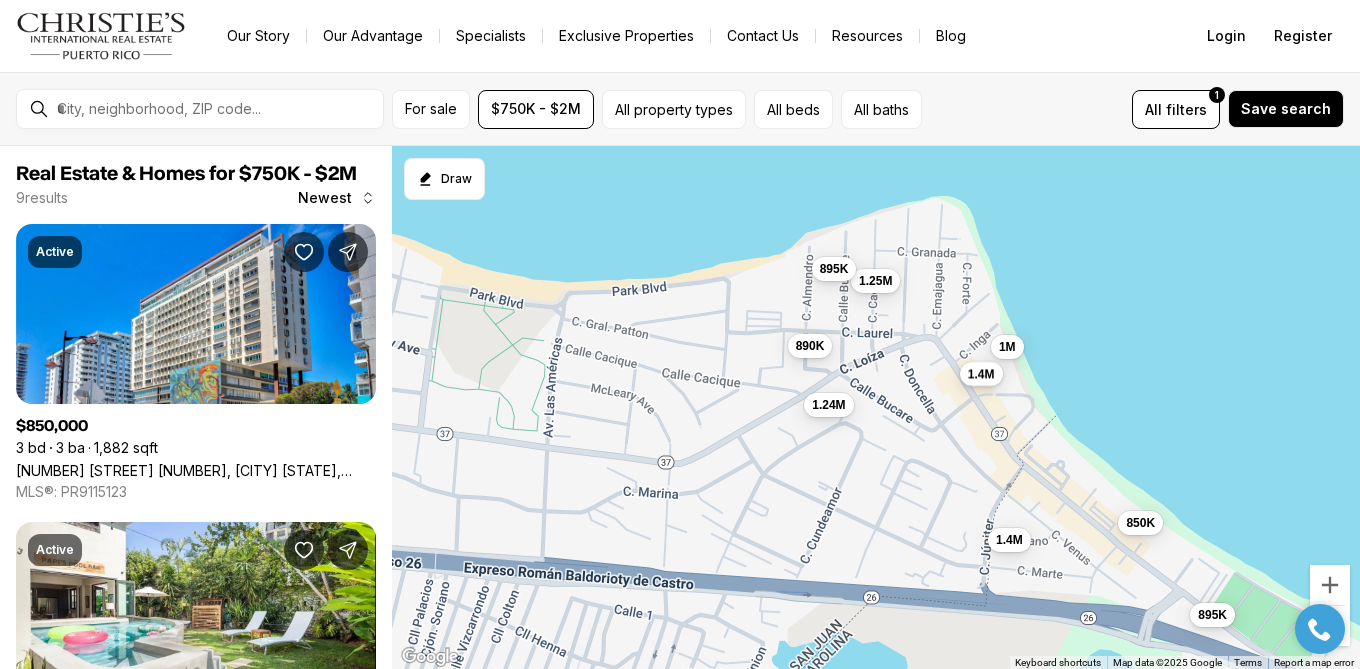 click on "1.4M" at bounding box center [981, 374] 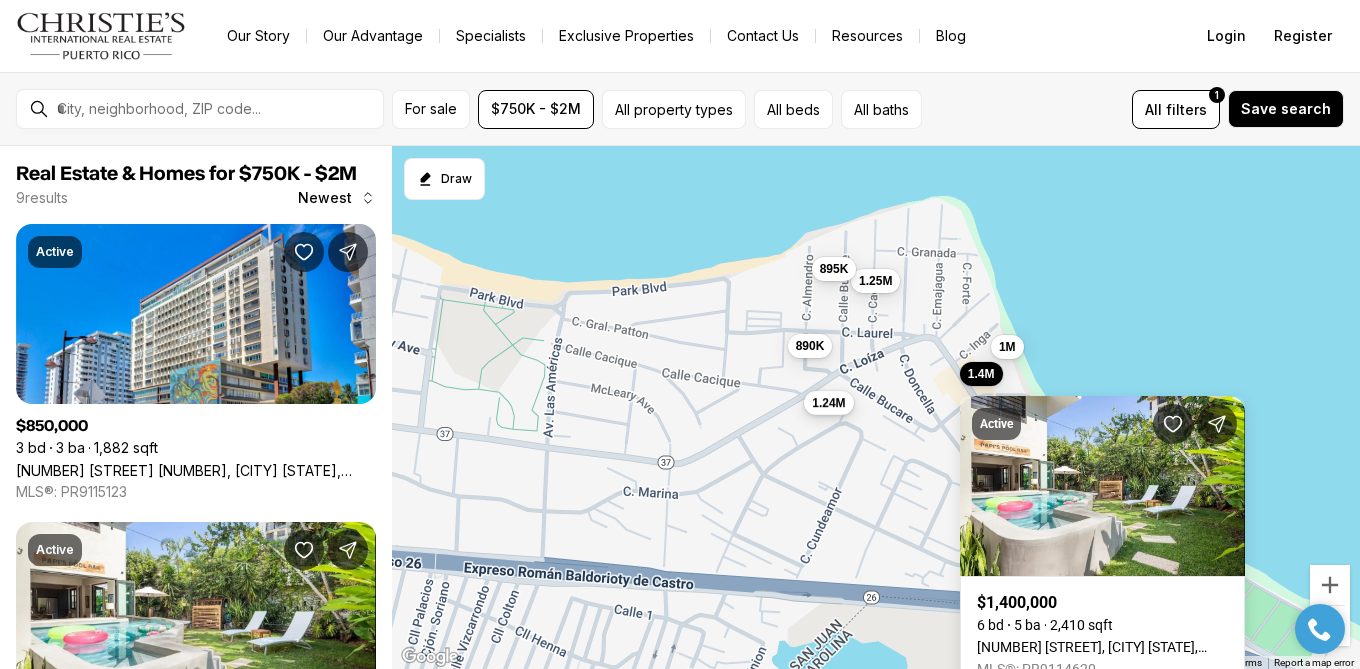 click on "1.24M" at bounding box center (828, 403) 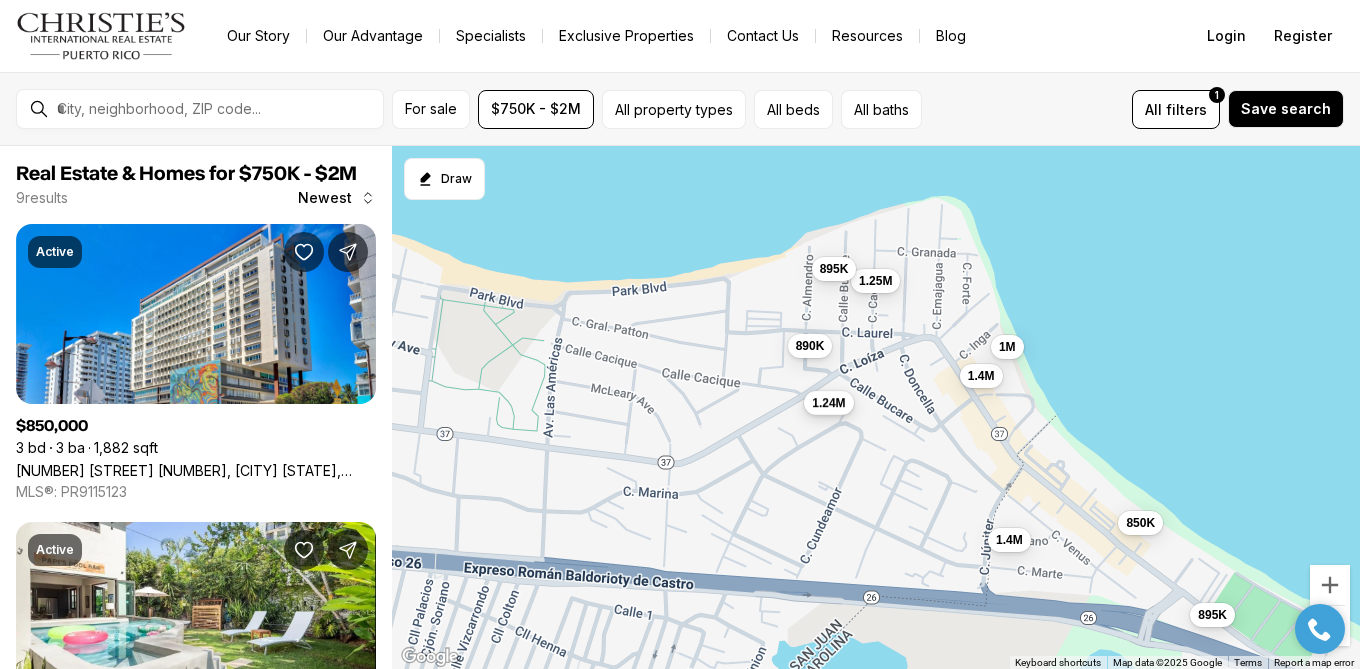 click on "1.24M" at bounding box center [828, 403] 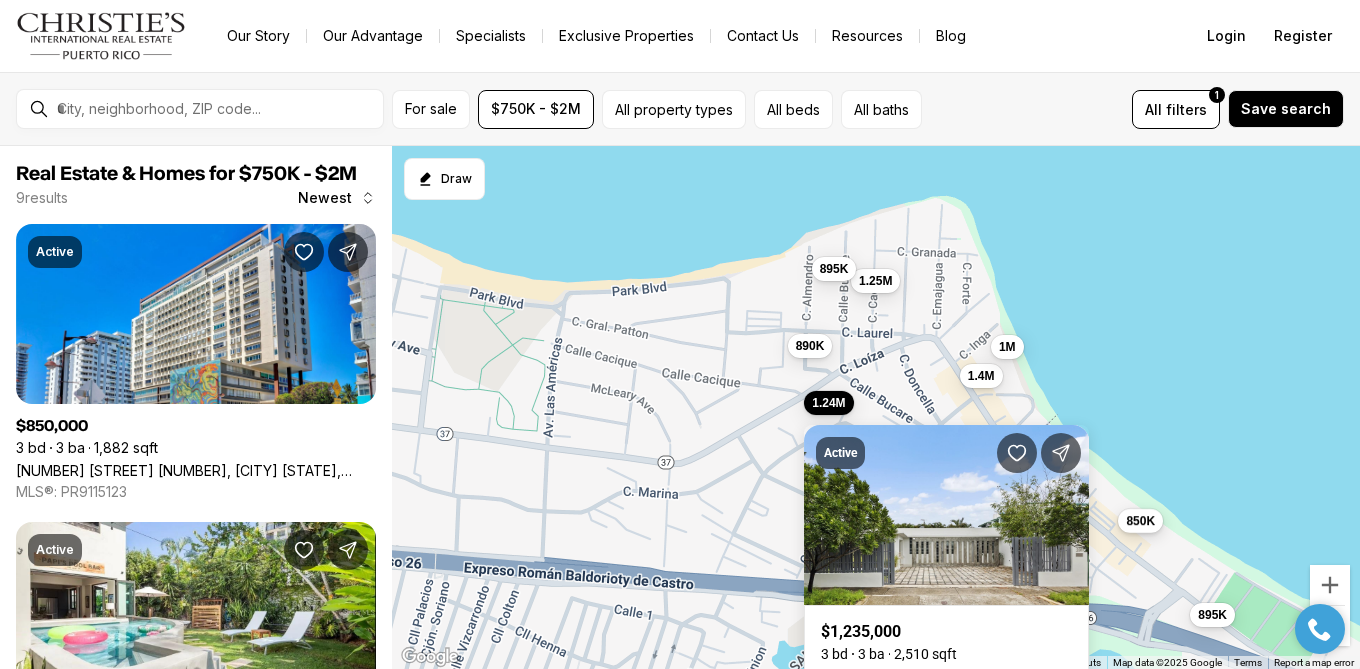 click on "850K" at bounding box center (1140, 521) 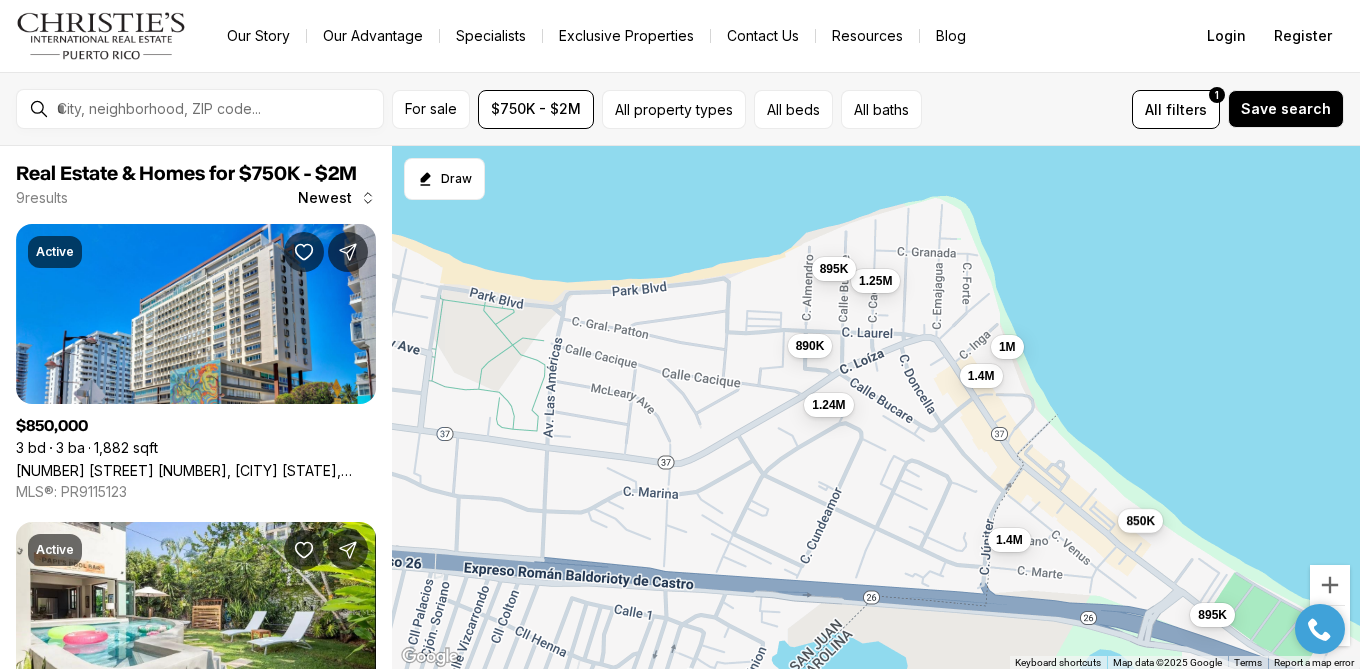 click on "850K" at bounding box center [1140, 521] 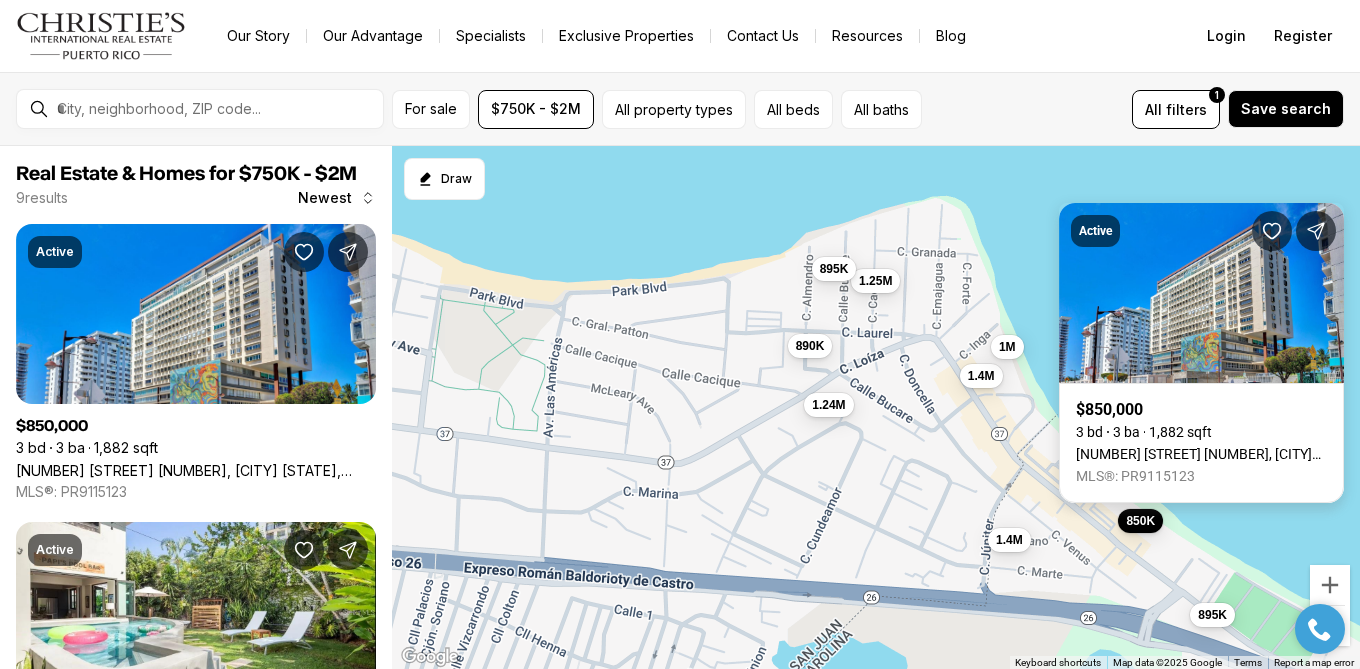 click on "[NUMBER] [STREET] #[NUMBER], [CITY] [STATE], [POSTAL_CODE]" at bounding box center (1201, 454) 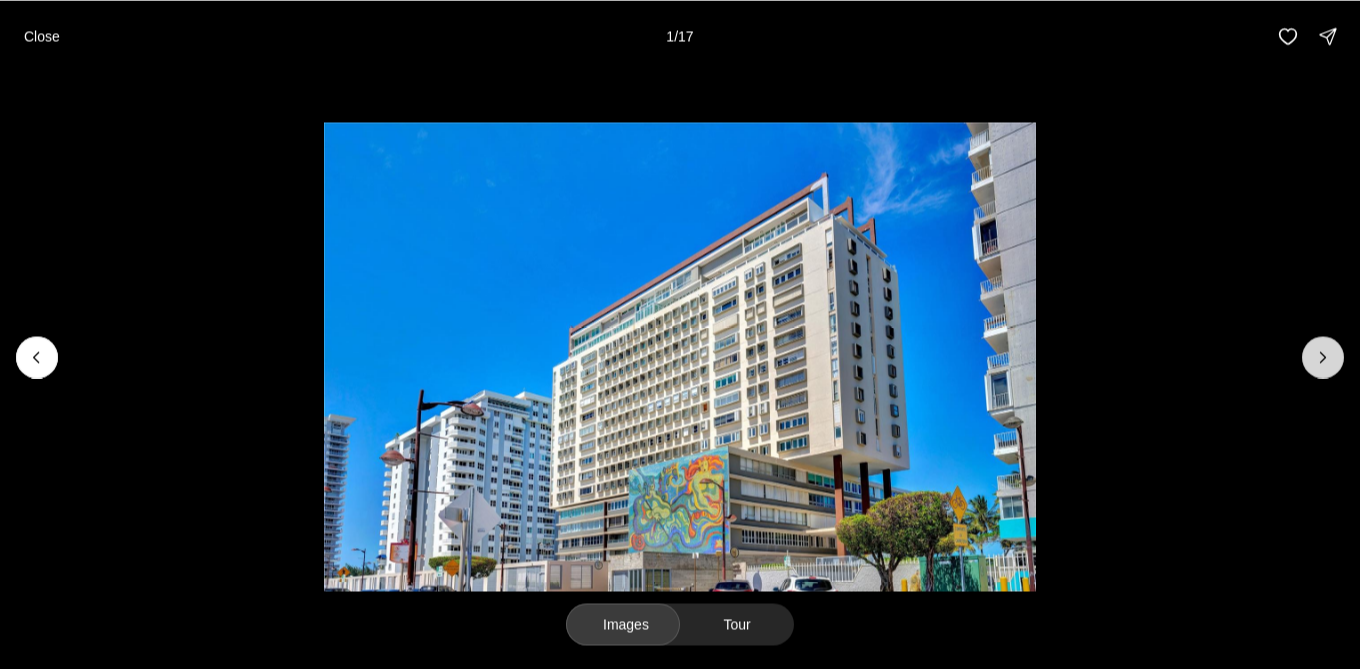 scroll, scrollTop: 0, scrollLeft: 0, axis: both 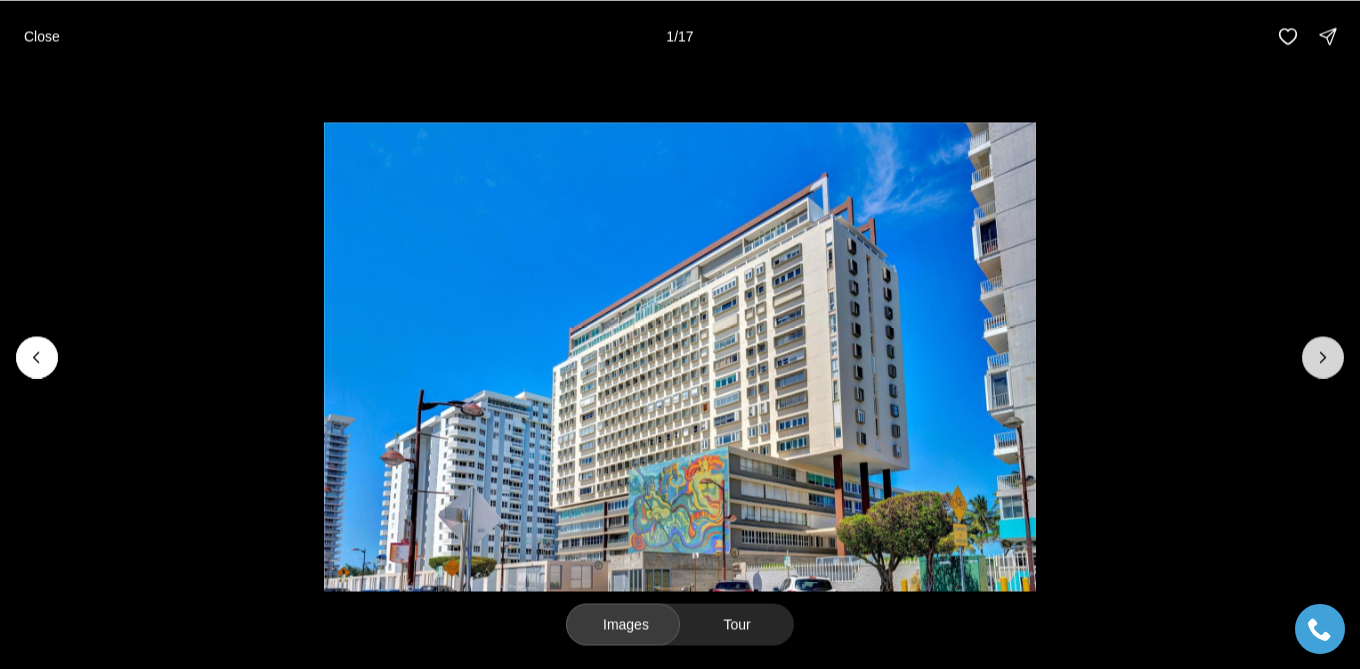 click 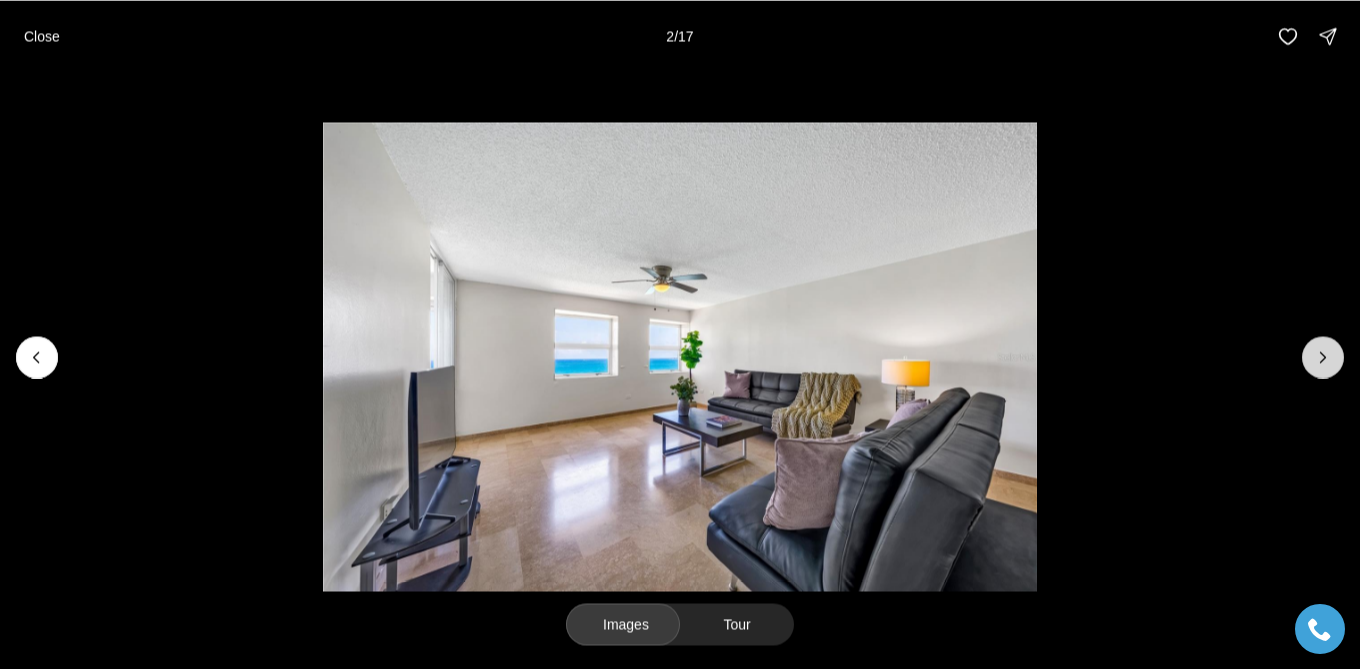 click 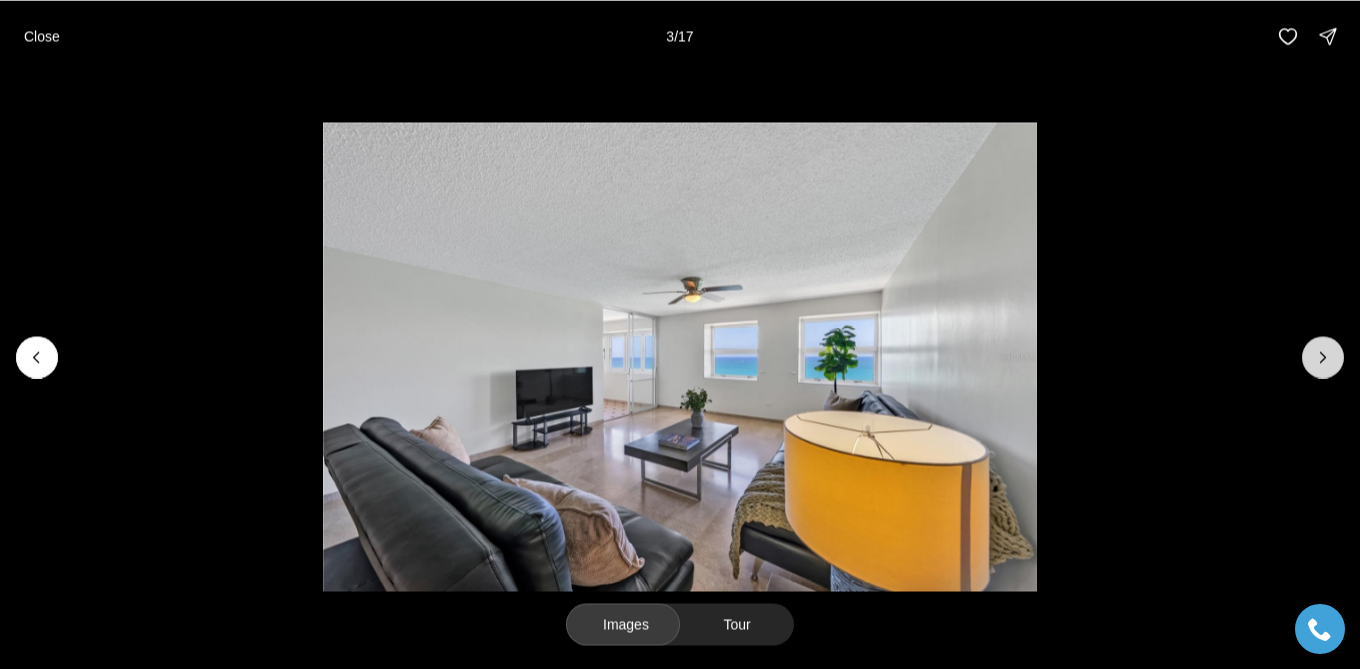 click 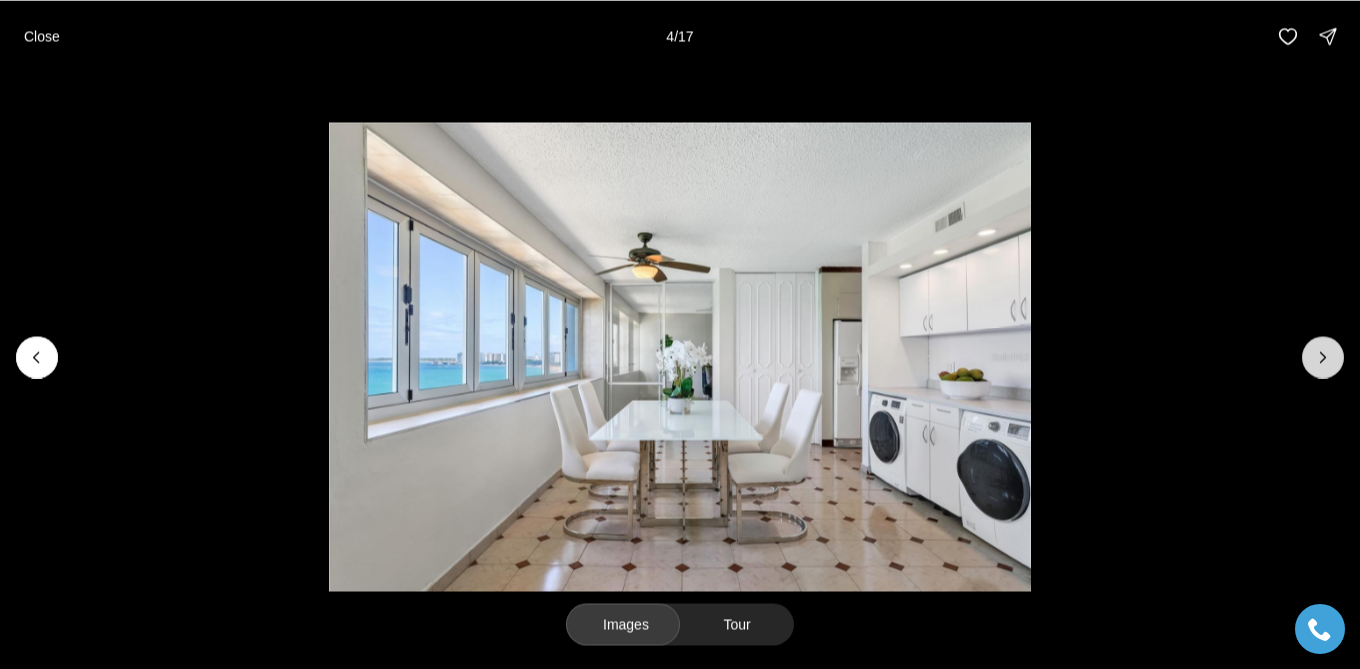 click 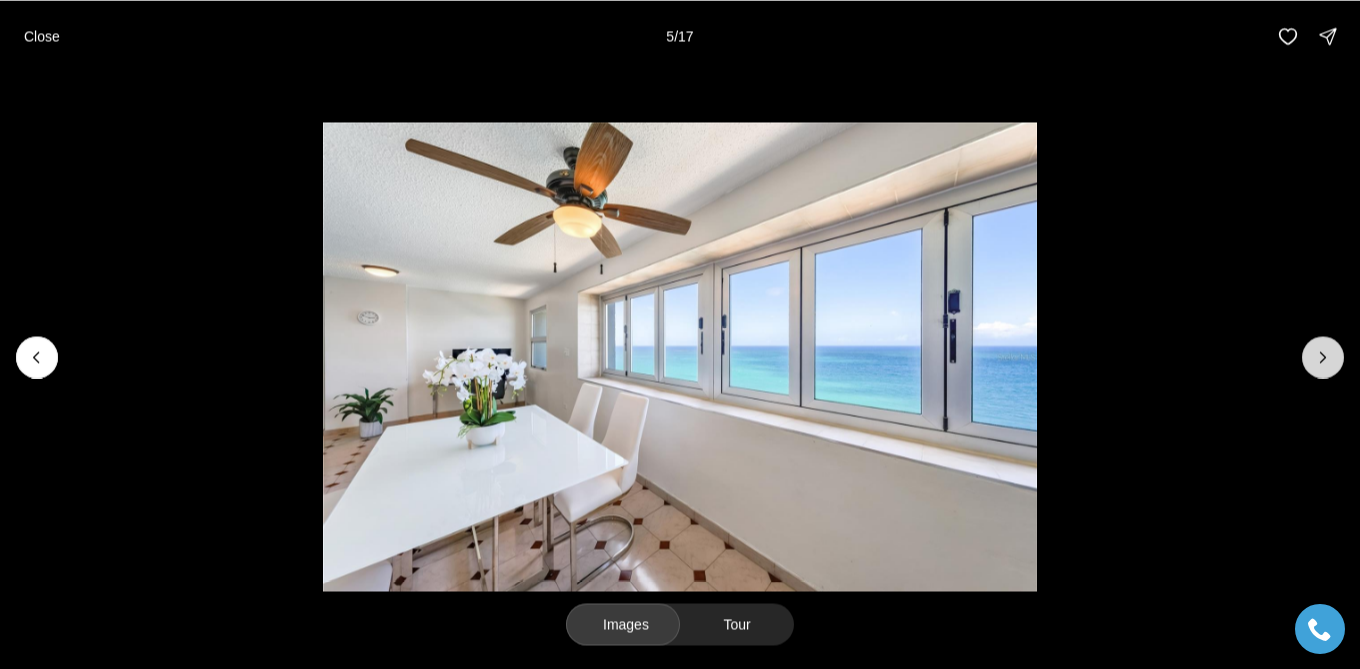 click 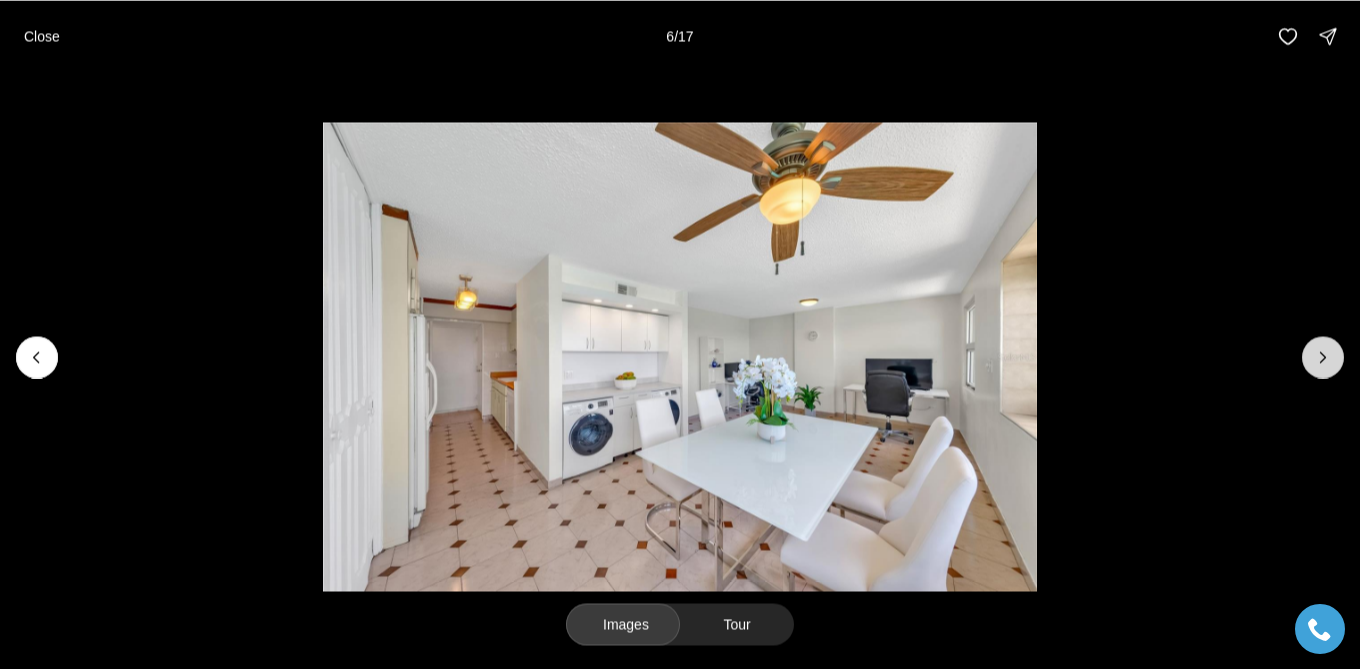 click 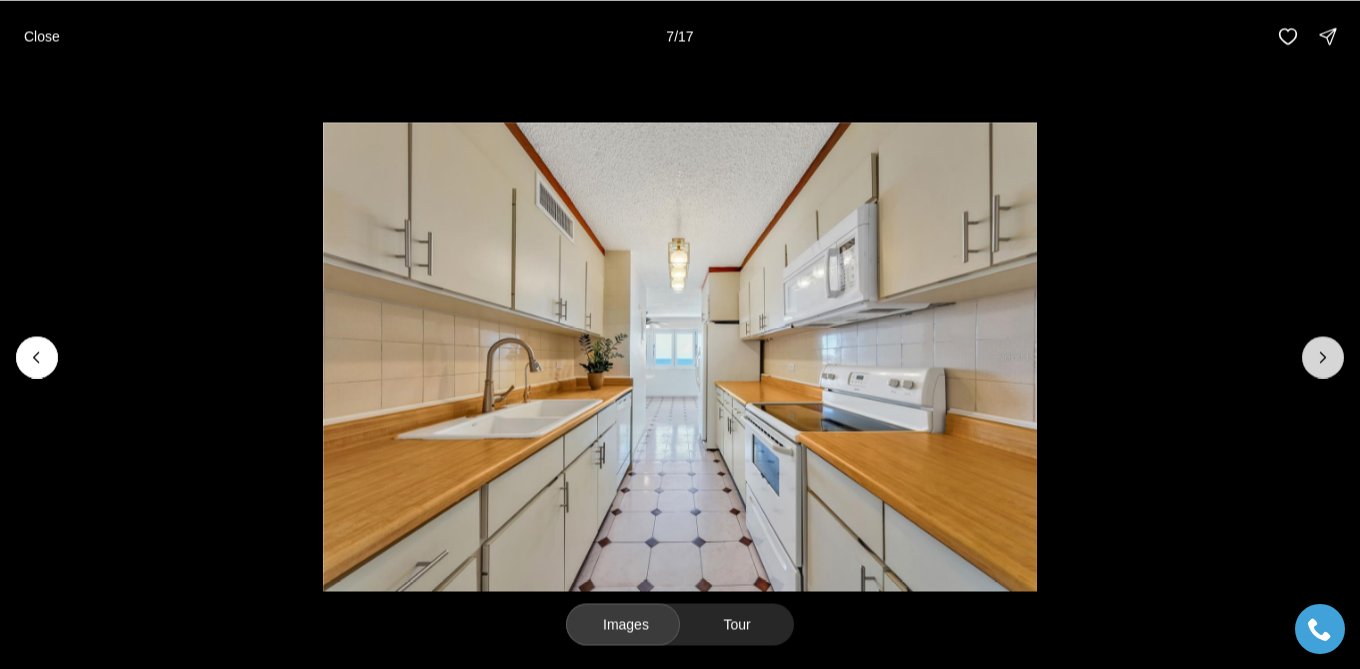 click 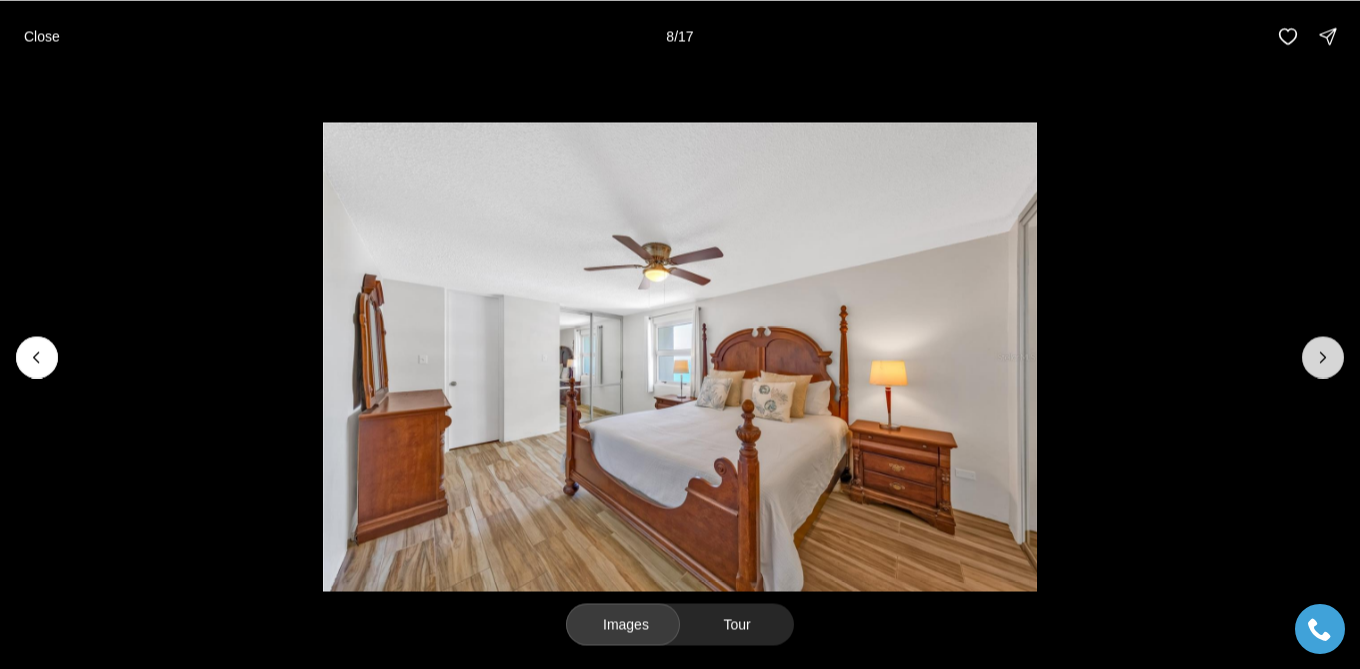 click 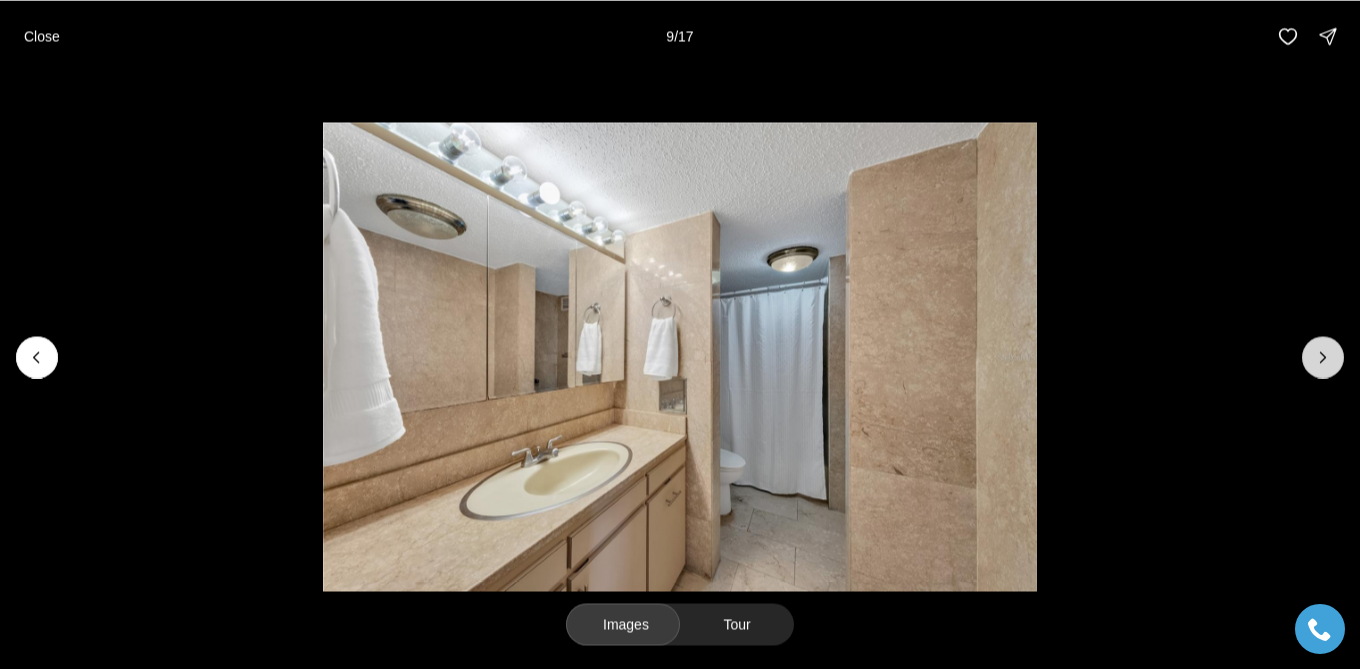 click 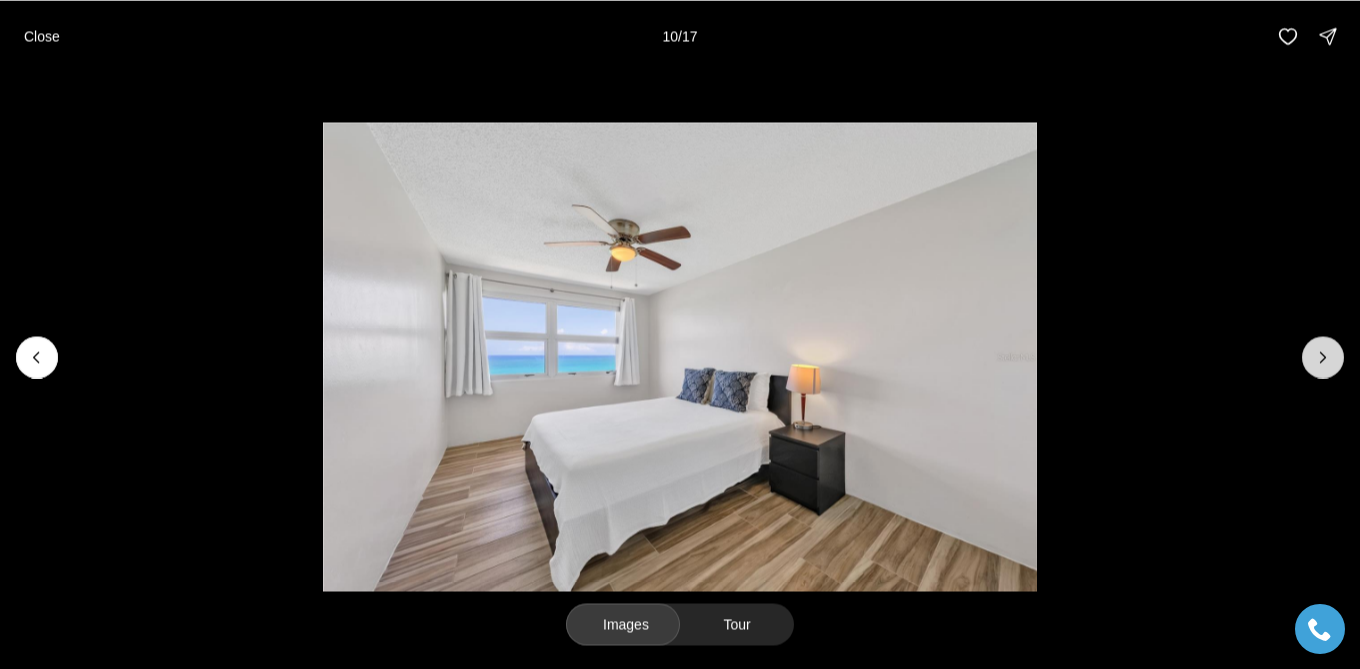 click 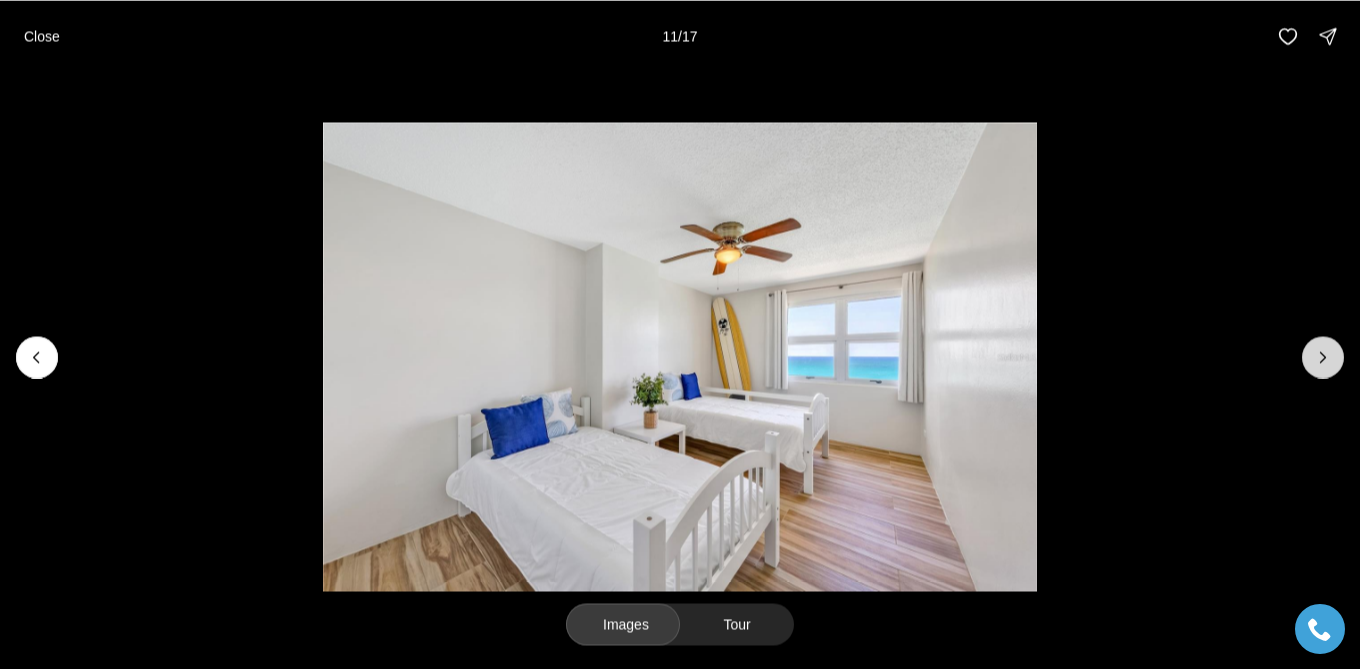 click 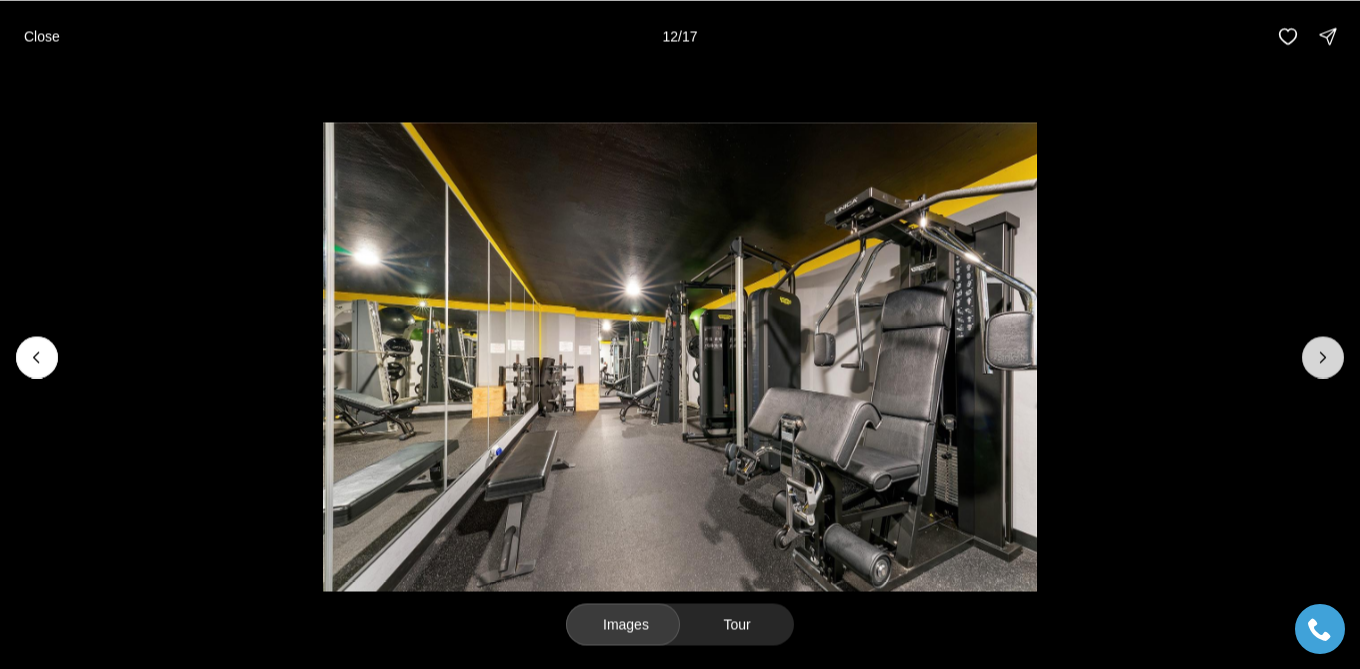 click 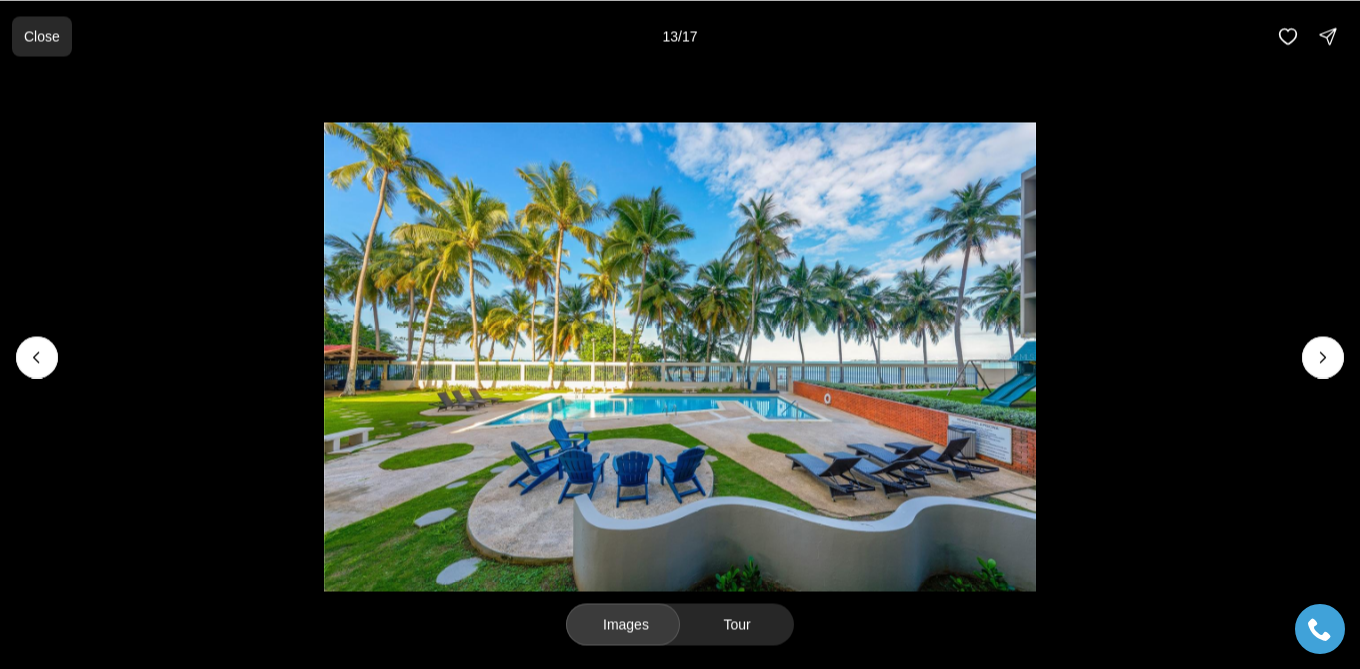click on "Close" at bounding box center (42, 36) 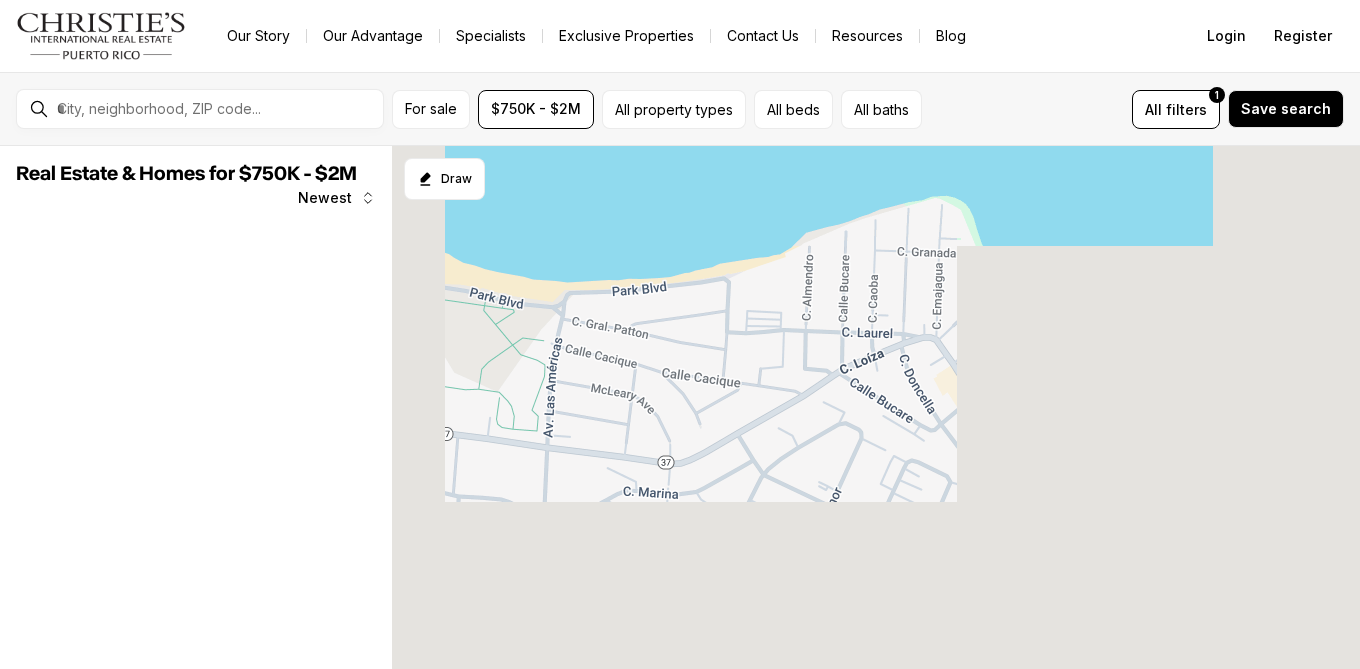 scroll, scrollTop: 0, scrollLeft: 0, axis: both 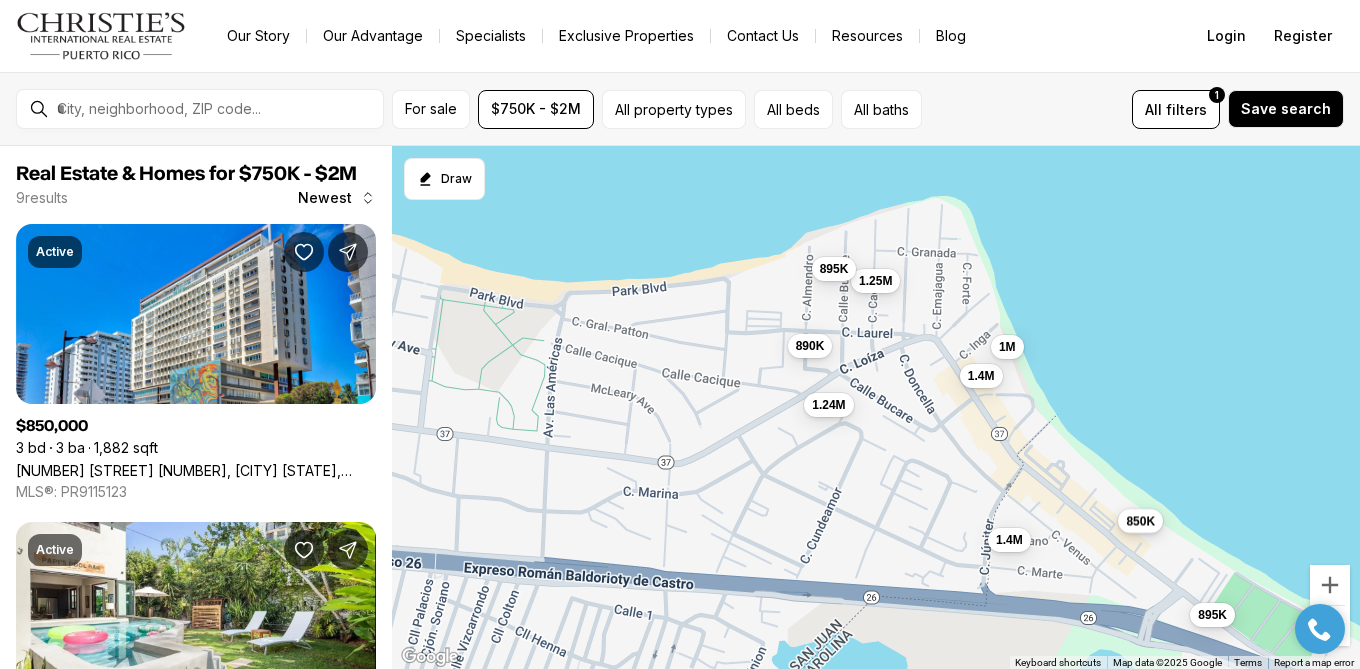 click on "850K" at bounding box center [1140, 521] 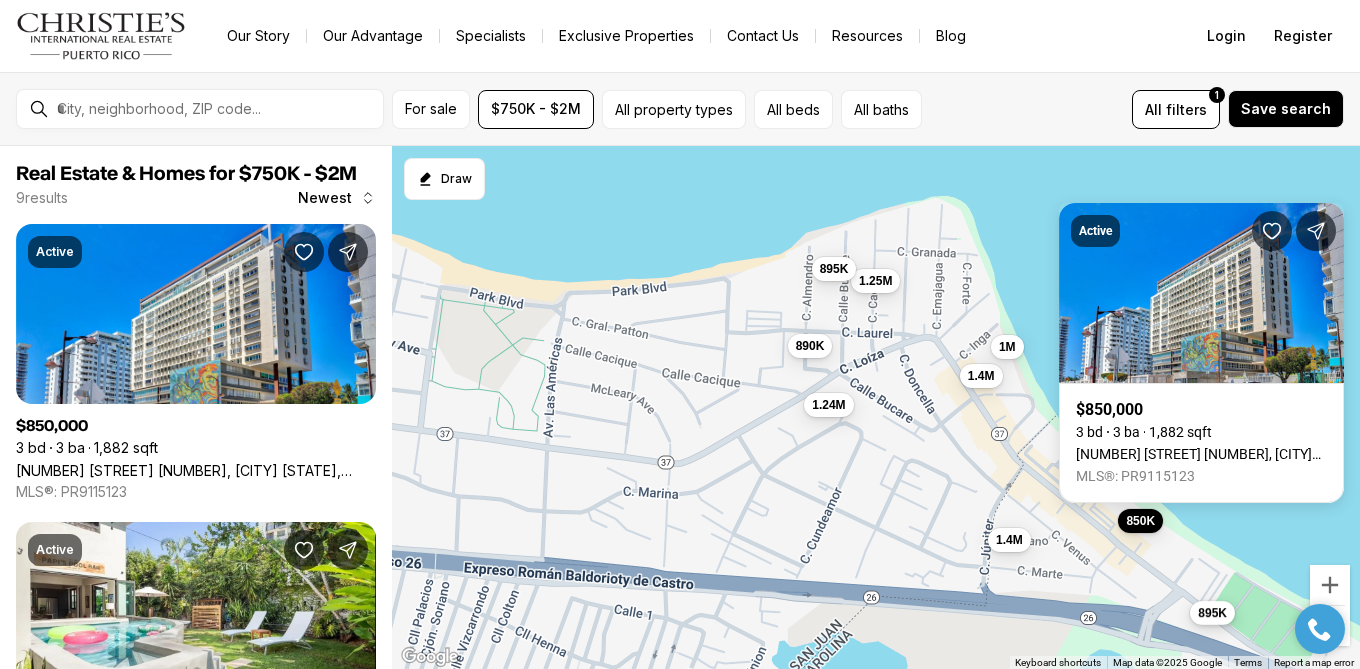 click on "895K" at bounding box center (1212, 613) 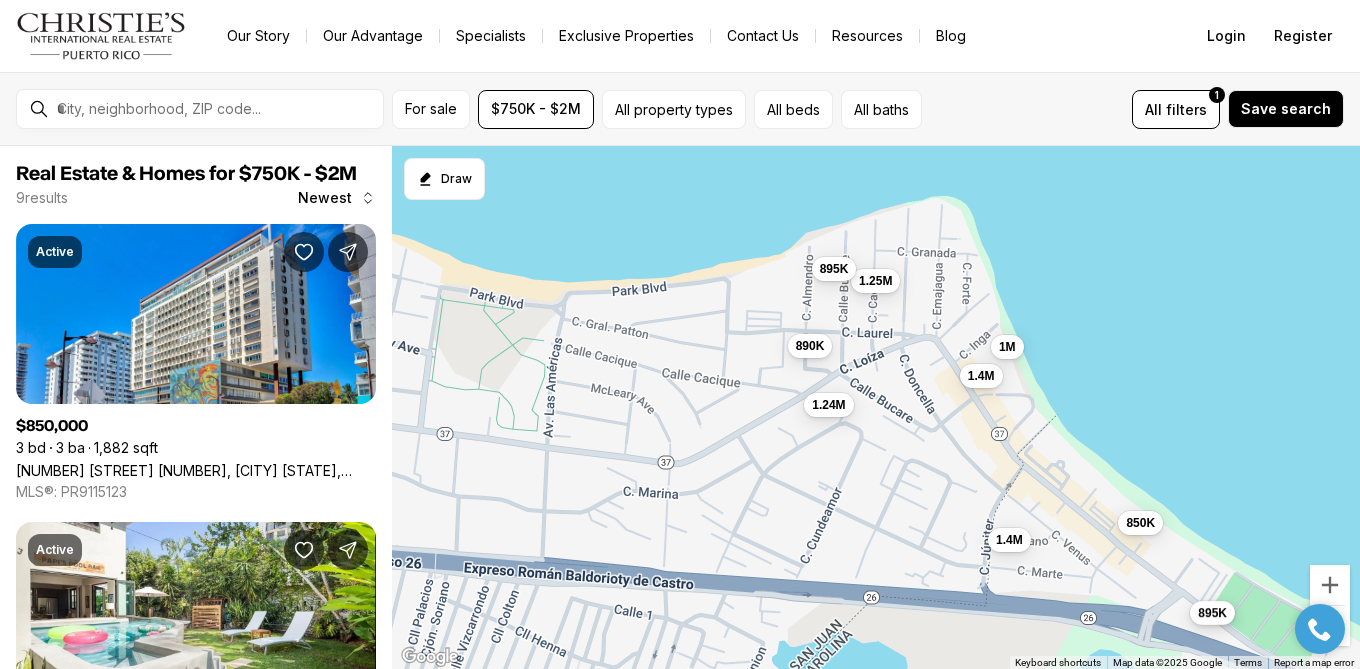 click on "895K" at bounding box center (1212, 613) 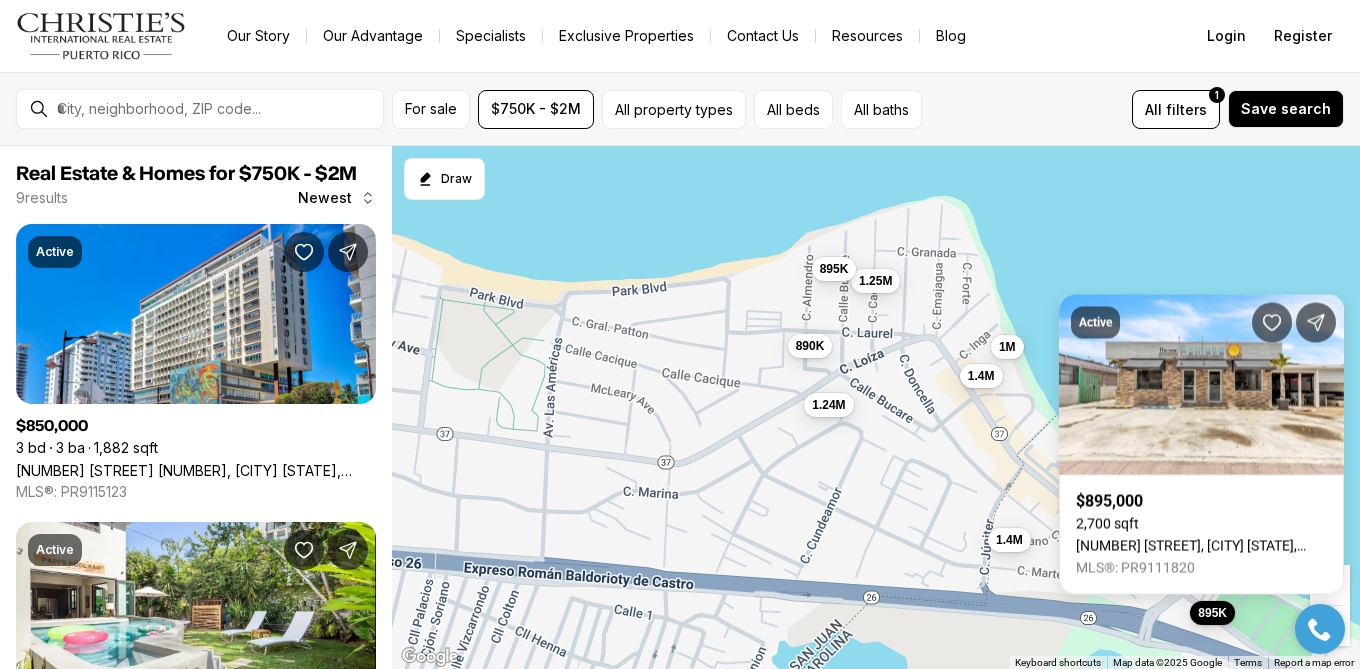 click on "850K 1.4M 1.4M 895K 1.25M 1.24M 895K 1M 890K" at bounding box center (876, 408) 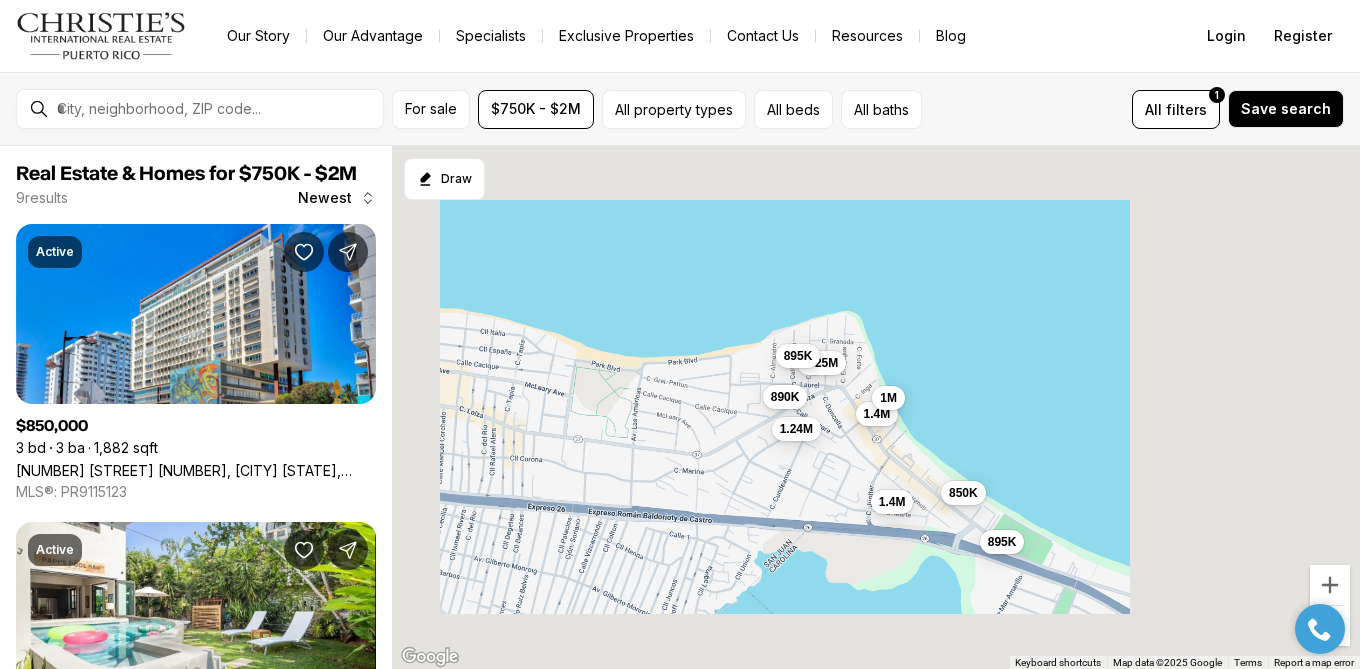 click on "850K 1.4M 1.4M 895K 1.25M 1.24M 895K 1M 890K" at bounding box center [876, 408] 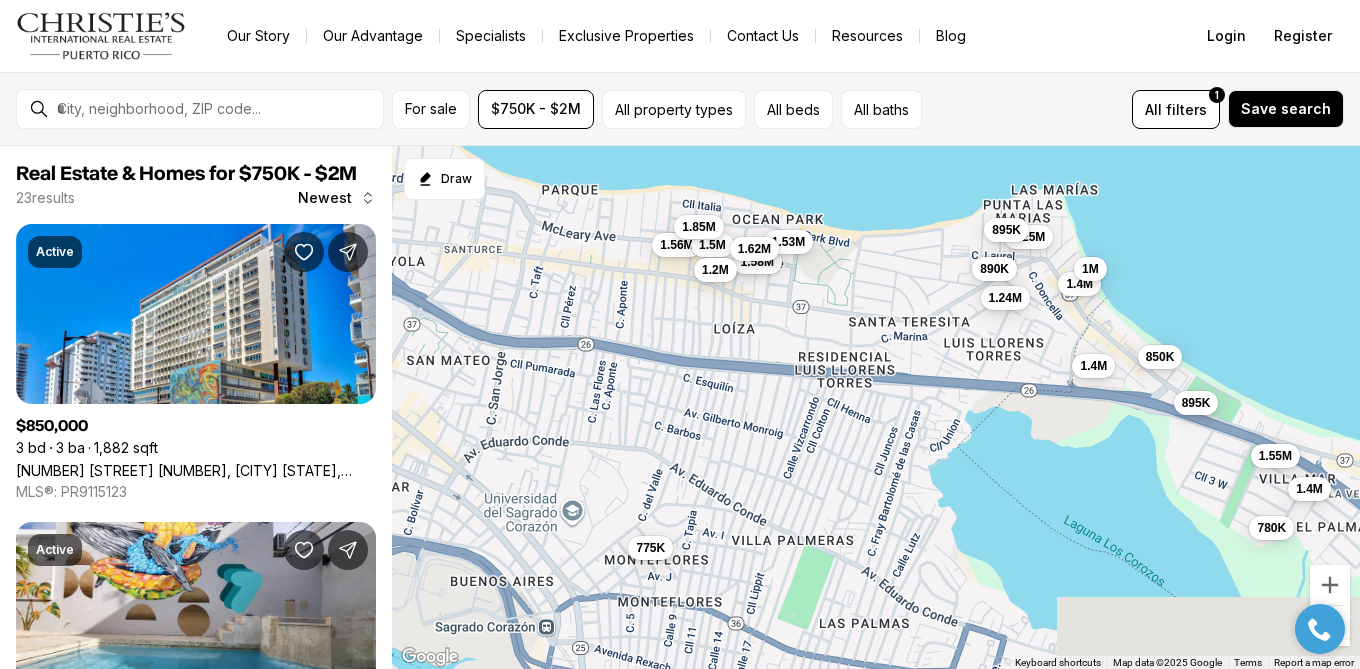 drag, startPoint x: 572, startPoint y: 454, endPoint x: 783, endPoint y: 319, distance: 250.49152 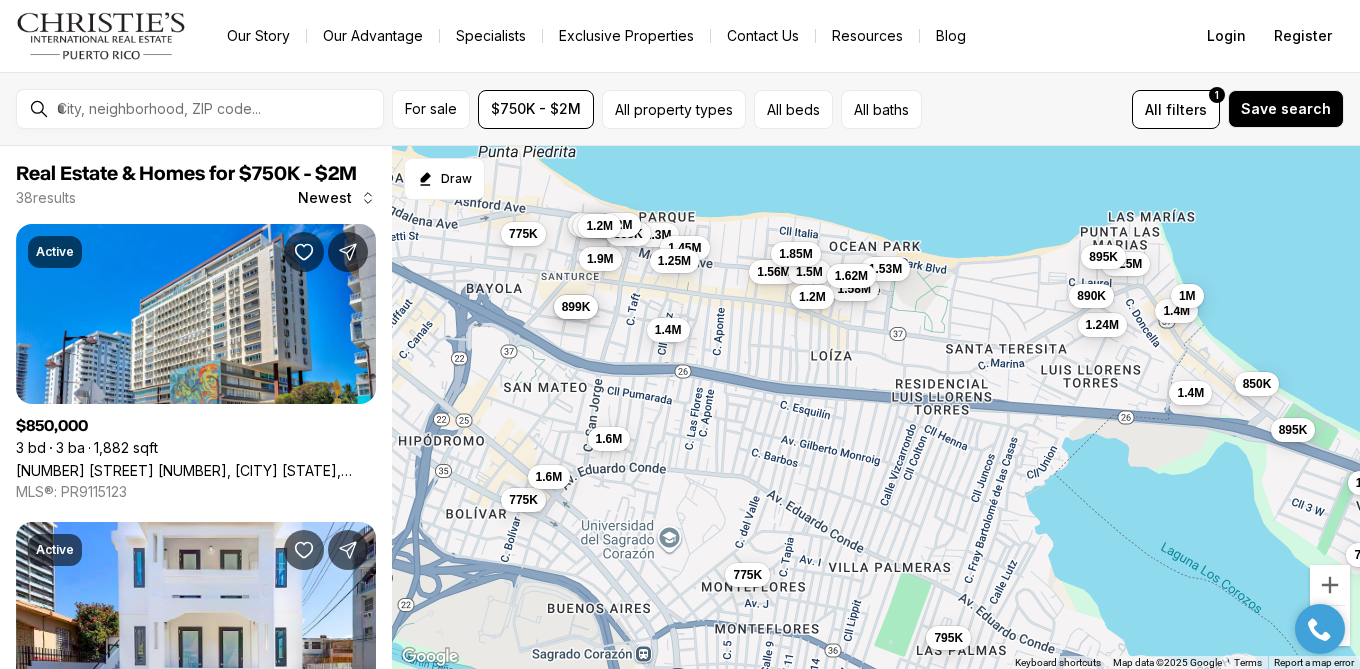 drag, startPoint x: 715, startPoint y: 336, endPoint x: 820, endPoint y: 361, distance: 107.935165 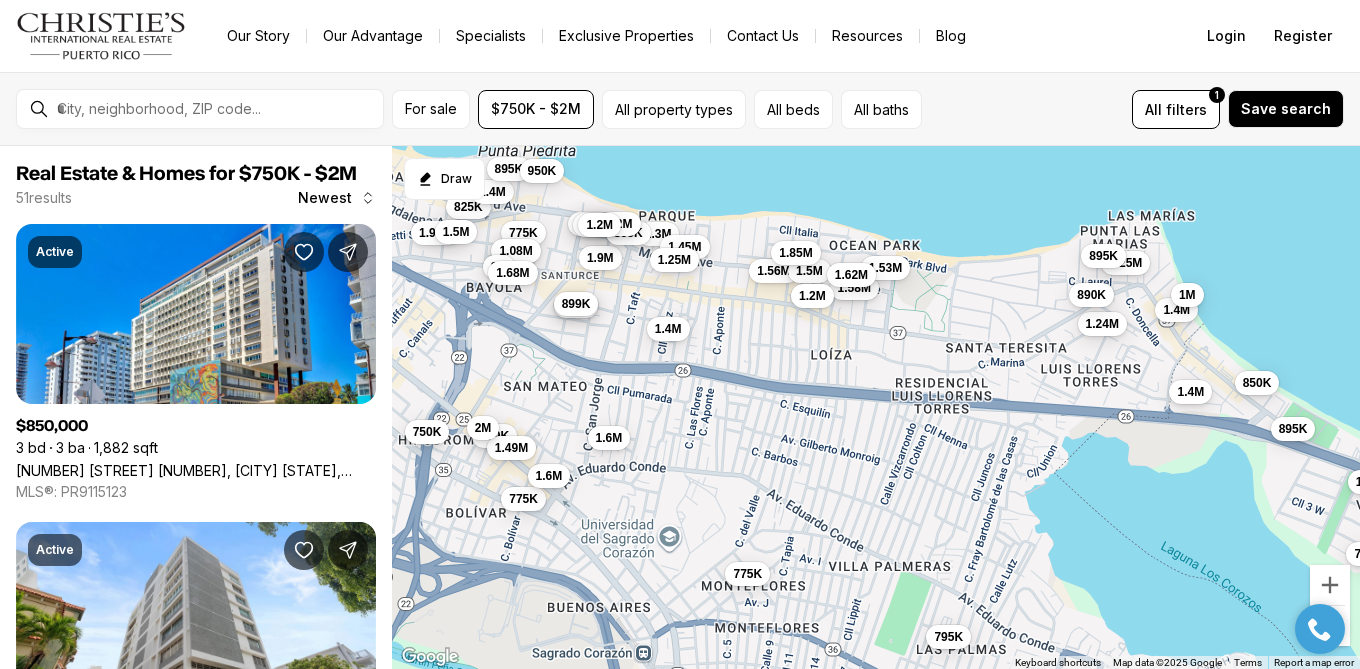 click on "899K" at bounding box center [576, 304] 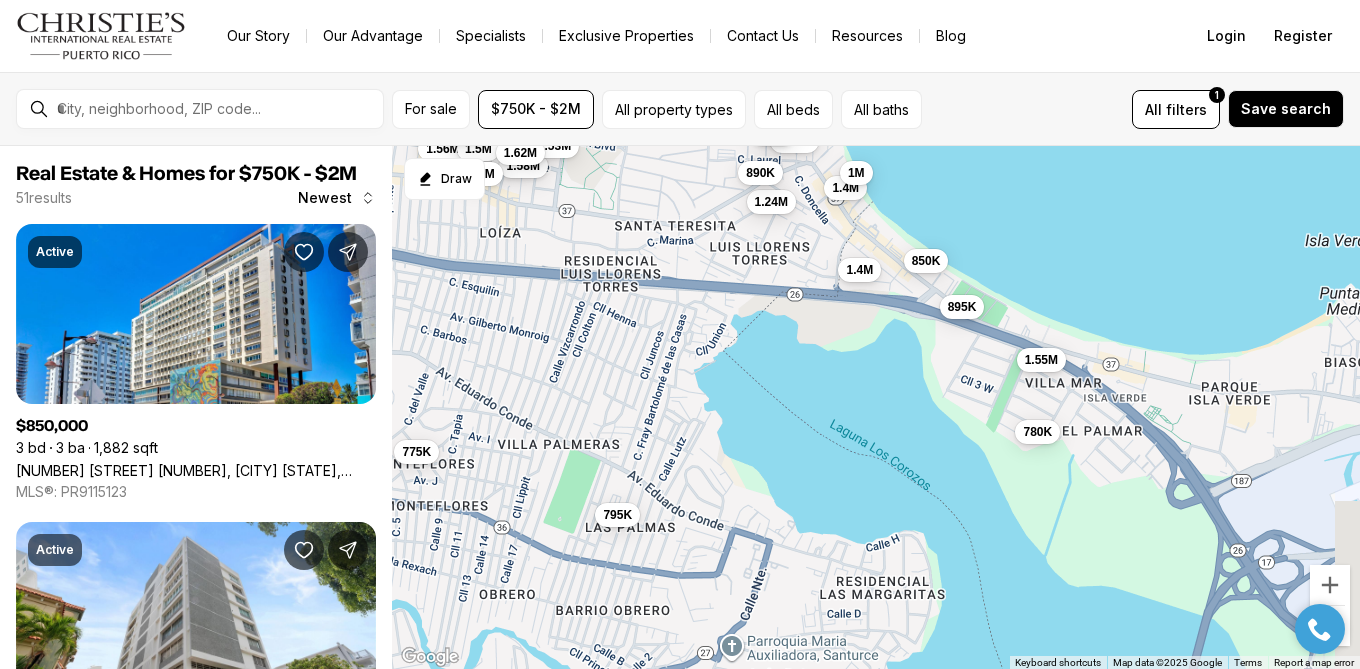 drag, startPoint x: 1172, startPoint y: 490, endPoint x: 839, endPoint y: 363, distance: 356.39584 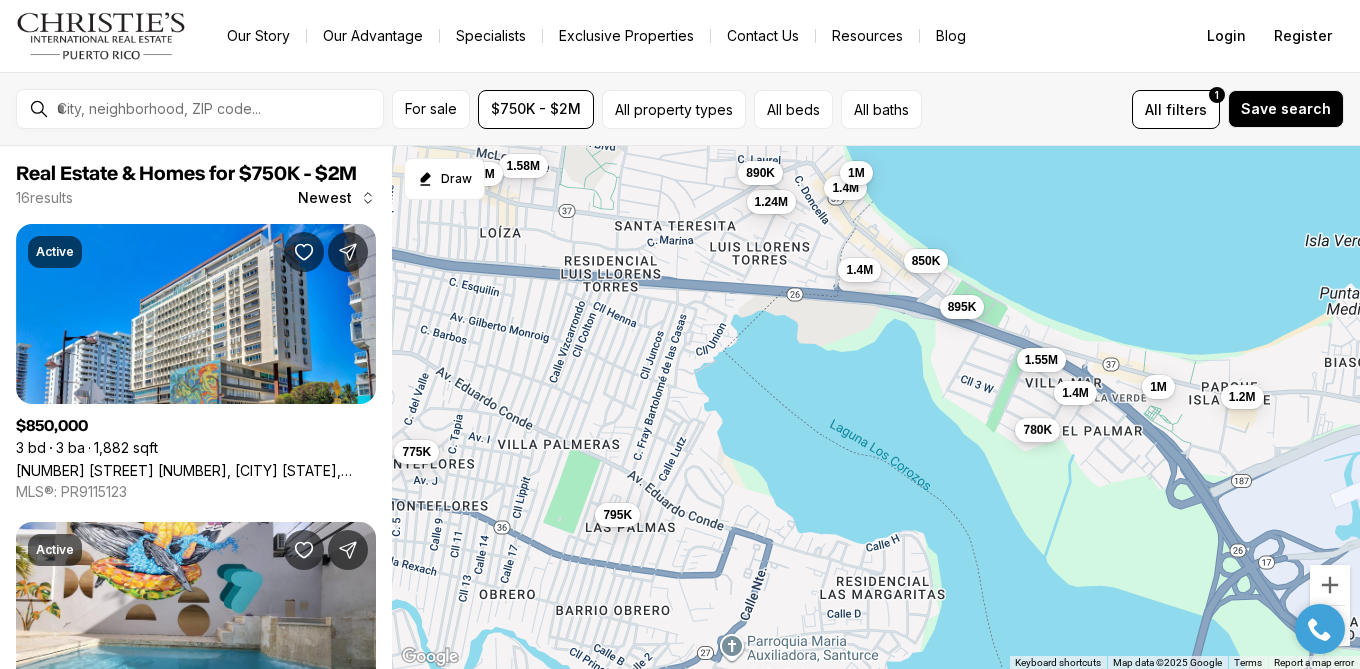 click on "780K" at bounding box center [1037, 430] 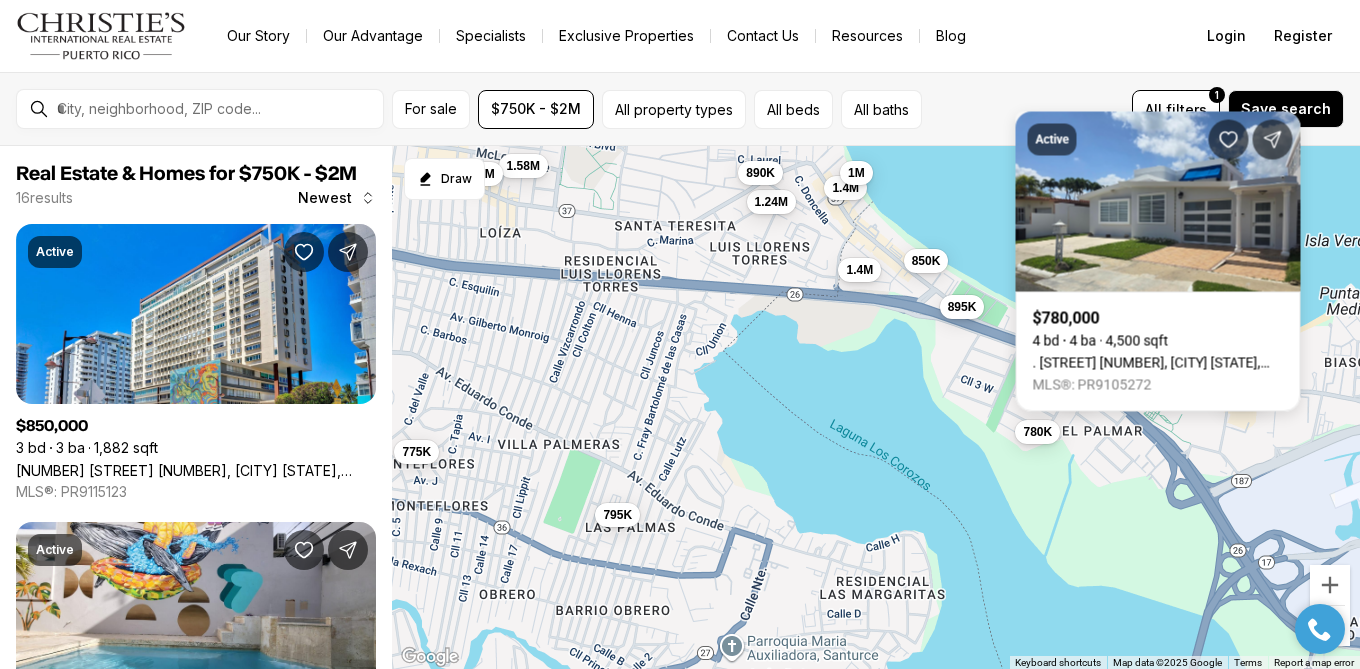 click on "850K 1.4M 1.4M 895K 1.24M 1M 890K 775K 1.58M 1.55M 1.2M 780K 795K 1.4M 1M 1.2M" at bounding box center (876, 408) 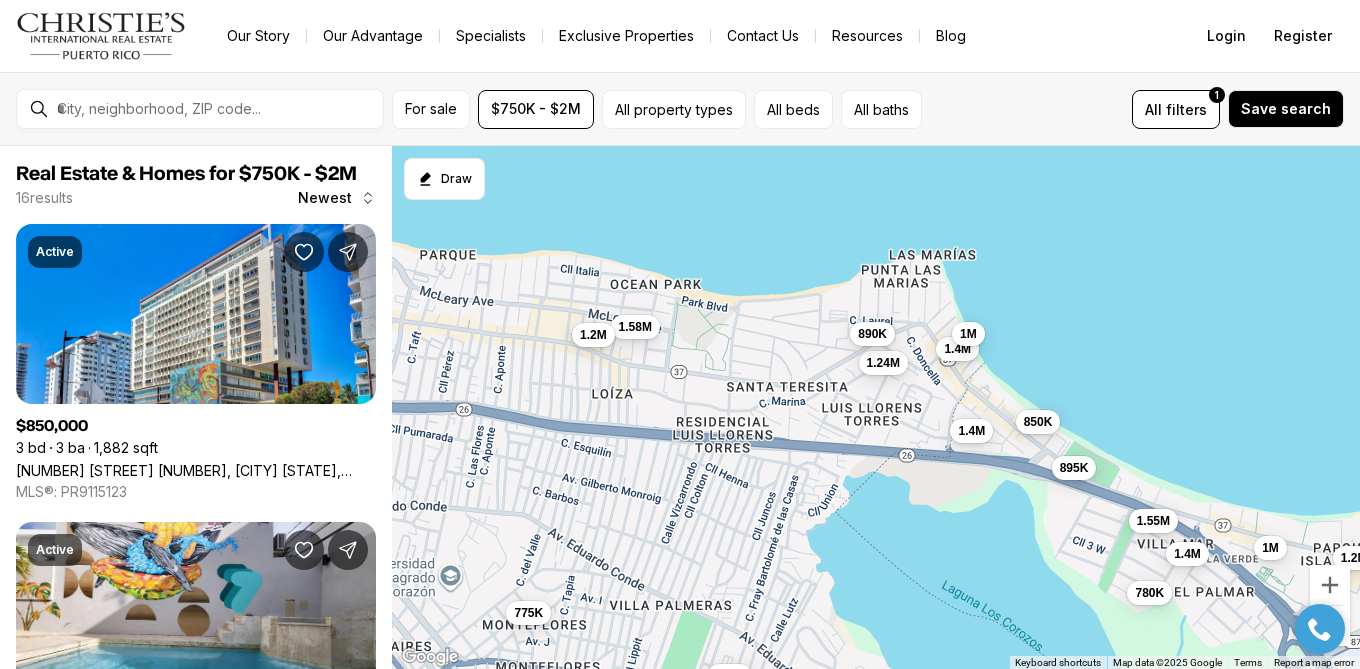 drag, startPoint x: 1062, startPoint y: 249, endPoint x: 1185, endPoint y: 421, distance: 211.45448 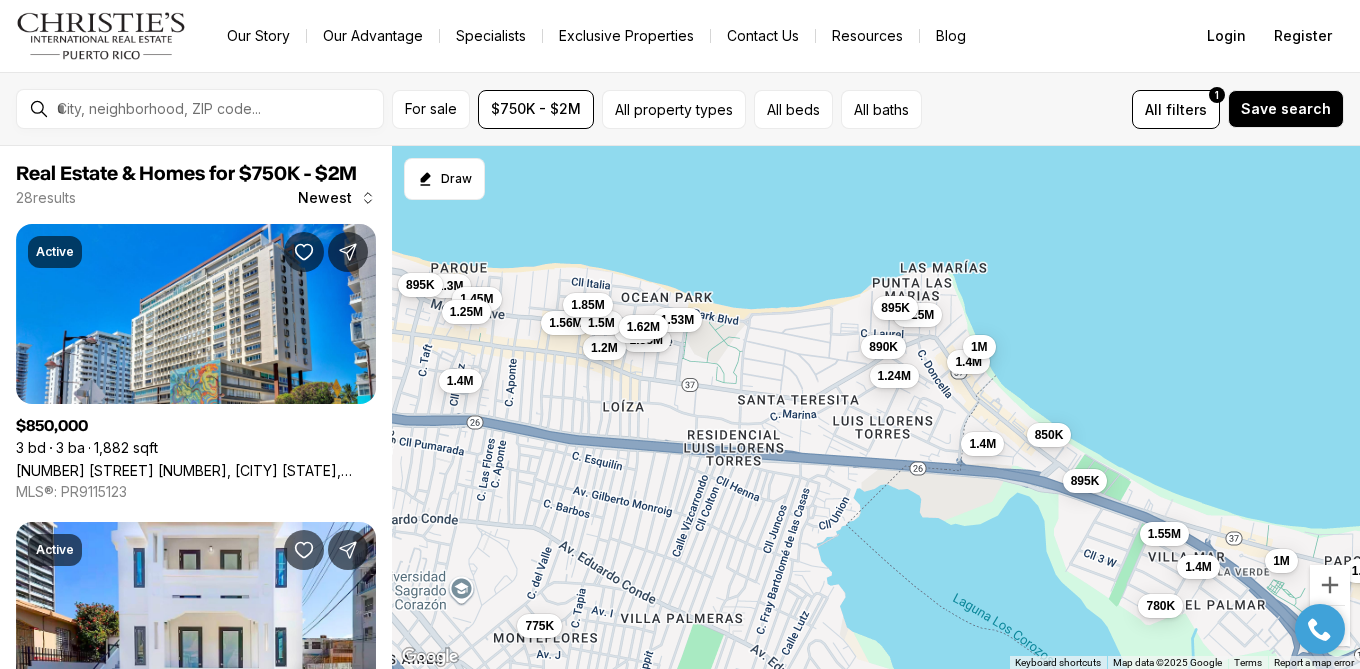 click on "850K 1.4M 1.4M 895K 1.24M 1M 890K 775K 1.58M 1.55M 1.2M 780K 1.4M 1M 1.2M 1.4M 1.3M 1.45M 1.56M 1.7M 895K 1.25M 895K 1.5M 1.25M 1.53M 1.62M 1.85M" at bounding box center [876, 408] 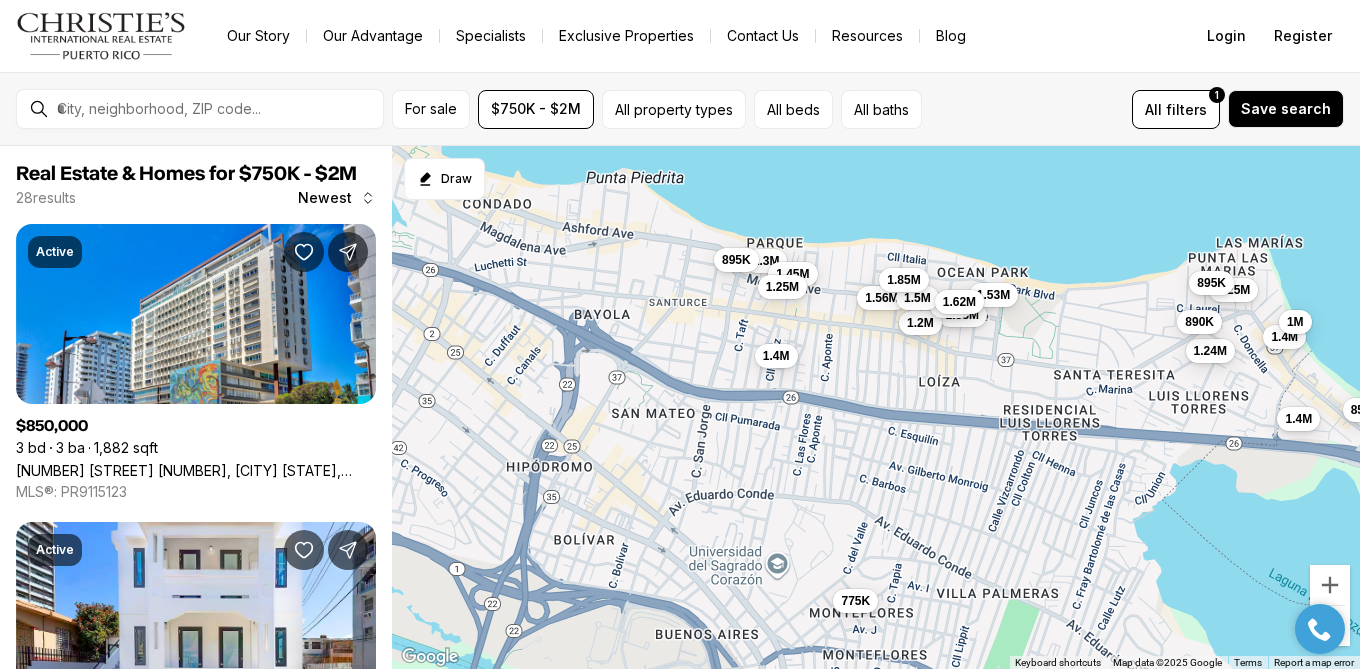 drag, startPoint x: 701, startPoint y: 234, endPoint x: 1025, endPoint y: 222, distance: 324.22214 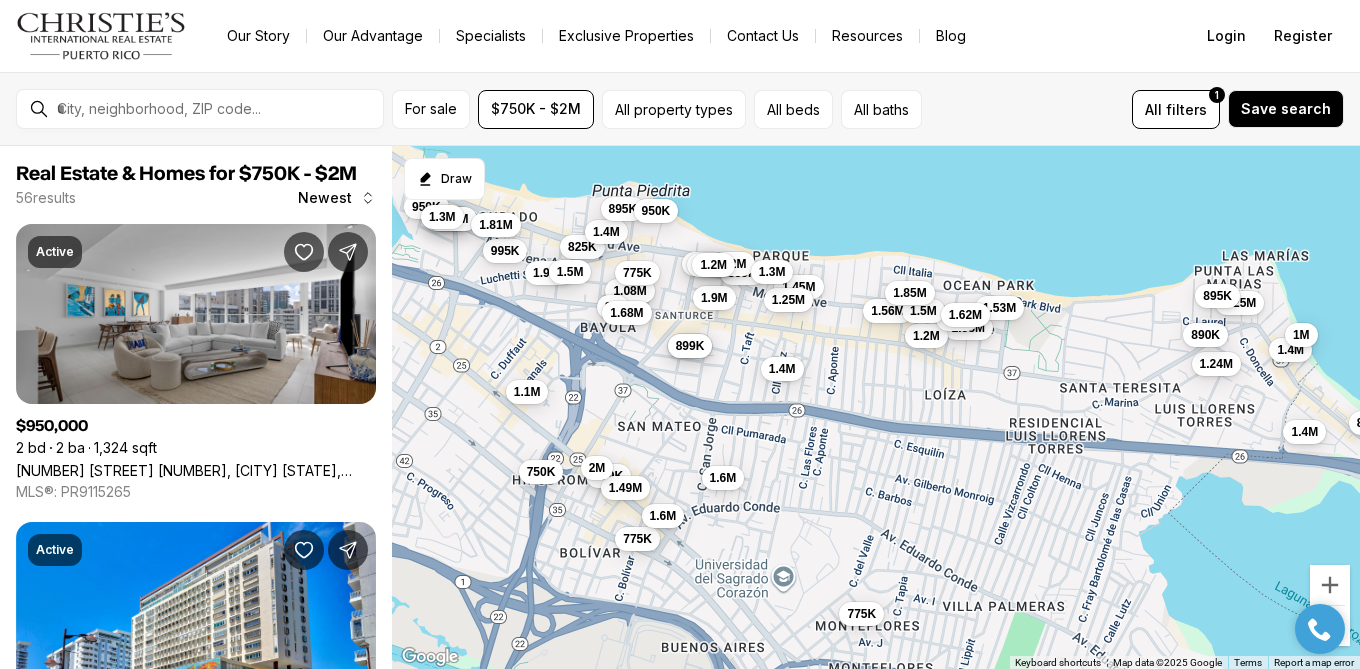 click on "1.3M" at bounding box center [772, 272] 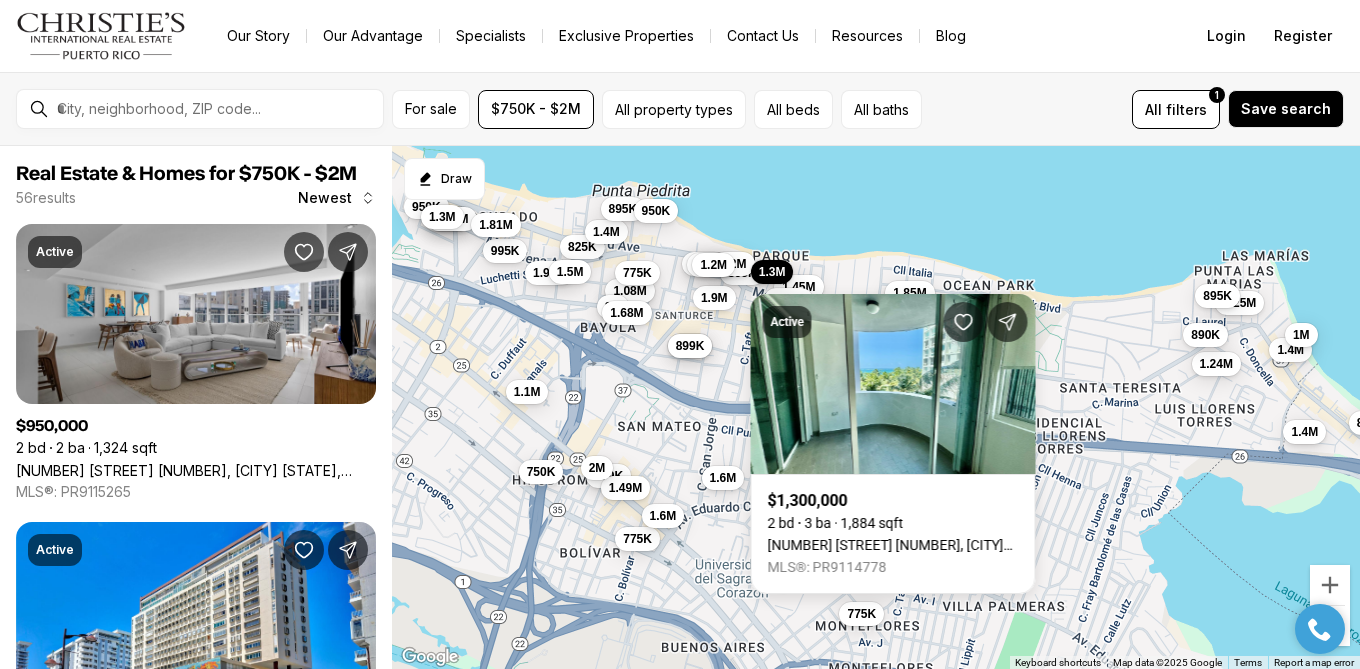 click on "850K 1.4M 1.4M 1.24M 1M 890K 775K 1.58M 1.2M 1.4M 1.3M 1.45M 1.56M 1.7M 895K 1.25M 895K 1.5M 1.25M 1.53M 1.62M 1.85M 950K 1.58M 825K 975K 1.08M 2M 1.4M 775K 1.6M 790K 1.68M 995K 895K 935K 899K 1.38M 950K 1.9M 1.98M 1.5M 1.1M 775K 1.3M 1.56M 1.2M 769K 1.2M 1.49M 750K 1.81M 1.3M 1.6M 2M 795K" at bounding box center [876, 408] 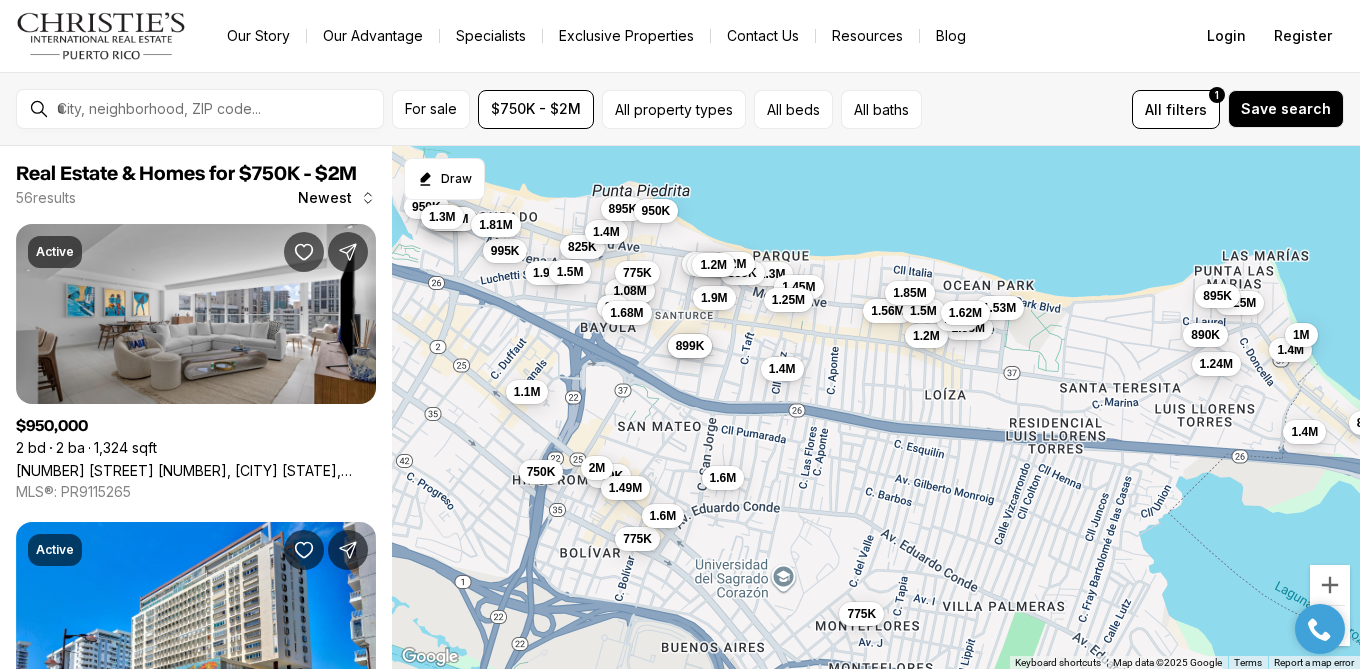 click on "1.62M" at bounding box center (965, 313) 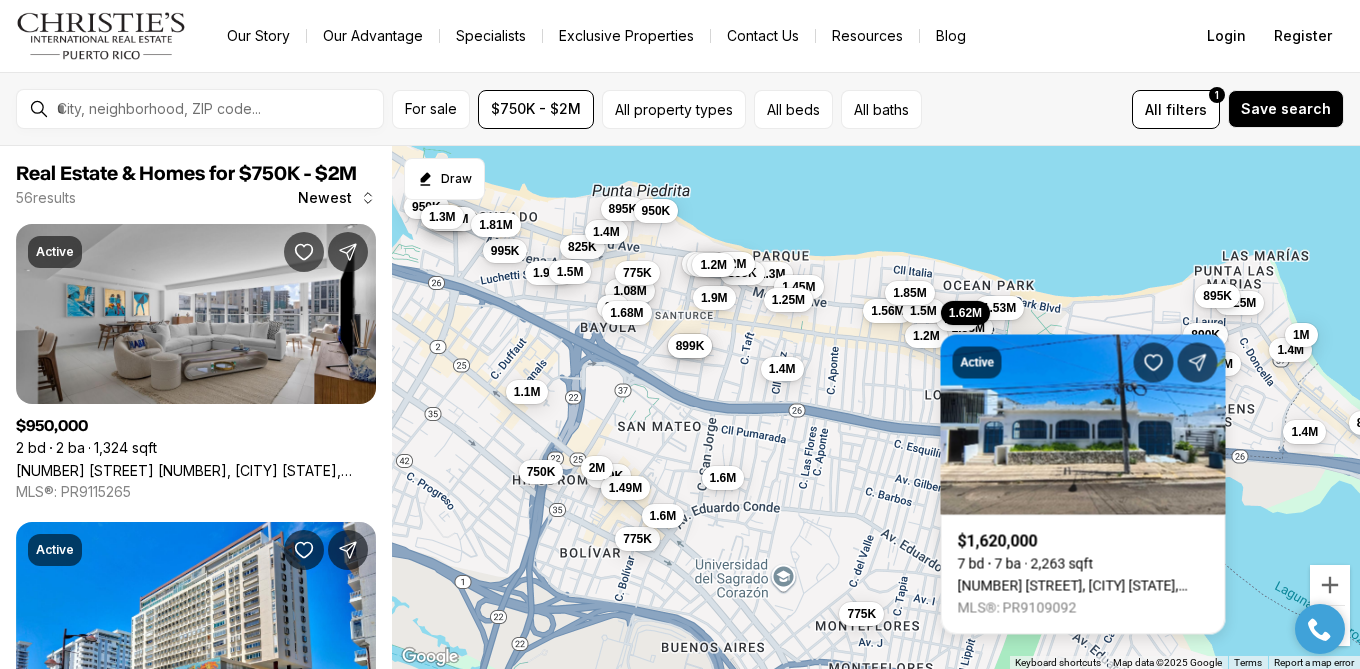 click on "850K 1.4M 1.4M 1.24M 1M 890K 775K 1.58M 1.2M 1.4M 1.3M 1.45M 1.56M 1.7M 895K 1.25M 895K 1.5M 1.25M 1.53M 1.62M 1.85M 950K 1.58M 825K 975K 1.08M 2M 1.4M 775K 1.6M 790K 1.68M 995K 895K 935K 899K 1.38M 950K 1.9M 1.98M 1.5M 1.1M 775K 1.3M 1.56M 1.2M 769K 1.2M 1.49M 750K 1.81M 1.3M 1.6M 2M 795K" at bounding box center [876, 408] 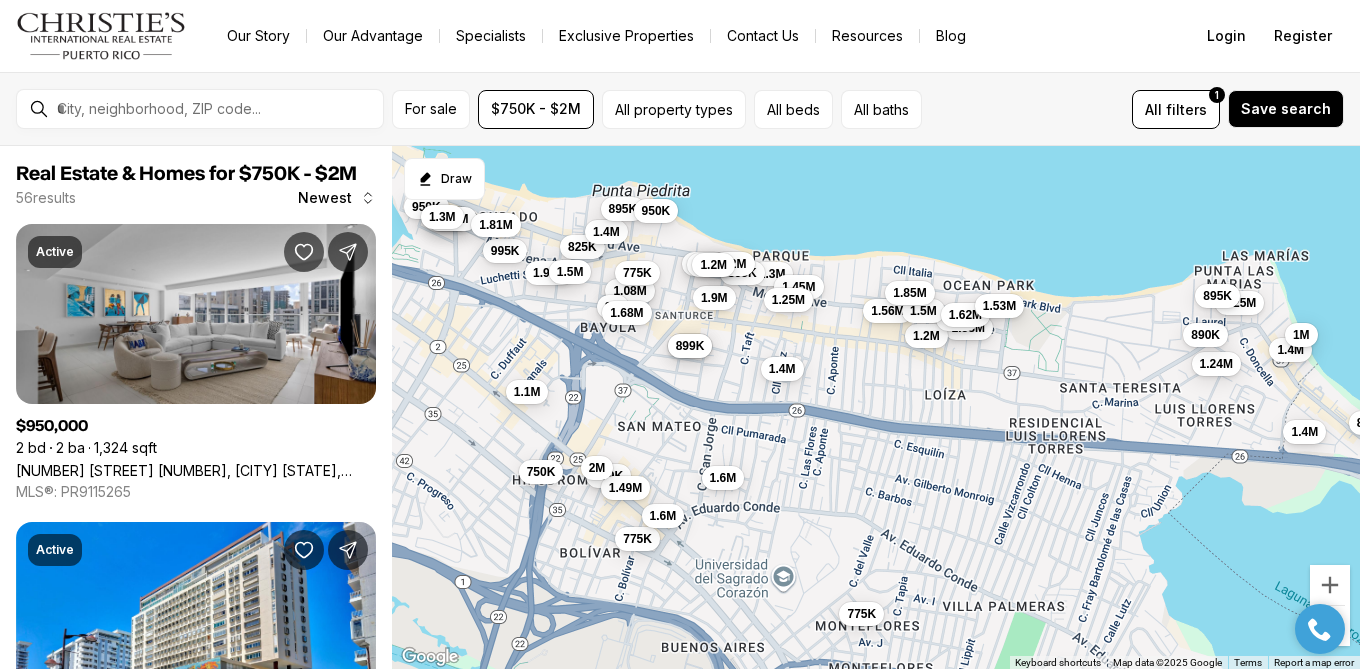 click on "1.53M" at bounding box center (999, 306) 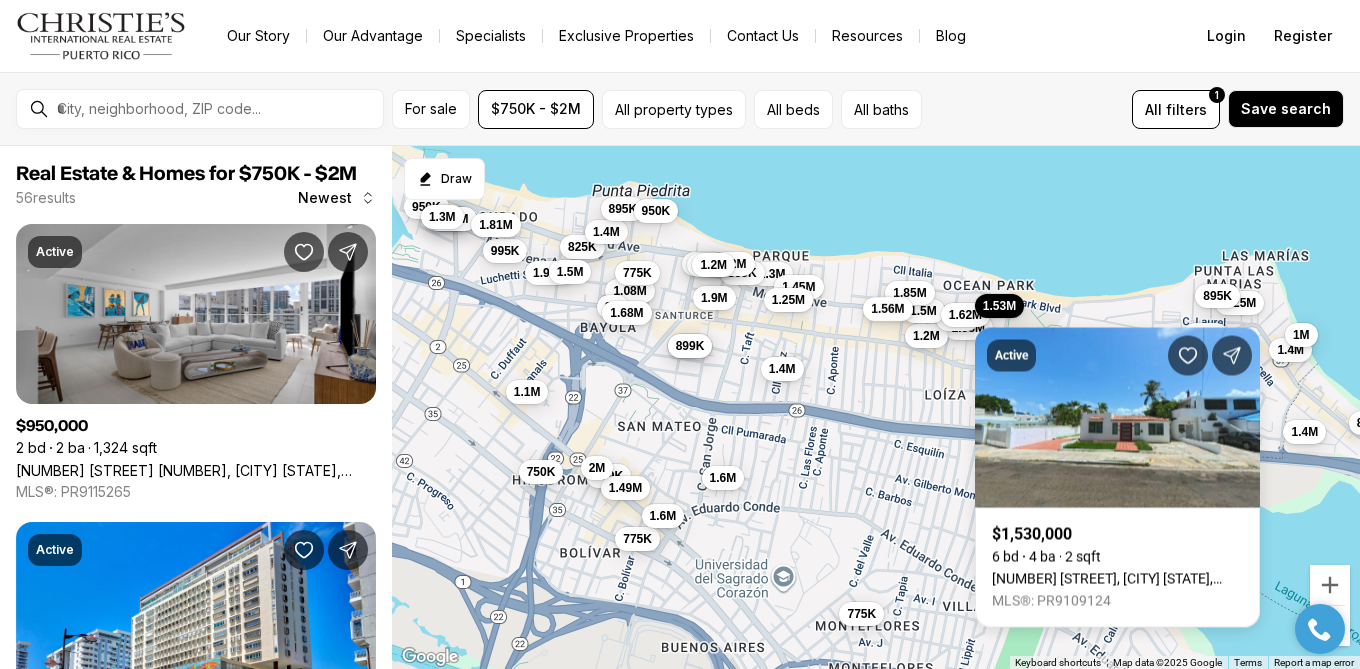 click on "1.56M" at bounding box center (887, 309) 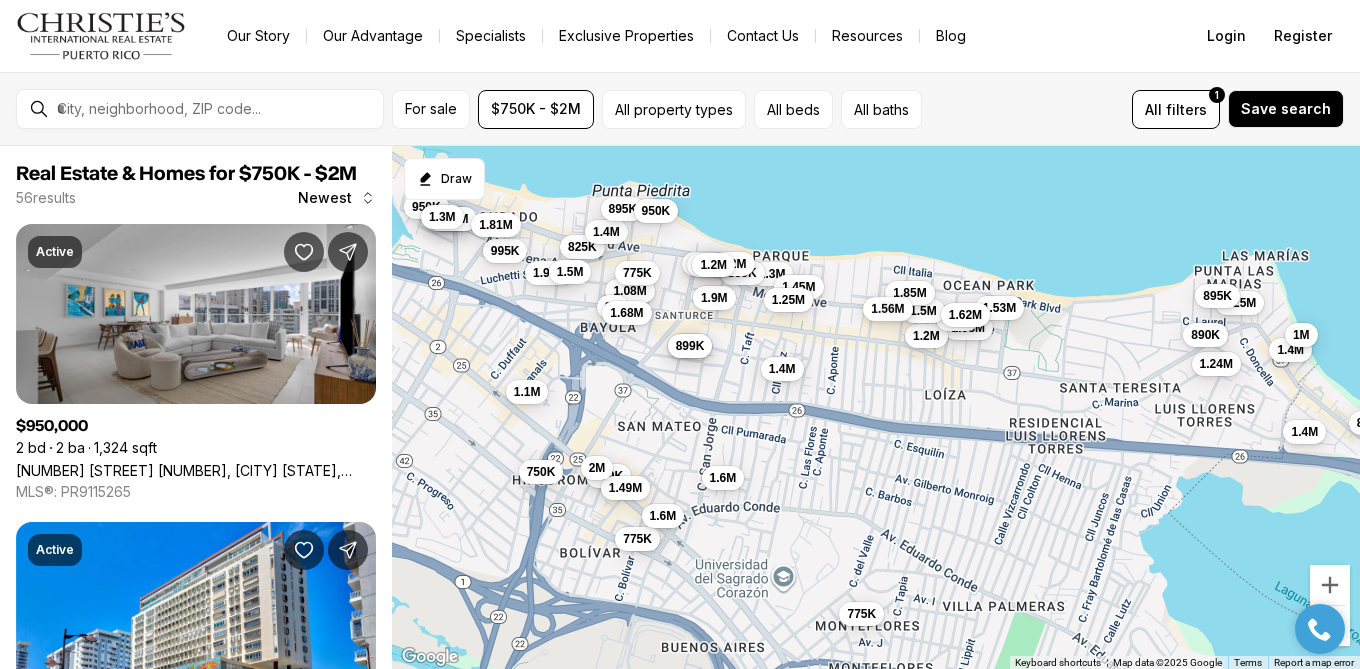 click on "1.56M" at bounding box center (887, 309) 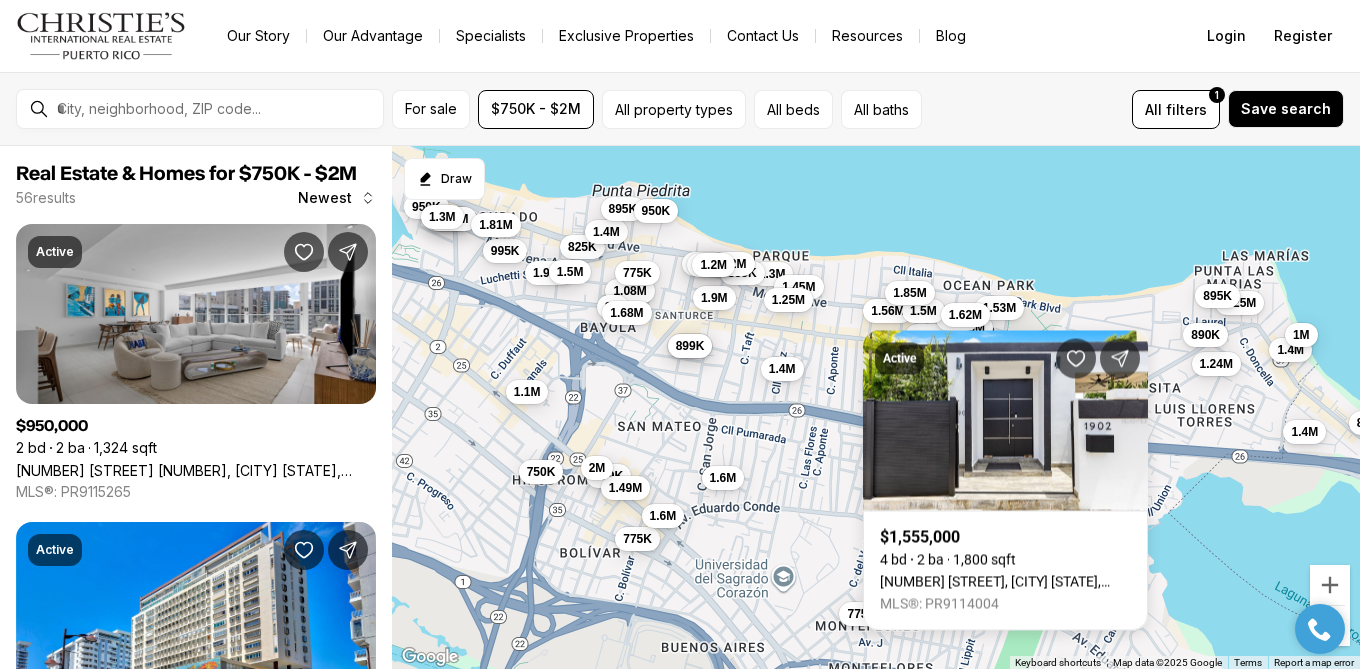 click on "850K 1.4M 1.4M 1.24M 1M 890K 775K 1.58M 1.2M 1.4M 1.3M 1.45M 1.56M 1.7M 895K 1.25M 895K 1.5M 1.25M 1.53M 1.62M 1.85M 950K 1.58M 825K 975K 1.08M 2M 1.4M 775K 1.6M 790K 1.68M 995K 895K 935K 899K 1.38M 950K 1.9M 1.98M 1.5M 1.1M 775K 1.3M 1.56M 1.2M 769K 1.2M 1.49M 750K 1.81M 1.3M 1.6M 2M 795K" at bounding box center (876, 408) 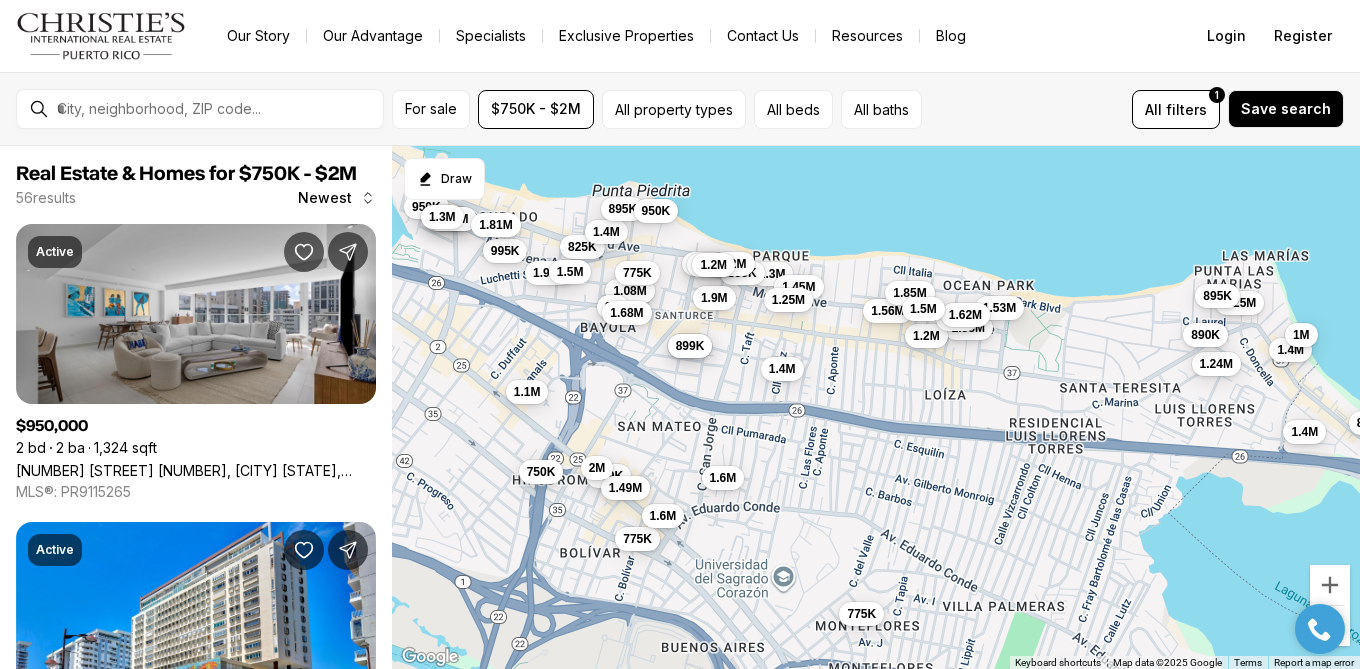 click on "1.5M" at bounding box center [923, 309] 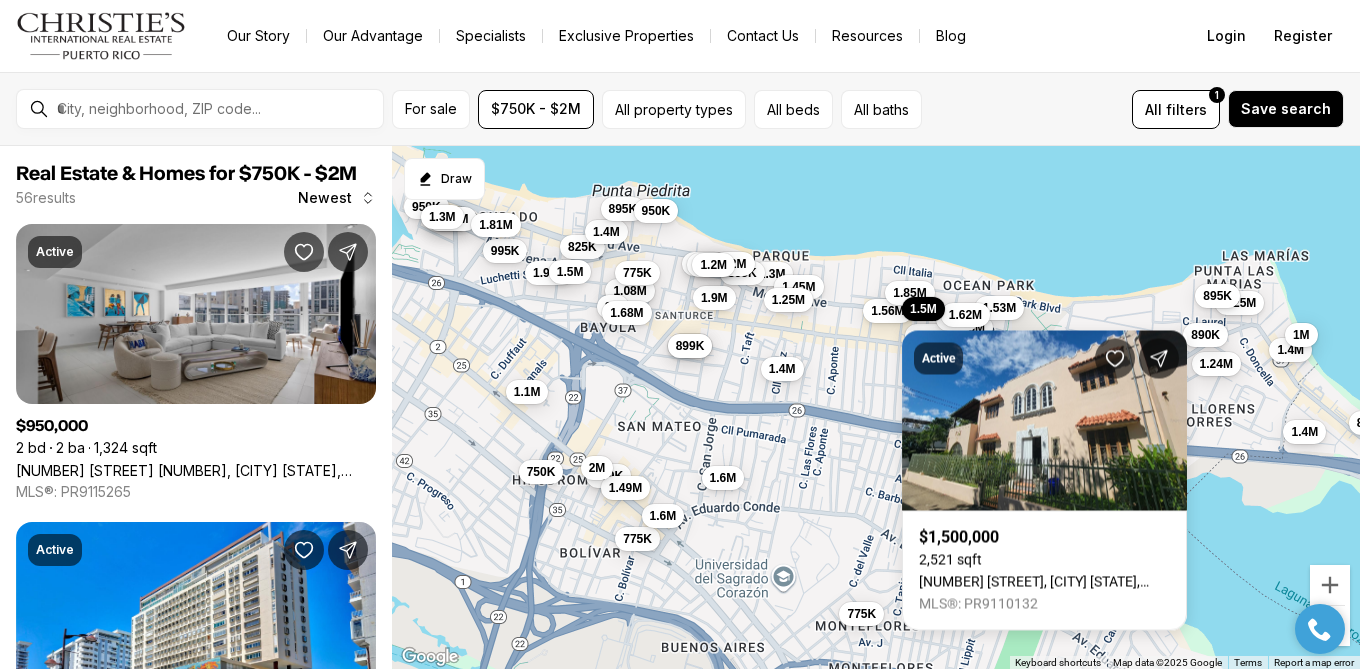 click on "850K 1.4M 1.4M 1.24M 1M 890K 775K 1.58M 1.2M 1.4M 1.3M 1.45M 1.56M 1.7M 895K 1.25M 895K 1.5M 1.25M 1.53M 1.62M 1.85M 950K 1.58M 825K 975K 1.08M 2M 1.4M 775K 1.6M 790K 1.68M 995K 895K 935K 899K 1.38M 950K 1.9M 1.98M 1.5M 1.1M 775K 1.3M 1.56M 1.2M 769K 1.2M 1.49M 750K 1.81M 1.3M 1.6M 2M 795K" at bounding box center (876, 408) 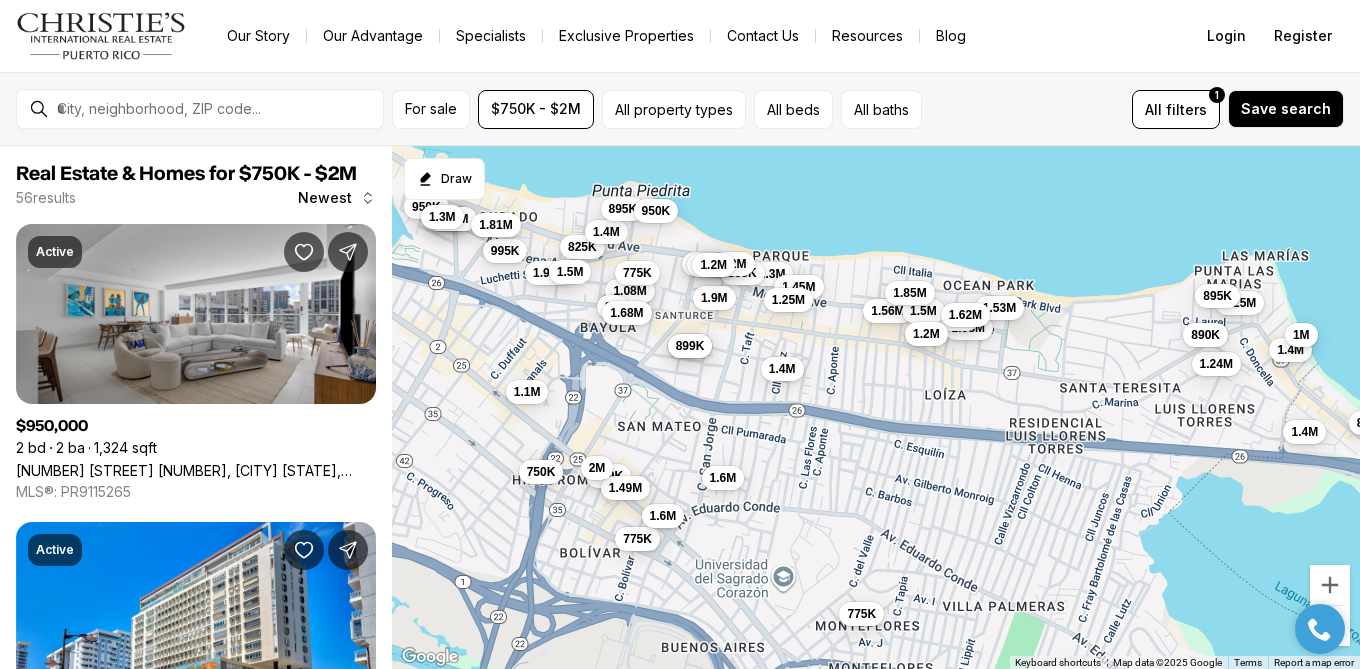 click on "1.2M" at bounding box center (926, 334) 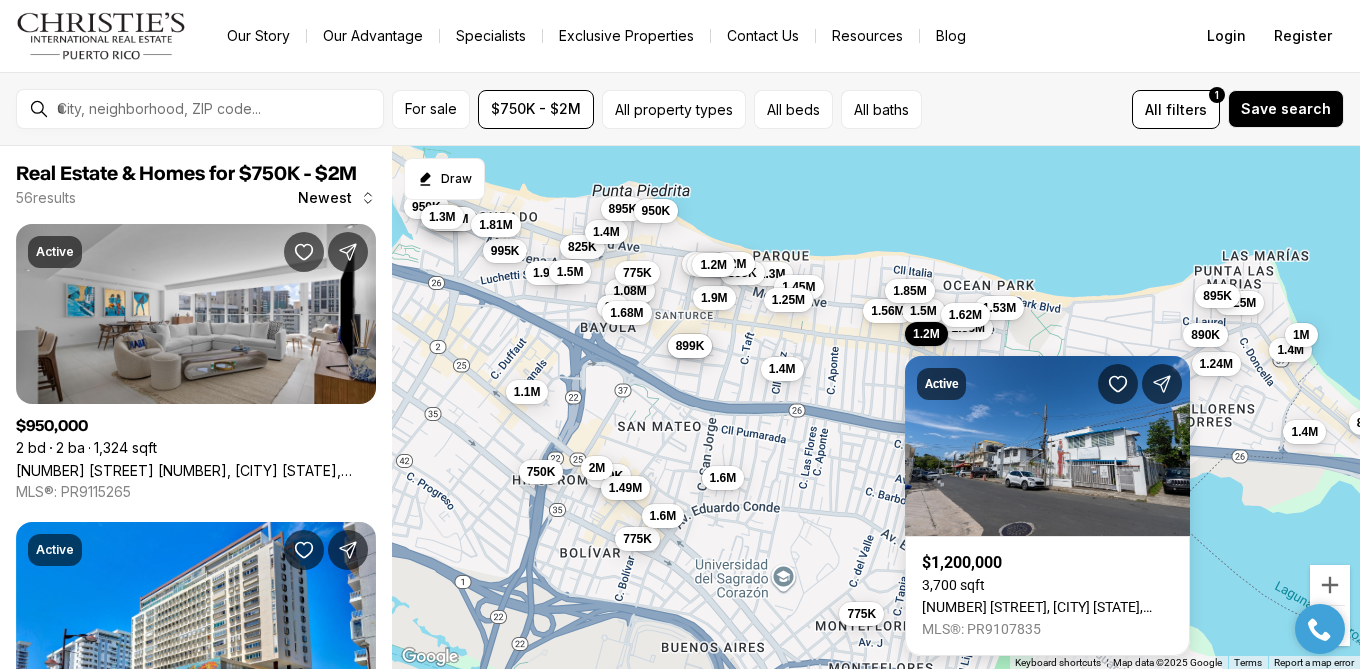click on "1.85M" at bounding box center (909, 291) 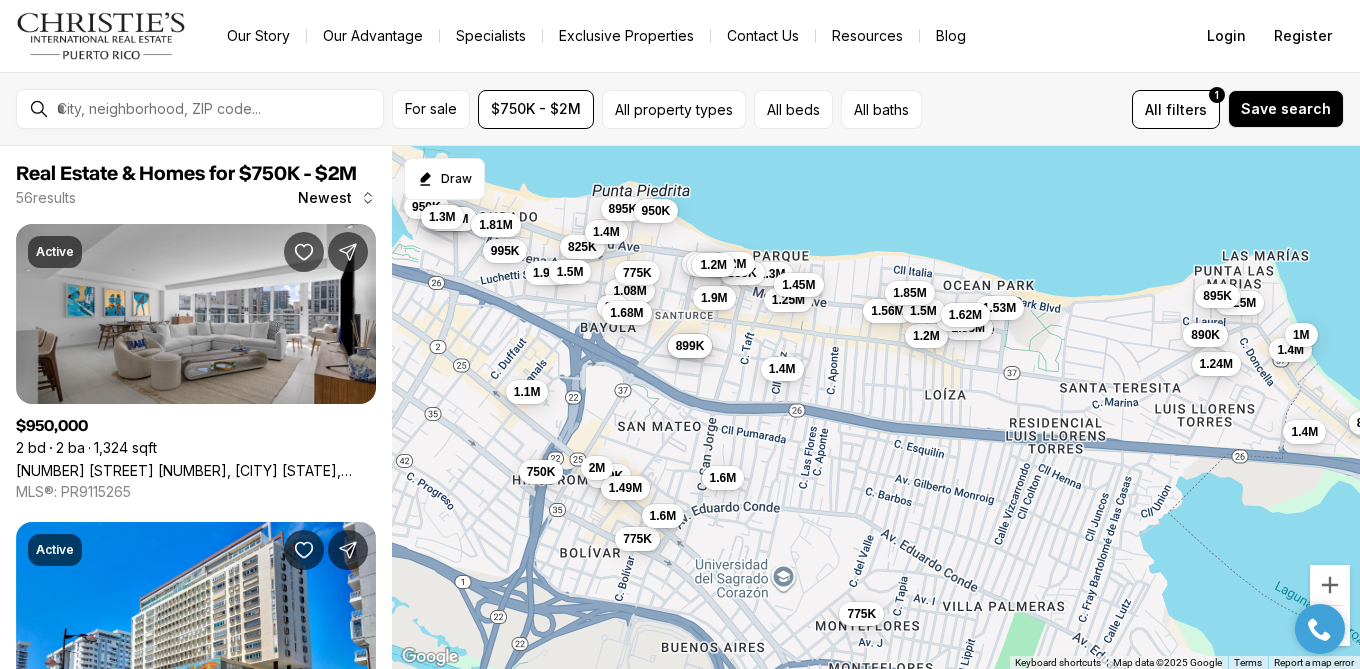 click on "1.45M" at bounding box center (798, 285) 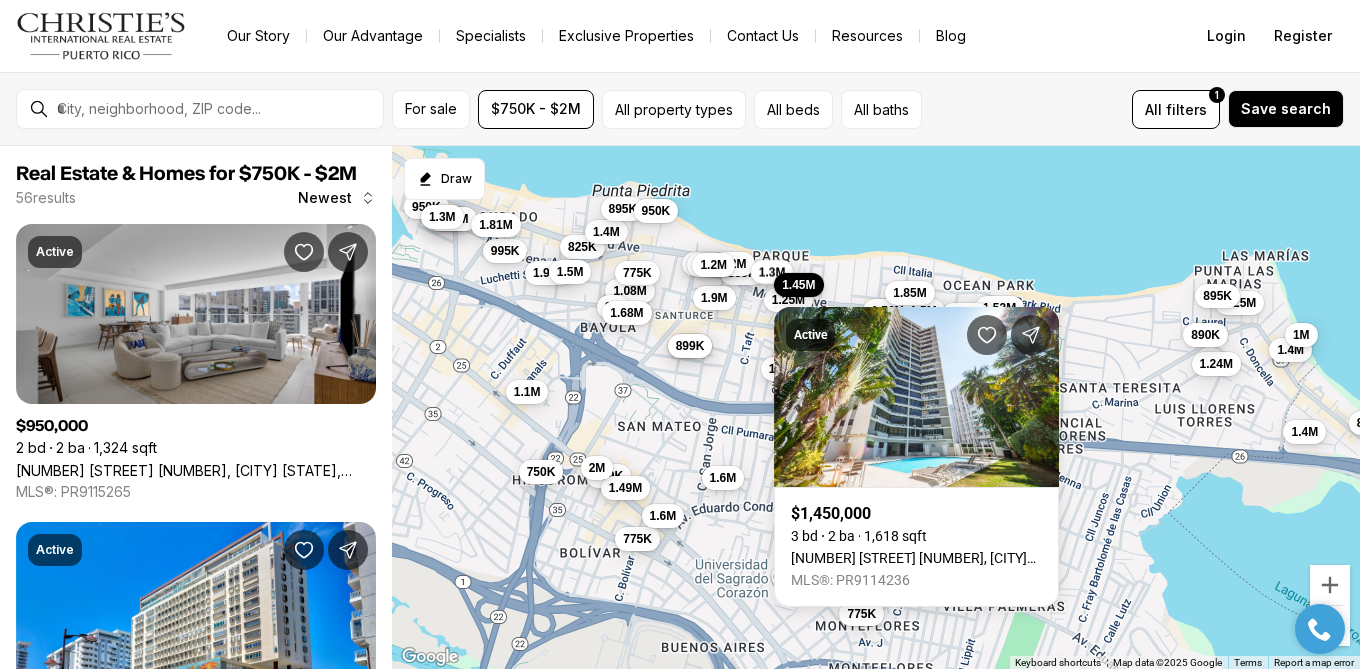 click on "1.3M" at bounding box center (772, 272) 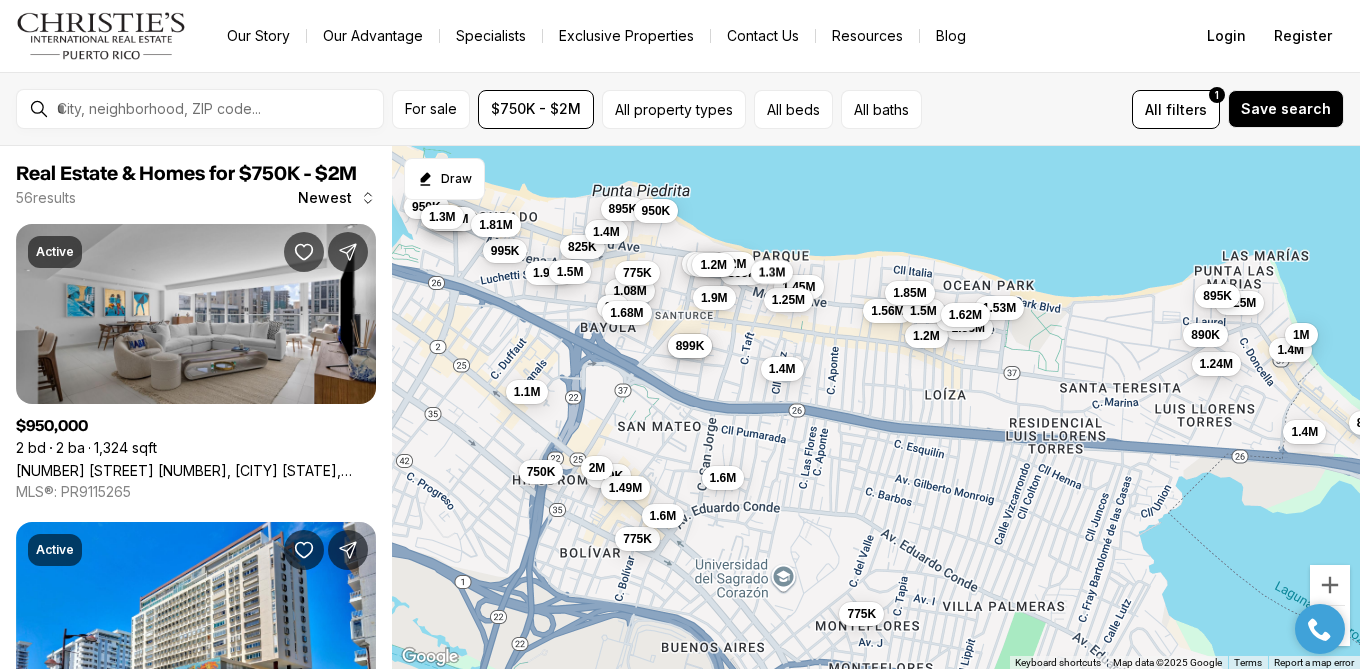 click on "1.3M" at bounding box center [772, 272] 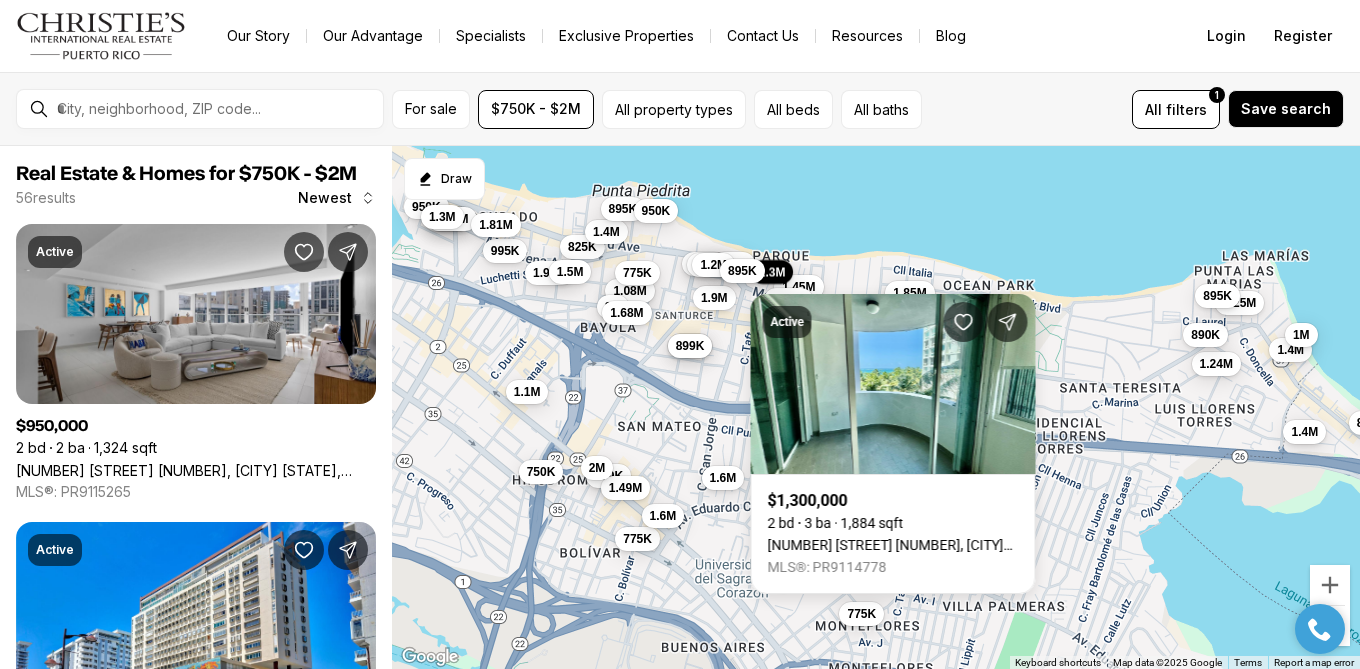 click on "895K" at bounding box center (742, 271) 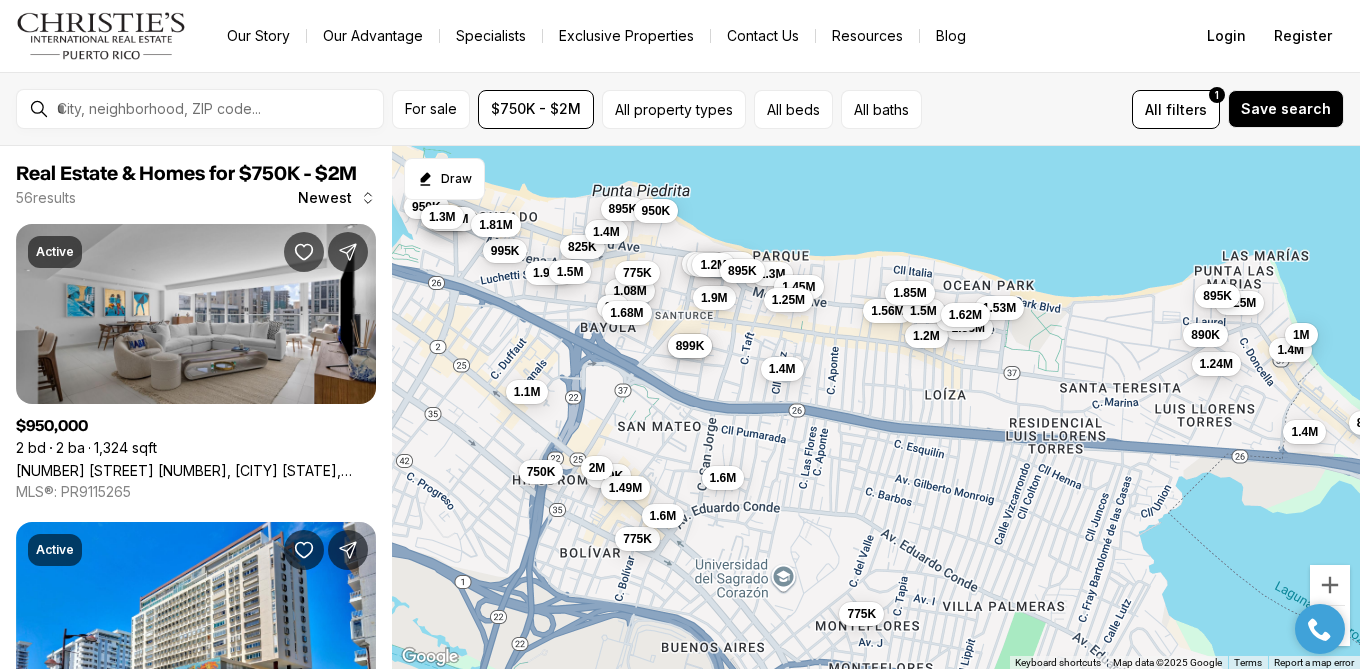click on "895K" at bounding box center (742, 271) 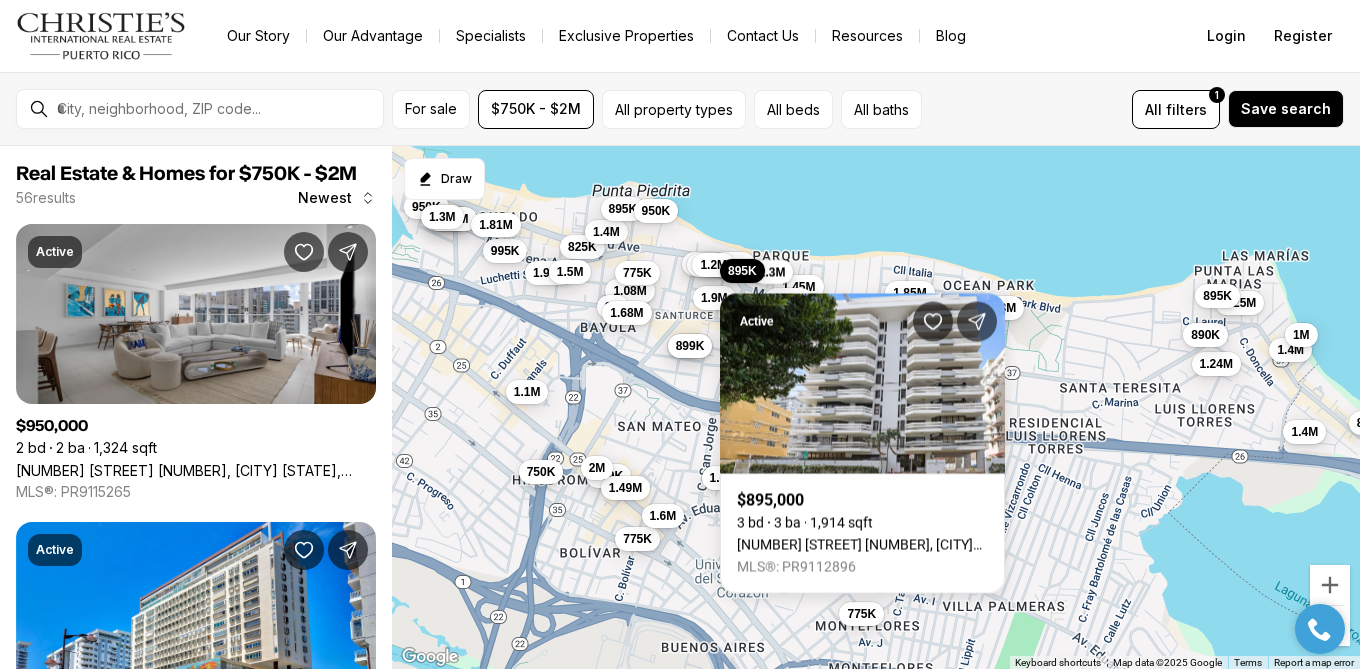 click on "1.3M" at bounding box center [772, 272] 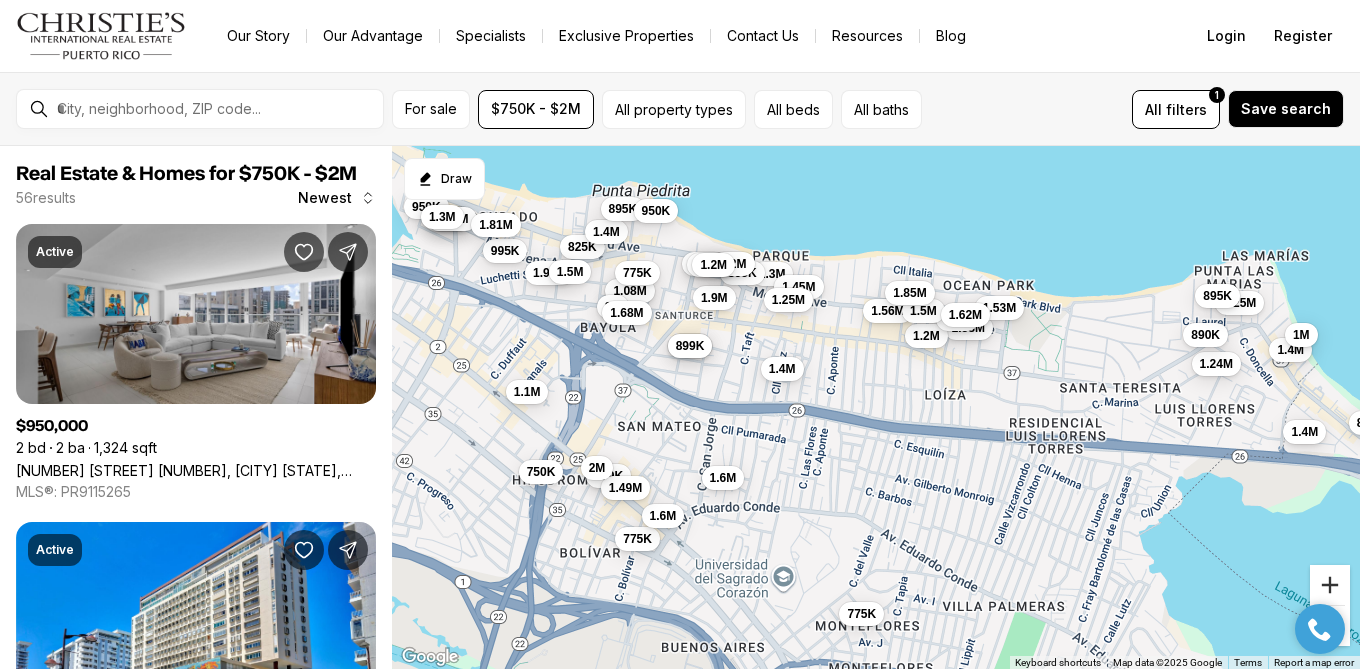 click at bounding box center (1330, 585) 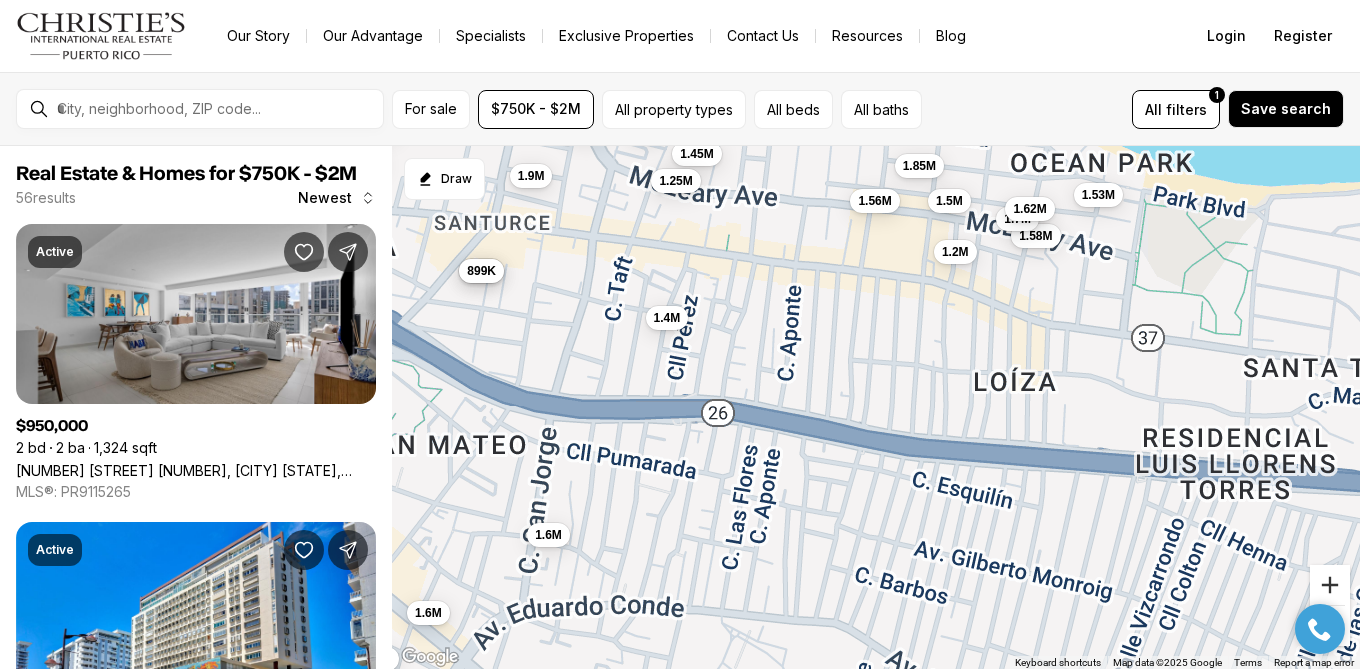 click at bounding box center [1330, 585] 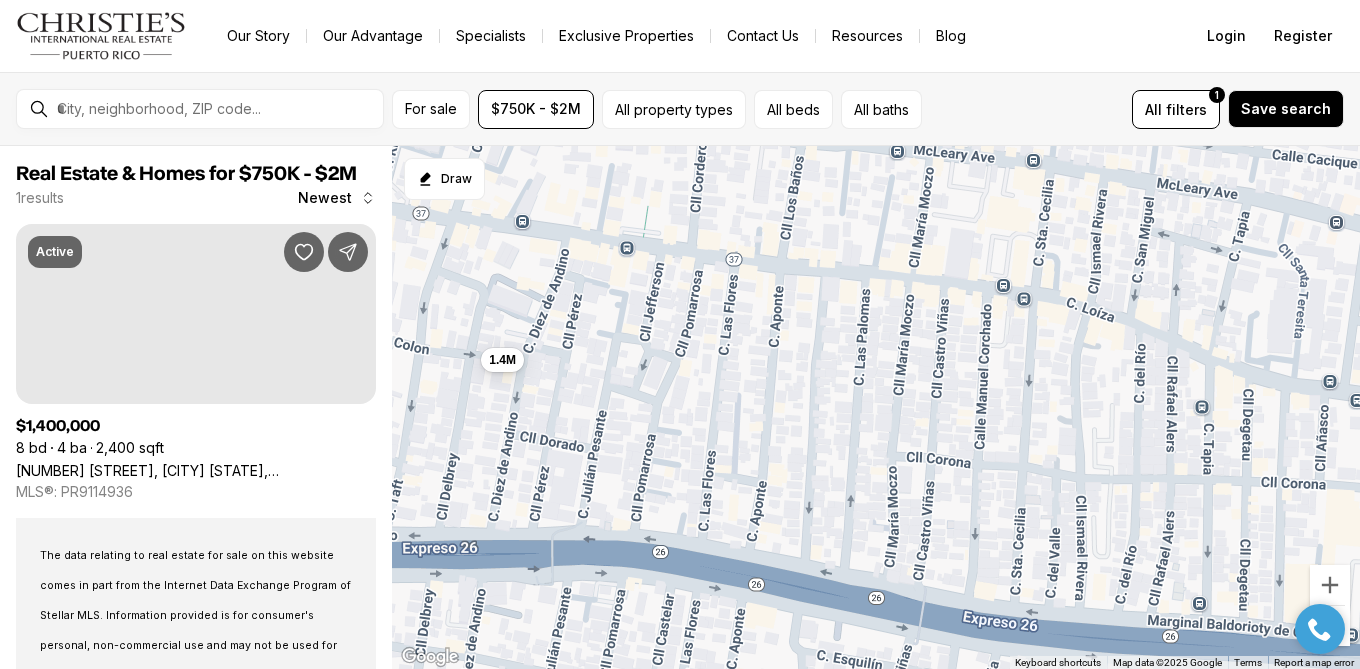 drag, startPoint x: 826, startPoint y: 308, endPoint x: 961, endPoint y: 566, distance: 291.18552 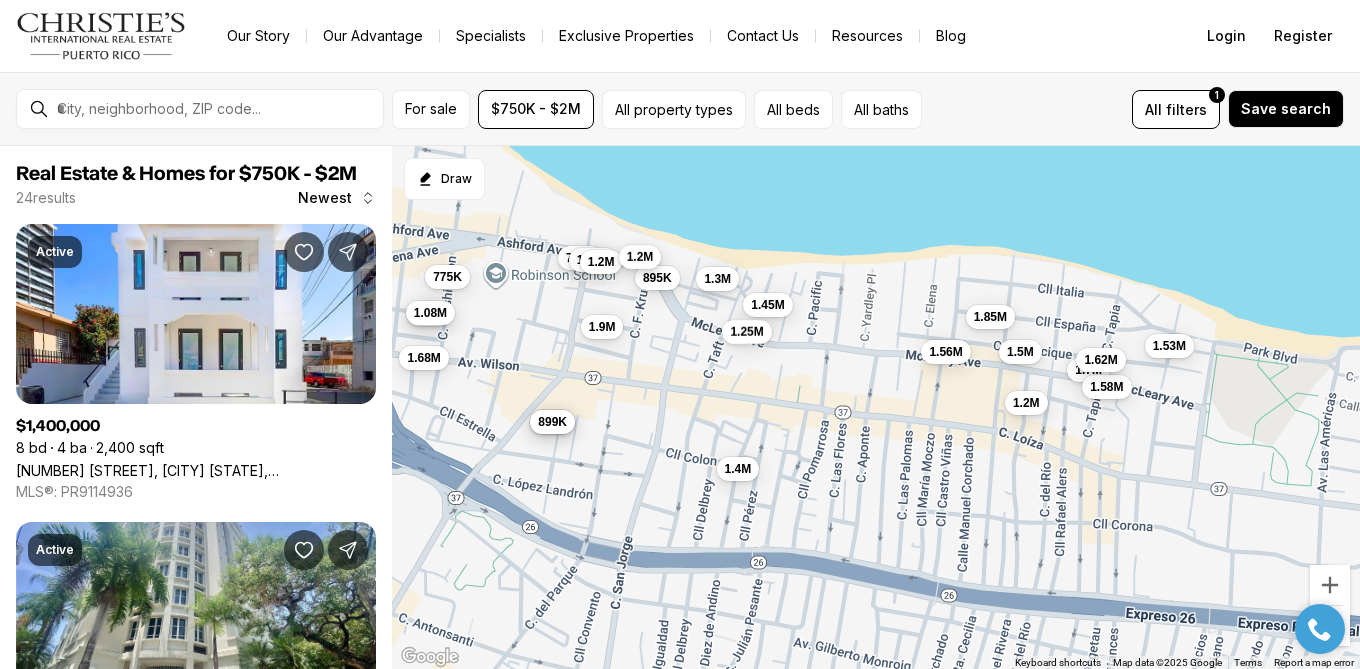 click on "1.2M" at bounding box center (640, 257) 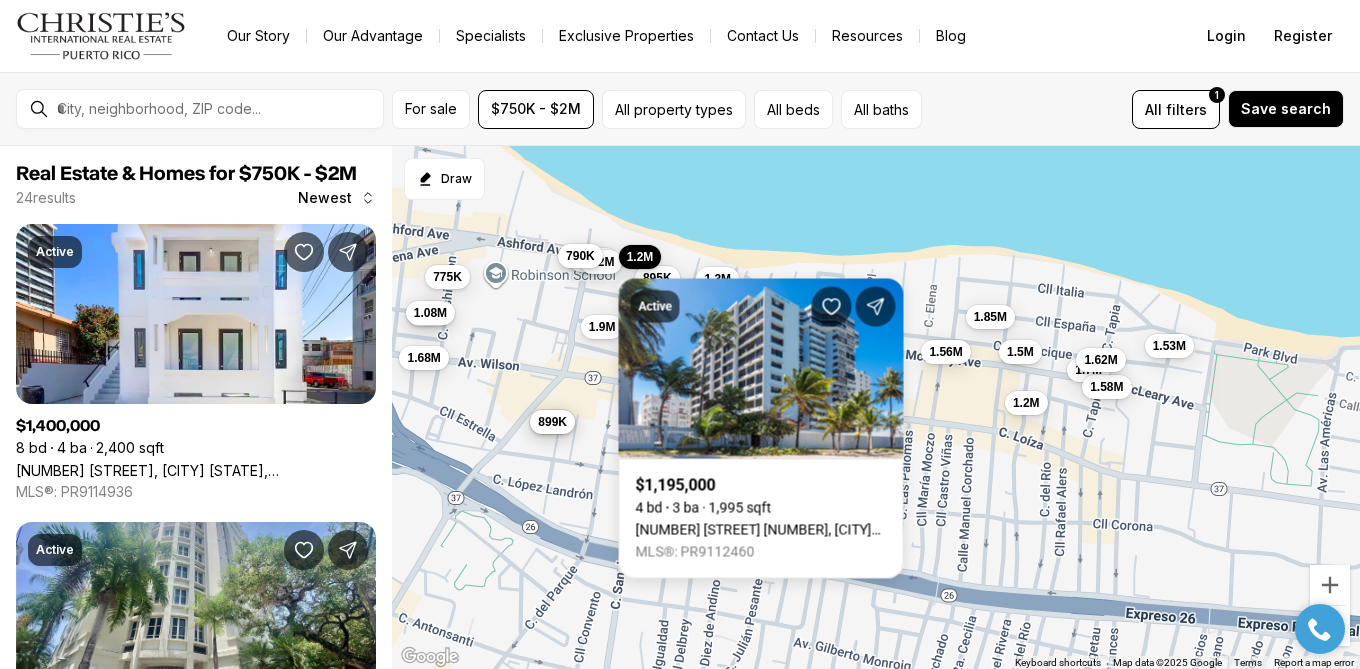 click on "790K" at bounding box center (580, 256) 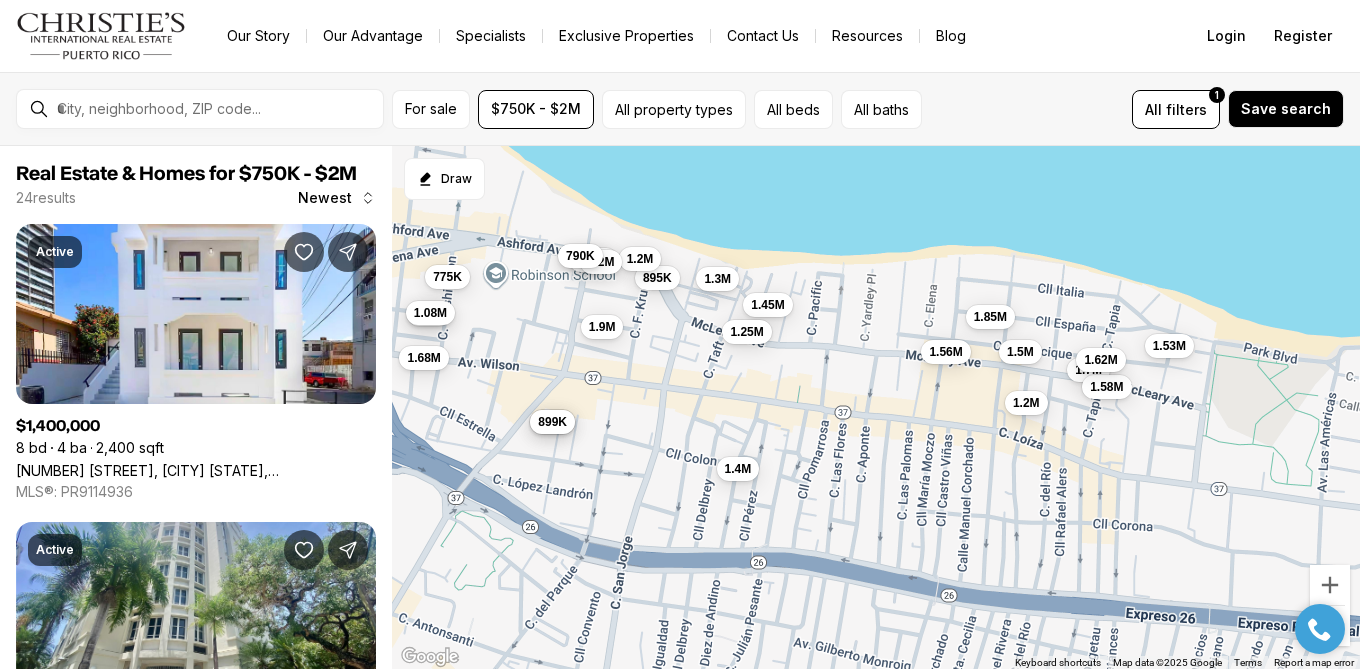 click on "790K" at bounding box center (580, 256) 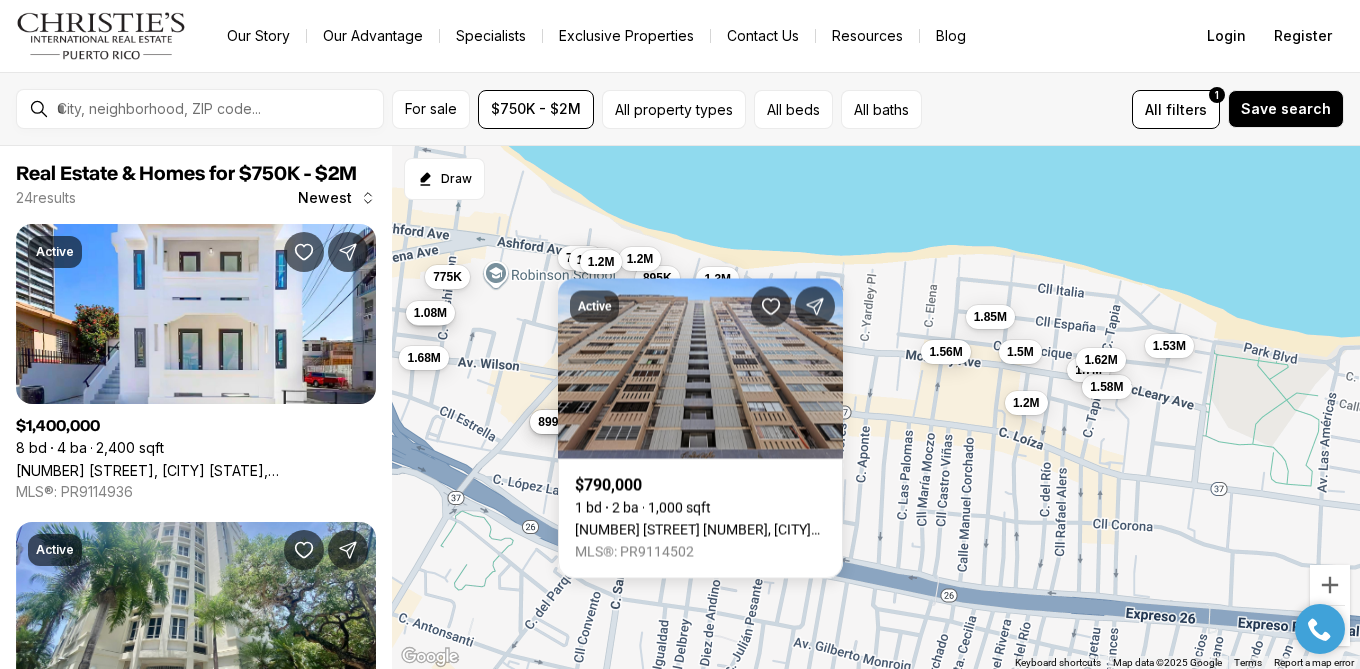 click on "Active $790,000 1 bd 2 ba 1,000 sqft 1479 ASHFORD AVE #1011, SAN JUAN PR, 00907 MLS®: PR9114502" at bounding box center [700, 417] 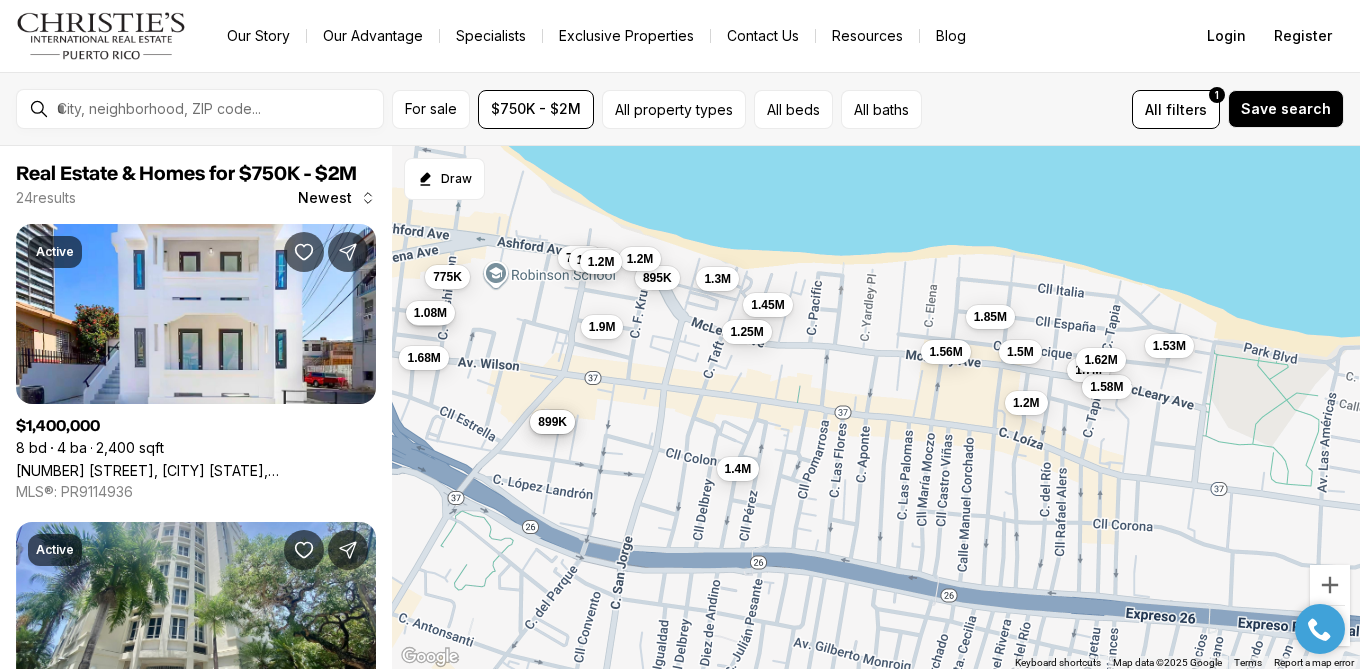 click on "1.2M" at bounding box center (601, 262) 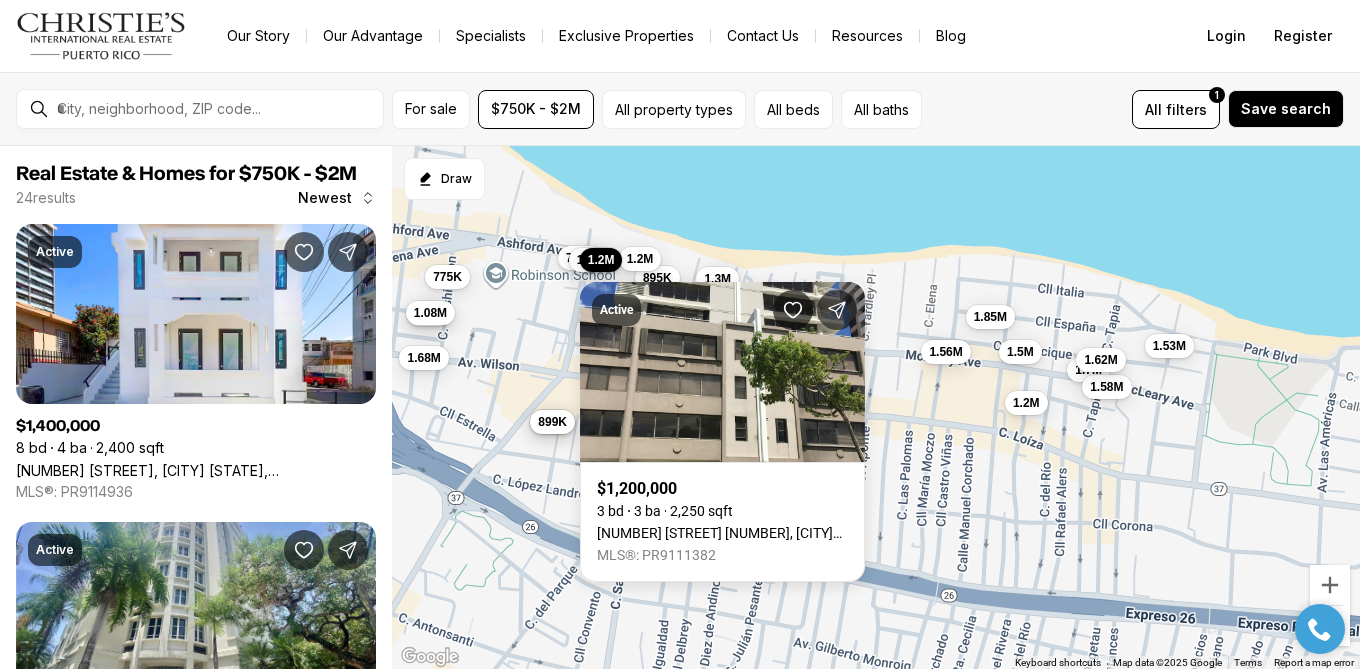 click on "Active $1,200,000 3 bd 3 ba 2,250 sqft 1483 ASHFORD AVE. #3A, SAN JUAN PR, 00907 MLS®: PR9111382" at bounding box center (722, 420) 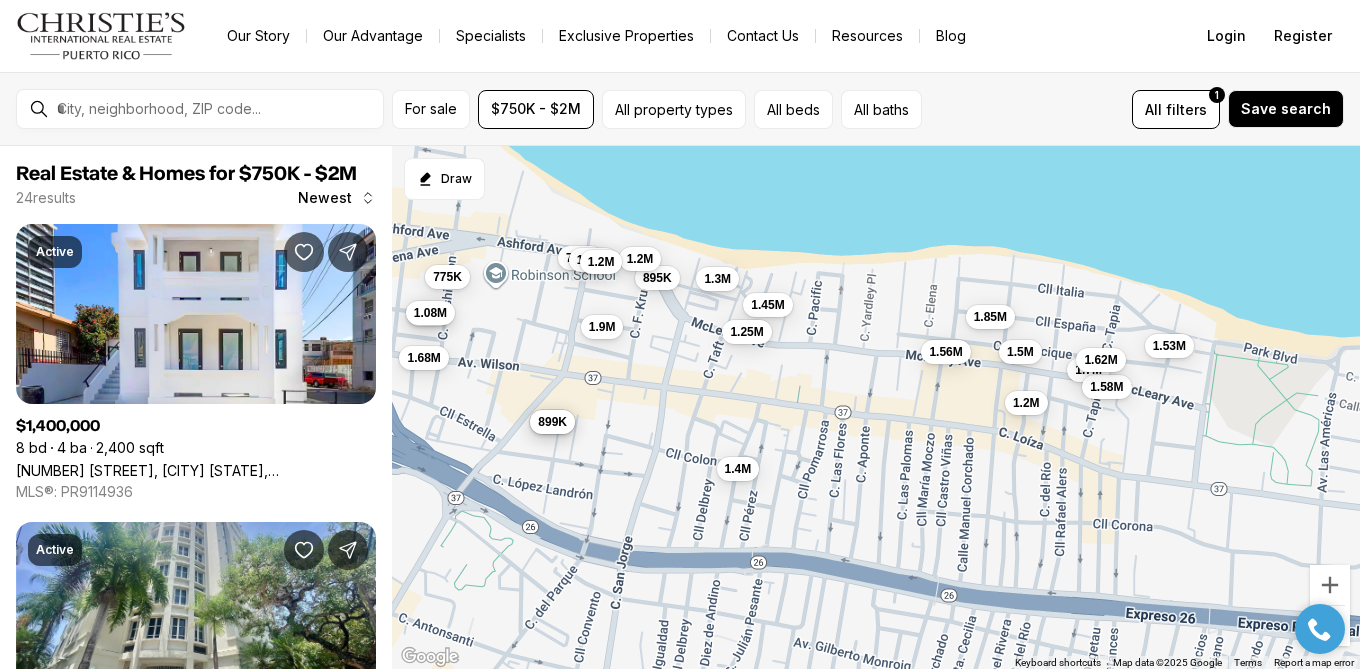 click on "1.2M" at bounding box center [640, 259] 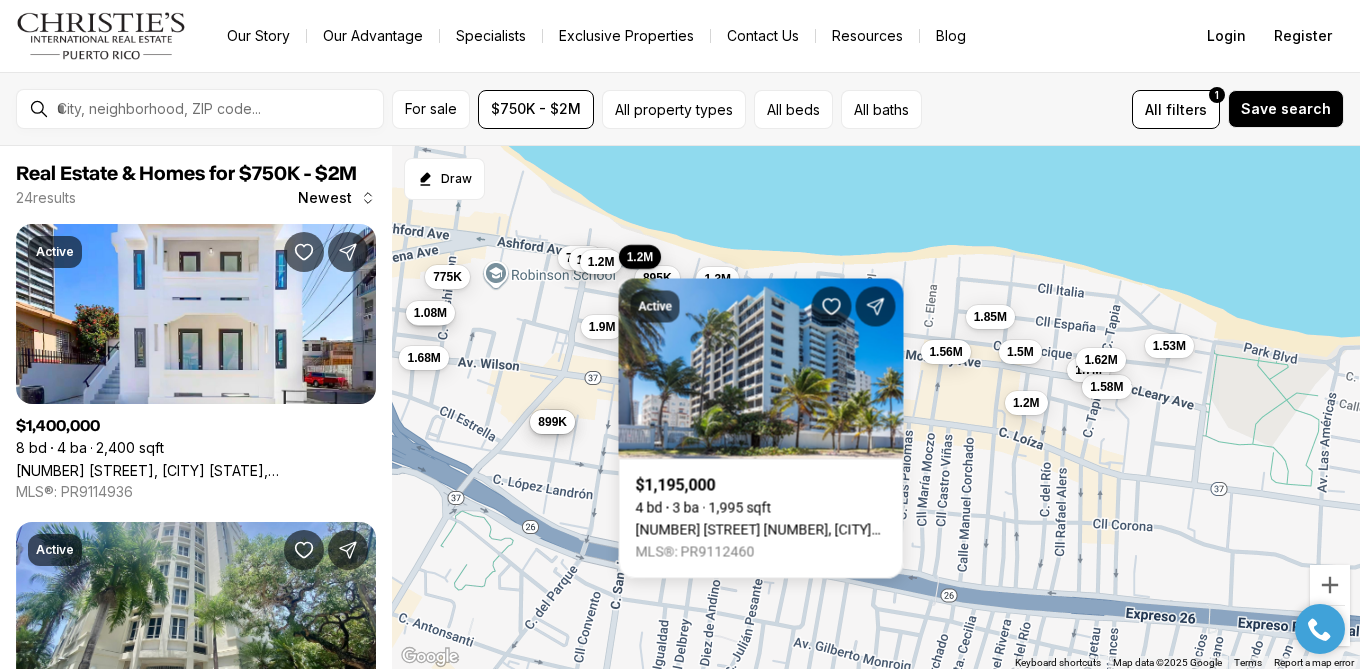 click on "1.4M 1.7M 1.58M 1.2M 975K 1.3M 790K 1.68M 1.45M 1.56M 935K 1.38M 1.9M 1.08M 895K 775K 1.2M 899K 1.2M 1.5M 1.25M 1.53M 1.62M 1.85M" at bounding box center (876, 408) 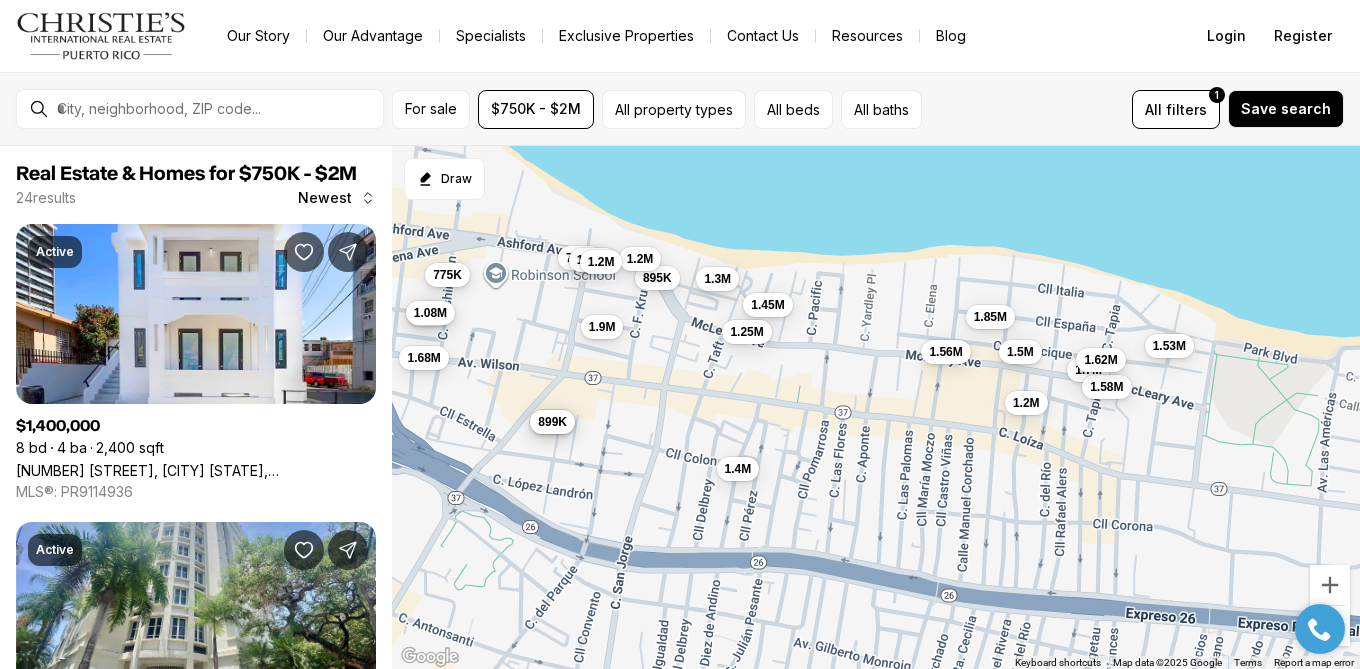 click on "775K" at bounding box center [447, 275] 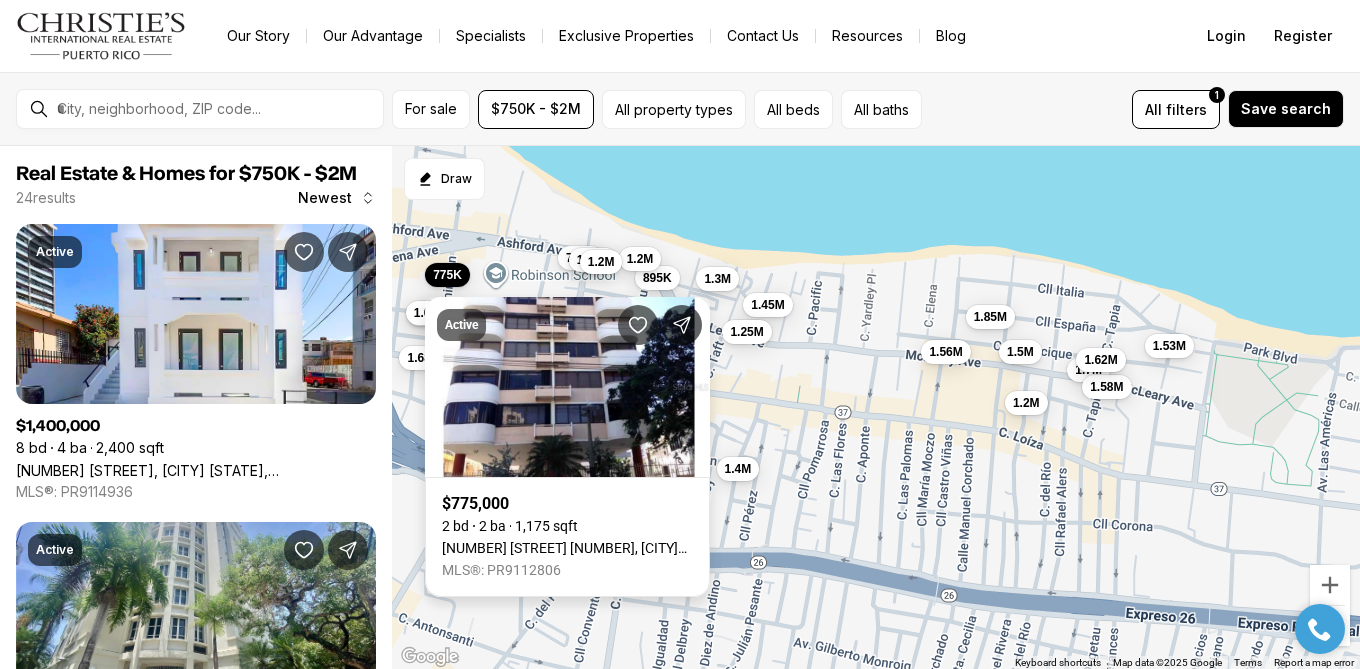 click on "[NUMBER] [STREET] #[NUMBER], [CITY] [STATE], [POSTAL_CODE]" at bounding box center (567, 548) 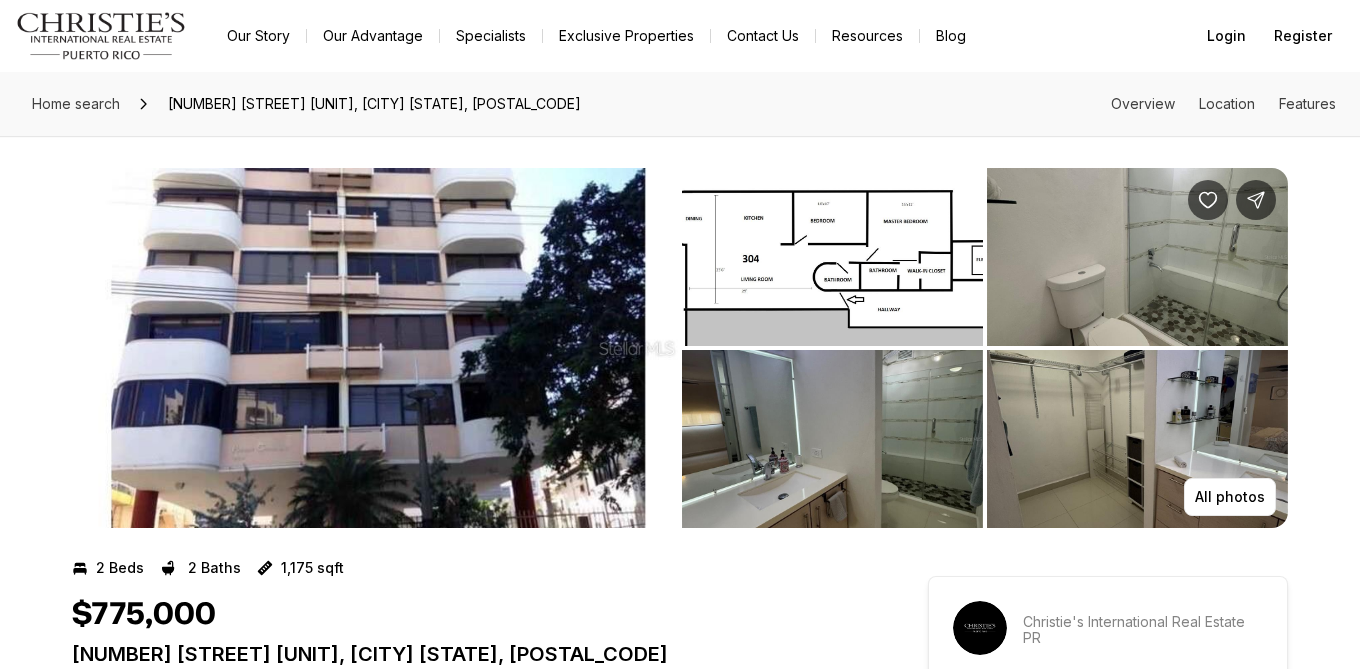scroll, scrollTop: 0, scrollLeft: 0, axis: both 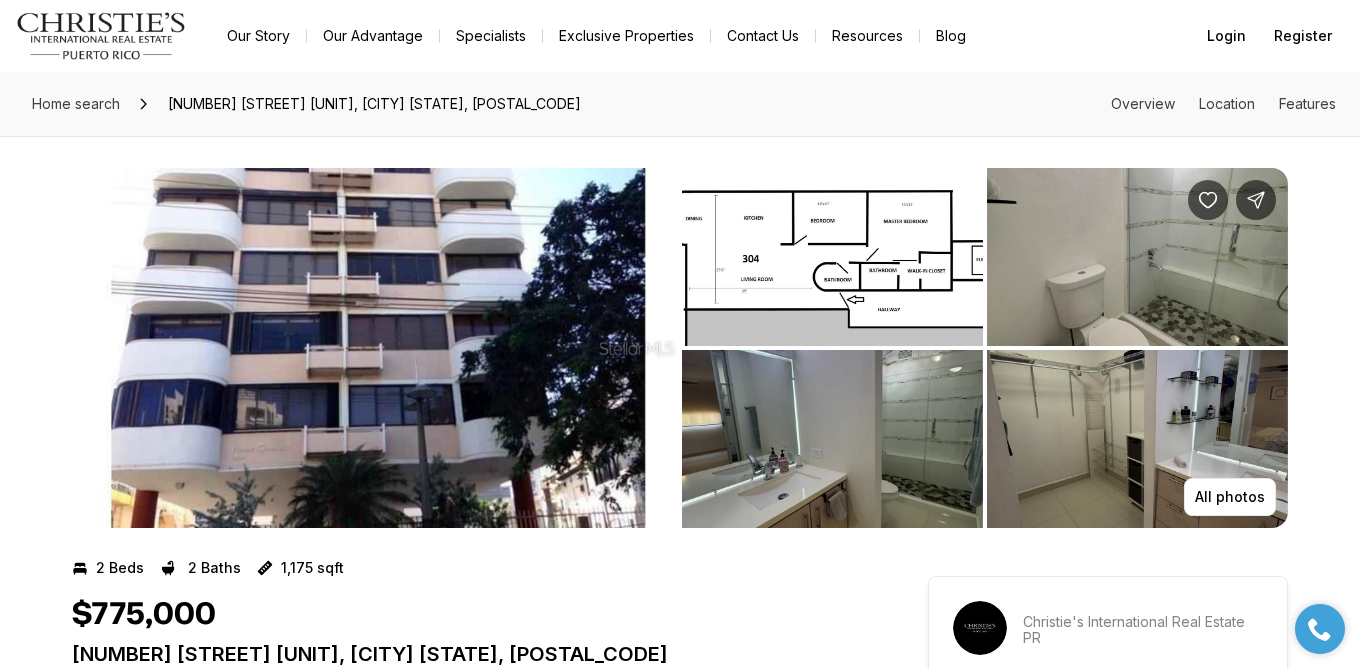 click at bounding box center (375, 348) 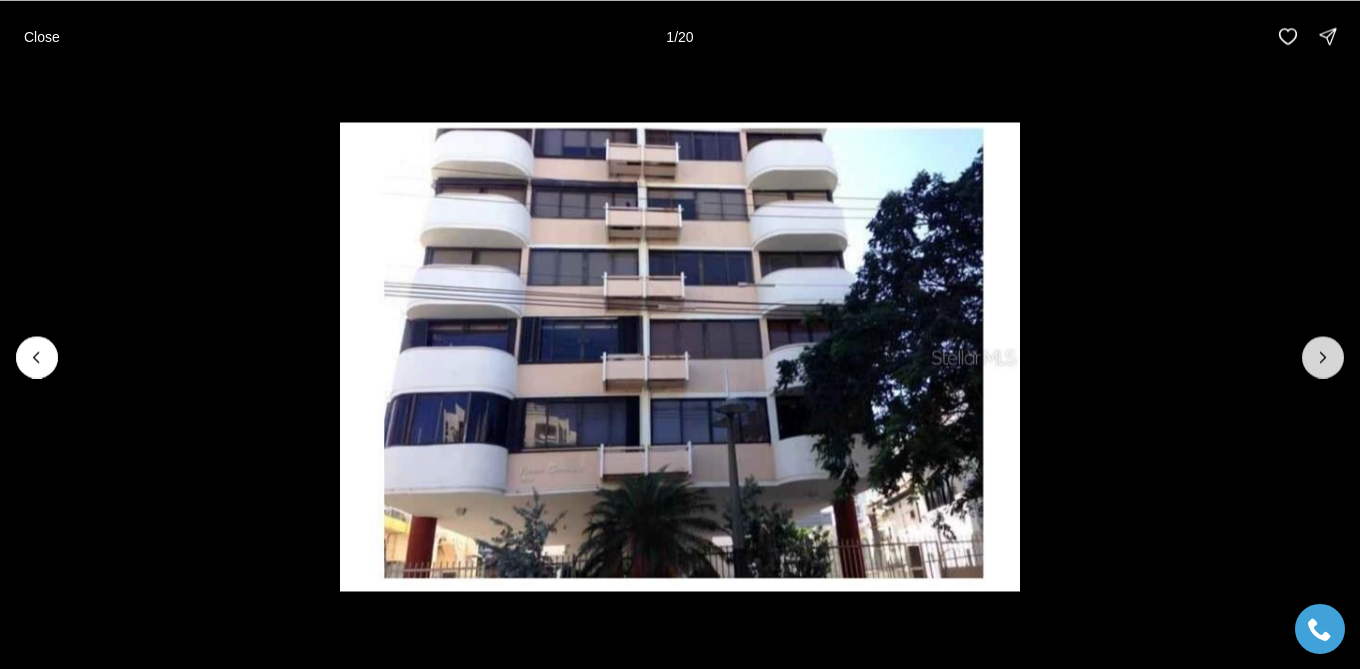 click 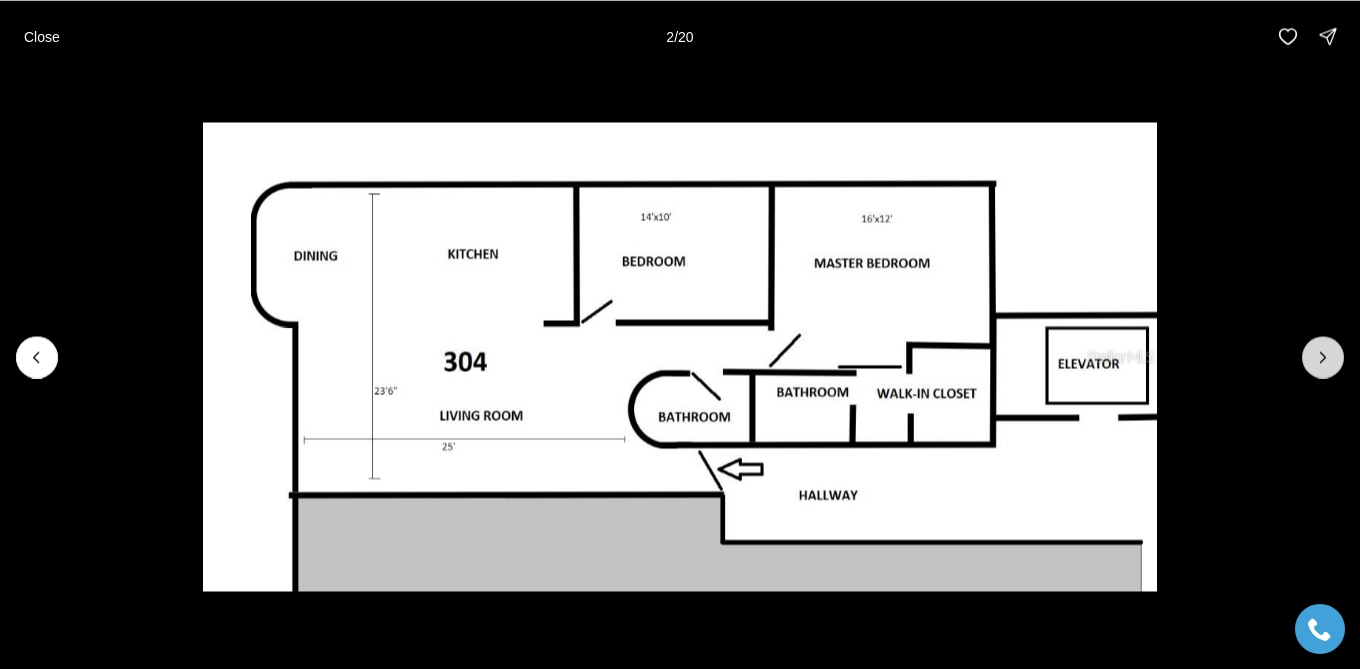 click 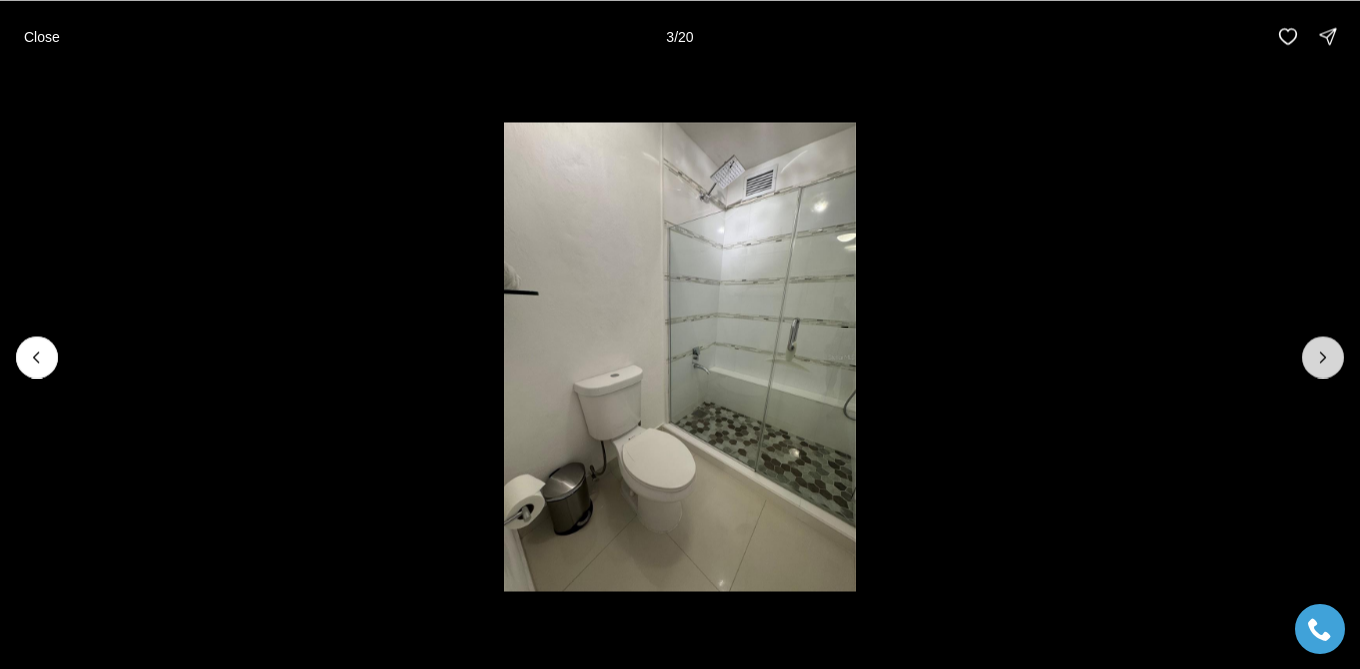 click 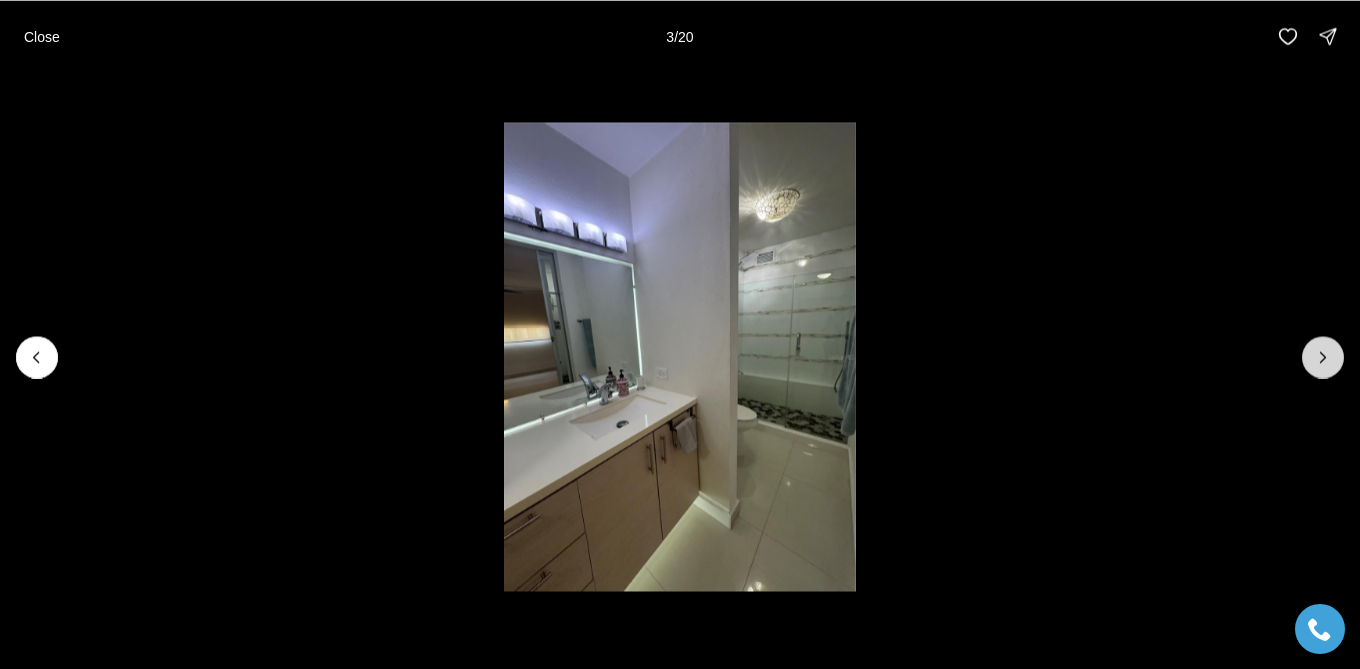 click 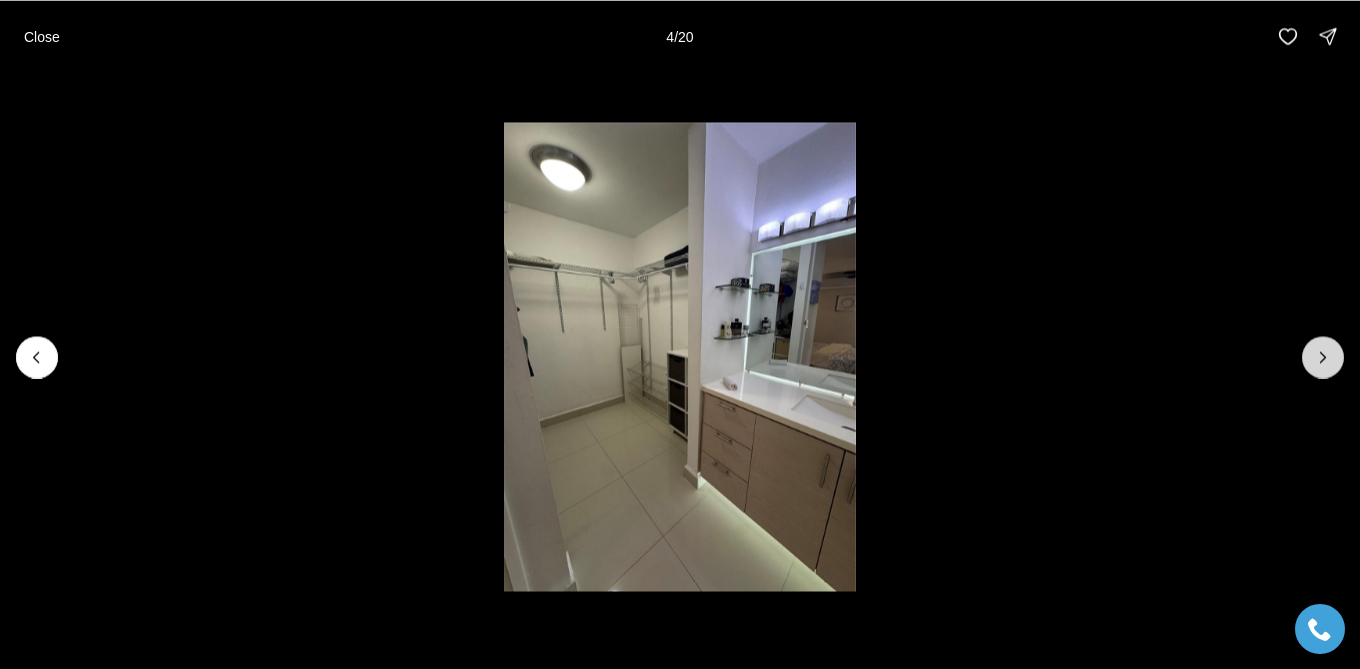 click 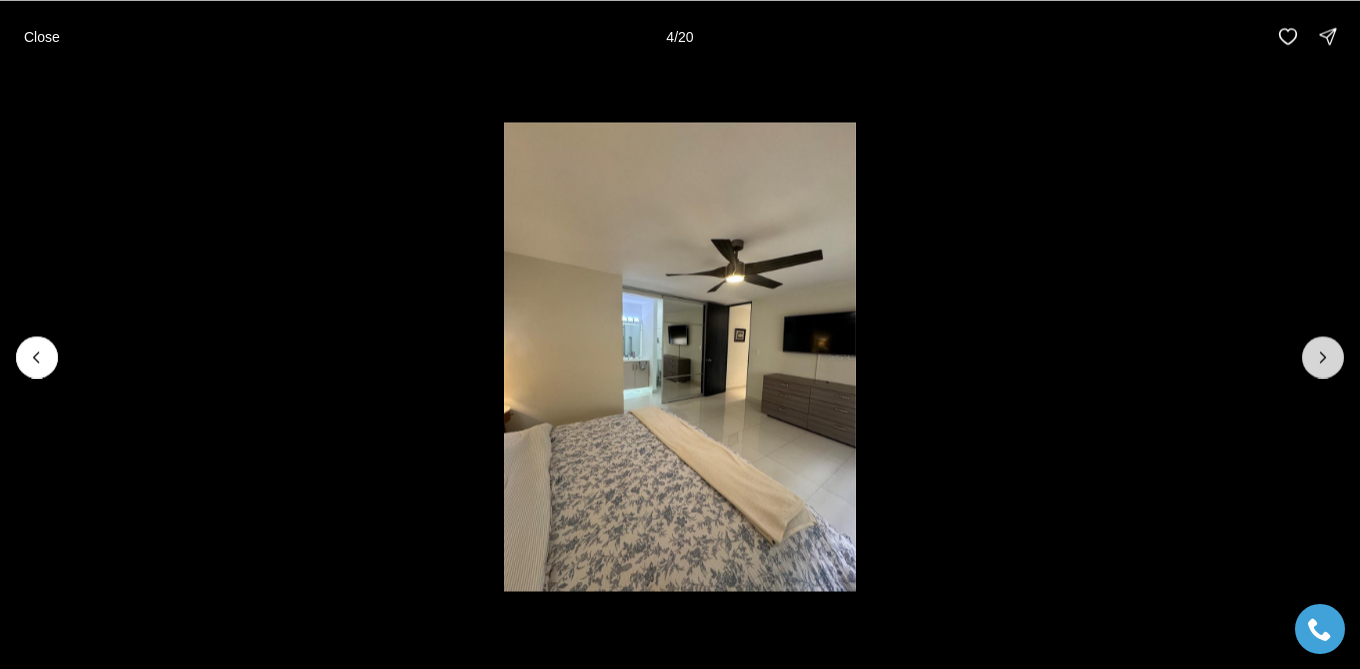 click 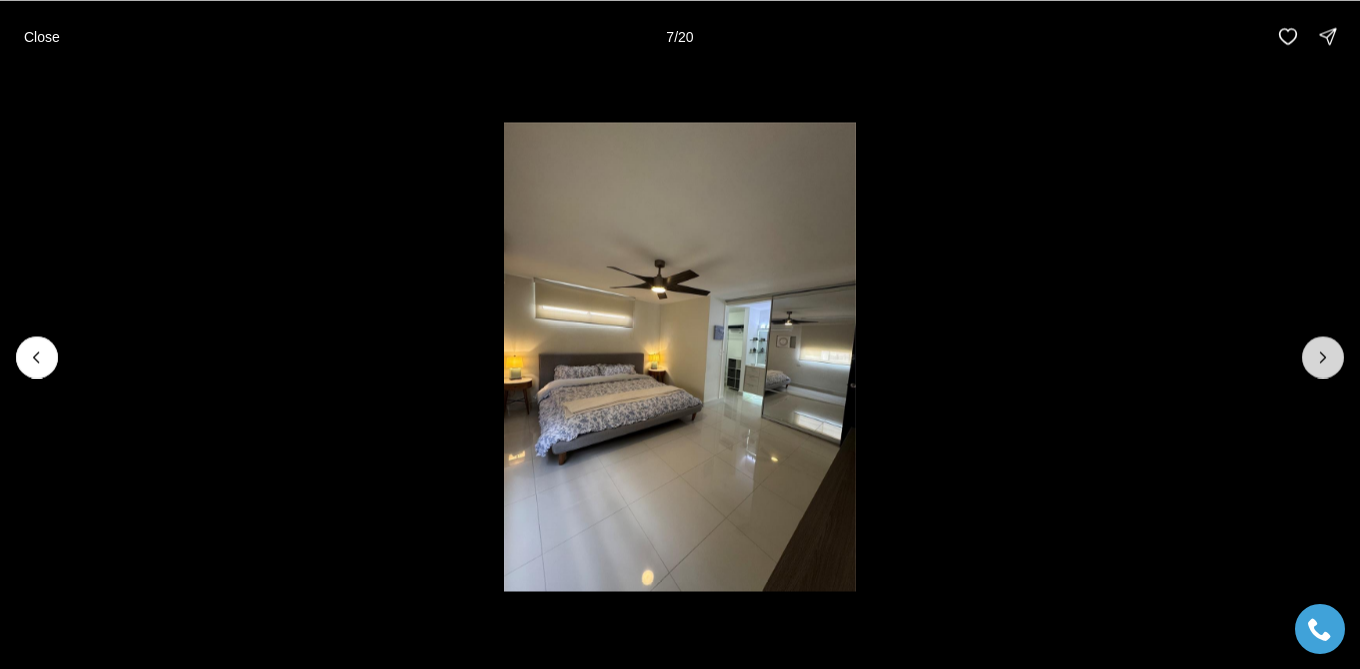 click 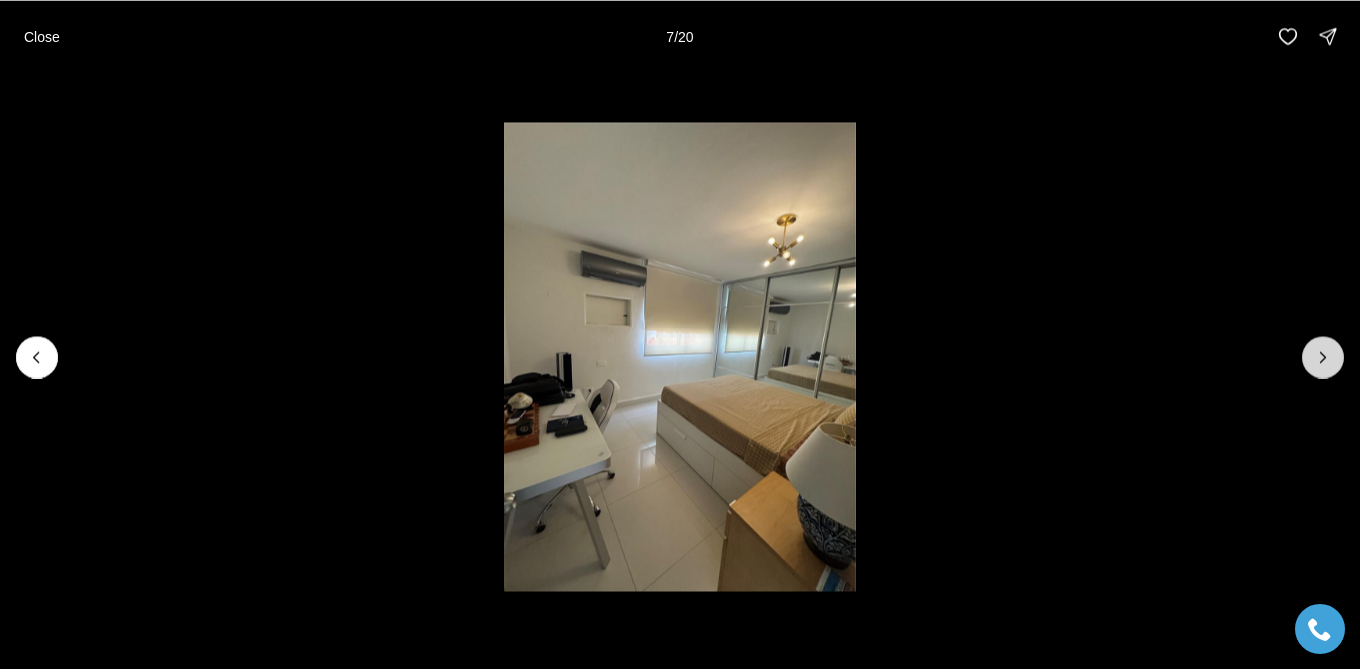 click 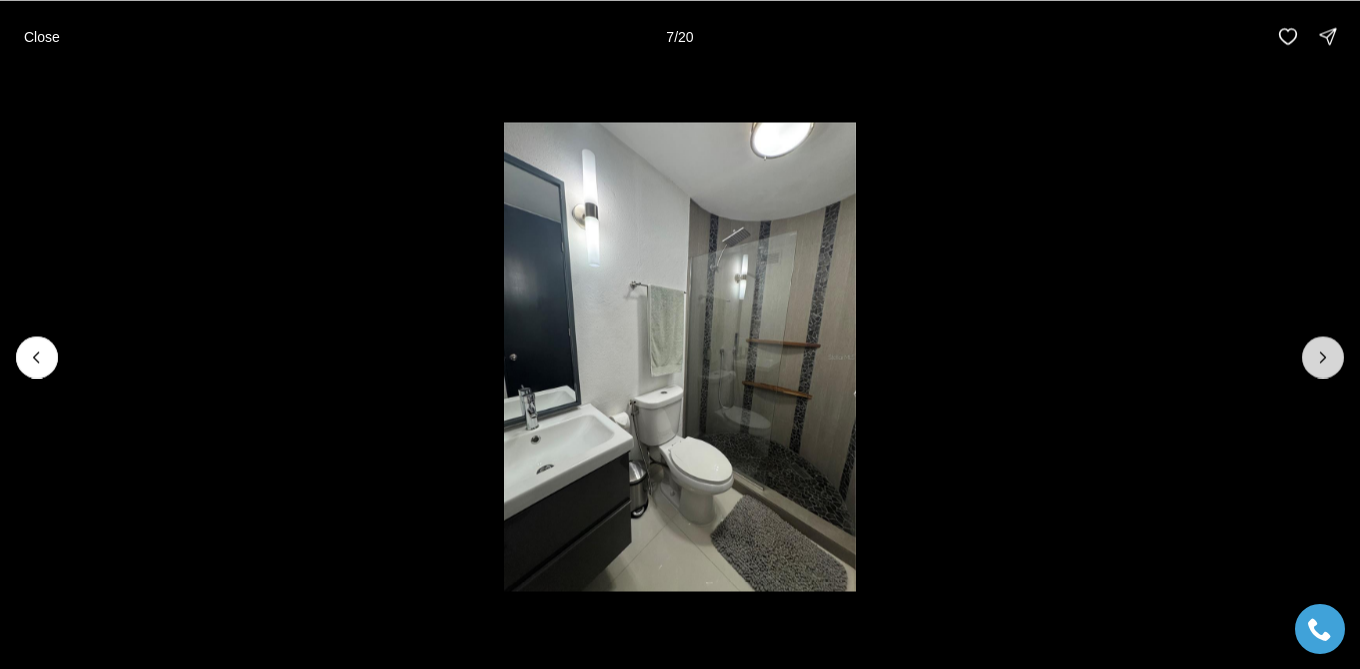click 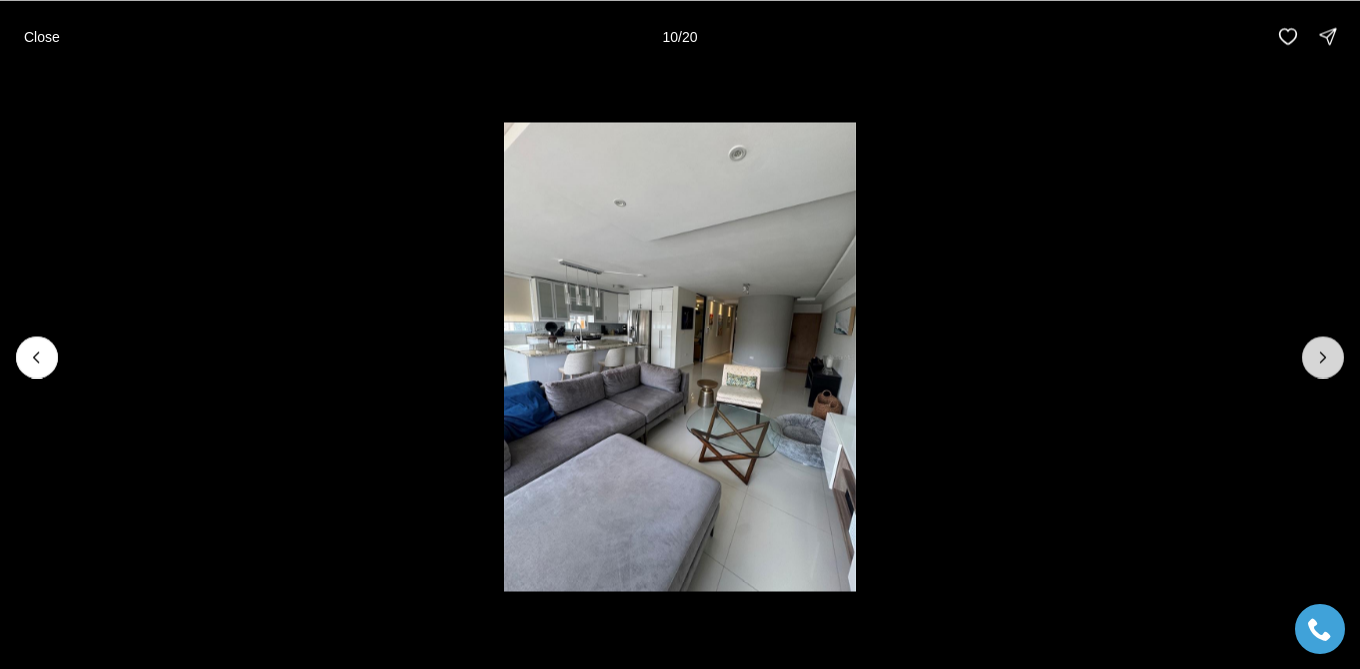 click 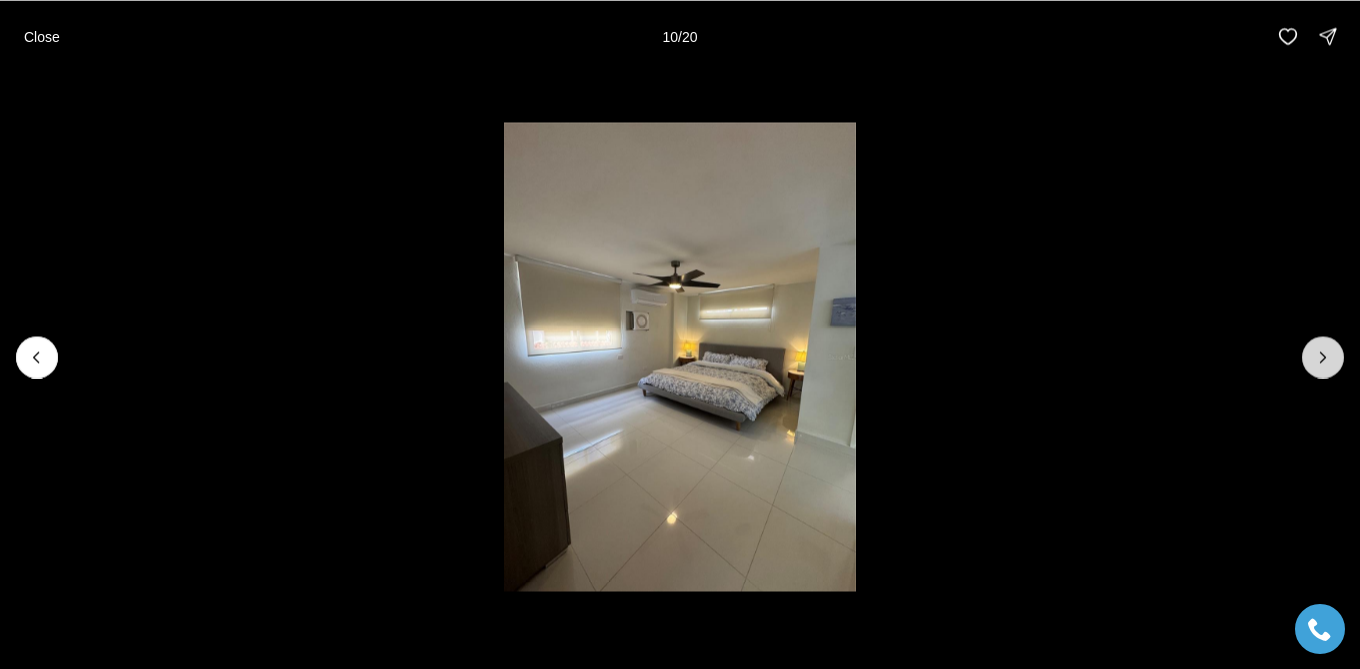 click 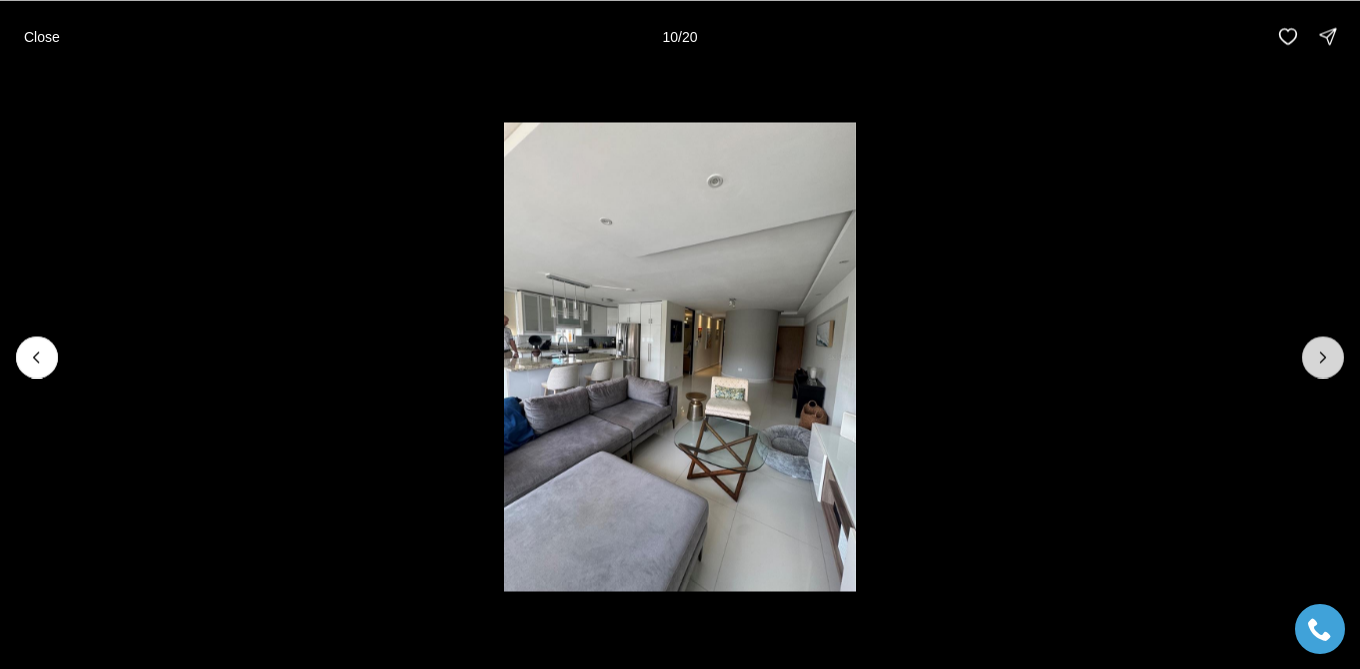 click 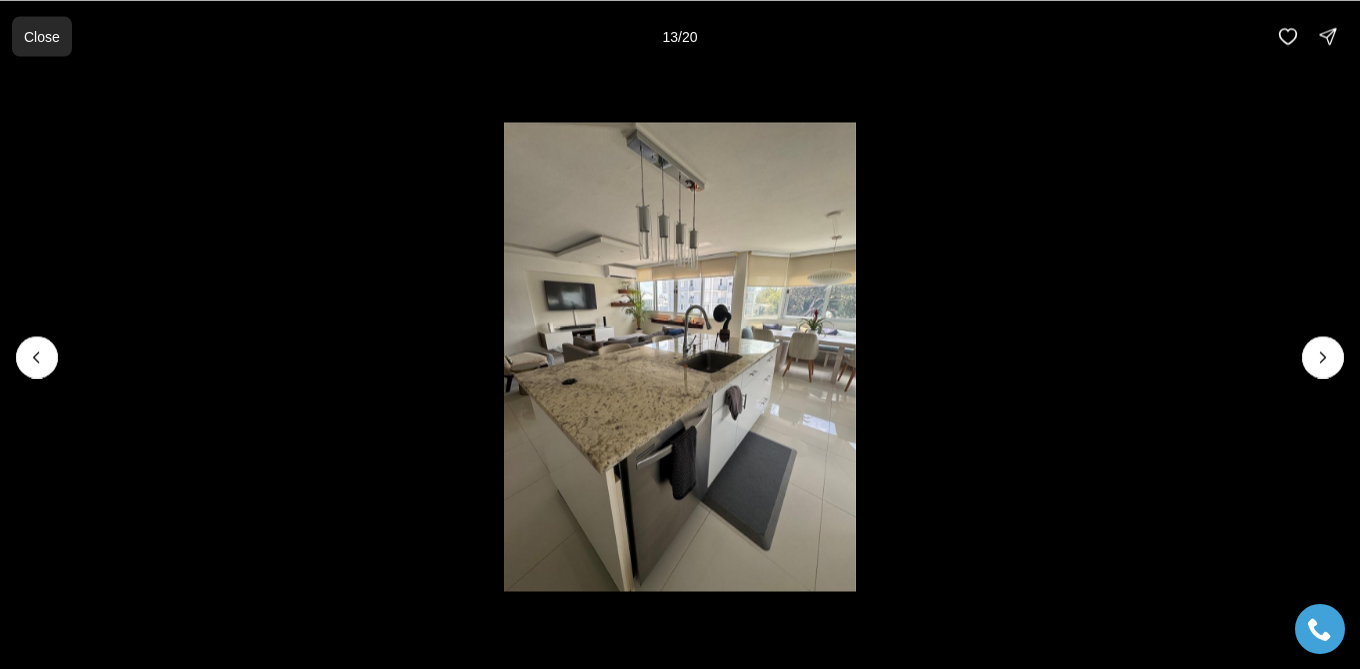 click on "Close" at bounding box center (42, 36) 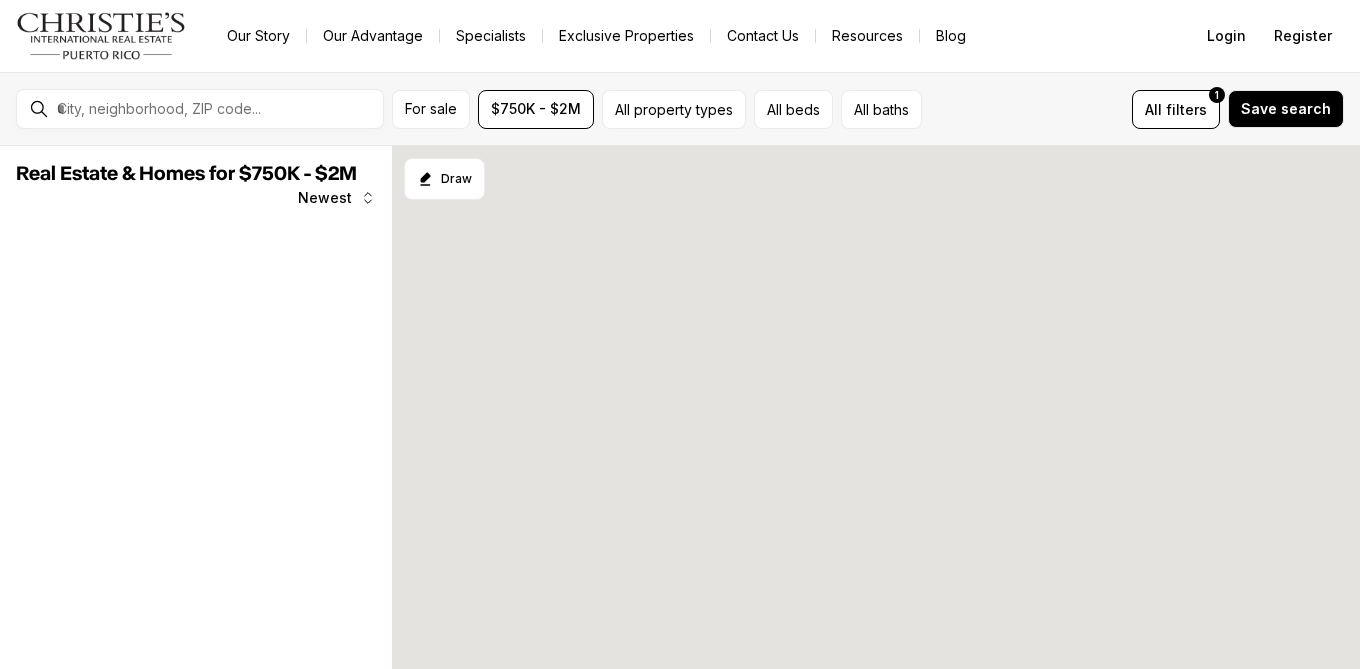 scroll, scrollTop: 0, scrollLeft: 0, axis: both 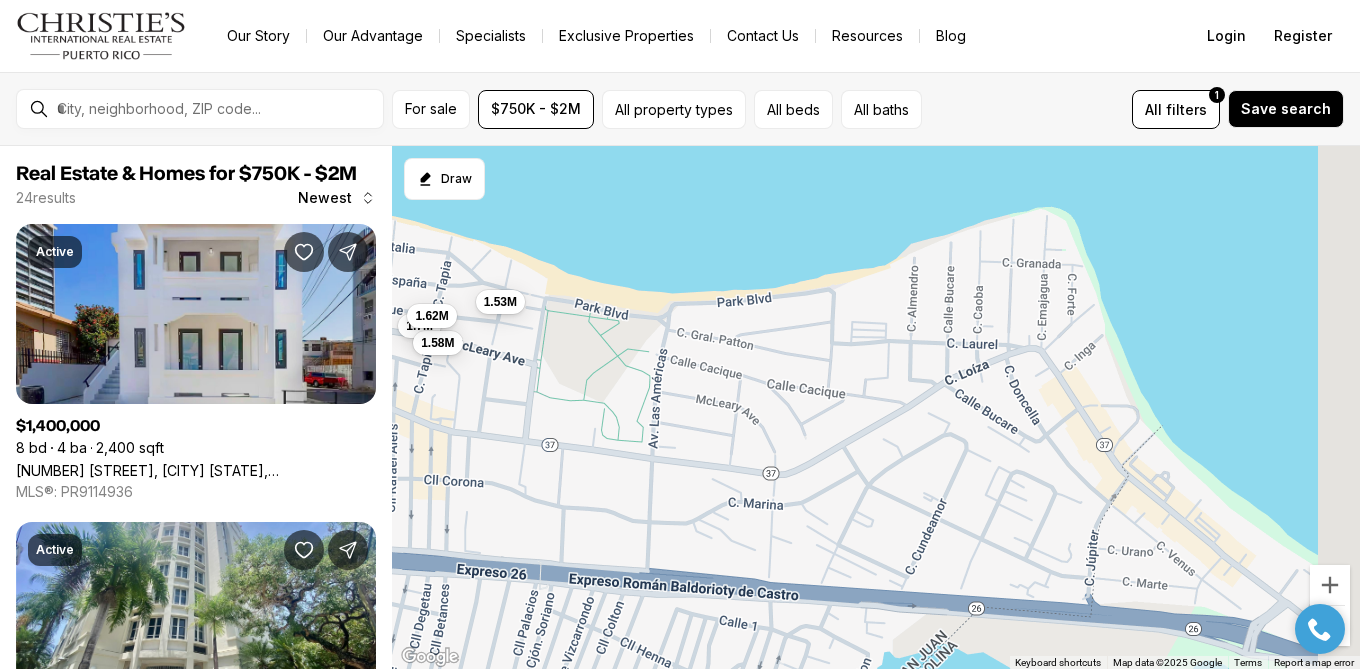 drag, startPoint x: 1025, startPoint y: 428, endPoint x: 299, endPoint y: 397, distance: 726.66156 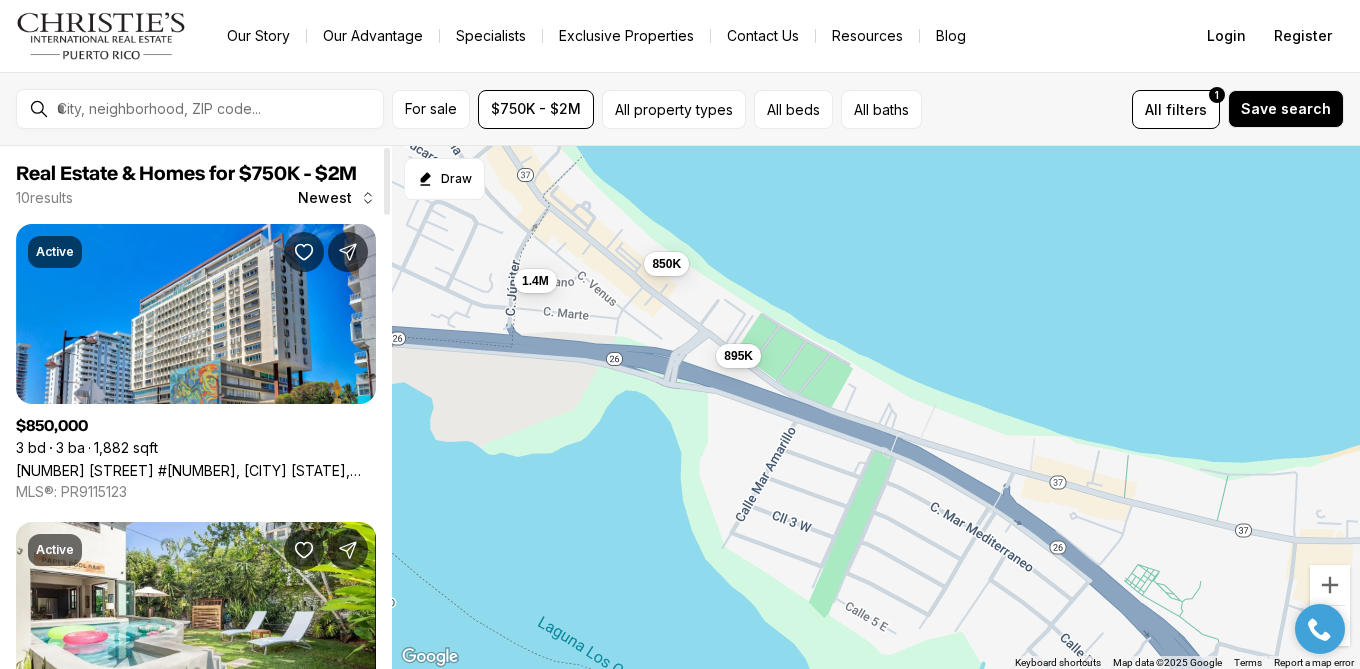 drag, startPoint x: 900, startPoint y: 503, endPoint x: 374, endPoint y: 217, distance: 598.72534 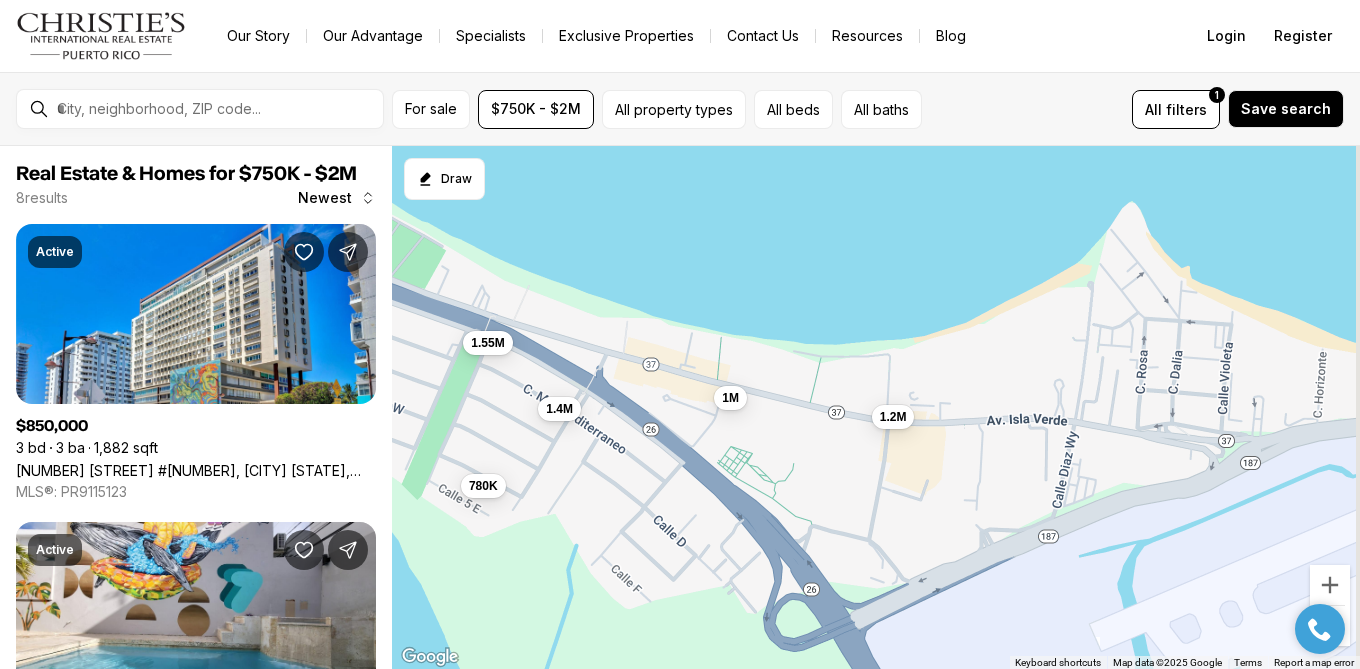 drag, startPoint x: 1155, startPoint y: 512, endPoint x: 747, endPoint y: 395, distance: 424.44434 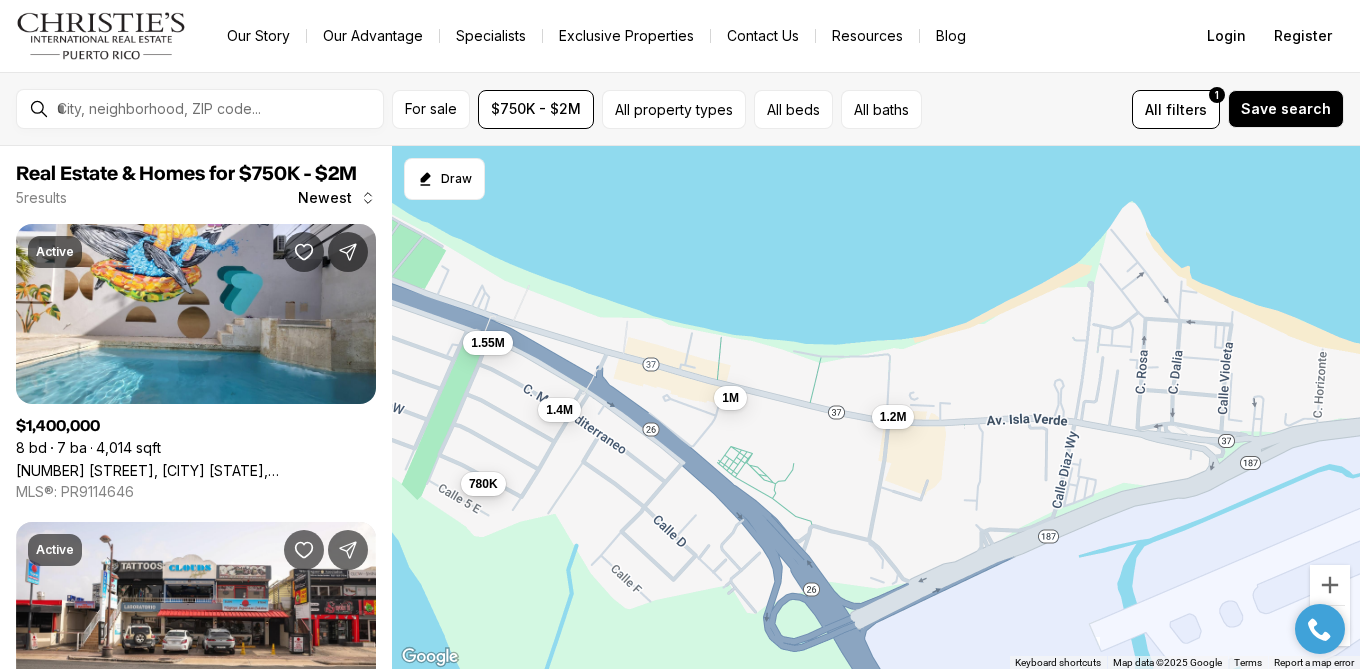 click on "780K" at bounding box center (483, 484) 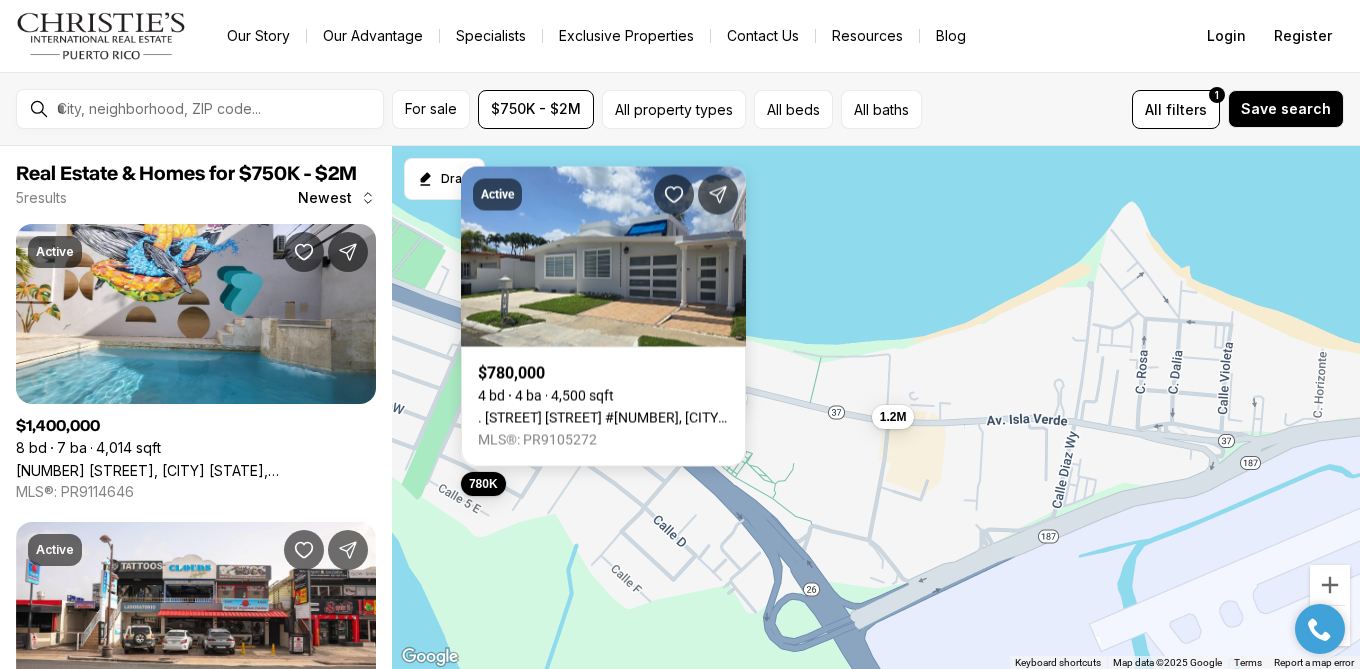click on "1.4M 1M 1.2M 1.55M 780K" at bounding box center (876, 408) 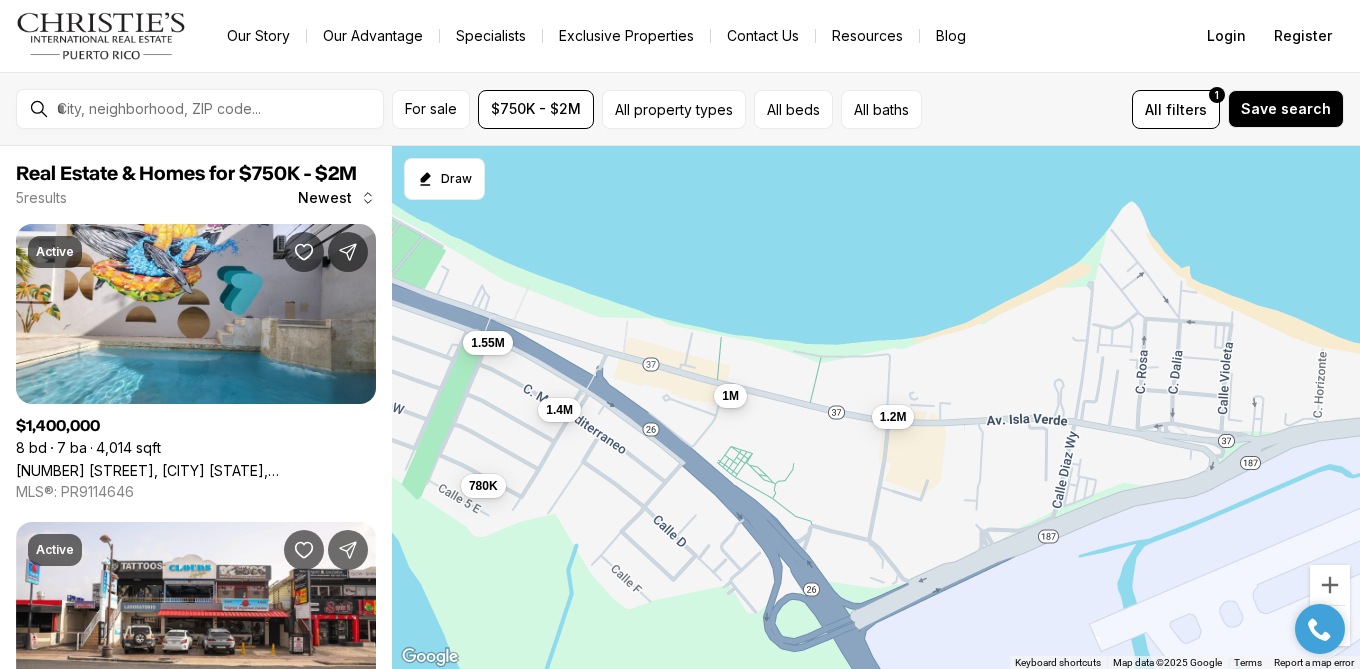 click on "1M" at bounding box center (730, 396) 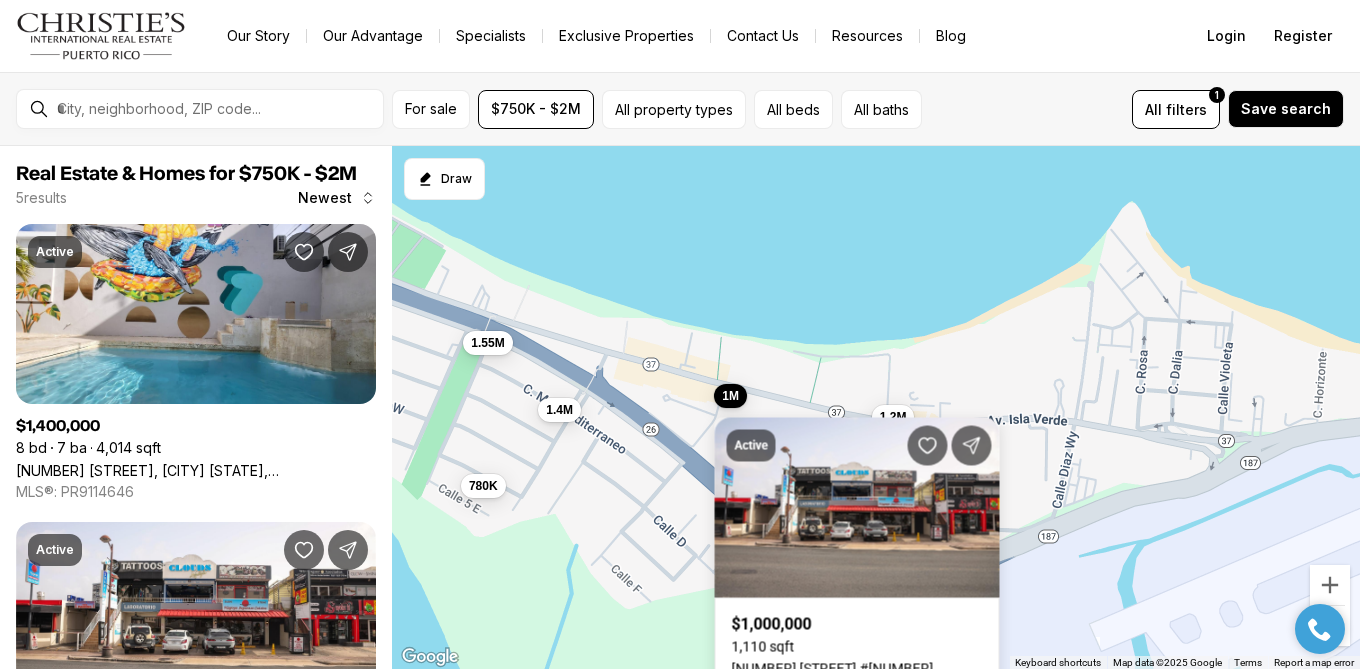 click on "Active $[PRICE] [SQFT] [NUMBER] [STREET] #[NUMBER], [STATE], [POSTAL_CODE] MLS®: [MLS_NUMBER]" at bounding box center [857, 556] 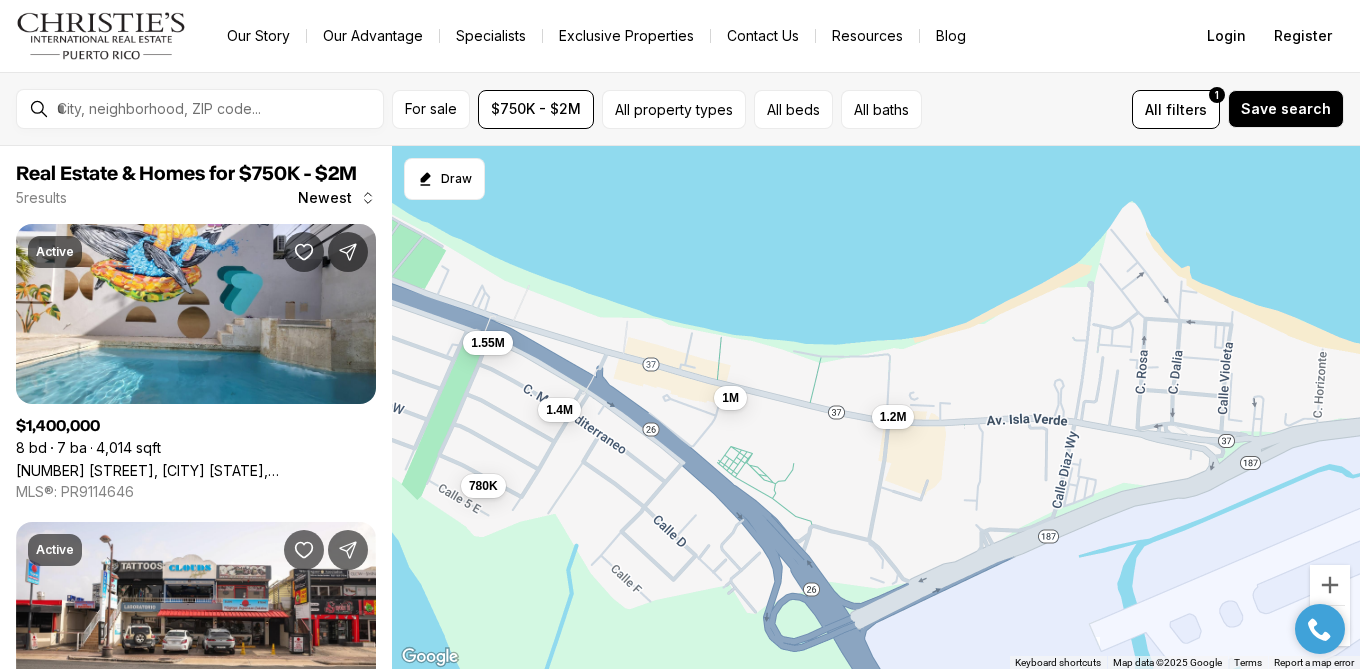 click on "1.2M" at bounding box center (893, 417) 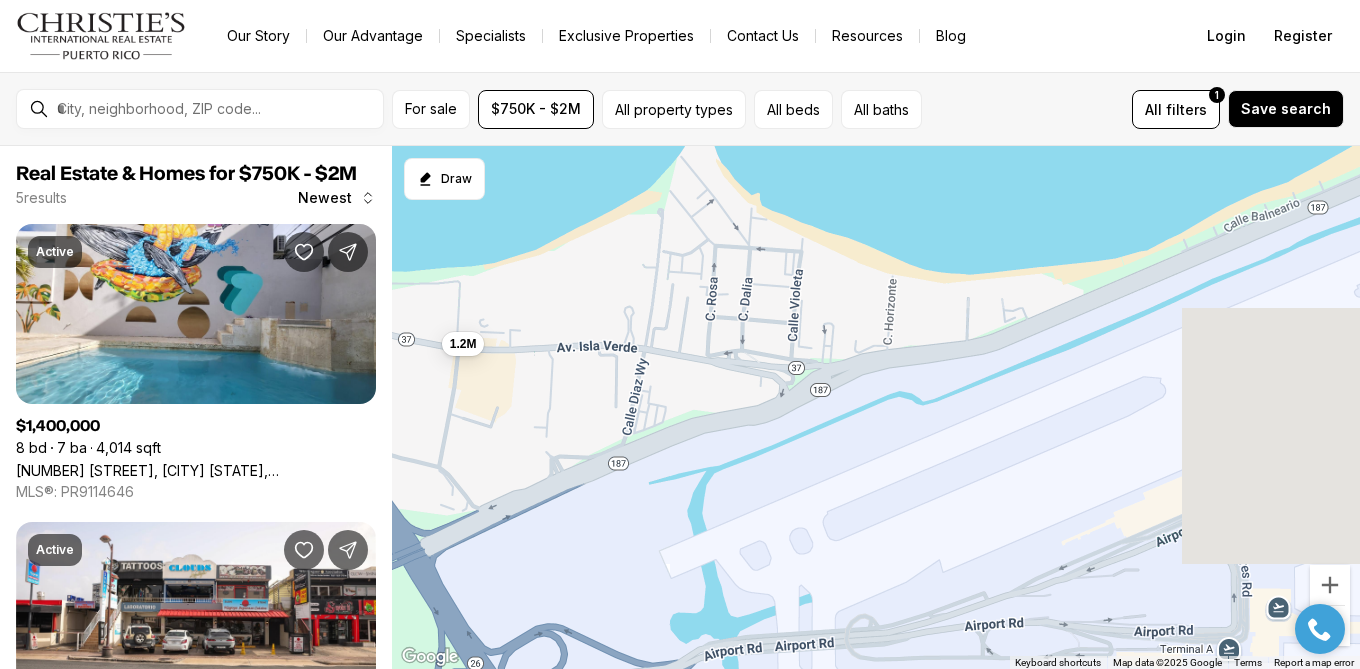drag, startPoint x: 1125, startPoint y: 332, endPoint x: 677, endPoint y: 262, distance: 453.43576 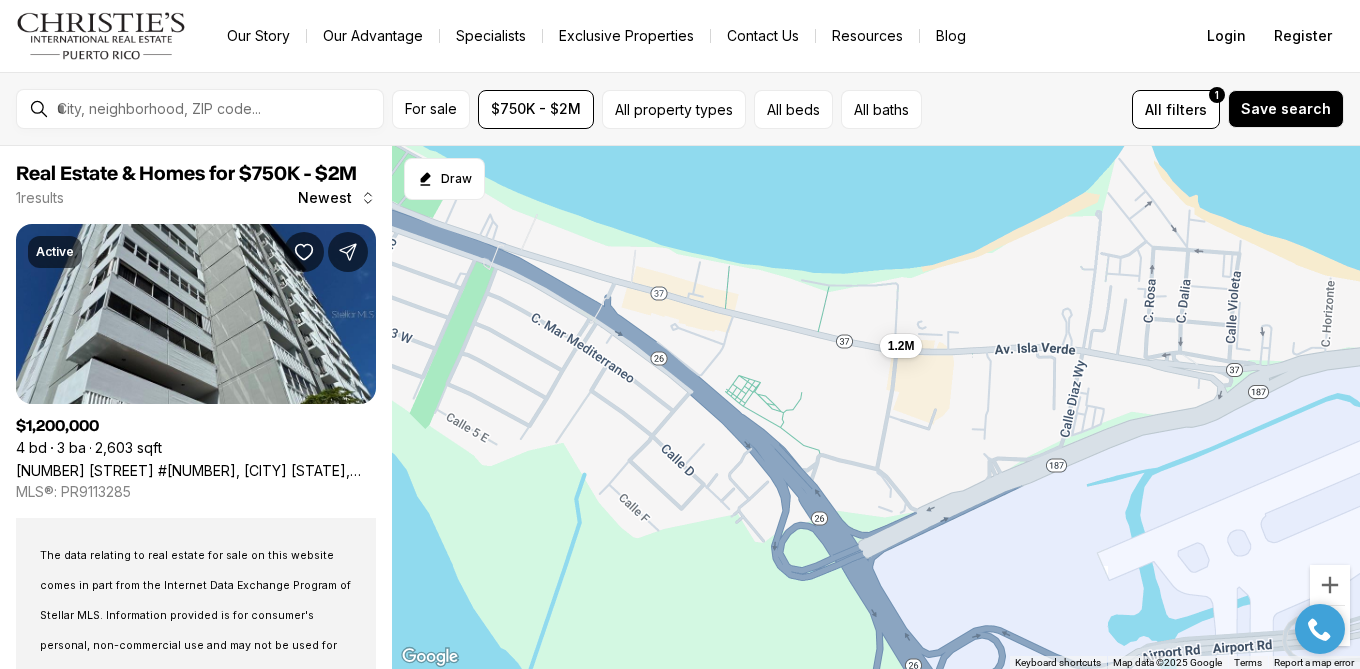 drag, startPoint x: 556, startPoint y: 210, endPoint x: 1041, endPoint y: 211, distance: 485.00104 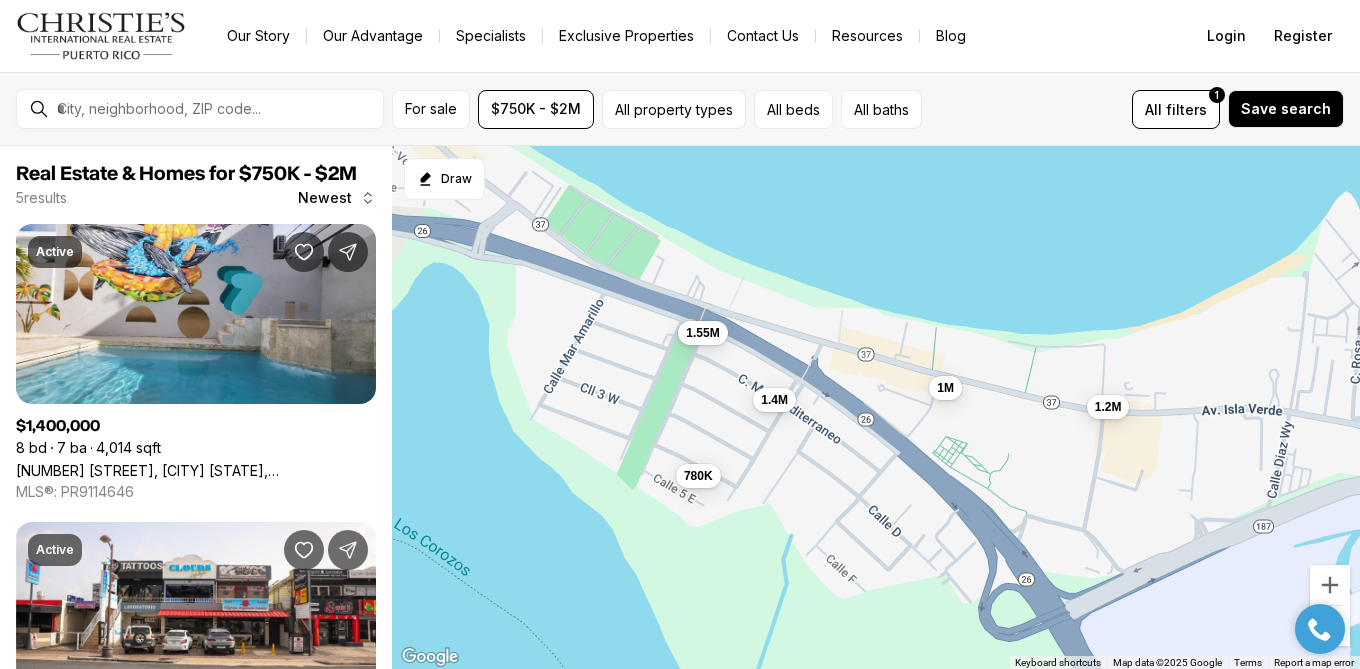 drag, startPoint x: 861, startPoint y: 236, endPoint x: 1112, endPoint y: 305, distance: 260.31134 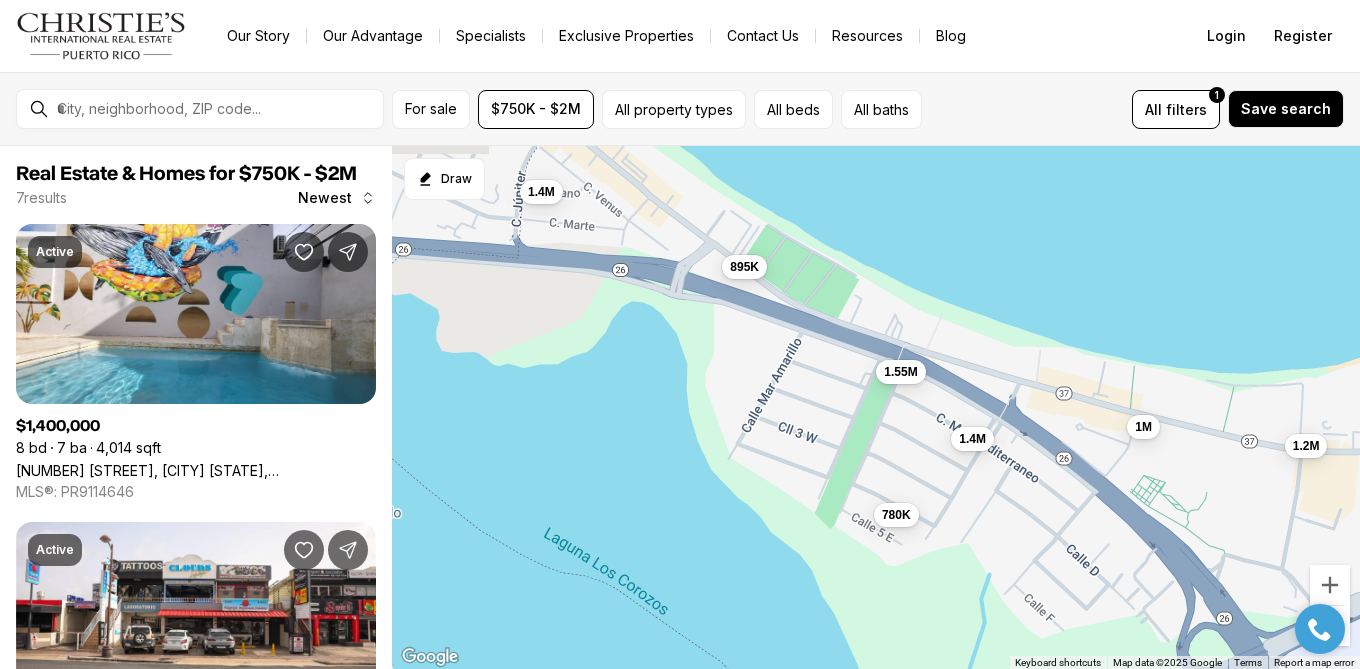 drag, startPoint x: 959, startPoint y: 316, endPoint x: 1136, endPoint y: 433, distance: 212.17445 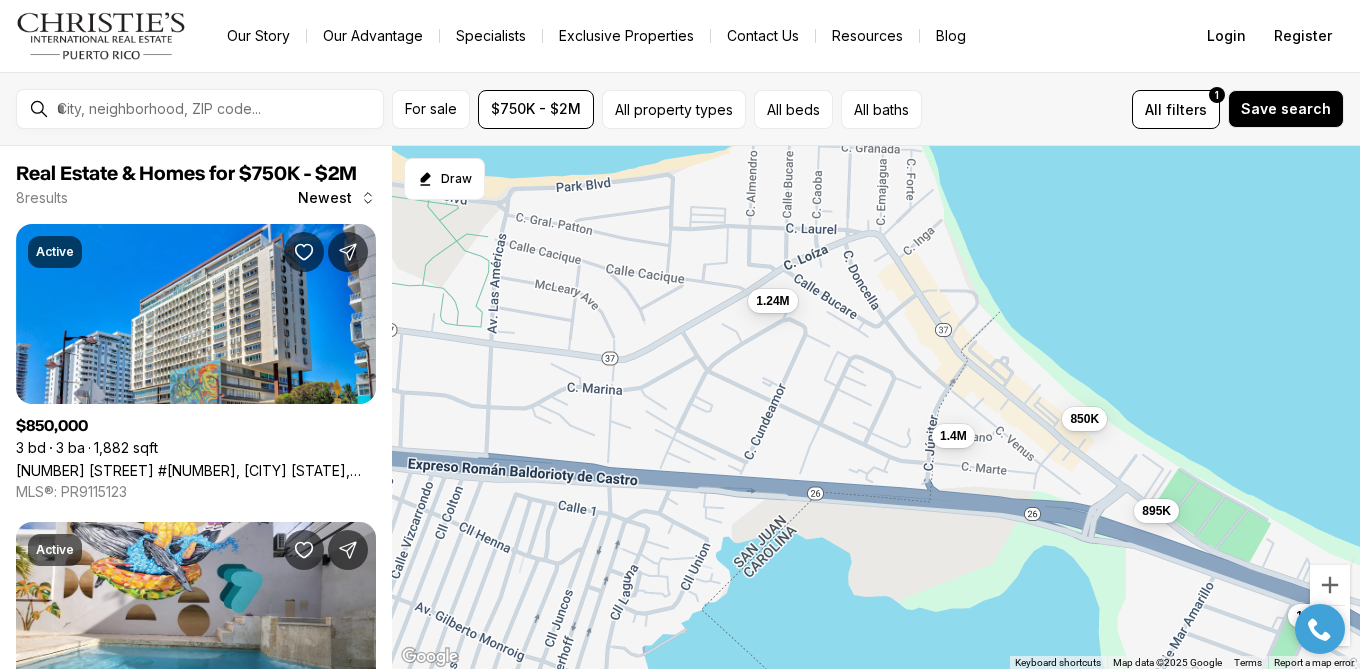 drag, startPoint x: 909, startPoint y: 319, endPoint x: 1264, endPoint y: 467, distance: 384.6154 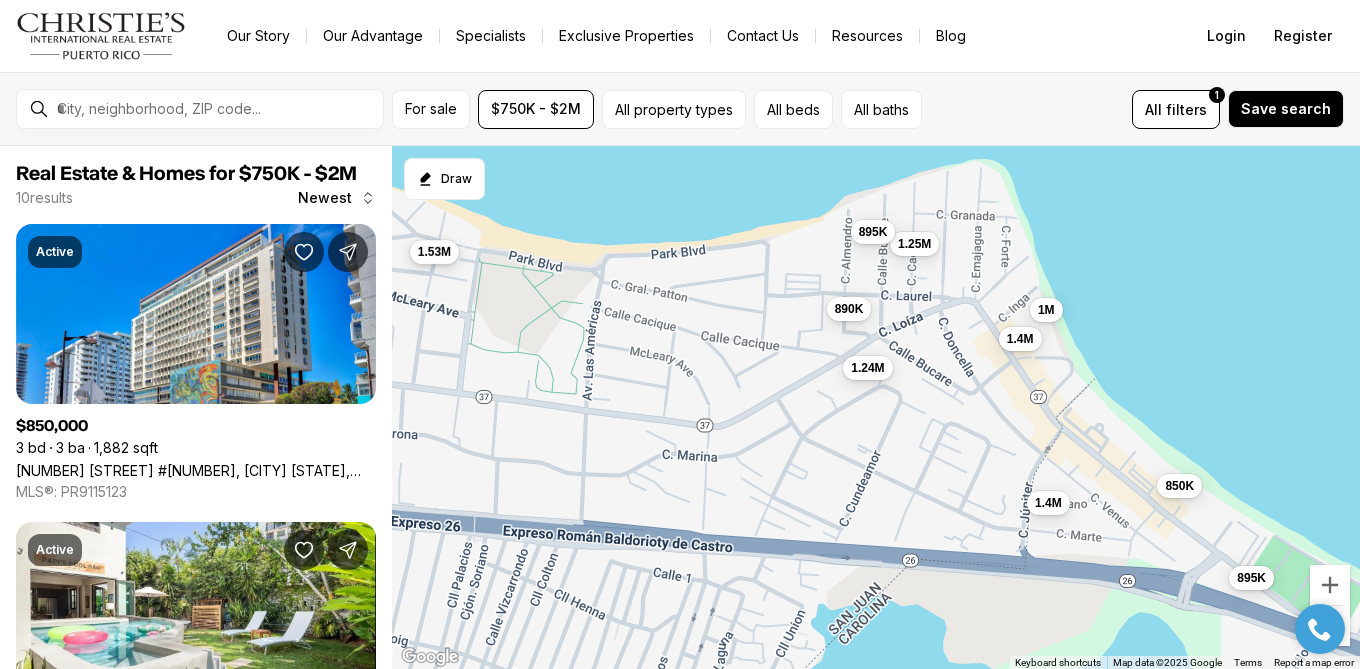click on "1.53M" at bounding box center (434, 252) 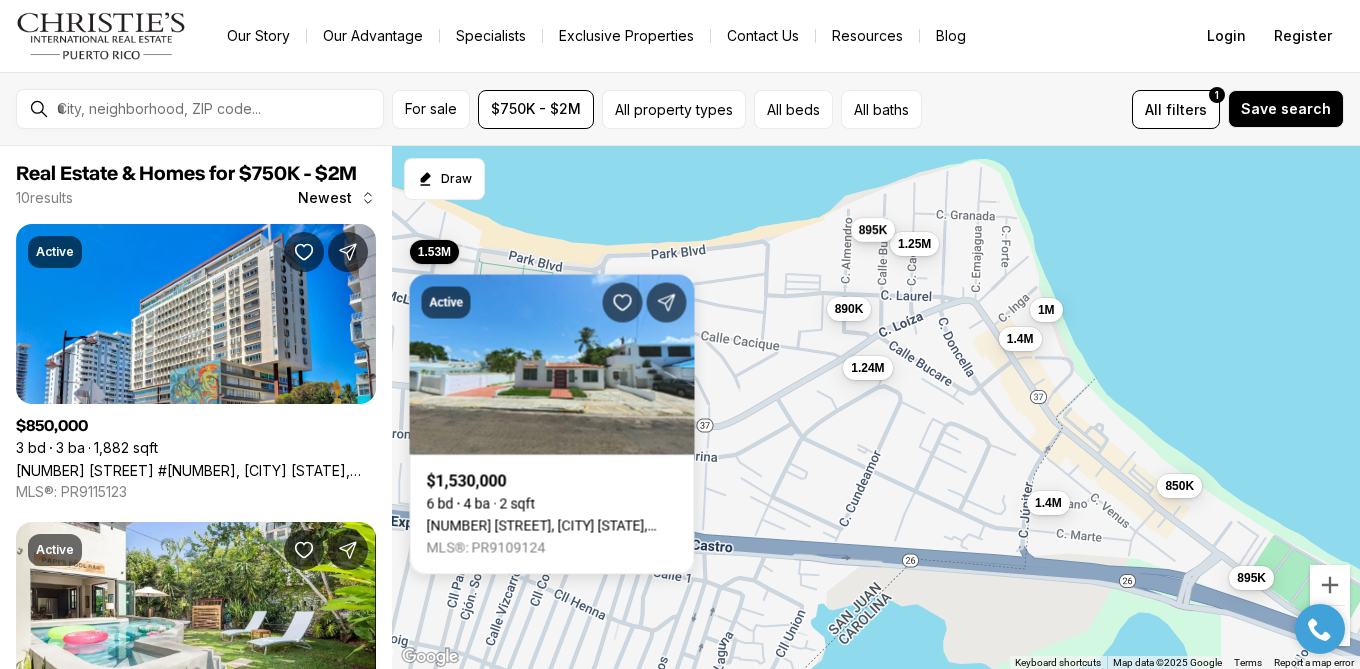click on "895K" at bounding box center (873, 230) 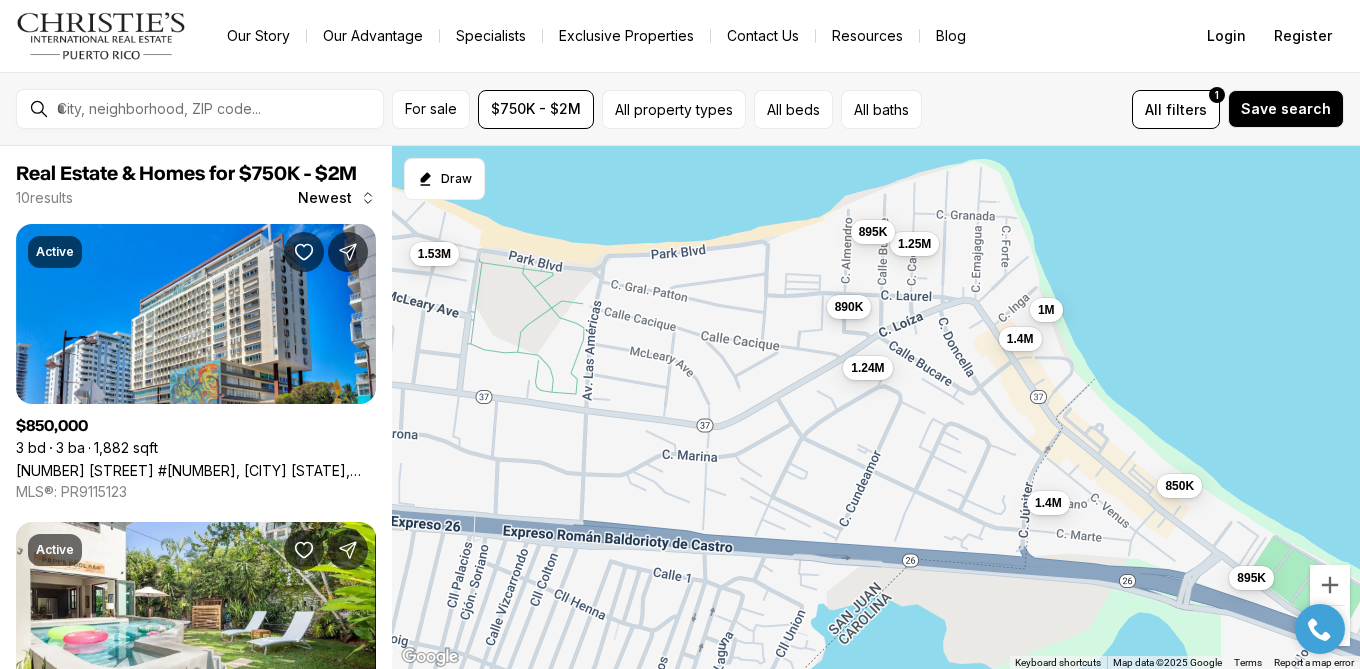 click on "890K" at bounding box center (849, 307) 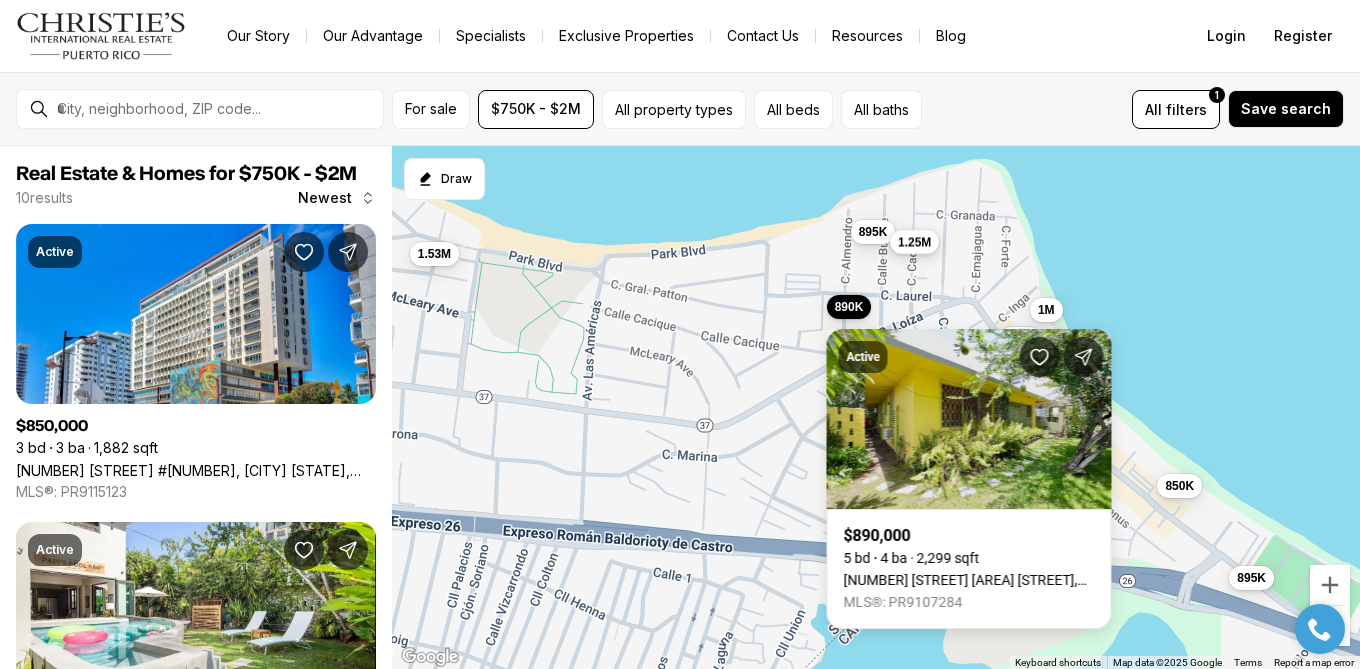 click on "1.25M" at bounding box center [914, 242] 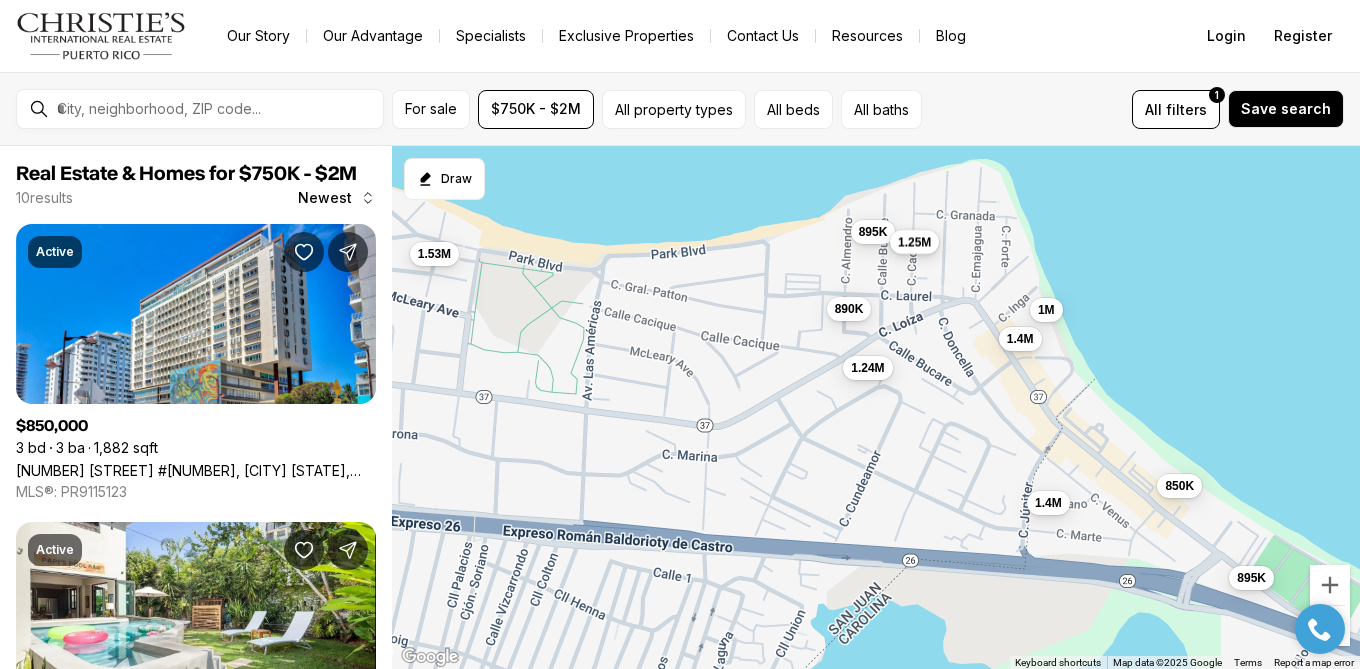 click on "1.25M" at bounding box center (914, 242) 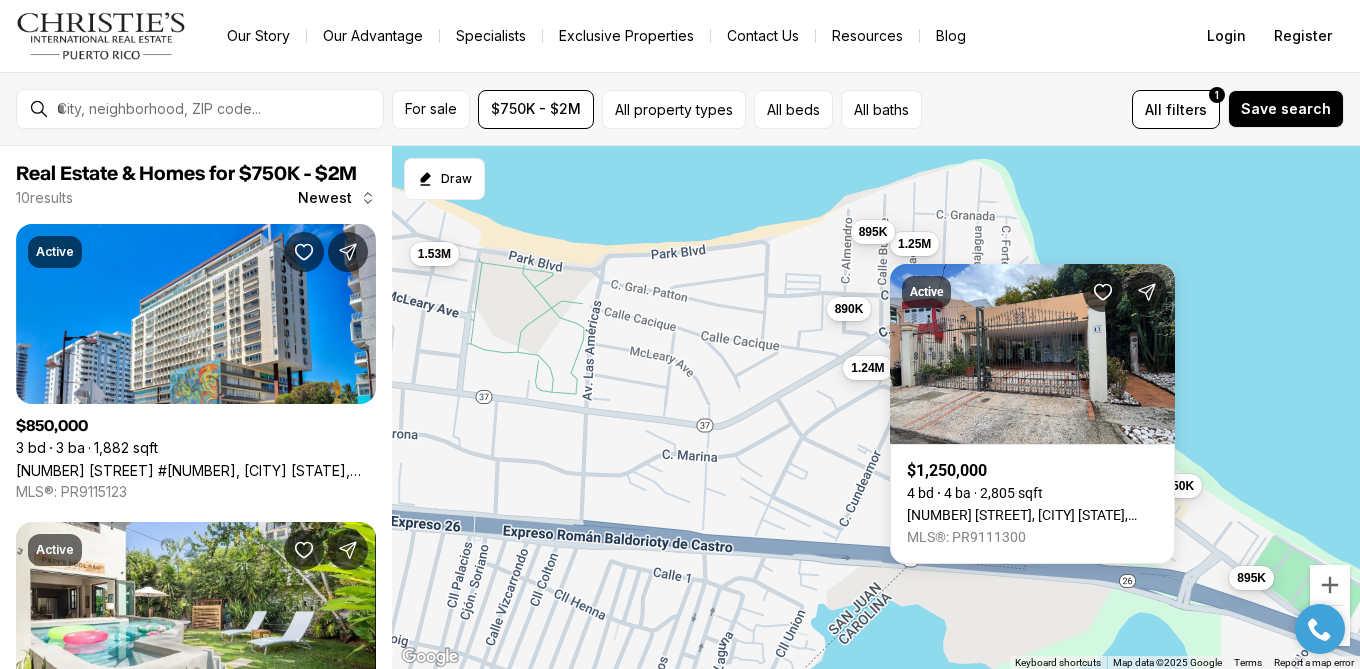click on "1.4M 895K 850K 1.24M 1.4M 1.25M 895K 1M 1.53M 890K" at bounding box center [876, 408] 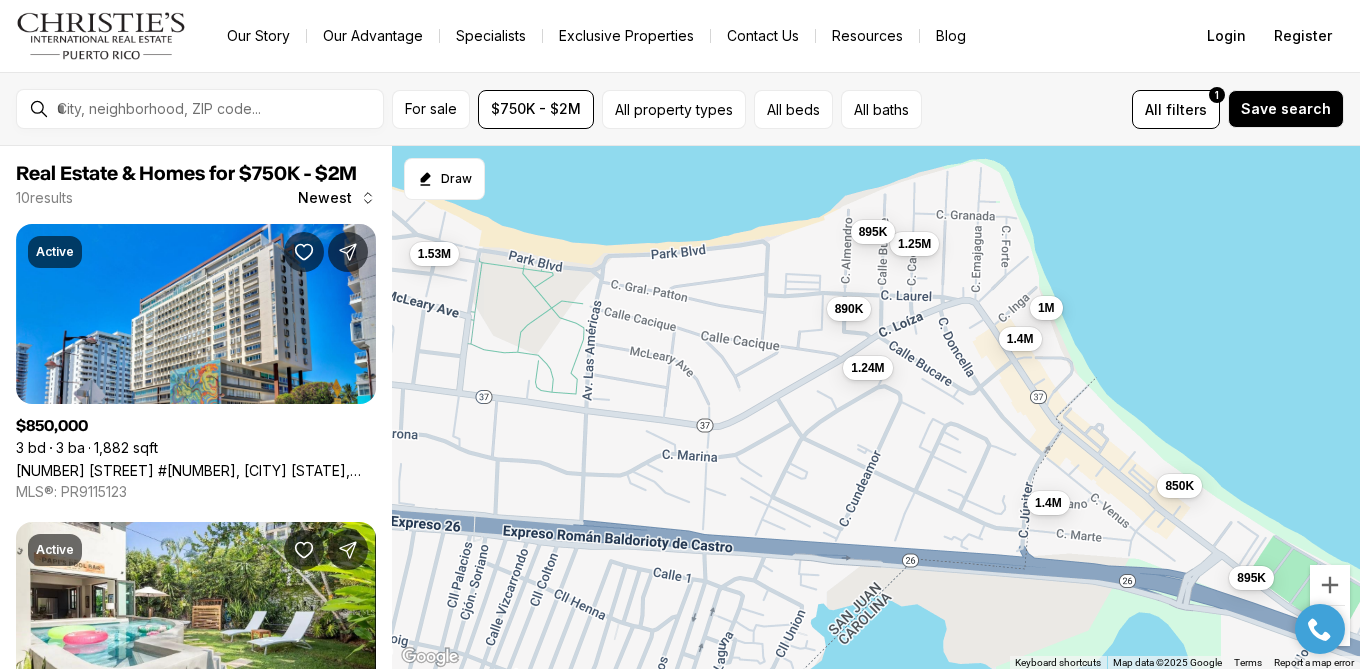 click on "1M" at bounding box center [1046, 308] 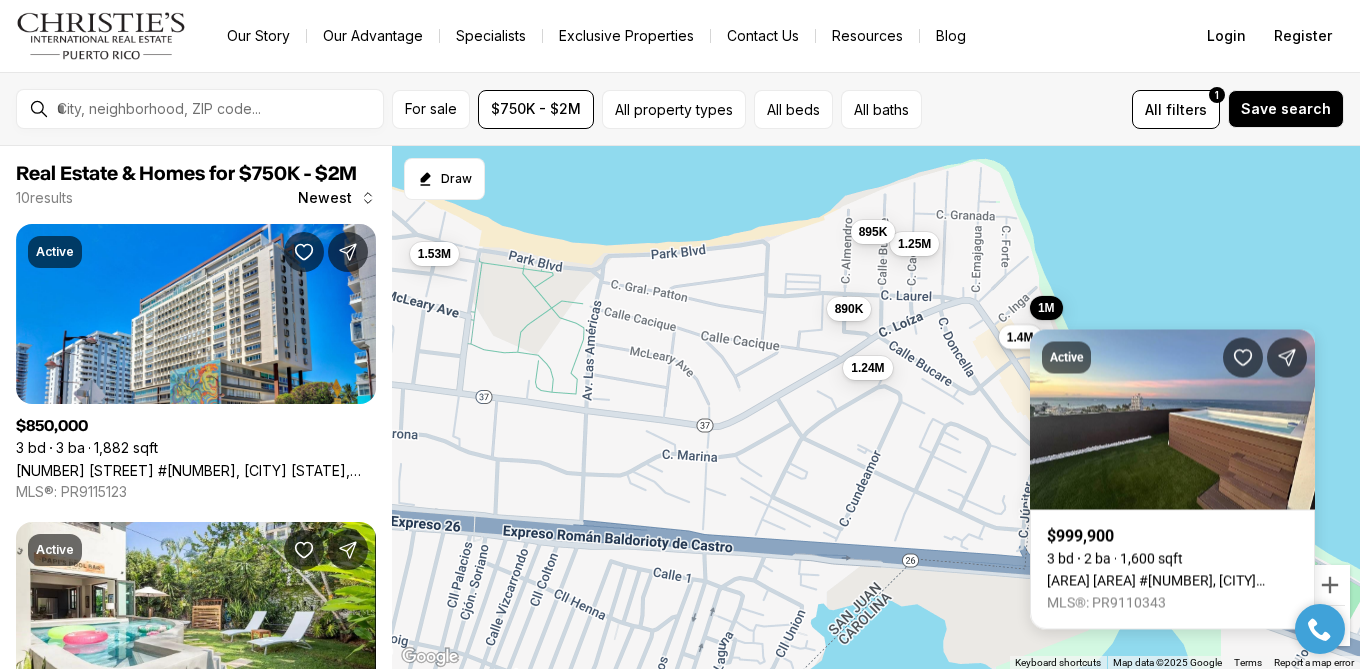 click on "1.4M" at bounding box center [1020, 337] 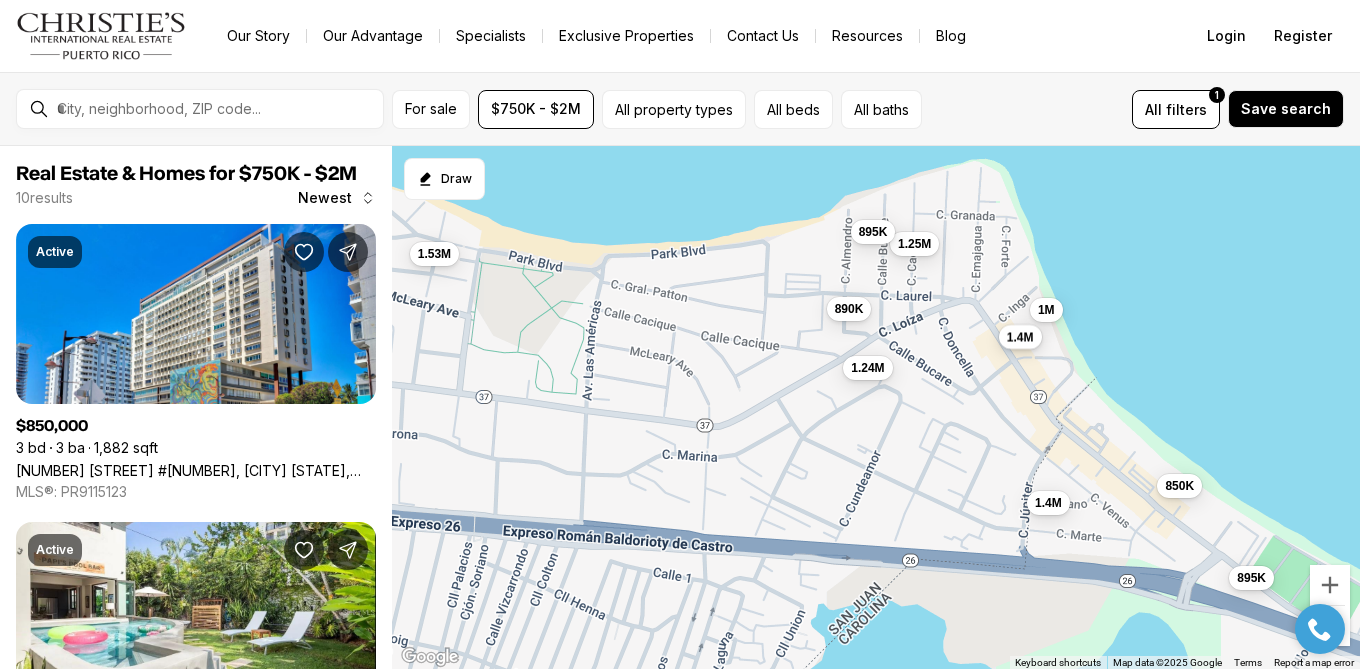 click on "1.4M" at bounding box center (1020, 337) 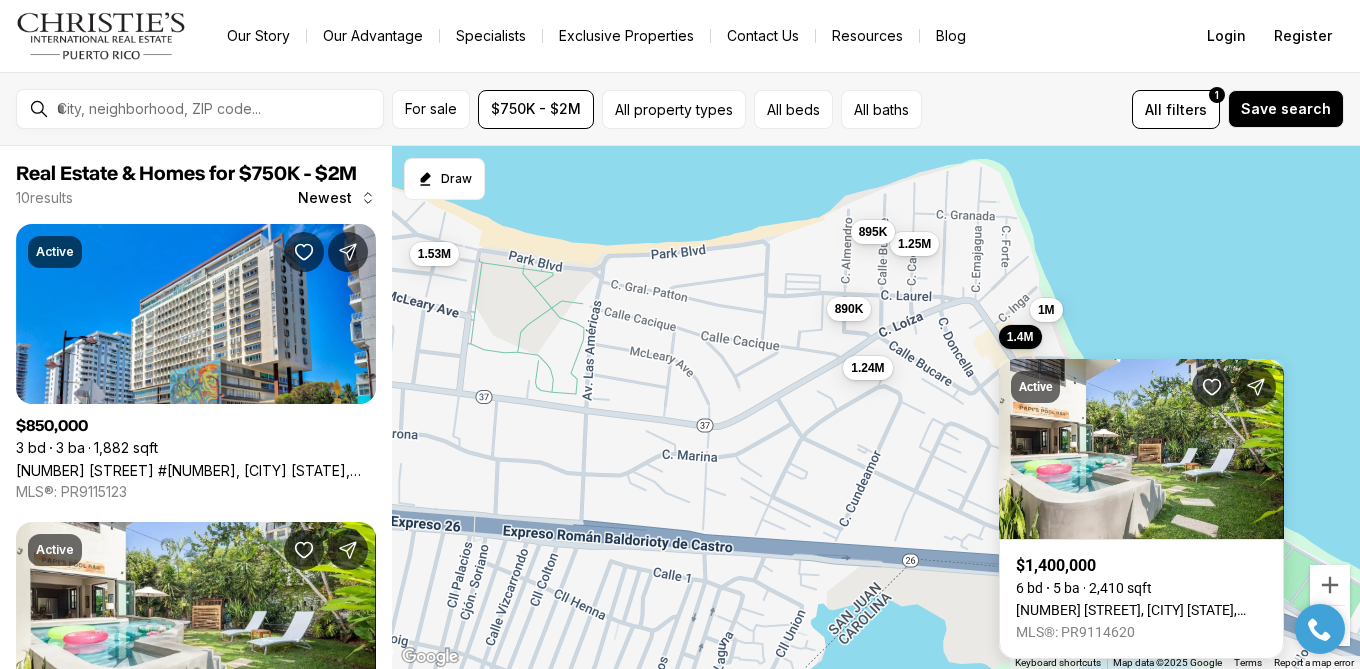 click on "1.4M 895K 850K 1.24M 1.4M 1.25M 895K 1M 1.53M 890K" at bounding box center [876, 408] 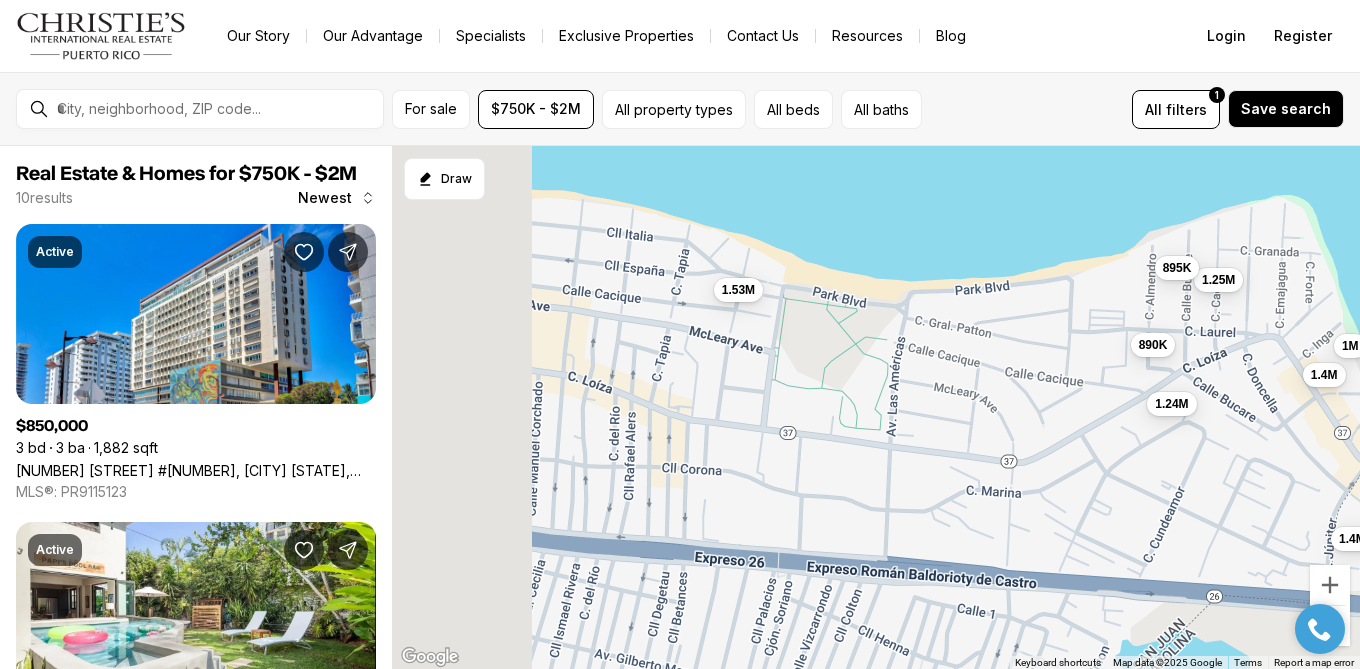 drag, startPoint x: 540, startPoint y: 223, endPoint x: 953, endPoint y: 266, distance: 415.23245 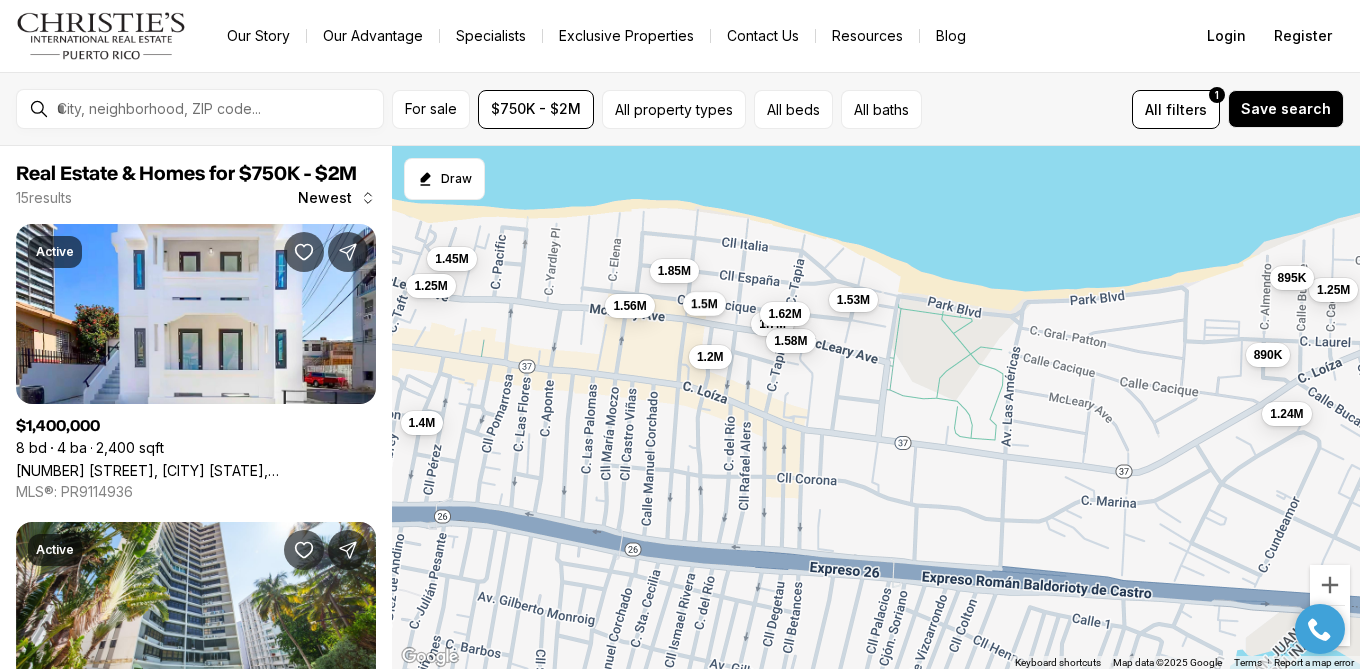 click on "1.5M" at bounding box center (704, 304) 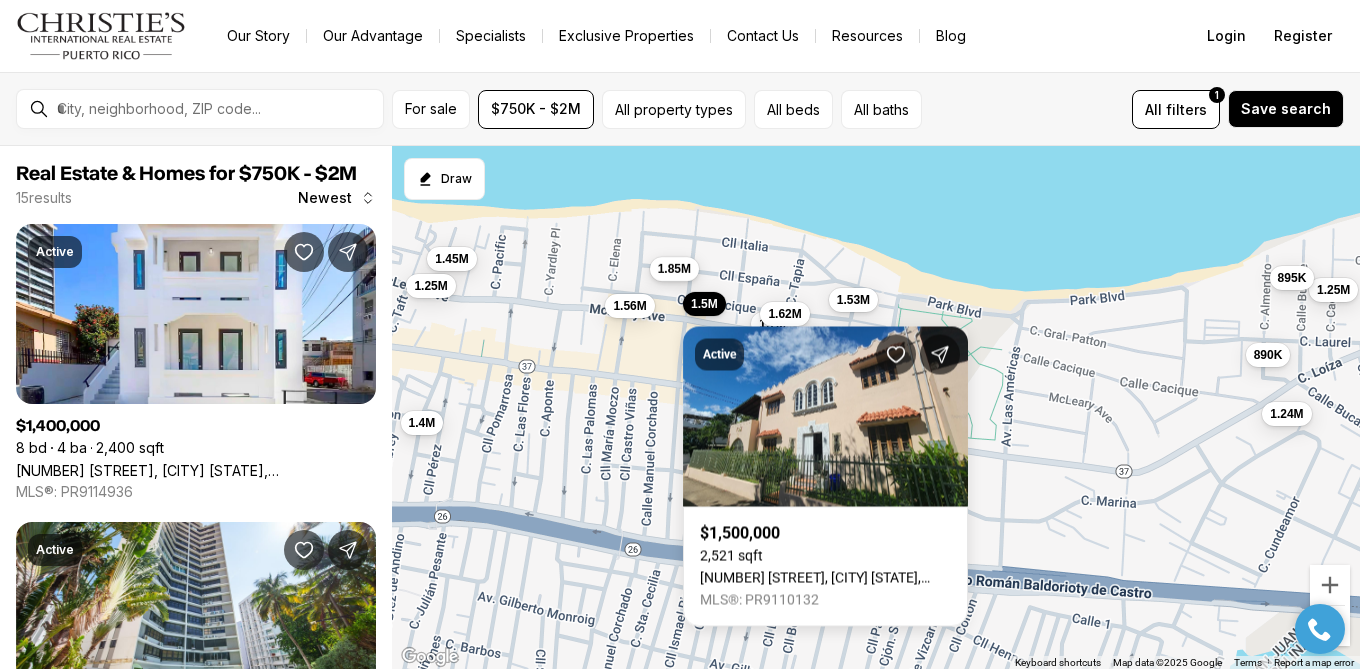 click on "1.85M" at bounding box center [674, 269] 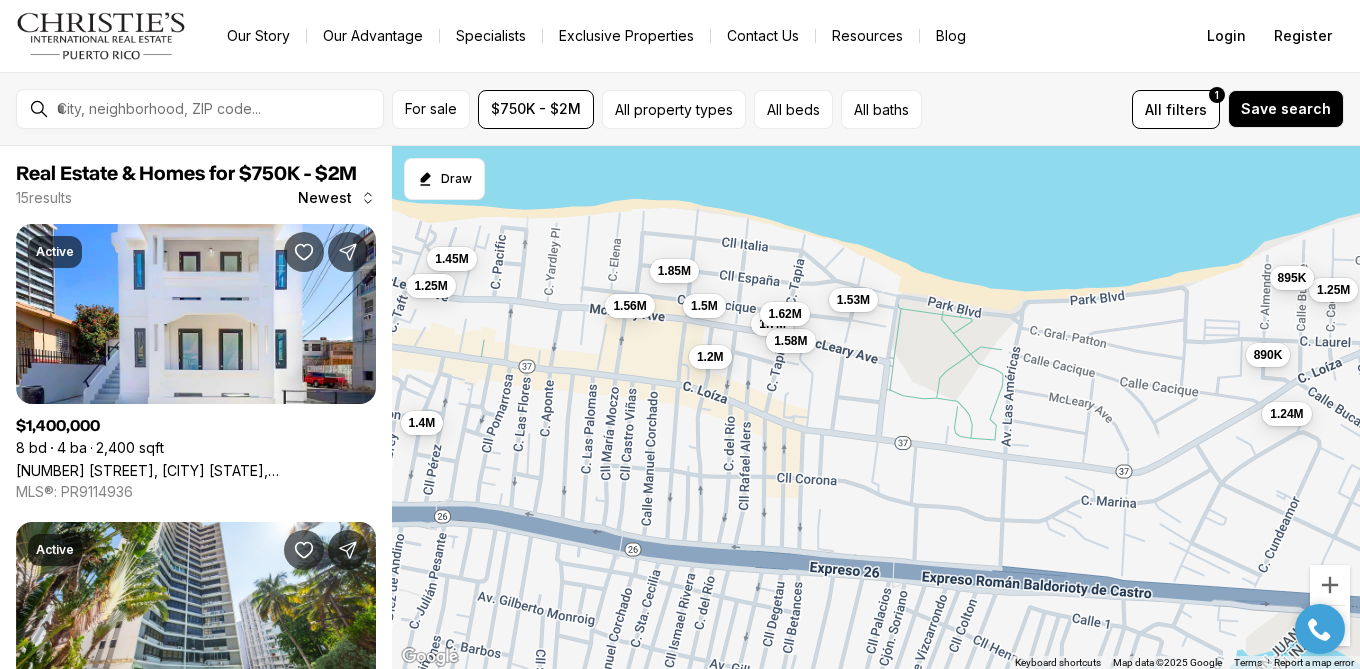 drag, startPoint x: 543, startPoint y: 282, endPoint x: 670, endPoint y: 272, distance: 127.39309 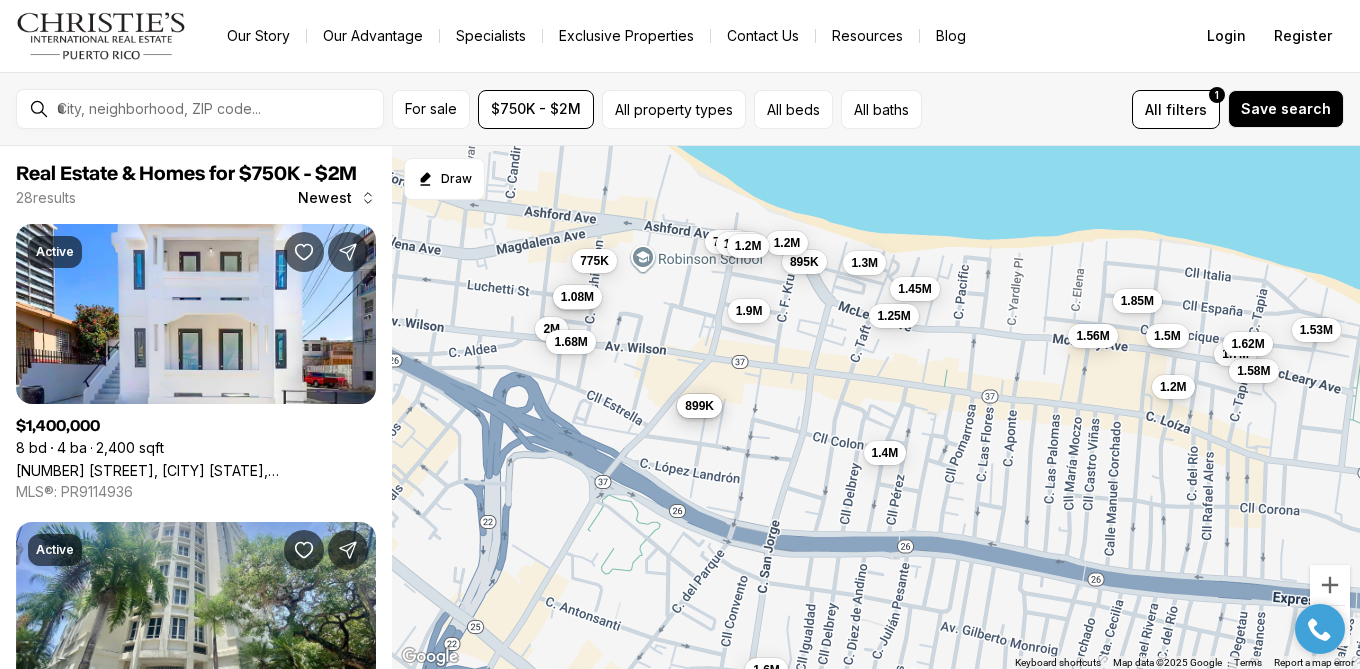 drag, startPoint x: 611, startPoint y: 286, endPoint x: 763, endPoint y: 363, distance: 170.39073 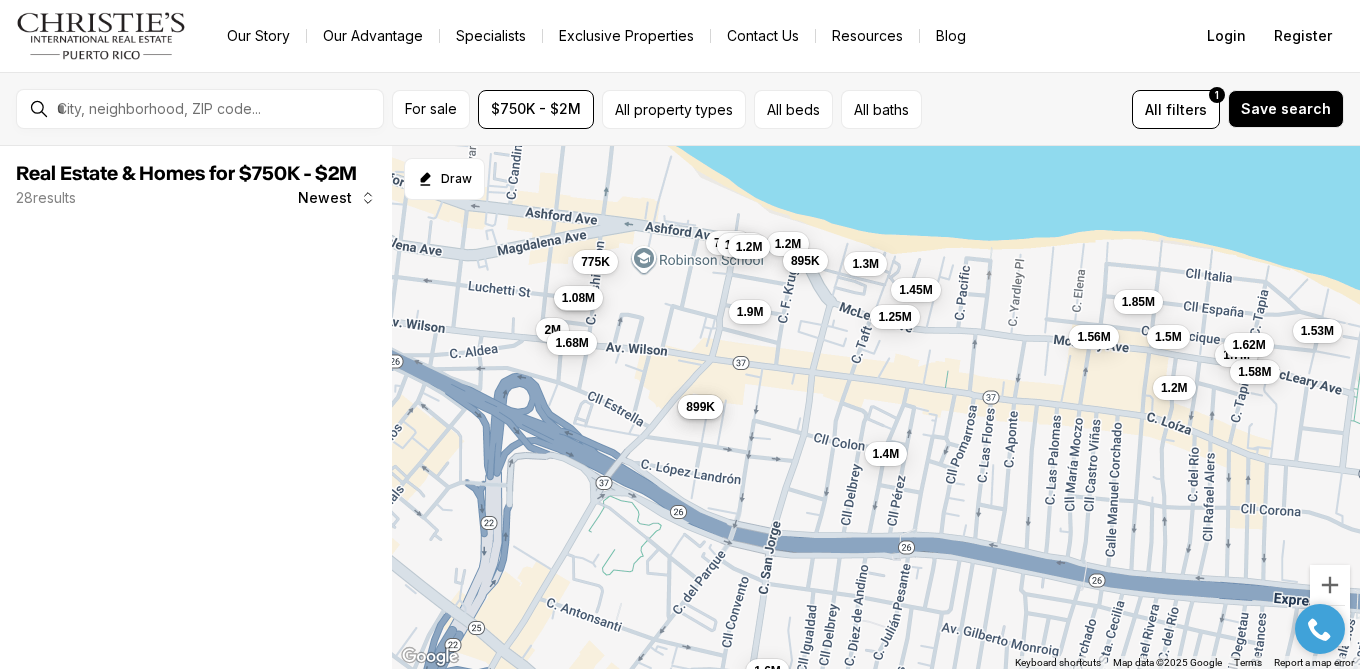 click on "895K" at bounding box center [805, 261] 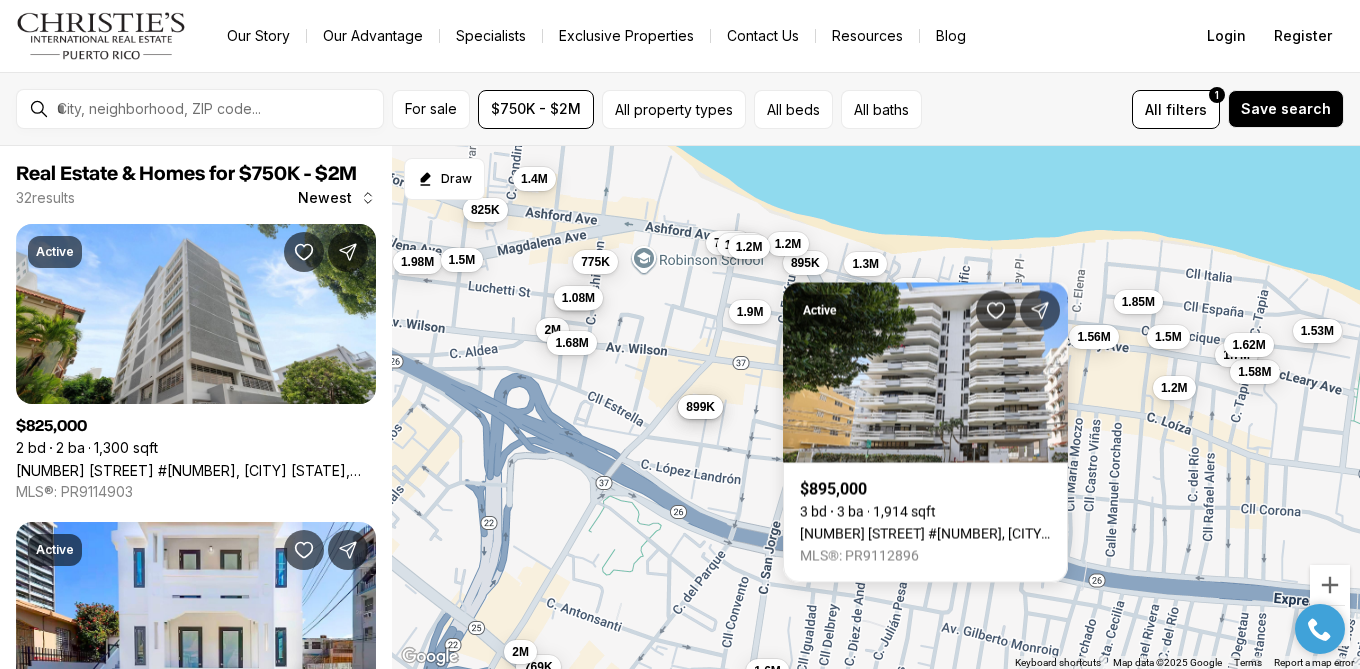 click on "1.53M 1.4M 1.45M 1.56M 1.7M 1.58M 1.5M 1.25M 1.62M 1.2M 1.85M 975K 1.3M 2M 790K 1.68M 935K 1.38M 1.9M 1.08M 895K 775K 1.2M 899K 1.2M 1.6M 825K 1.4M 1.98M 1.5M 769K 2M" at bounding box center (876, 408) 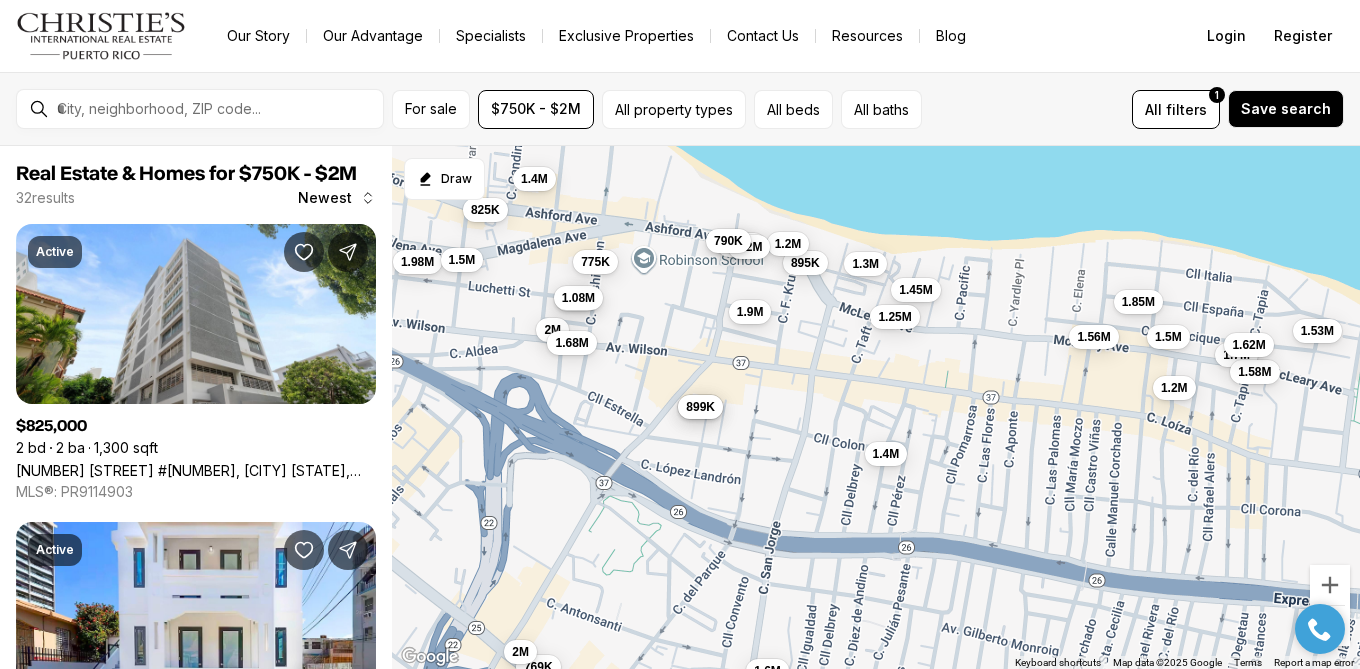 click on "790K" at bounding box center (728, 241) 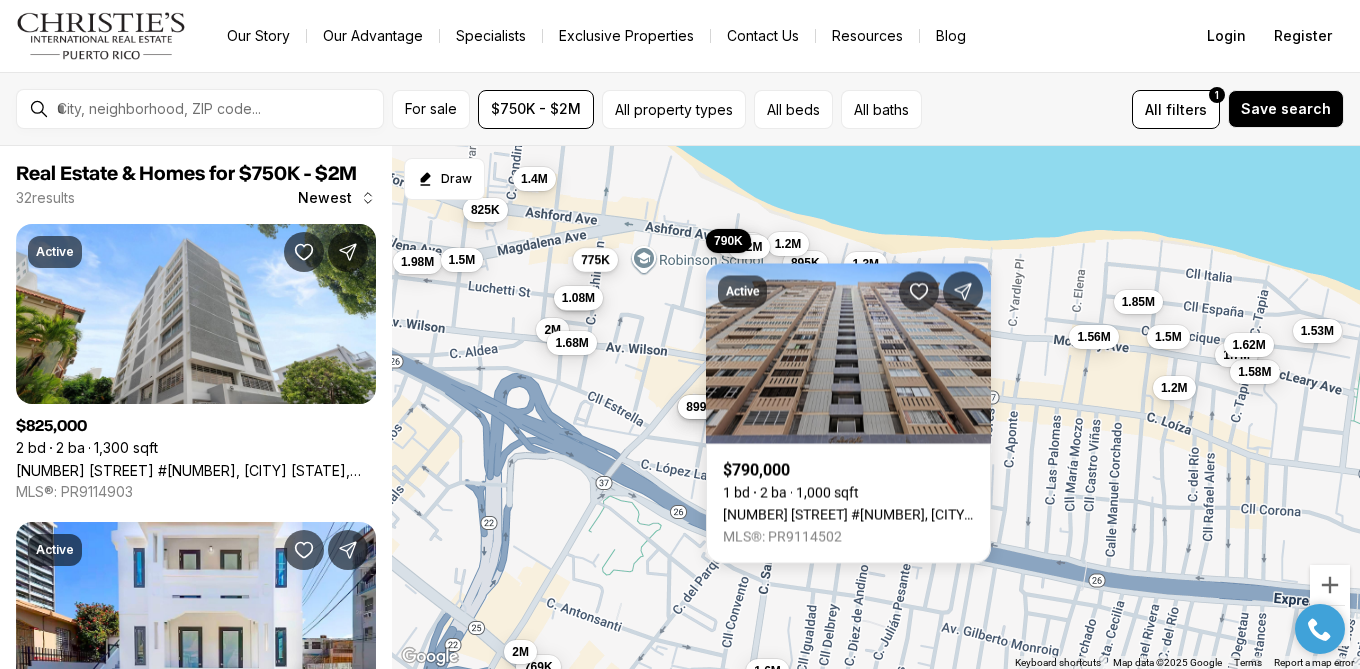 click on "775K" at bounding box center [595, 260] 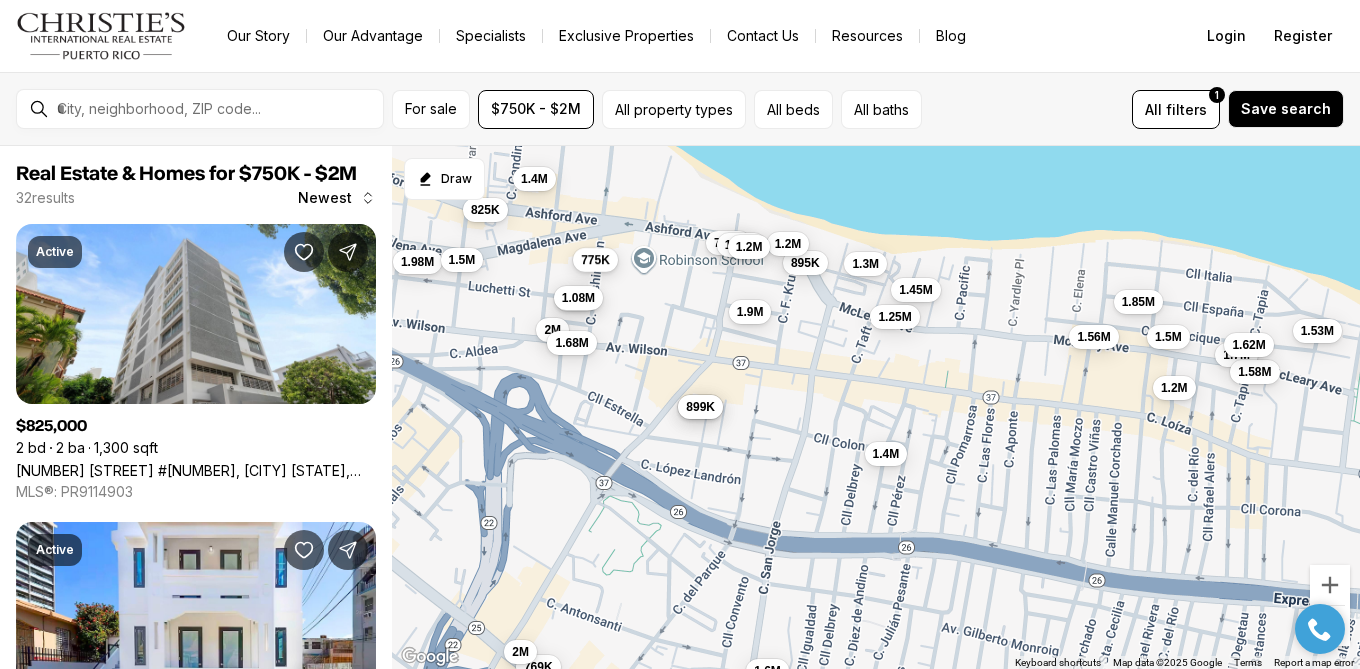 click on "775K" at bounding box center [595, 260] 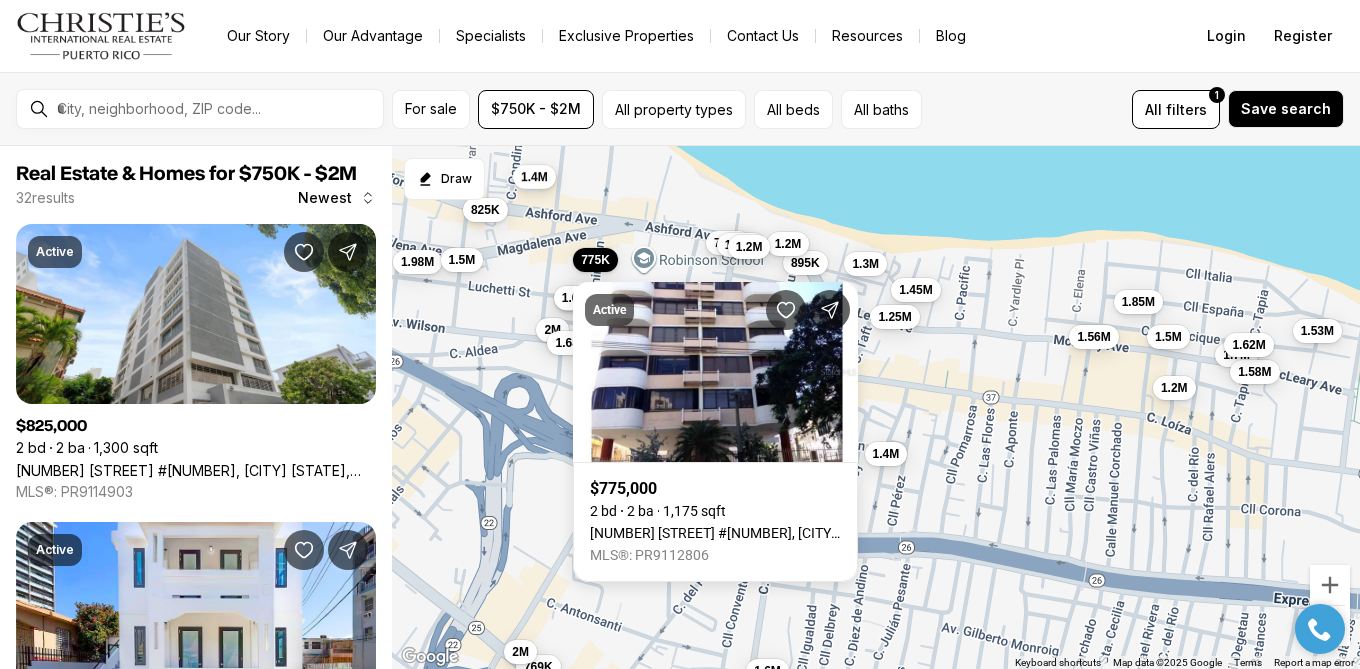 click on "1.4M" at bounding box center (534, 177) 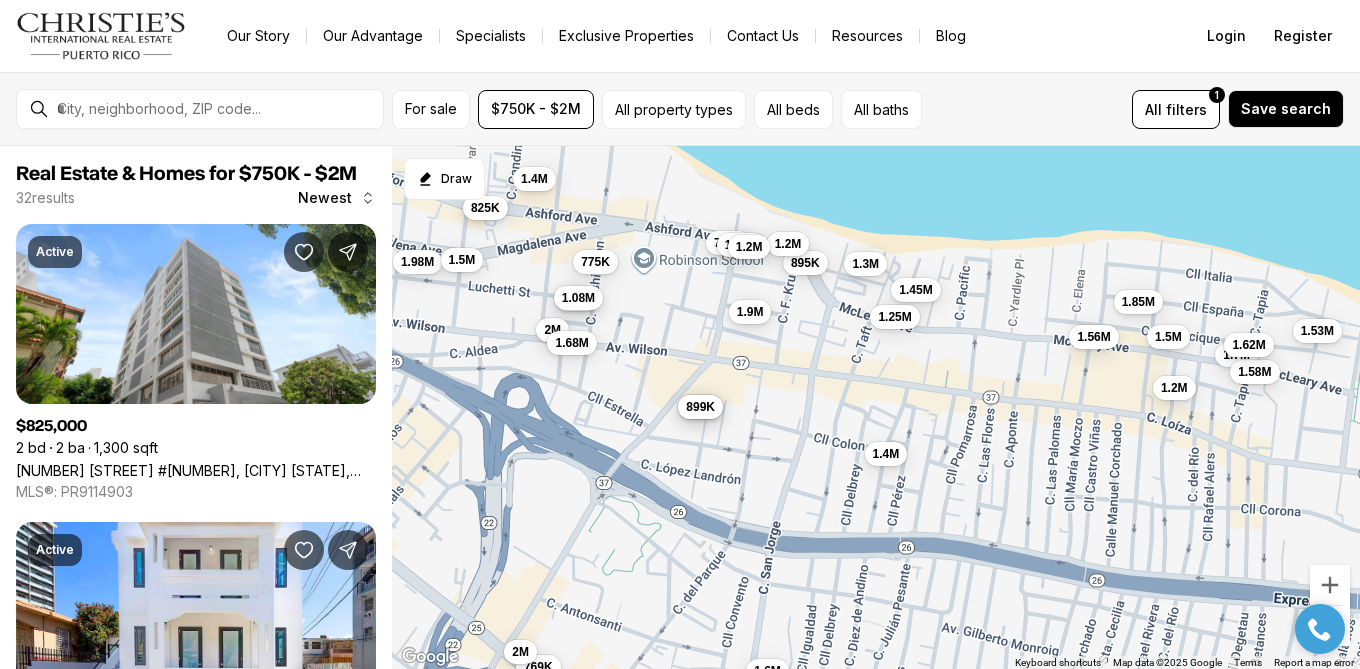 click on "825K" at bounding box center [485, 208] 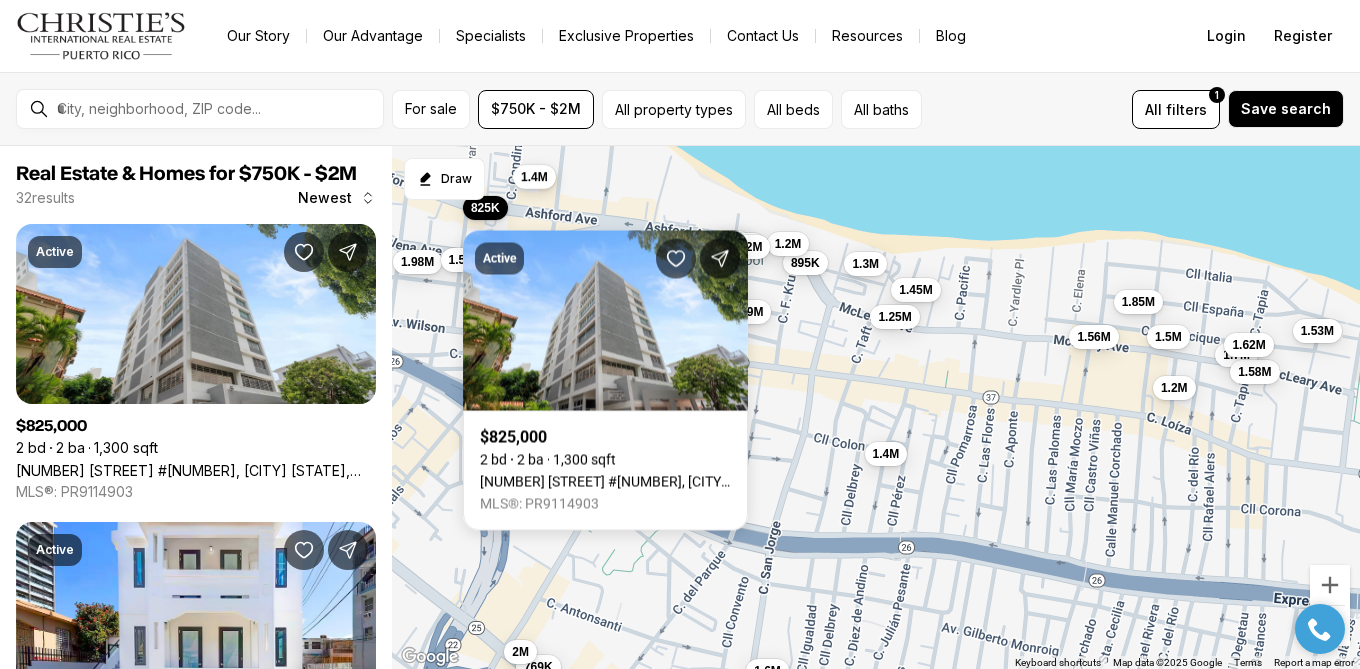 click on "1.4M" at bounding box center (534, 177) 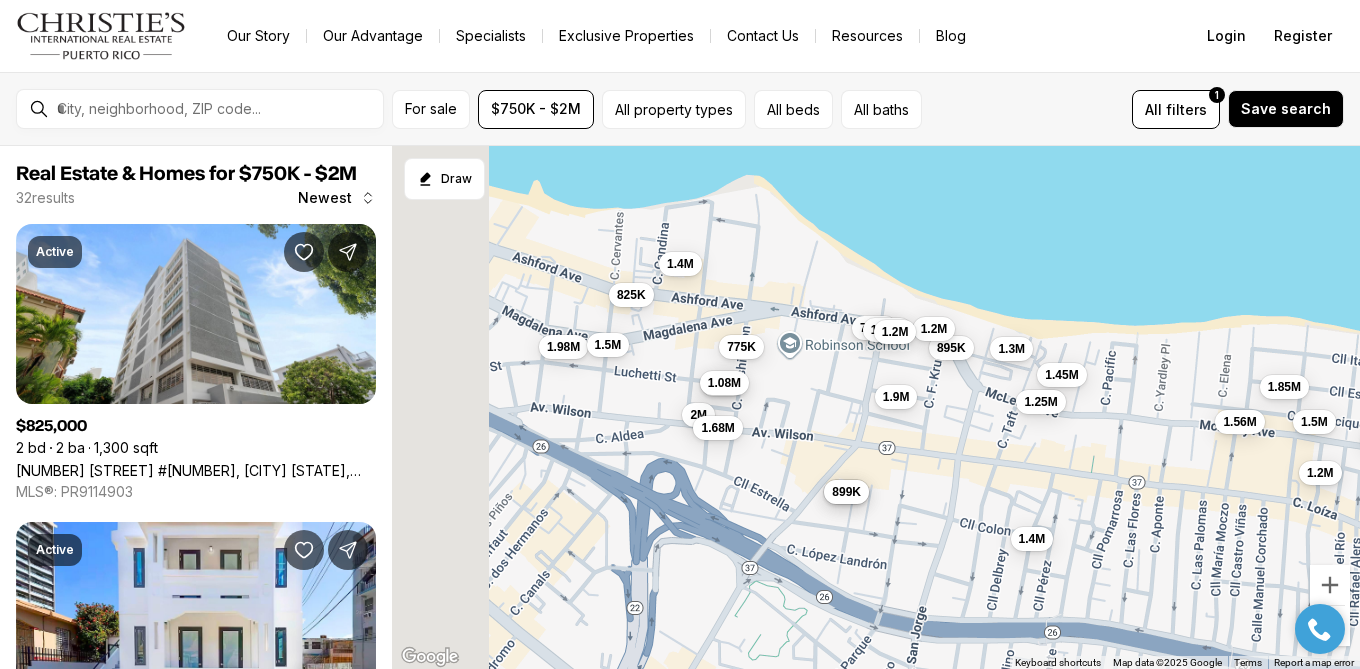 drag, startPoint x: 851, startPoint y: 195, endPoint x: 1163, endPoint y: 370, distance: 357.72754 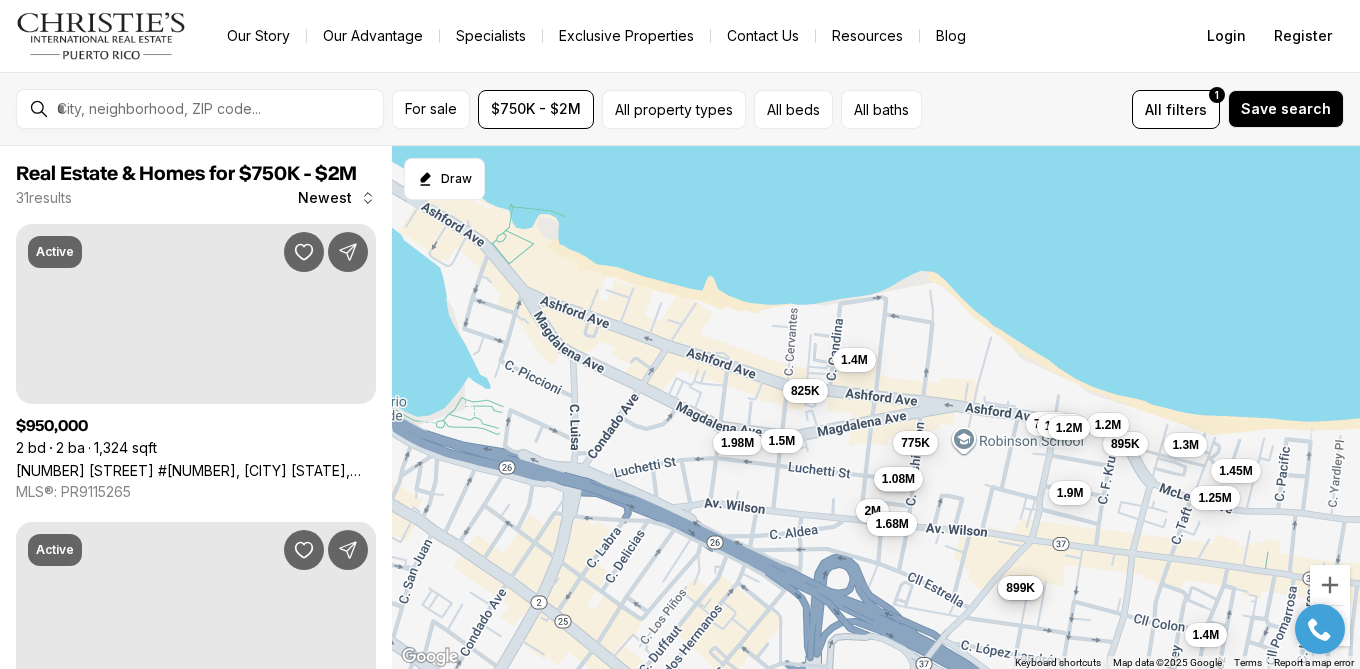 click on "1.4M 1.45M 1.25M 975K 1.3M 2M 790K 1.68M 935K 1.38M 1.9M 1.08M 895K 775K 1.2M 899K 1.2M 825K 1.4M 1.98M 1.5M" at bounding box center [876, 408] 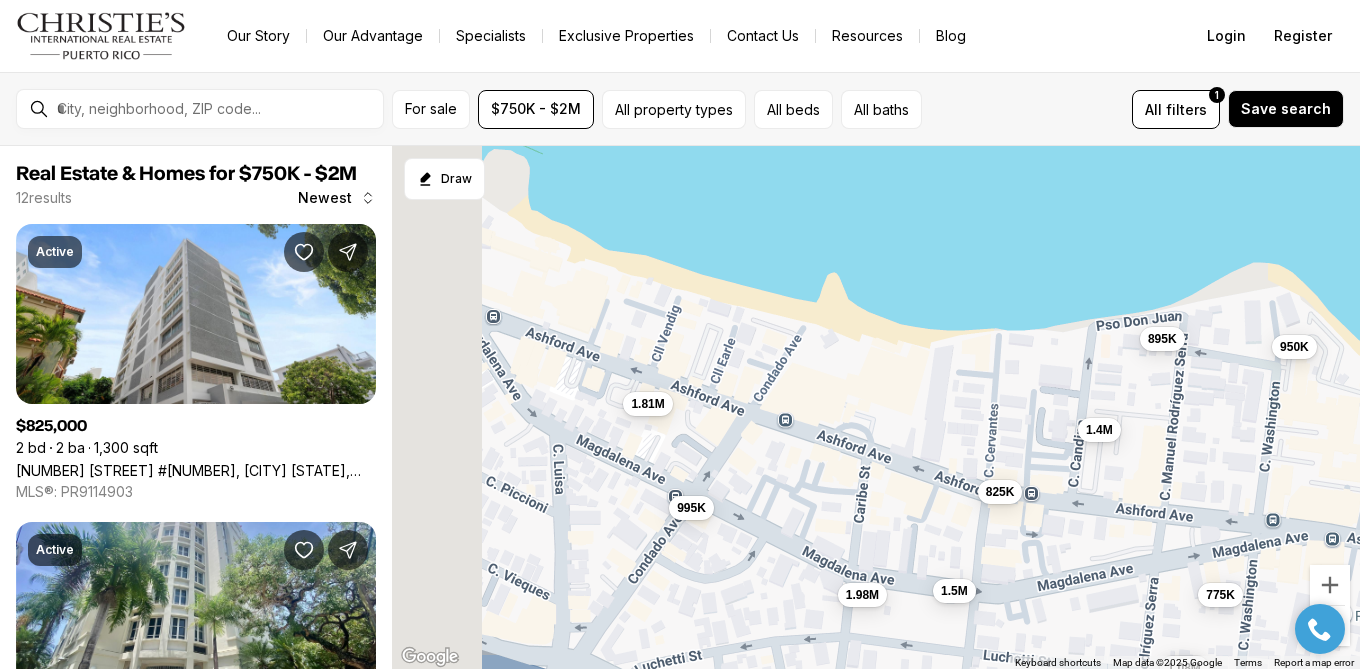 drag, startPoint x: 701, startPoint y: 419, endPoint x: 1047, endPoint y: 595, distance: 388.19067 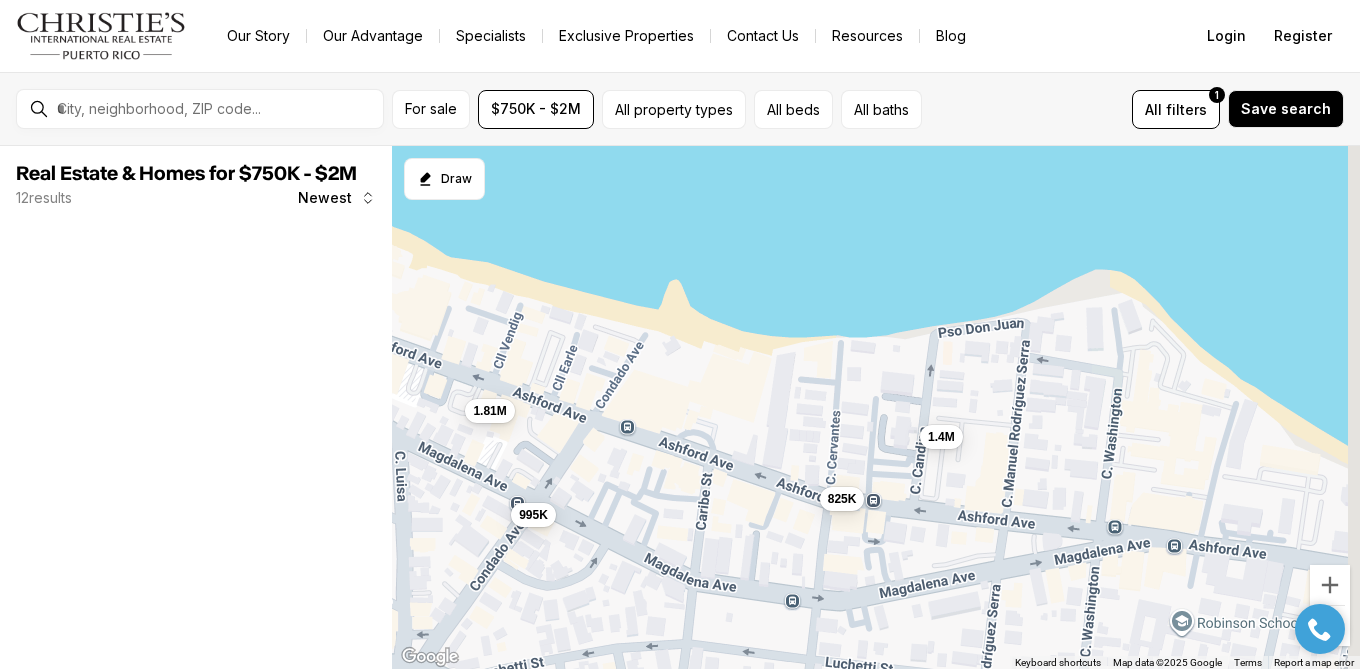 drag, startPoint x: 1100, startPoint y: 528, endPoint x: 713, endPoint y: 400, distance: 407.61868 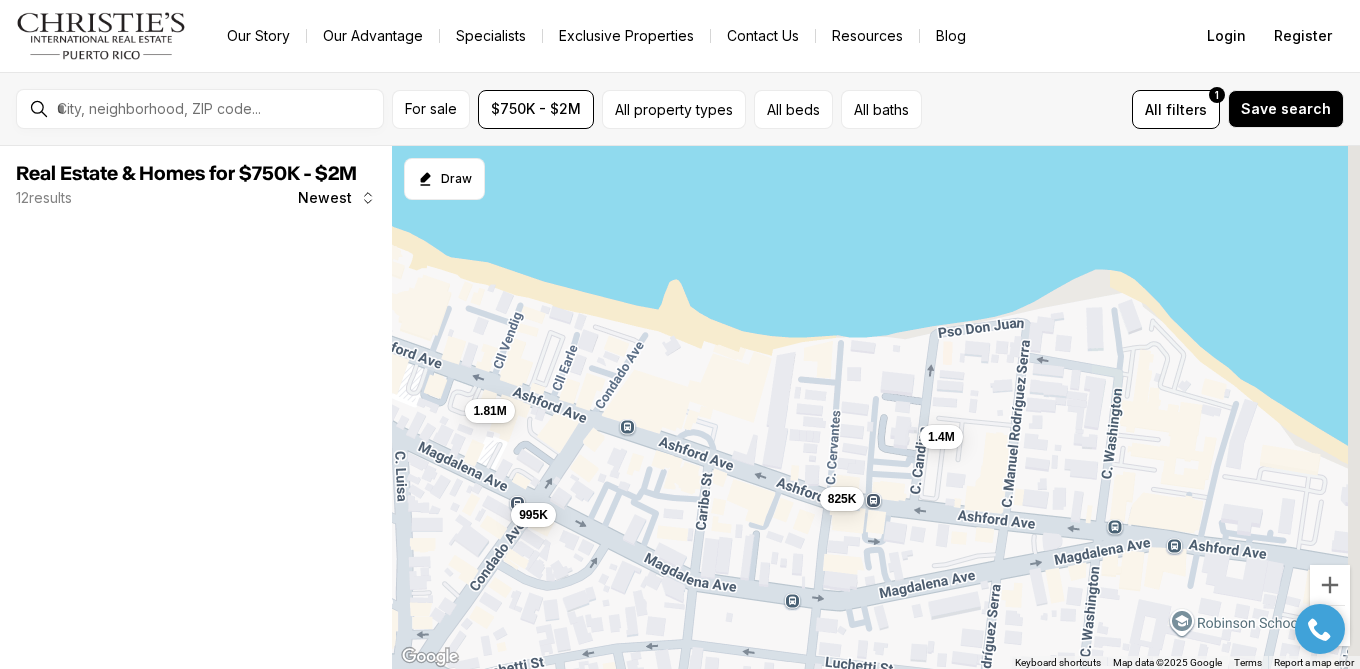 click on "825K 1.4M 995K 1.81M" at bounding box center [876, 408] 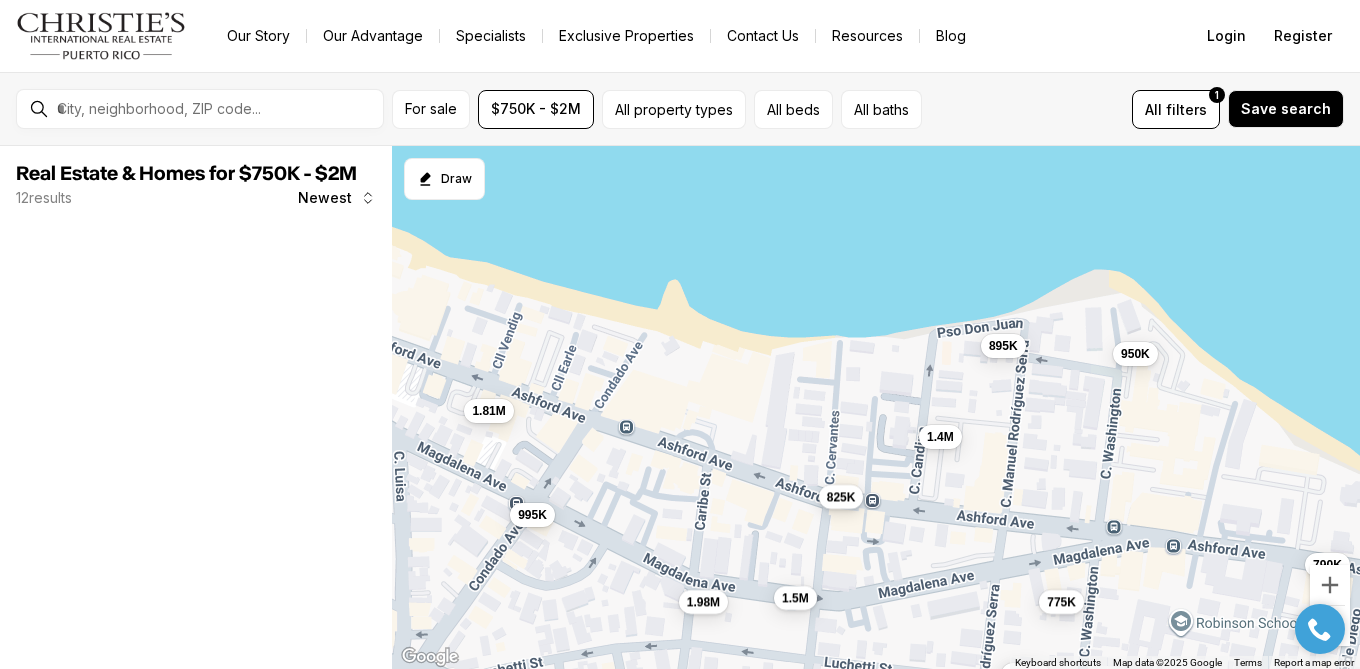 click on "825K" at bounding box center (841, 497) 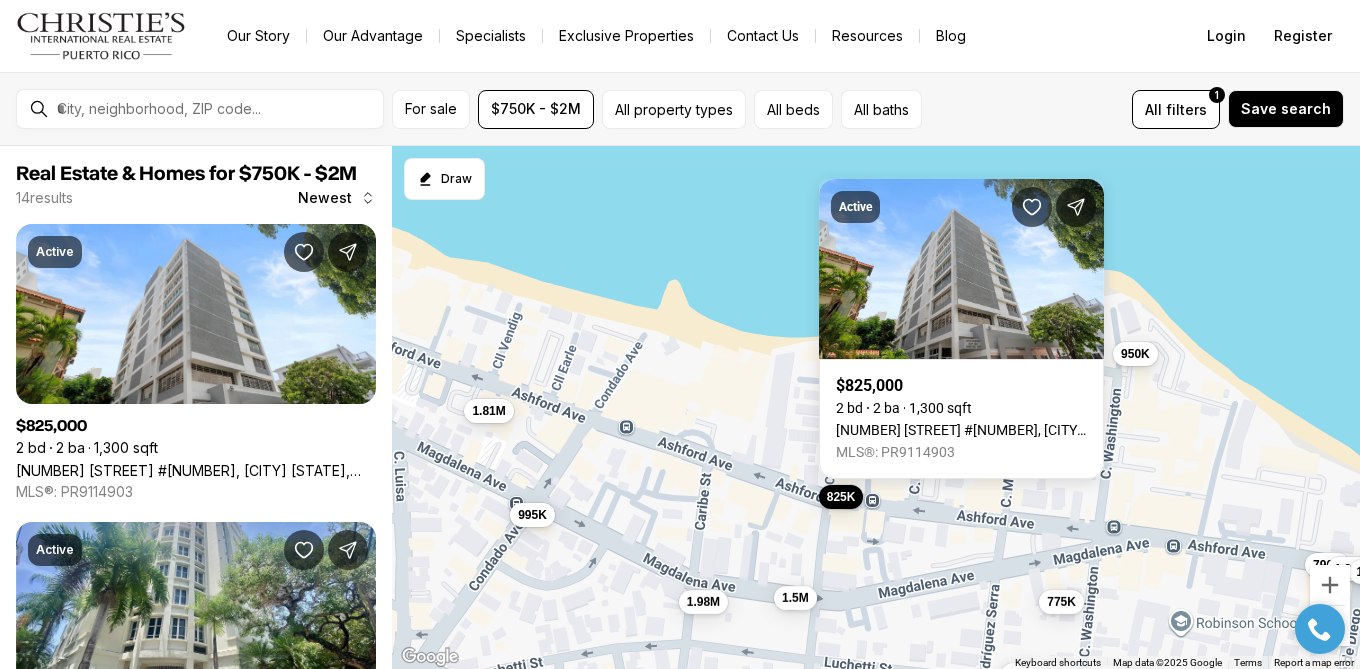 click on "825K 1.4M 995K 1.81M 975K 790K 895K 1.38M 950K 1.98M 1.08M 1.5M 775K 1.2M" at bounding box center (876, 408) 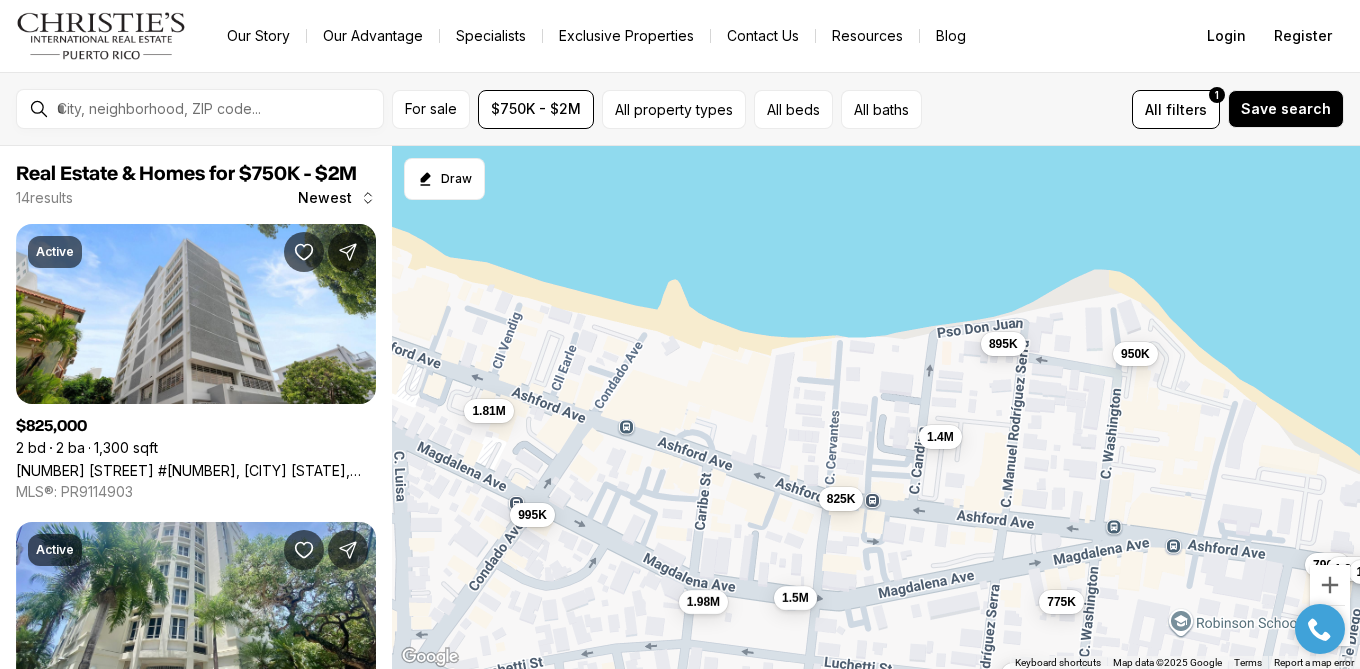click on "895K" at bounding box center [1003, 344] 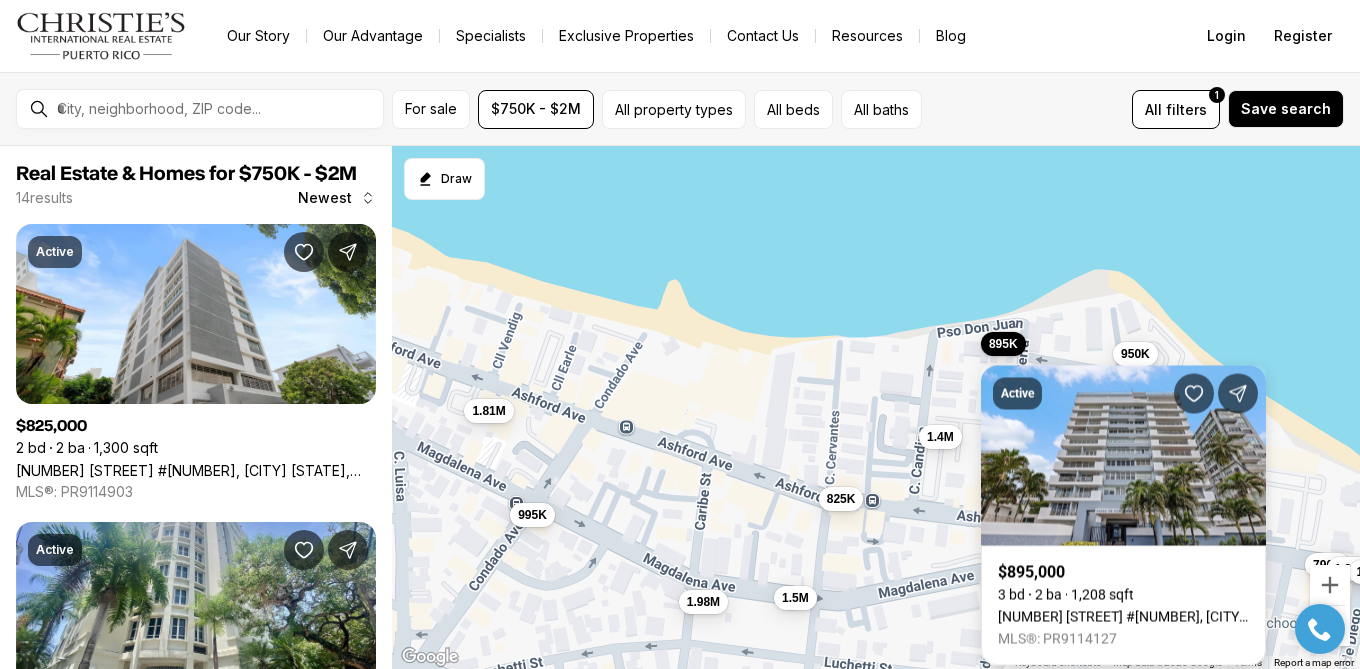 click on "[NUMBER] [STREET] #[NUMBER], [CITY] [STATE], [POSTAL_CODE]" at bounding box center (1123, 617) 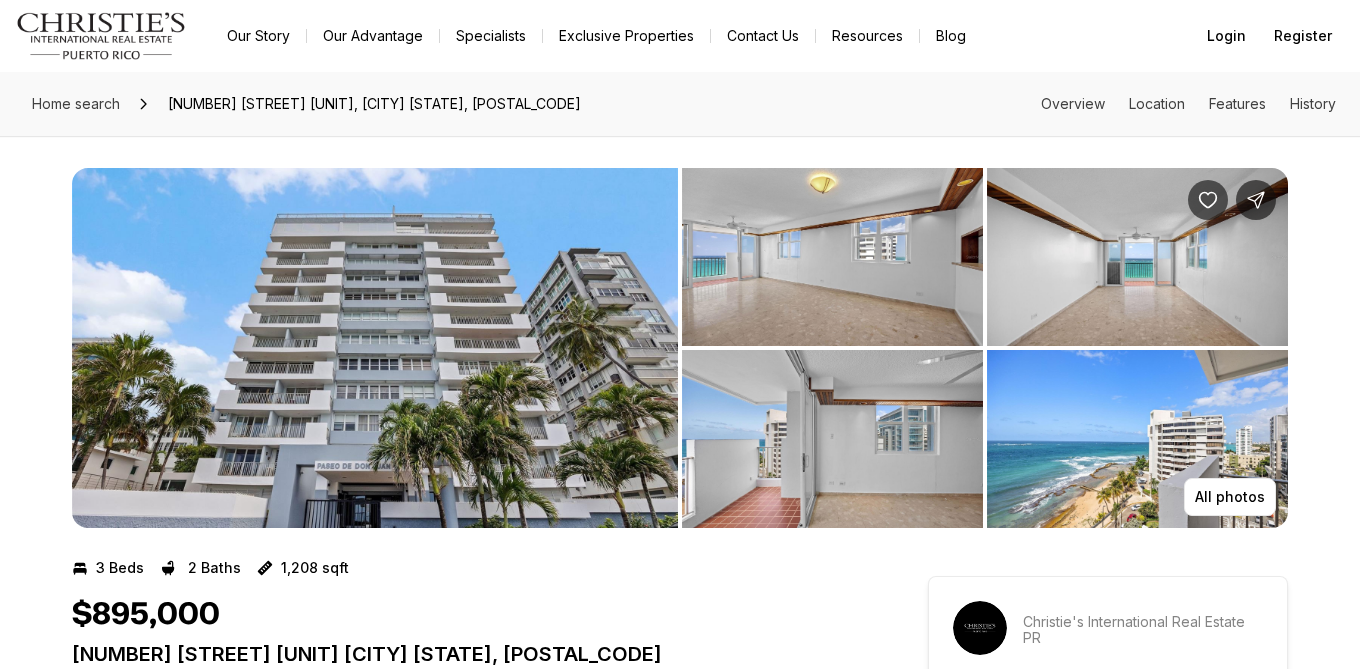 click at bounding box center (375, 348) 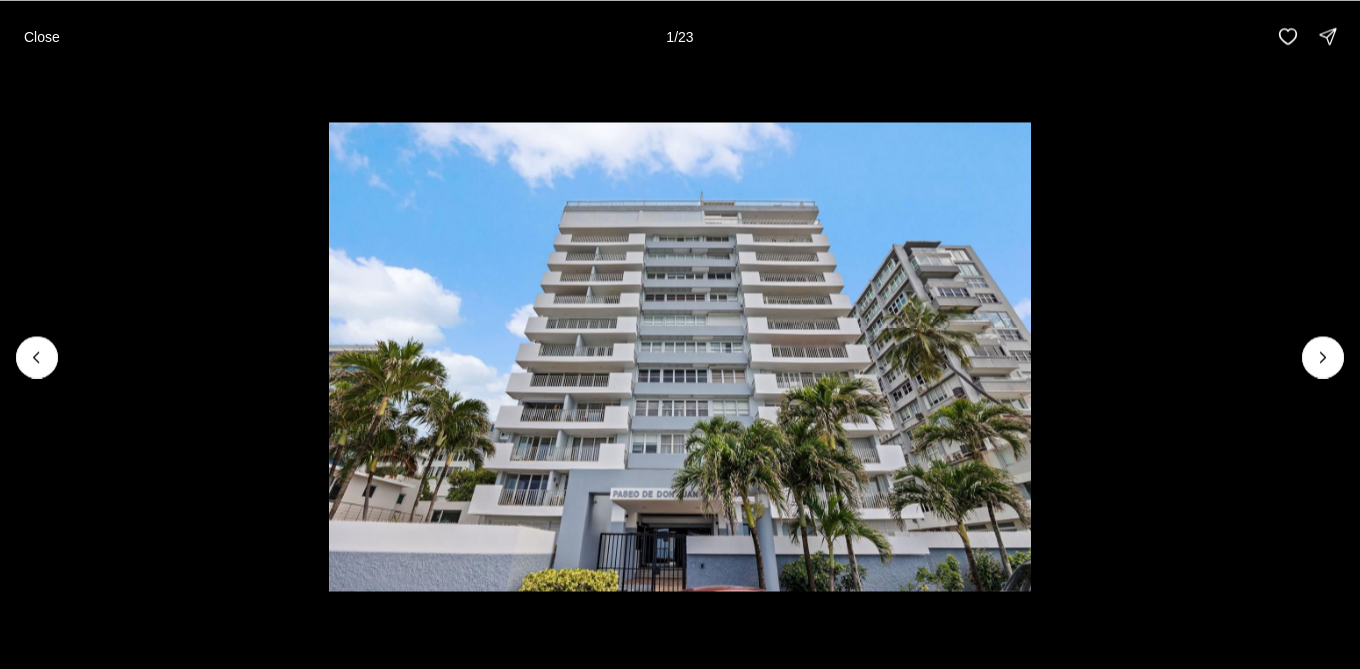 scroll, scrollTop: 0, scrollLeft: 0, axis: both 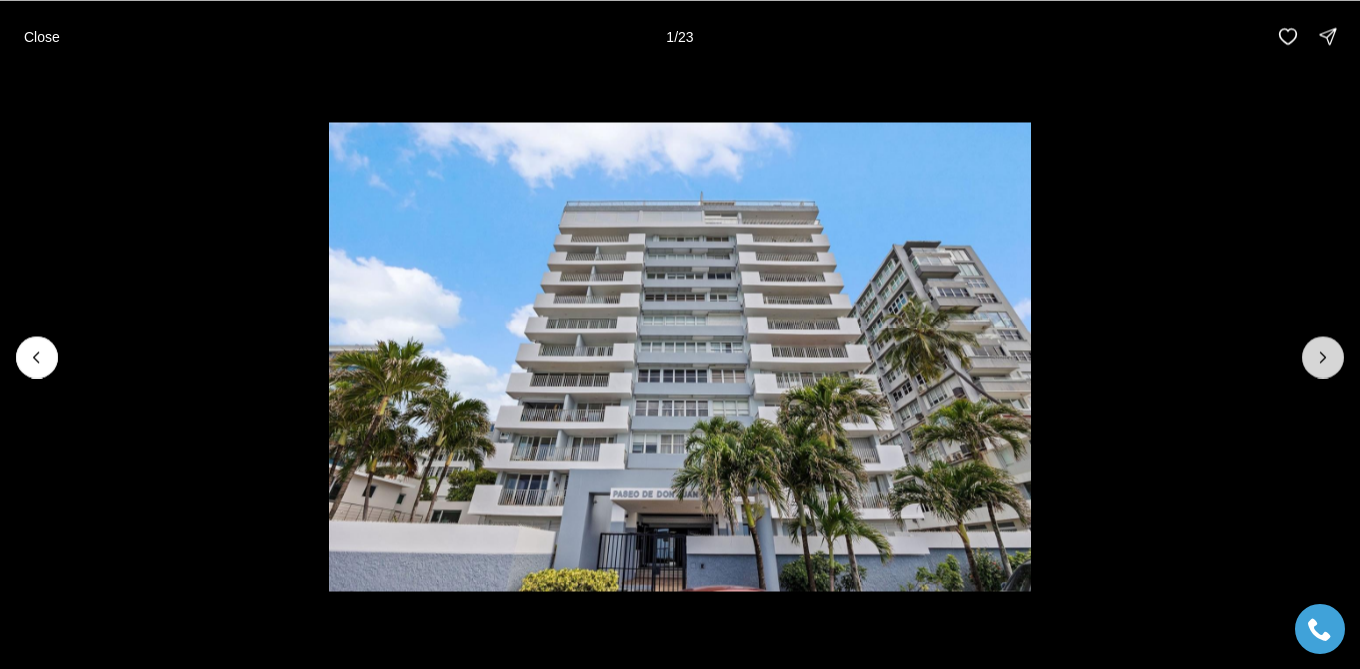 click 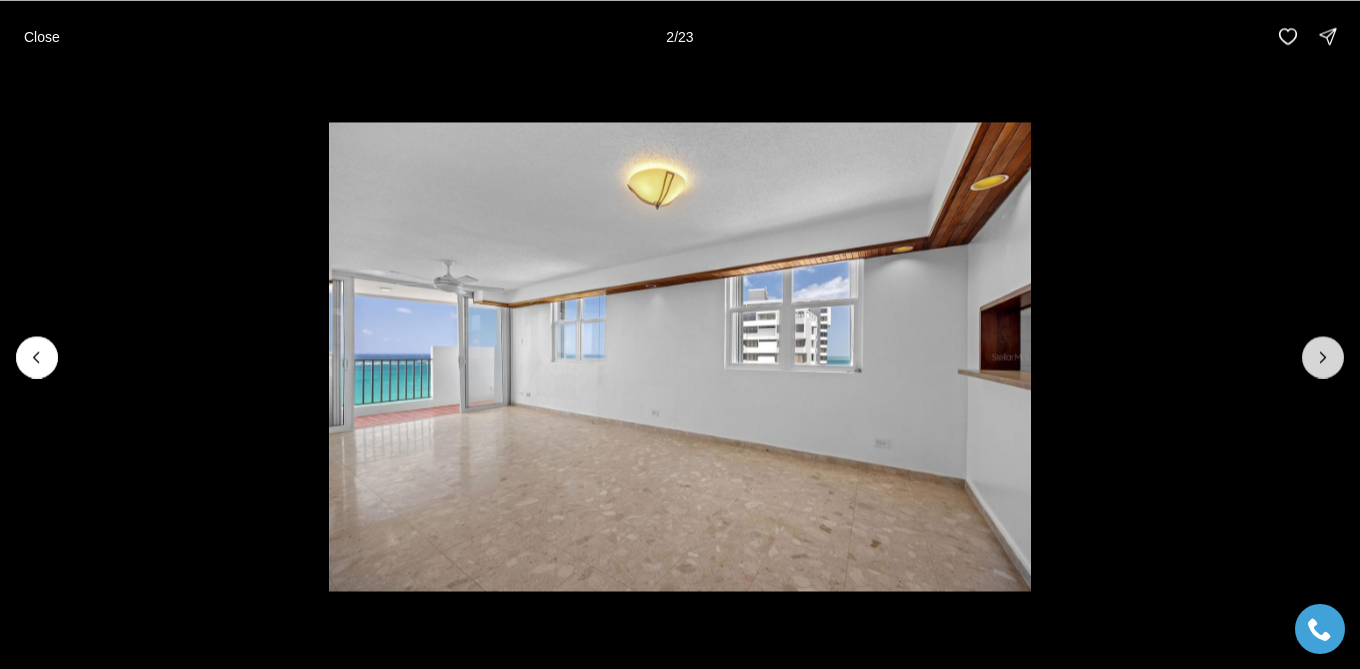 click 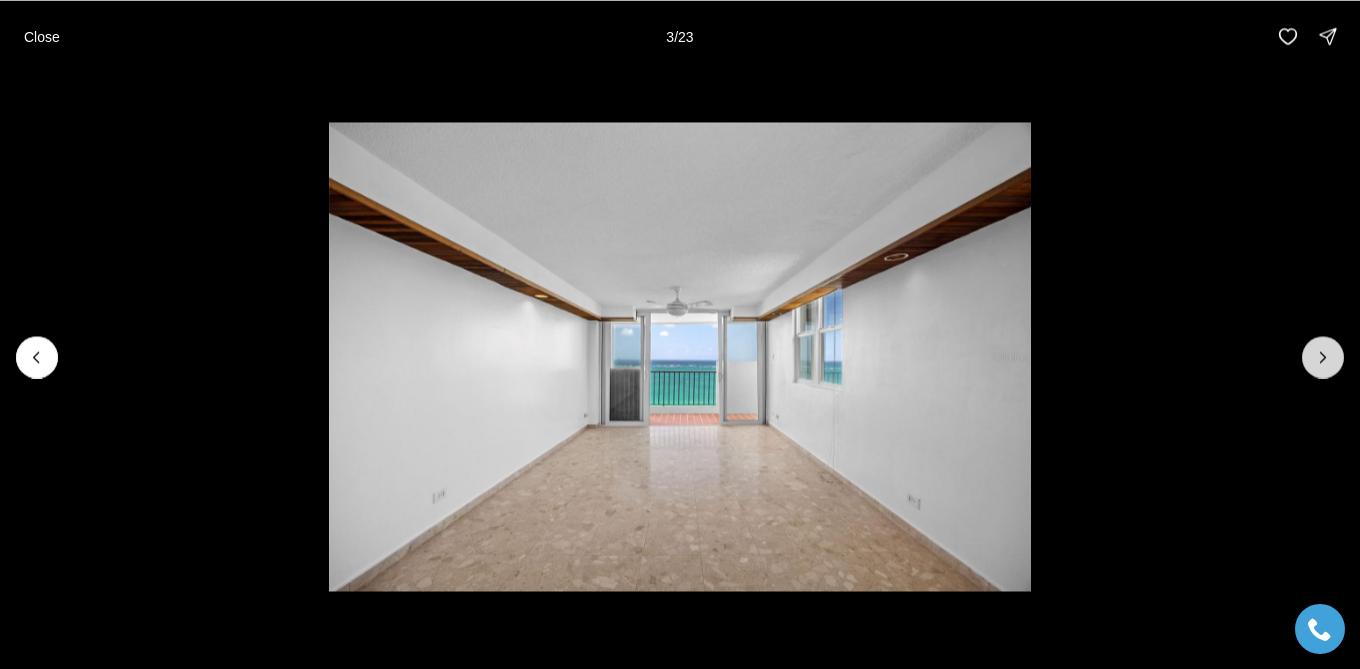 click 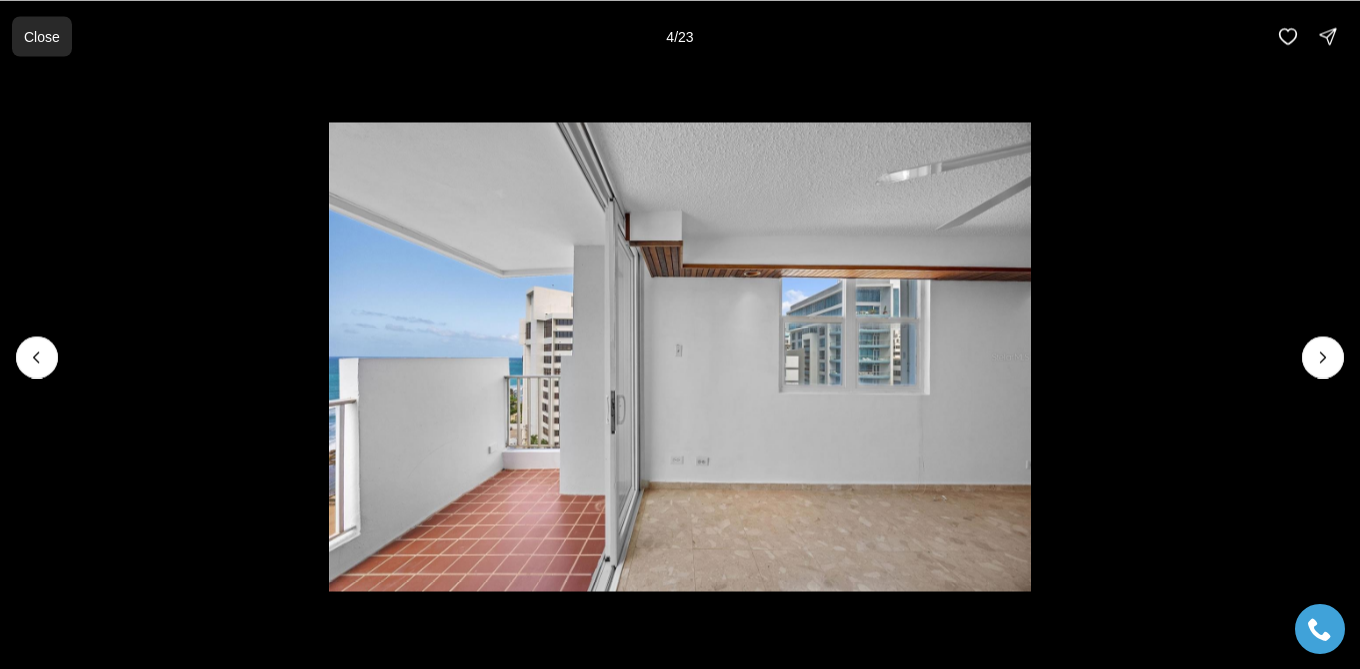 click on "Close" at bounding box center [42, 36] 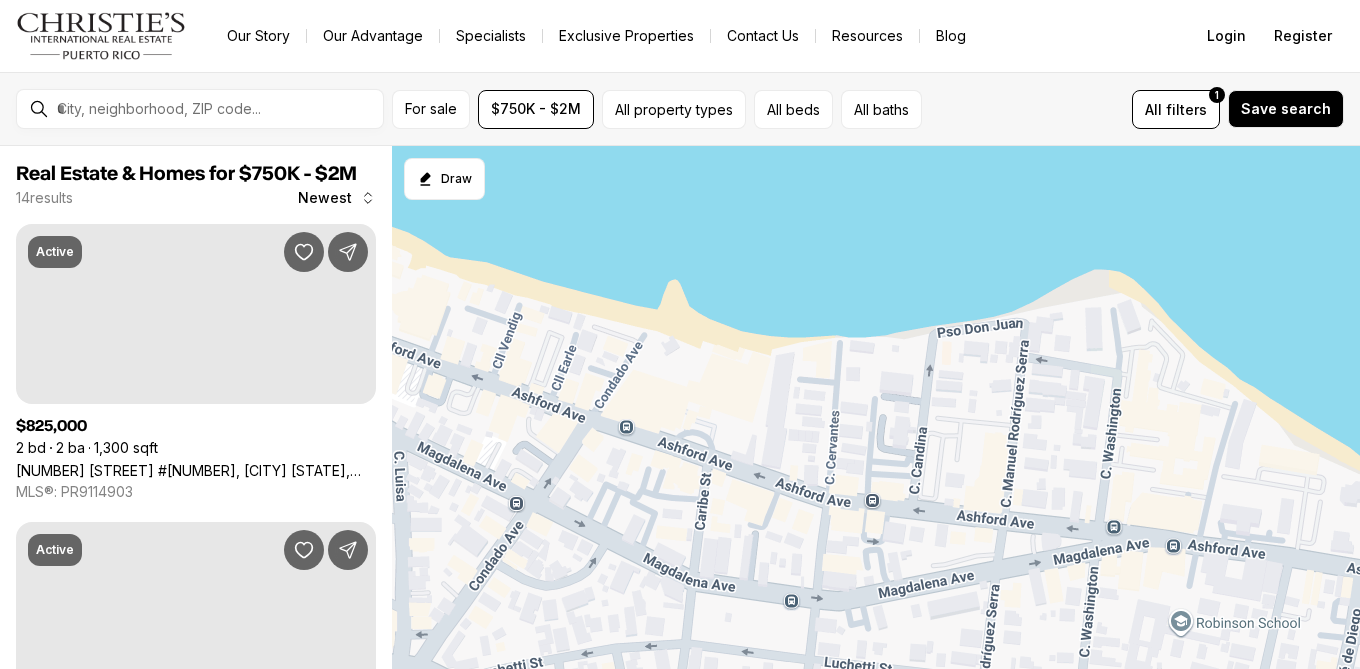 scroll, scrollTop: 0, scrollLeft: 0, axis: both 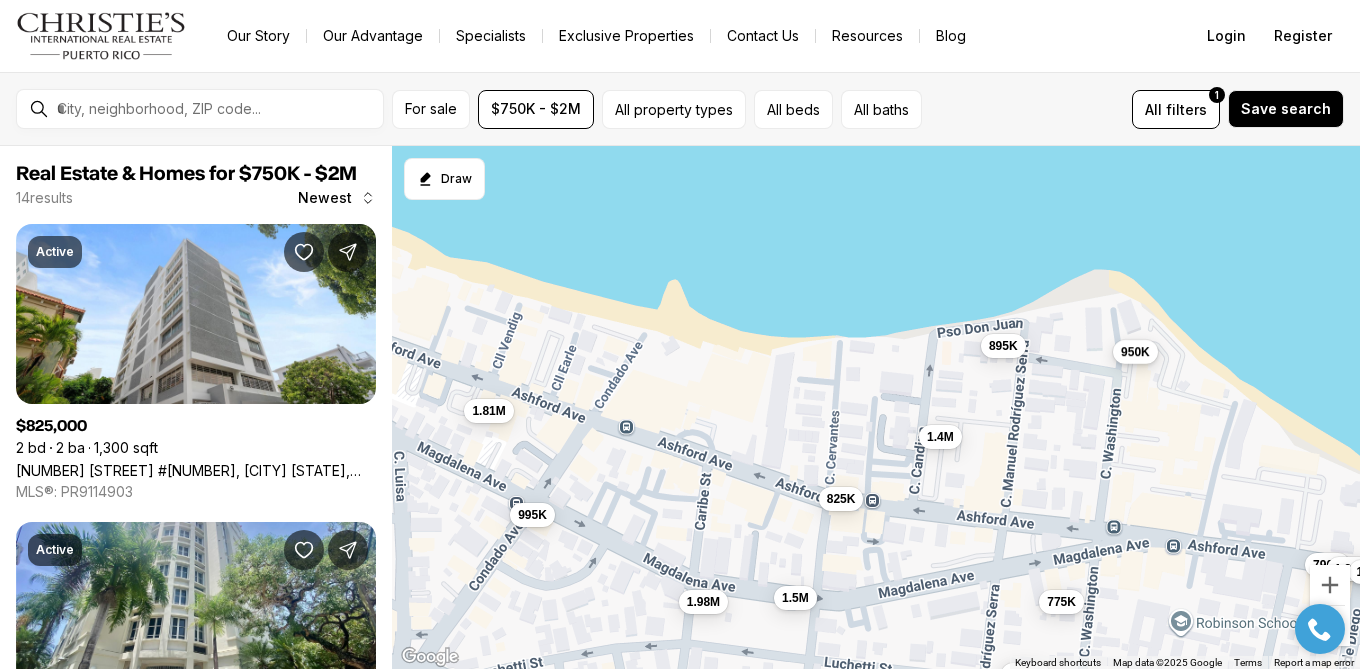 click on "950K" at bounding box center [1135, 352] 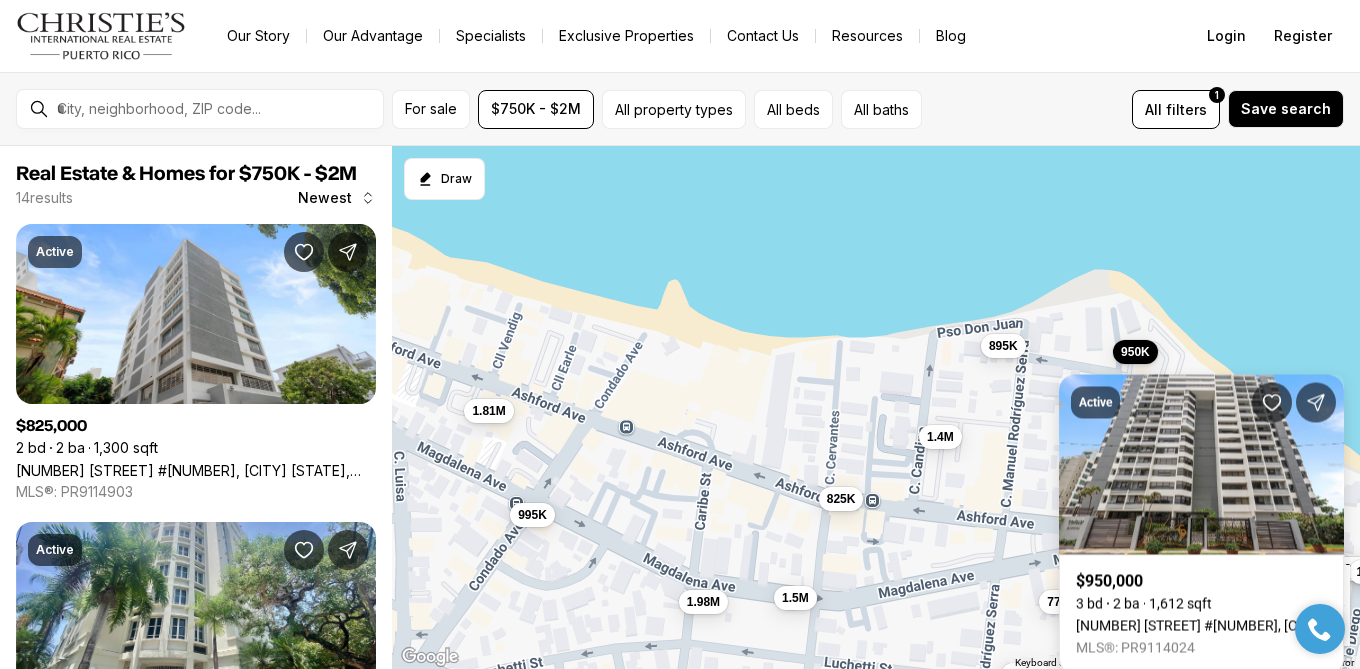 click on "[NUMBER] [STREET] #[NUMBER], [CITY] [STATE], [POSTAL_CODE]" at bounding box center (1201, 626) 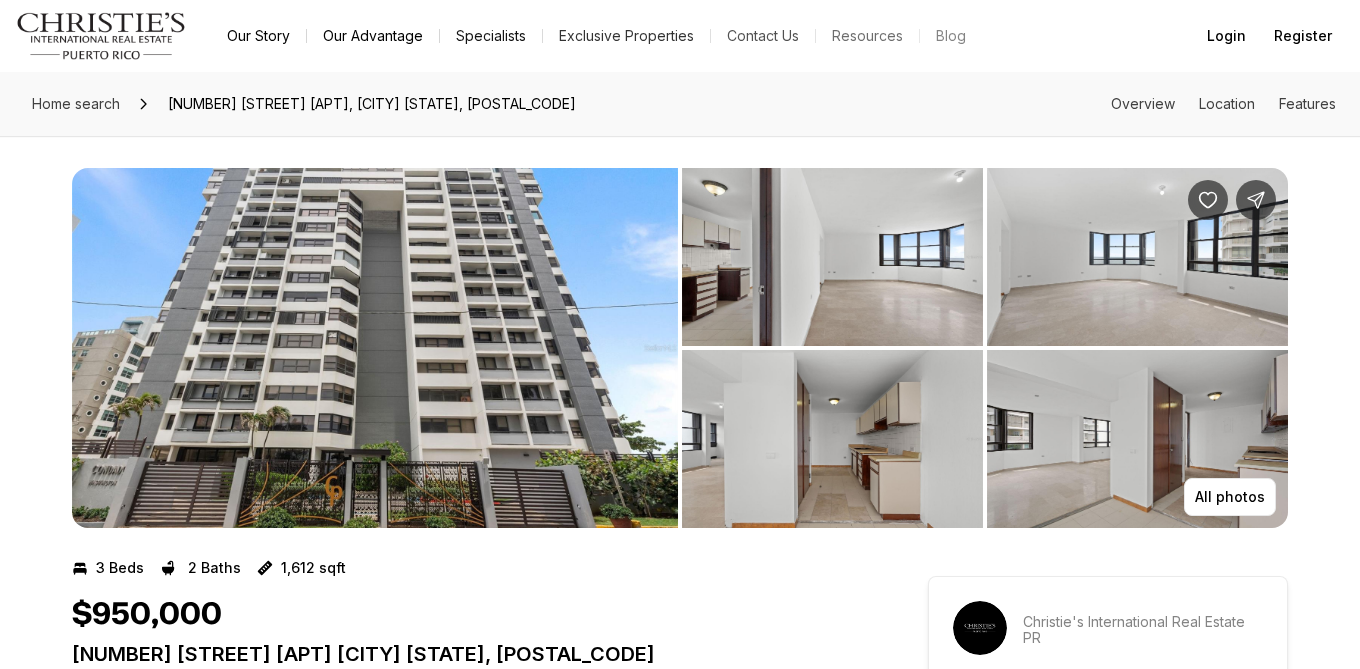 scroll, scrollTop: 0, scrollLeft: 0, axis: both 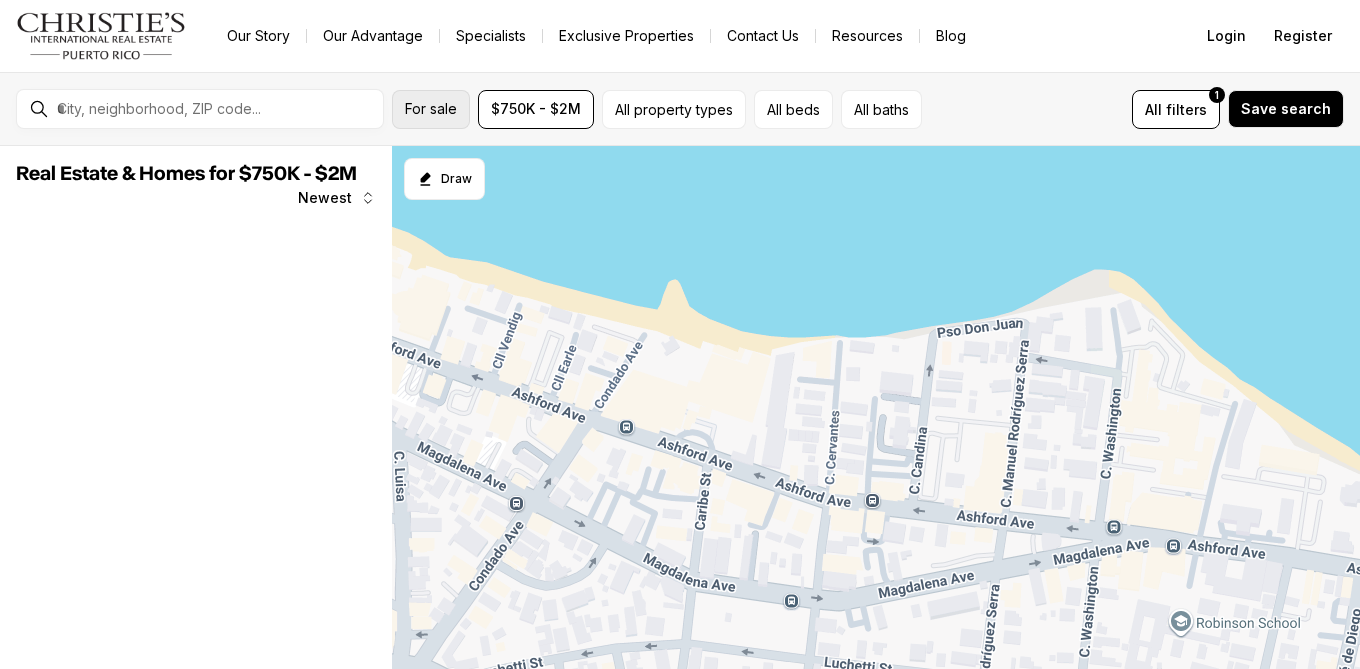 click on "For sale" at bounding box center (431, 109) 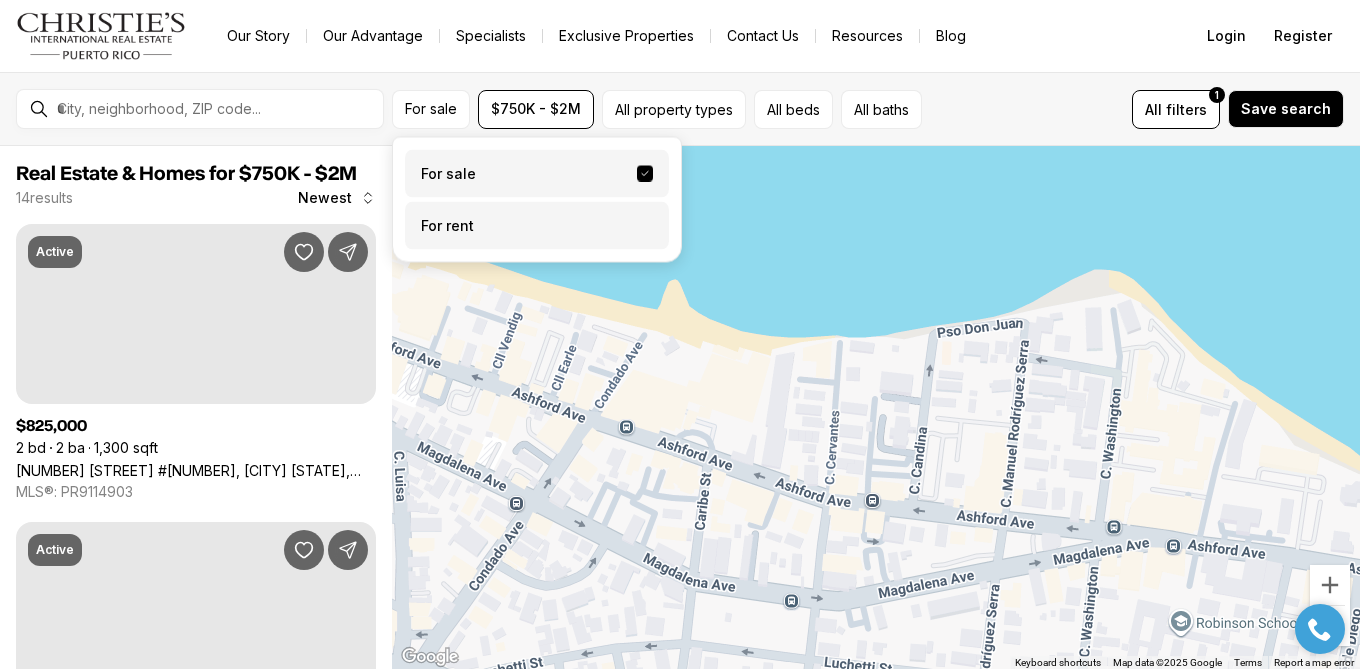 scroll, scrollTop: 0, scrollLeft: 0, axis: both 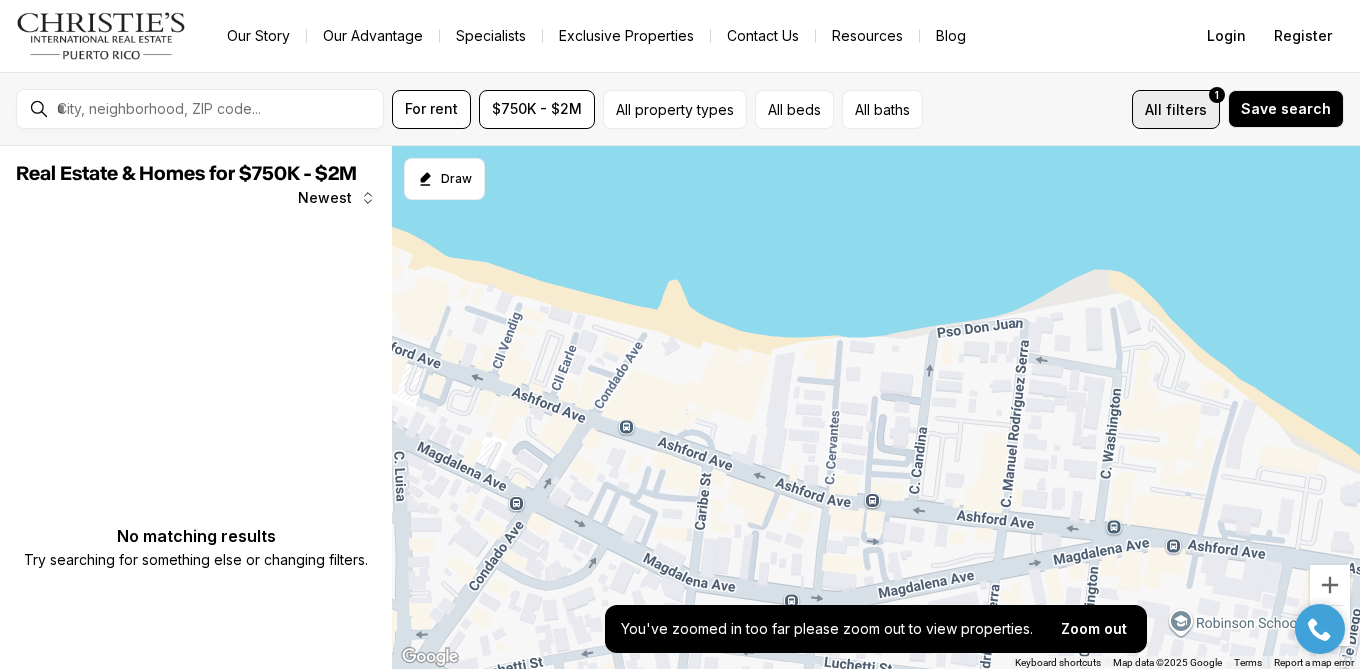 click on "filters" at bounding box center [1186, 109] 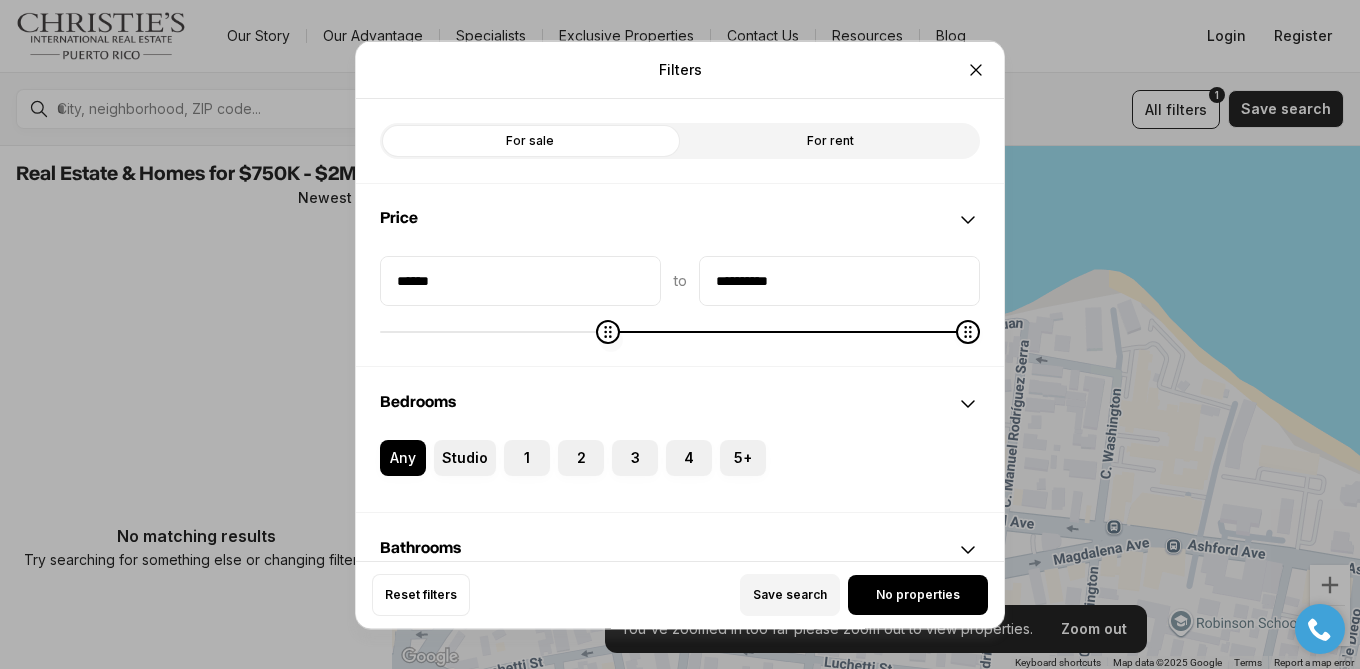 click at bounding box center [680, 331] 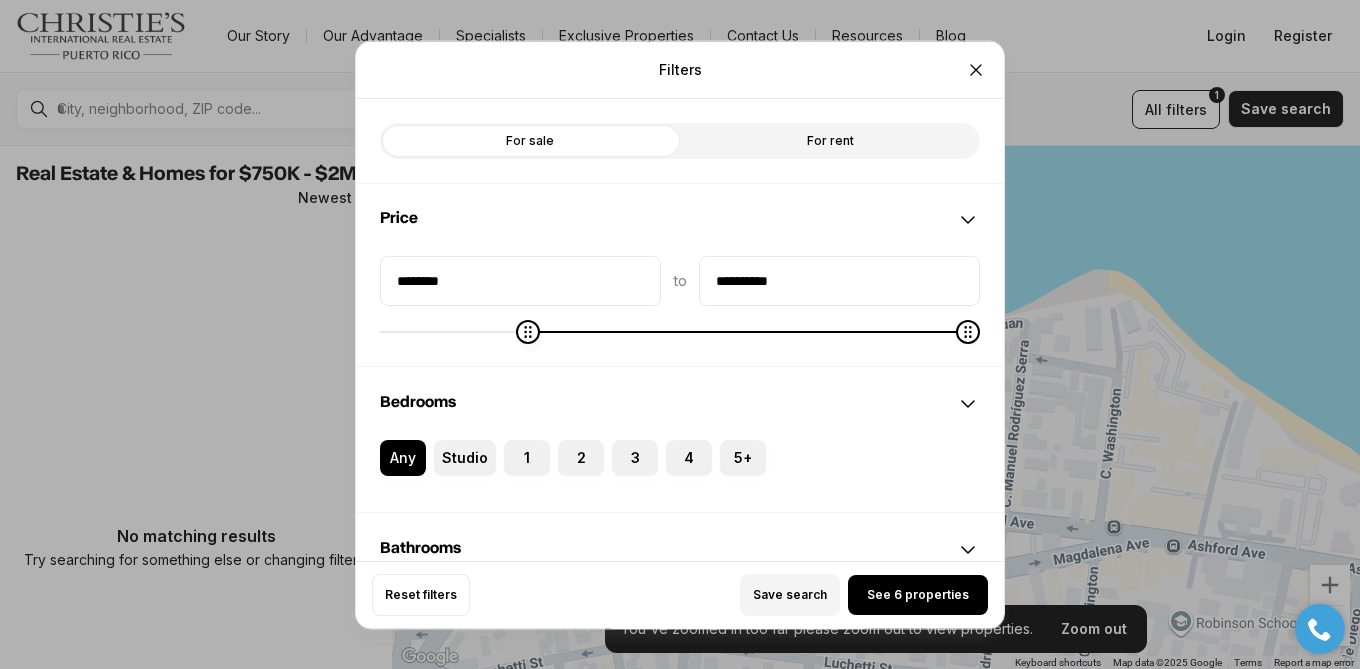 click at bounding box center (680, 331) 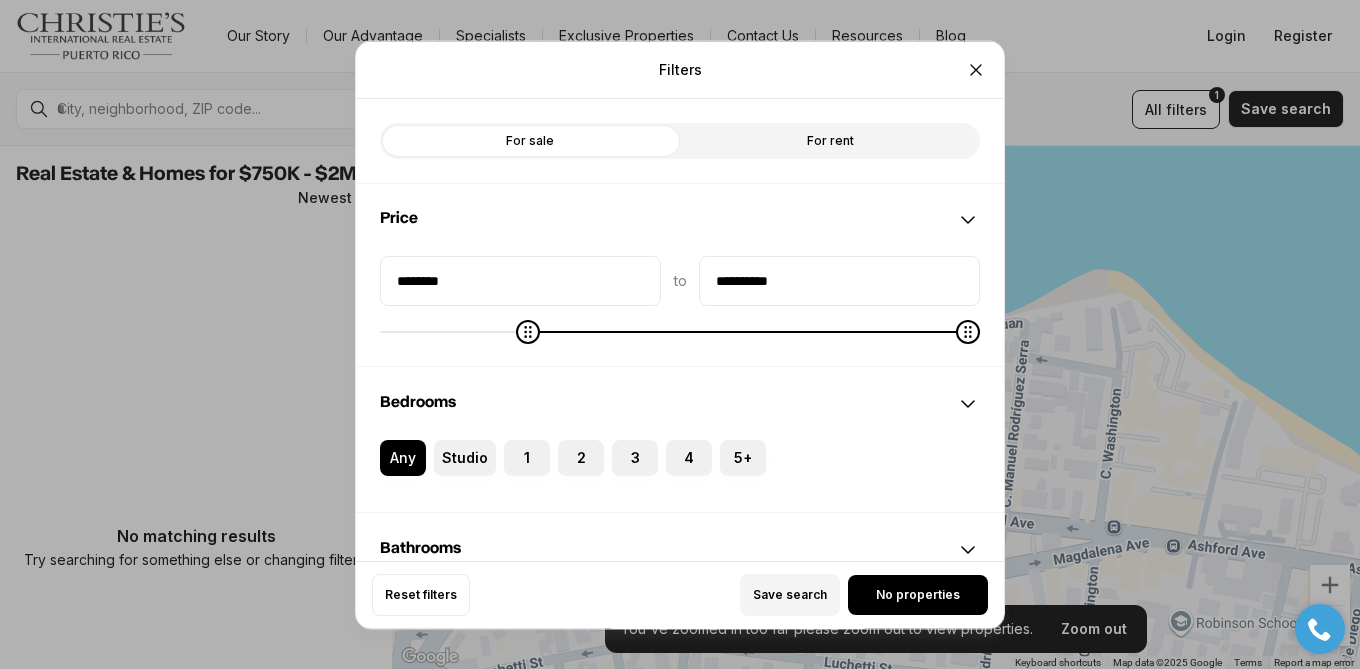 click on "**********" at bounding box center [680, 310] 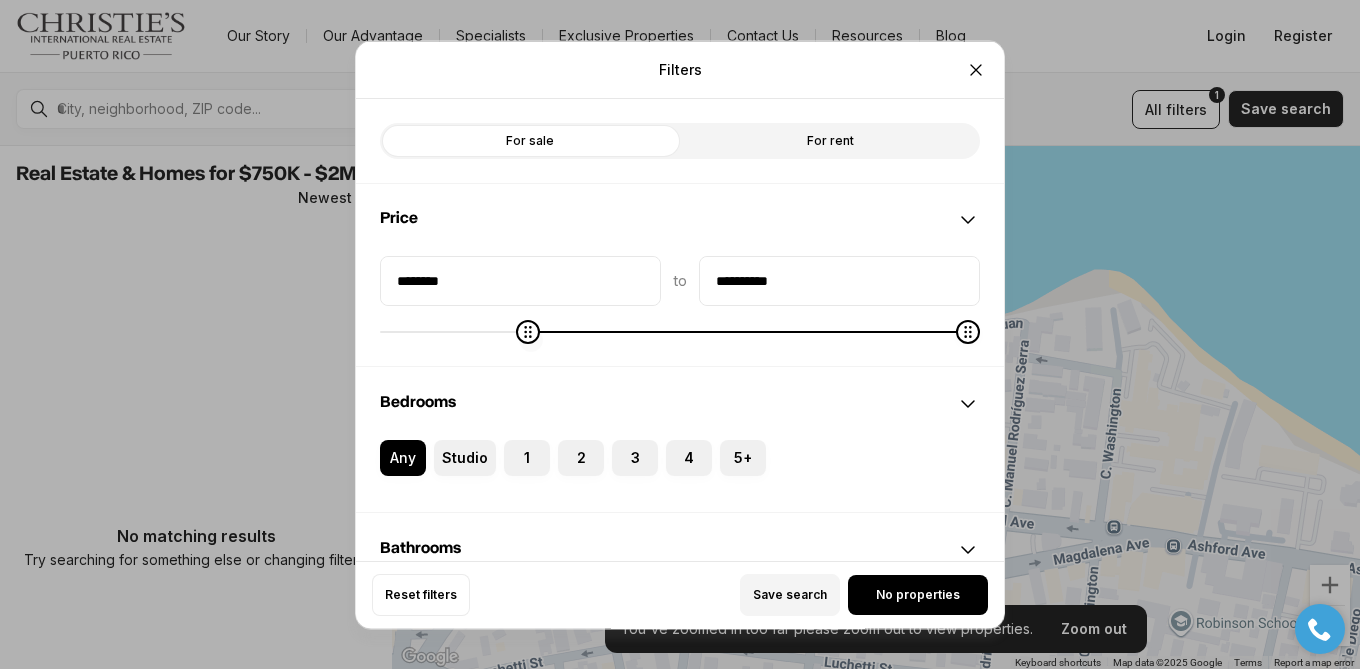 type on "******" 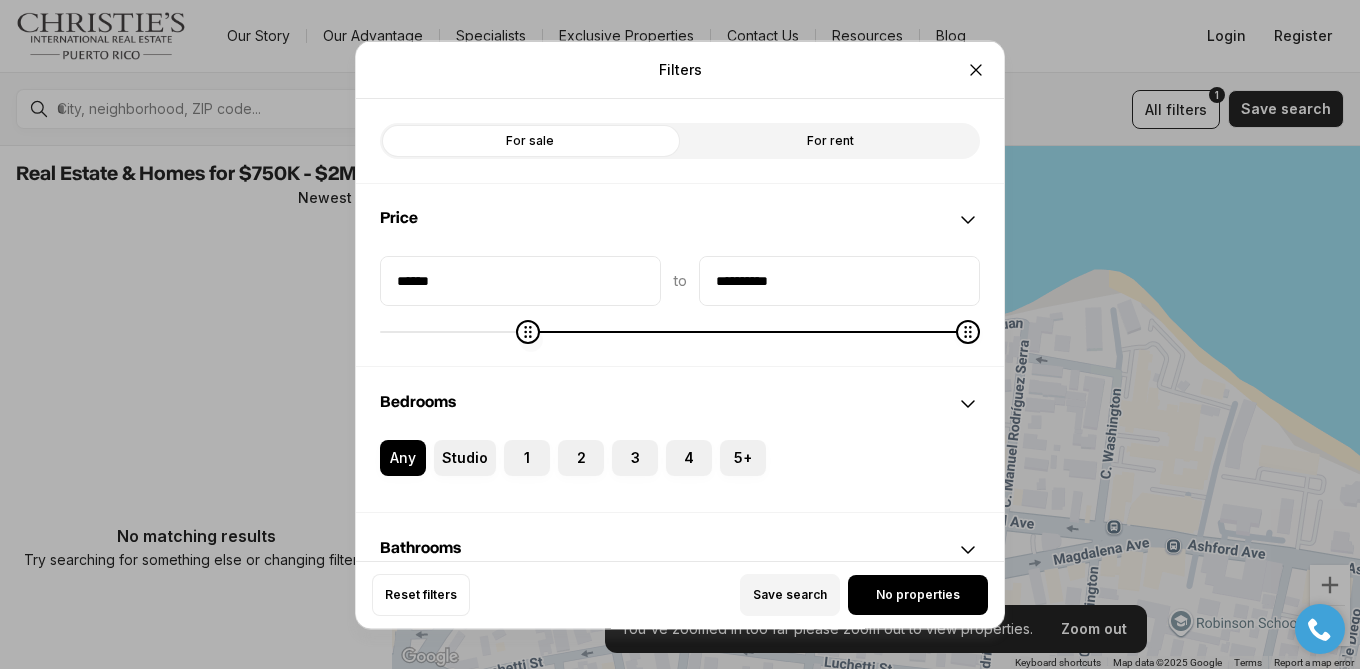 click at bounding box center (680, 331) 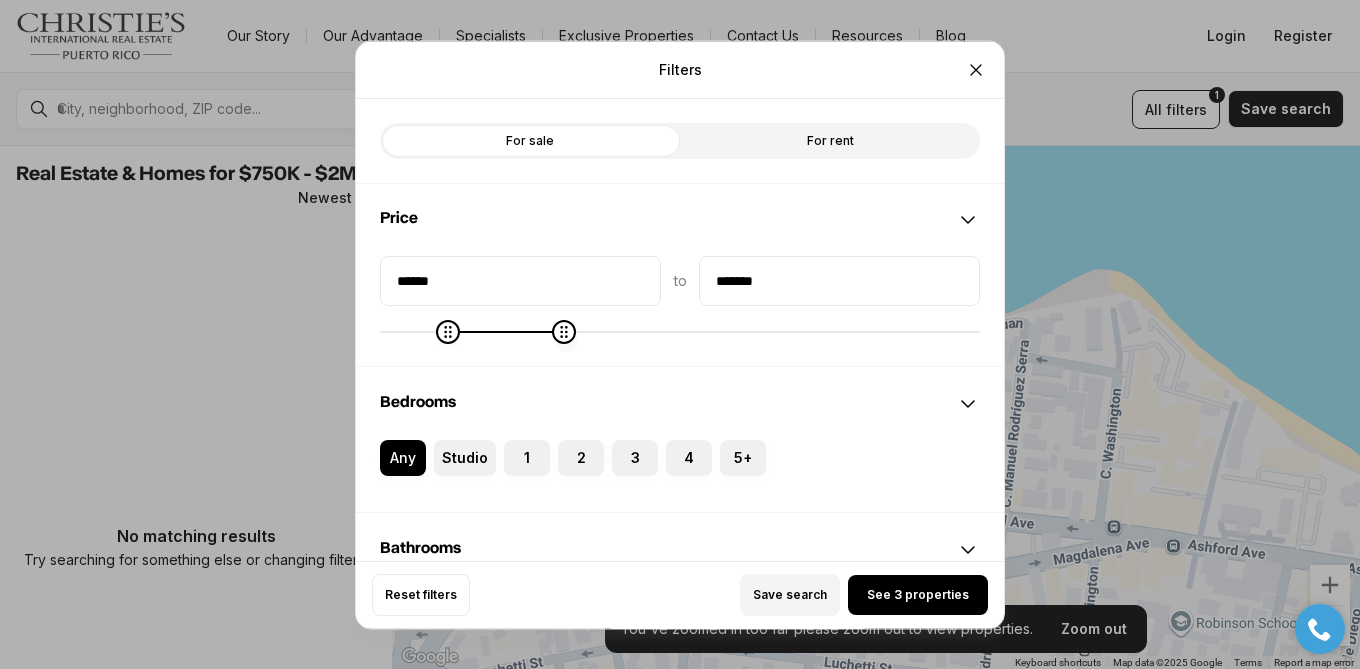 type on "*******" 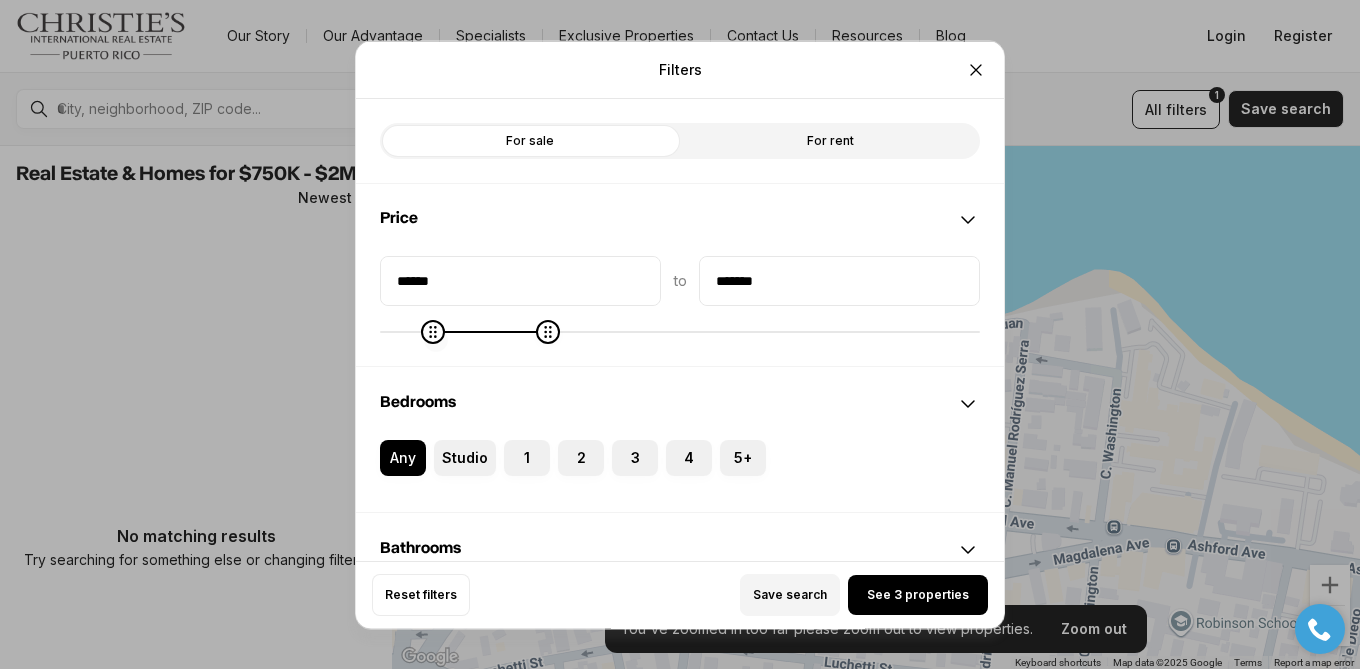 type on "******" 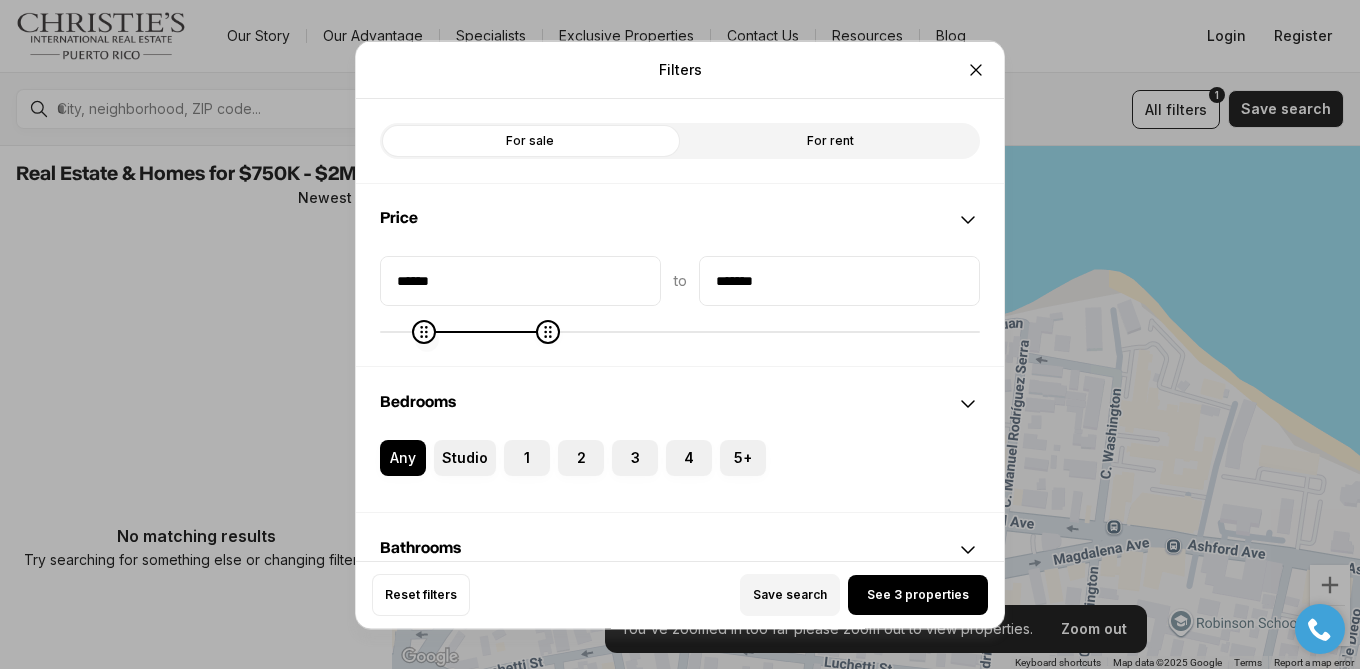 click 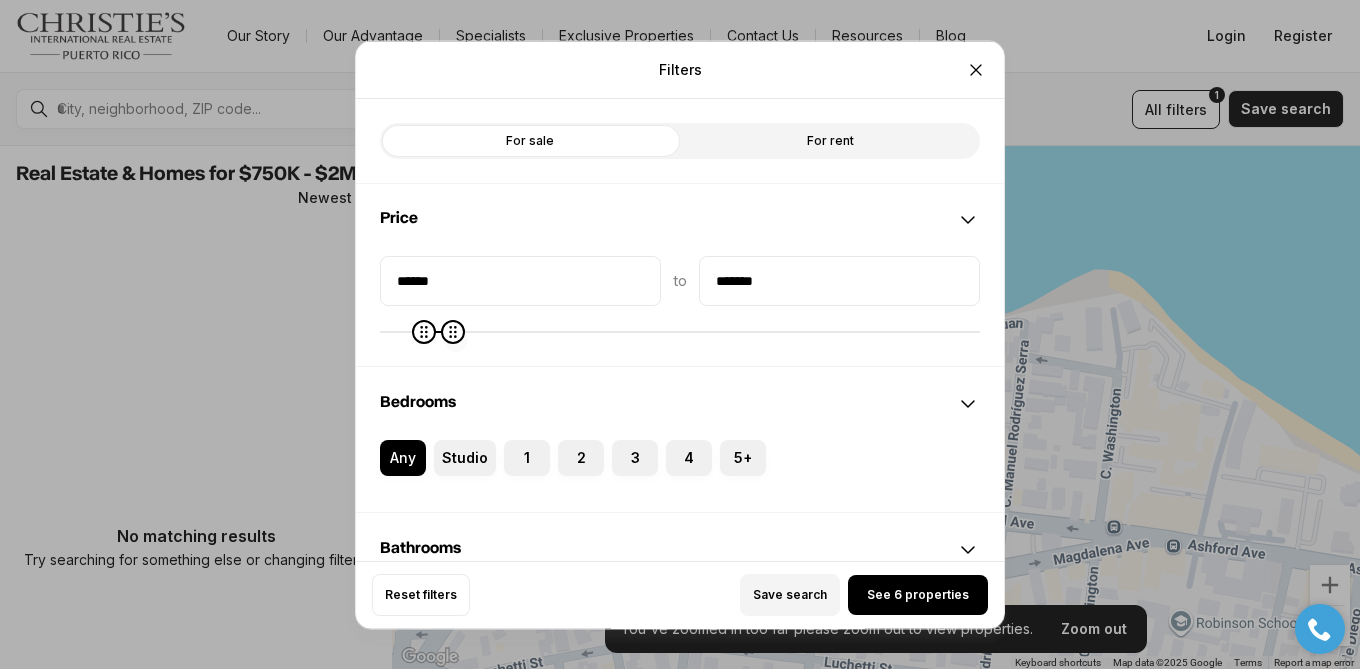 type on "*******" 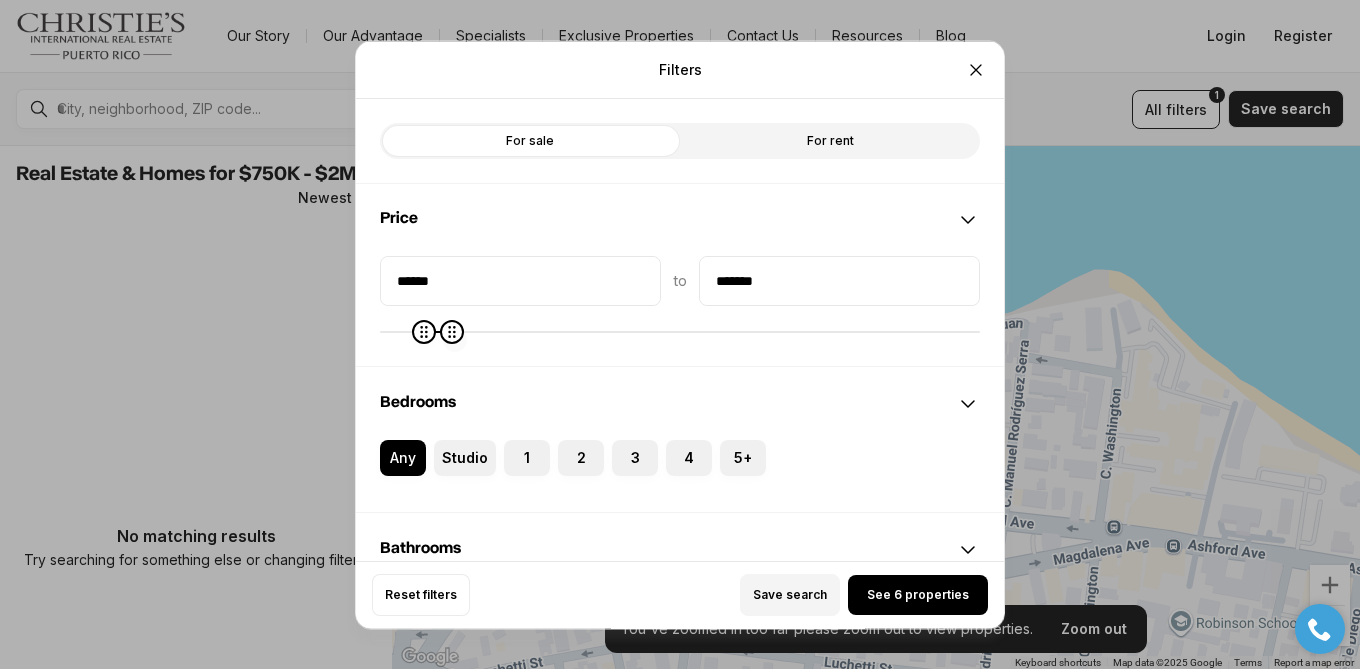 click 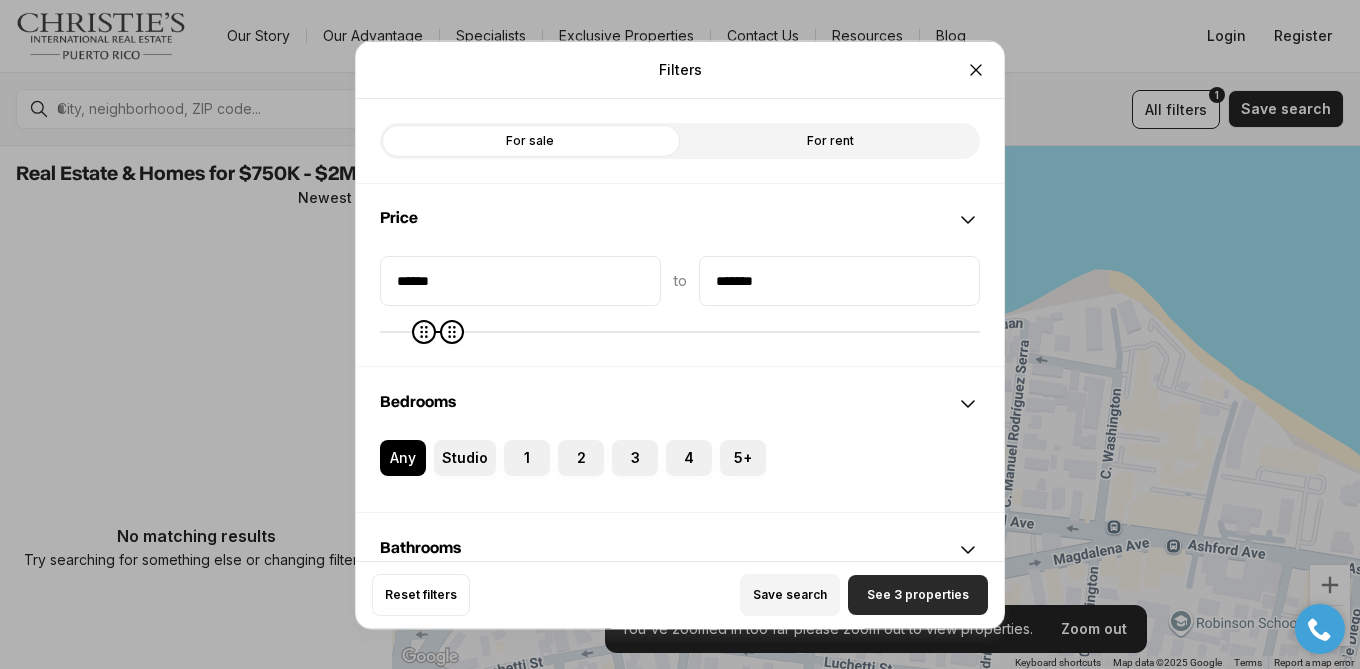 click on "See 3 properties" at bounding box center (918, 595) 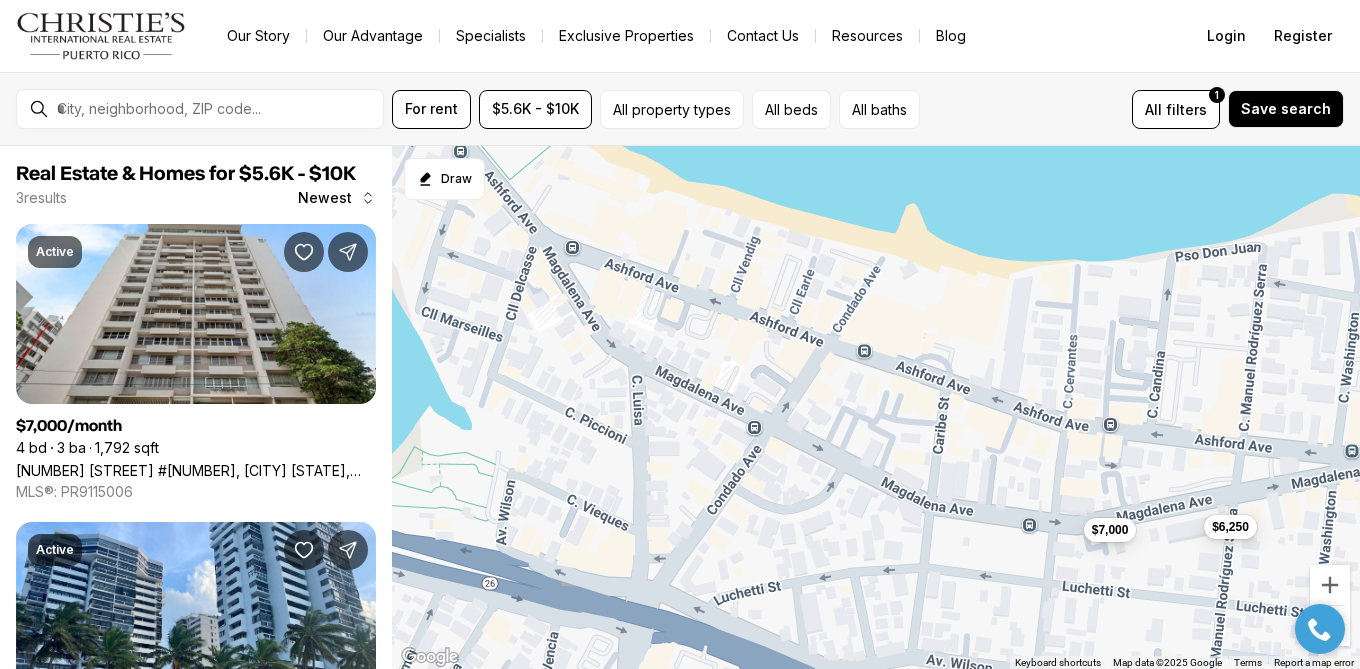 drag, startPoint x: 712, startPoint y: 502, endPoint x: 1095, endPoint y: 392, distance: 398.48337 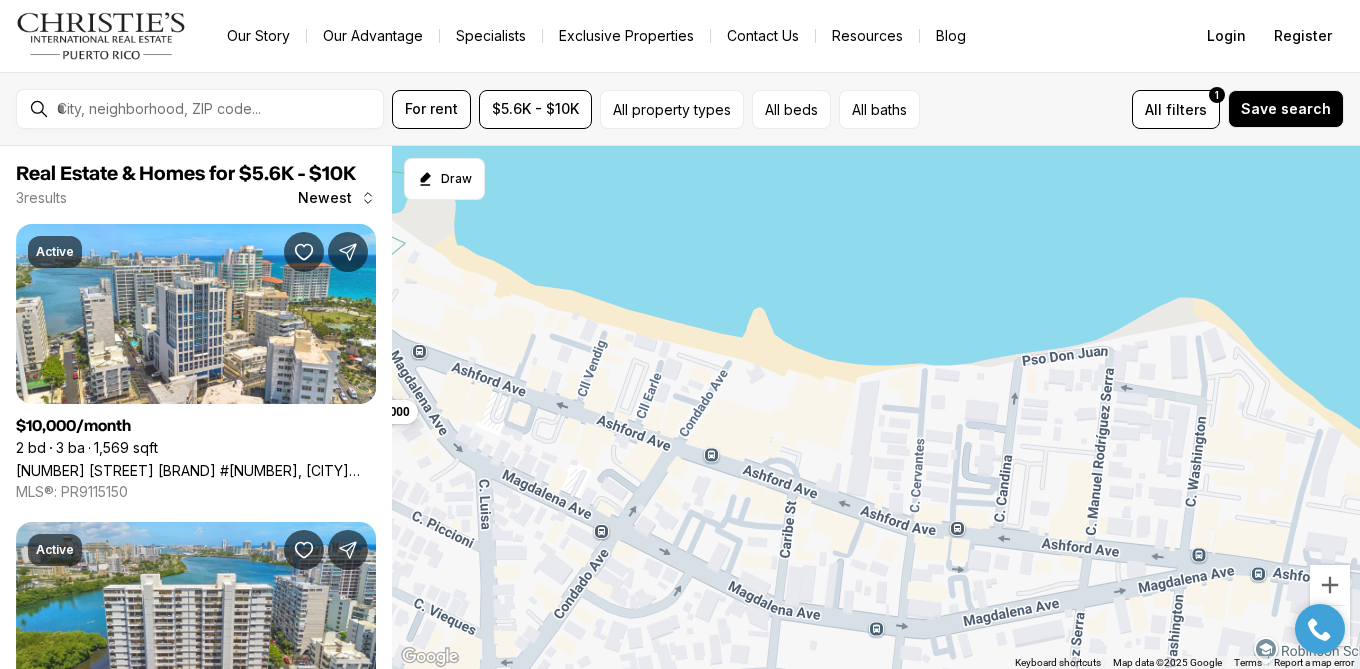 drag, startPoint x: 1140, startPoint y: 366, endPoint x: 649, endPoint y: 561, distance: 528.3048 